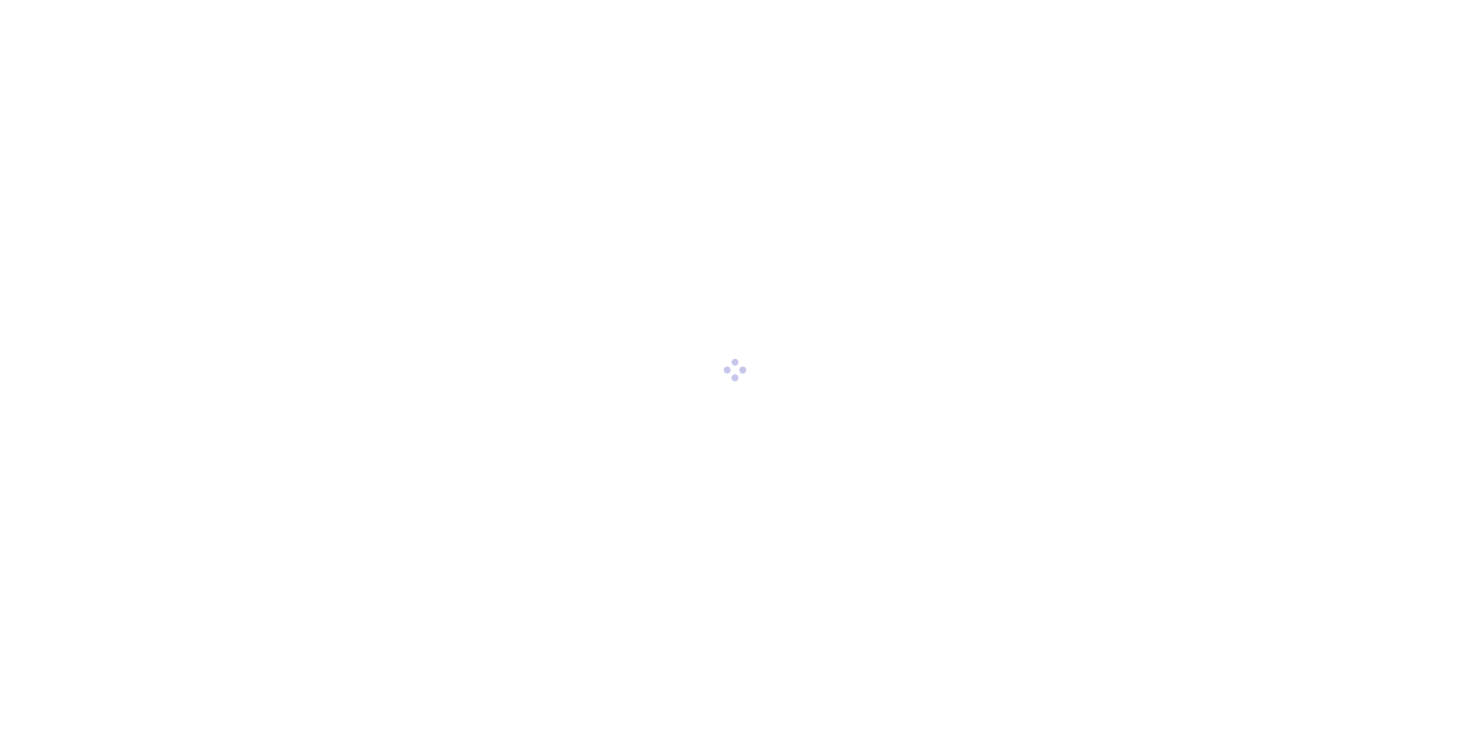 scroll, scrollTop: 0, scrollLeft: 0, axis: both 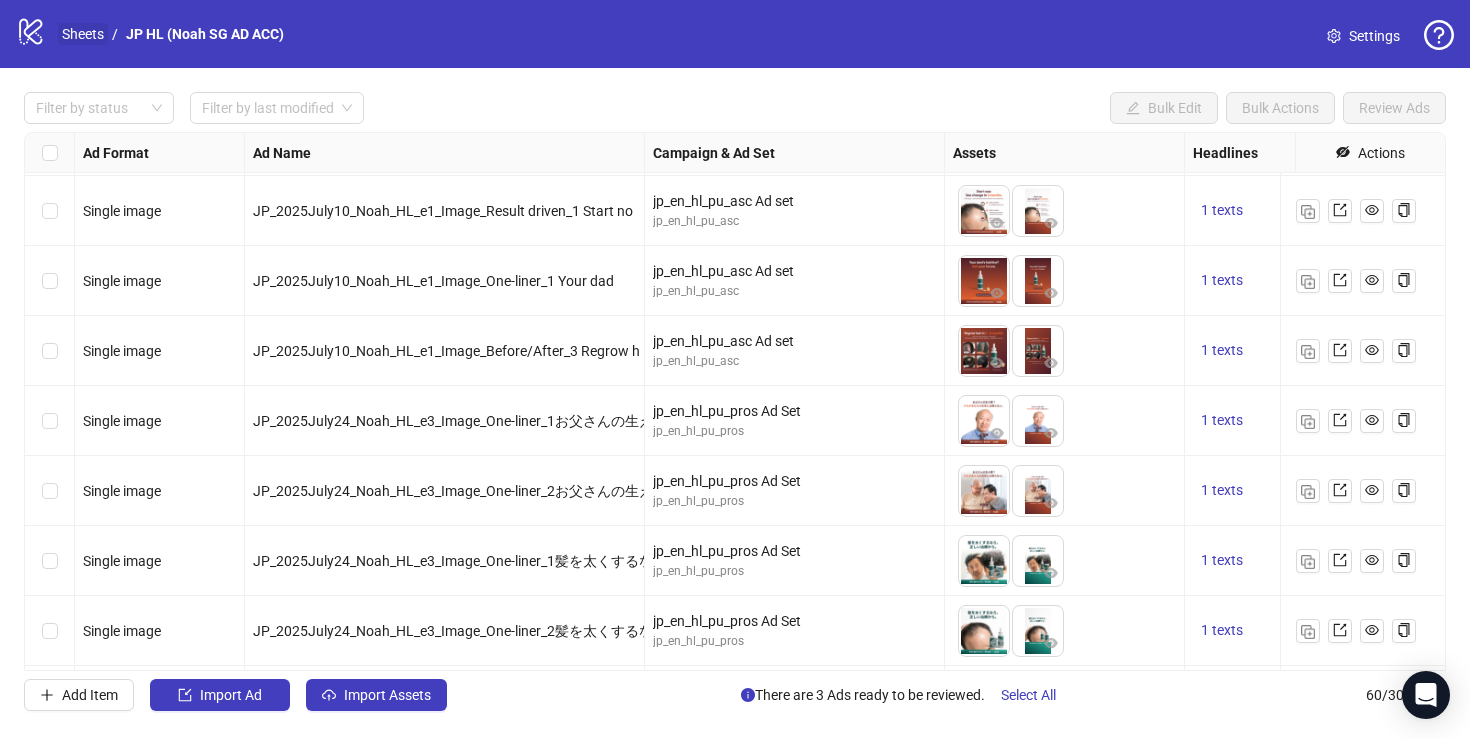 click on "Sheets" at bounding box center (83, 34) 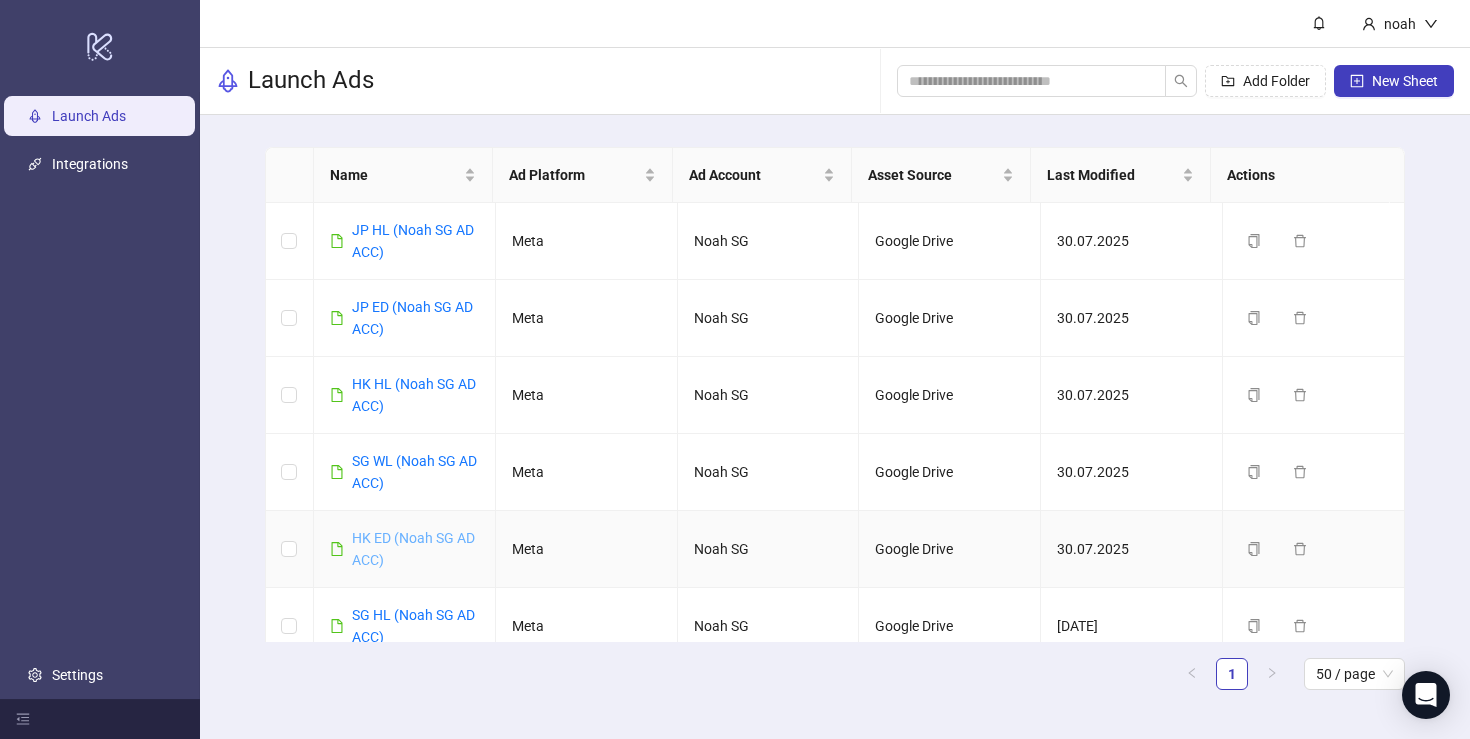 scroll, scrollTop: 112, scrollLeft: 0, axis: vertical 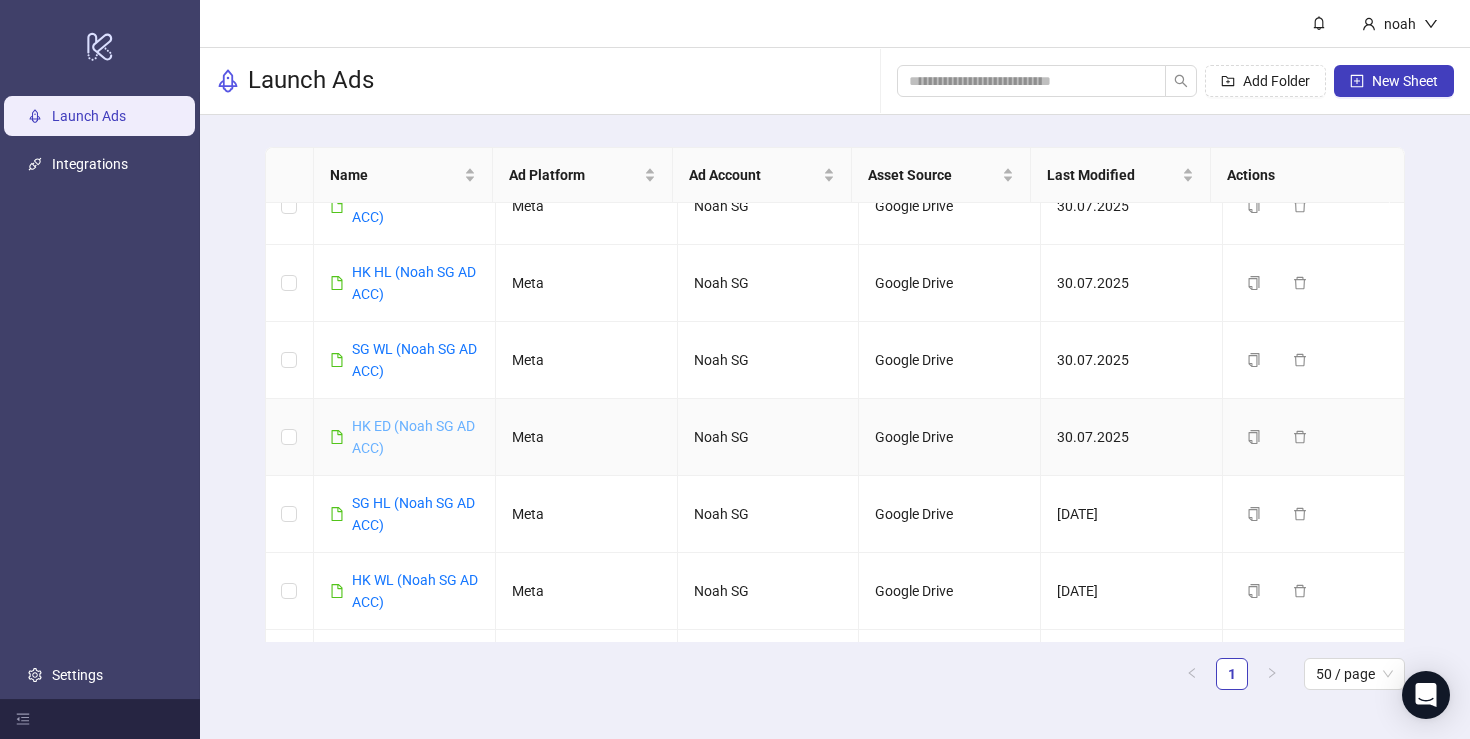 click on "HK ED (Noah SG AD ACC)" at bounding box center [413, 437] 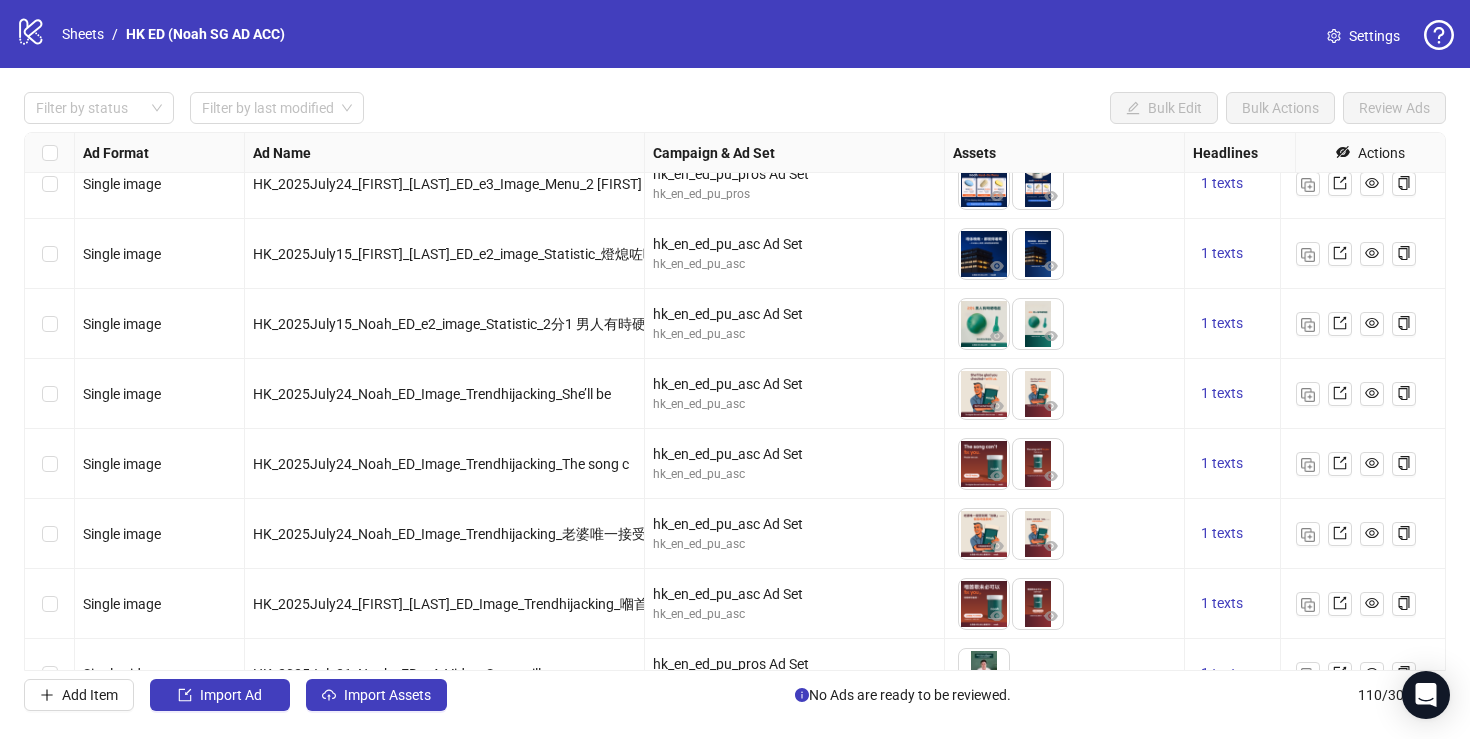 scroll, scrollTop: 7218, scrollLeft: 0, axis: vertical 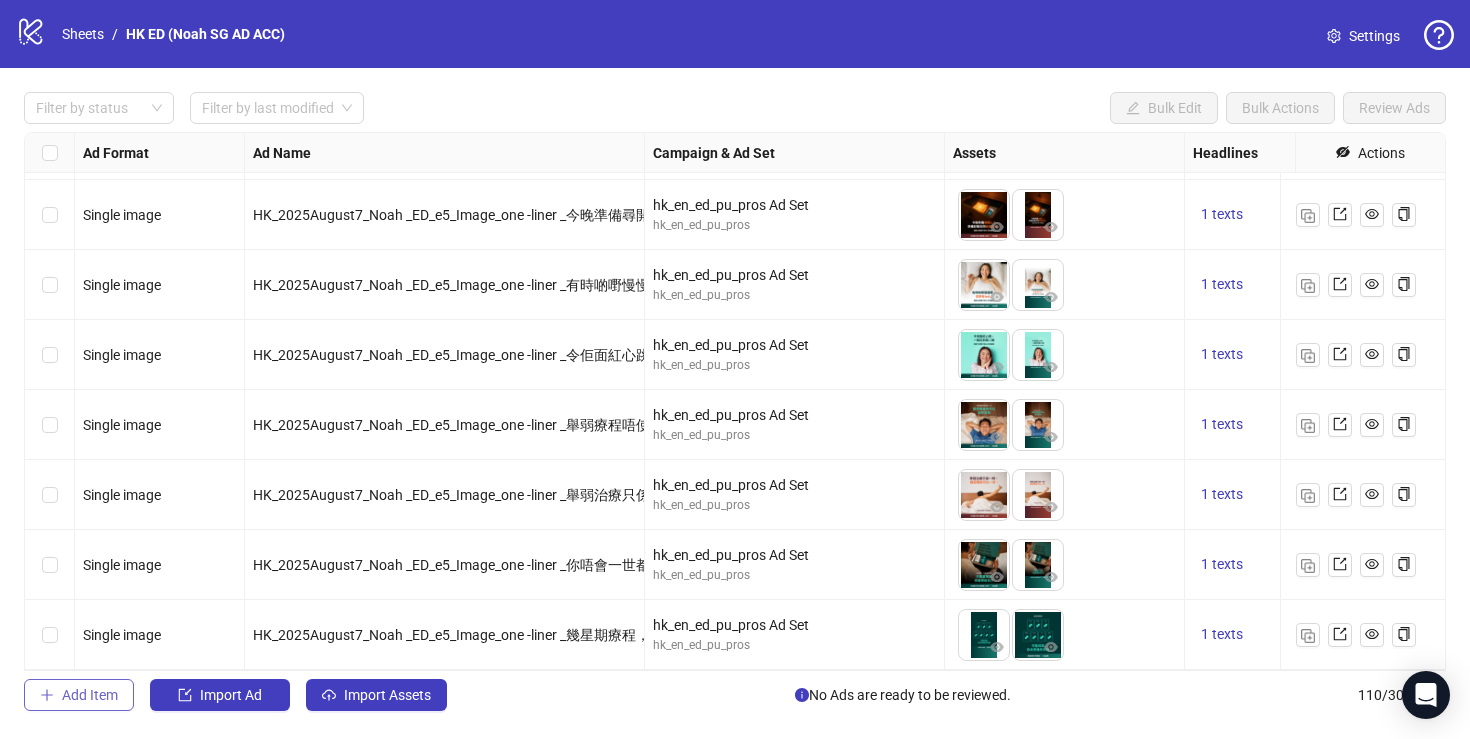 click on "Add Item" at bounding box center [90, 695] 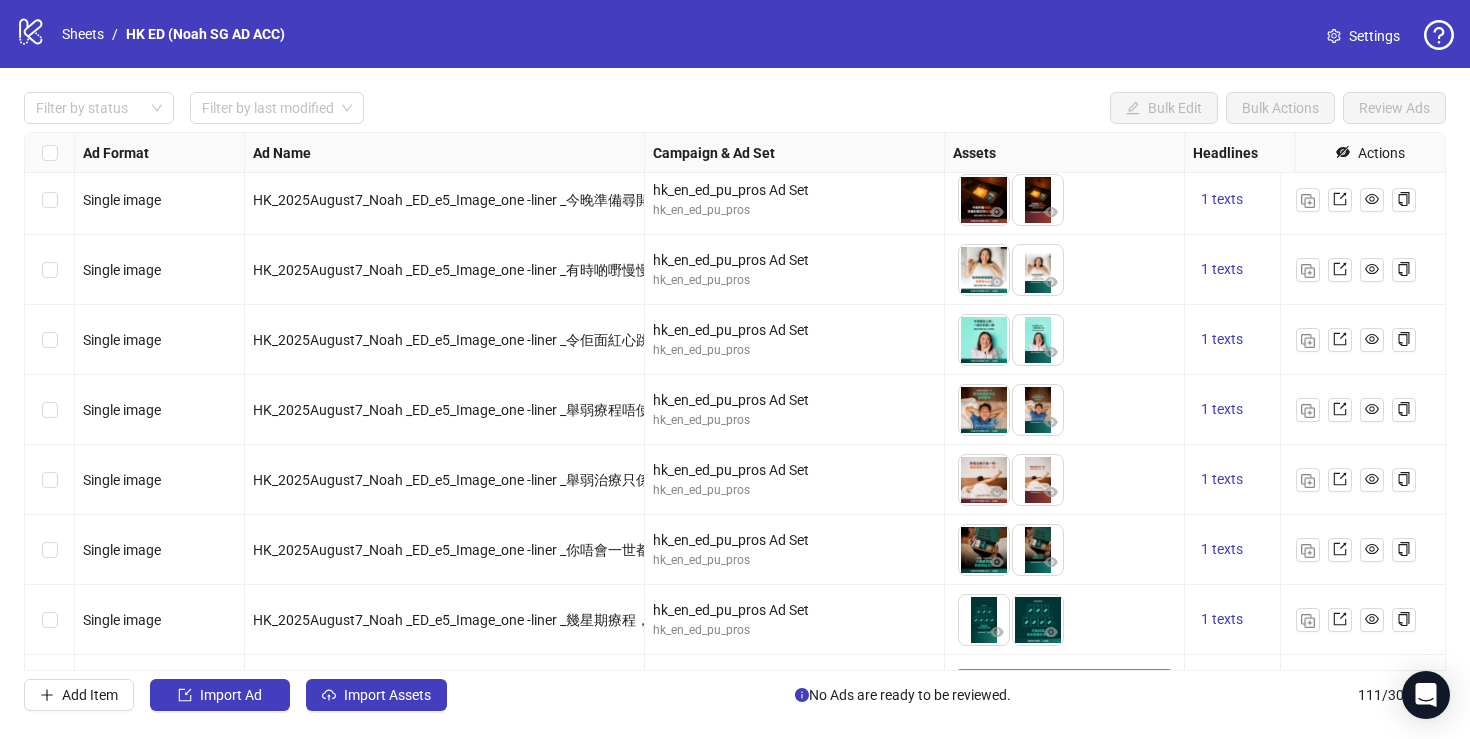 scroll, scrollTop: 7288, scrollLeft: 0, axis: vertical 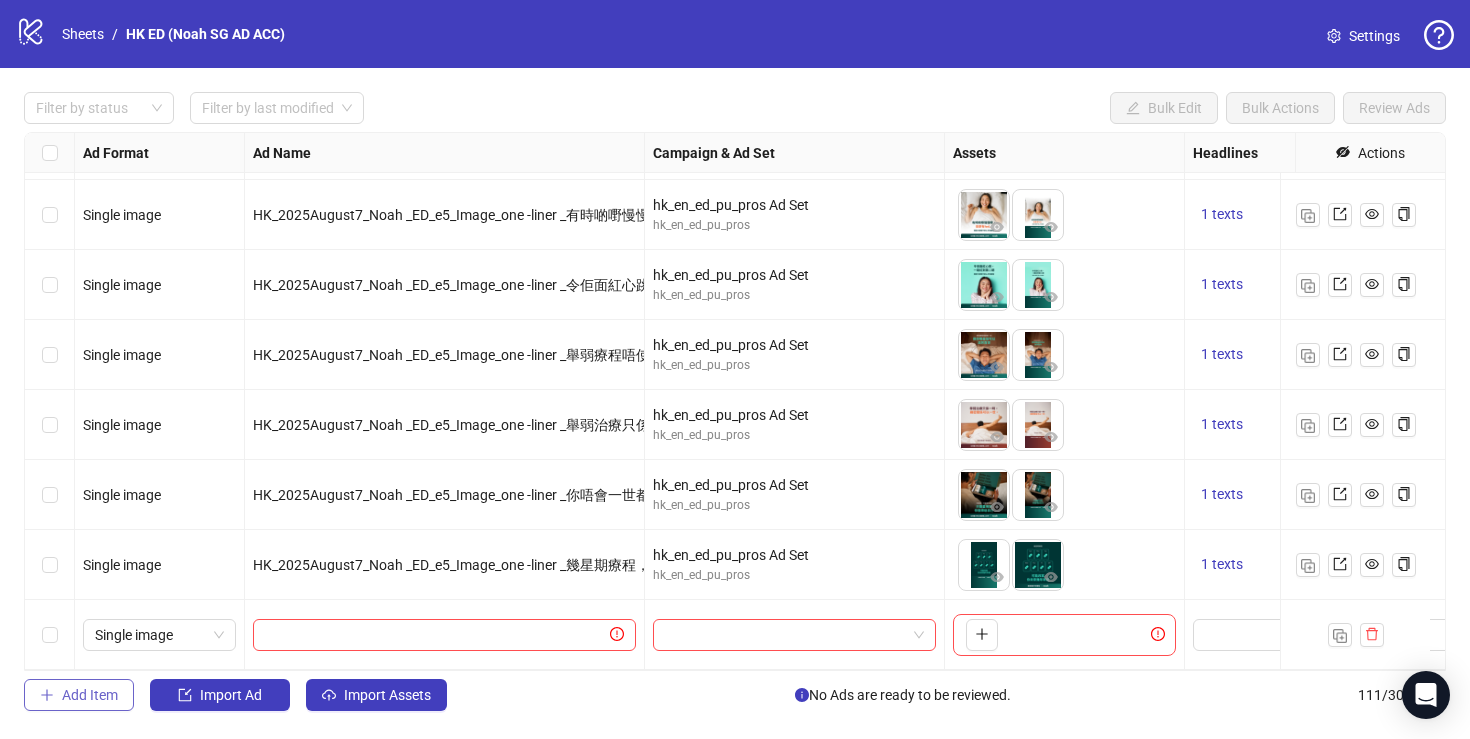 click on "Add Item" at bounding box center (90, 695) 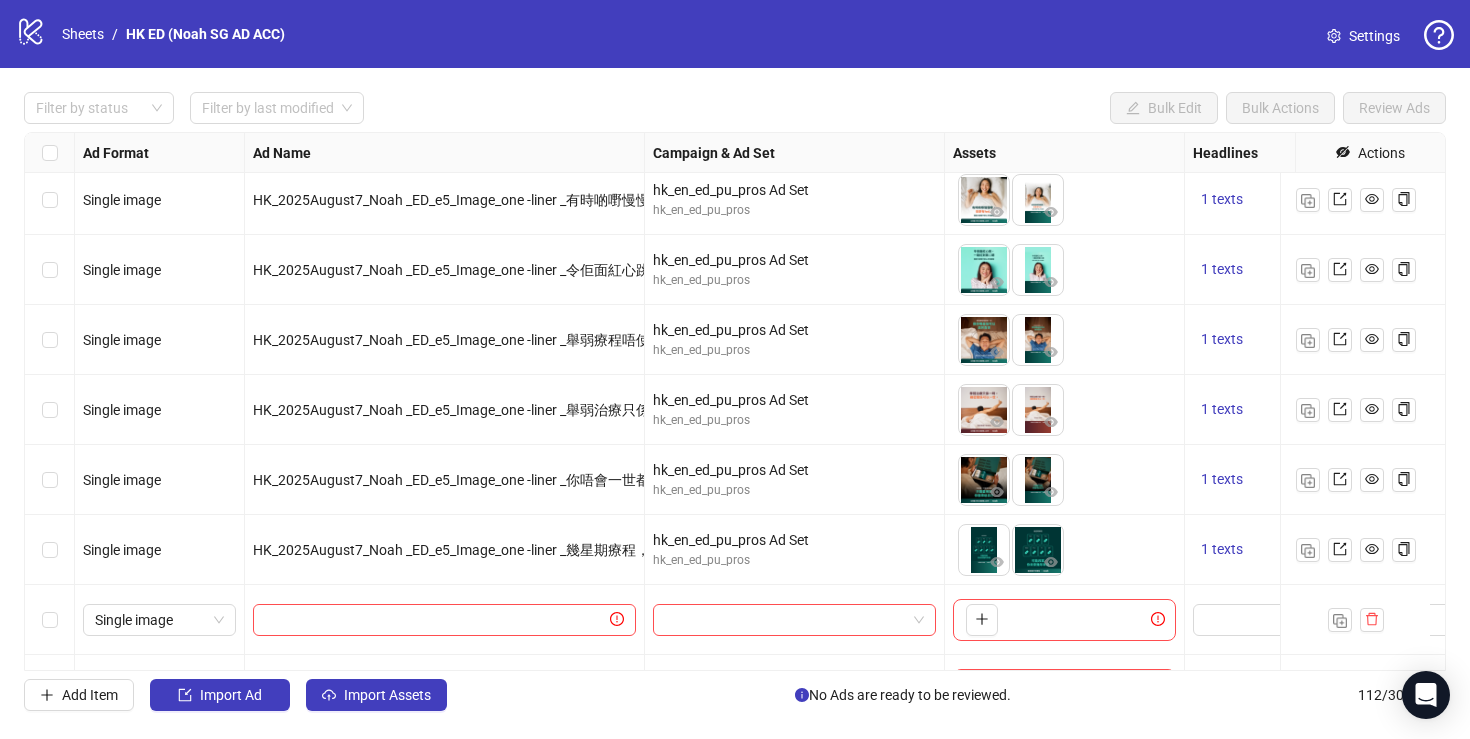 scroll, scrollTop: 7358, scrollLeft: 0, axis: vertical 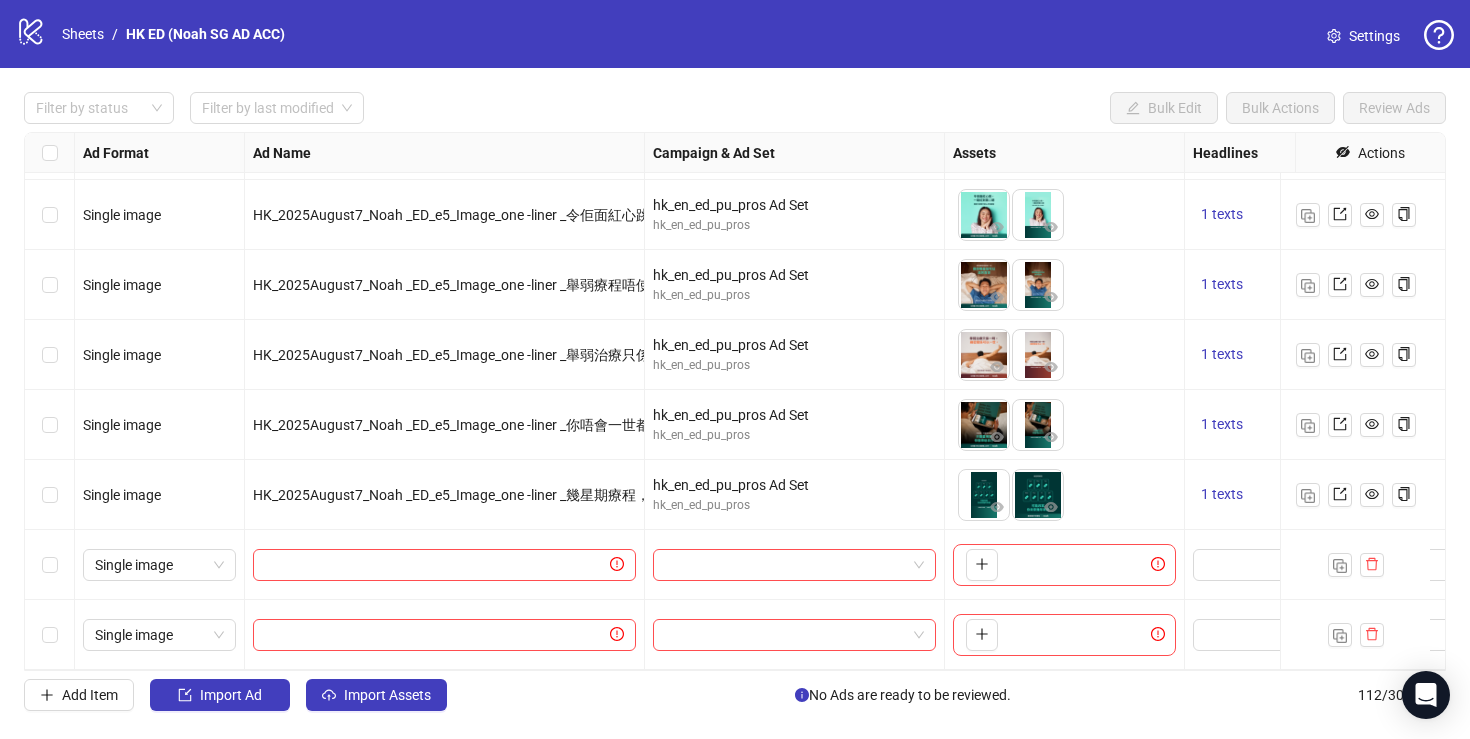 click on "Filter by status Filter by last modified Bulk Edit Bulk Actions Review Ads Ad Format Ad Name Campaign & Ad Set Assets Headlines Primary Texts Descriptions Destination URL App Product Page ID Display URL Leadgen Form Product Set ID Call to Action Actions Single image HK_2025August7_Noah _ED_e5_Image_one -liner _今晚準備尋開心？ 準 hk_en_ed_pu_pros Ad Set hk_en_ed_pu_pros
To pick up a draggable item, press the space bar.
While dragging, use the arrow keys to move the item.
Press space again to drop the item in its new position, or press escape to cancel.
1 texts 1 texts Single image HK_2025August7_Noah _ED_e5_Image_one -liner _有時啲嘢慢慢嚟，佢更 hk_en_ed_pu_pros Ad Set hk_en_ed_pu_pros
To pick up a draggable item, press the space bar.
While dragging, use the arrow keys to move the item.
Press space again to drop the item in its new position, or press escape to cancel.
1 texts 1 texts Single image hk_en_ed_pu_pros Ad Set hk_en_ed_pu_pros 1 texts 1 texts /" at bounding box center [735, 401] 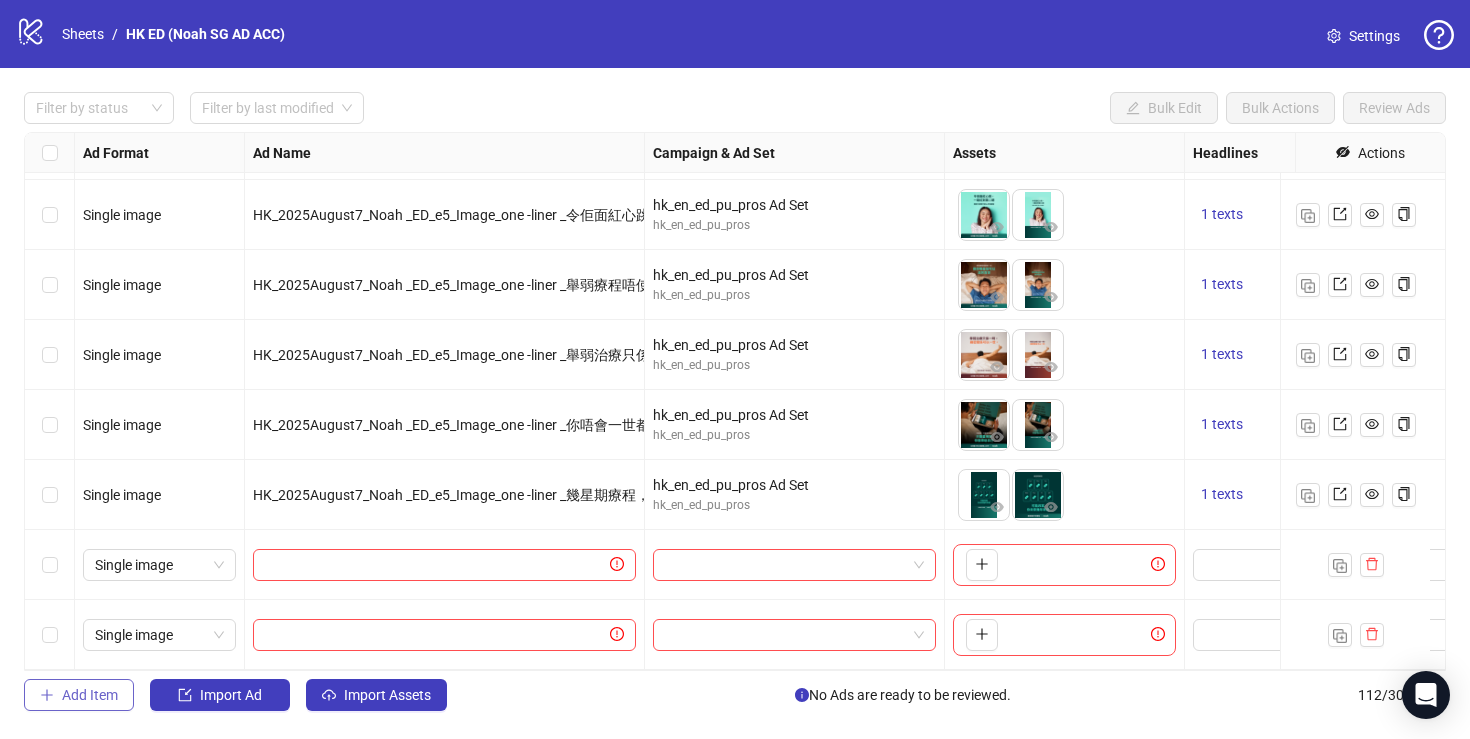 click on "Add Item" at bounding box center (79, 695) 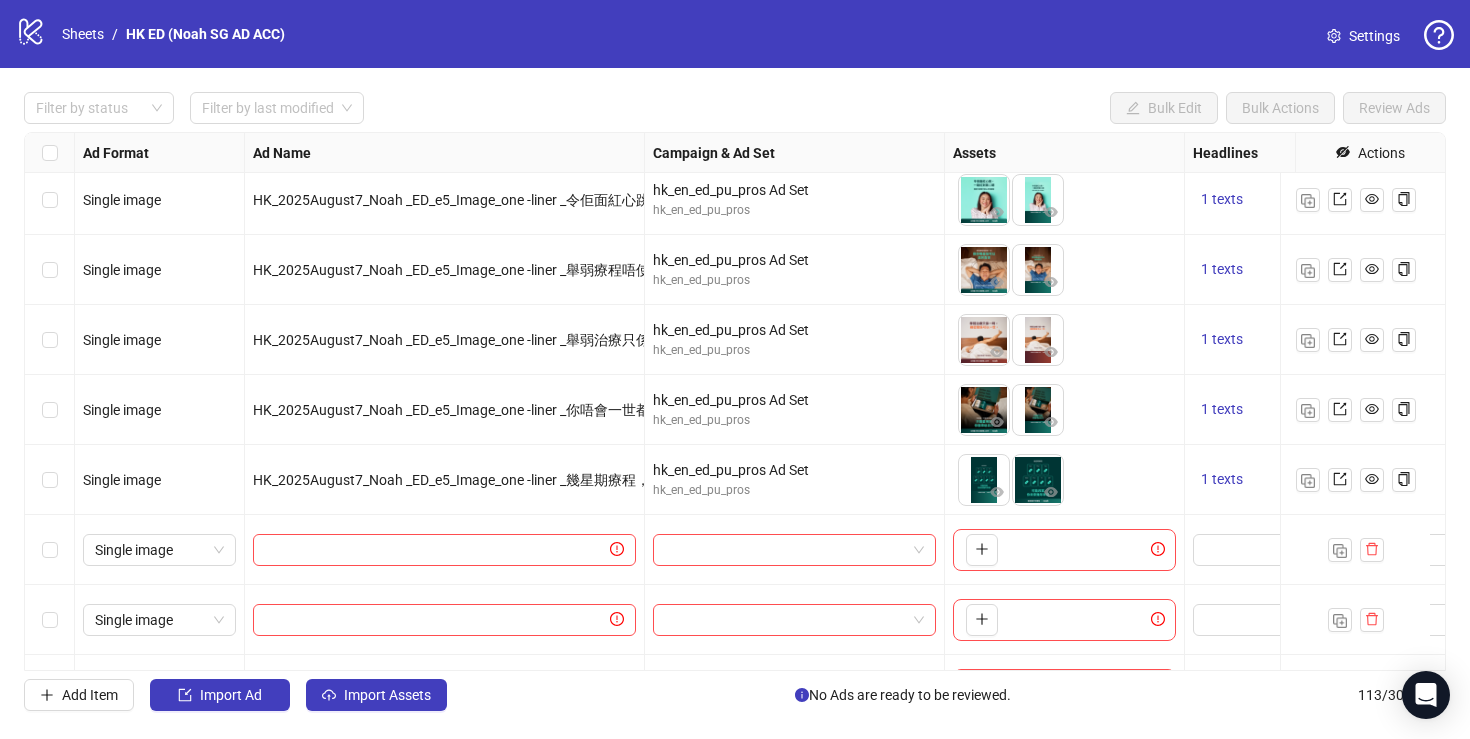scroll, scrollTop: 7428, scrollLeft: 0, axis: vertical 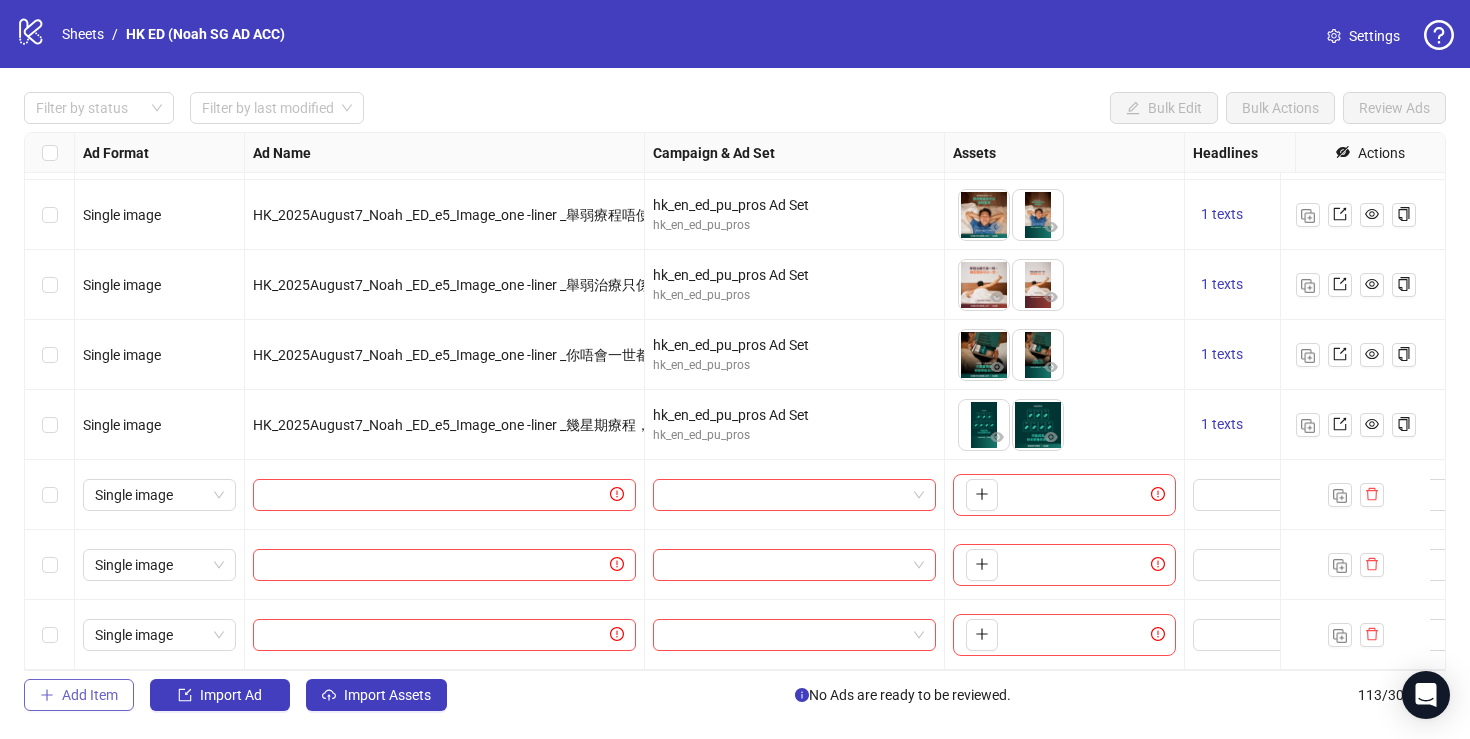 click on "Add Item" at bounding box center (90, 695) 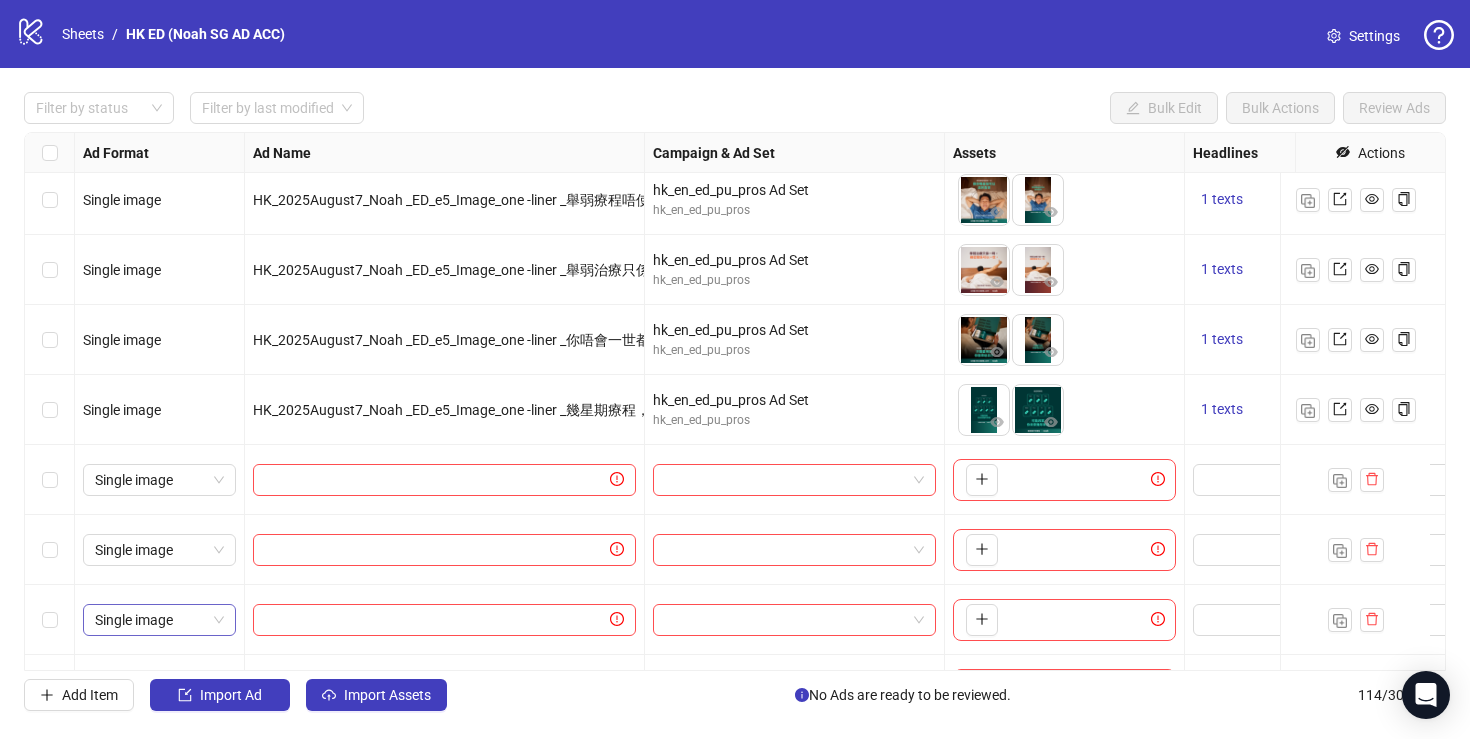 scroll, scrollTop: 7498, scrollLeft: 0, axis: vertical 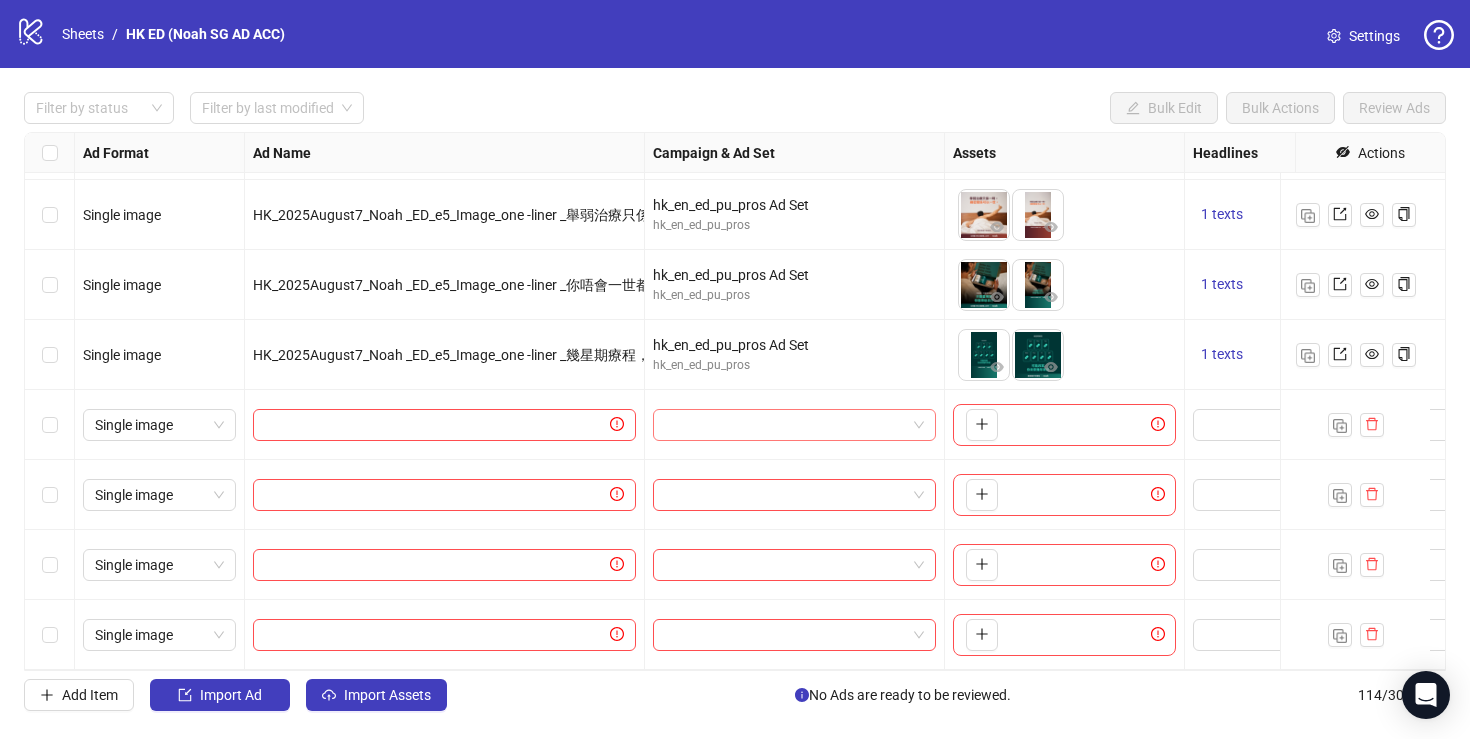 click at bounding box center (794, 425) 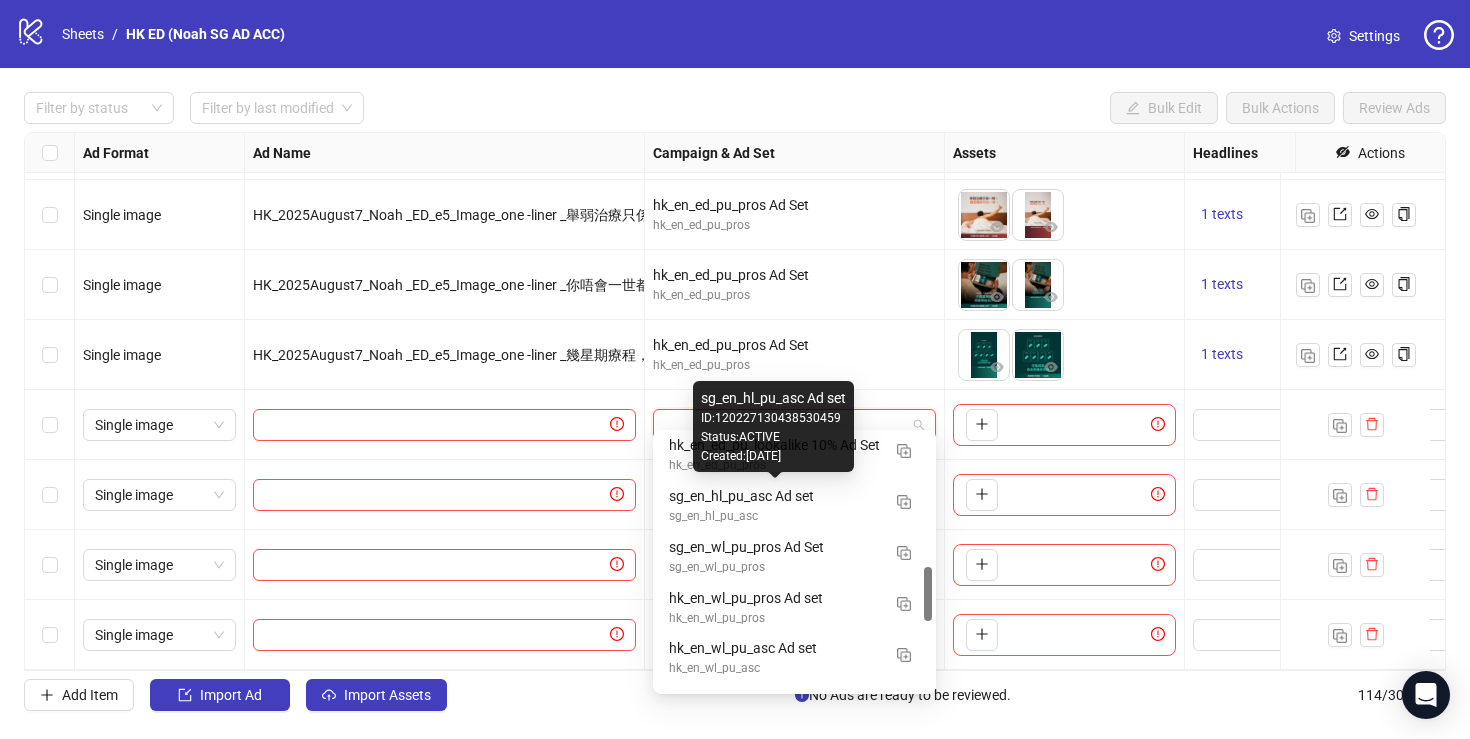 scroll, scrollTop: 618, scrollLeft: 0, axis: vertical 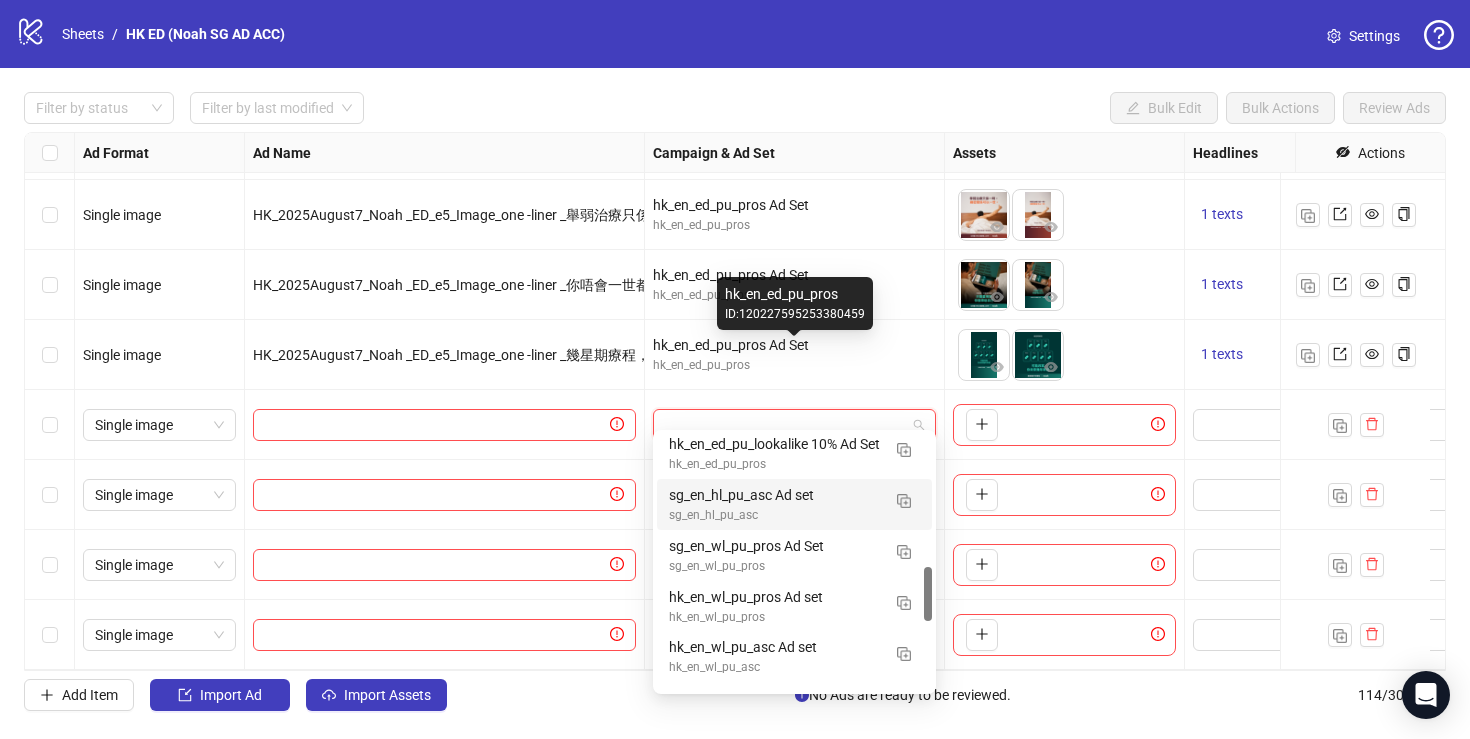 click on "hk_en_ed_pu_pros" at bounding box center (794, 365) 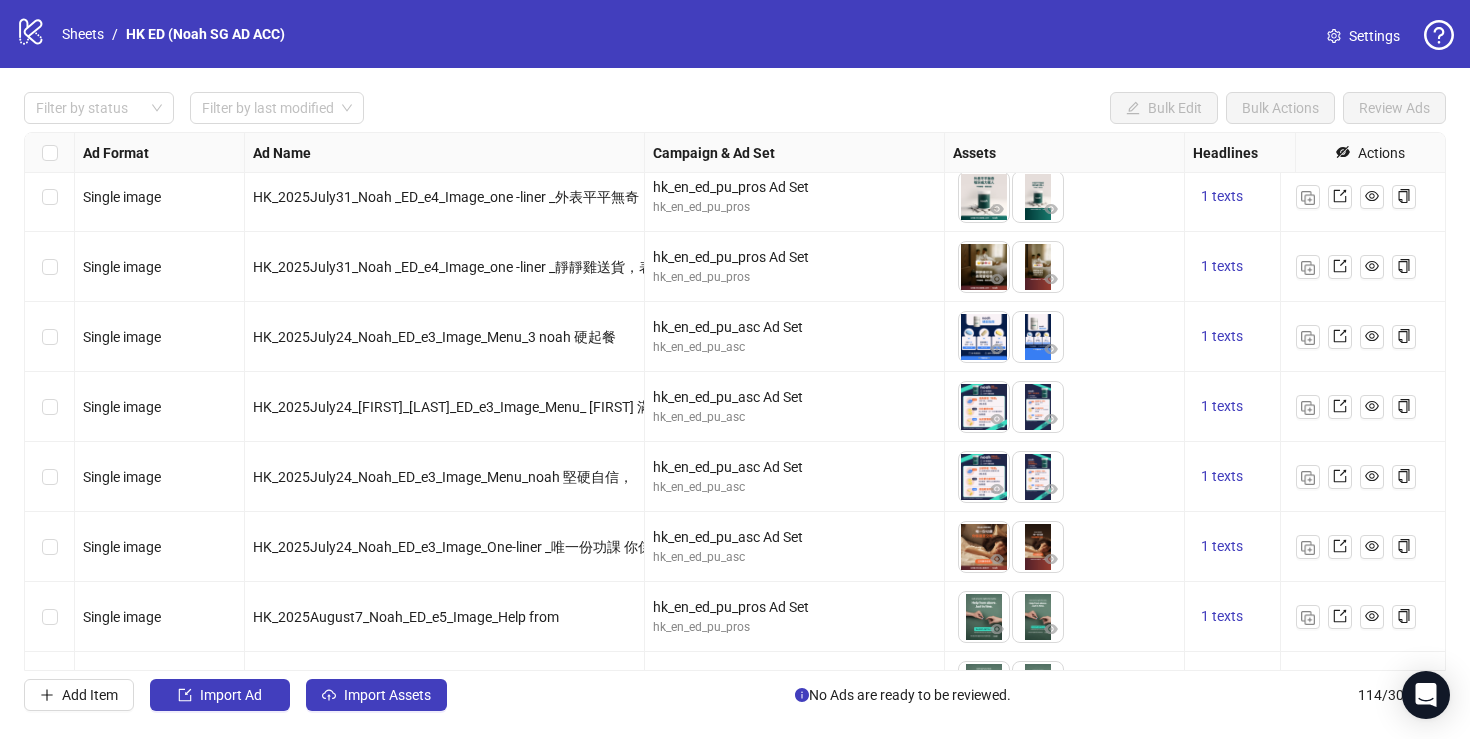 scroll, scrollTop: 7498, scrollLeft: 0, axis: vertical 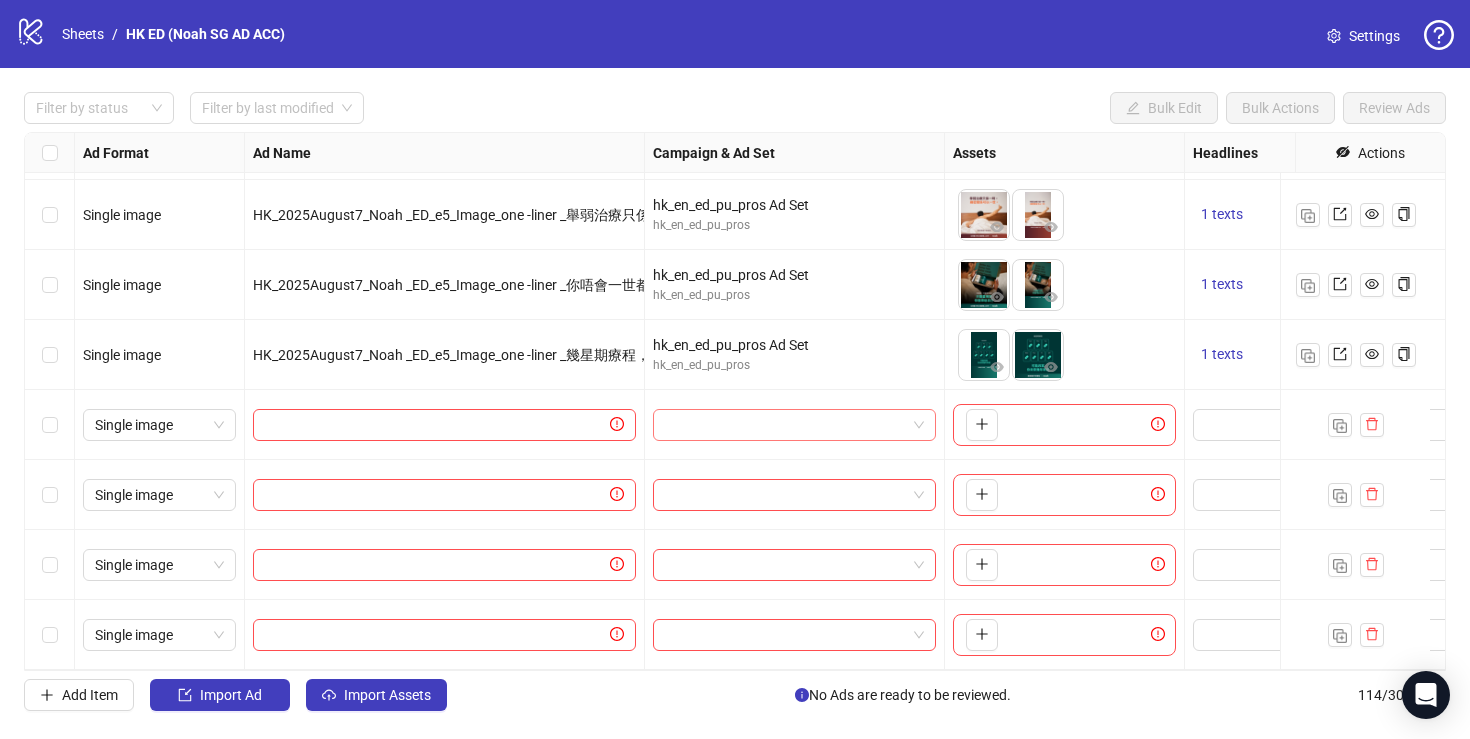 click at bounding box center [785, 425] 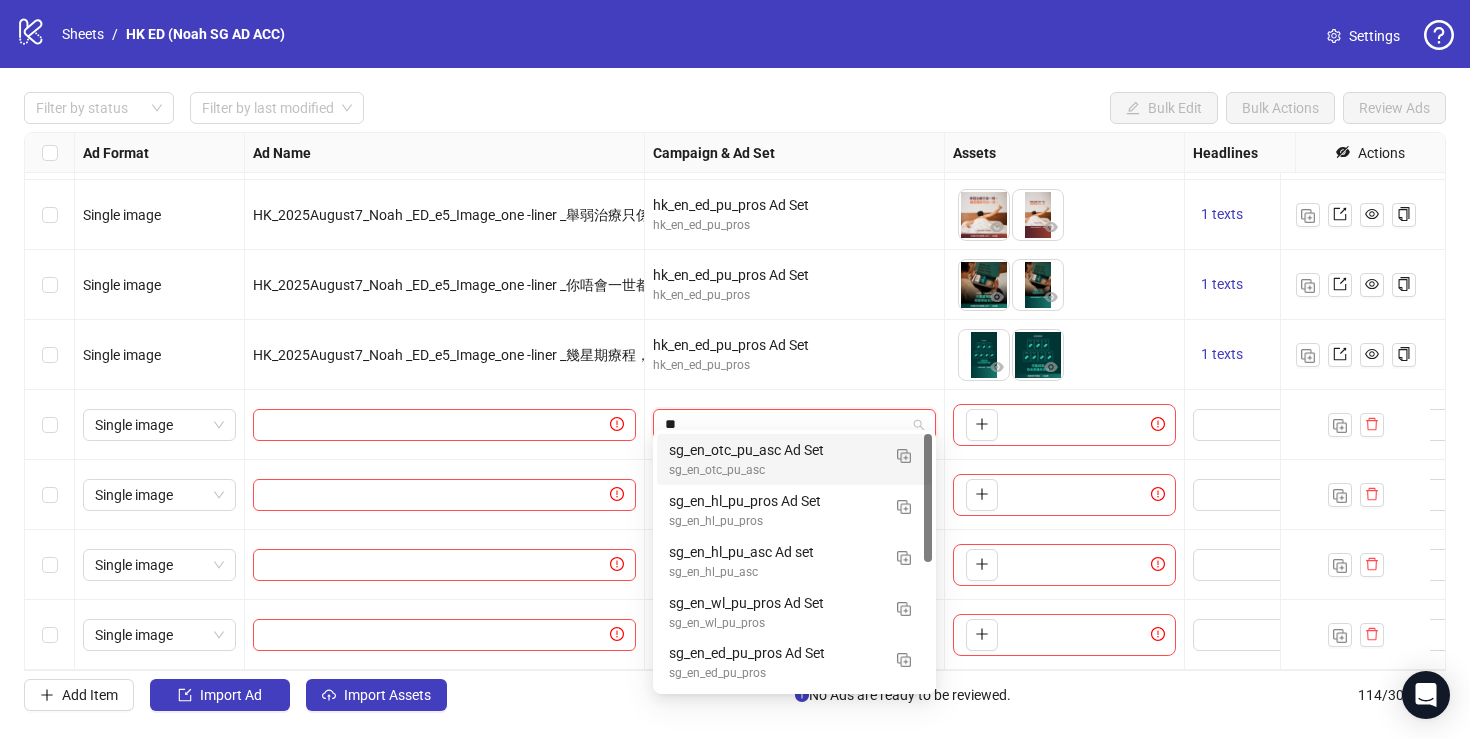 type on "*" 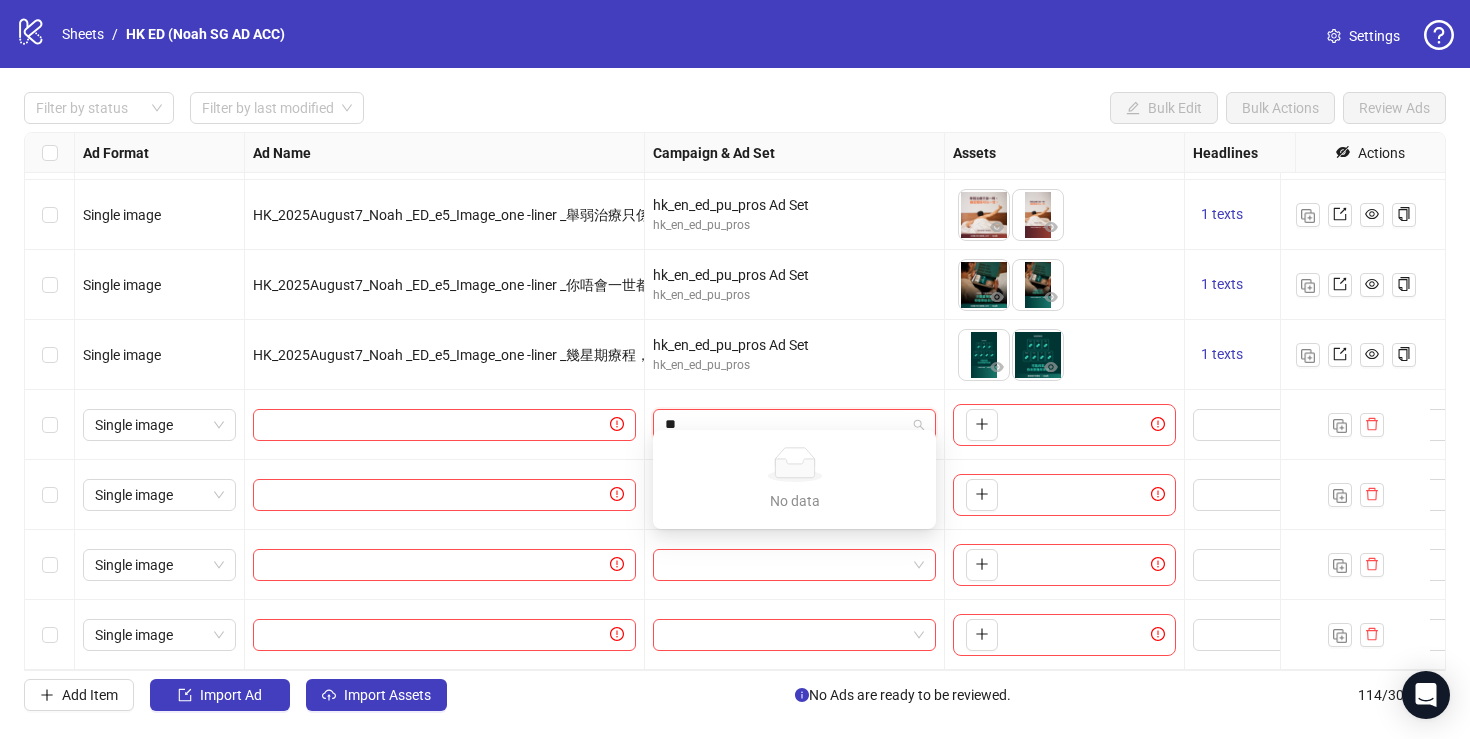 type on "*" 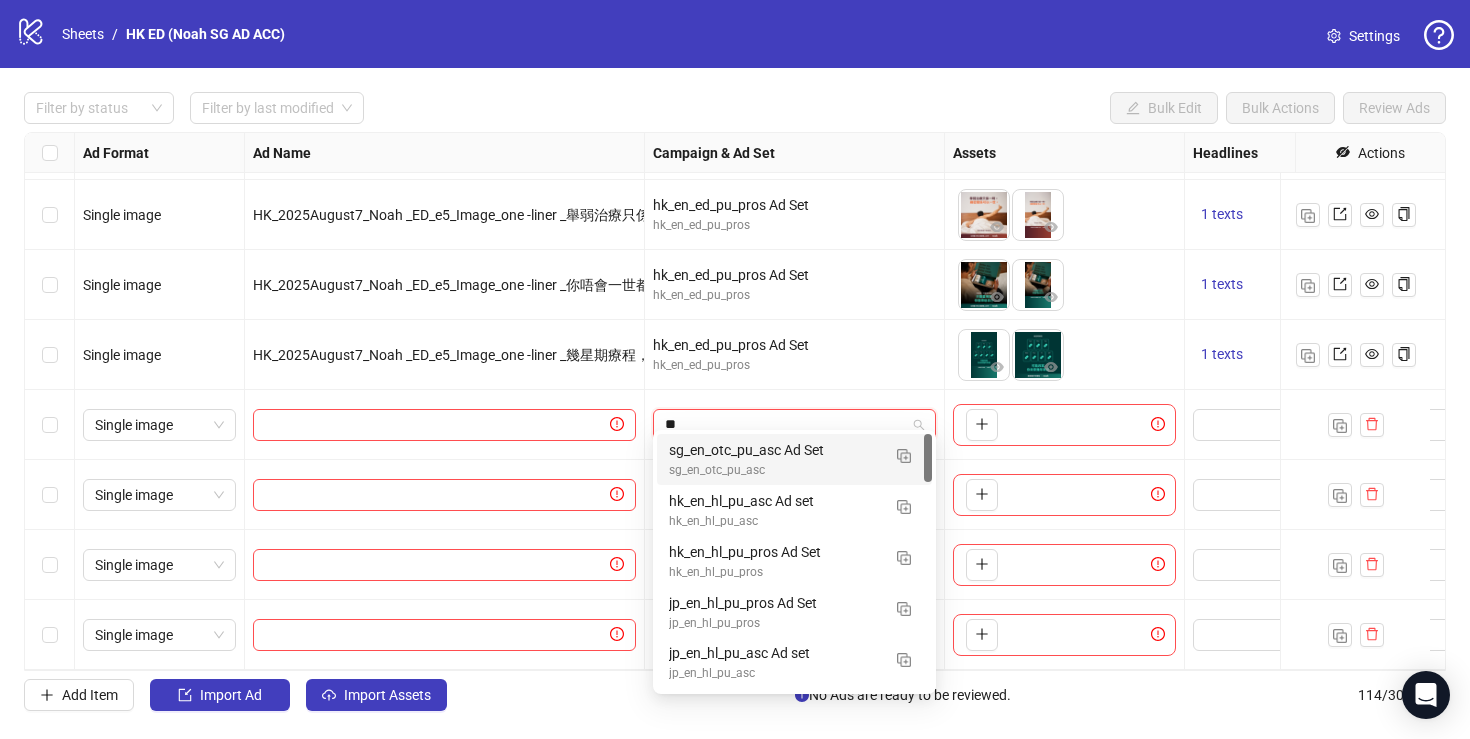 type on "*" 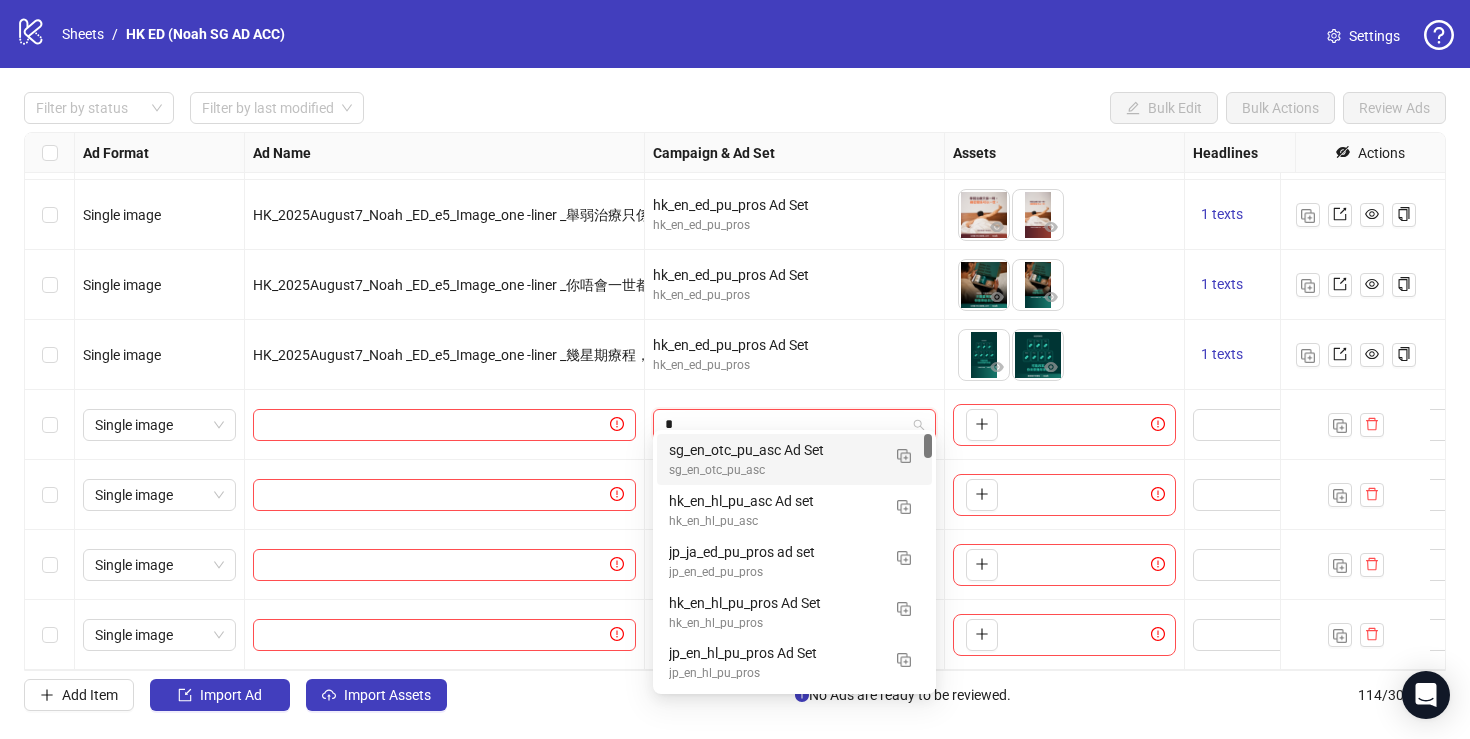type on "**" 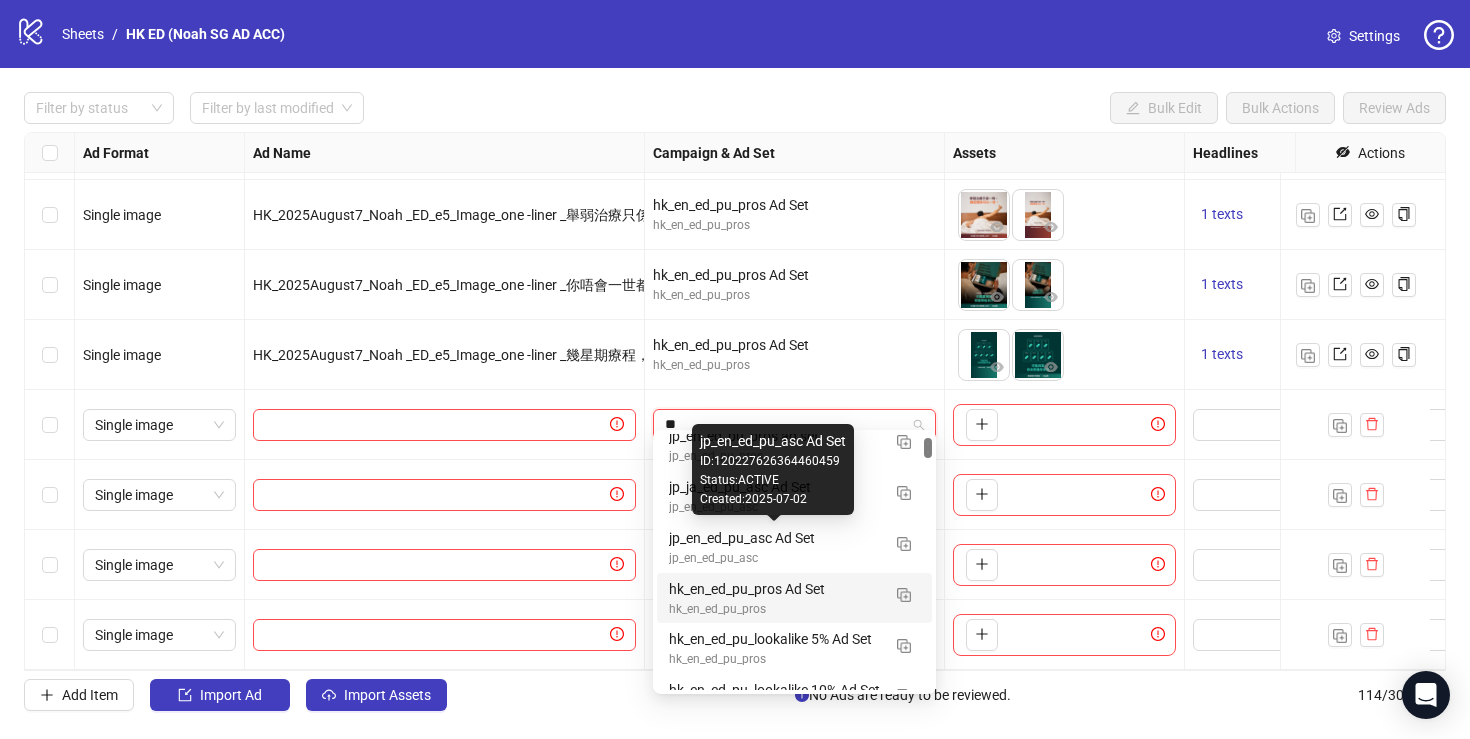 scroll, scrollTop: 65, scrollLeft: 0, axis: vertical 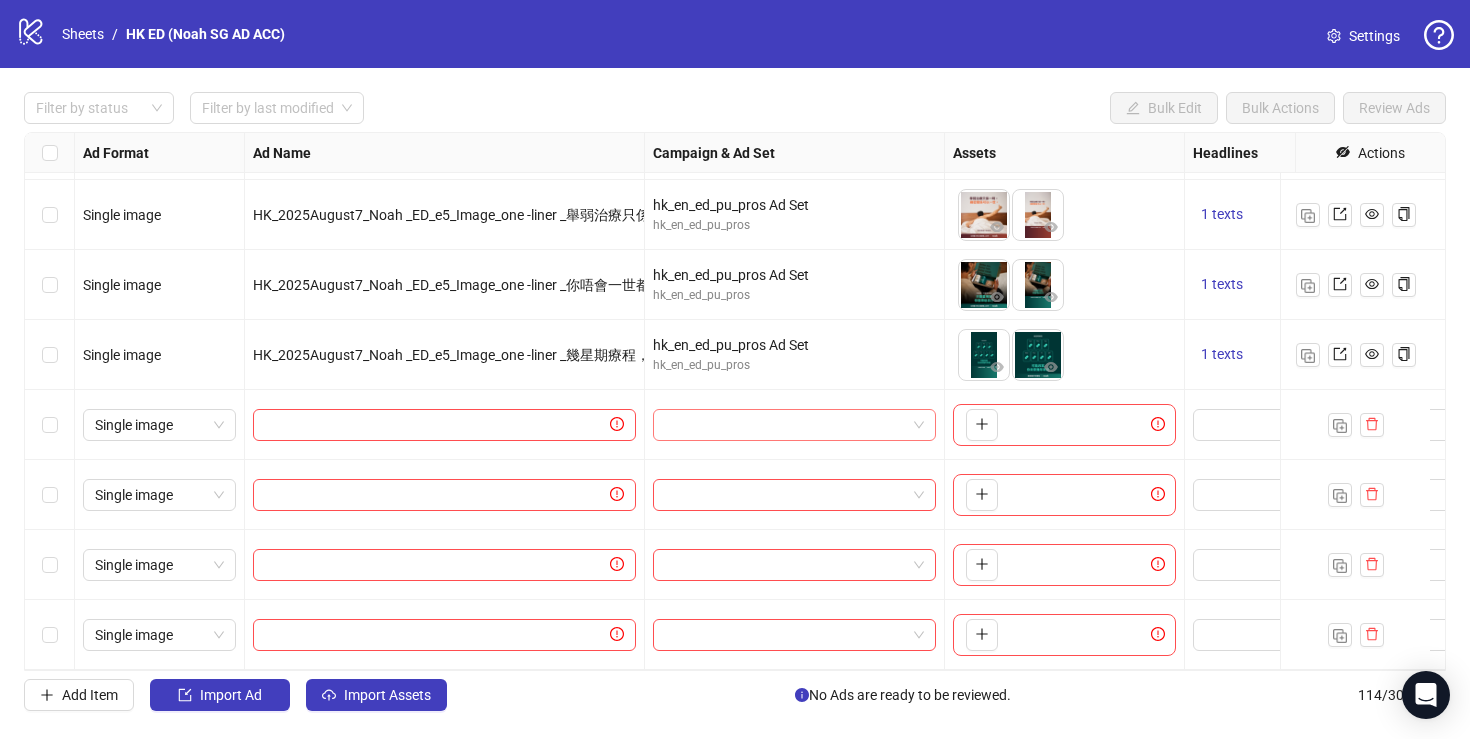 click at bounding box center [785, 425] 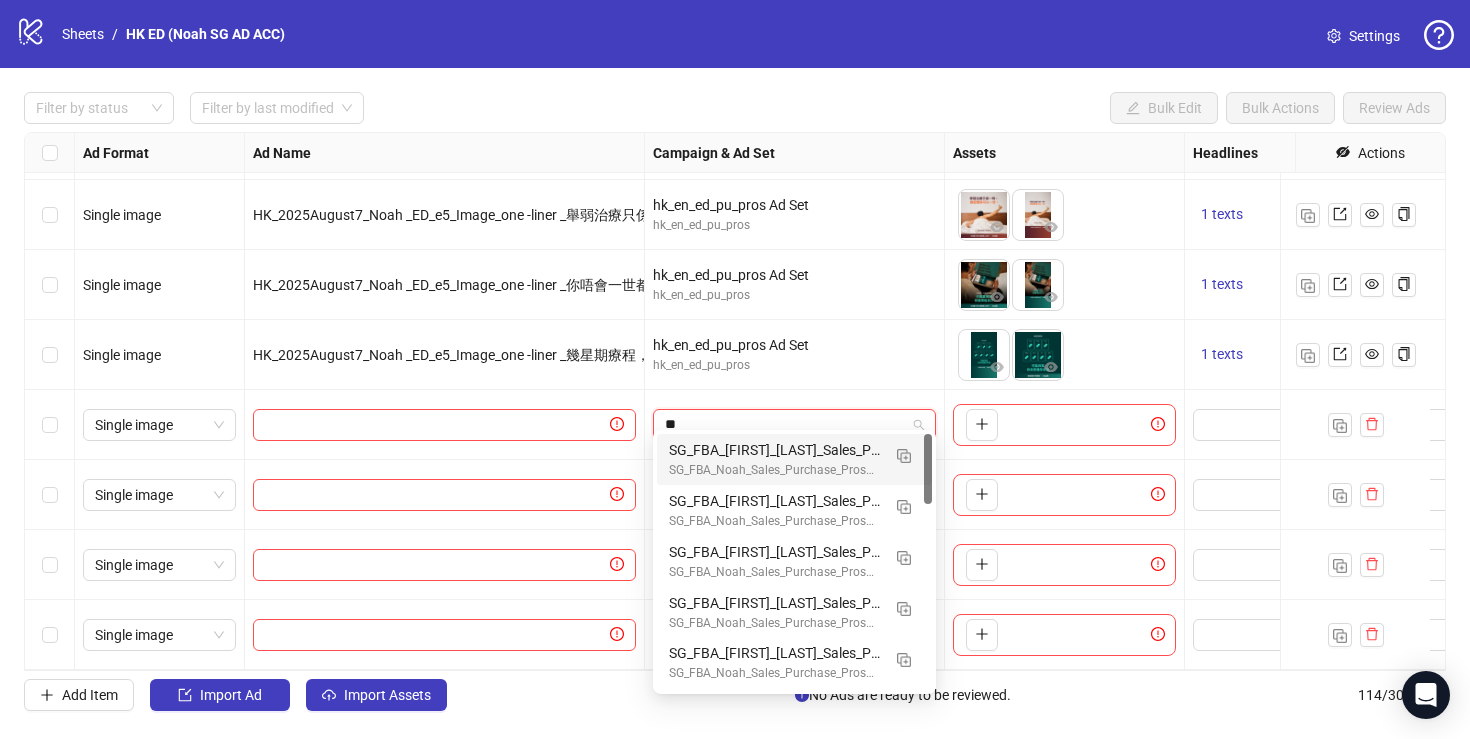 type on "*" 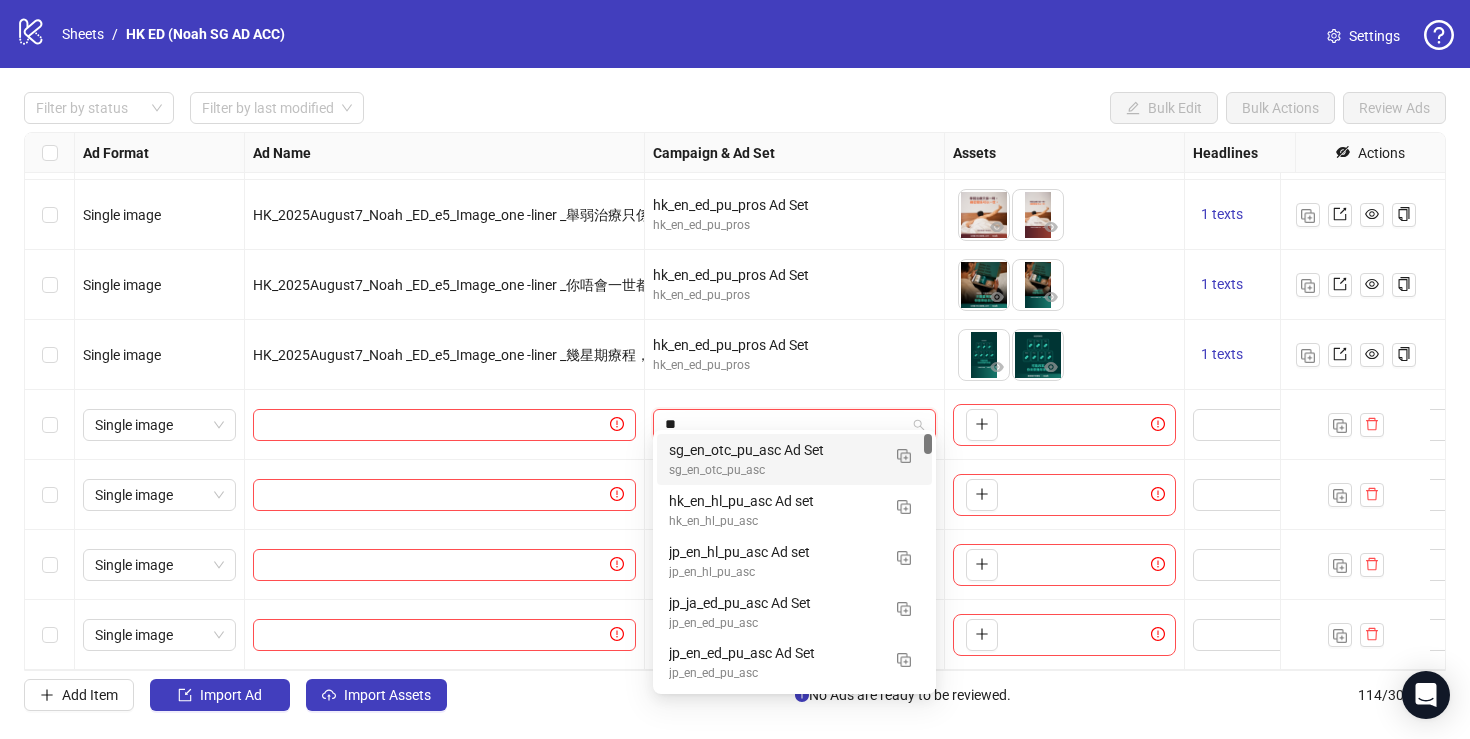 type on "***" 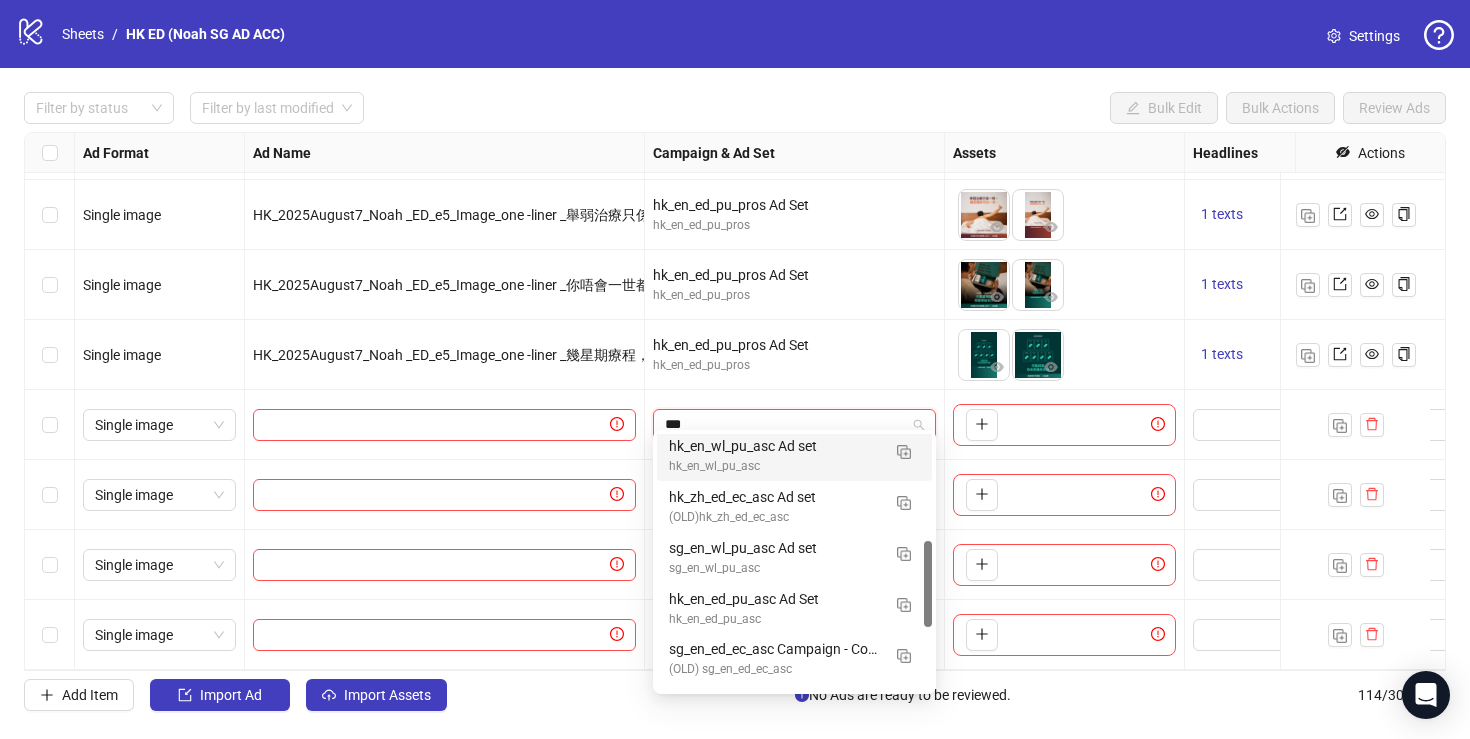 scroll, scrollTop: 325, scrollLeft: 0, axis: vertical 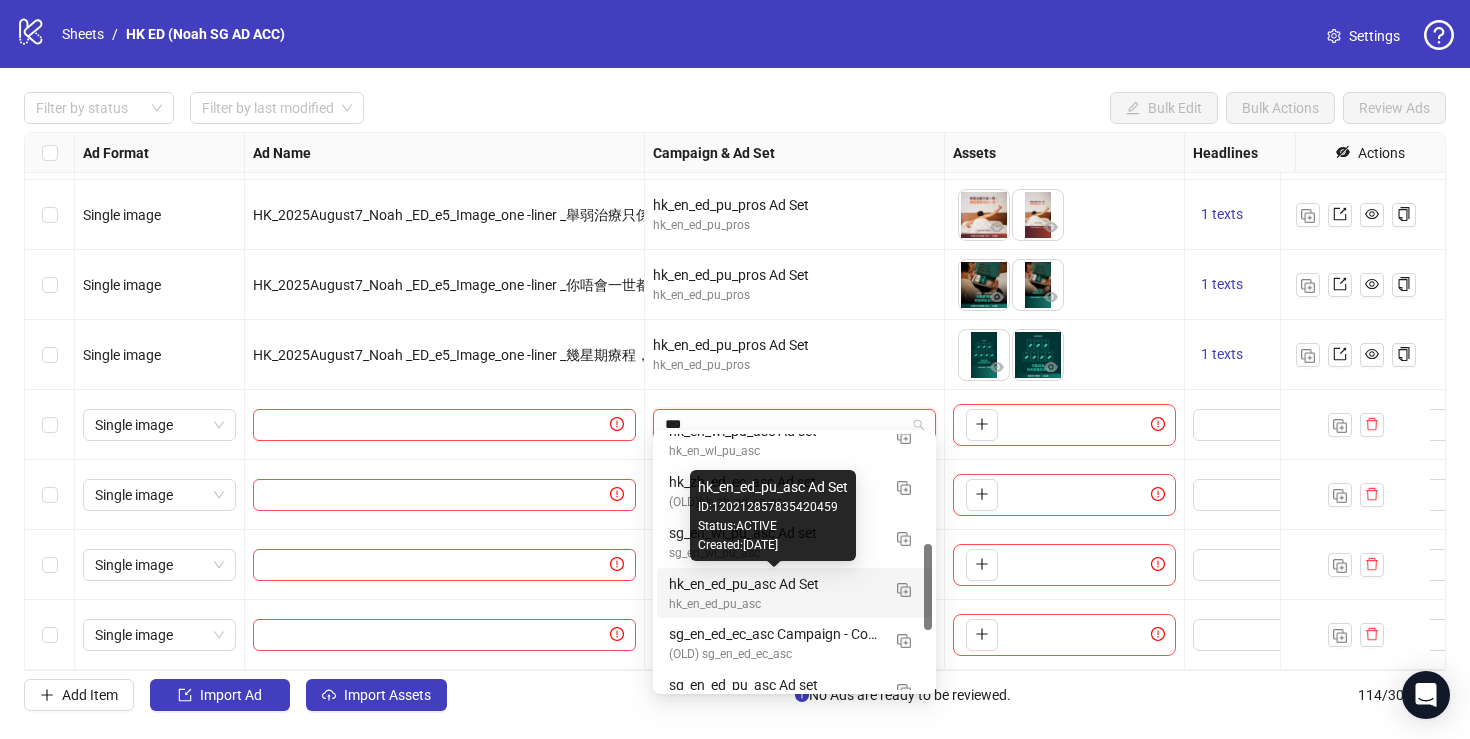 click on "hk_en_ed_pu_asc  Ad Set" at bounding box center [774, 584] 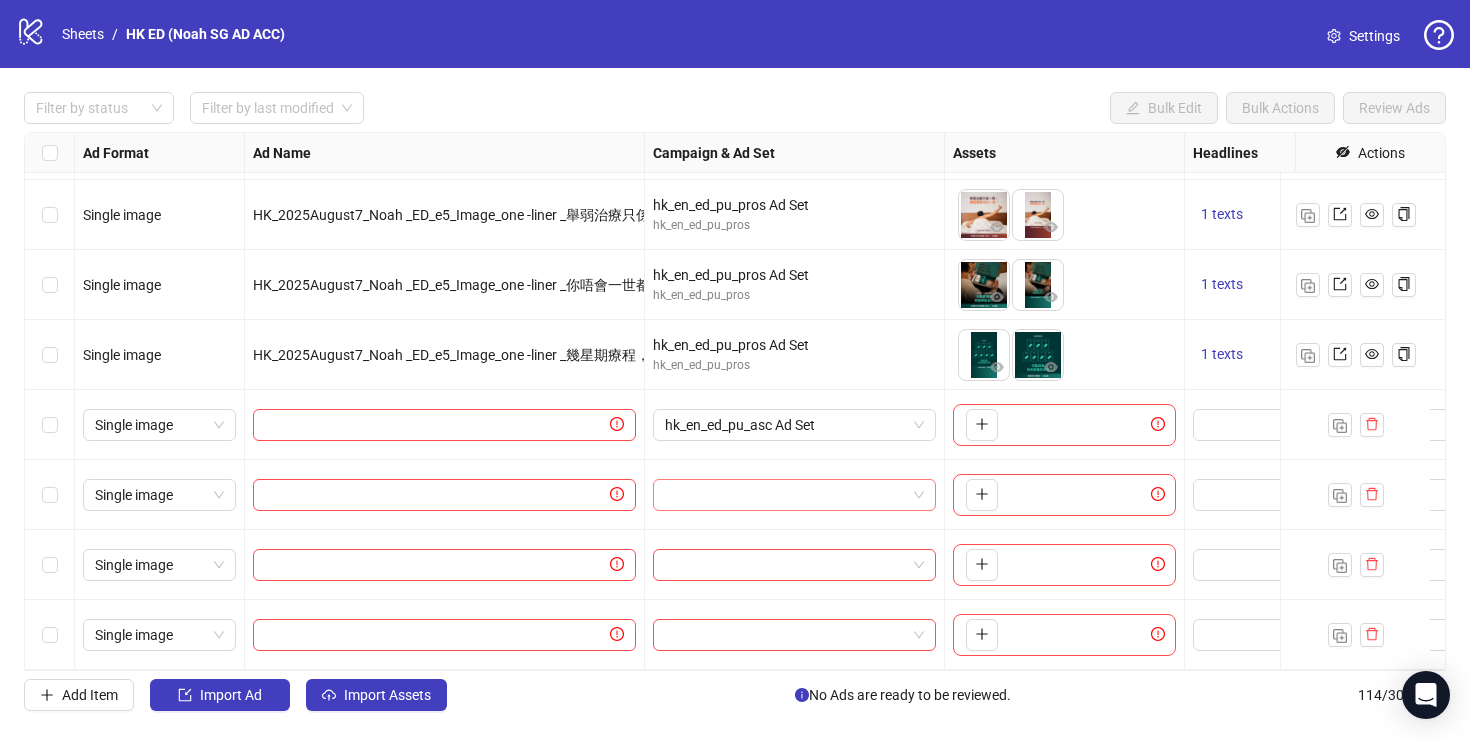 click at bounding box center [785, 495] 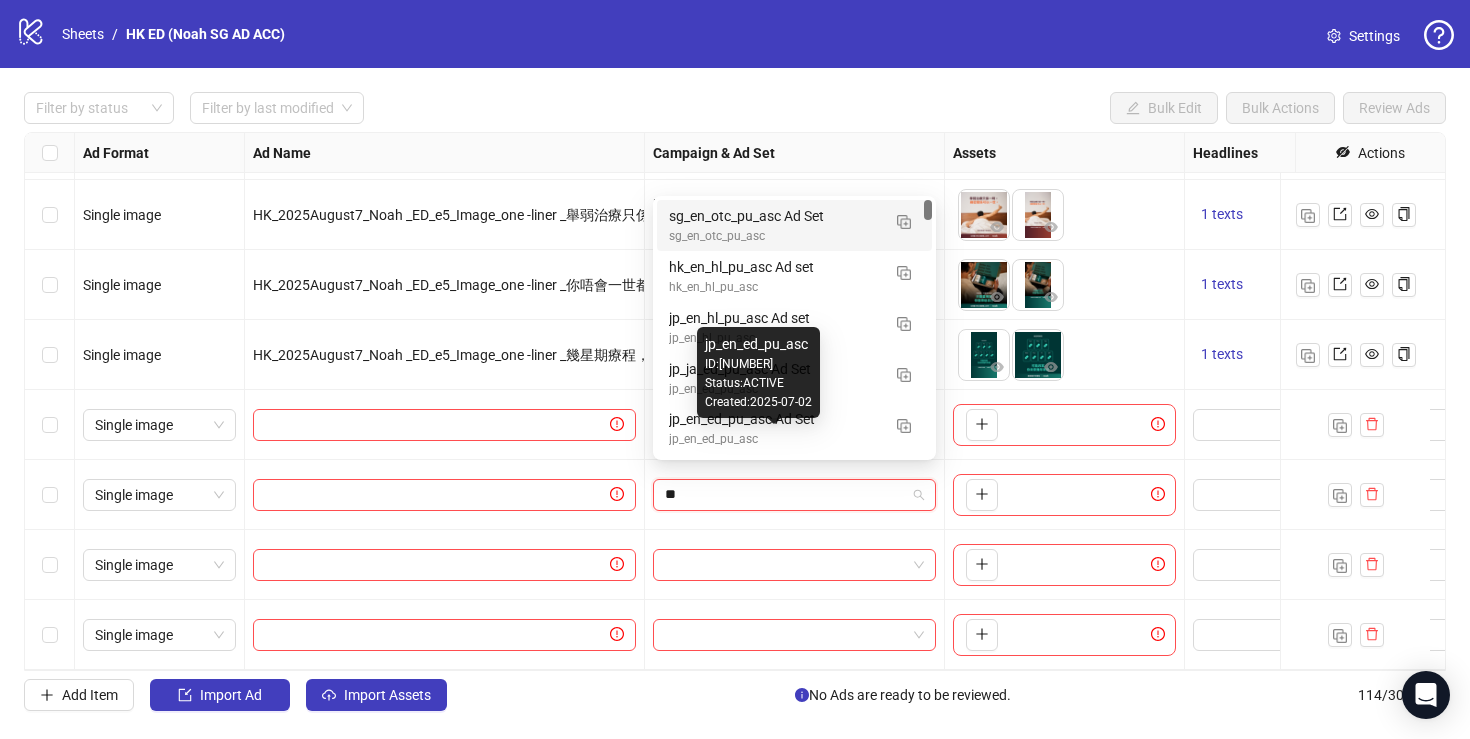 type on "***" 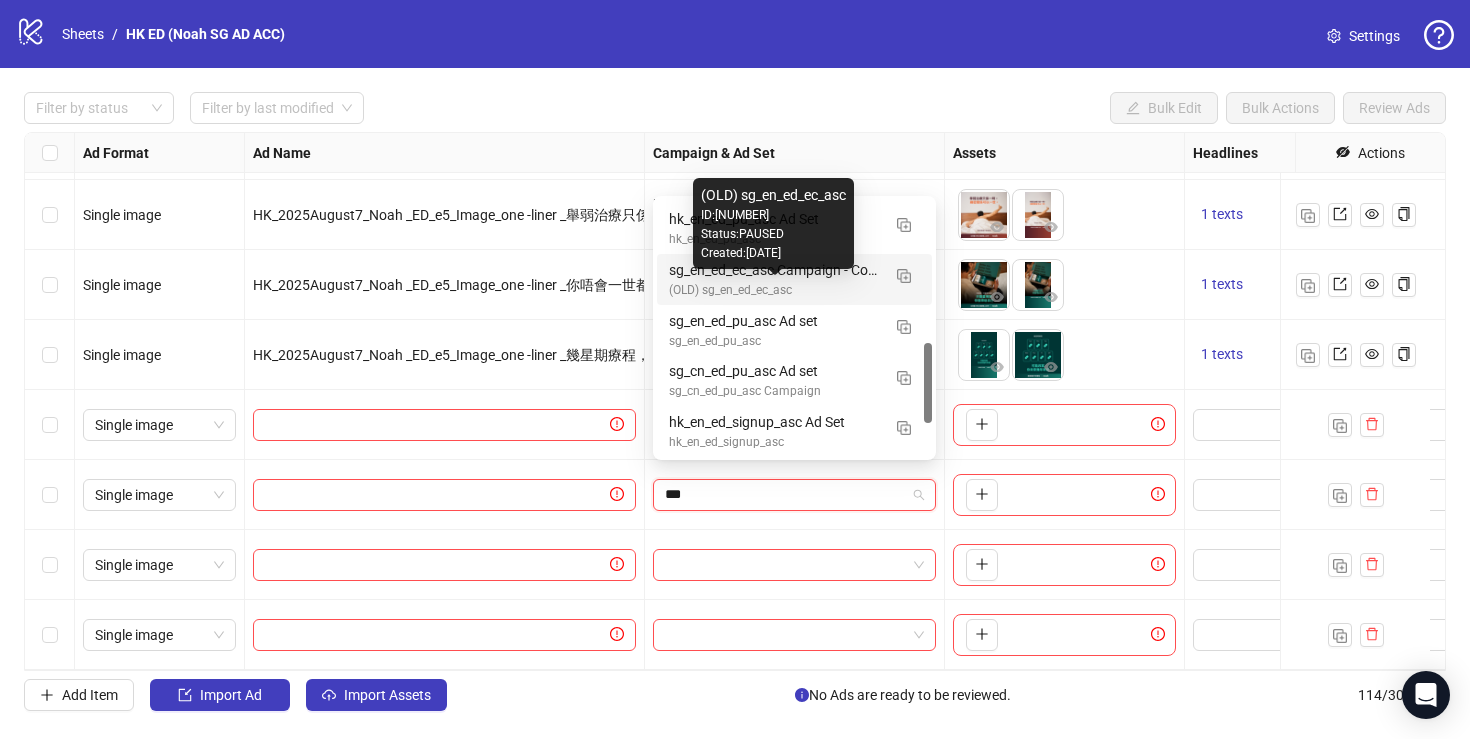 scroll, scrollTop: 433, scrollLeft: 0, axis: vertical 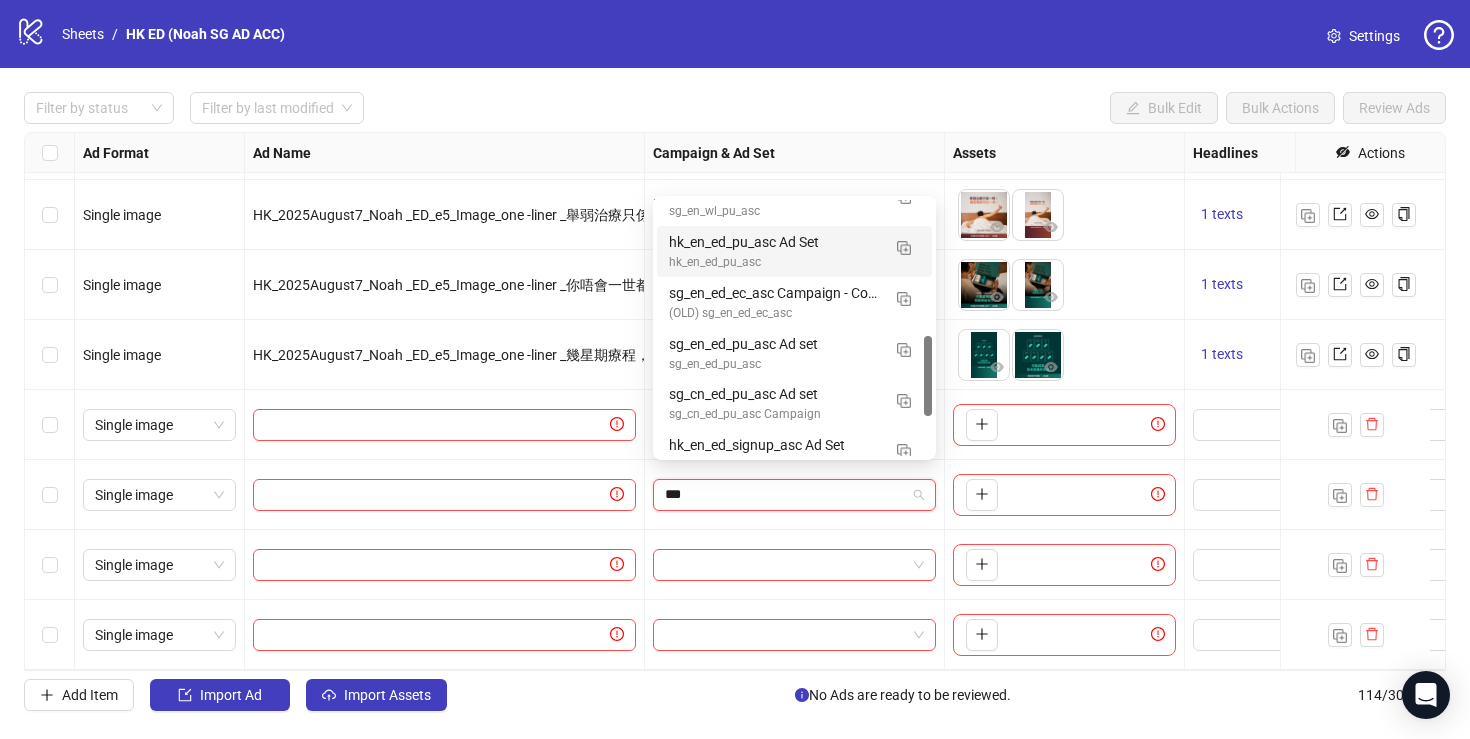 click on "hk_en_ed_pu_asc  Ad Set" at bounding box center [774, 242] 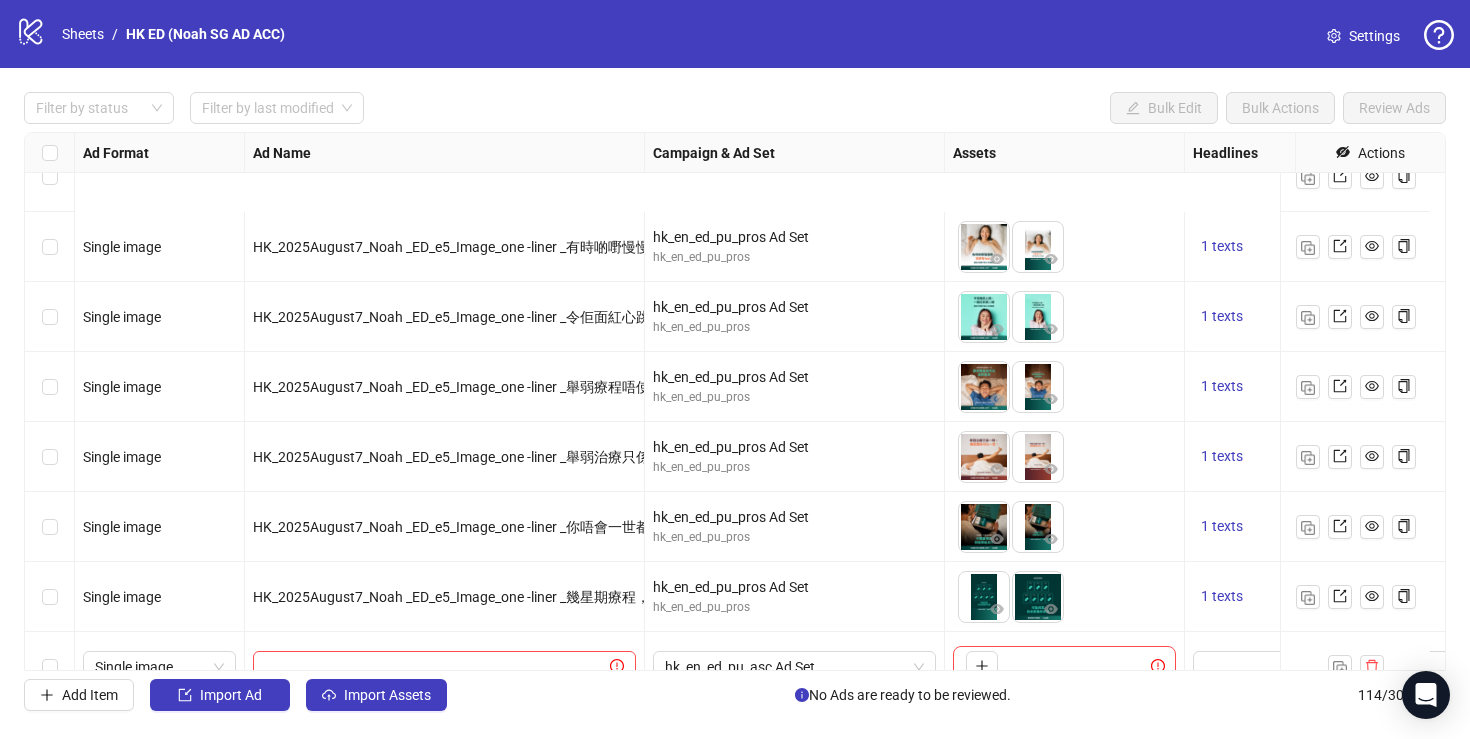 scroll, scrollTop: 7498, scrollLeft: 0, axis: vertical 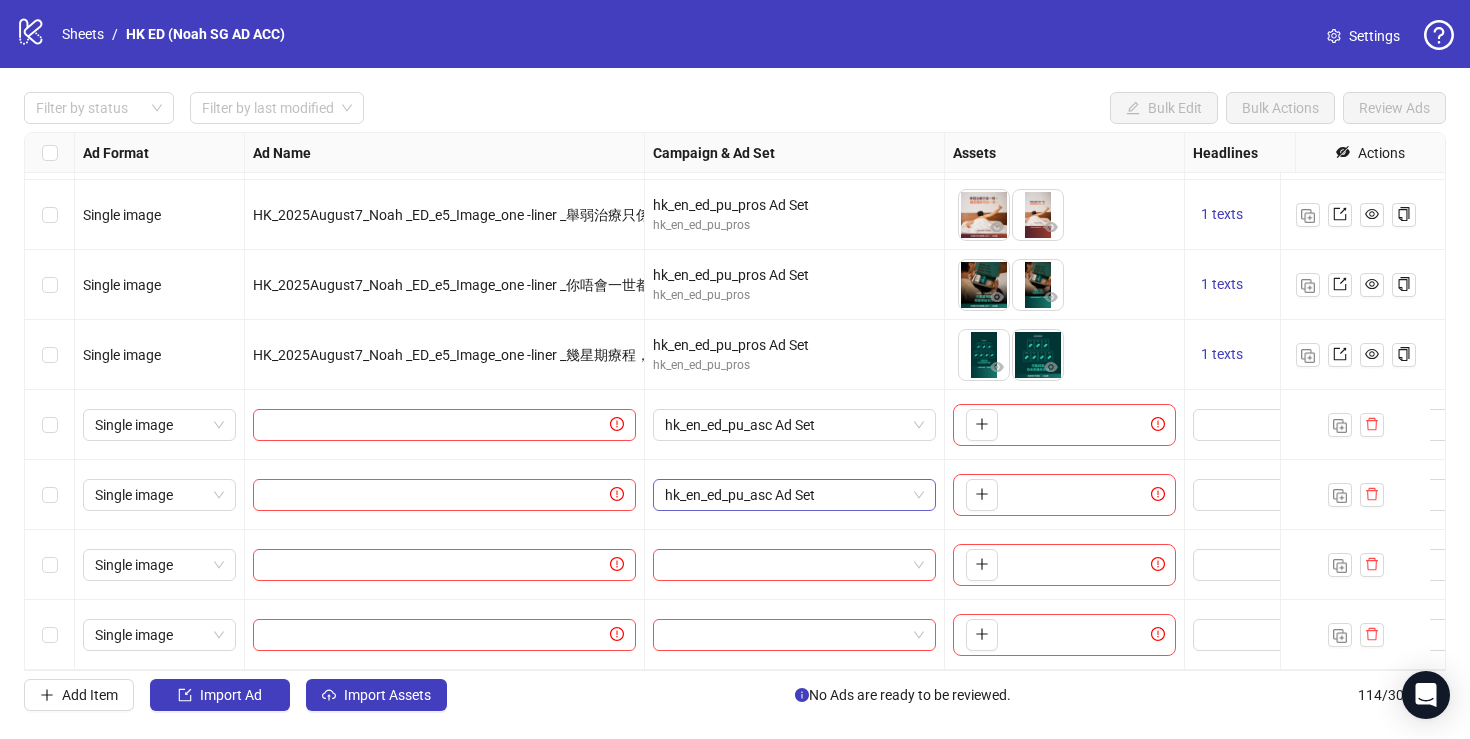 click on "hk_en_ed_pu_asc  Ad Set" at bounding box center [794, 495] 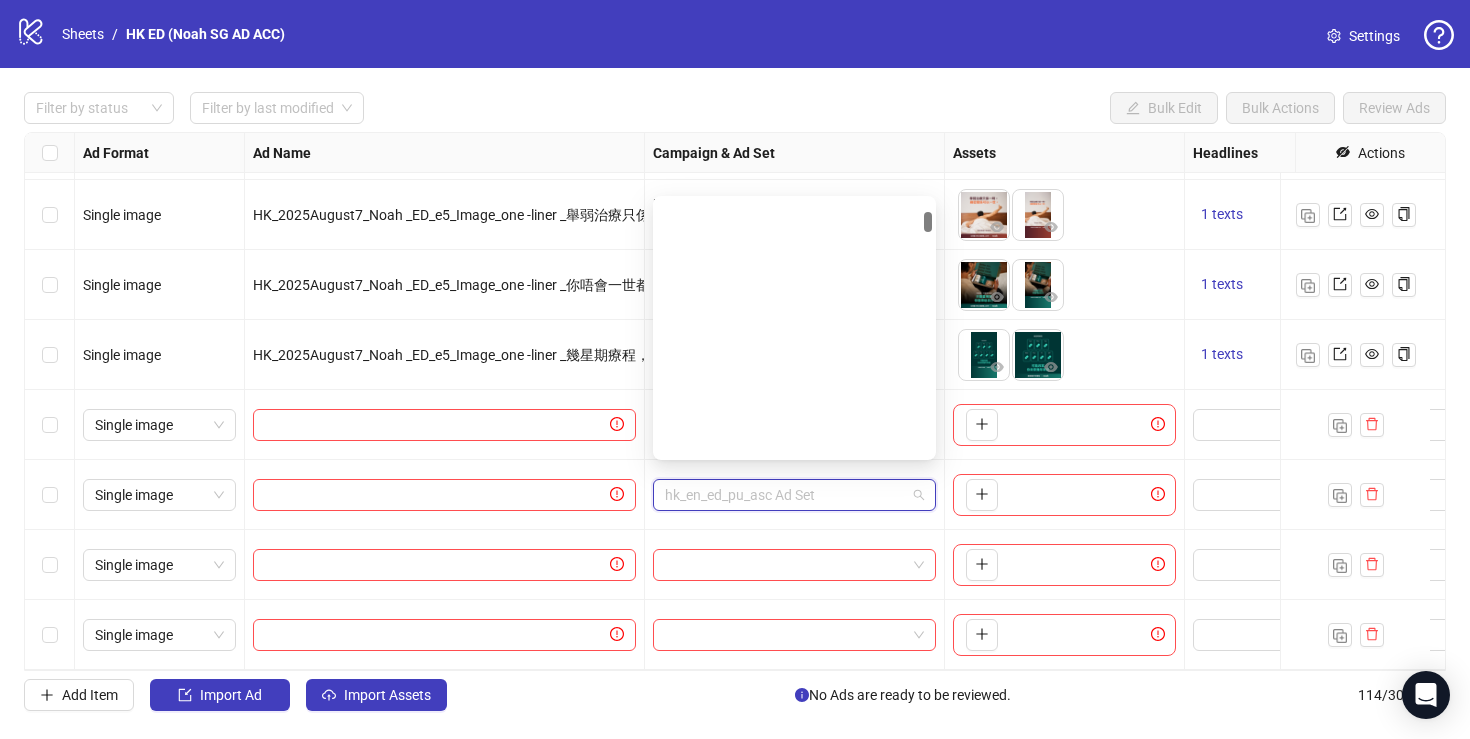 scroll, scrollTop: 873, scrollLeft: 0, axis: vertical 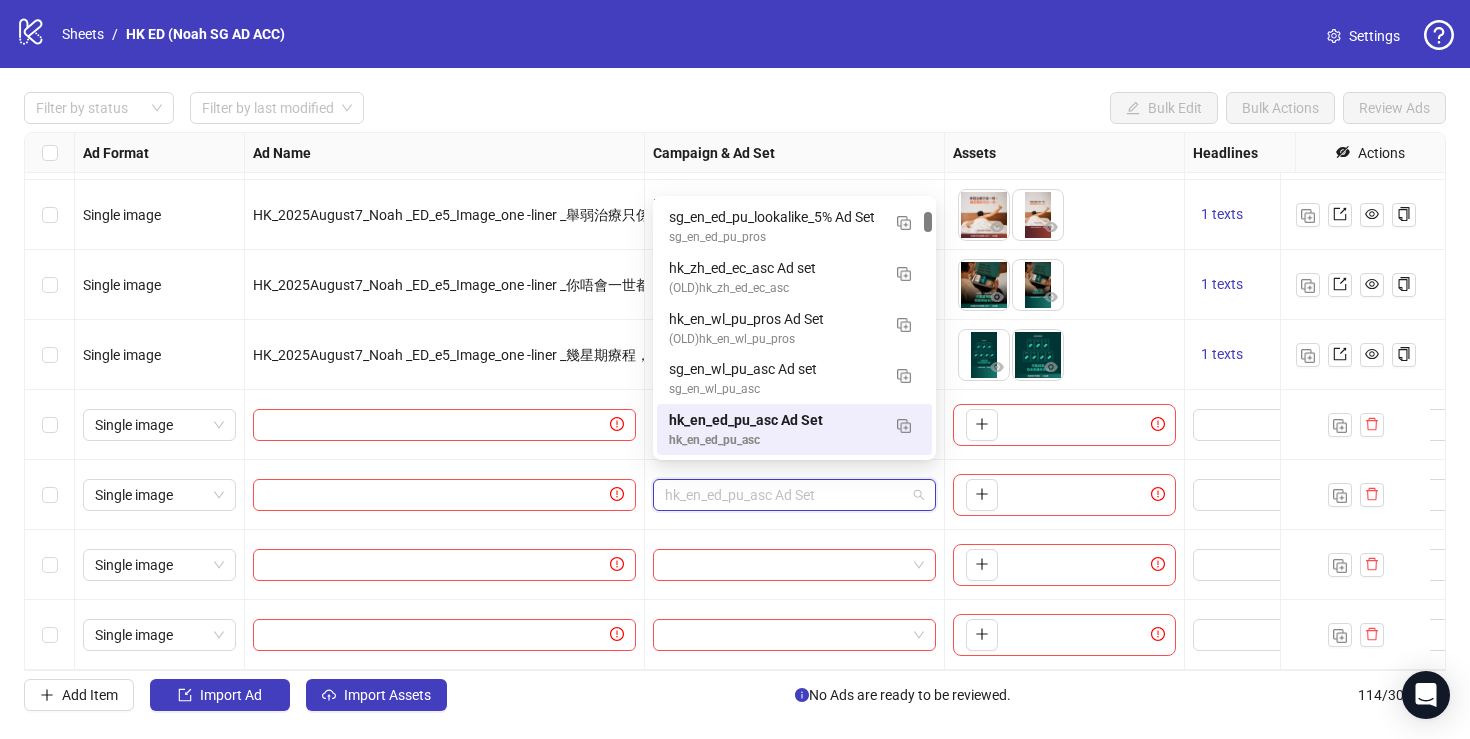 click at bounding box center [795, 565] 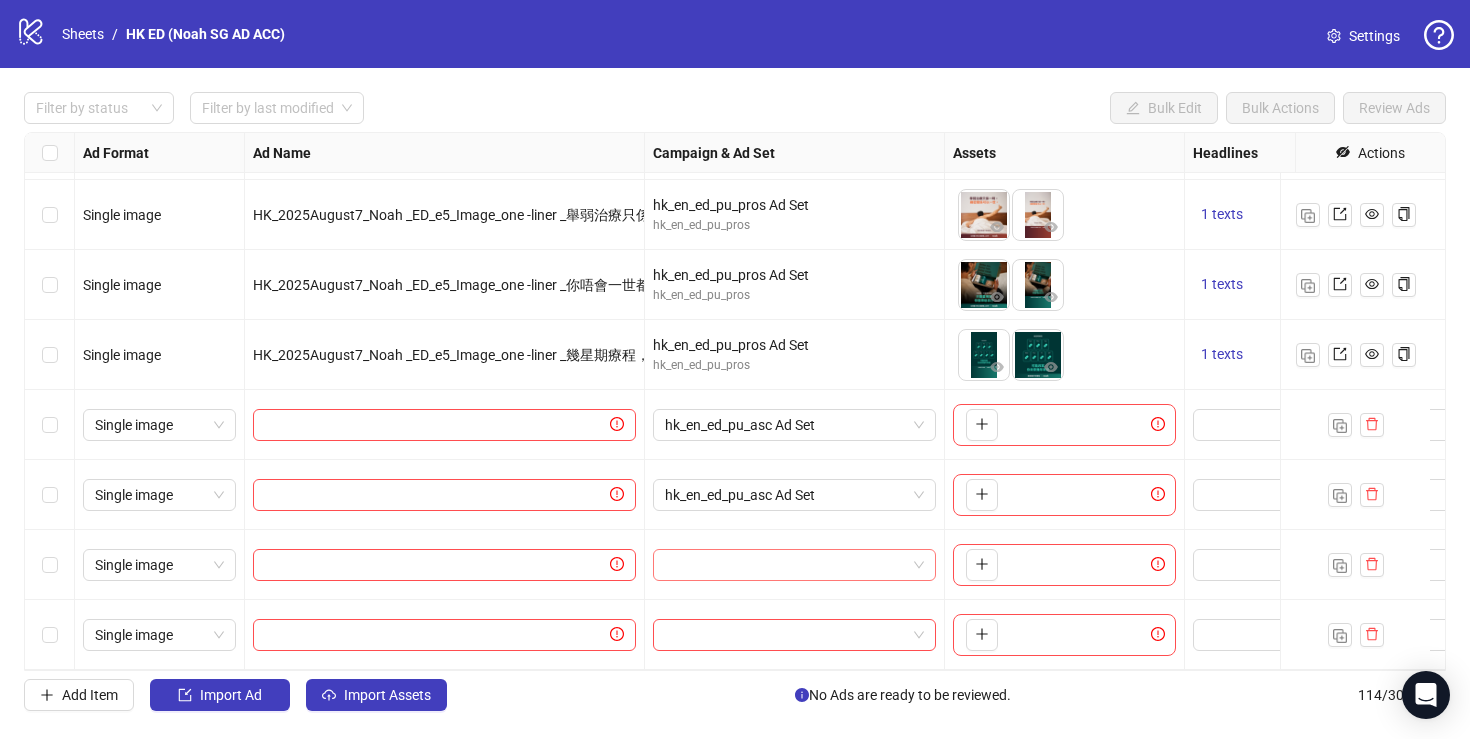 click at bounding box center [785, 565] 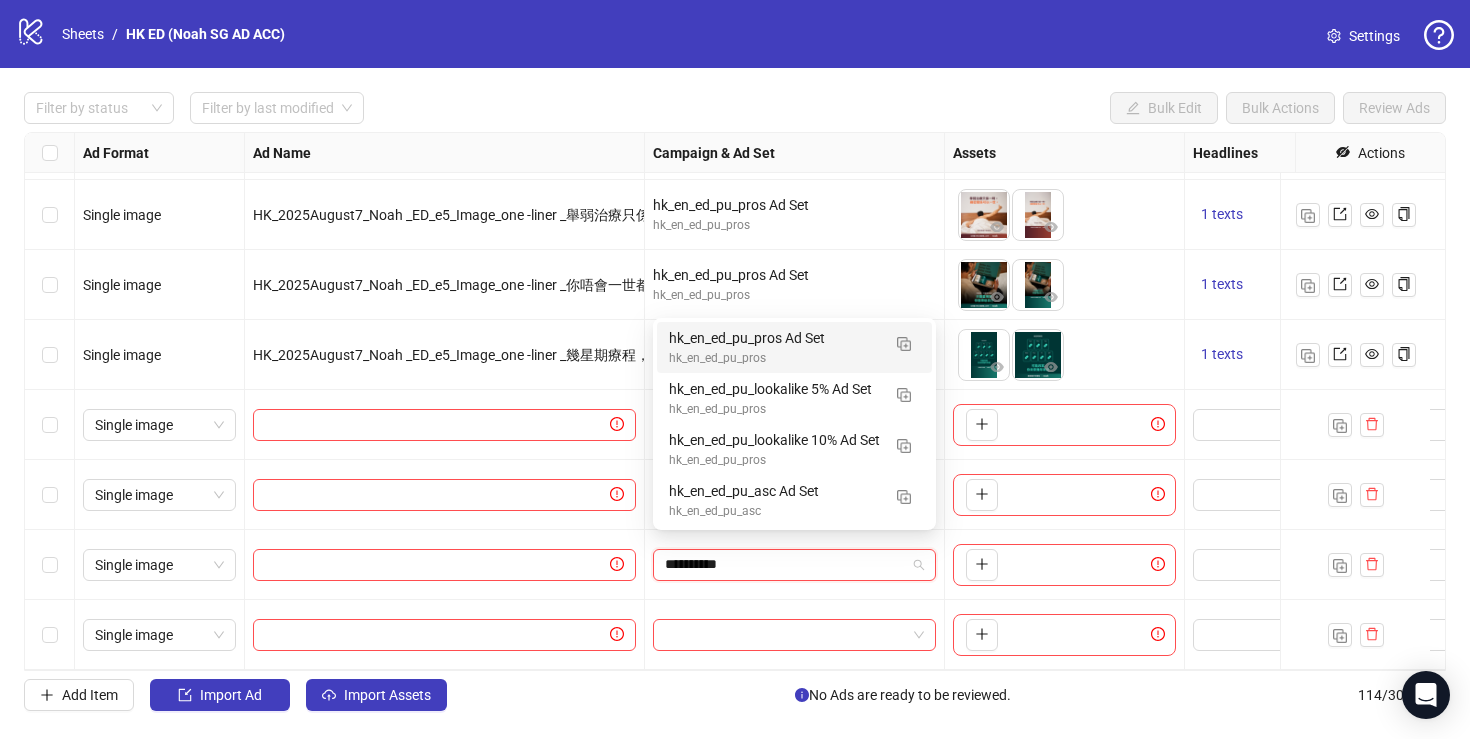 type on "**********" 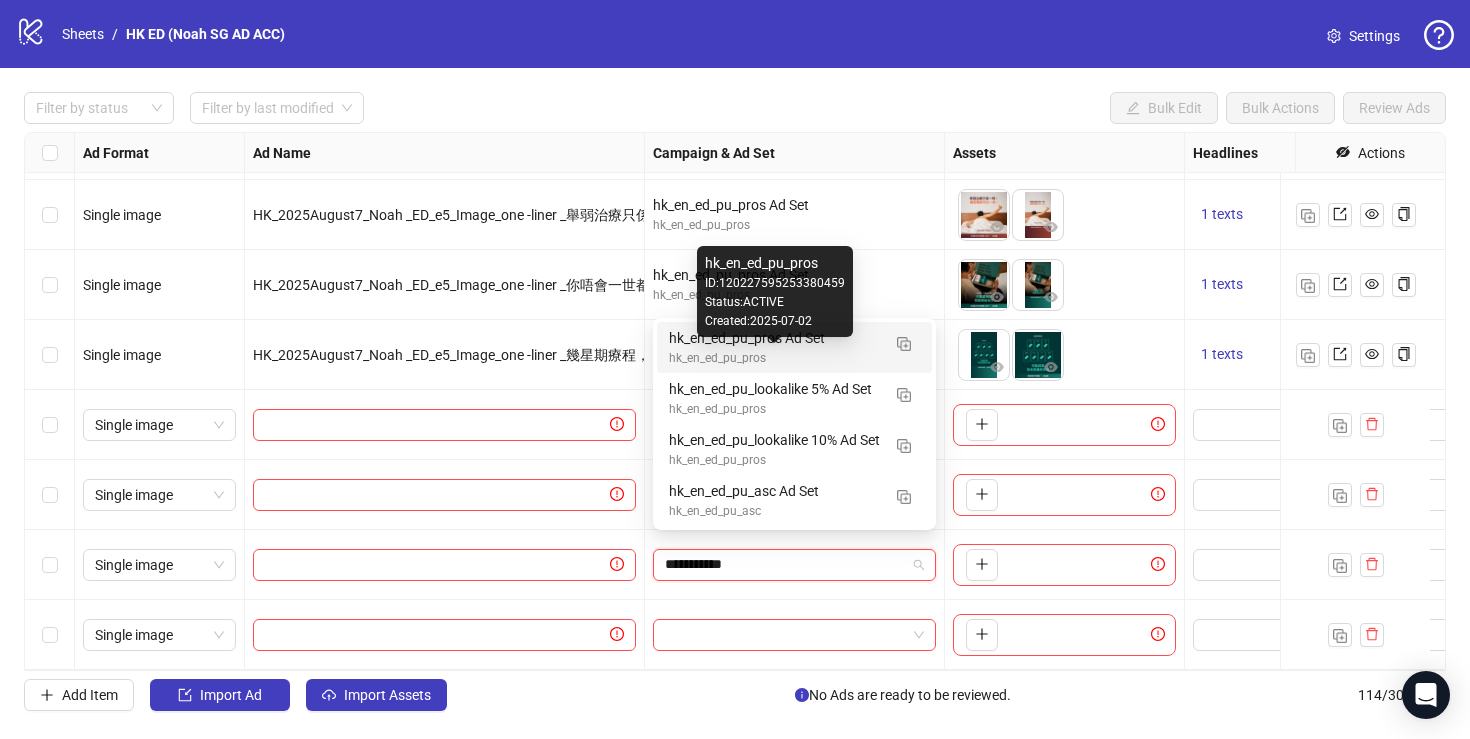 click on "hk_en_ed_pu_pros" at bounding box center (774, 358) 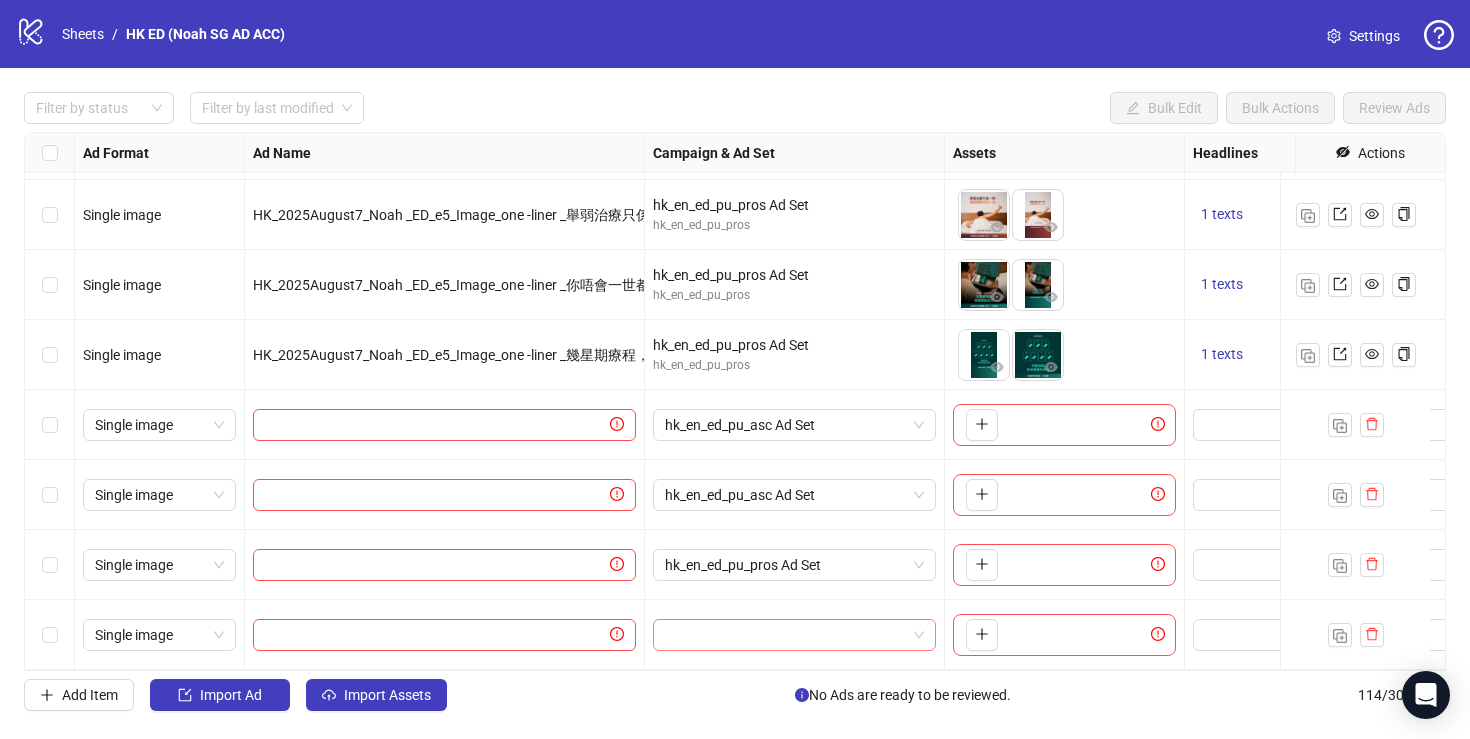 click at bounding box center (785, 635) 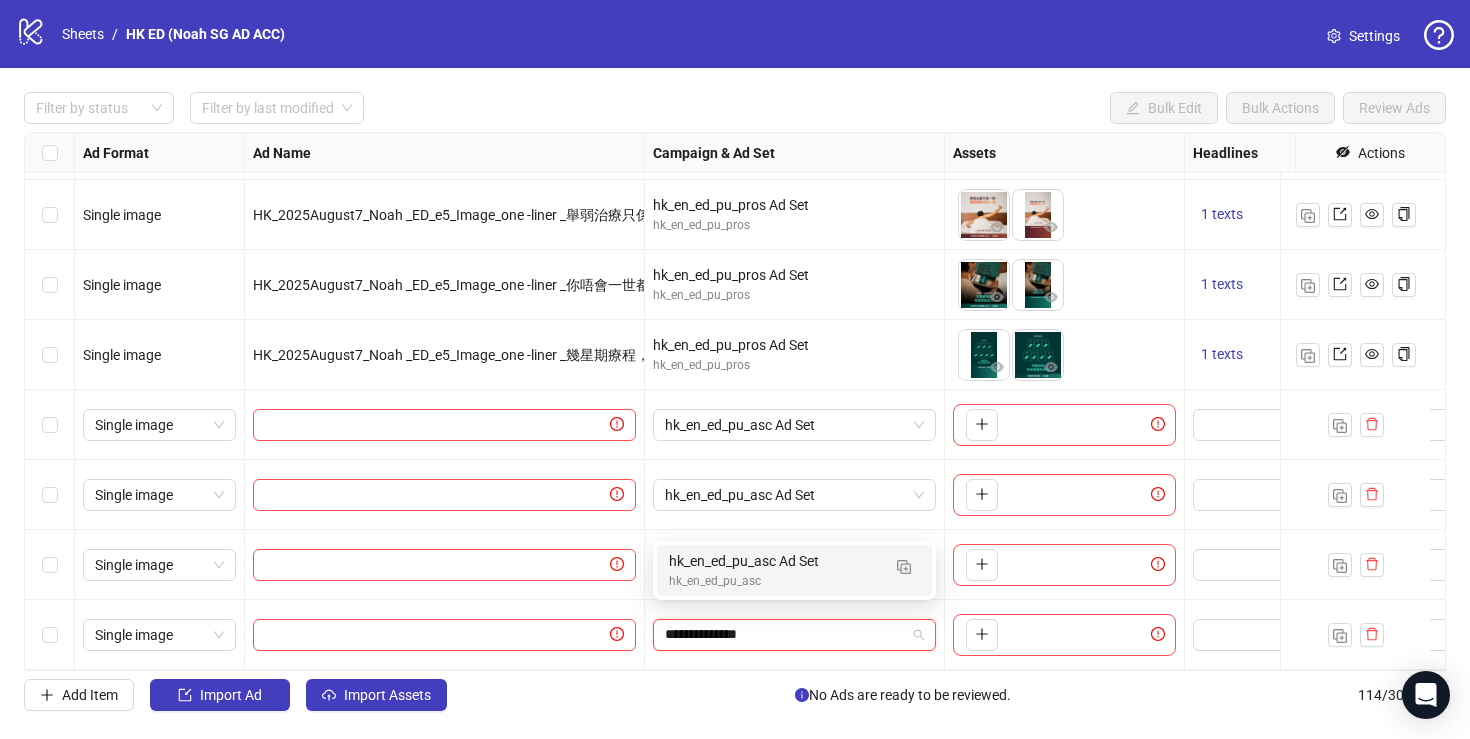 type on "**********" 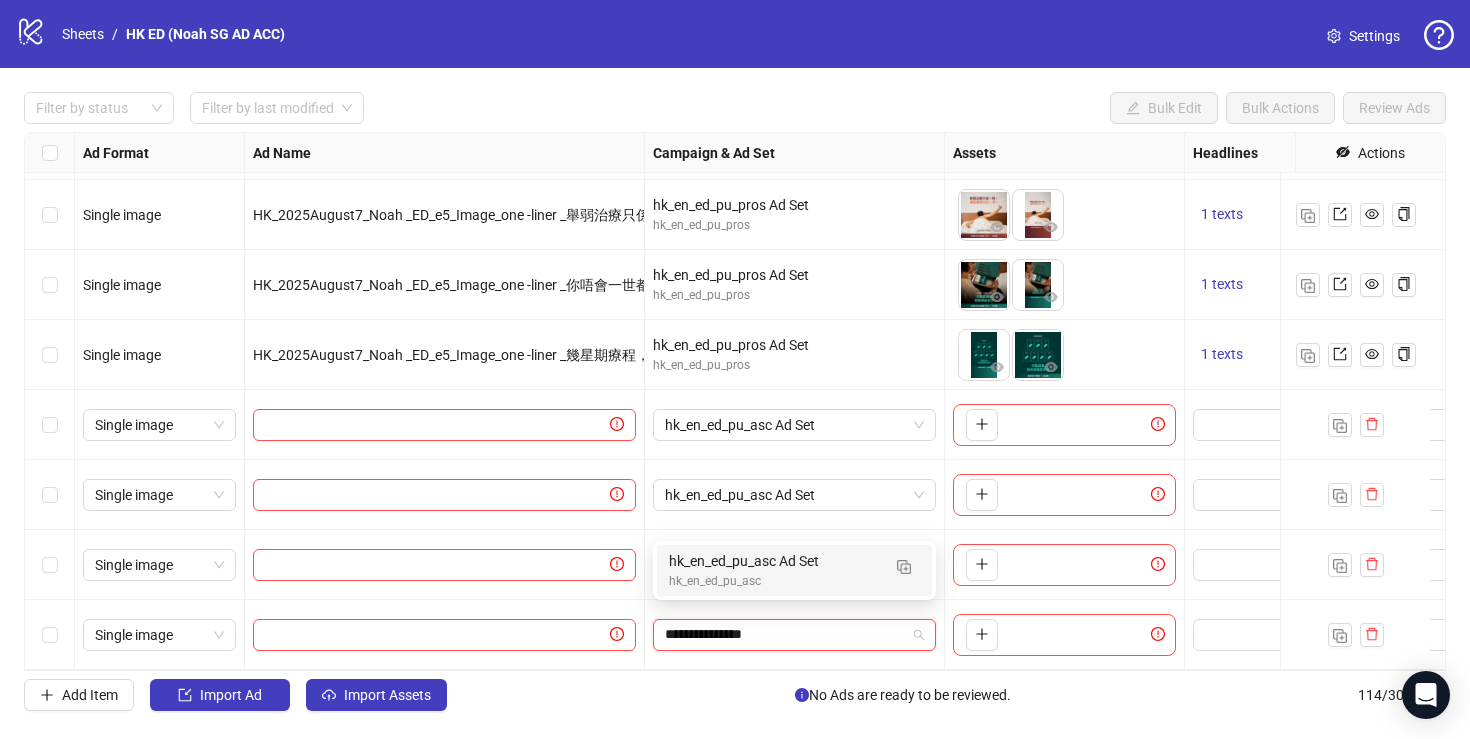 click on "hk_en_ed_pu_asc" at bounding box center [774, 581] 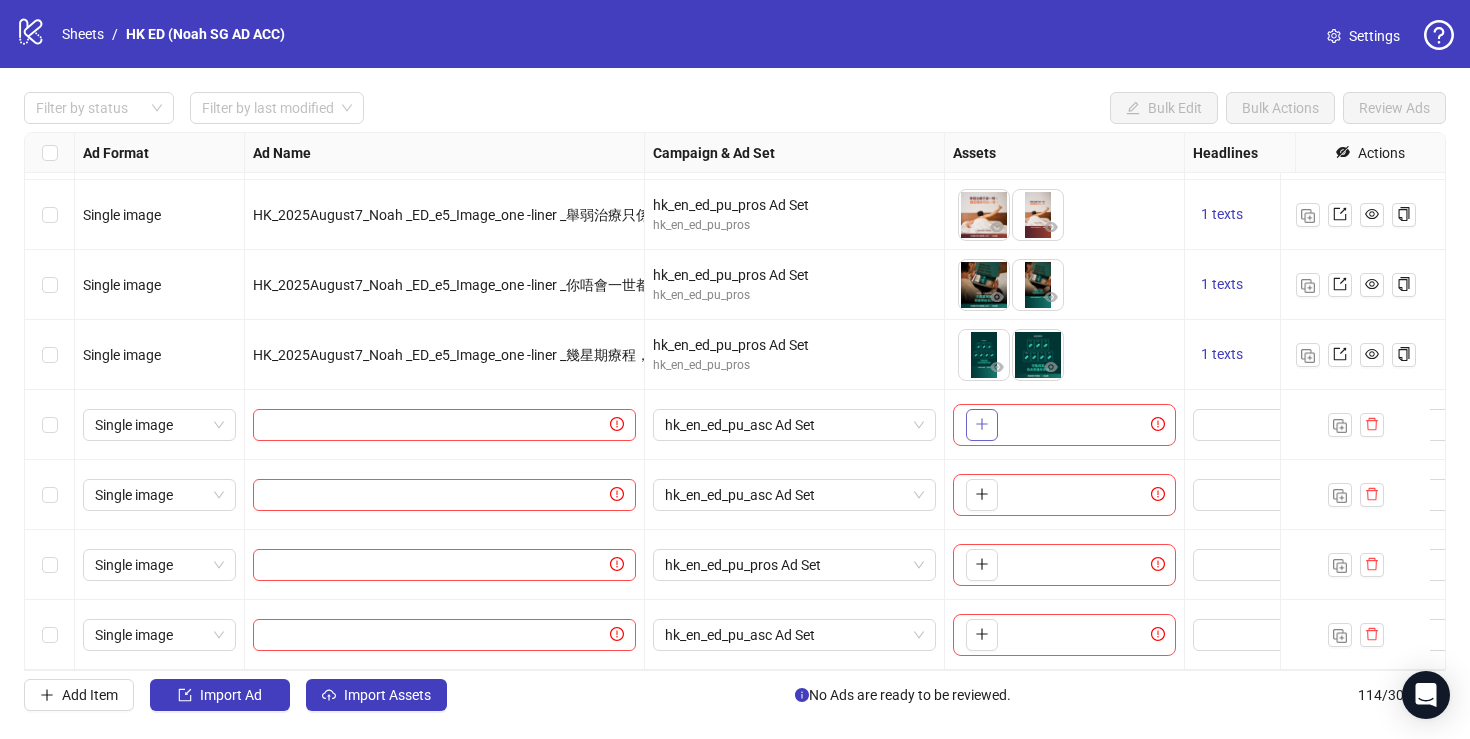 click 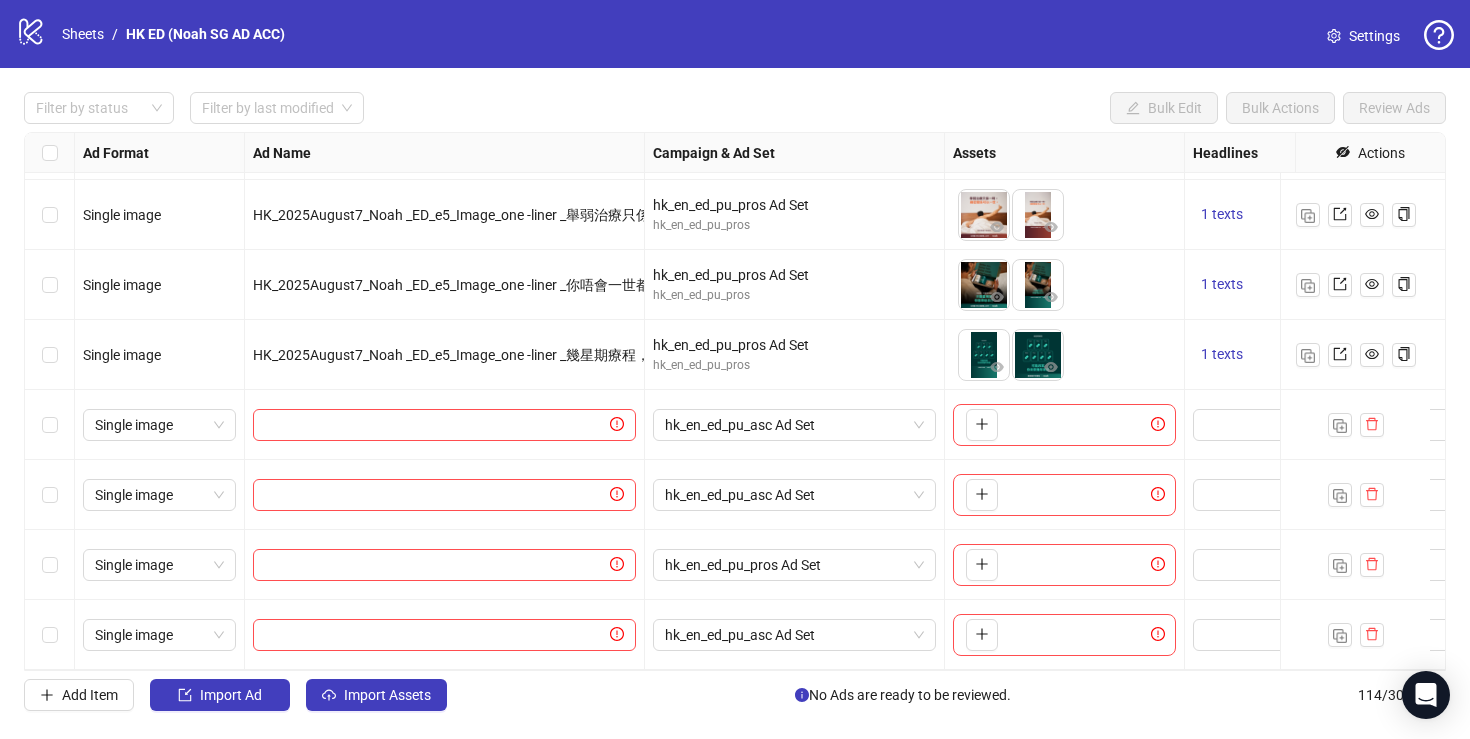click on "To pick up a draggable item, press the space bar.
While dragging, use the arrow keys to move the item.
Press space again to drop the item in its new position, or press escape to cancel." at bounding box center [1064, 425] 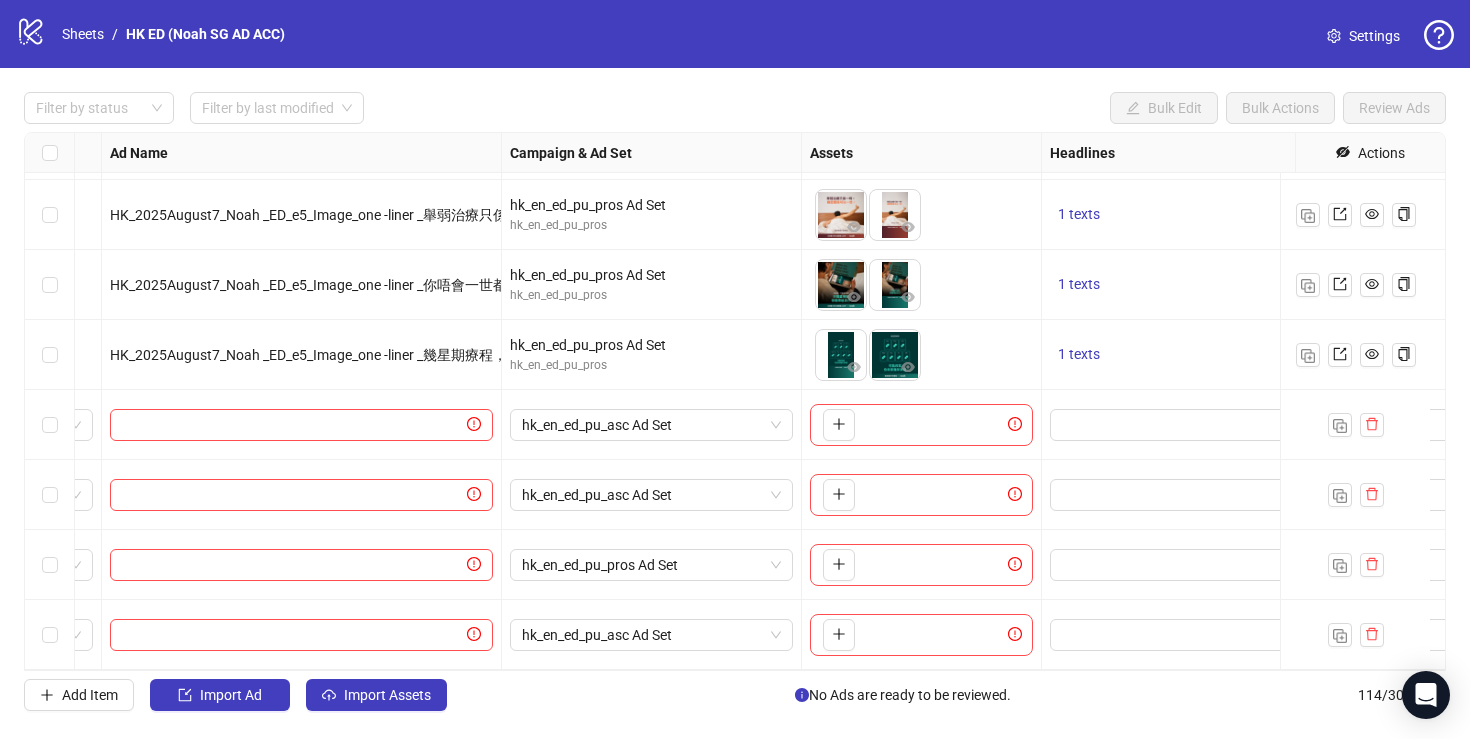 scroll, scrollTop: 7498, scrollLeft: 184, axis: both 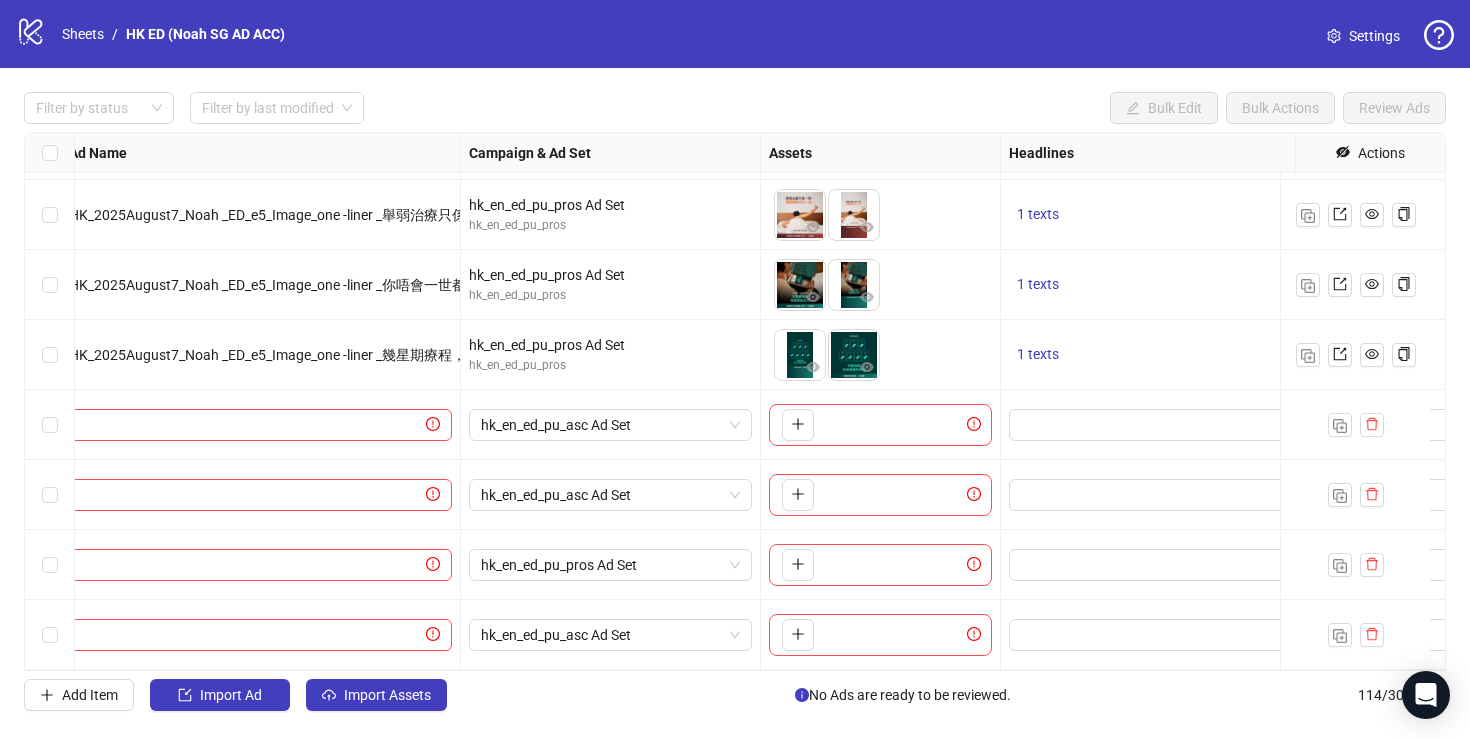 click on "To pick up a draggable item, press the space bar.
While dragging, use the arrow keys to move the item.
Press space again to drop the item in its new position, or press escape to cancel." at bounding box center [880, 425] 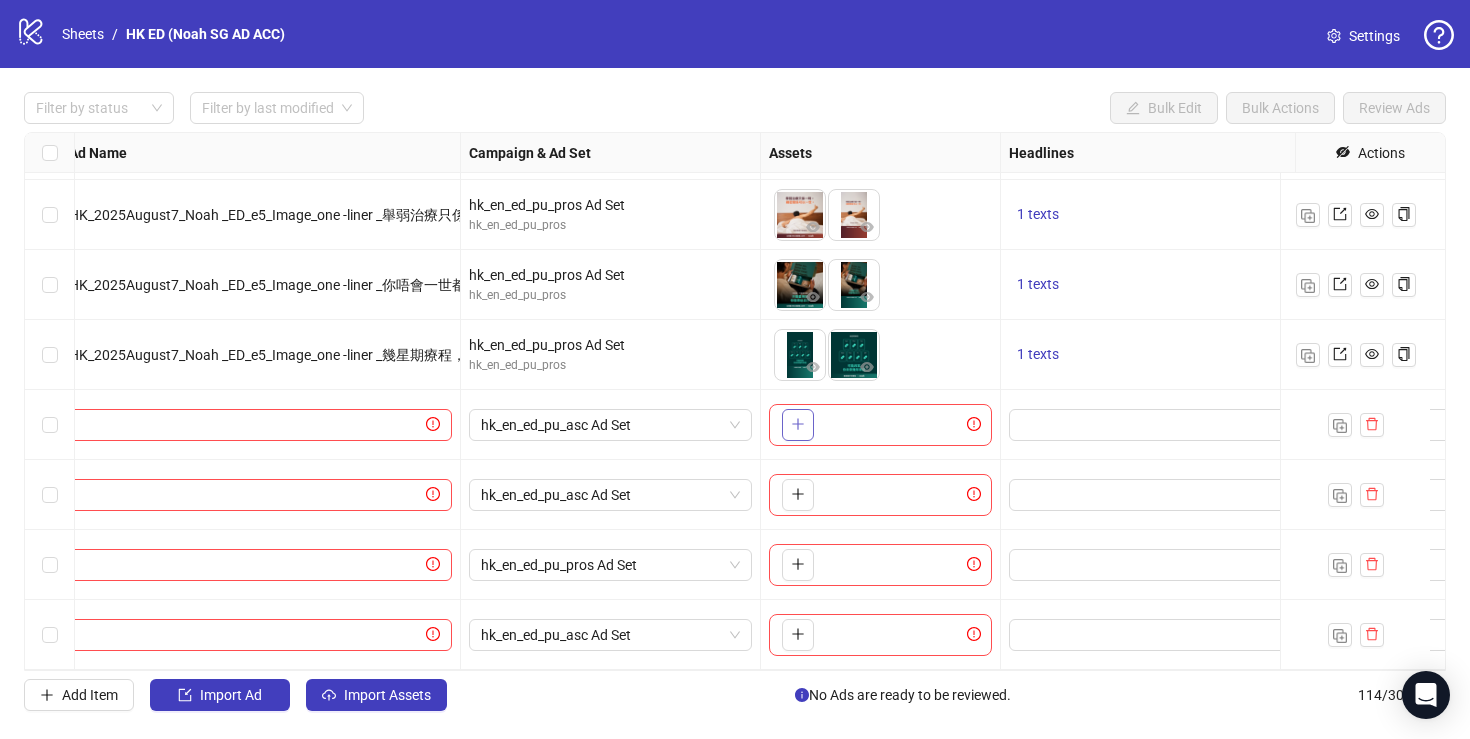 click at bounding box center [798, 424] 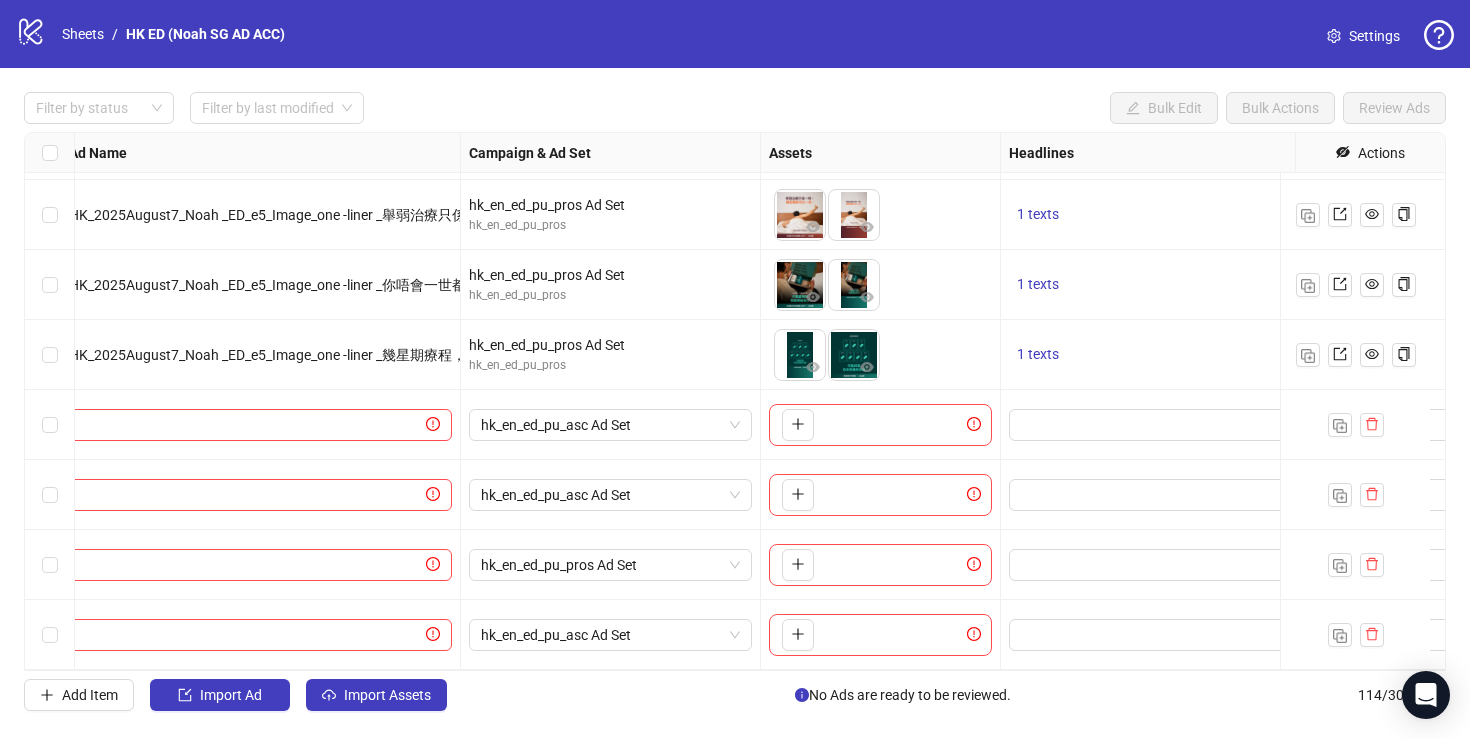click on "To pick up a draggable item, press the space bar.
While dragging, use the arrow keys to move the item.
Press space again to drop the item in its new position, or press escape to cancel." at bounding box center [881, 425] 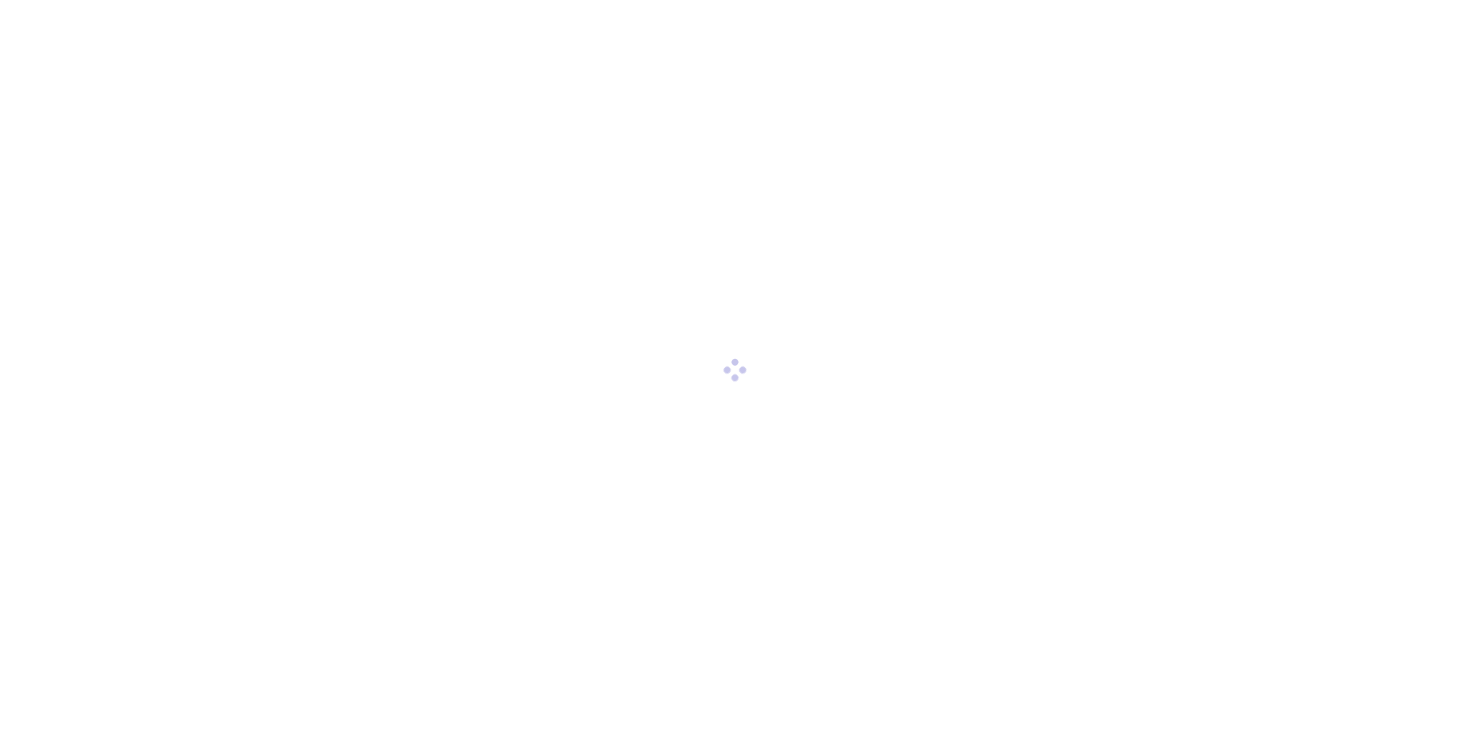 scroll, scrollTop: 0, scrollLeft: 0, axis: both 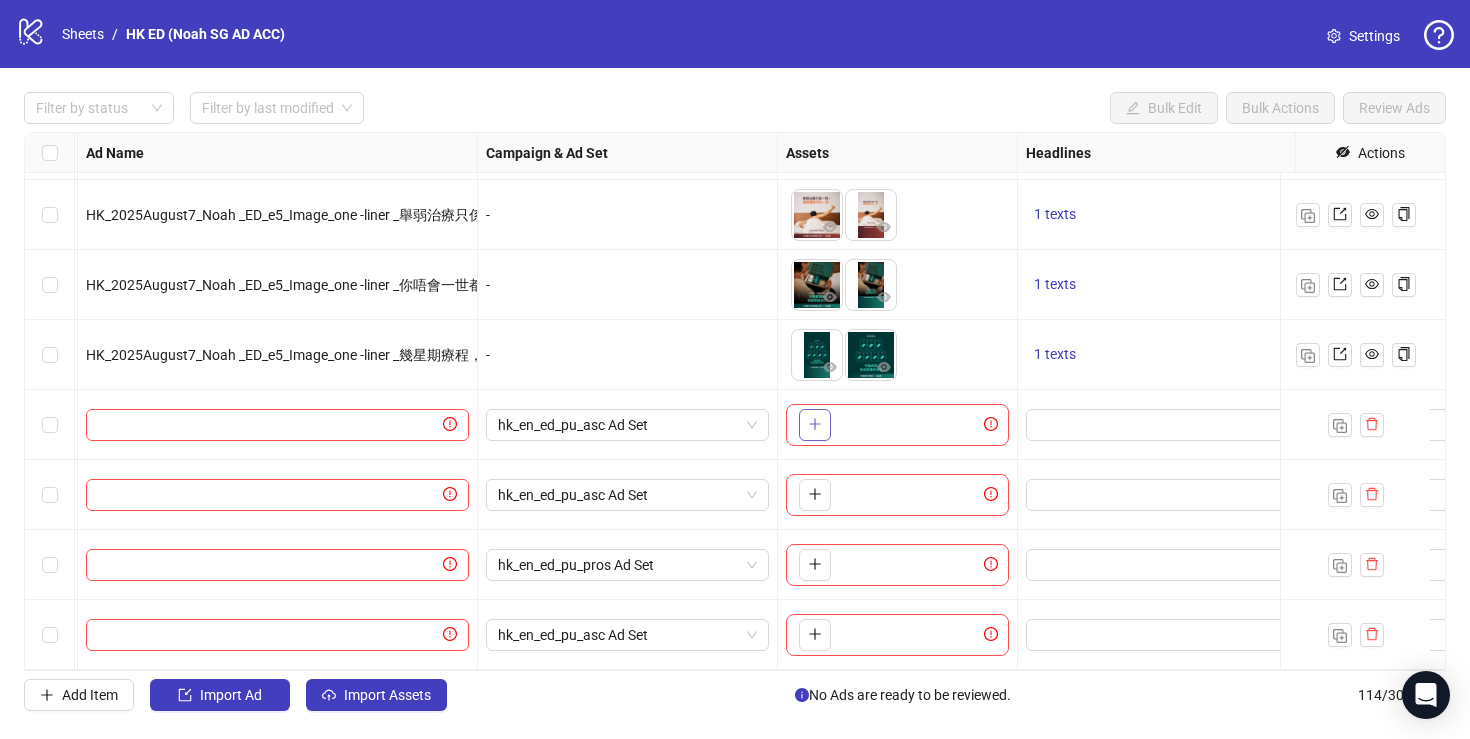 click 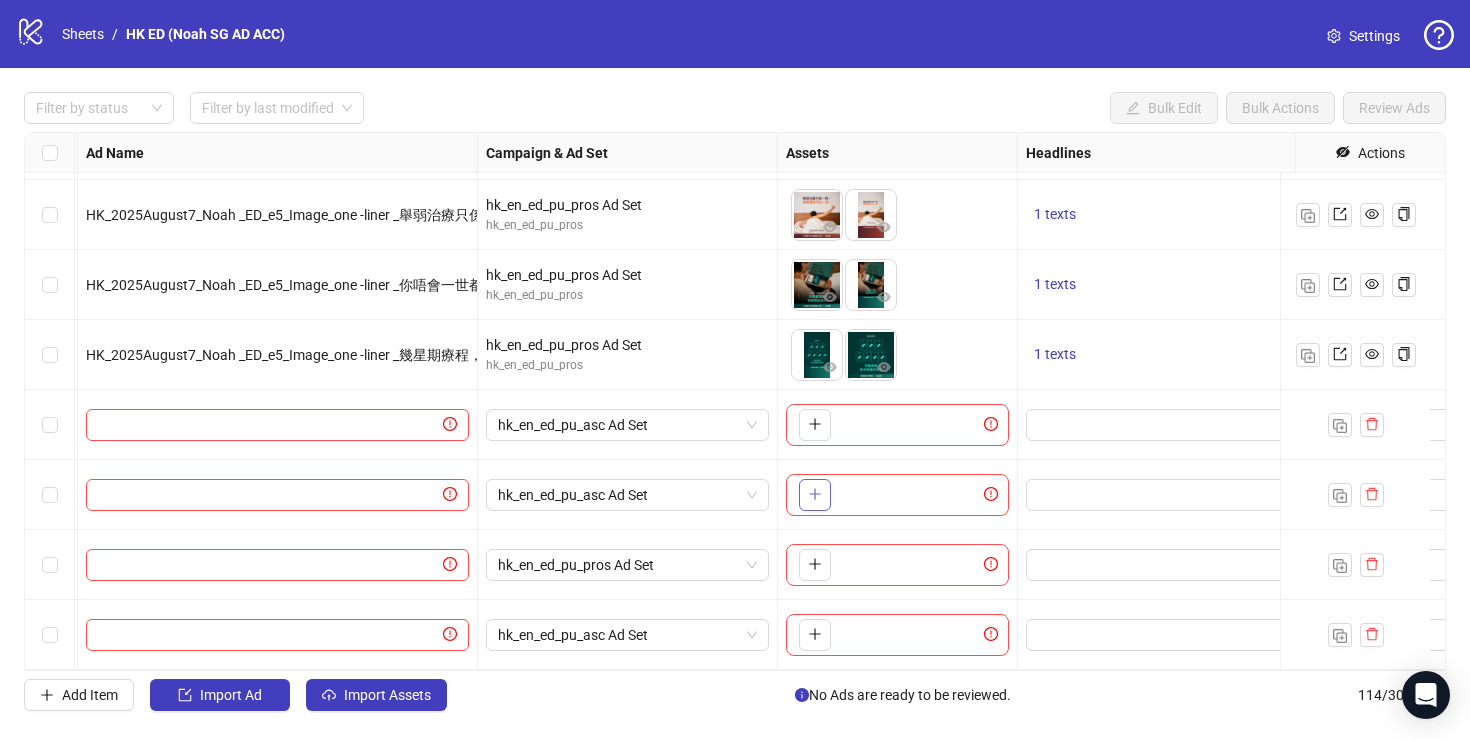 click at bounding box center (815, 495) 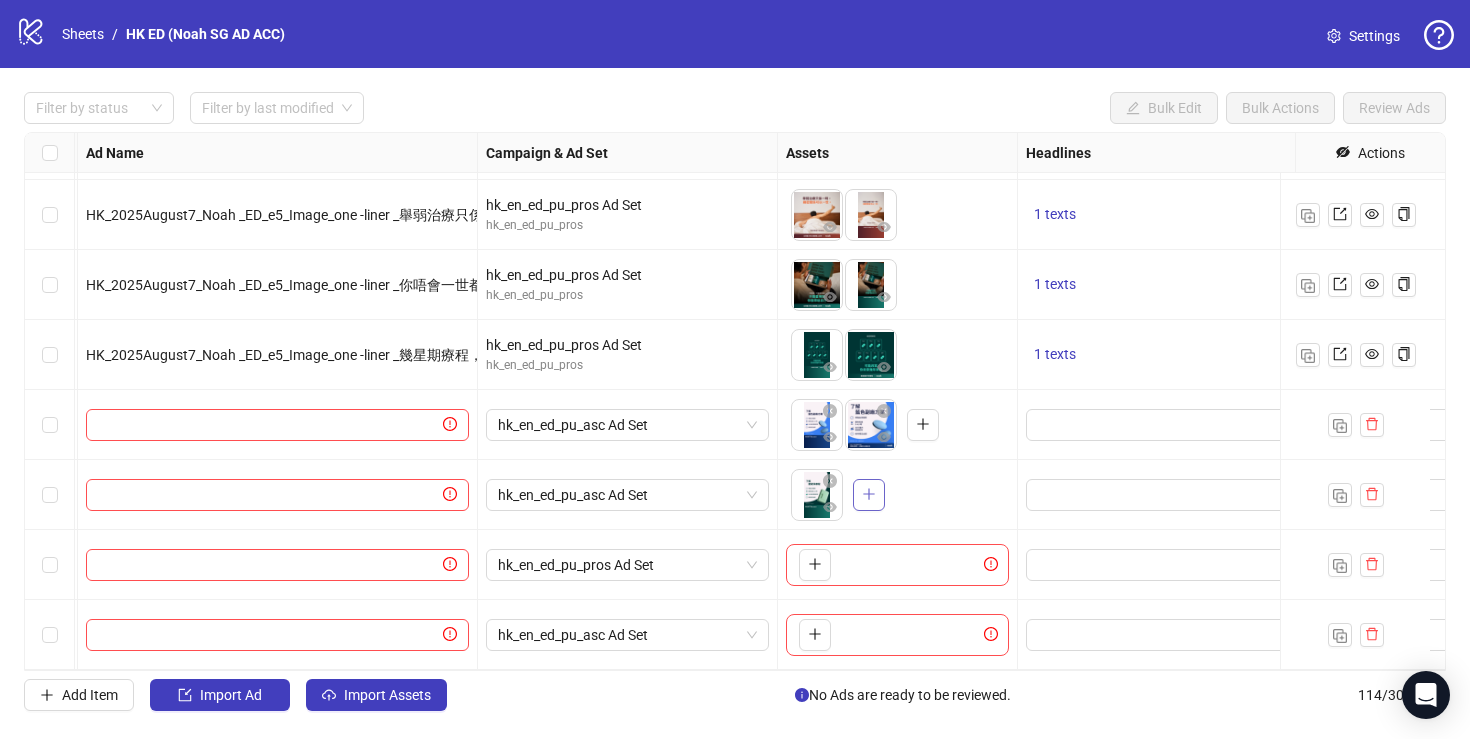 click at bounding box center (869, 495) 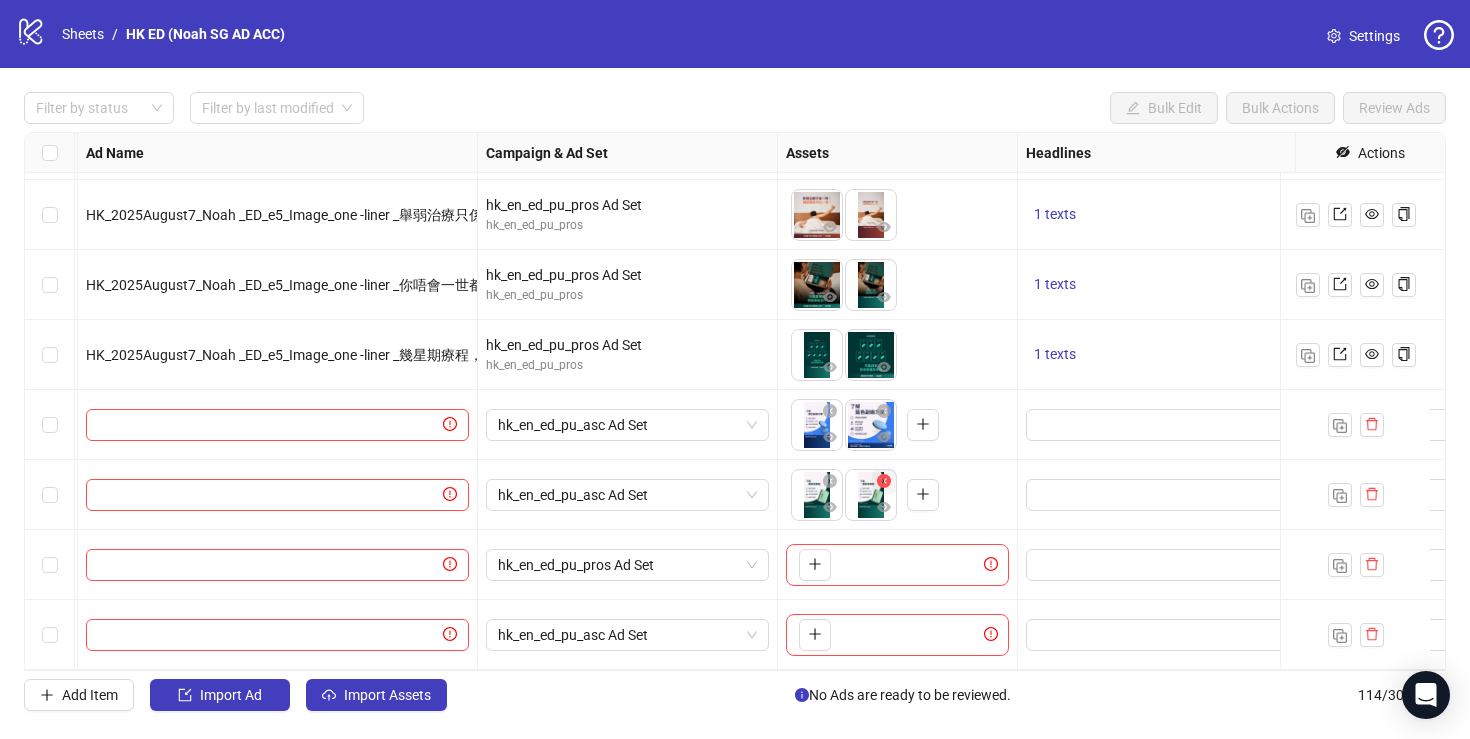click 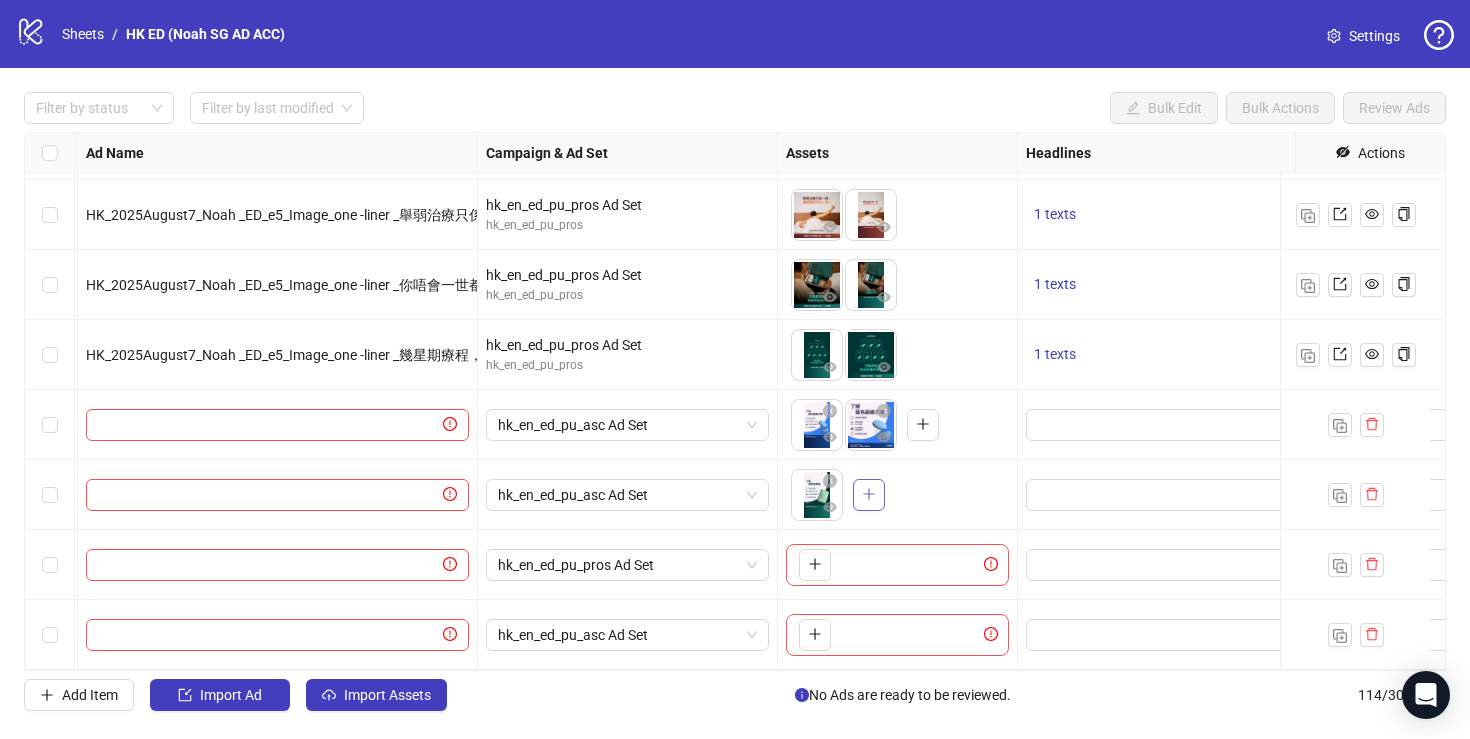 click 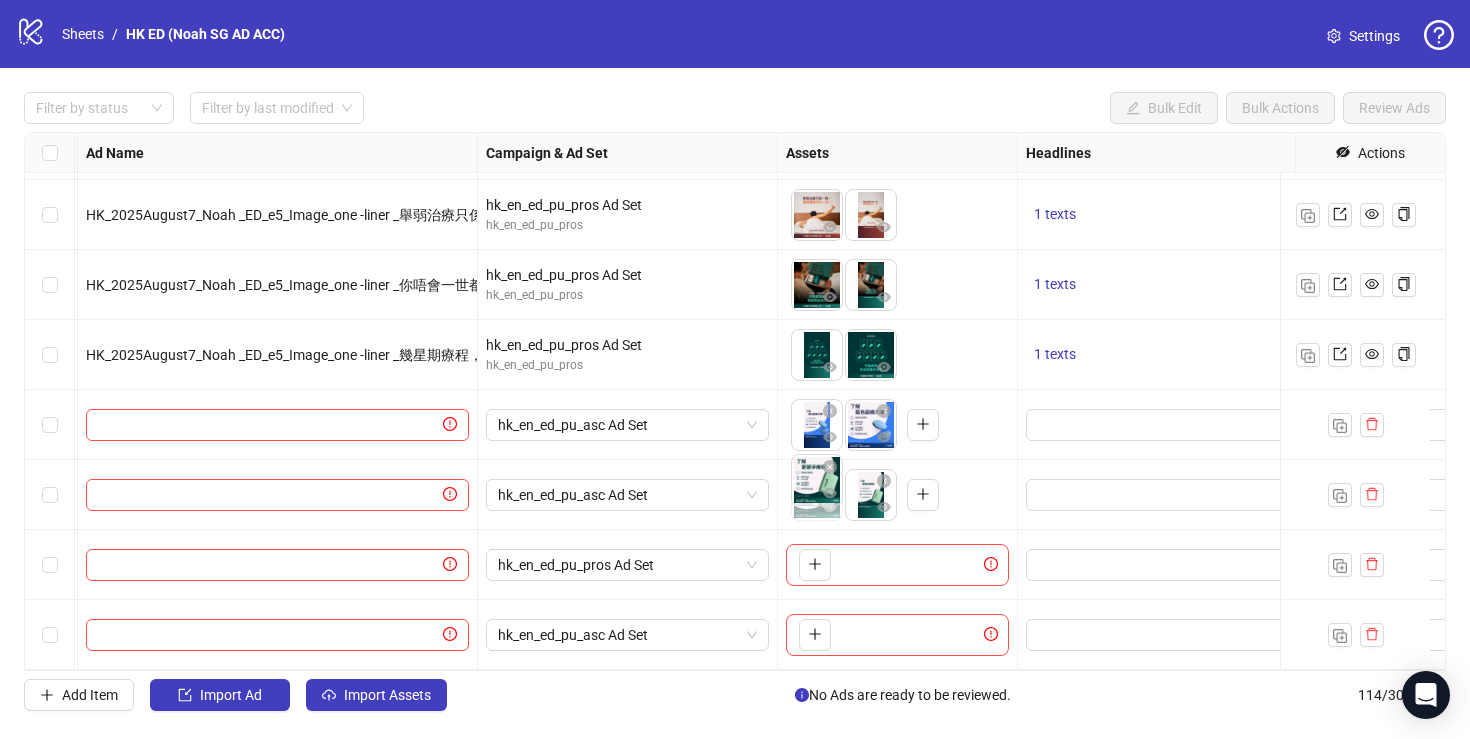 drag, startPoint x: 865, startPoint y: 487, endPoint x: 809, endPoint y: 486, distance: 56.008926 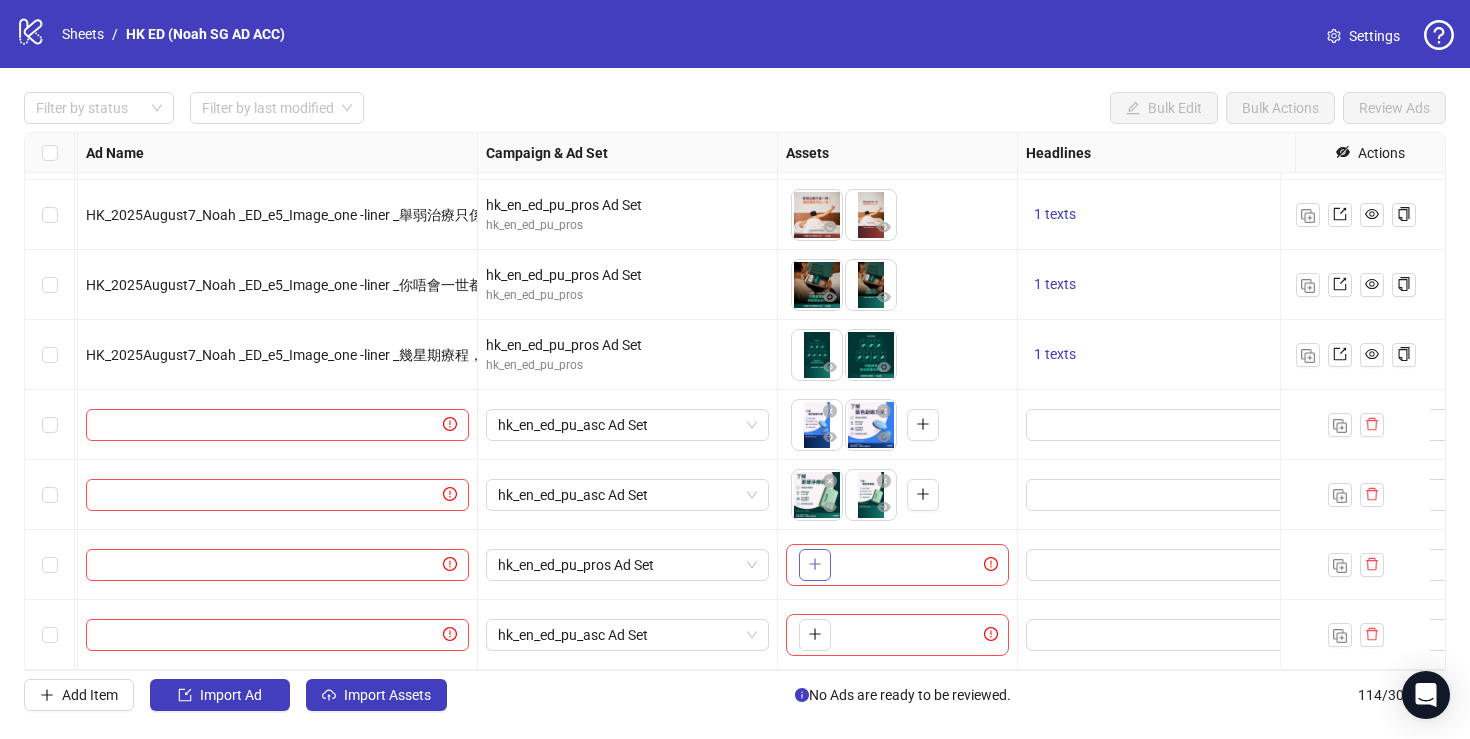 click at bounding box center [815, 565] 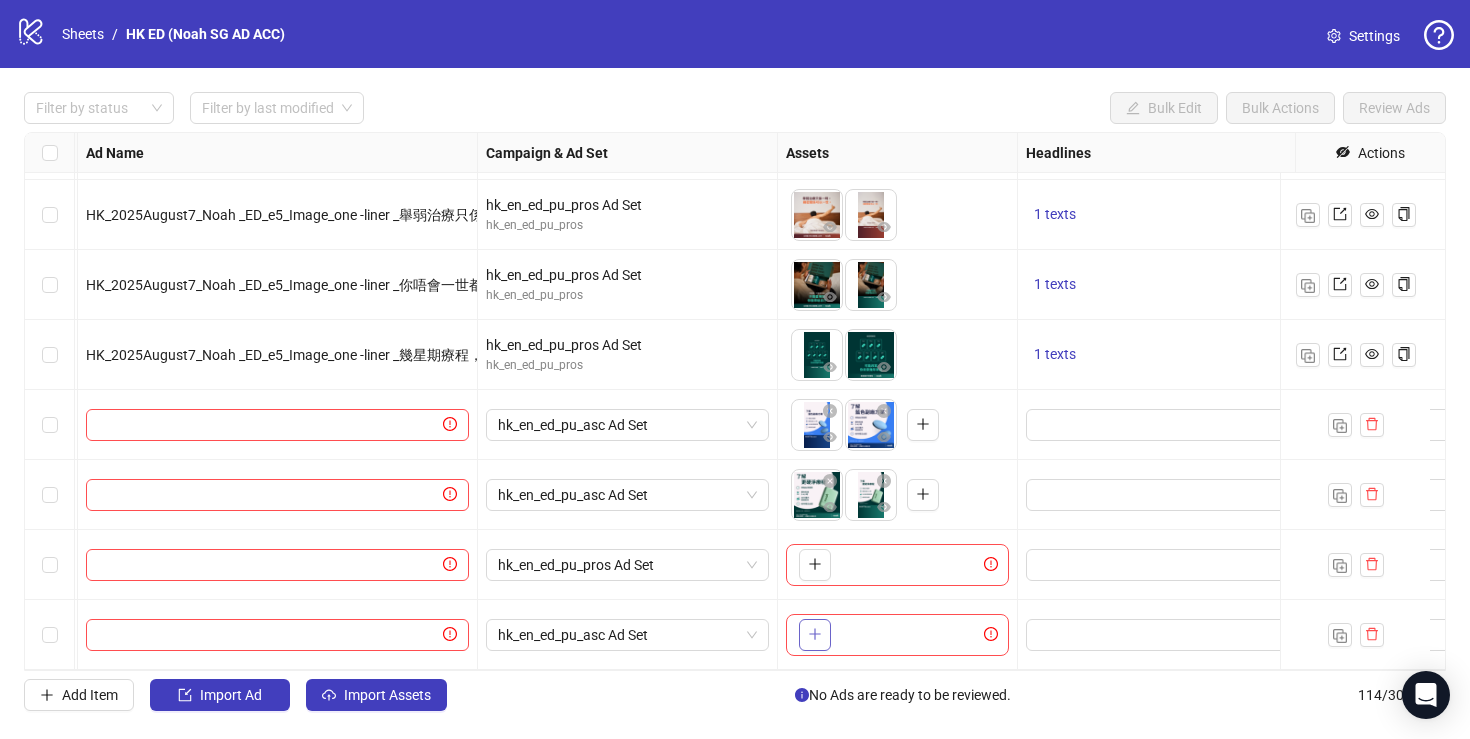 click at bounding box center [815, 635] 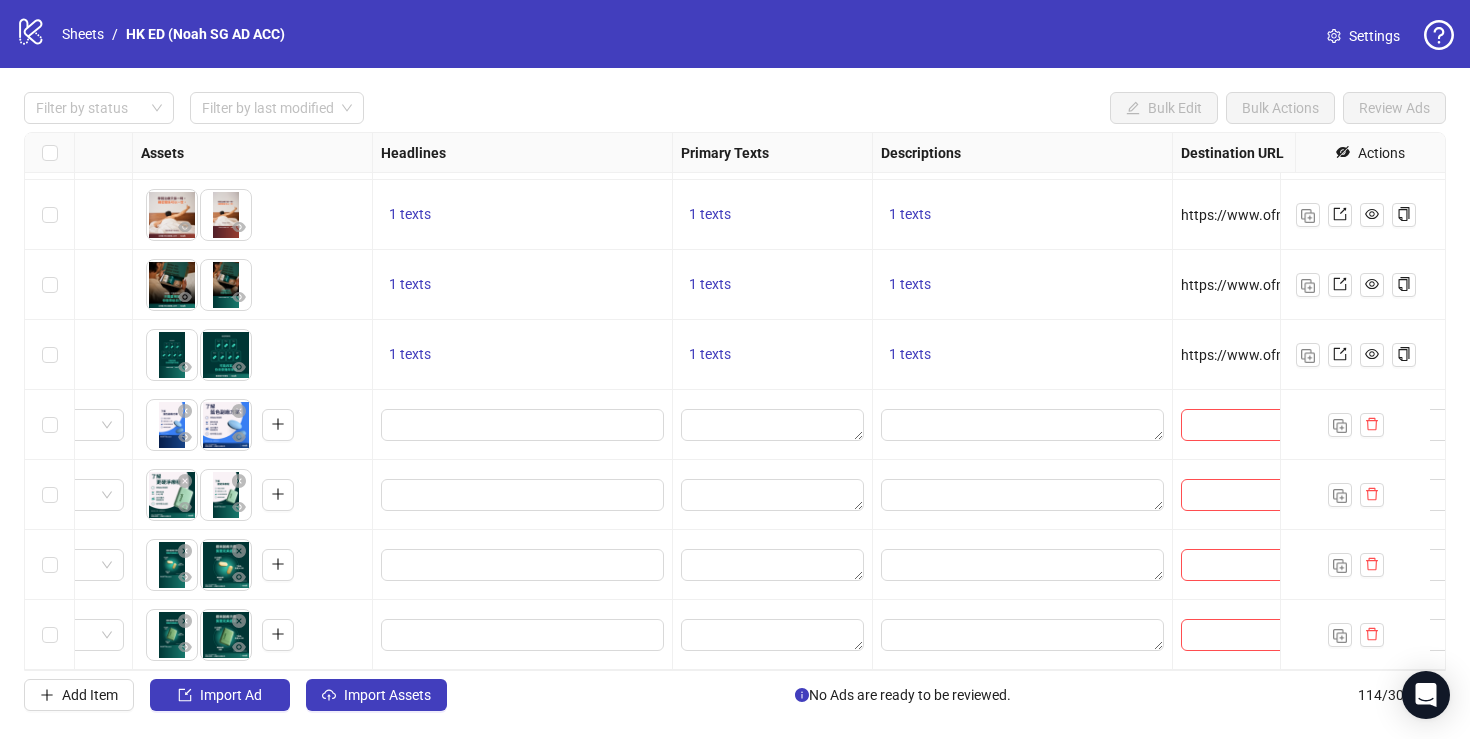 scroll, scrollTop: 7498, scrollLeft: 1098, axis: both 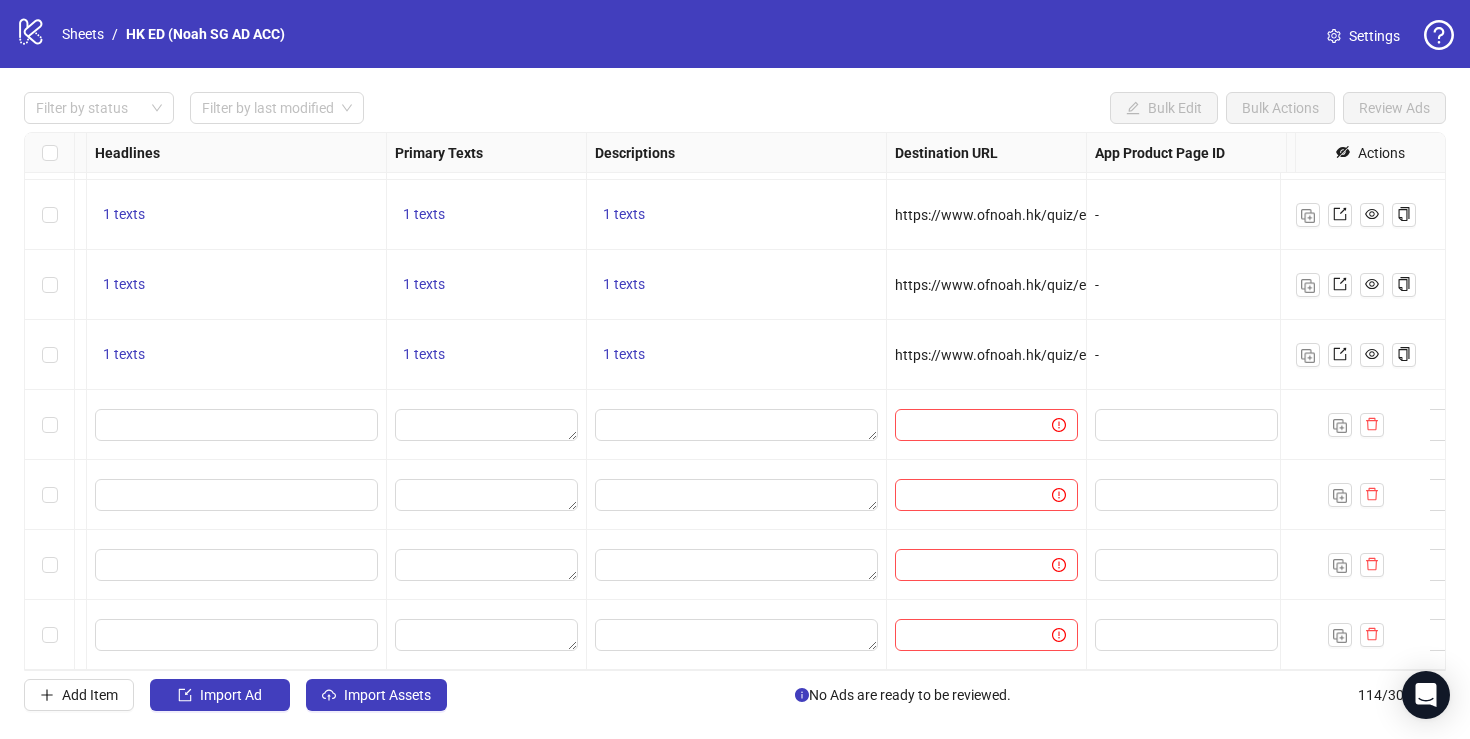 click on "https://www.ofnoah.hk/quiz/ed-quiz-relationship" at bounding box center [1048, 355] 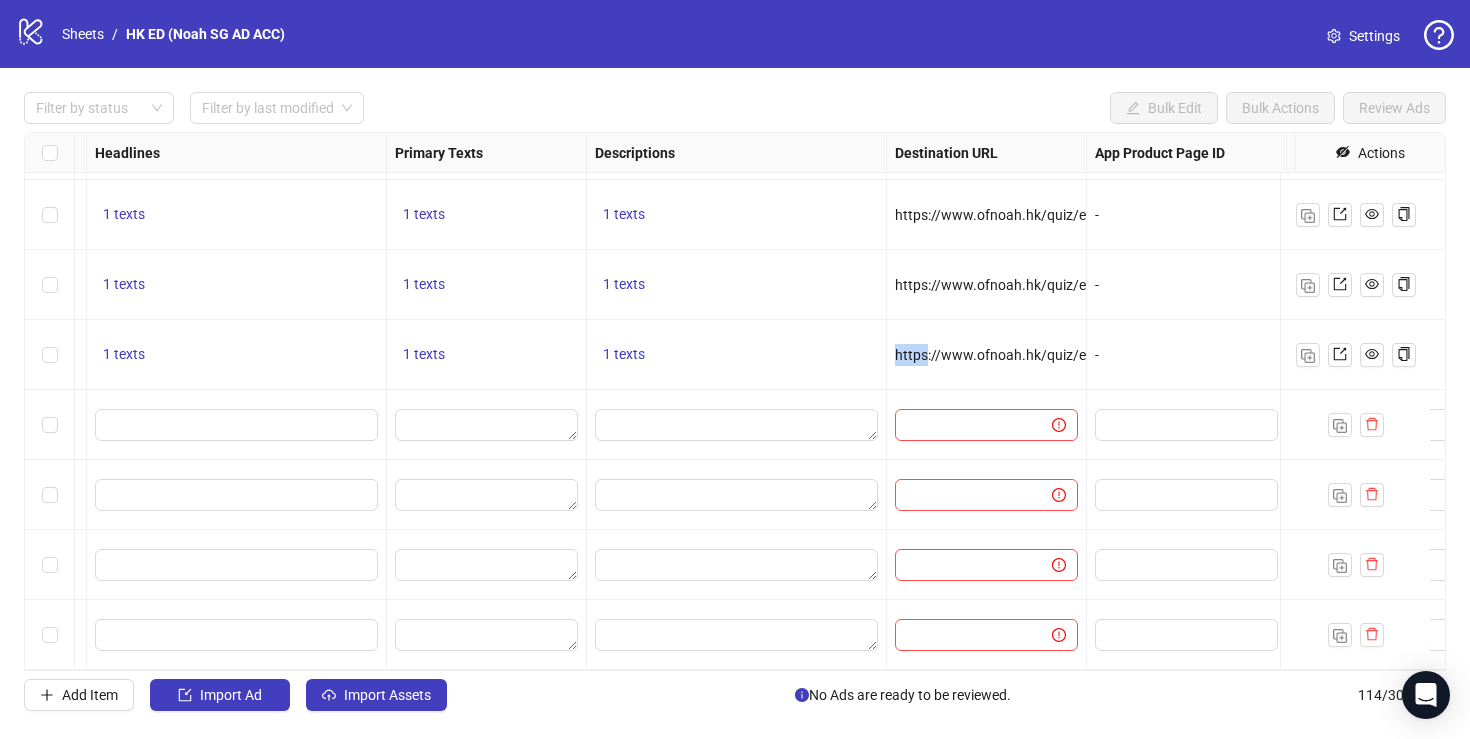 click on "https://www.ofnoah.hk/quiz/ed-quiz-relationship" at bounding box center (987, 355) 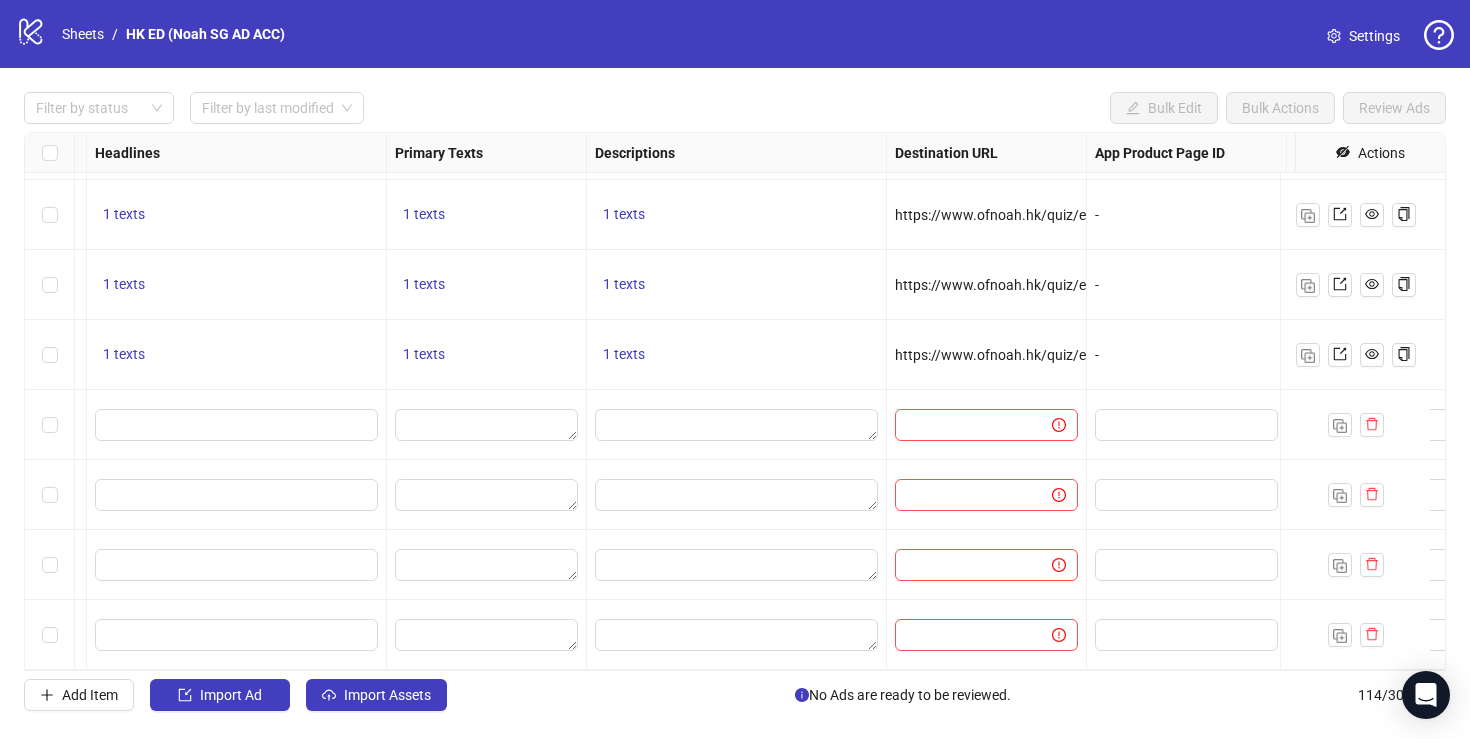 click on "https://www.ofnoah.hk/quiz/ed-quiz-relationship" at bounding box center [1048, 355] 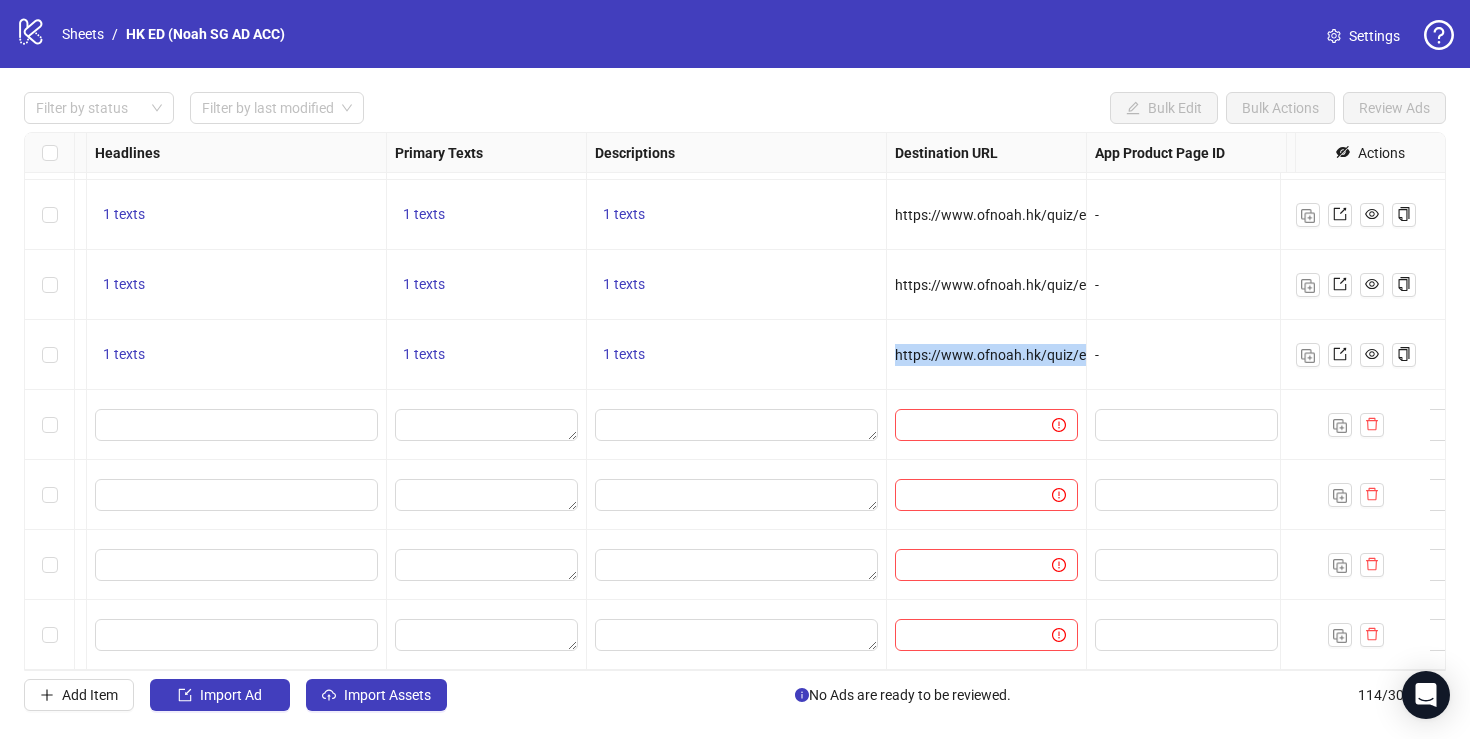 drag, startPoint x: 897, startPoint y: 337, endPoint x: 909, endPoint y: 354, distance: 20.808653 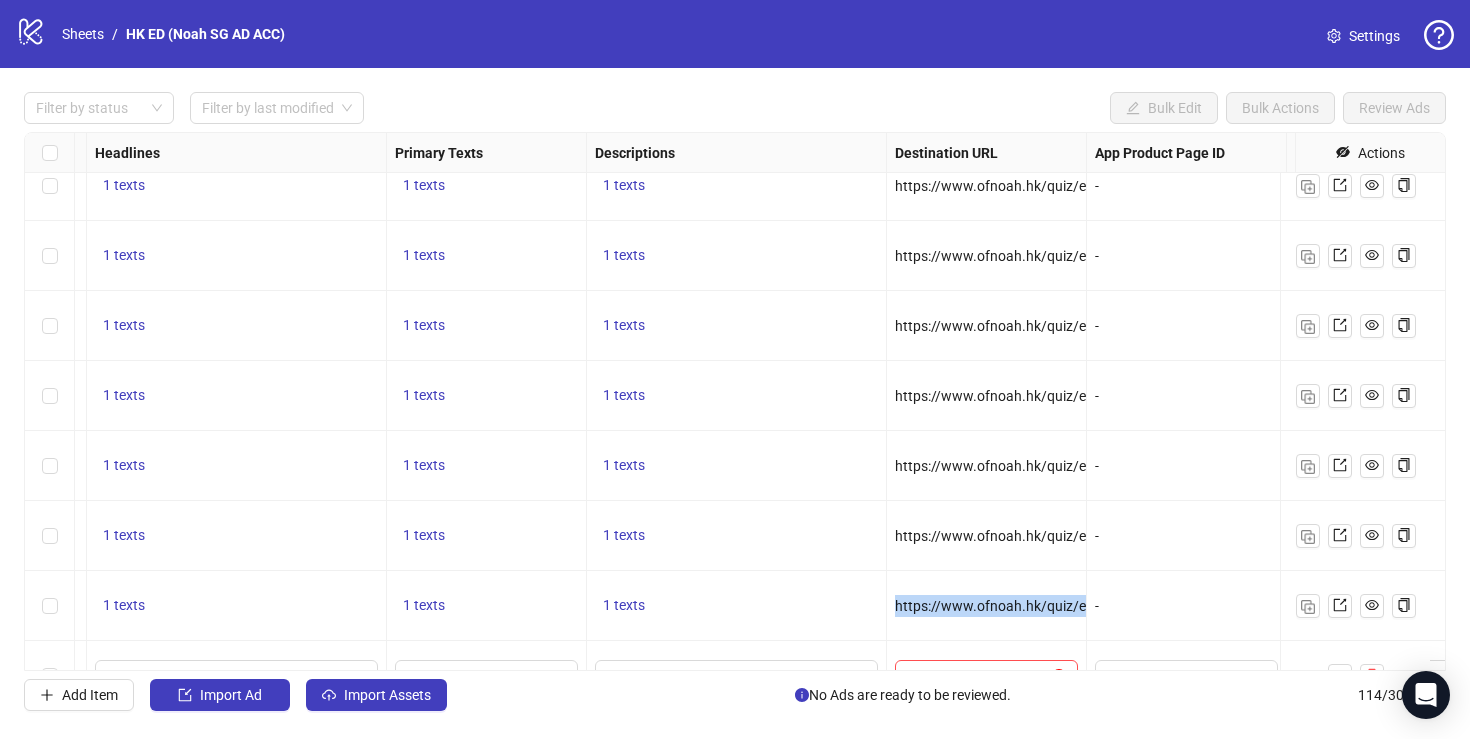 scroll, scrollTop: 7498, scrollLeft: 1098, axis: both 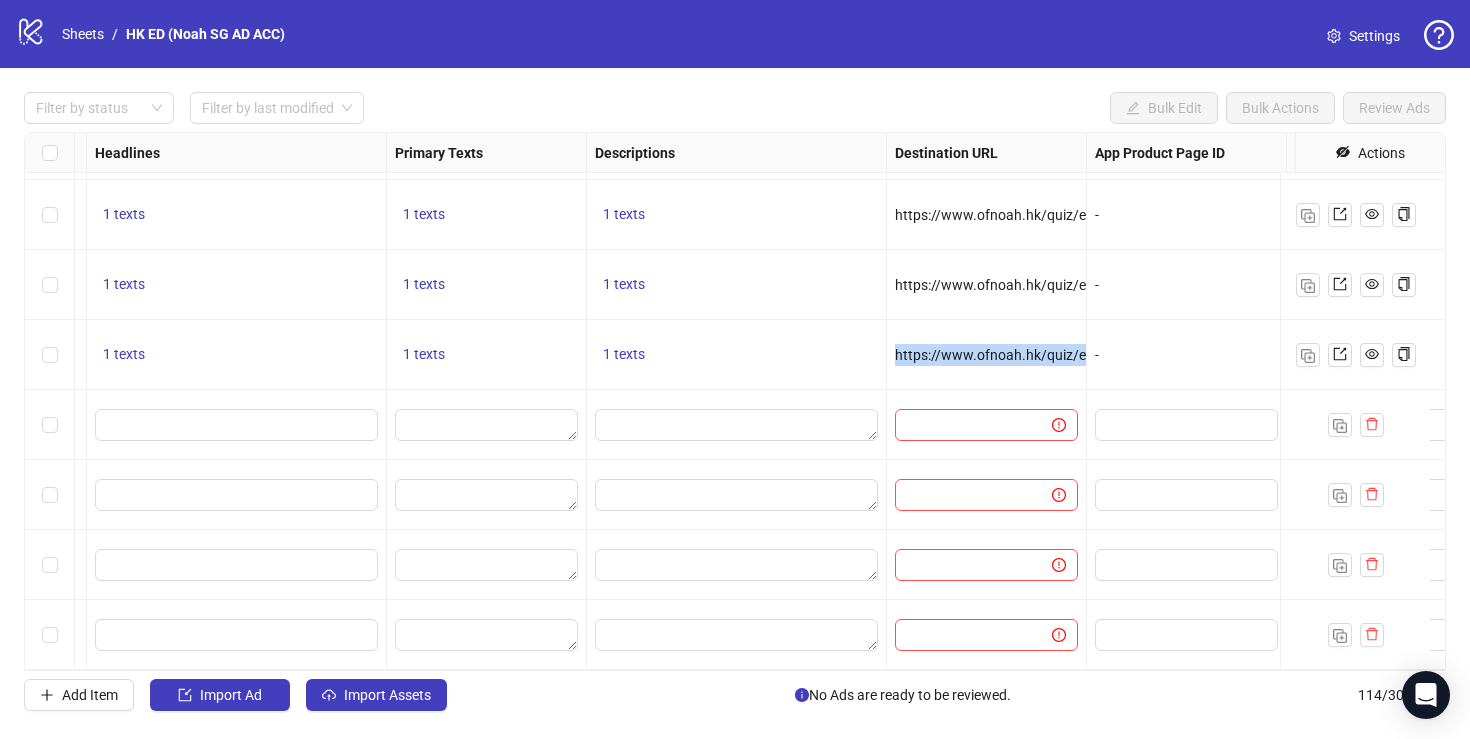 copy on "https://www.ofnoah.hk/quiz/ed-quiz-relationship" 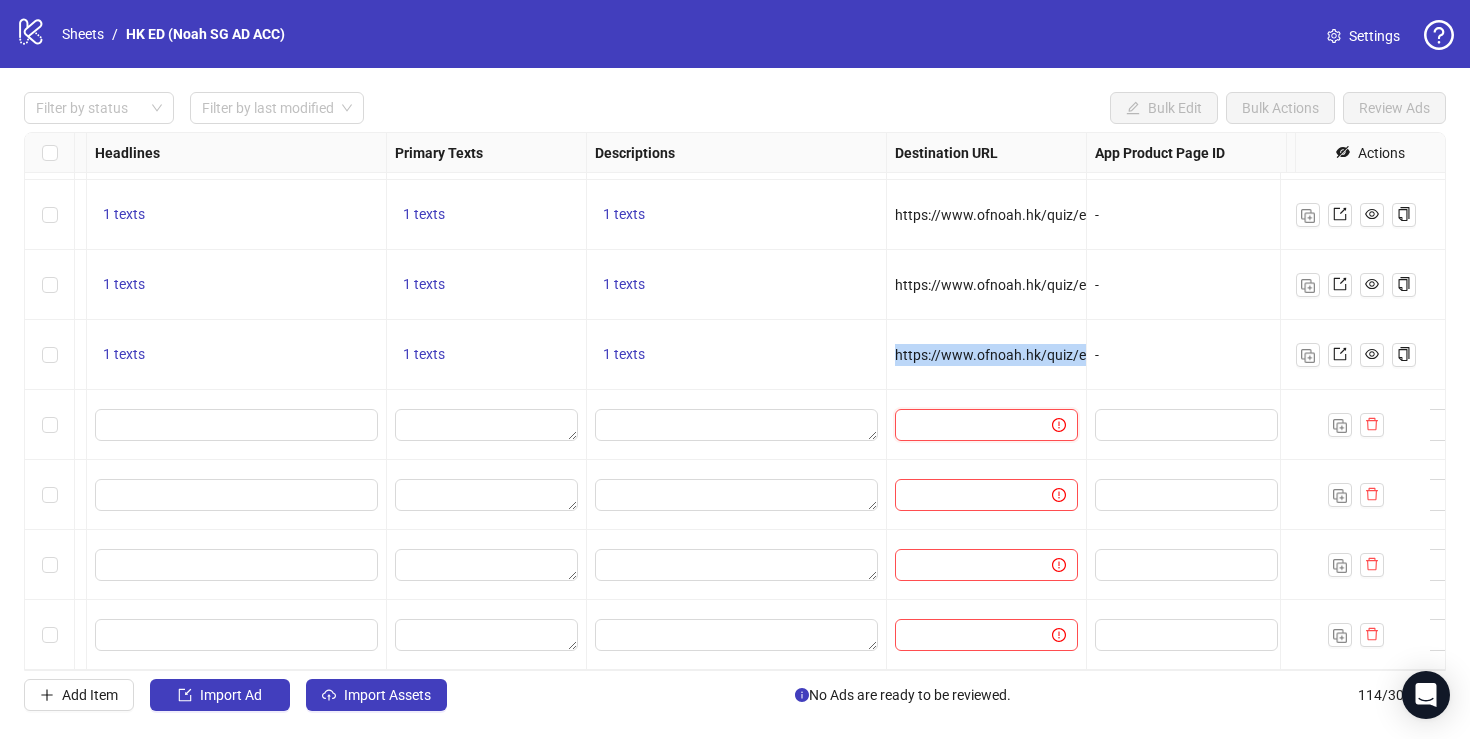 click at bounding box center (965, 425) 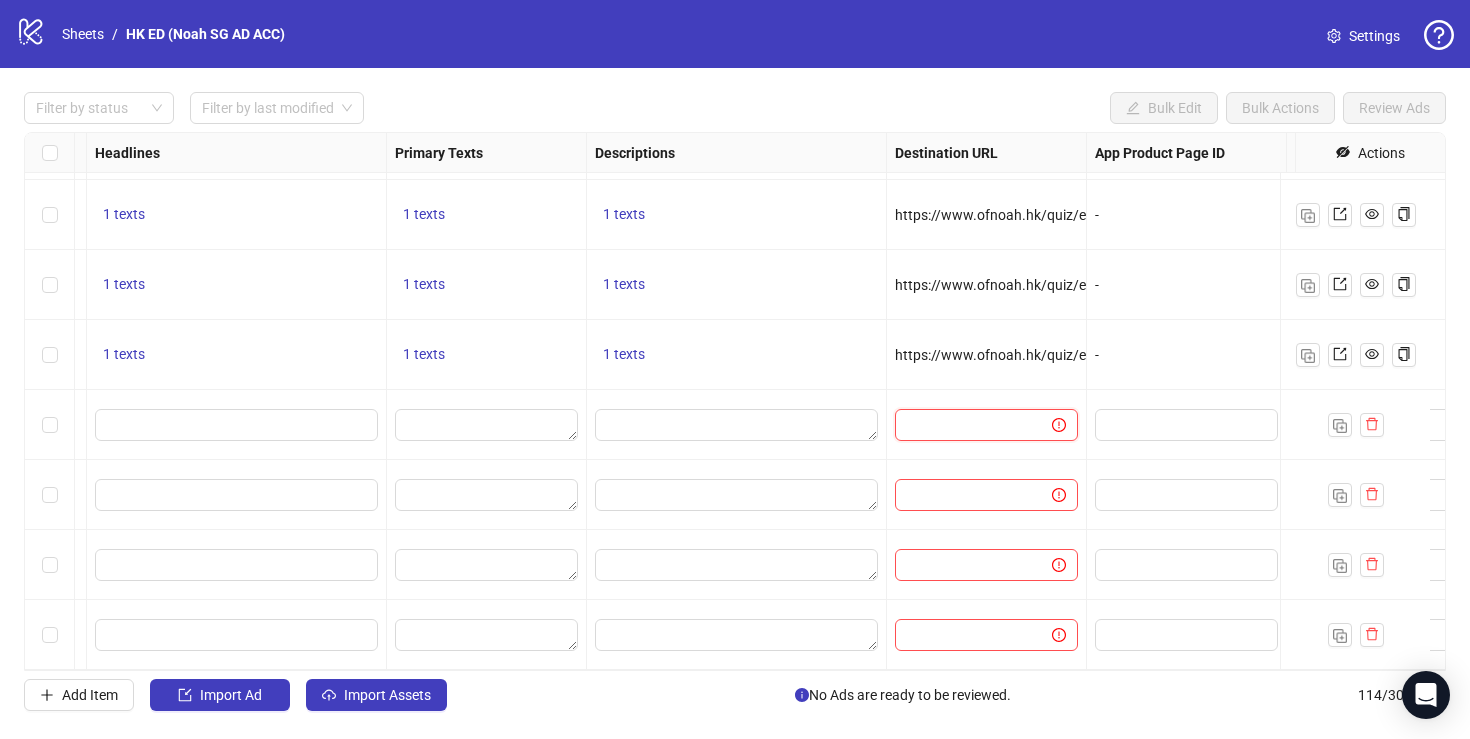 paste on "**********" 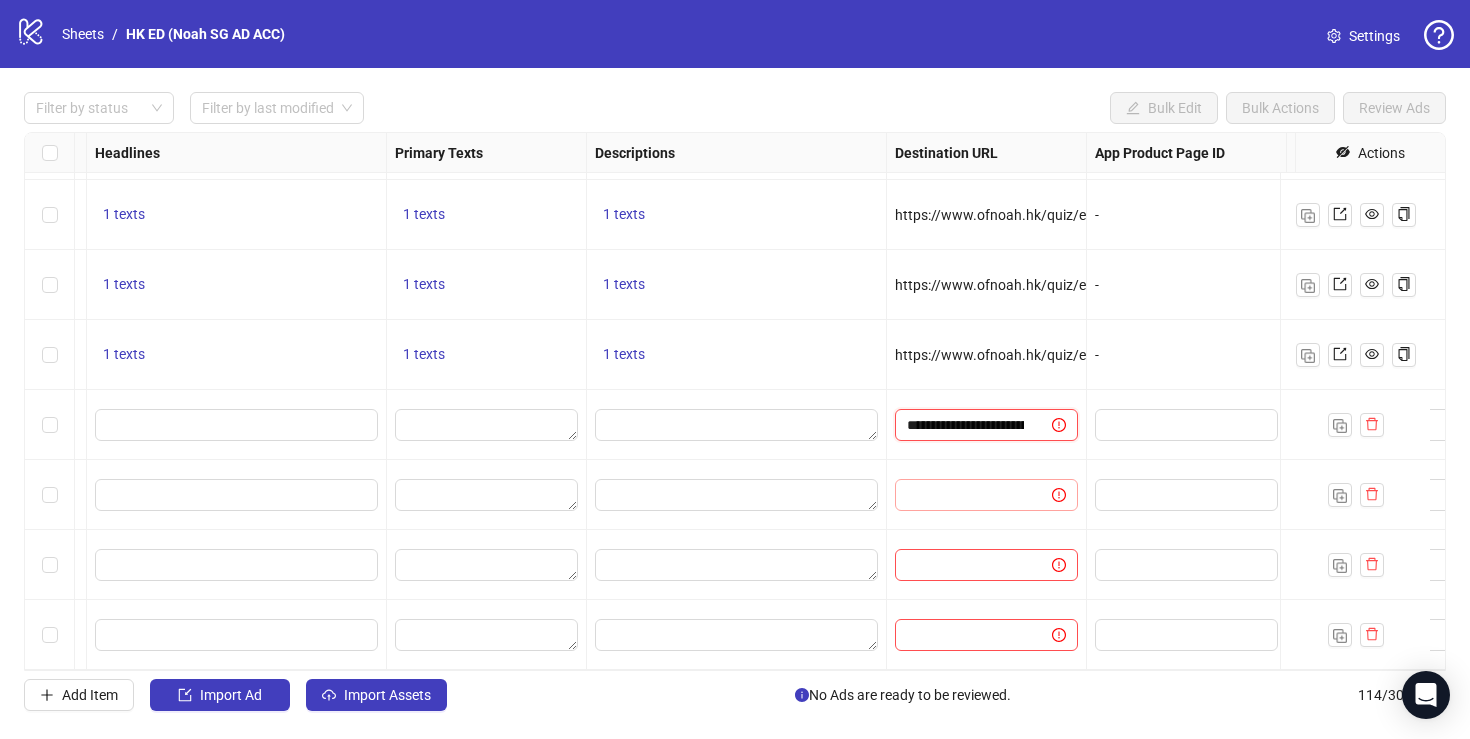 scroll, scrollTop: 0, scrollLeft: 170, axis: horizontal 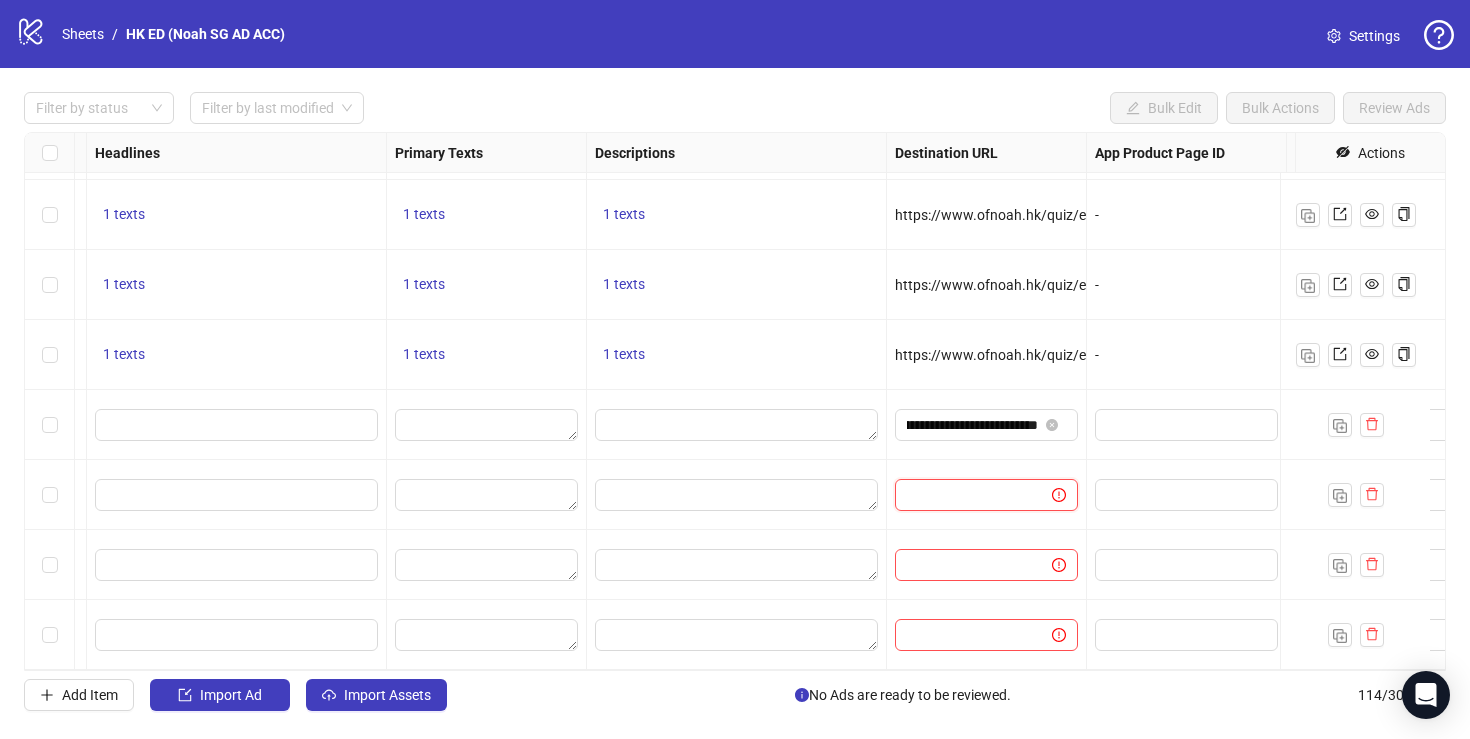 click at bounding box center (965, 495) 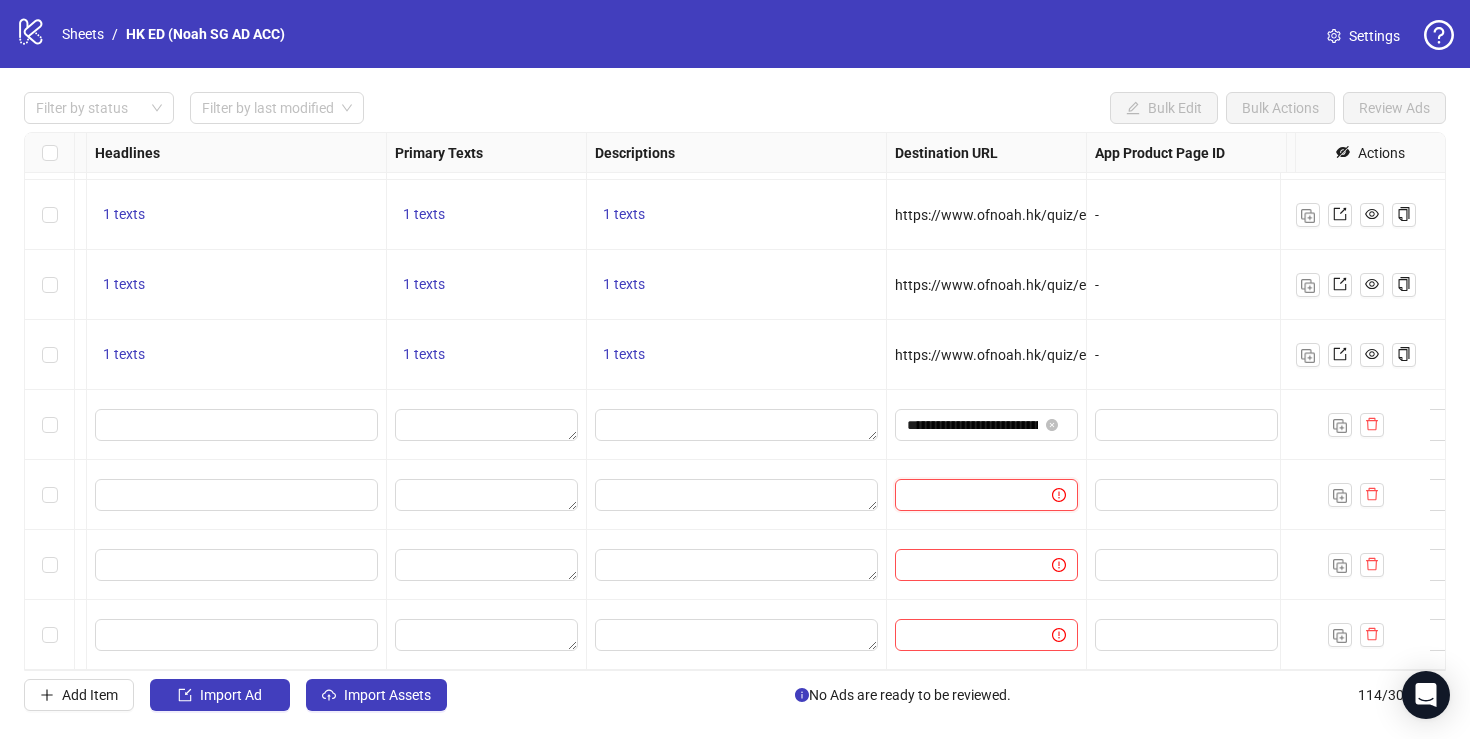 paste on "**********" 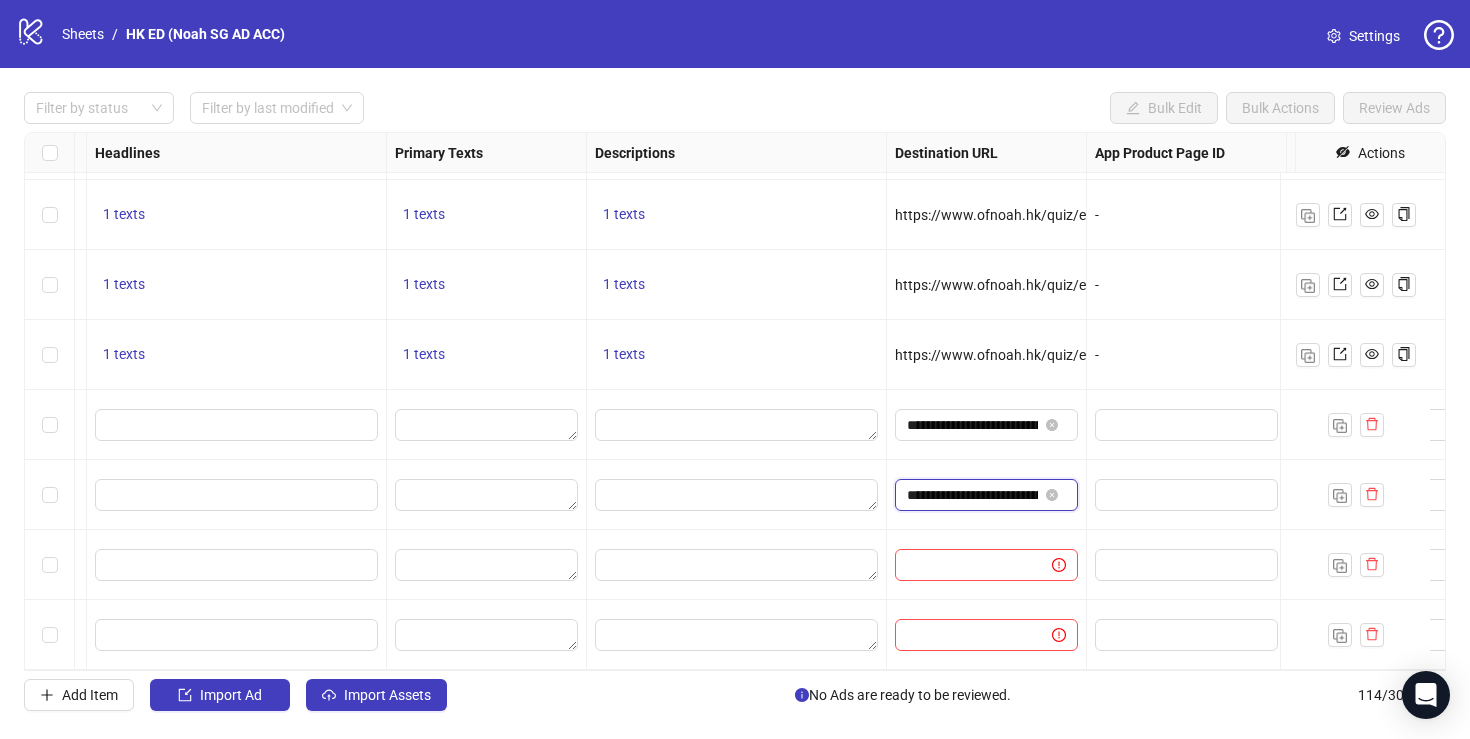 scroll, scrollTop: 0, scrollLeft: 170, axis: horizontal 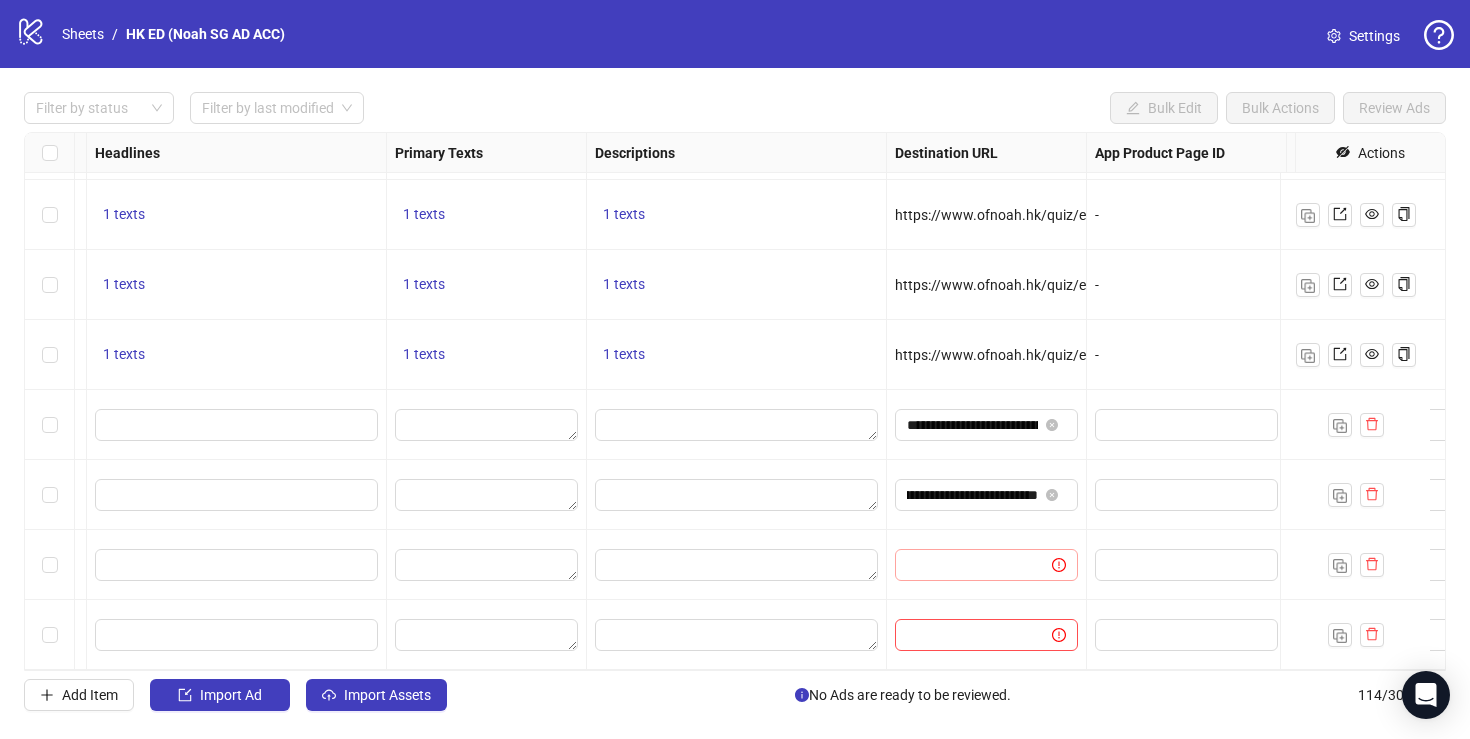 click at bounding box center [986, 565] 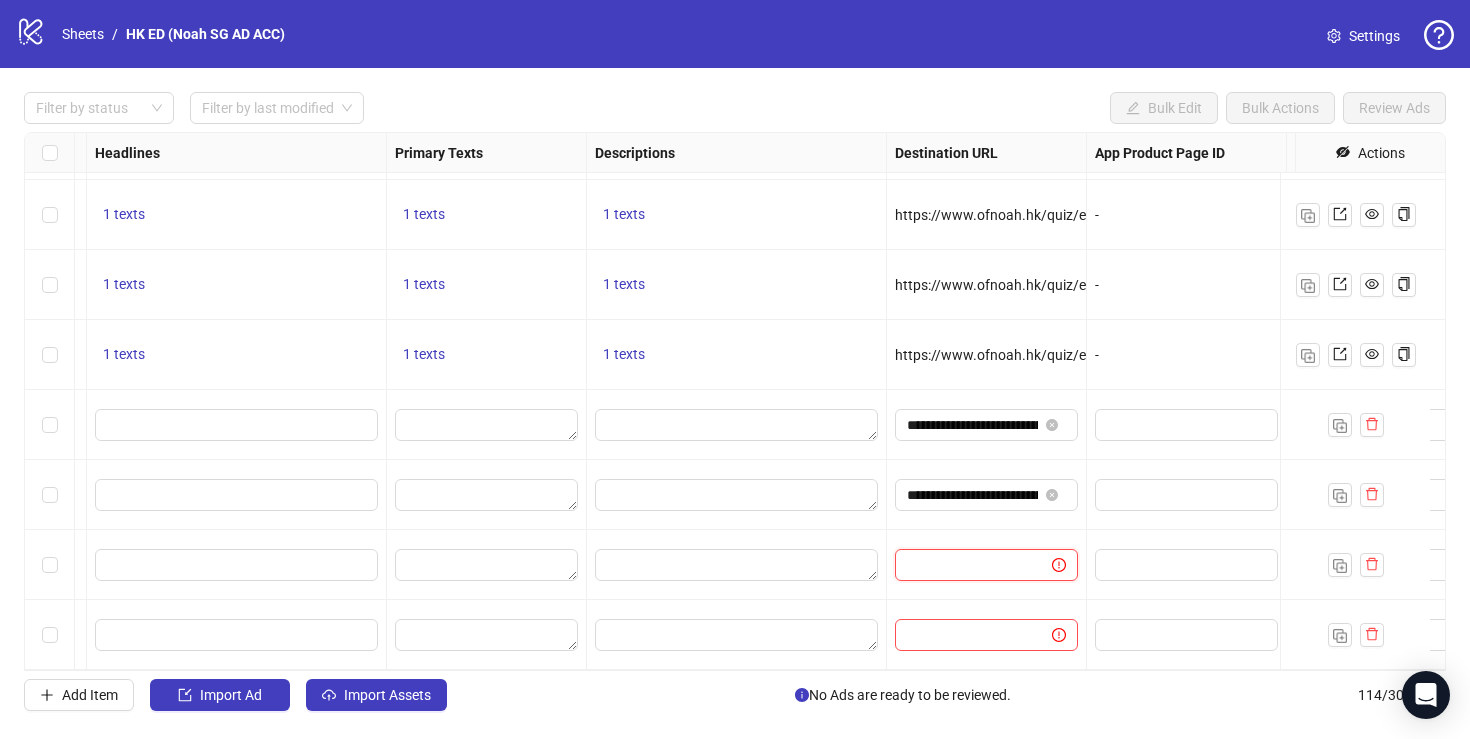 click at bounding box center (965, 565) 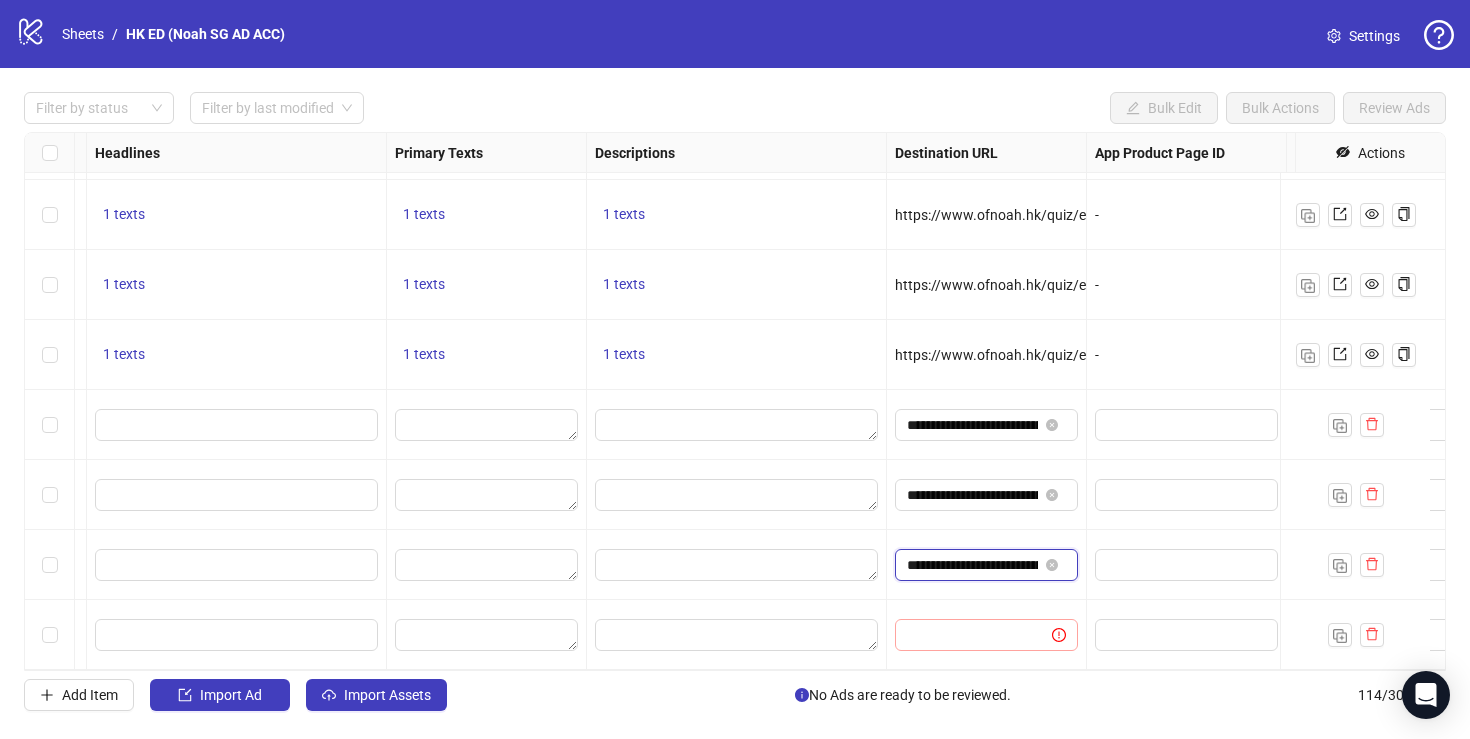 scroll, scrollTop: 0, scrollLeft: 170, axis: horizontal 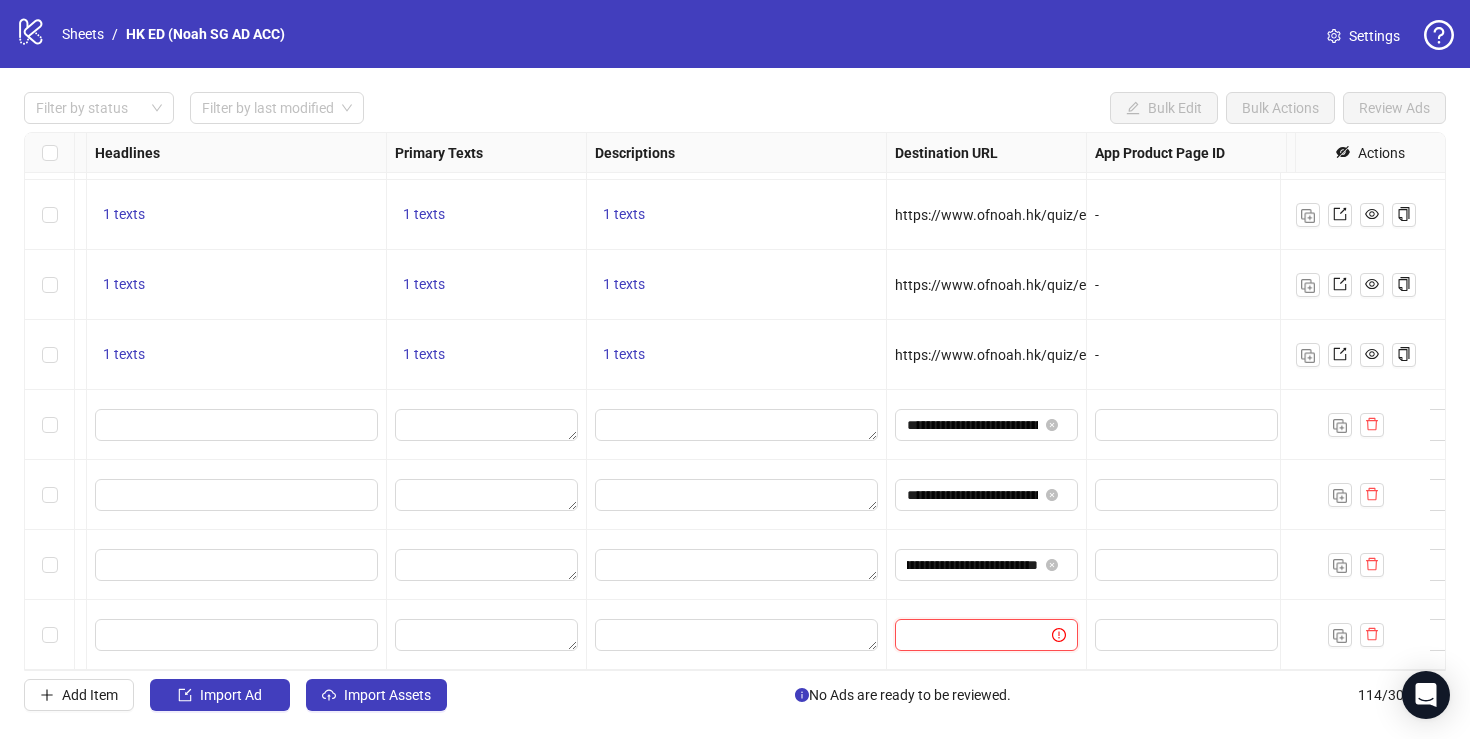 click at bounding box center [965, 635] 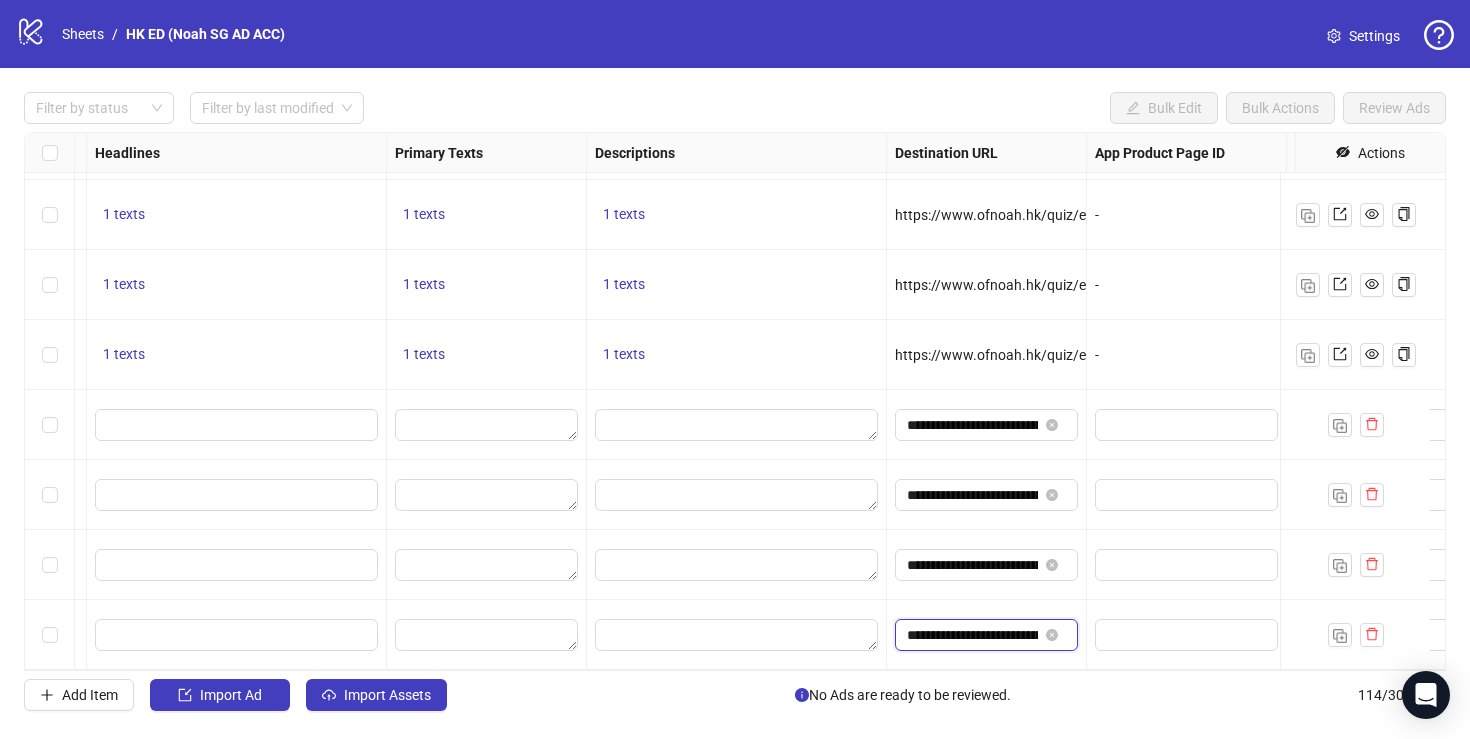 scroll, scrollTop: 0, scrollLeft: 170, axis: horizontal 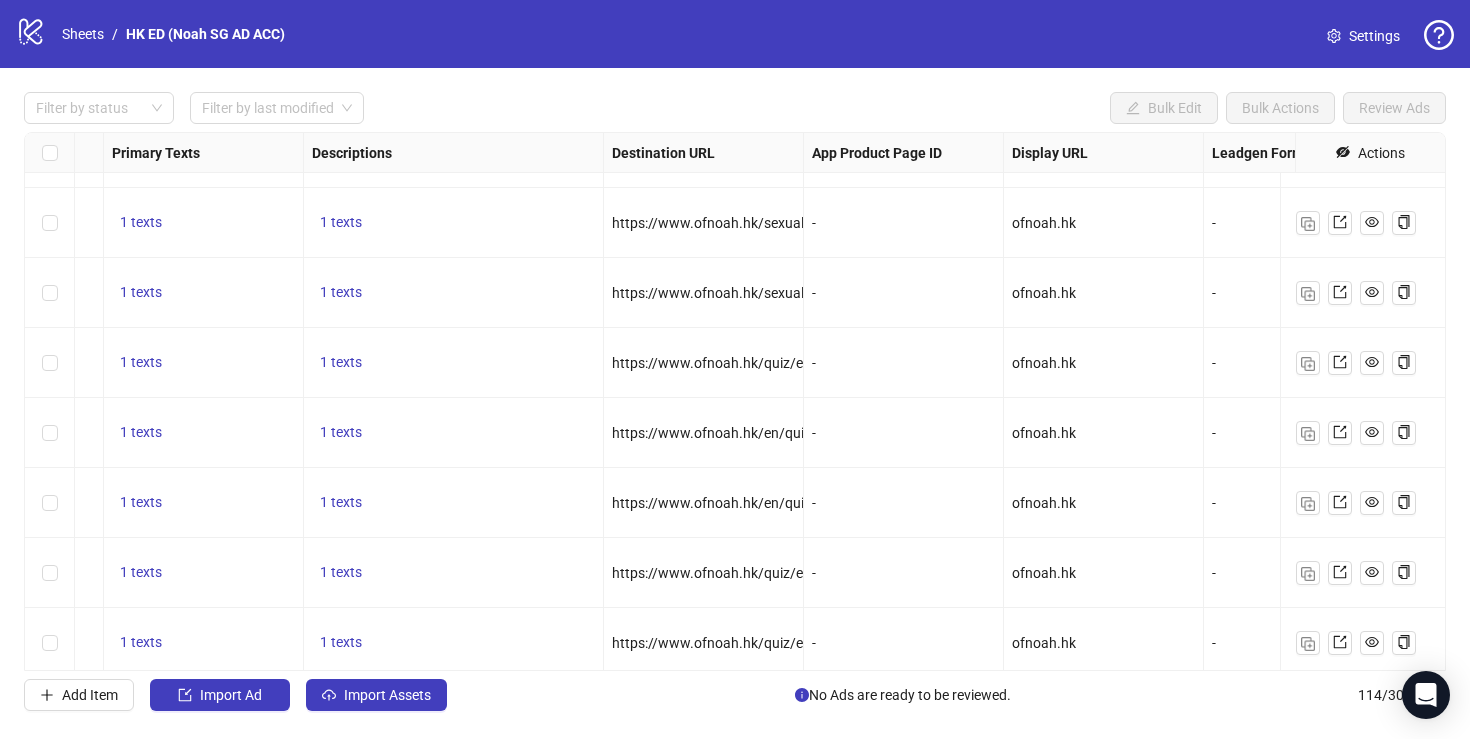 click on "https://www.ofnoah.hk/sexual-health/erectile-dysfunction-noah" at bounding box center [703, 293] 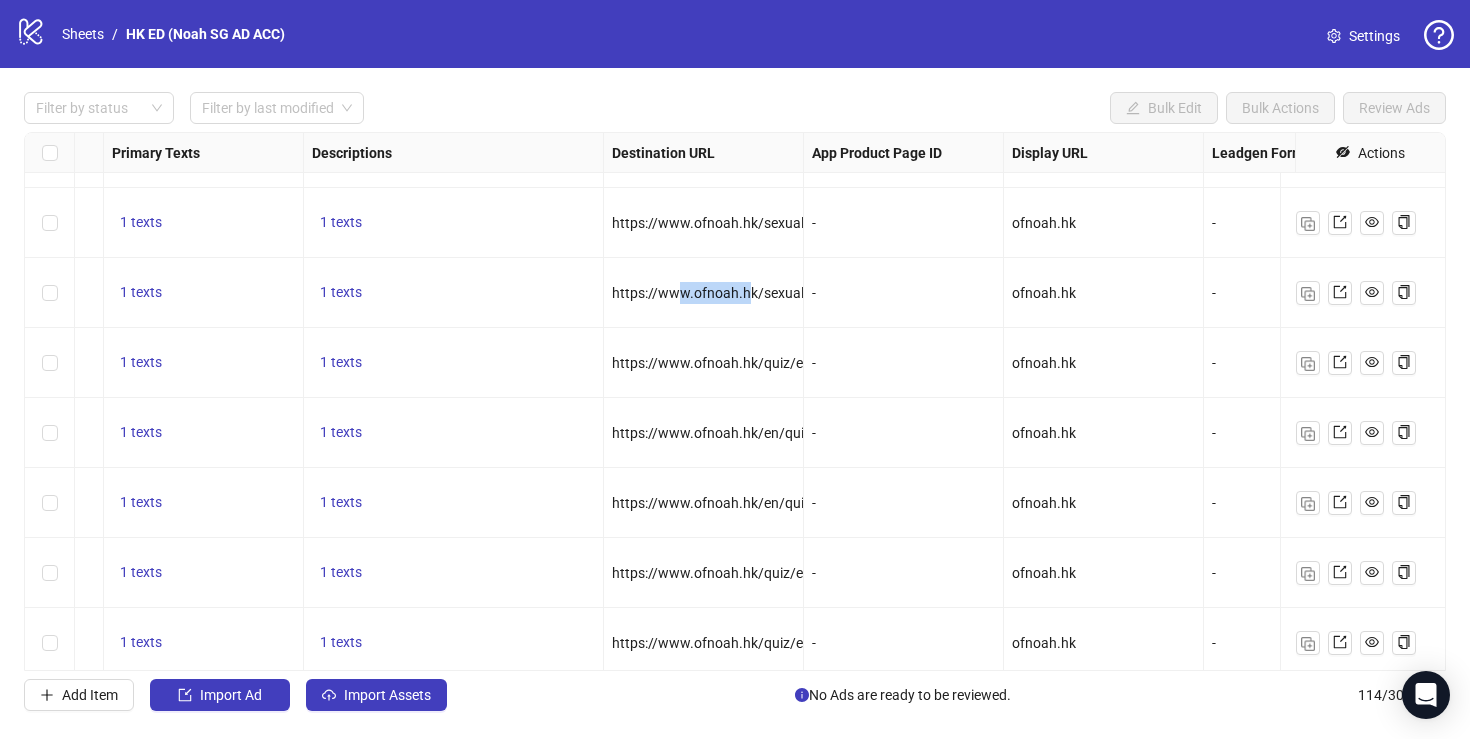 drag, startPoint x: 680, startPoint y: 286, endPoint x: 748, endPoint y: 293, distance: 68.359344 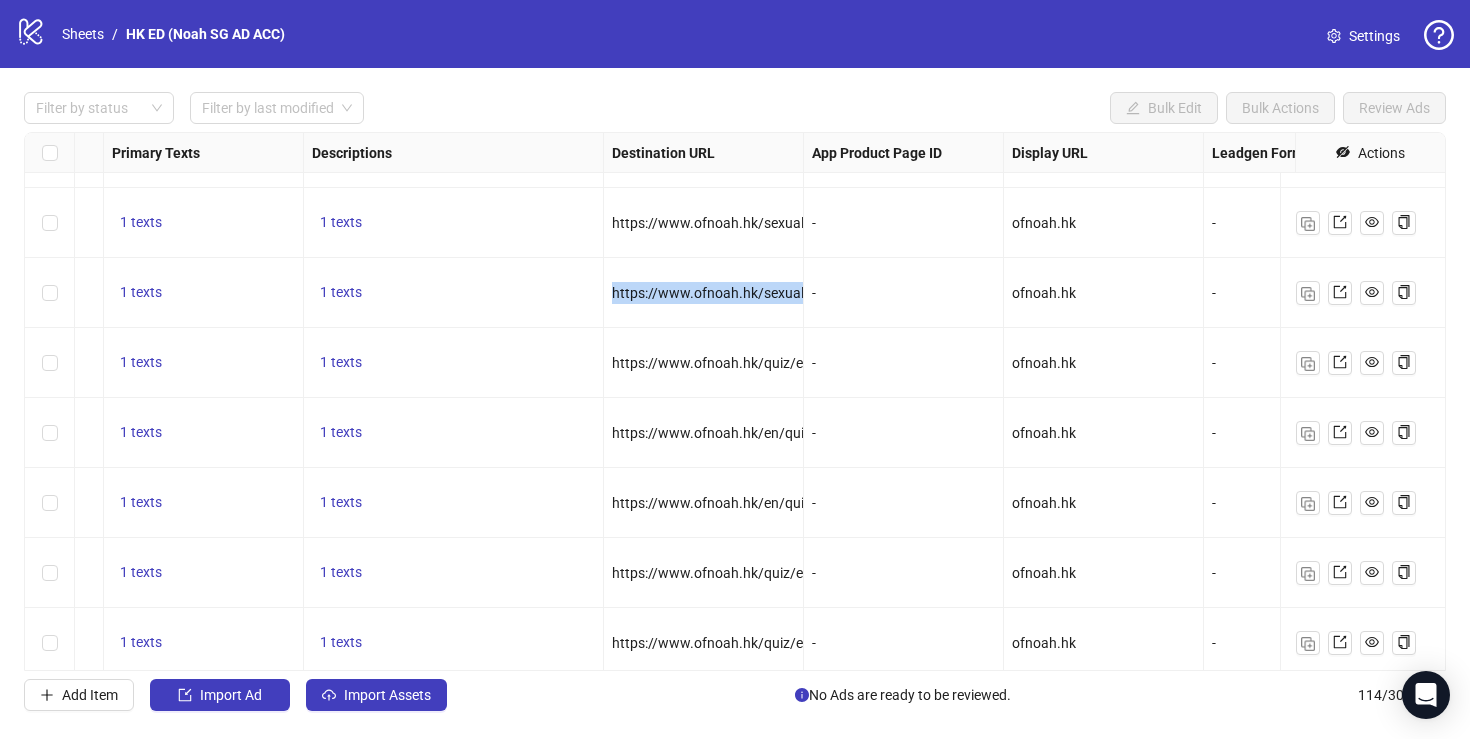 drag, startPoint x: 613, startPoint y: 290, endPoint x: 639, endPoint y: 304, distance: 29.529646 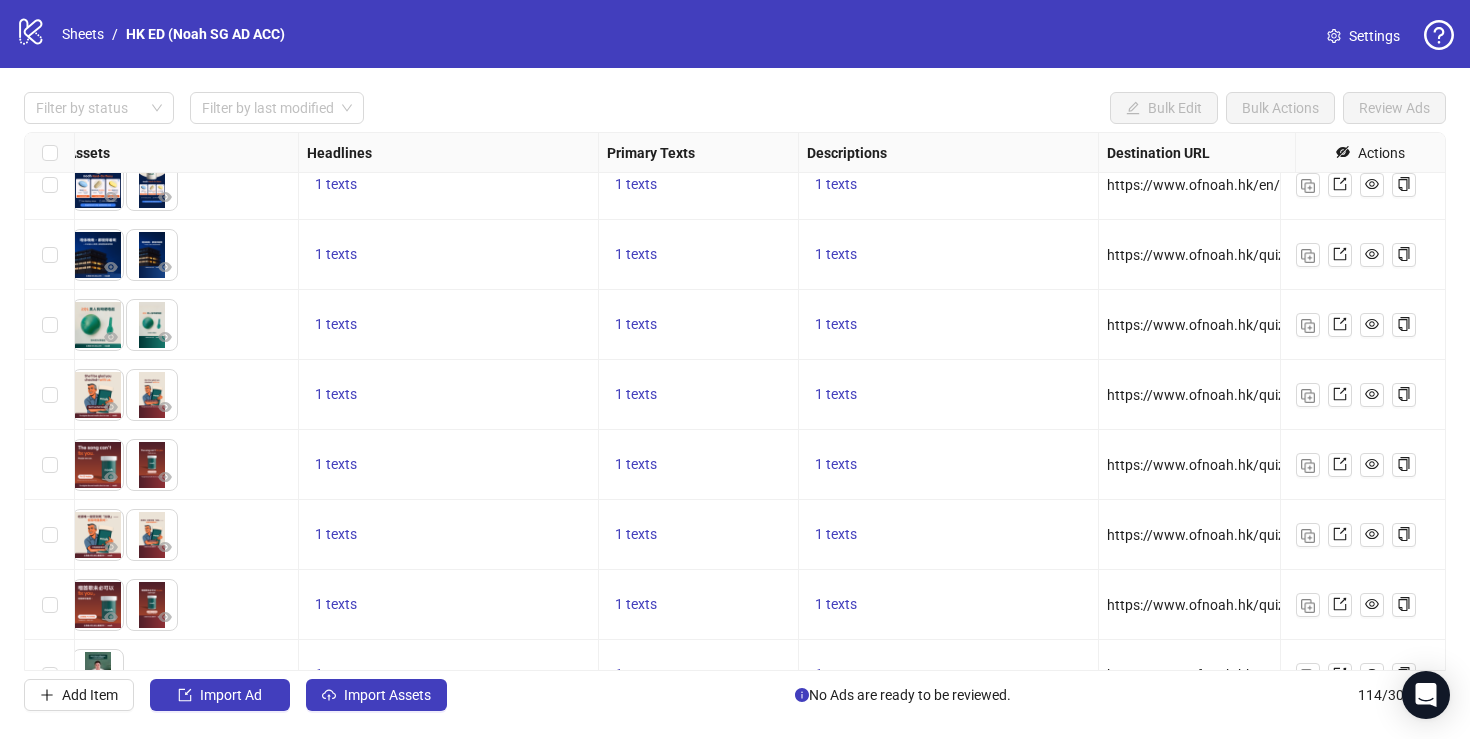 scroll, scrollTop: 5553, scrollLeft: 1172, axis: both 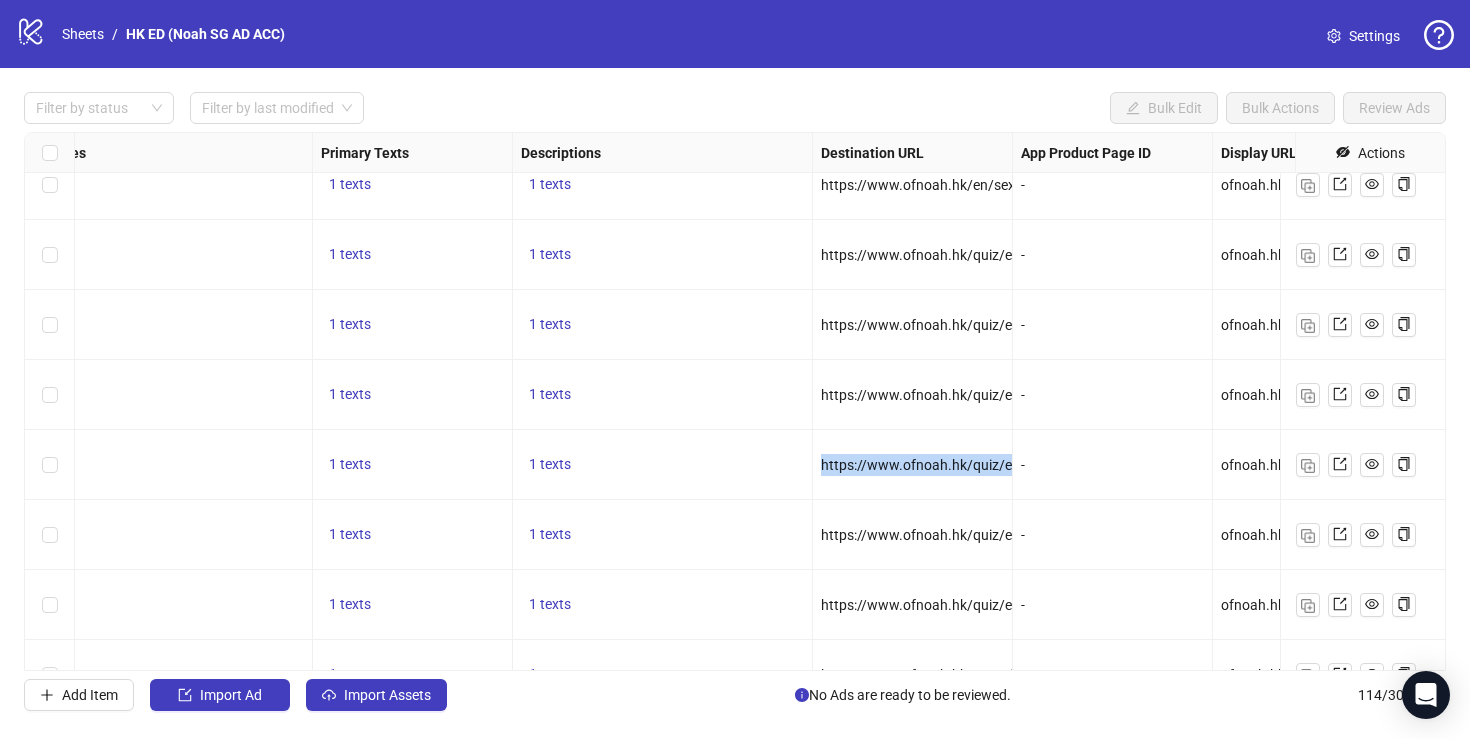 drag, startPoint x: 823, startPoint y: 460, endPoint x: 861, endPoint y: 476, distance: 41.231056 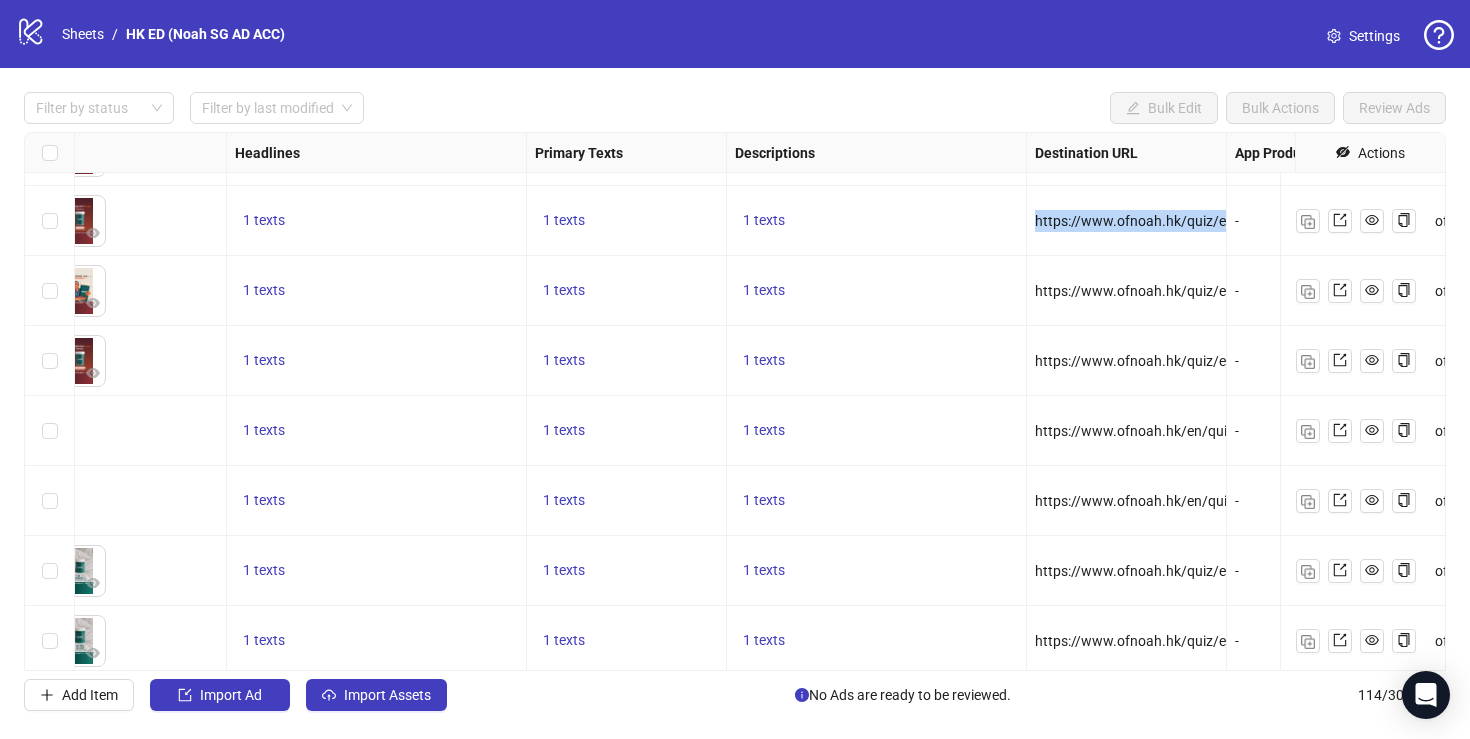scroll, scrollTop: 5797, scrollLeft: 1240, axis: both 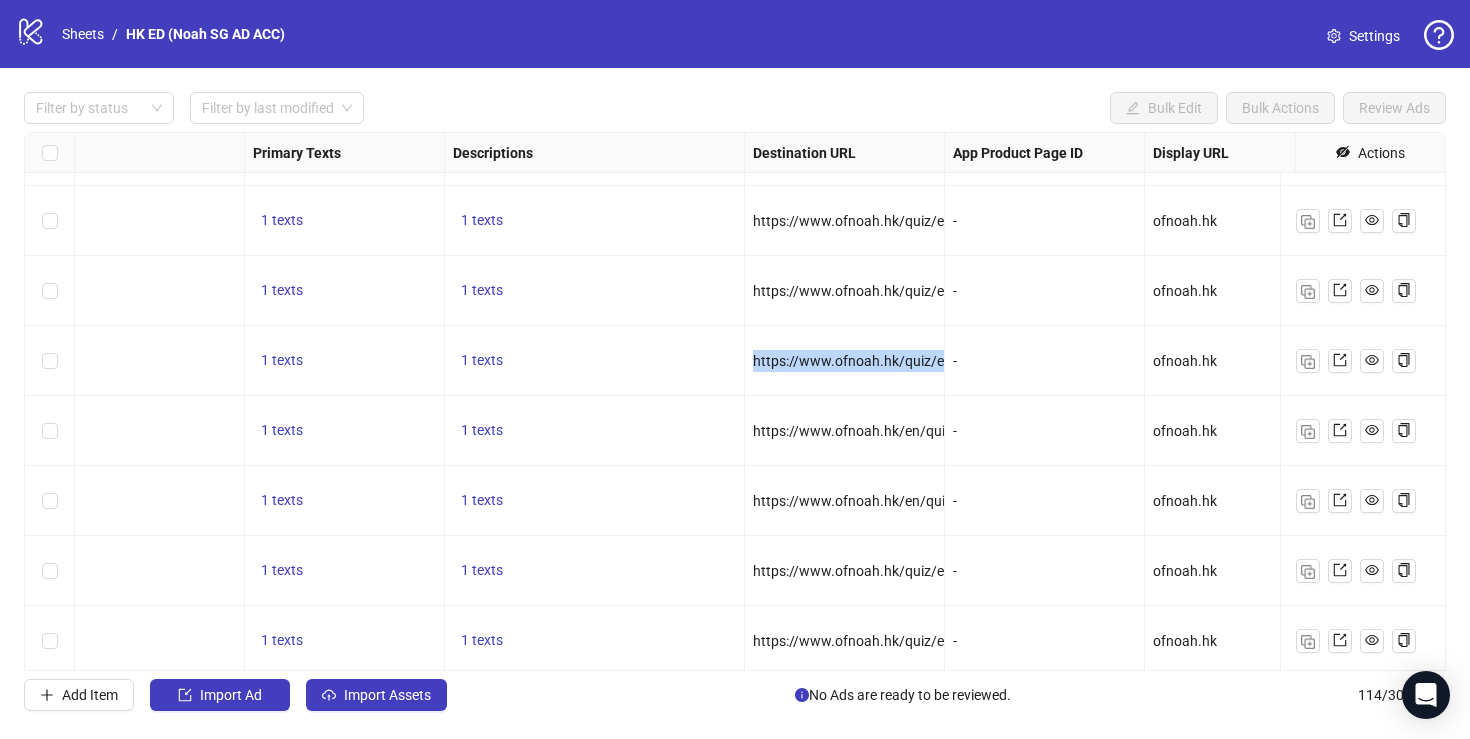 drag, startPoint x: 750, startPoint y: 357, endPoint x: 771, endPoint y: 376, distance: 28.319605 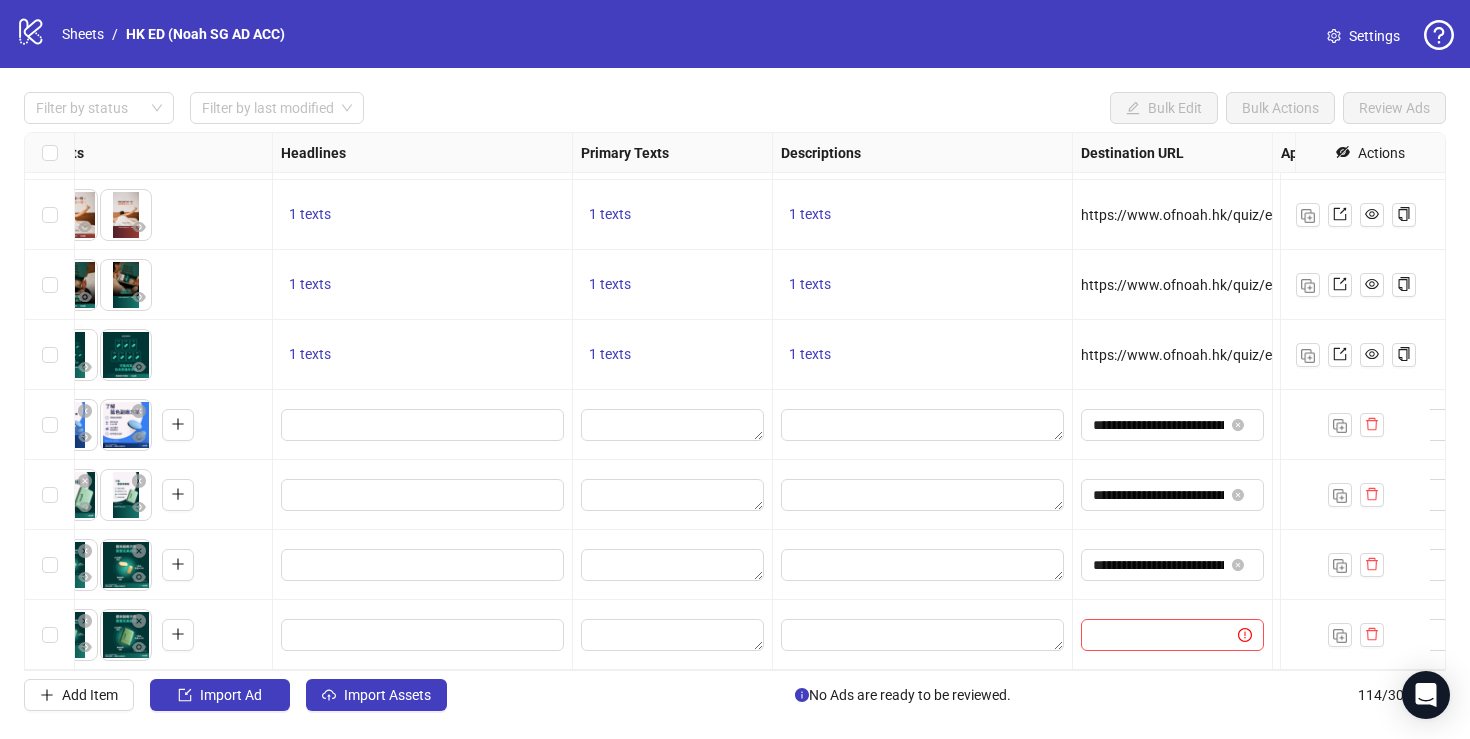 scroll, scrollTop: 7498, scrollLeft: 889, axis: both 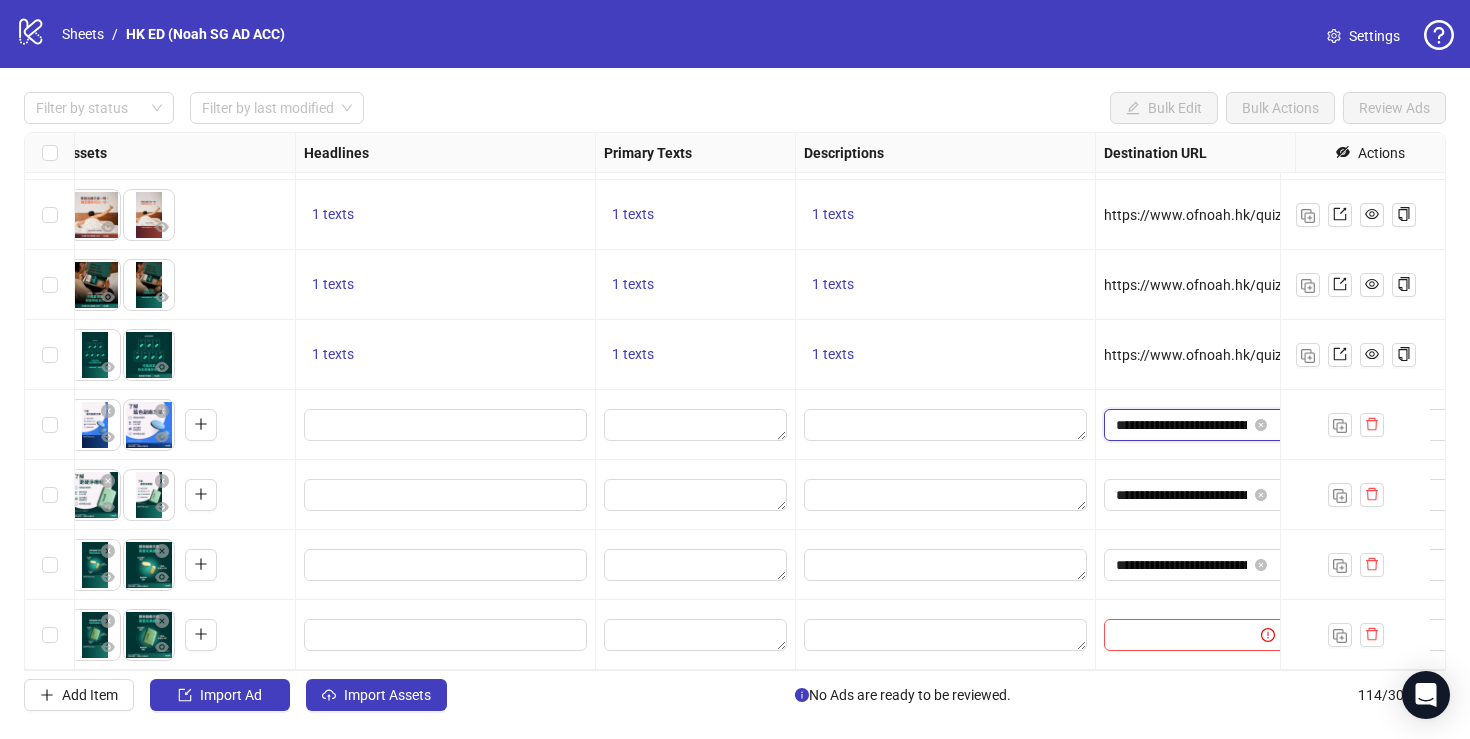 click on "**********" at bounding box center [1181, 425] 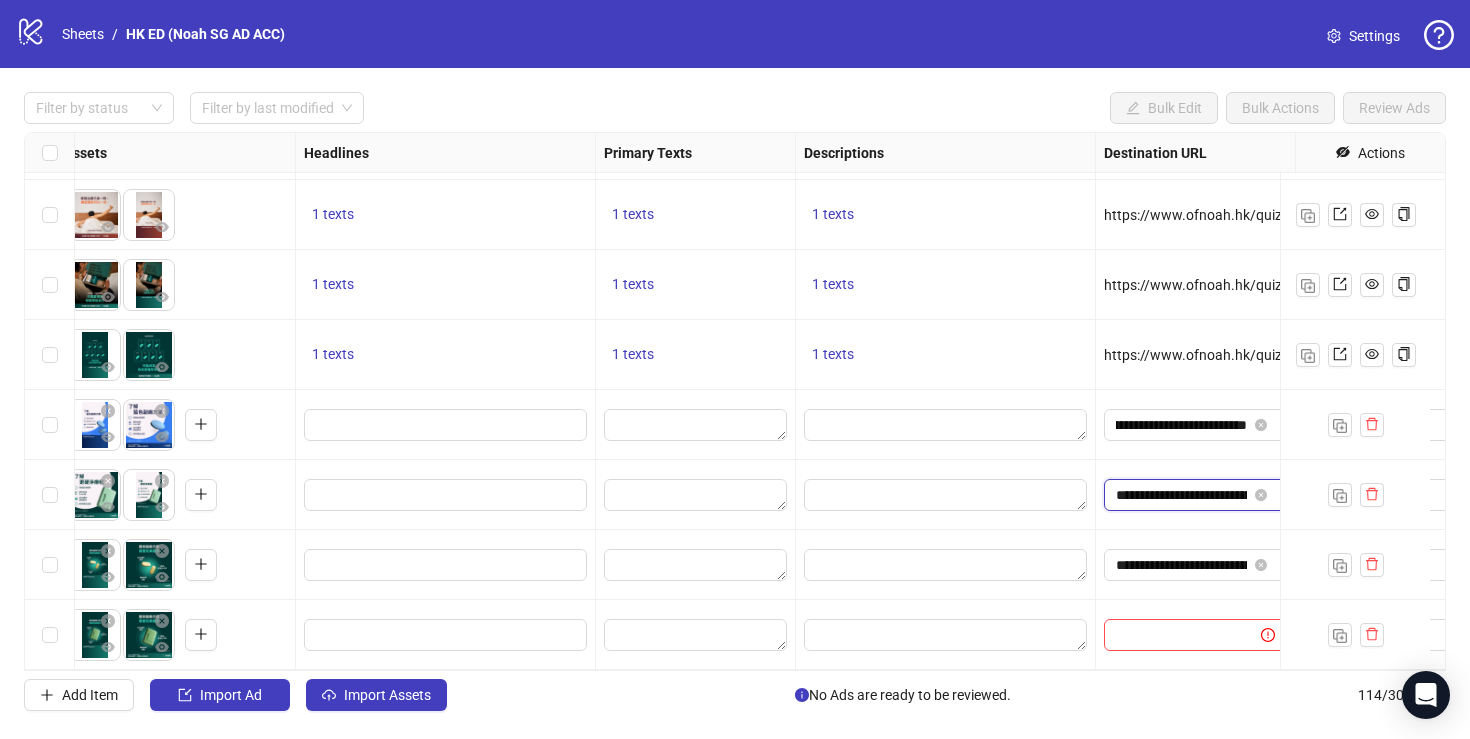 click on "**********" at bounding box center (1181, 495) 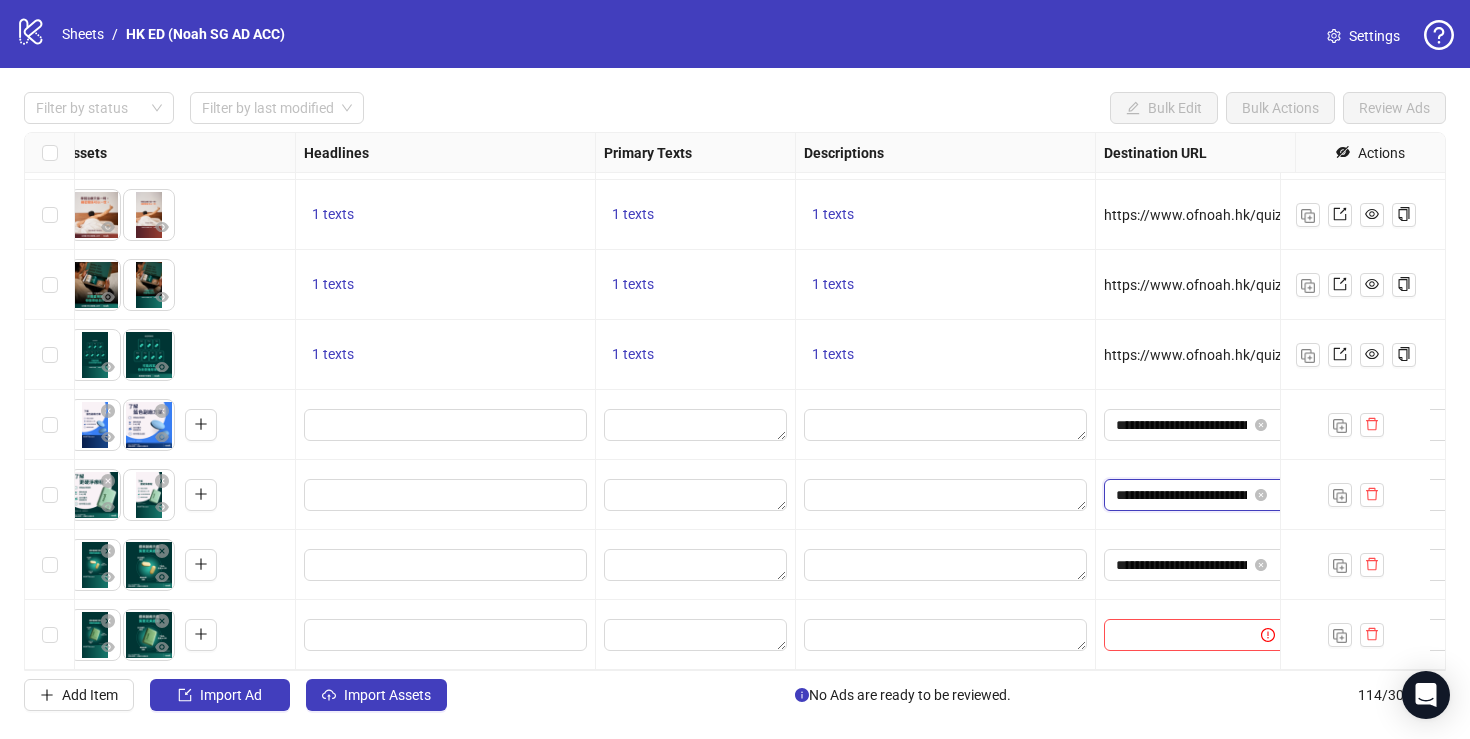 paste 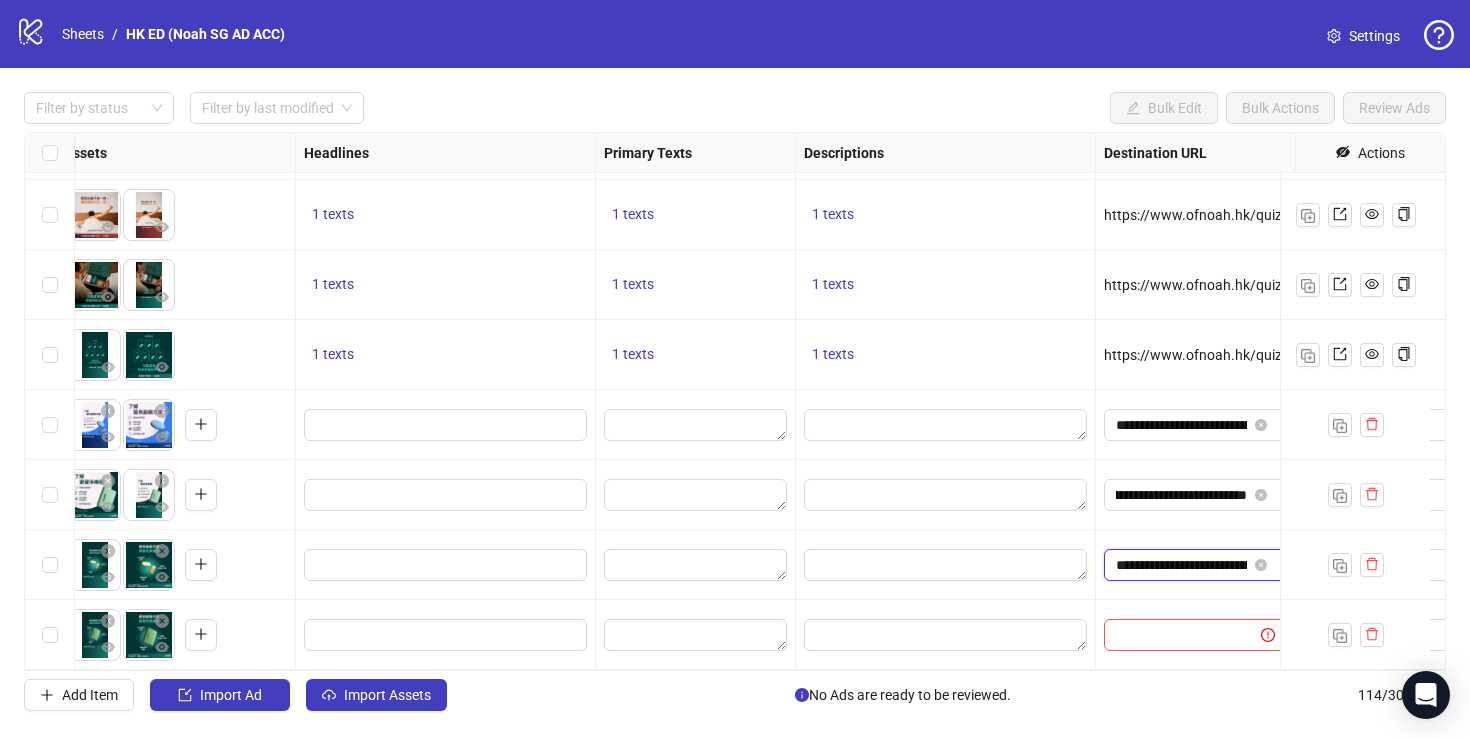click on "**********" at bounding box center [1181, 565] 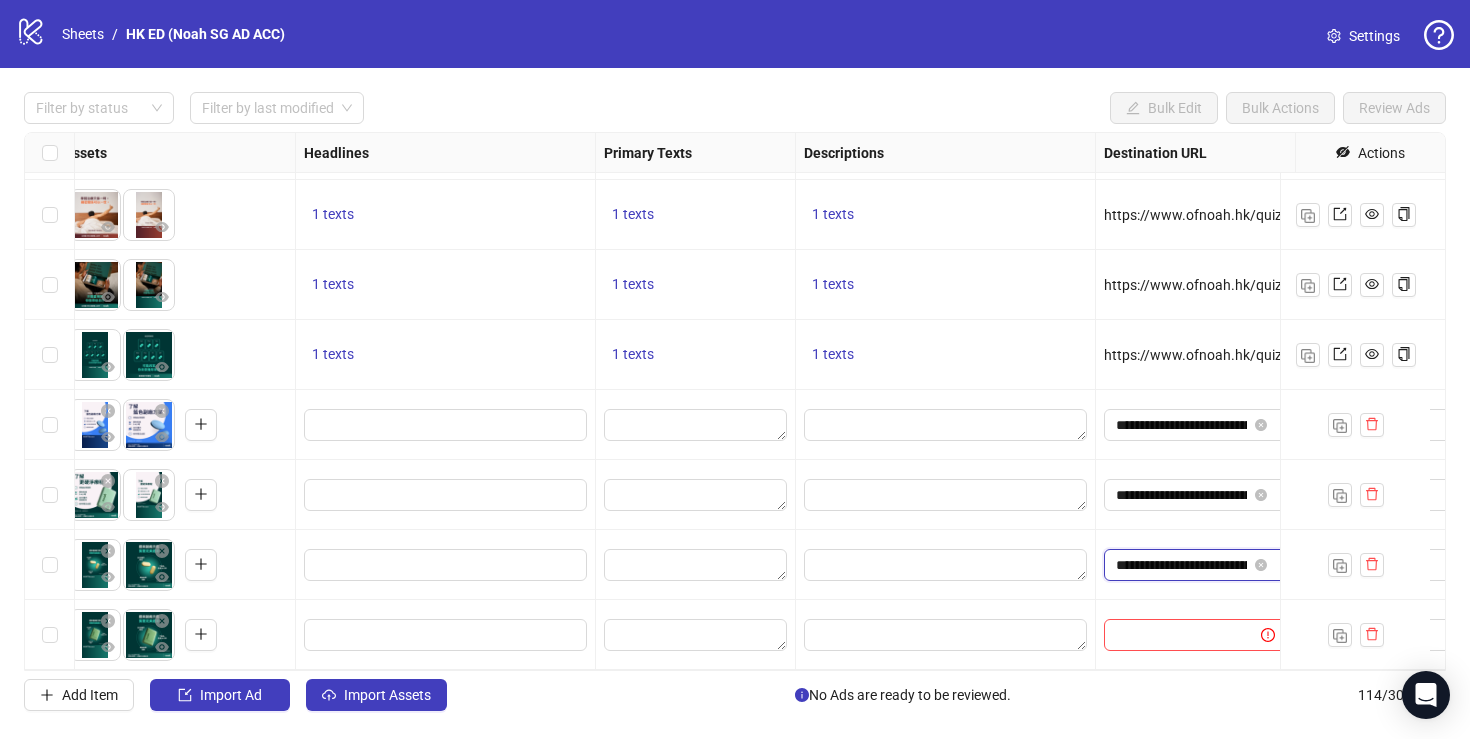 paste 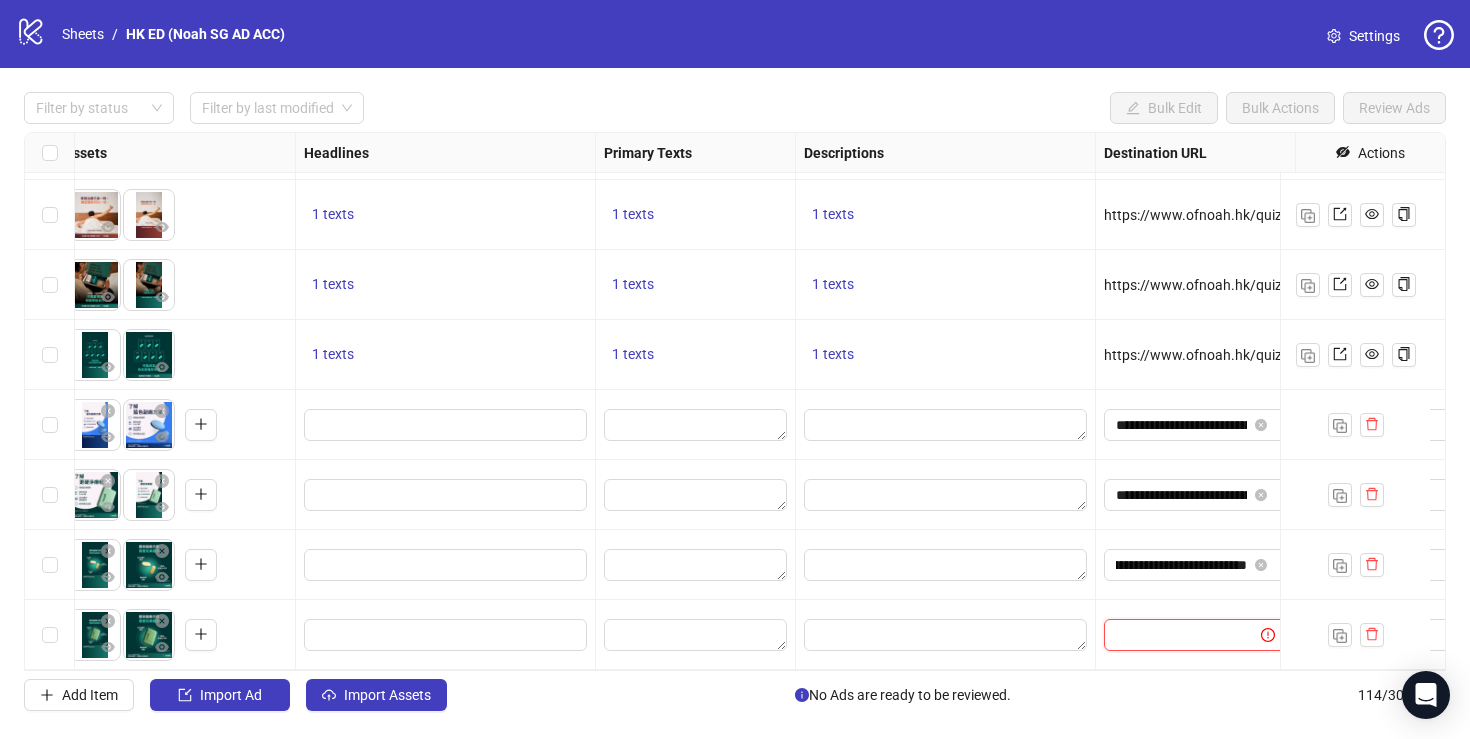 click at bounding box center (1174, 635) 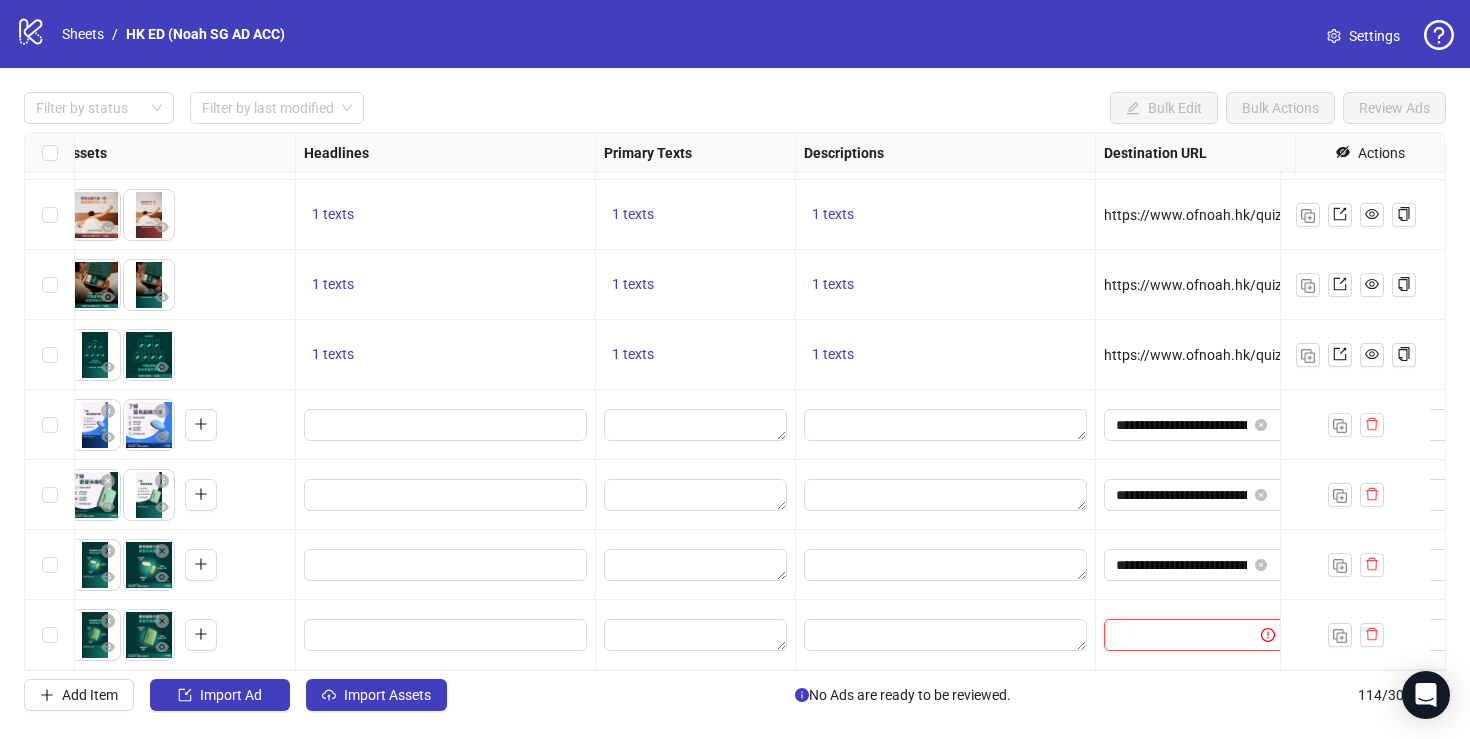 paste on "**********" 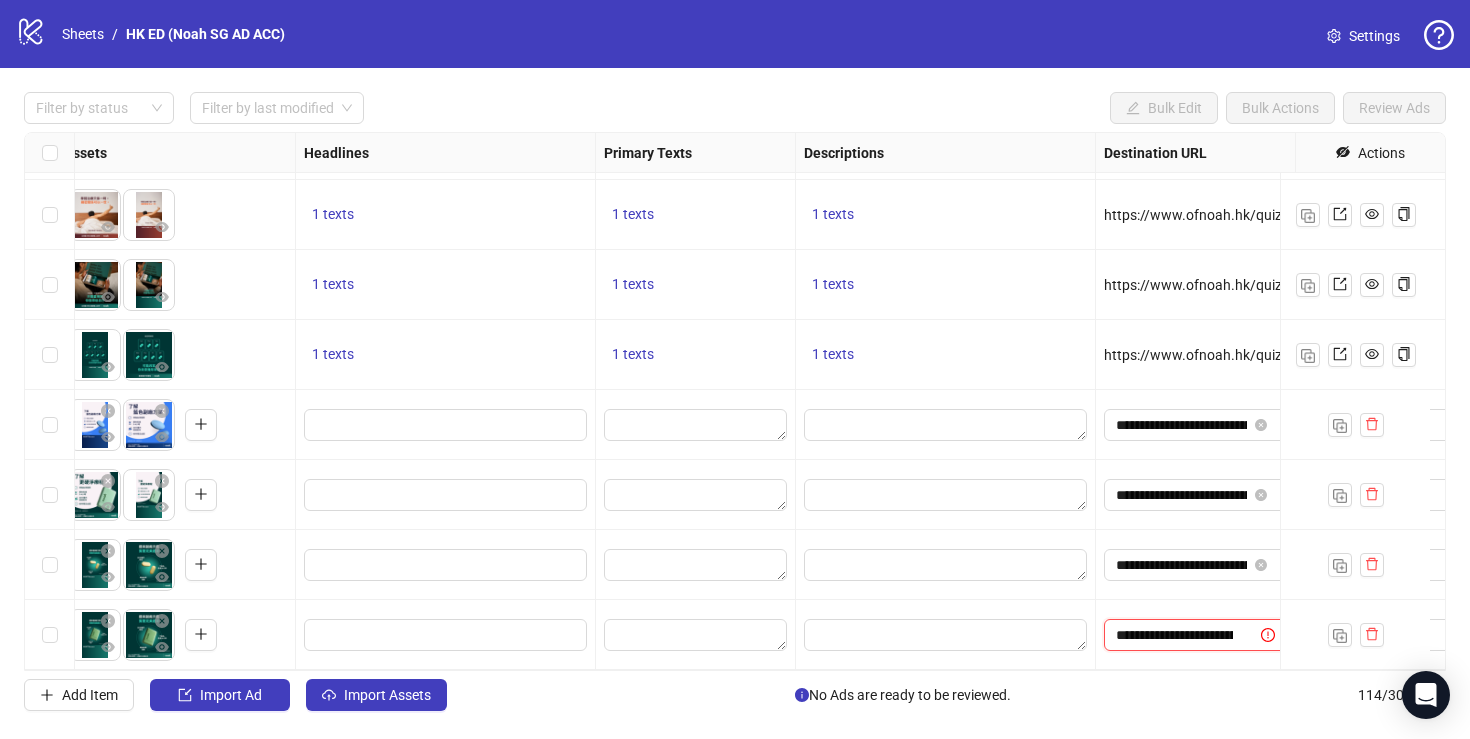 scroll, scrollTop: 0, scrollLeft: 93, axis: horizontal 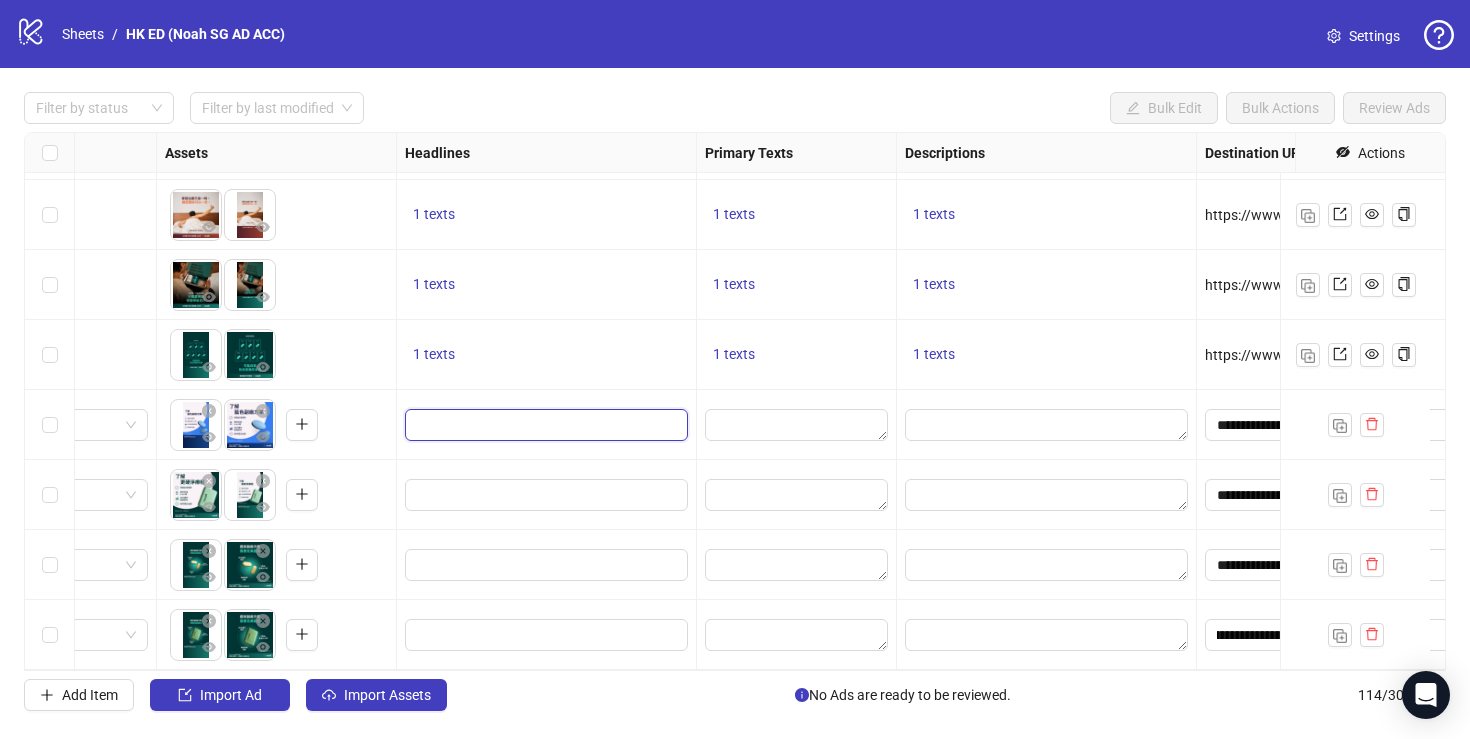 click at bounding box center [544, 425] 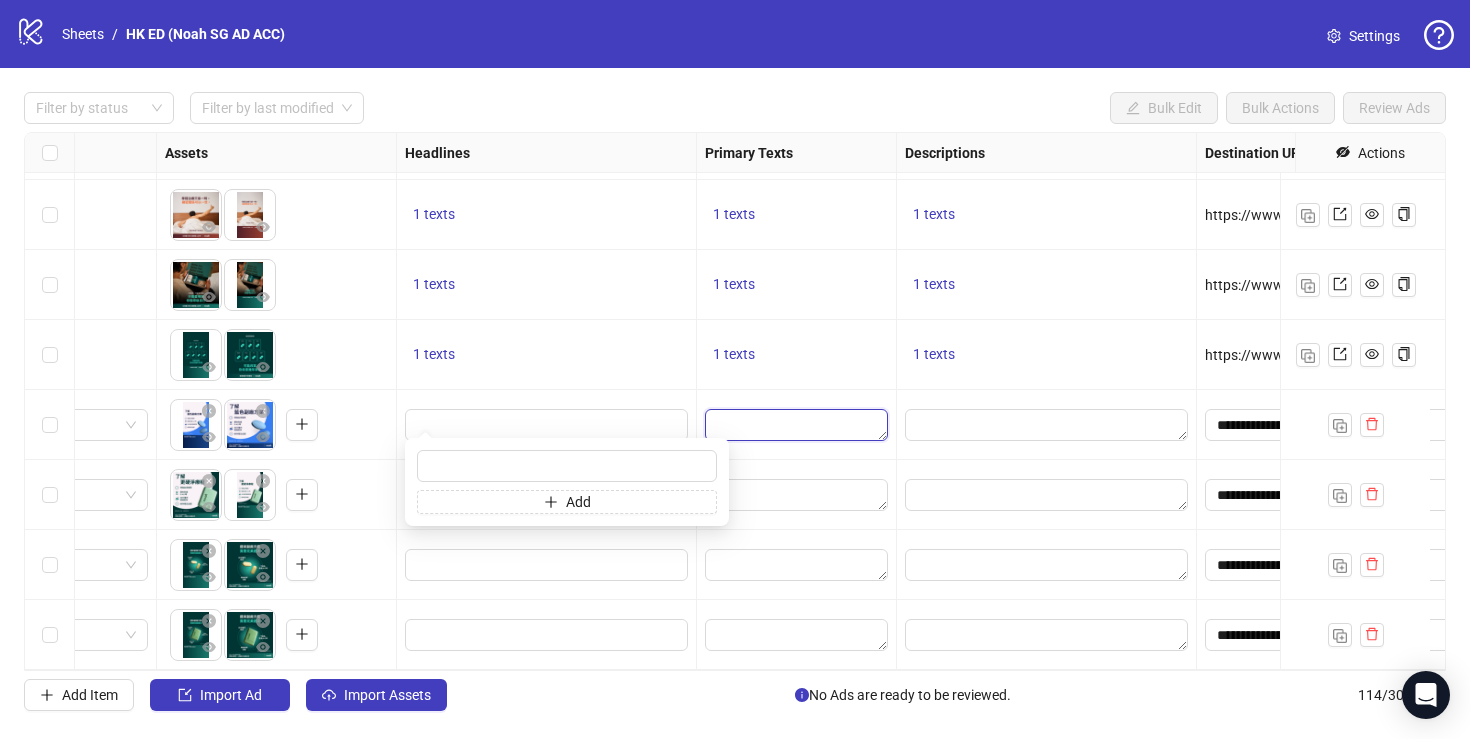 click at bounding box center [796, 425] 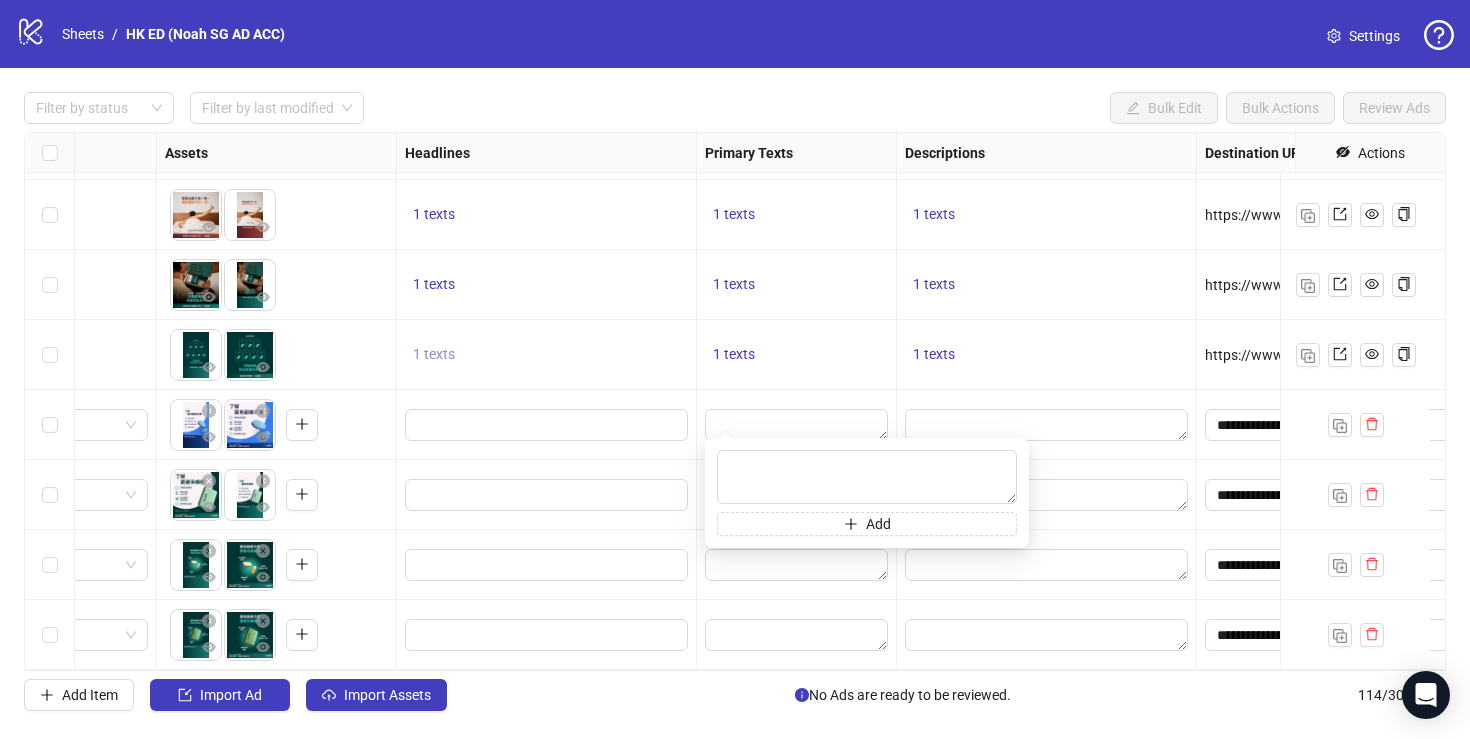 click on "1 texts" at bounding box center [434, 354] 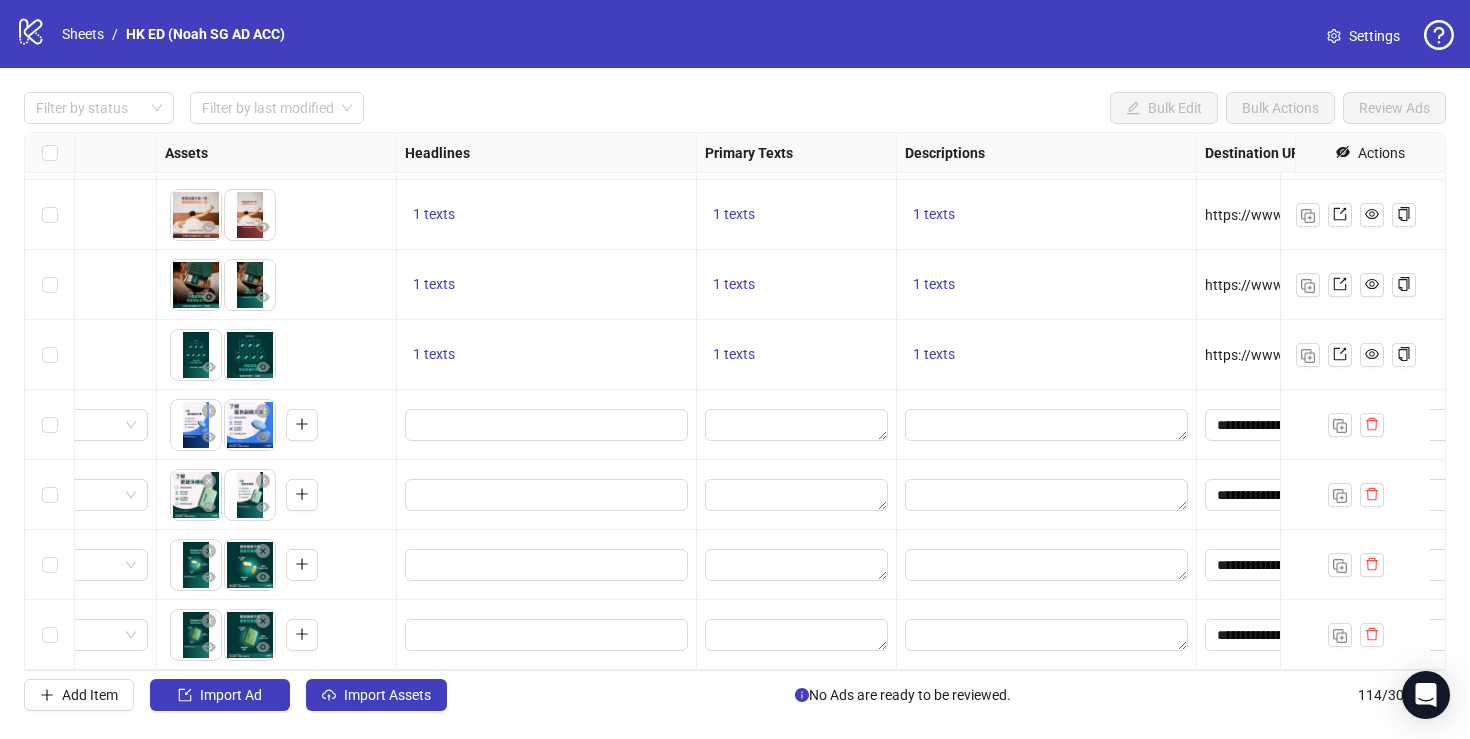 click at bounding box center (547, 425) 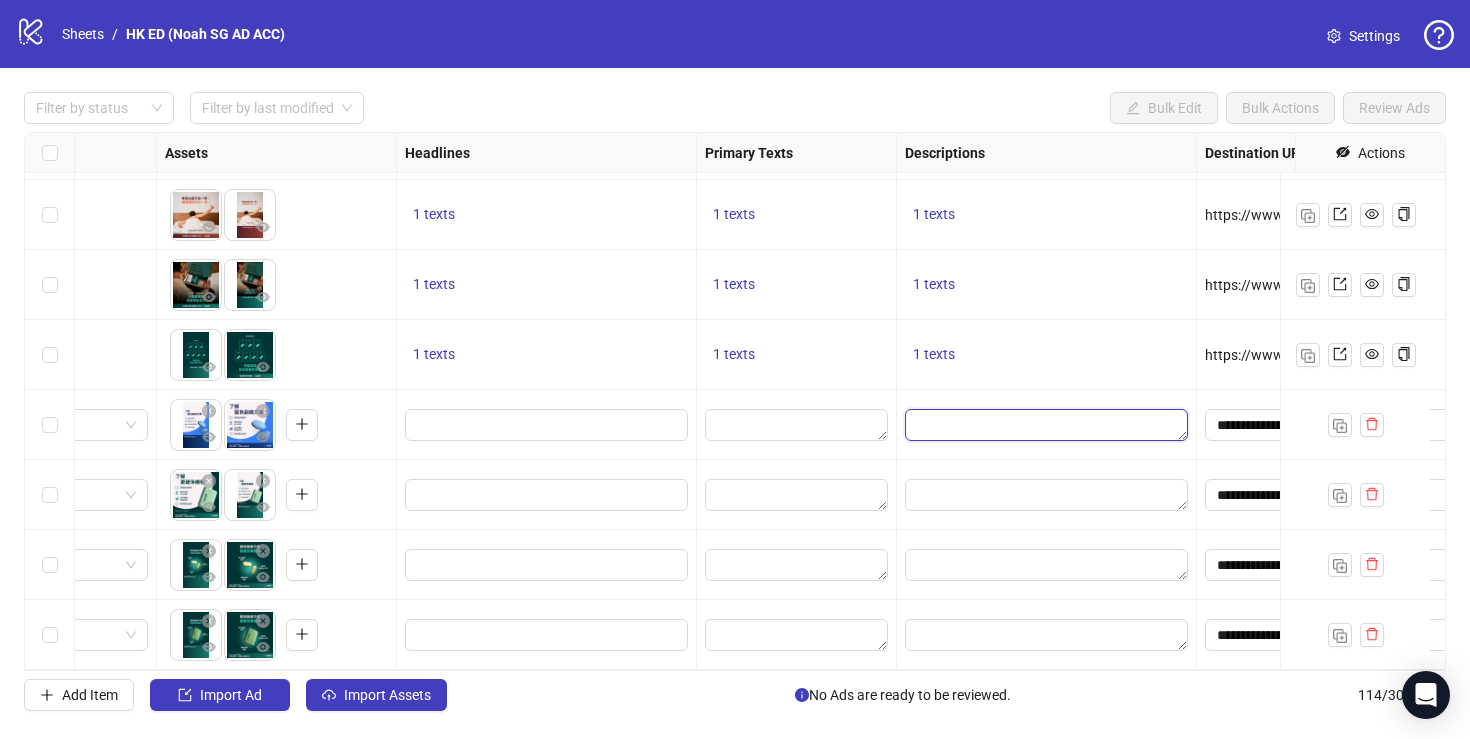 click at bounding box center (1046, 425) 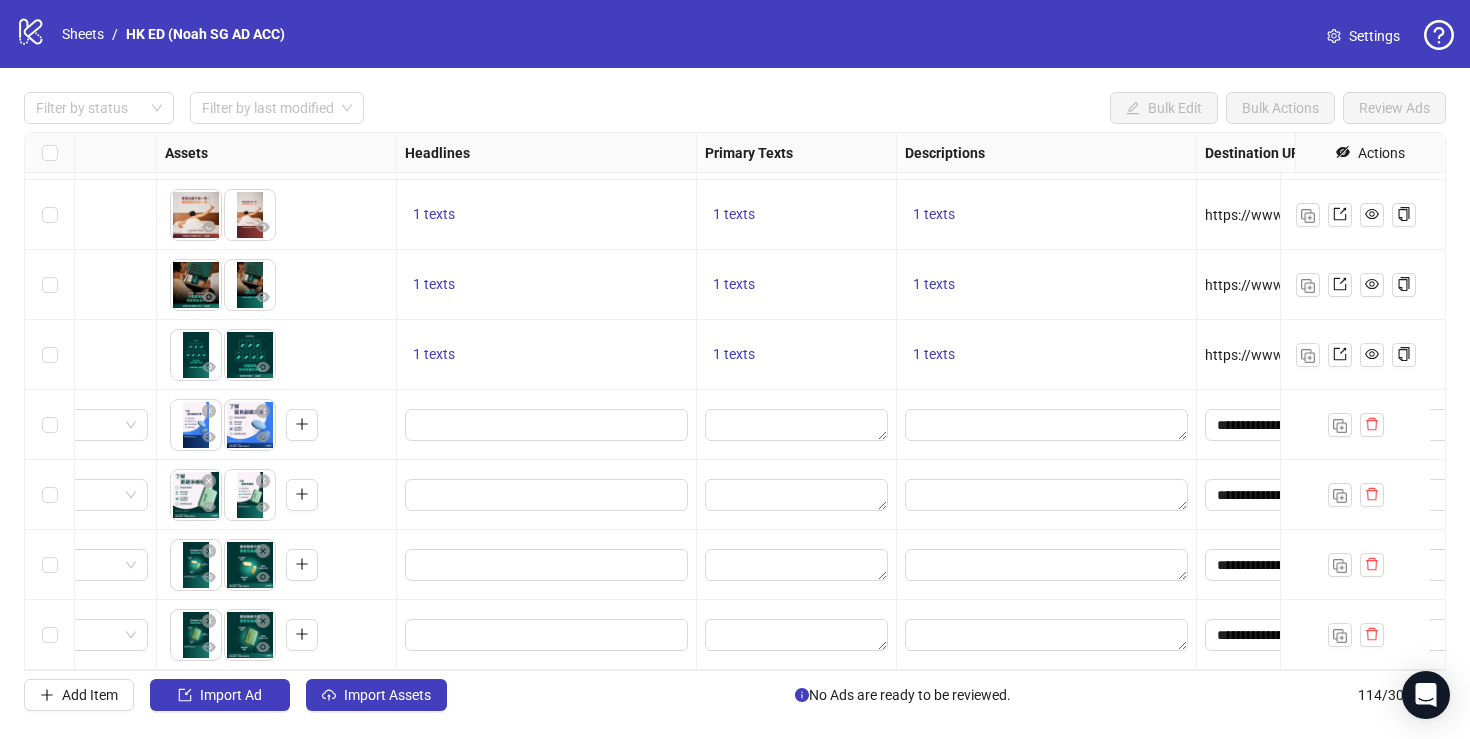 click on "1 texts" at bounding box center (1047, 355) 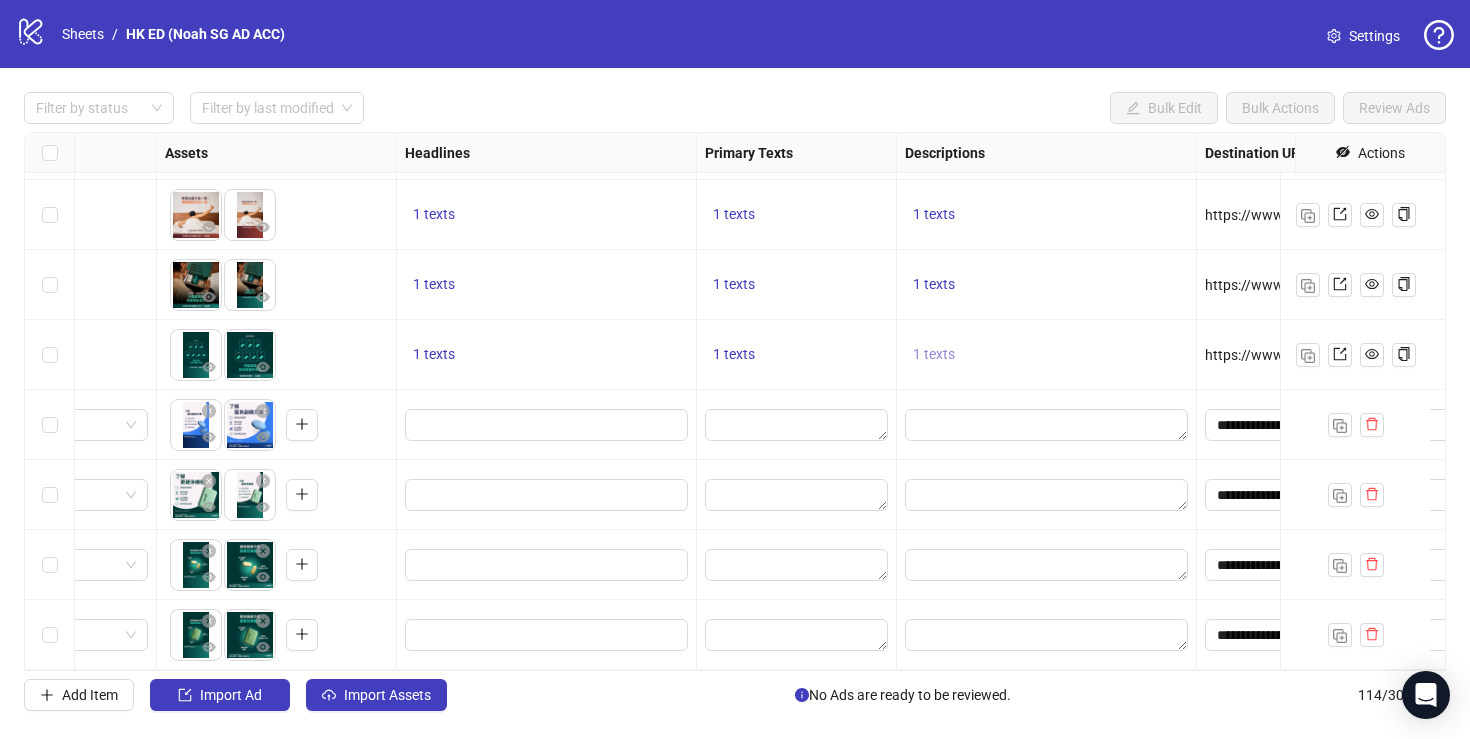 click on "1 texts" at bounding box center [934, 354] 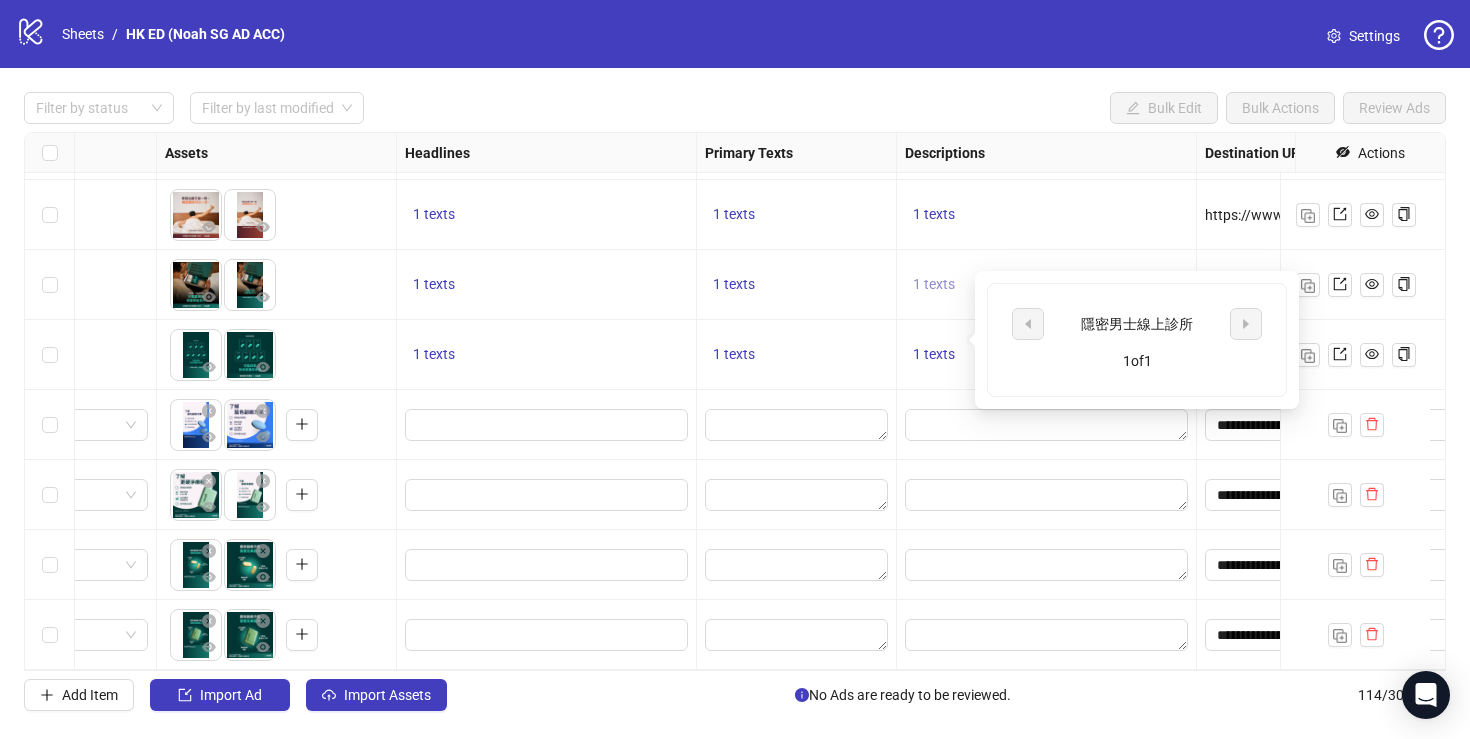click on "1 texts" at bounding box center (934, 284) 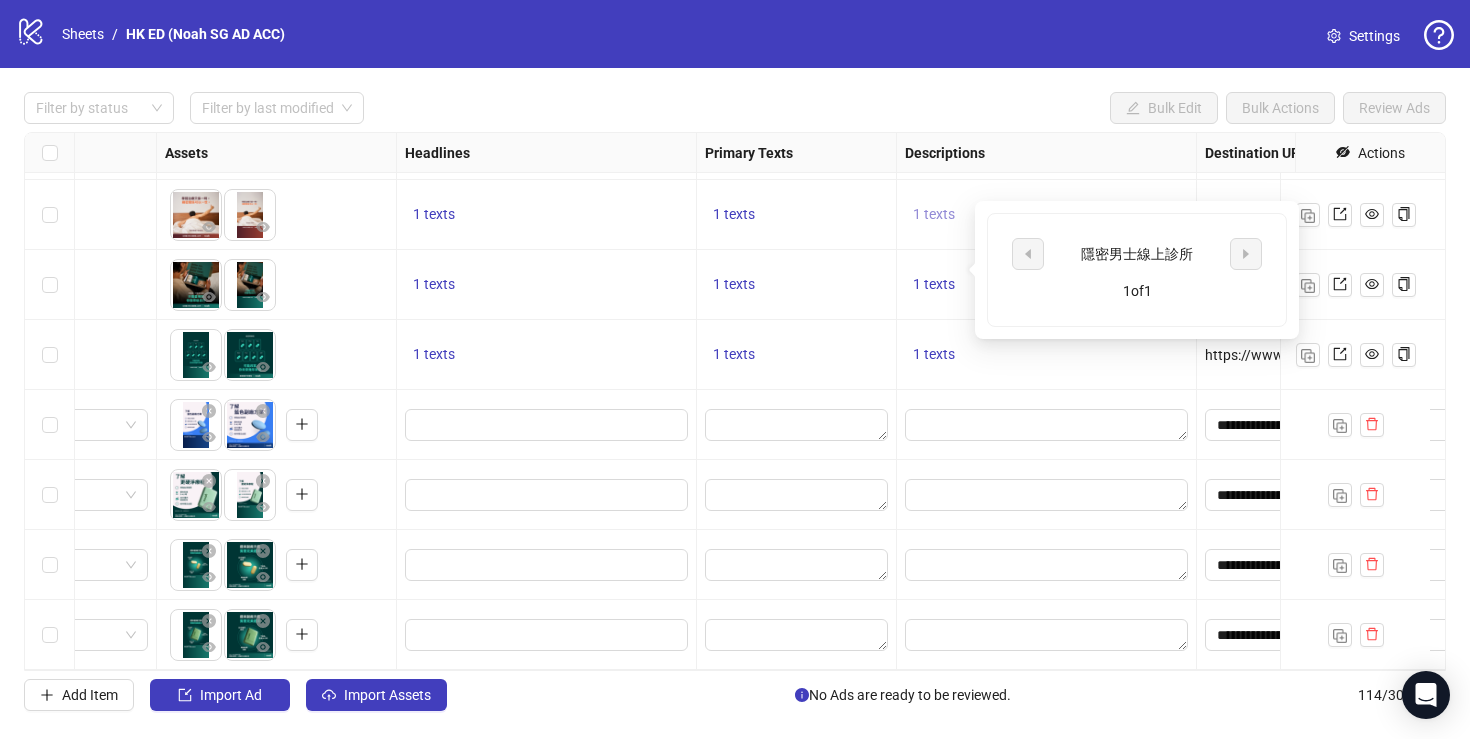 click on "1 texts" at bounding box center [934, 214] 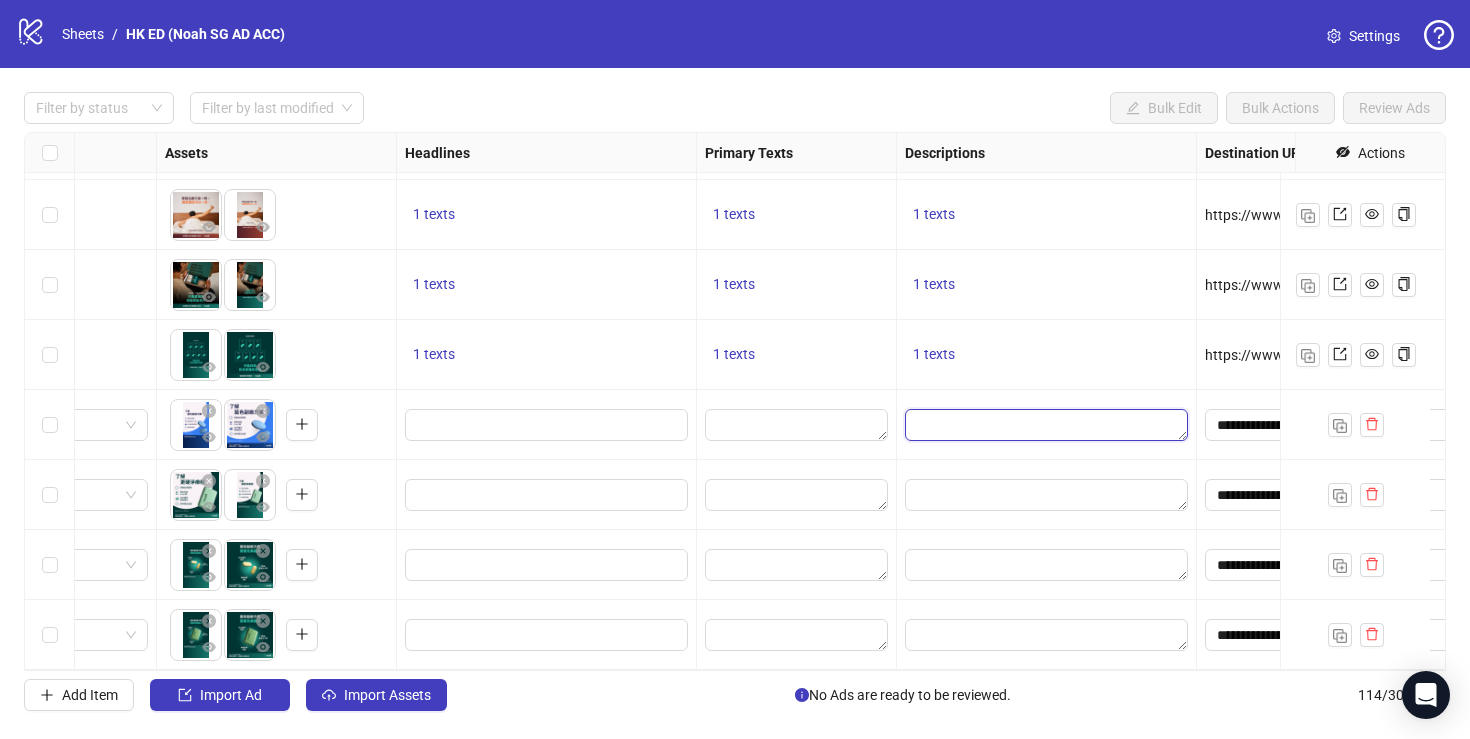 click at bounding box center (1046, 425) 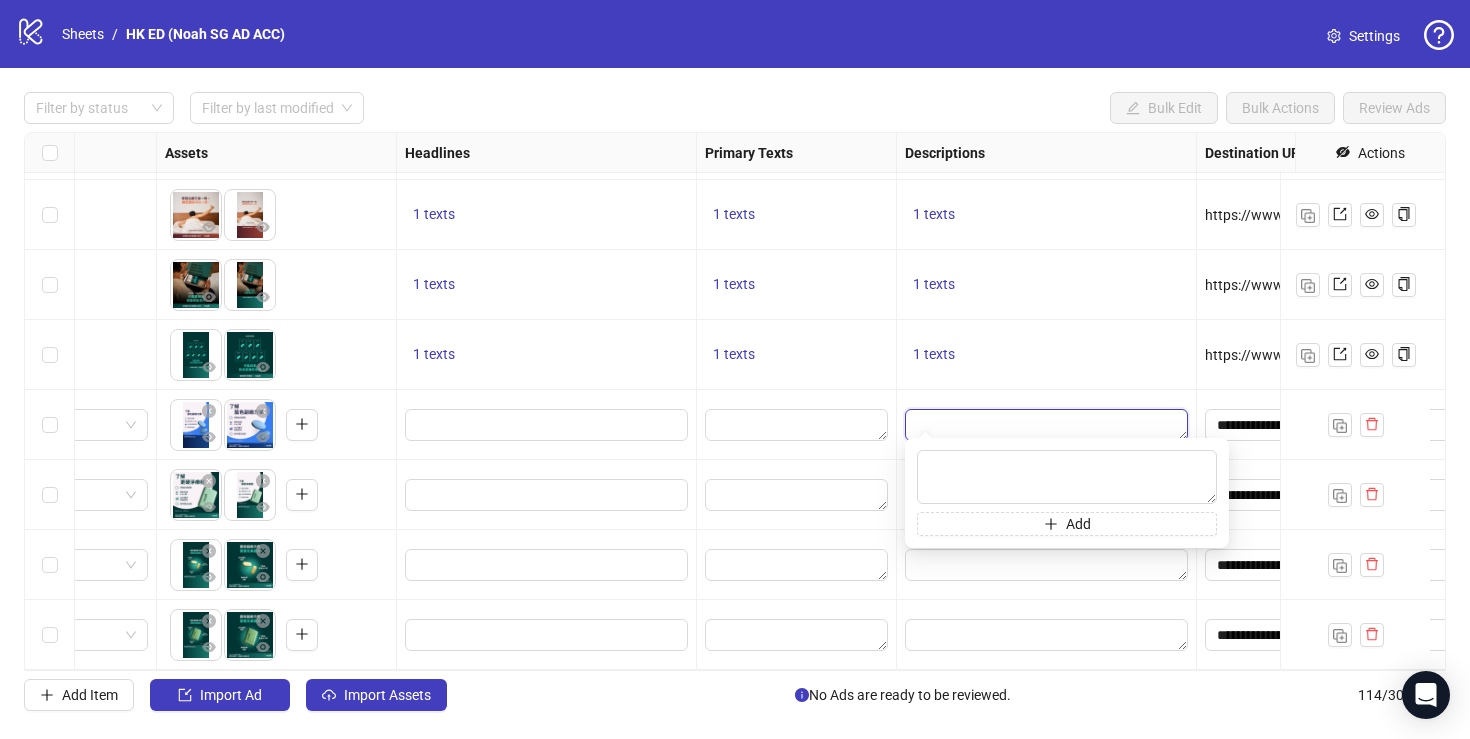 click at bounding box center (1046, 425) 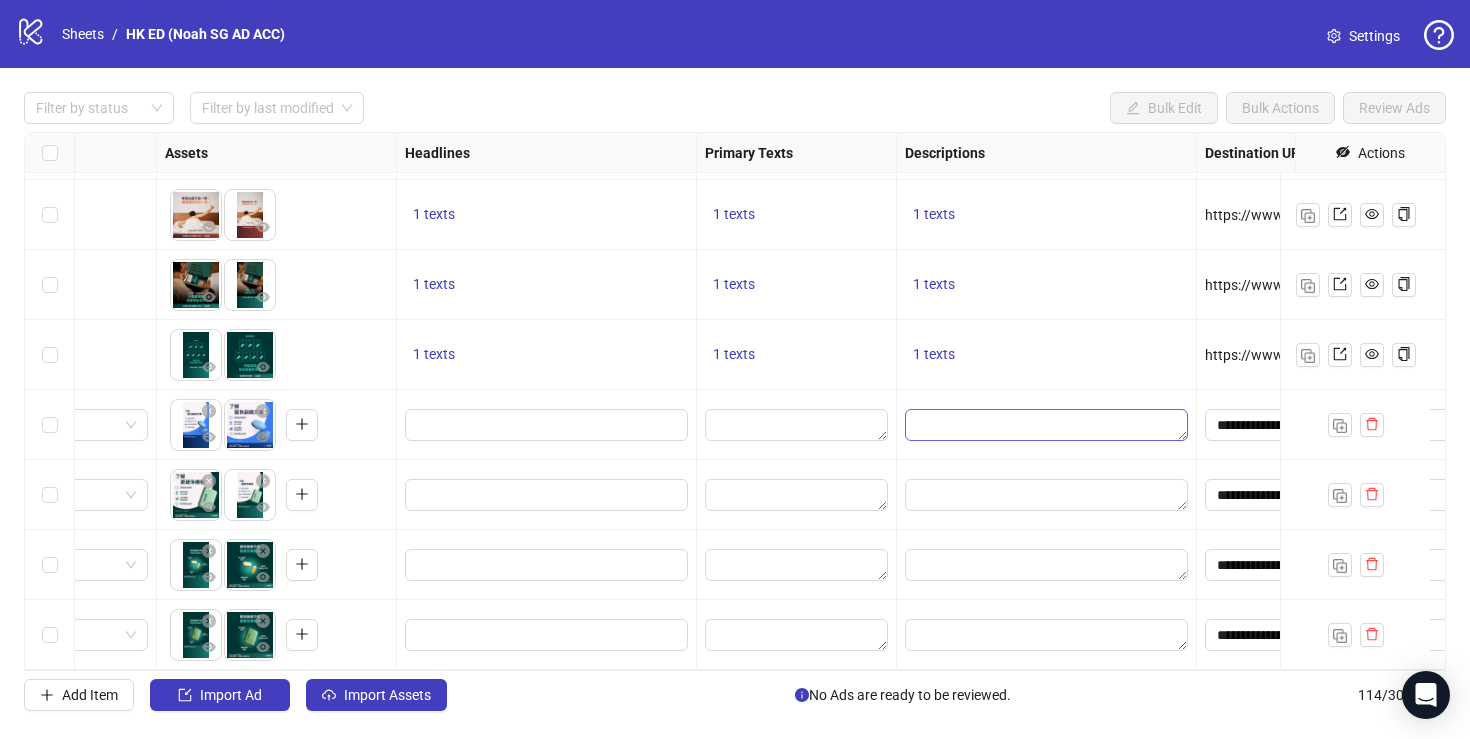 paste on "**********" 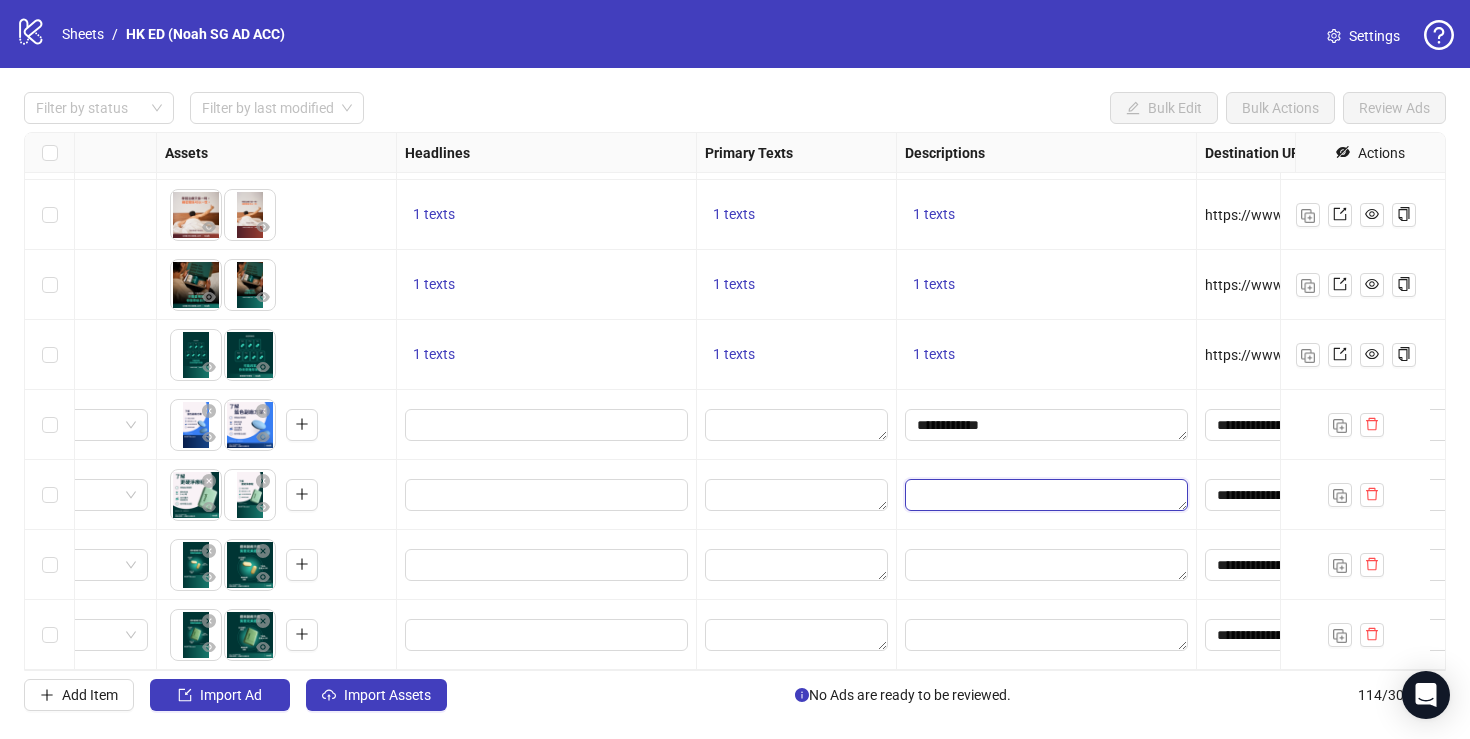 click at bounding box center (1046, 495) 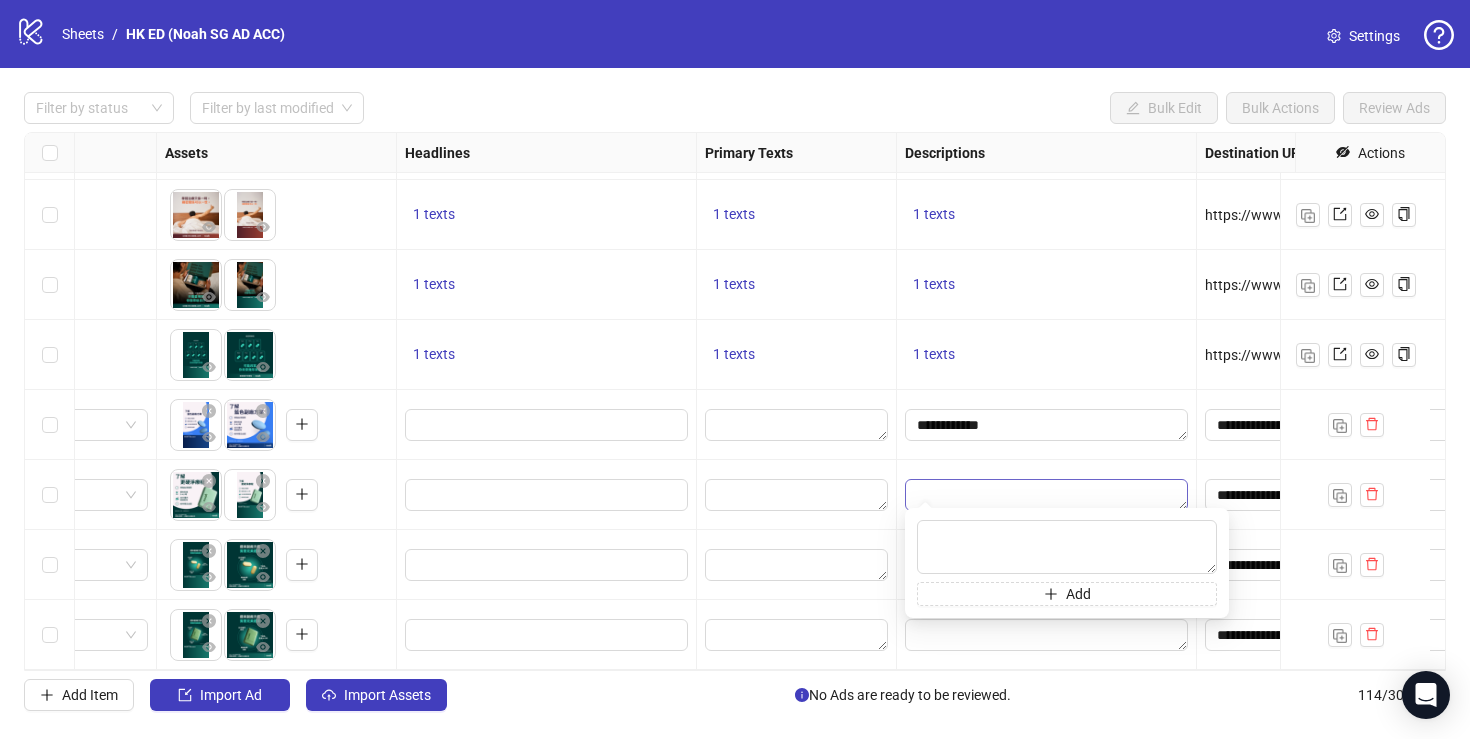 type on "**********" 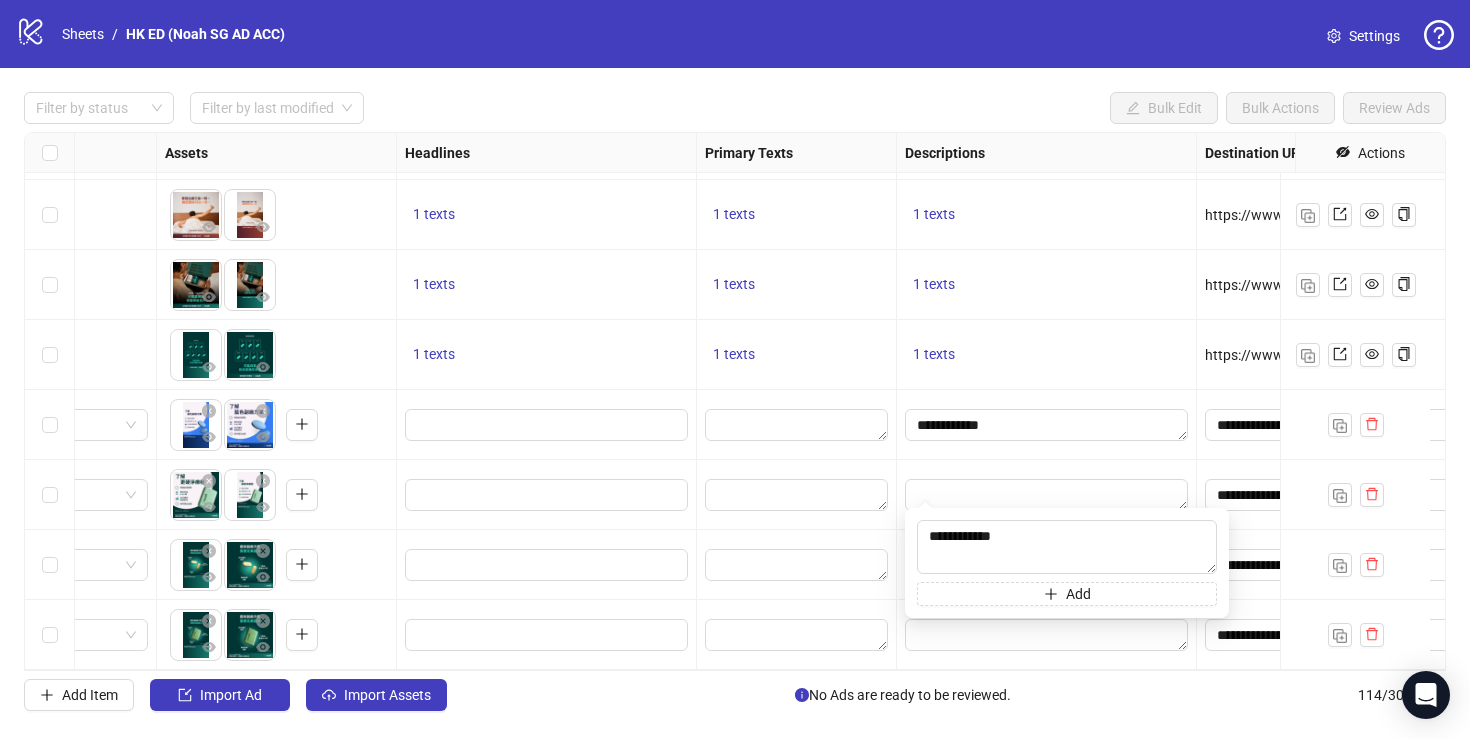 click at bounding box center (797, 495) 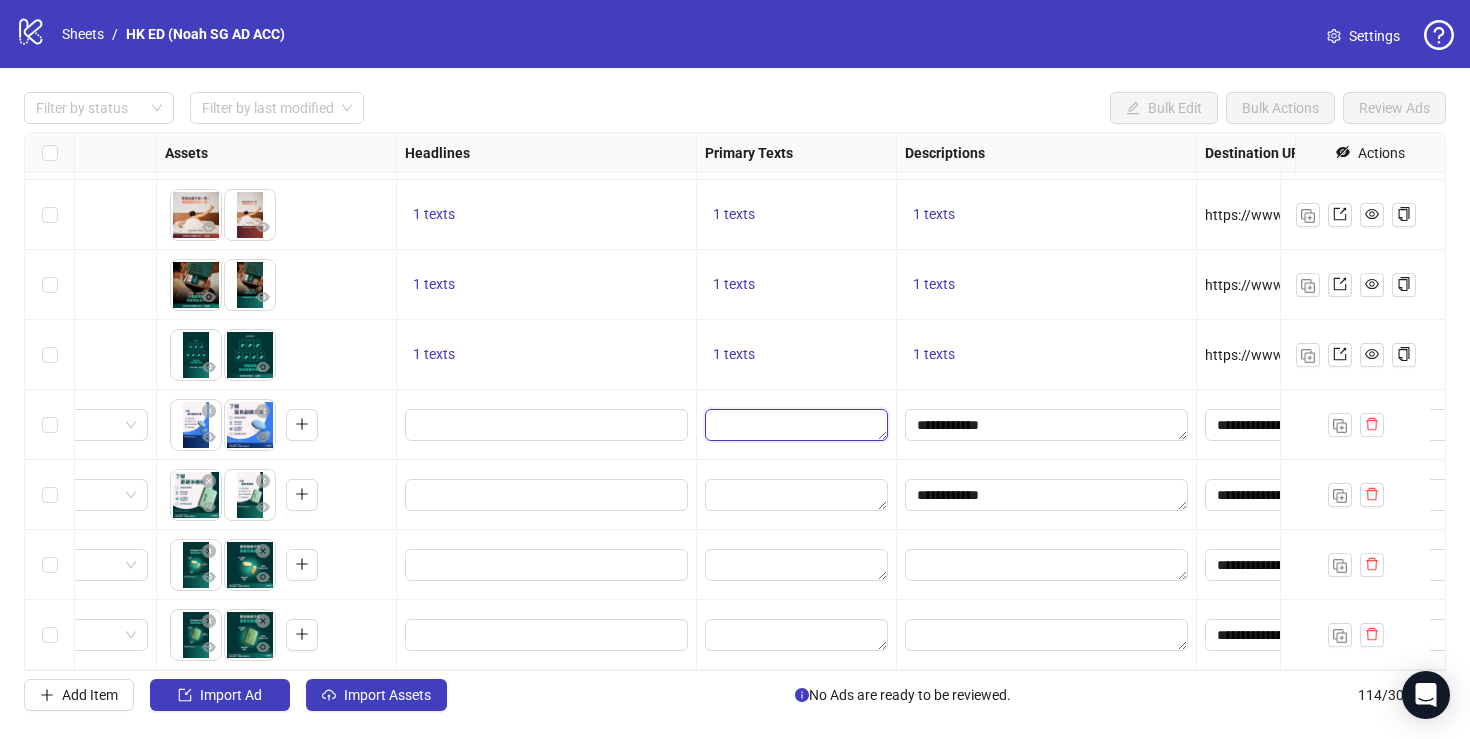 click at bounding box center [796, 425] 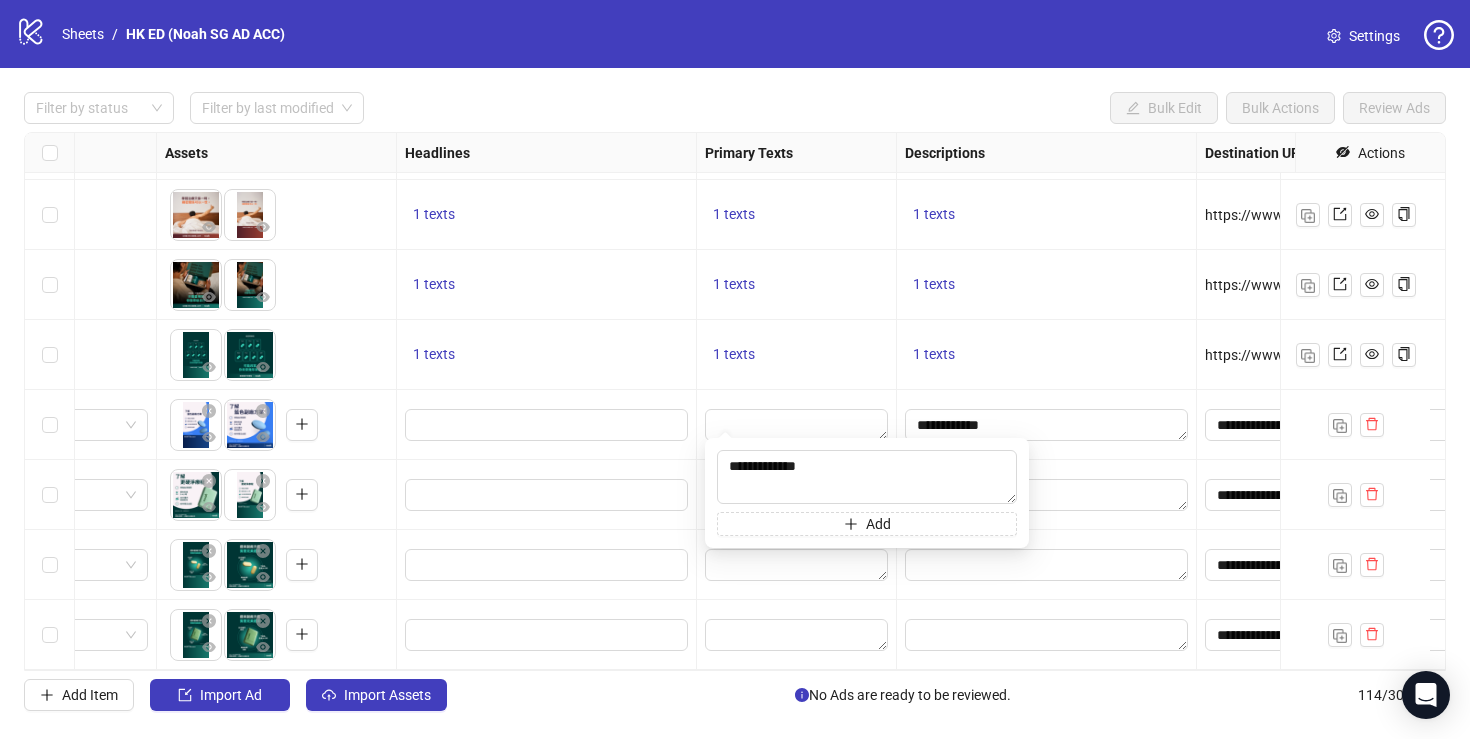 click at bounding box center (547, 495) 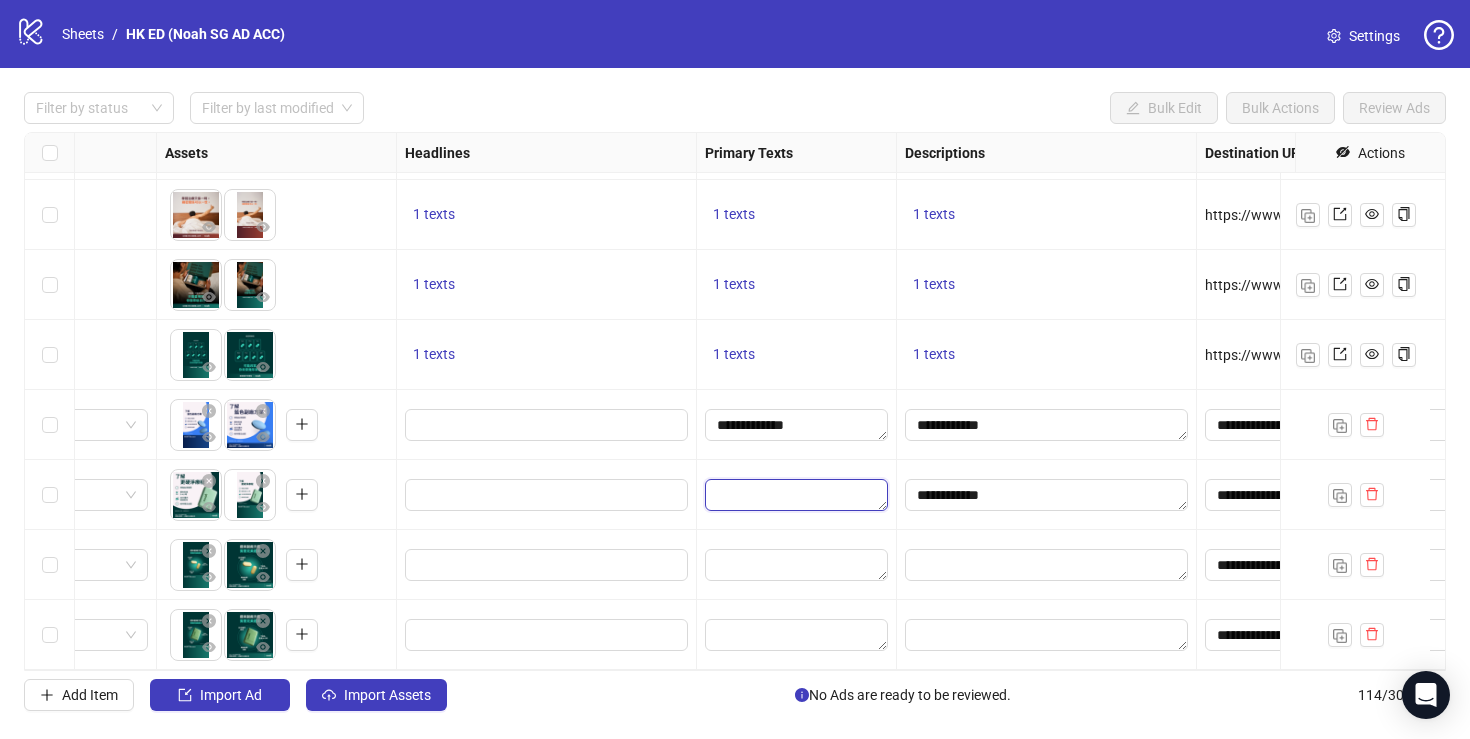 click at bounding box center [796, 495] 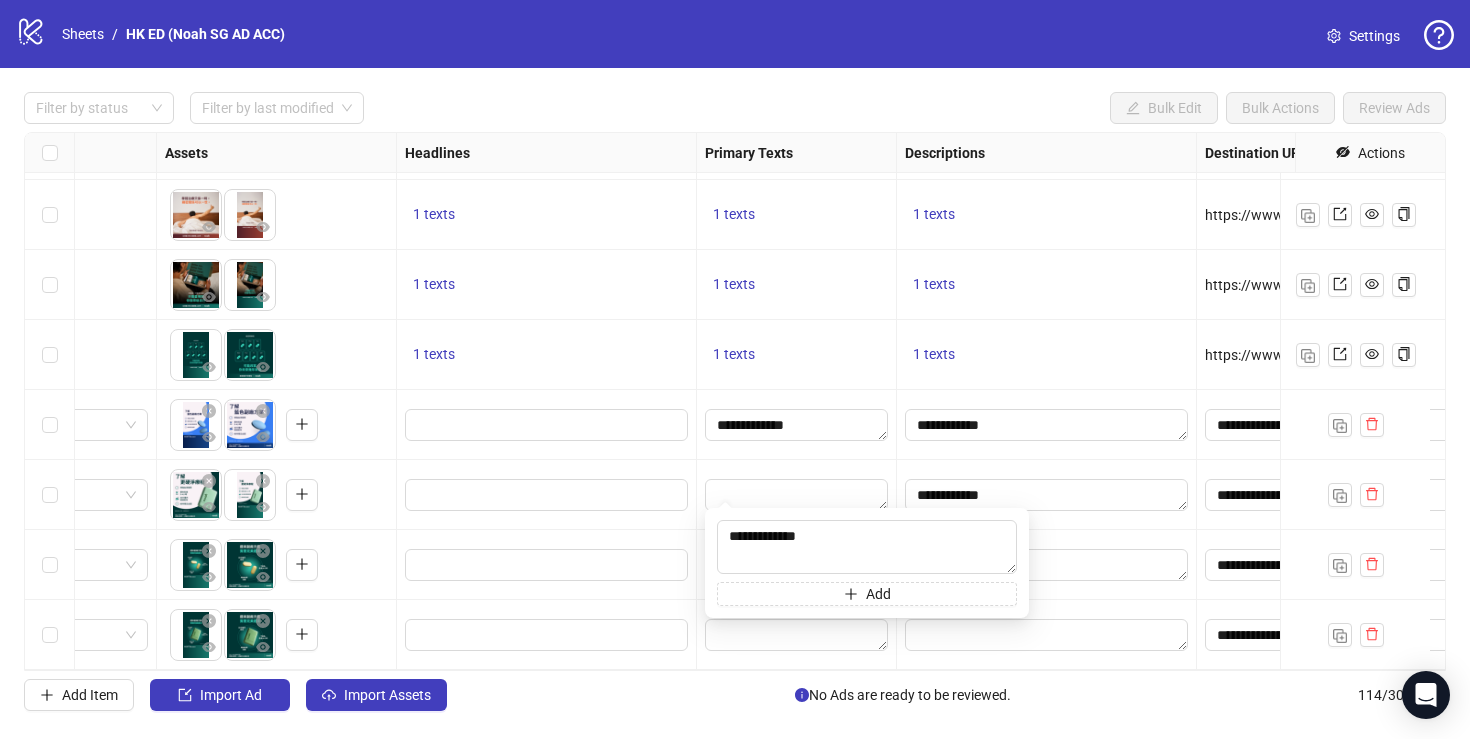 click at bounding box center [547, 495] 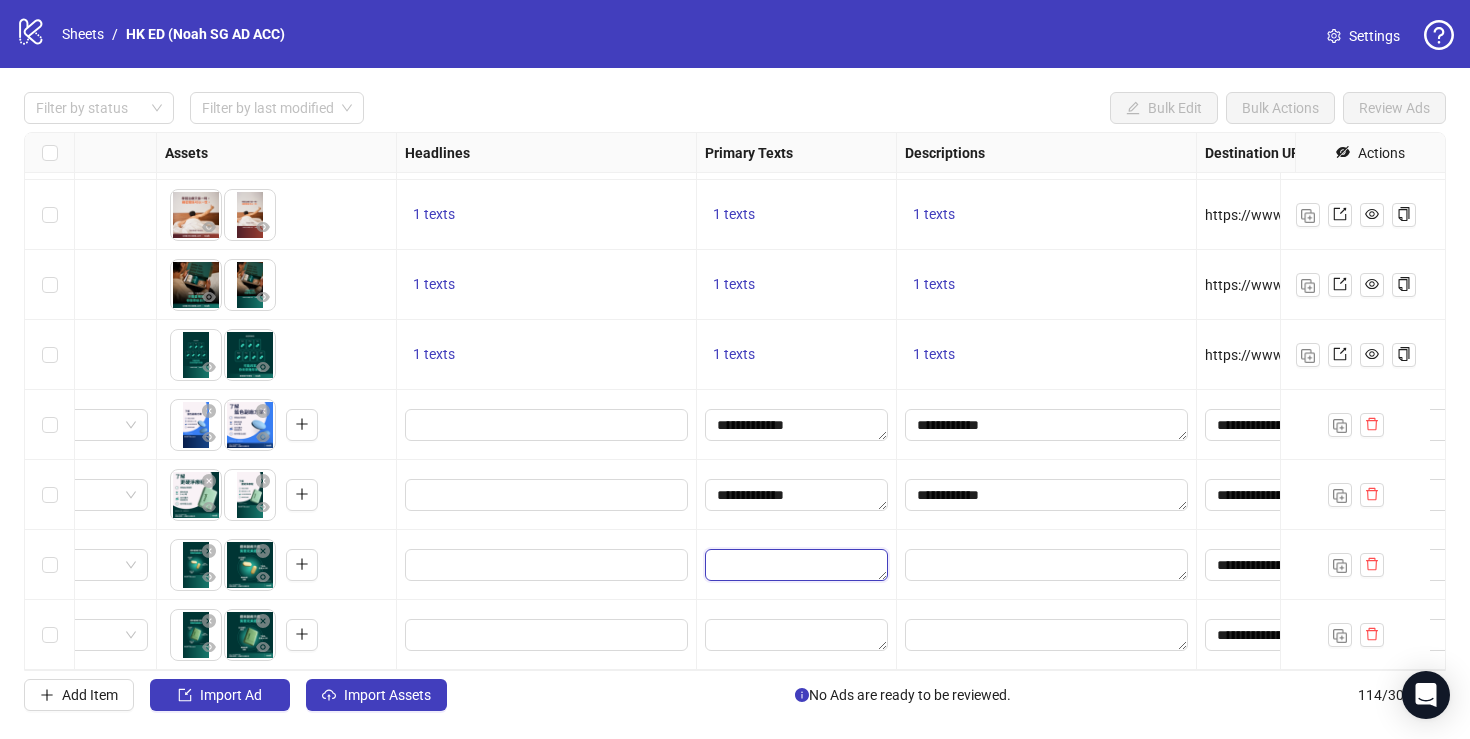 click at bounding box center (796, 565) 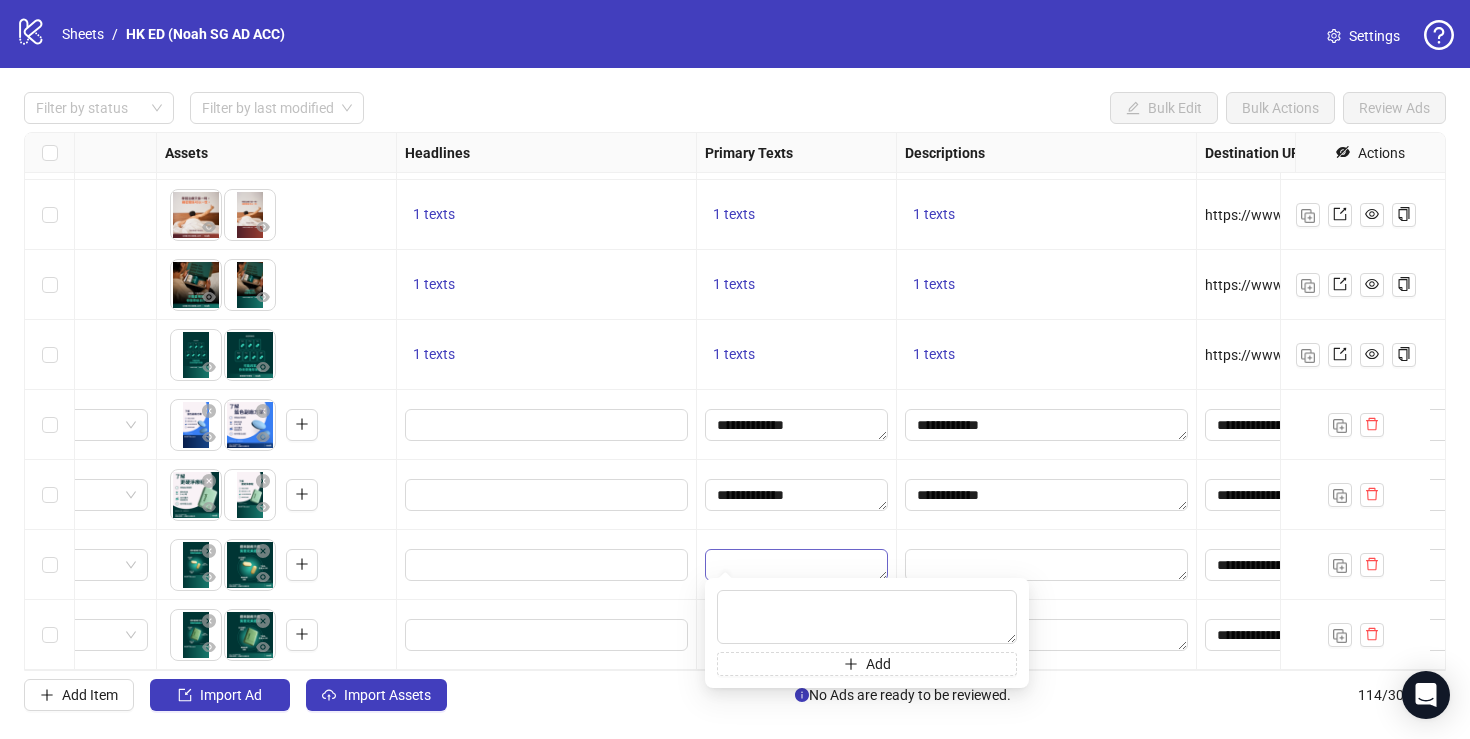 type on "********" 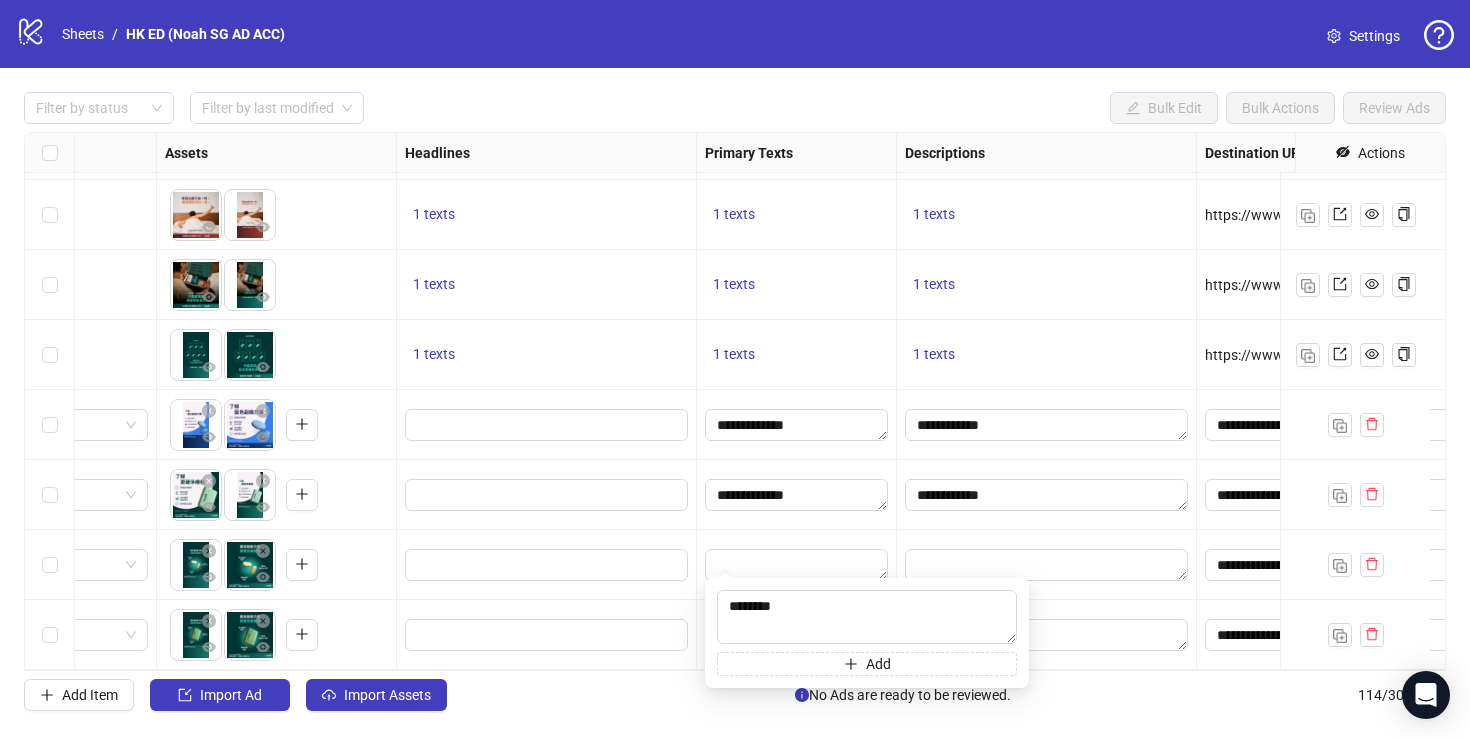 click at bounding box center [1047, 565] 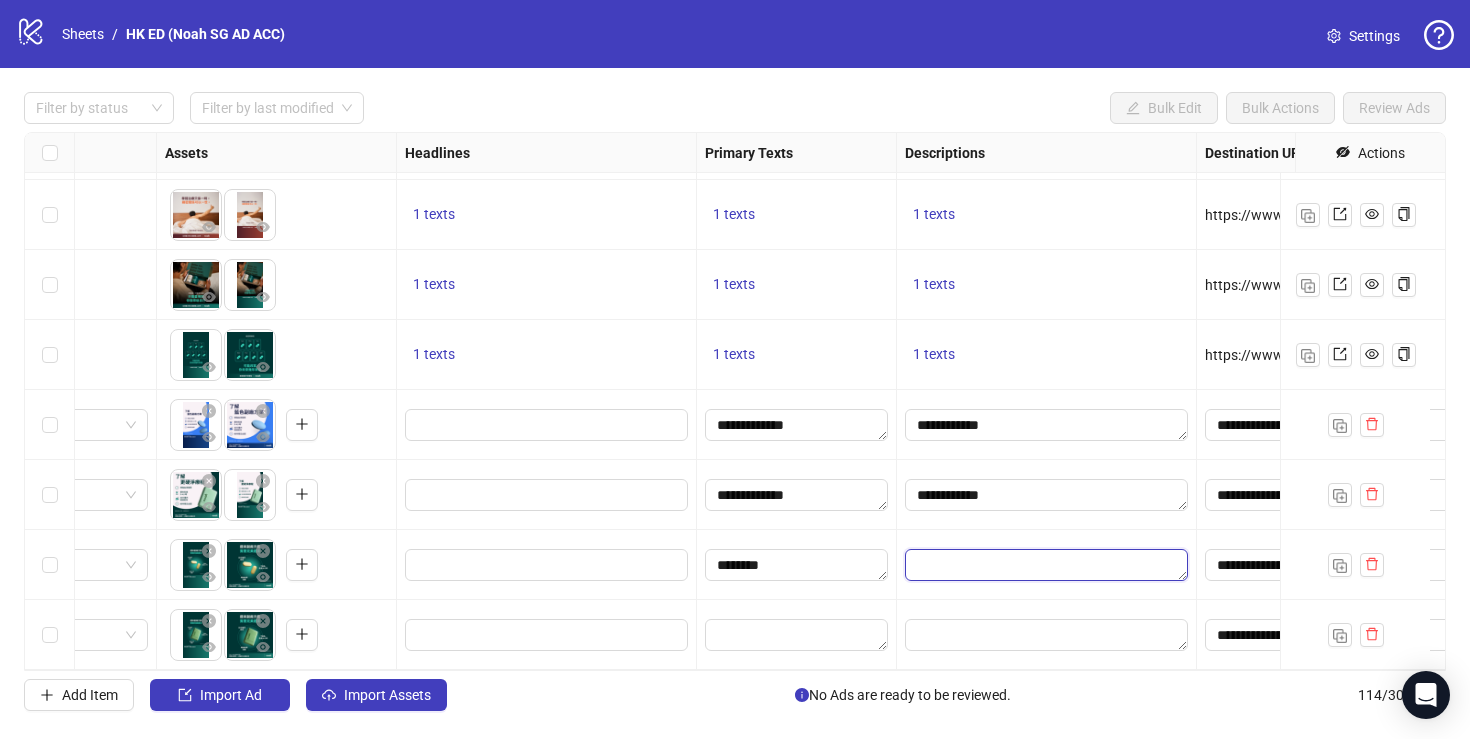 click at bounding box center [1046, 565] 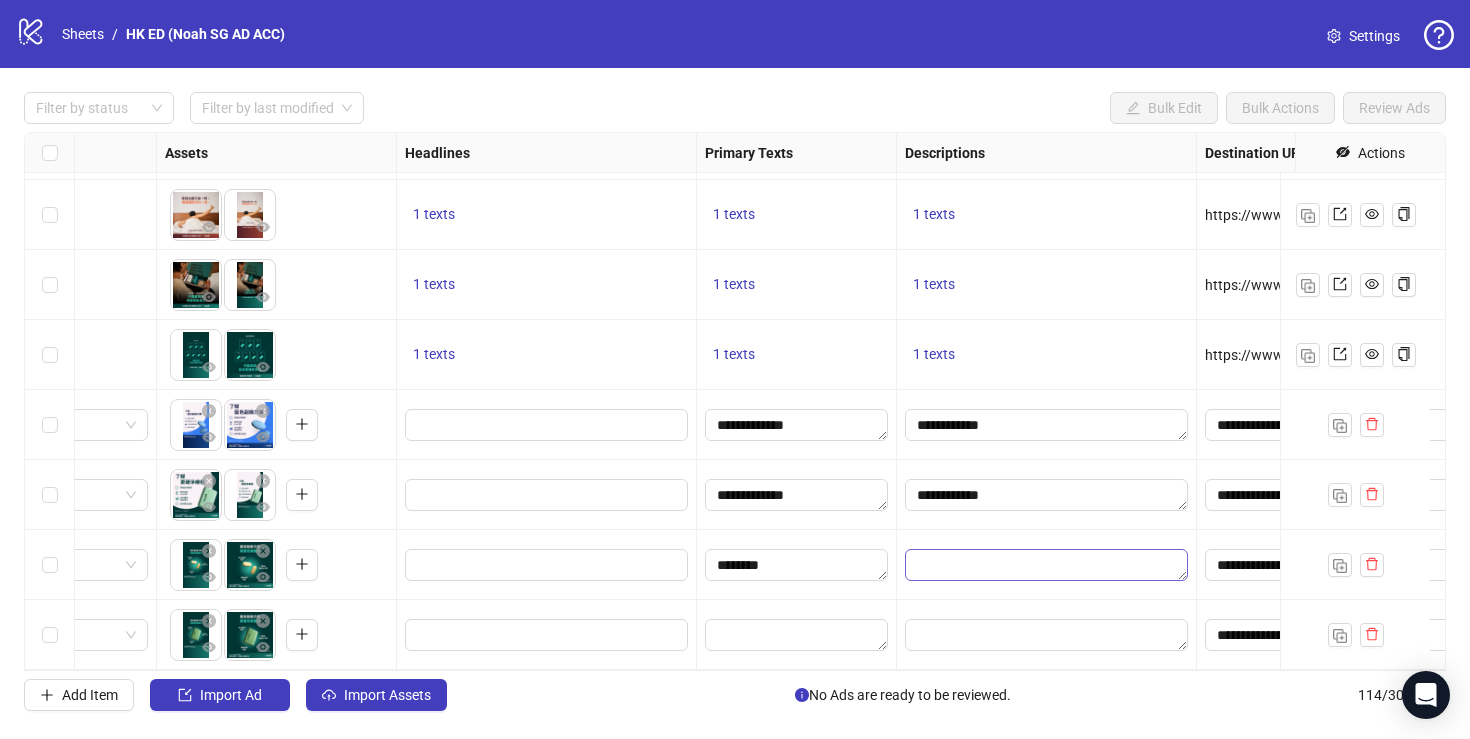 type on "********" 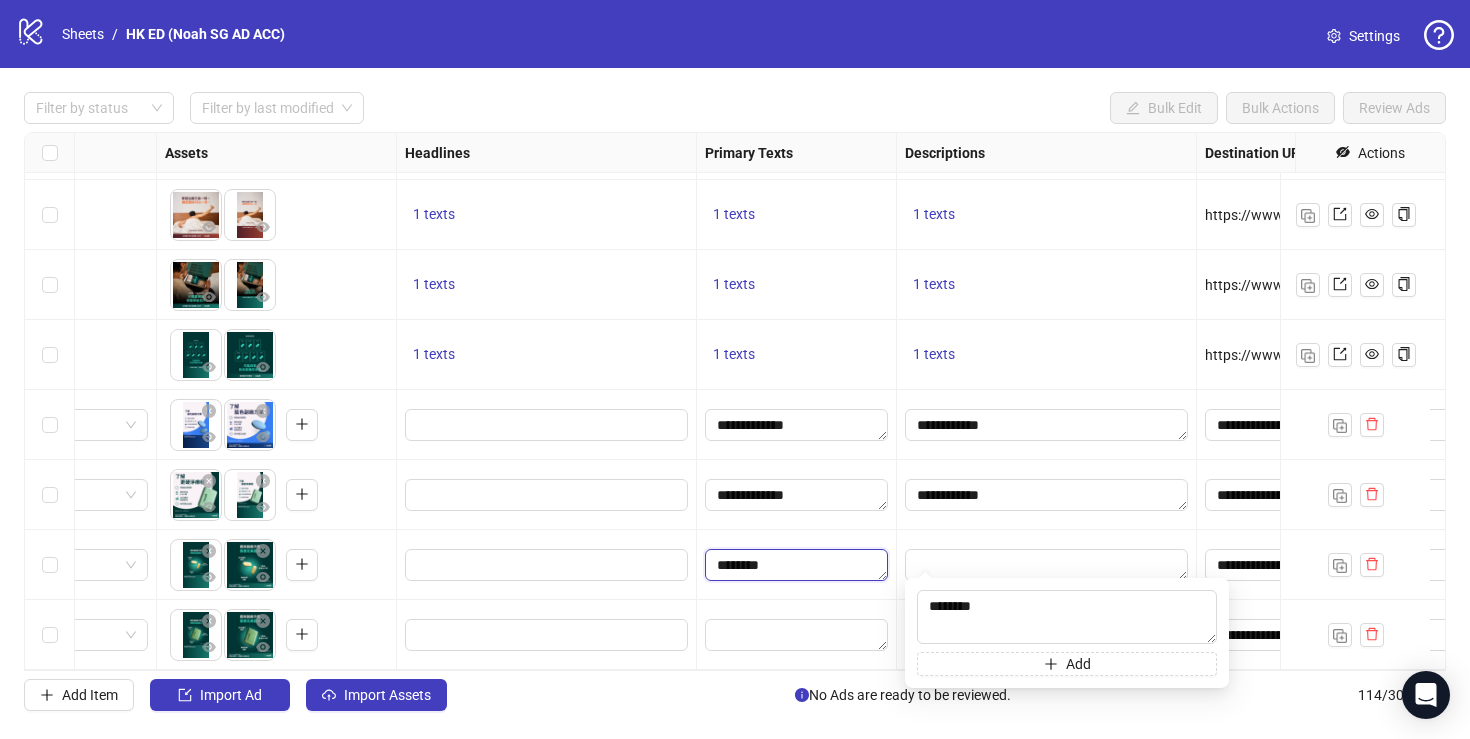 click on "********" at bounding box center [796, 565] 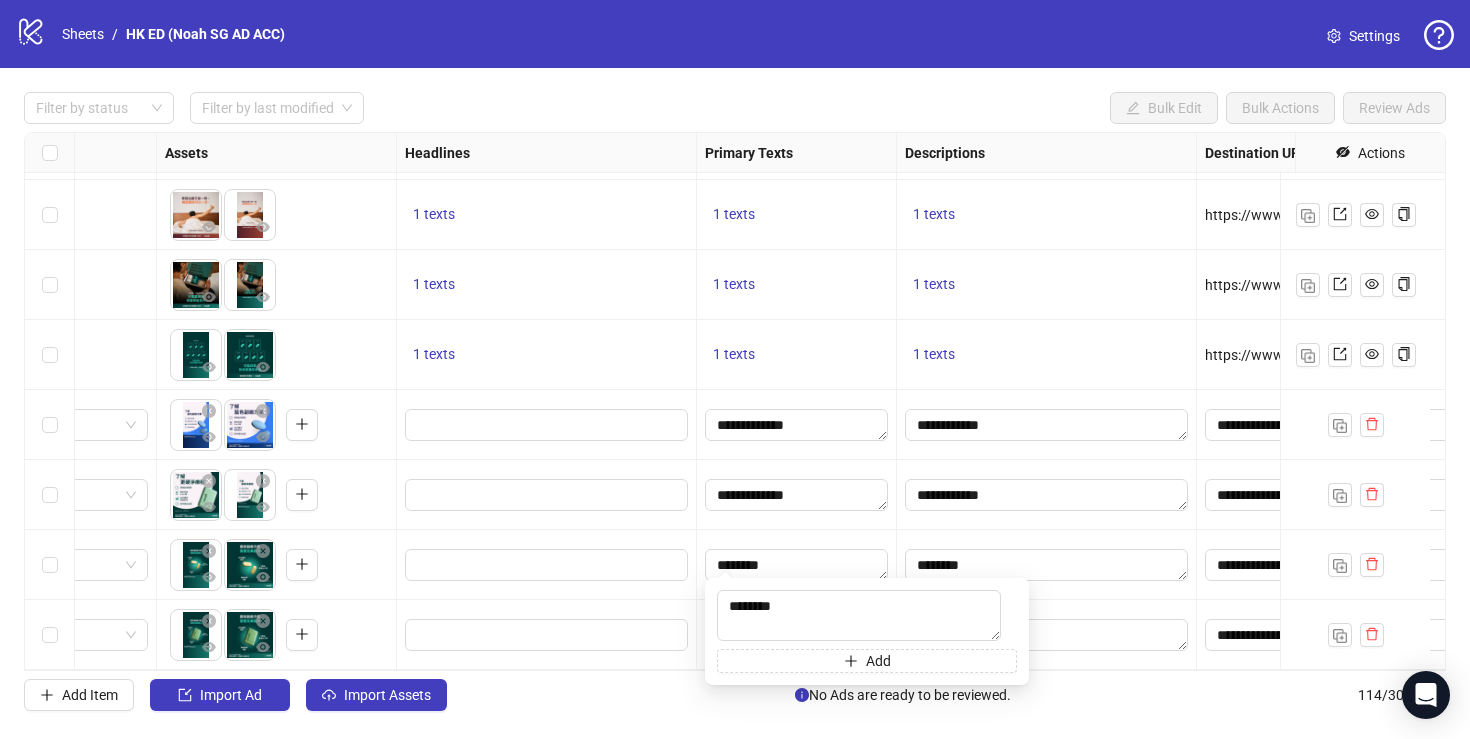 click on "********" at bounding box center (1047, 565) 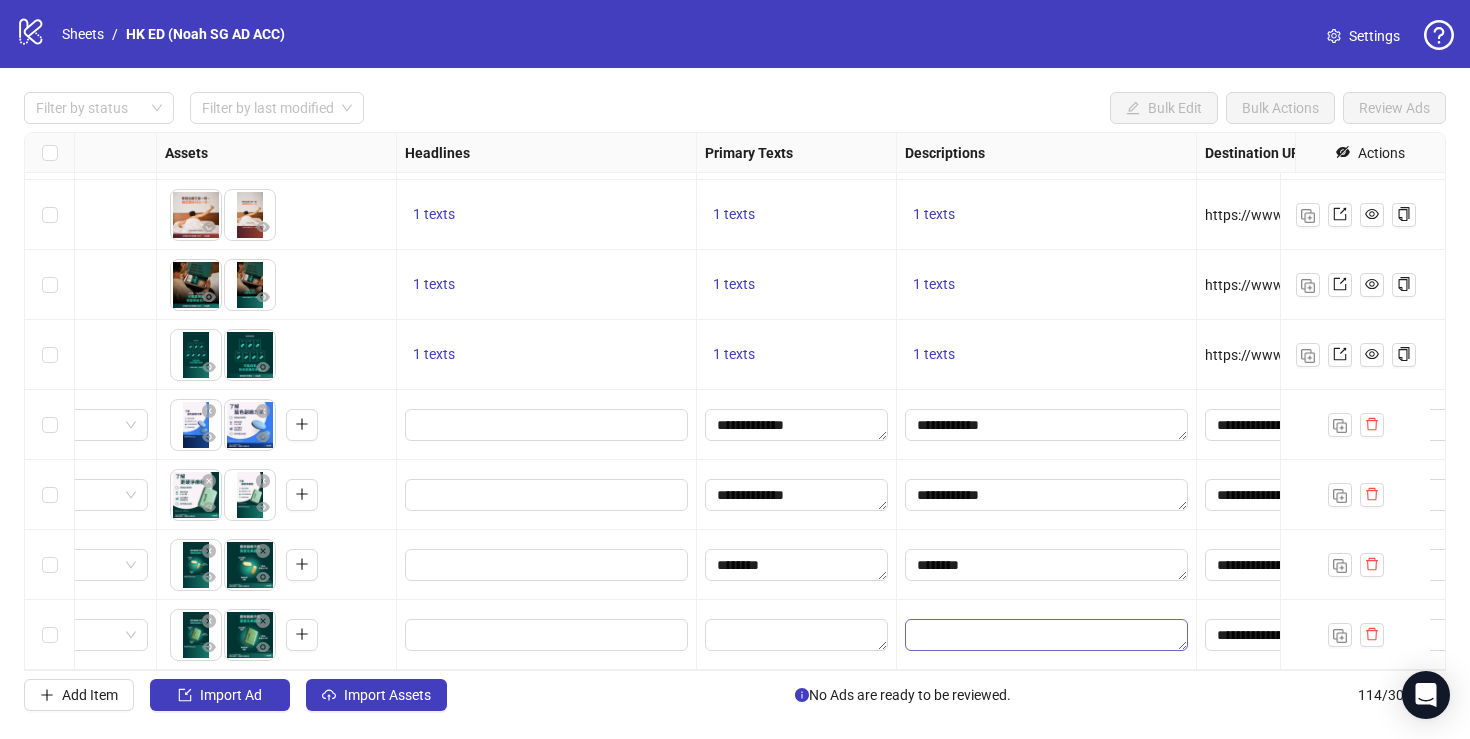 click at bounding box center [1047, 635] 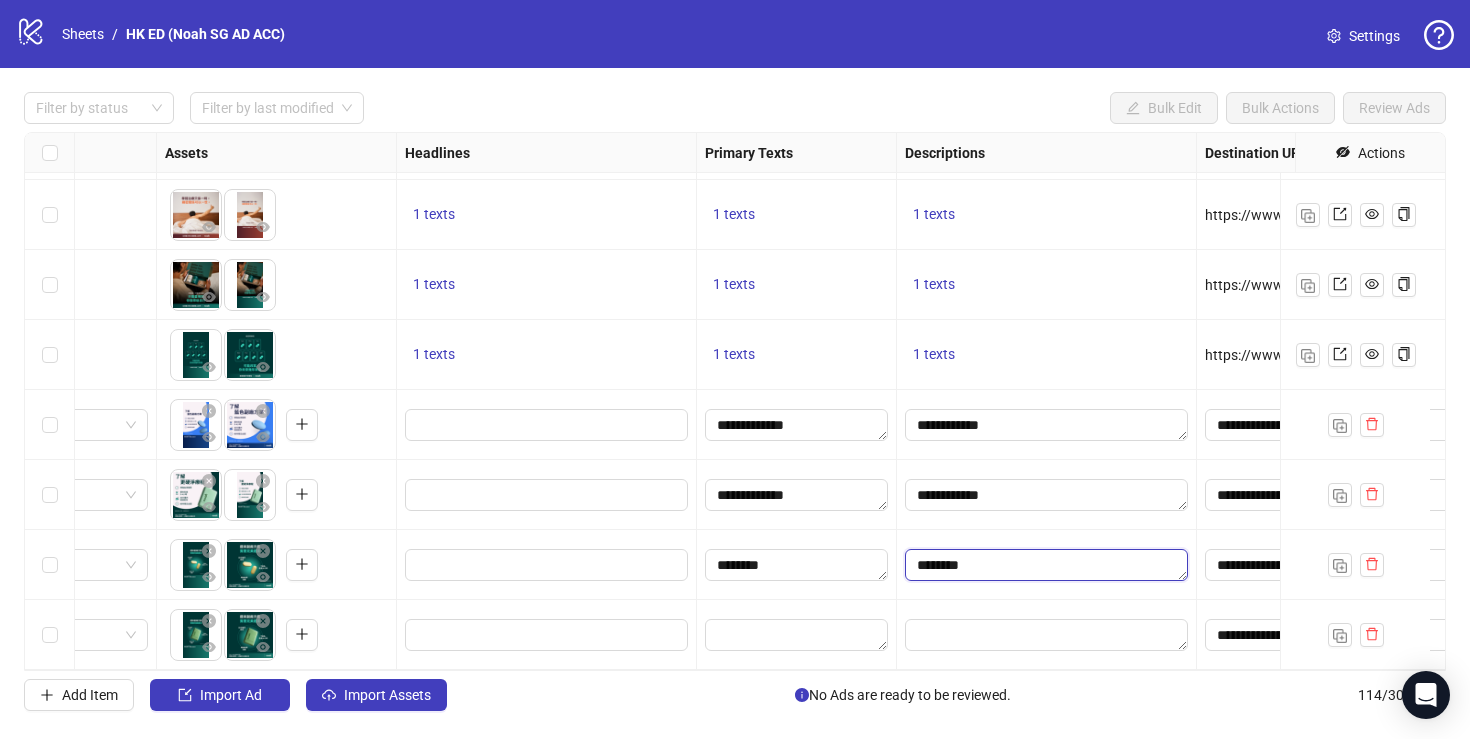 click on "********" at bounding box center [1046, 565] 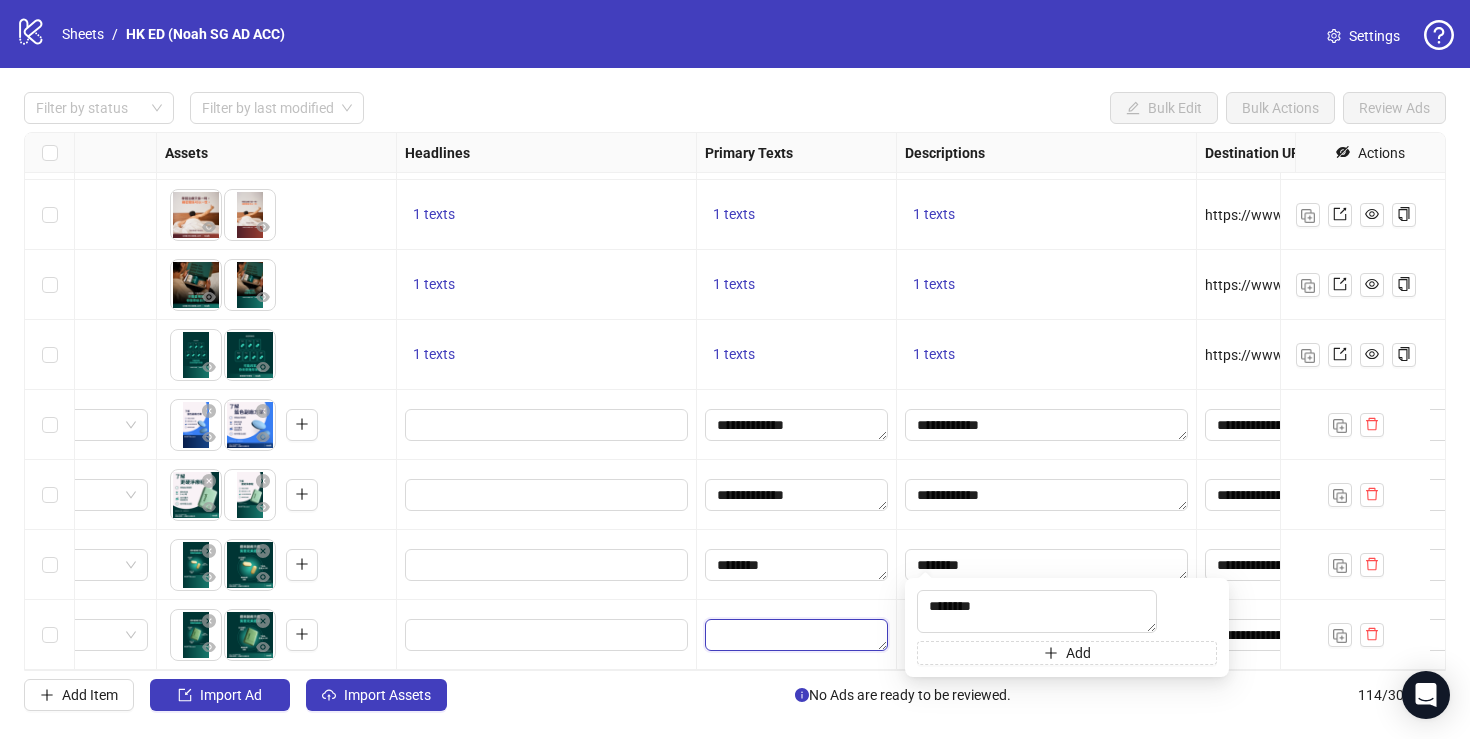 click at bounding box center [796, 635] 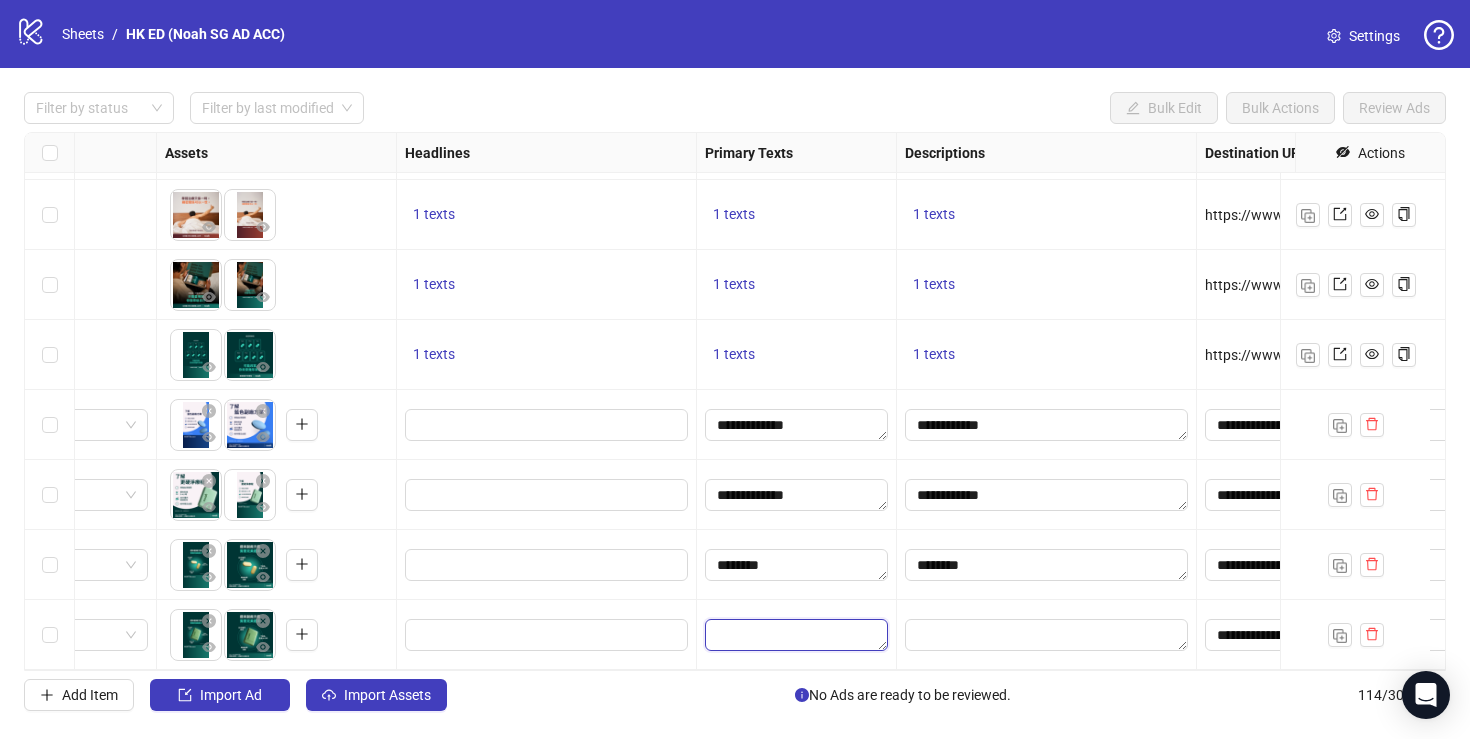 click at bounding box center [796, 635] 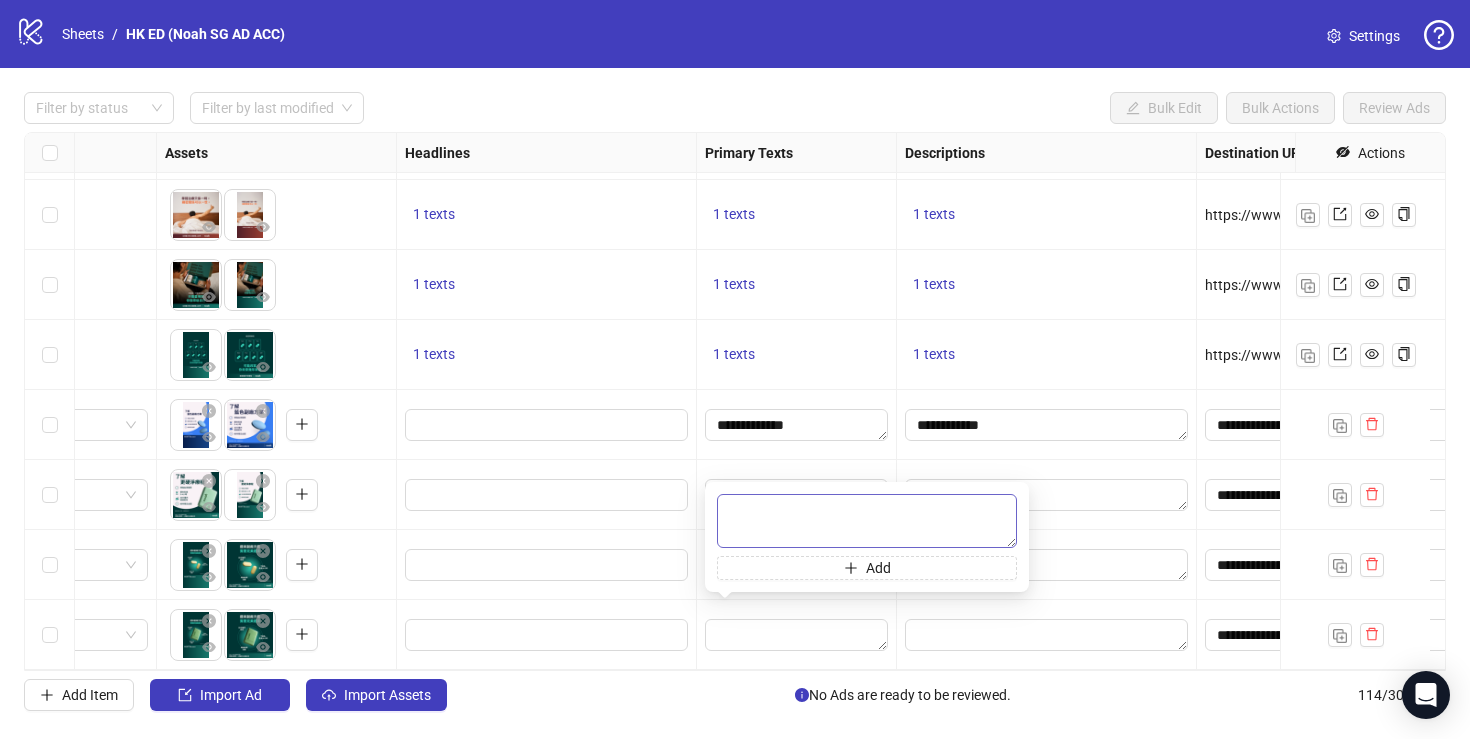 type on "********" 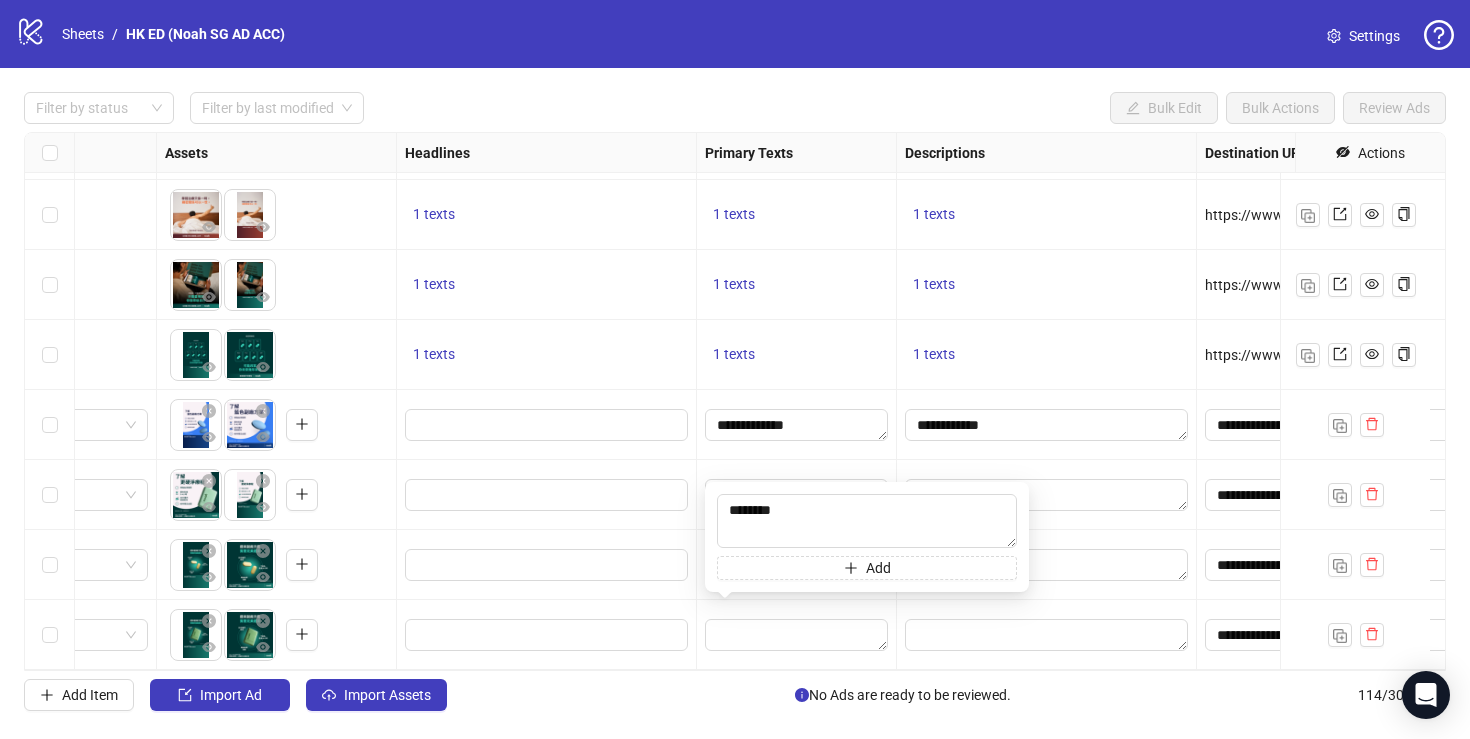 click on "********" at bounding box center (1047, 565) 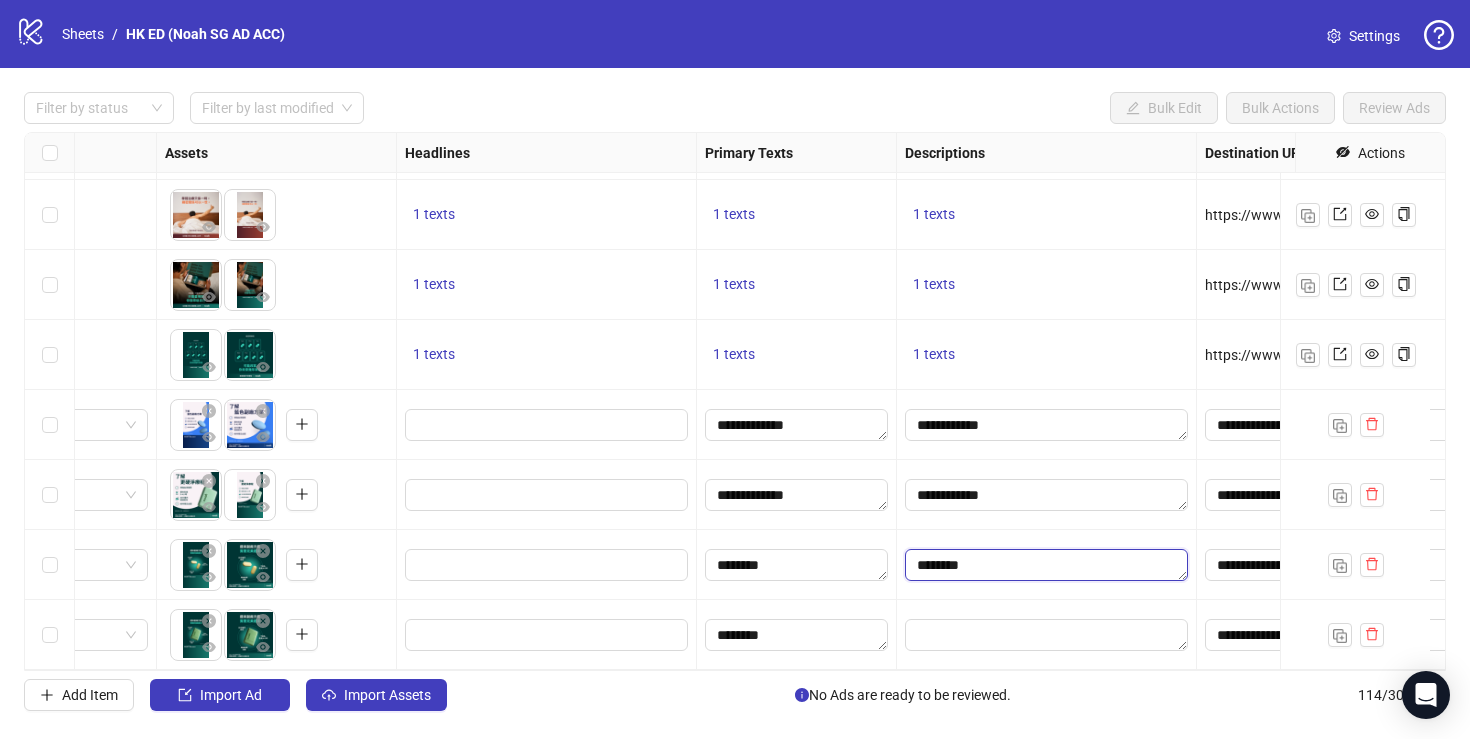 click on "********" at bounding box center [1046, 565] 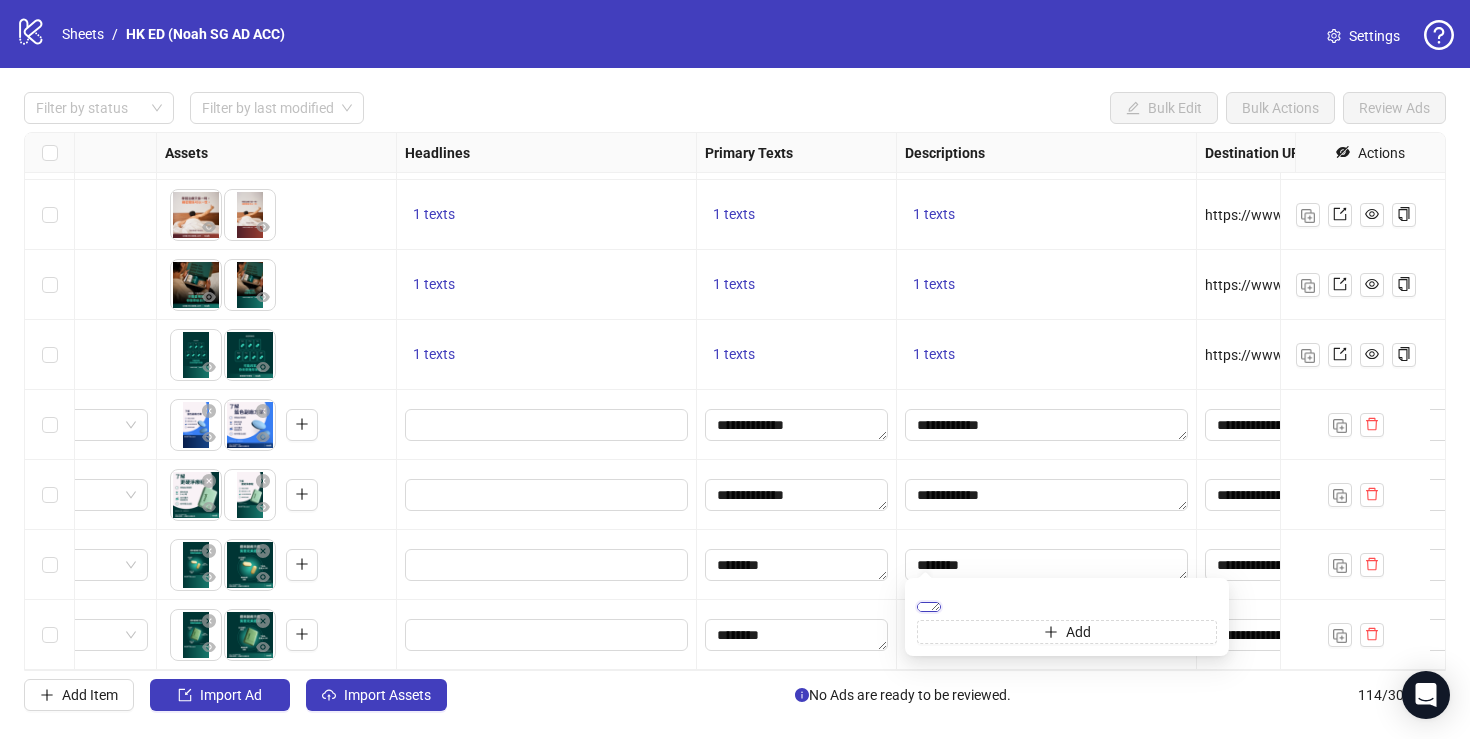 click on "********" at bounding box center [929, 607] 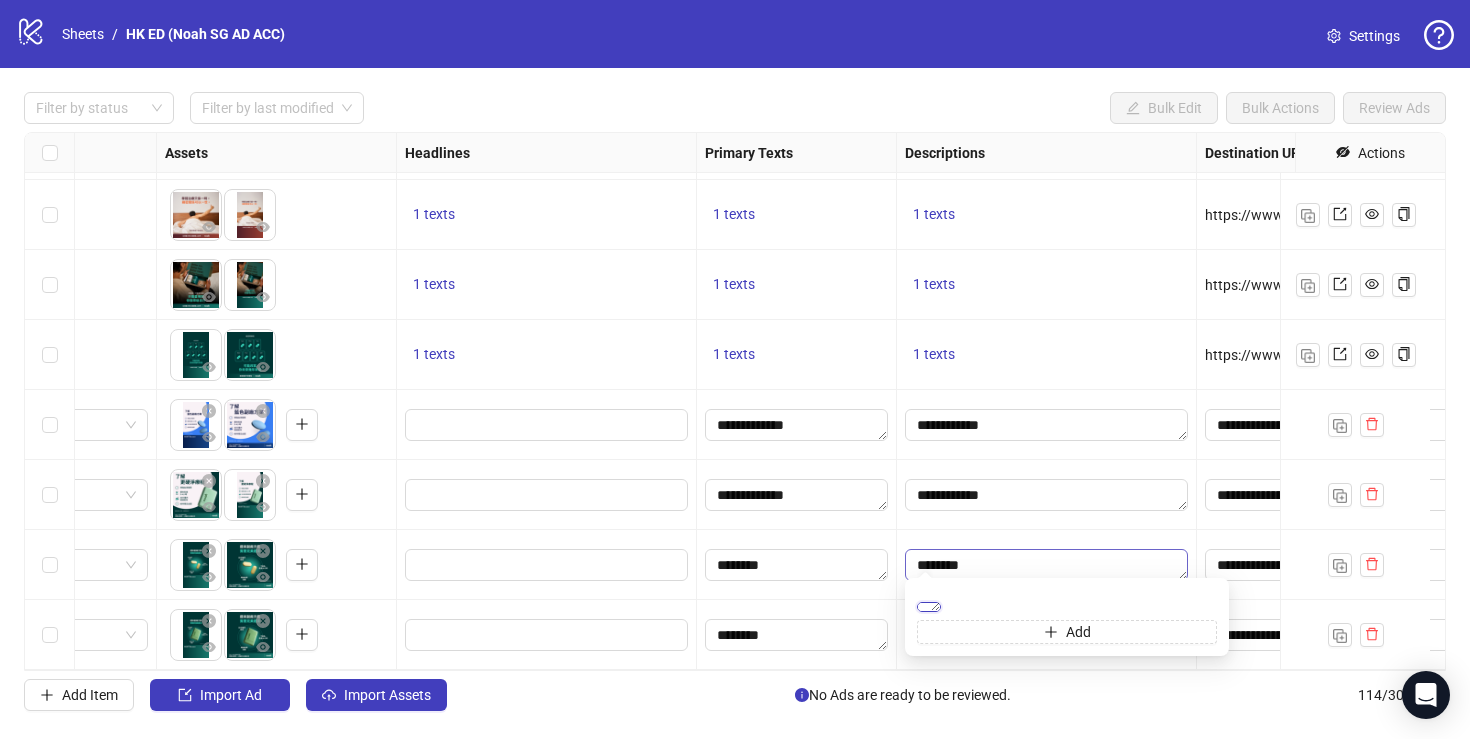 type on "**********" 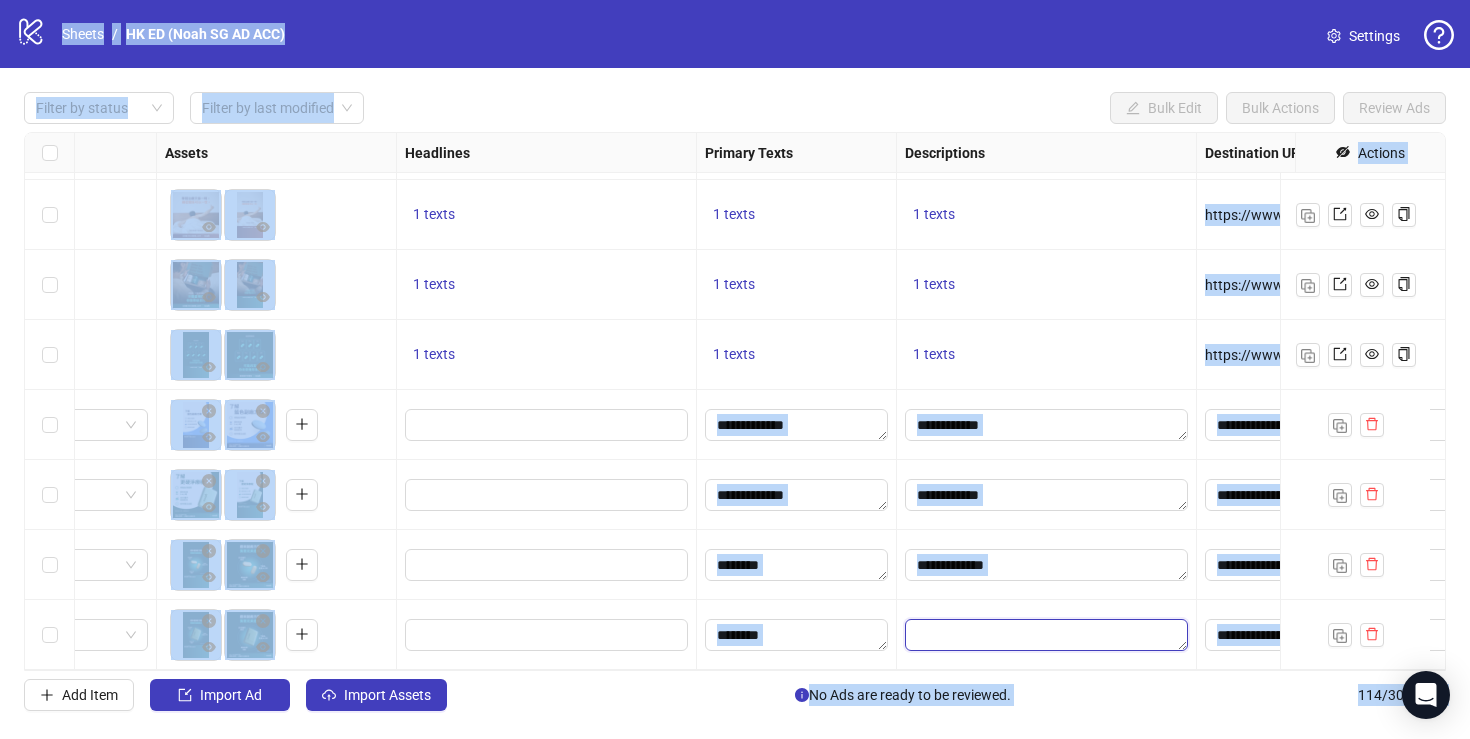 click at bounding box center [1046, 635] 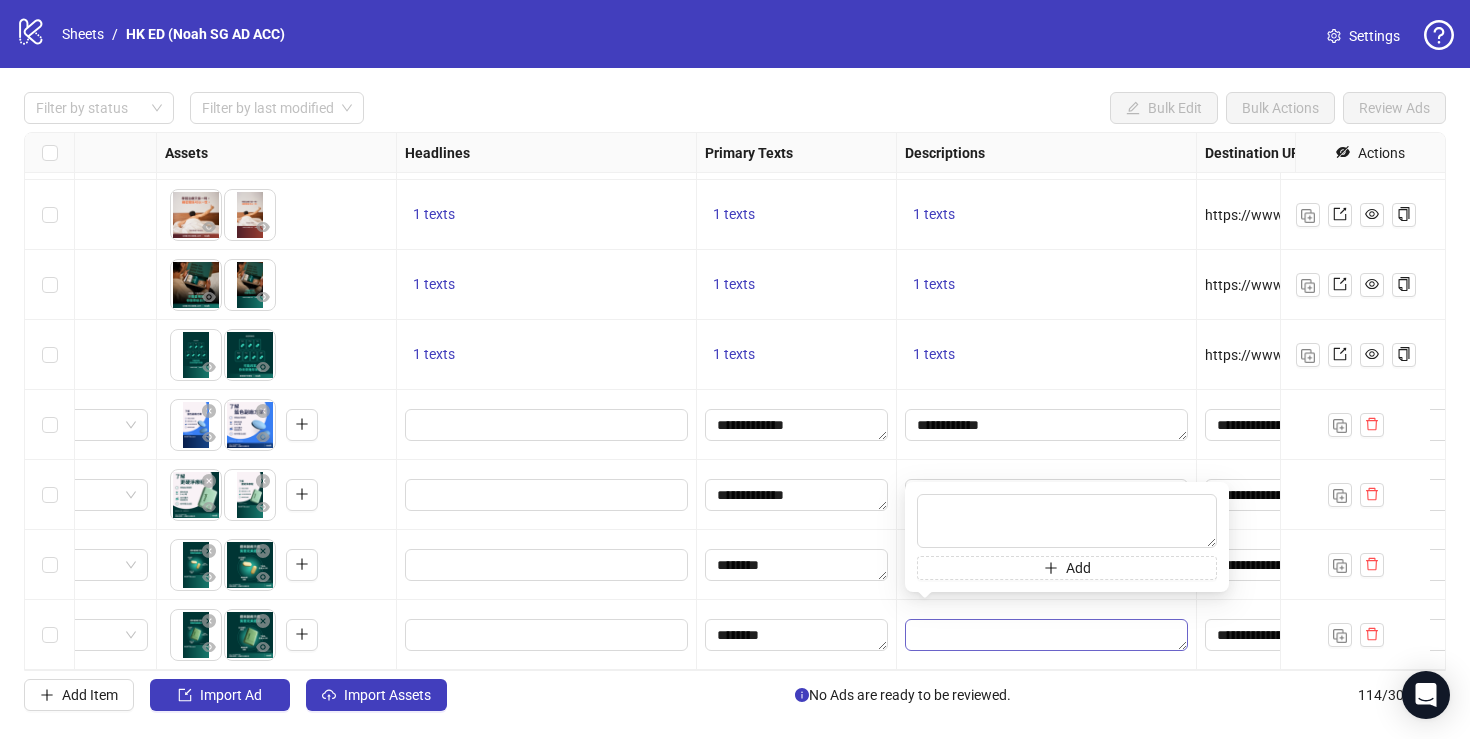 type on "**********" 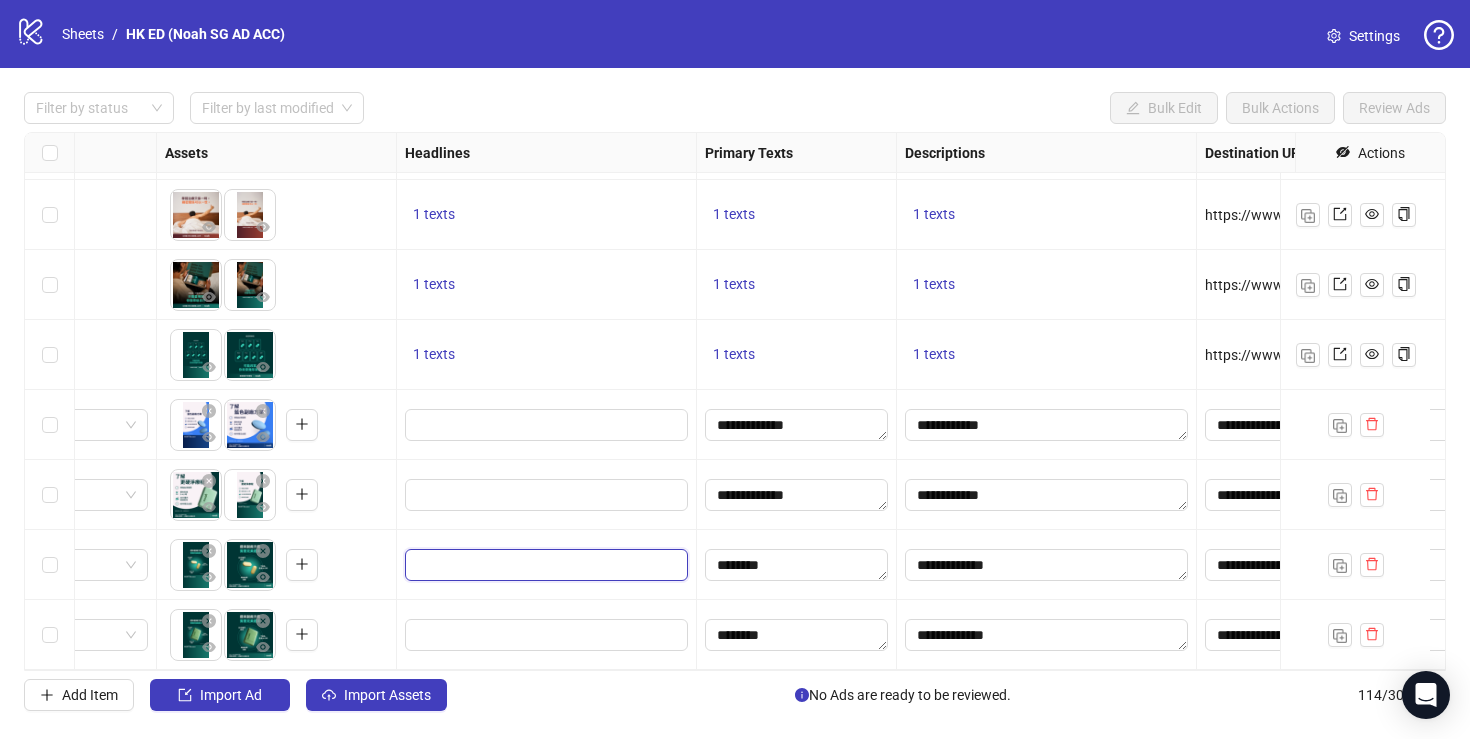 click at bounding box center (544, 565) 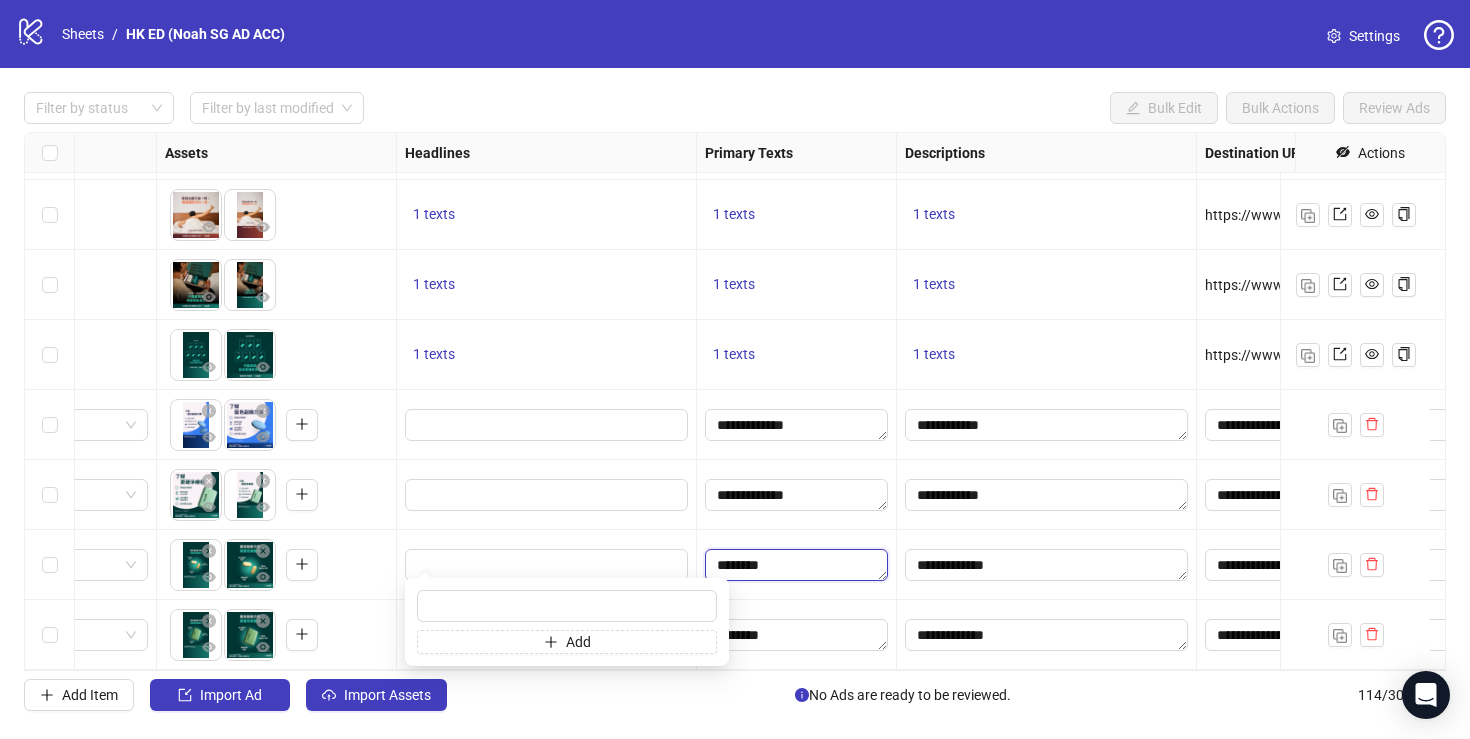 click on "********" at bounding box center (796, 565) 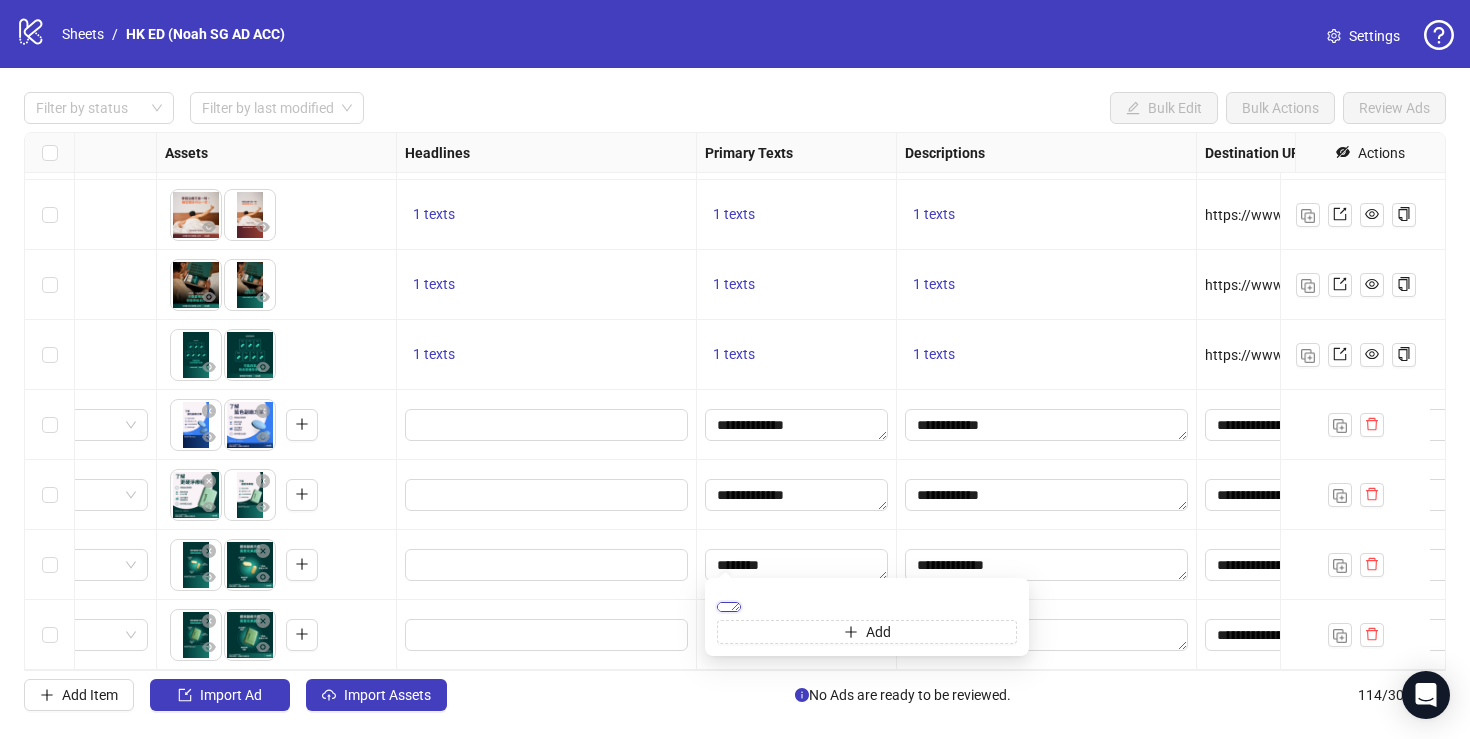 click on "********" at bounding box center [729, 607] 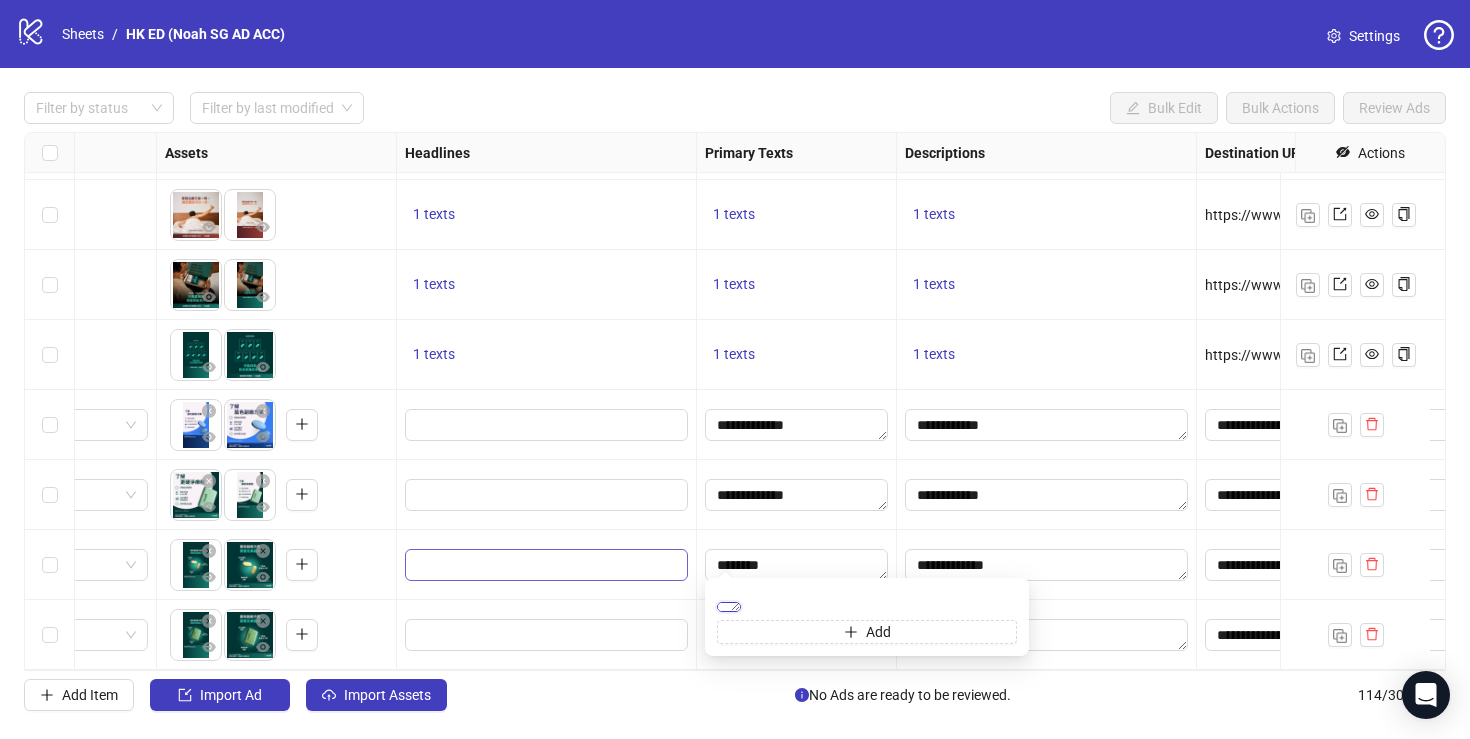 type 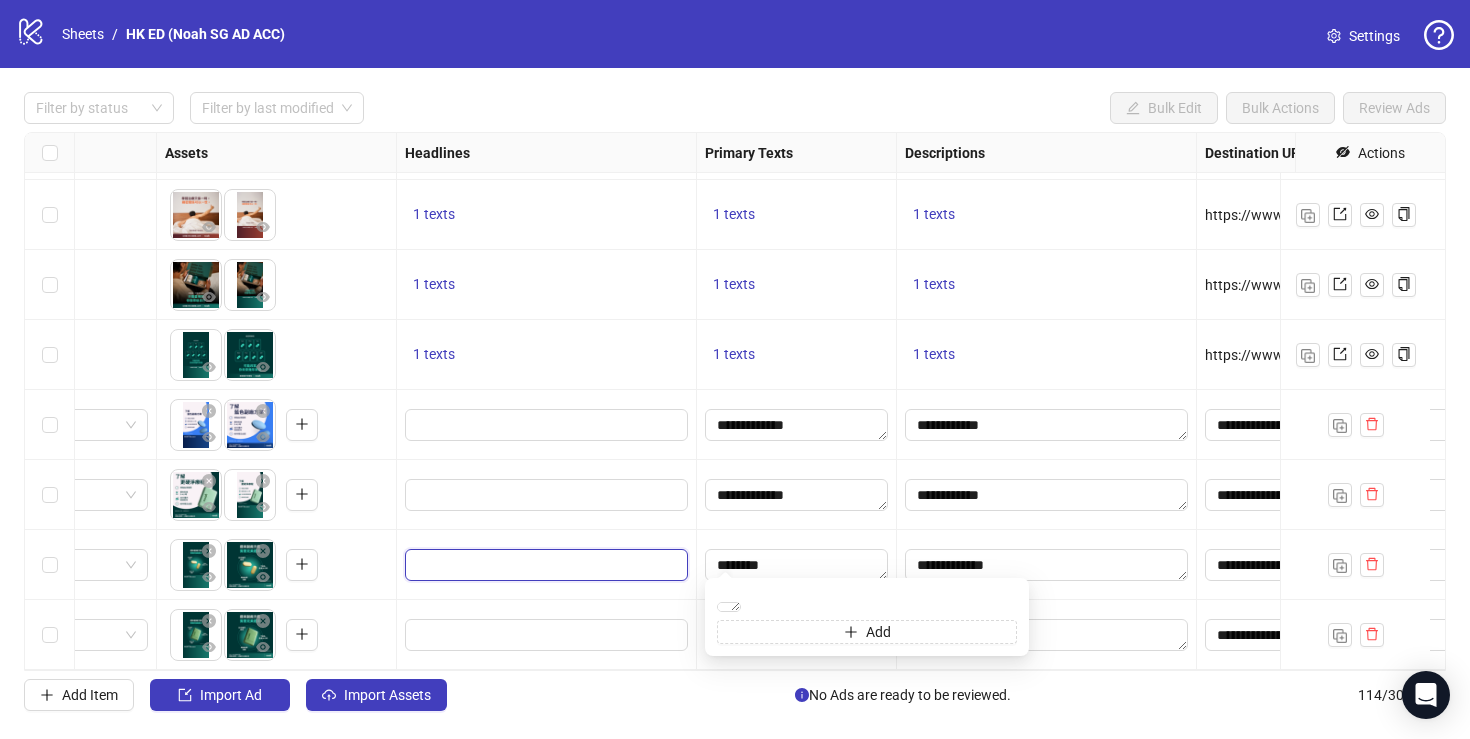 click at bounding box center [544, 565] 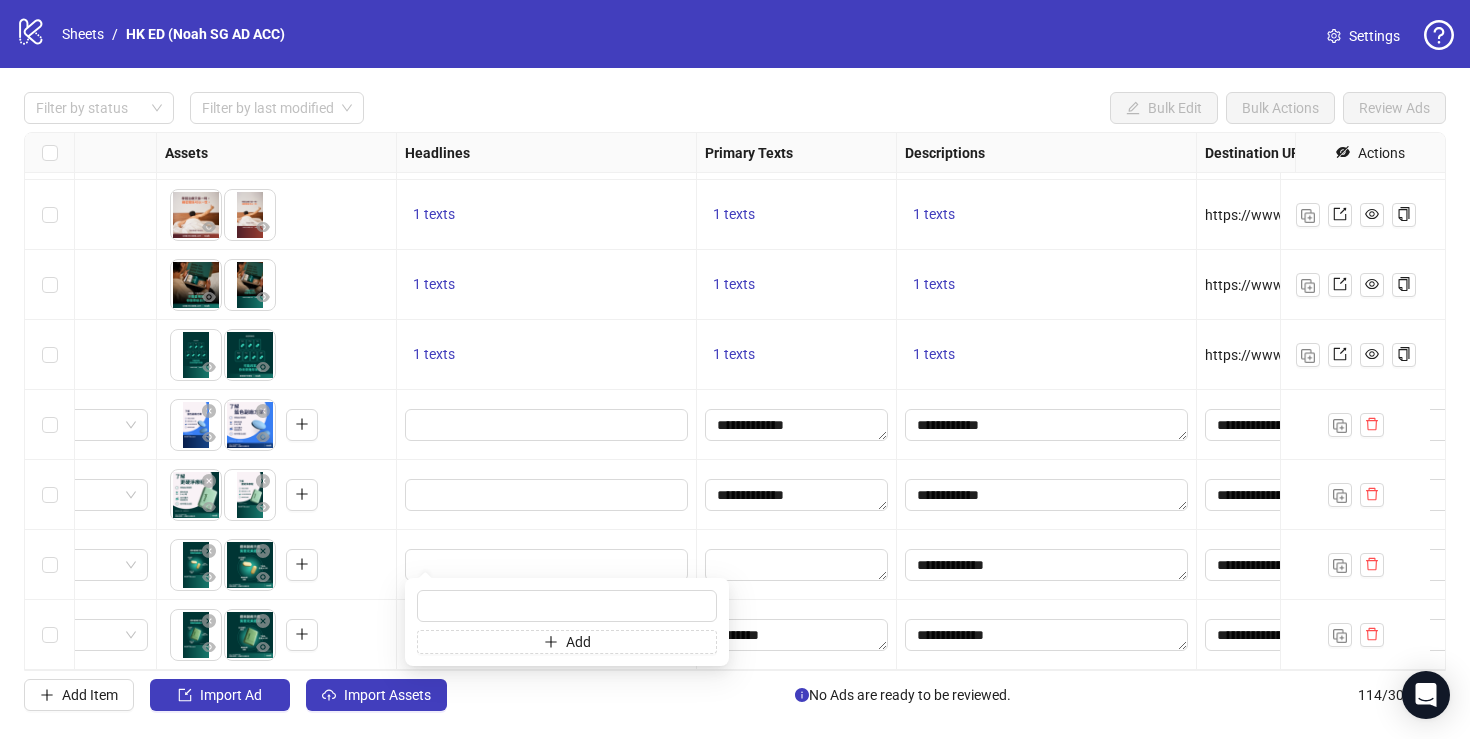 type on "********" 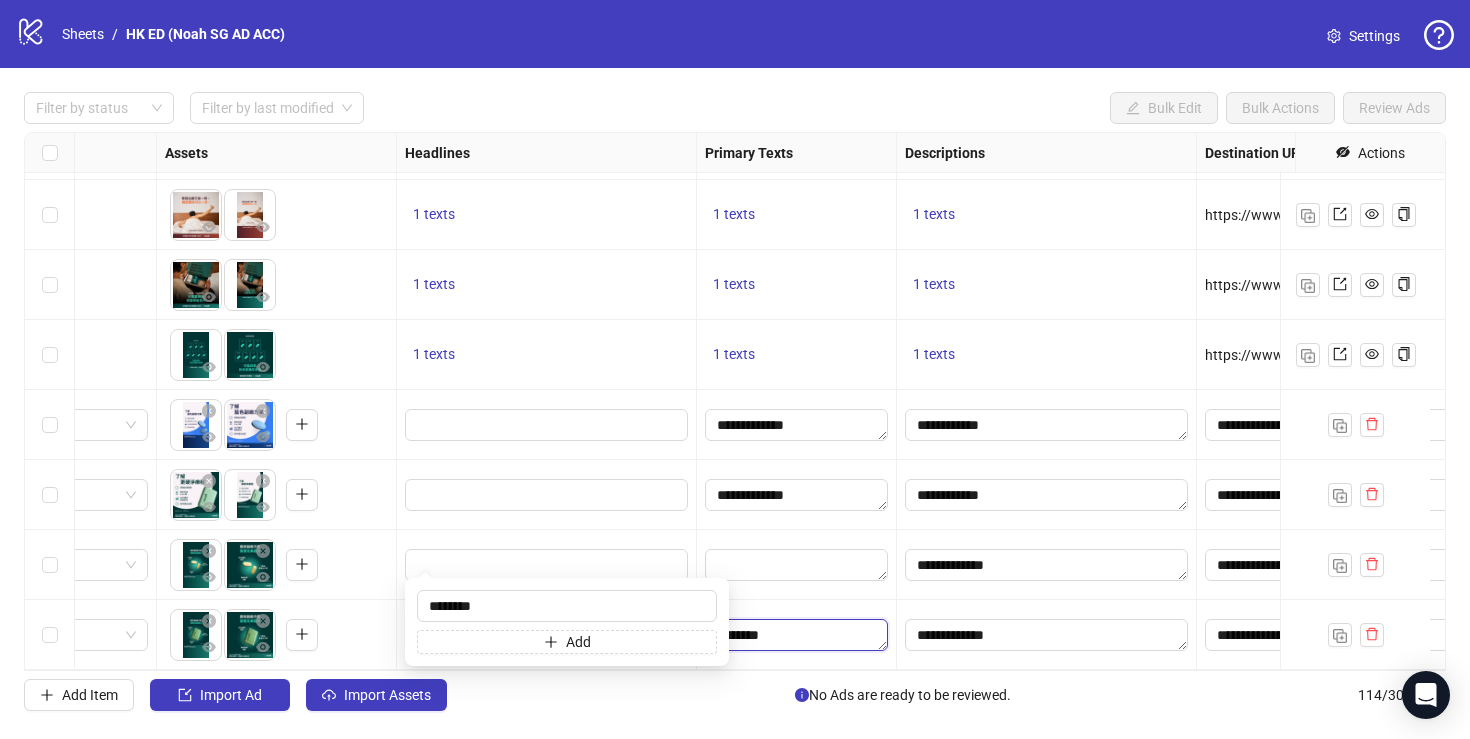 click on "********" at bounding box center [796, 635] 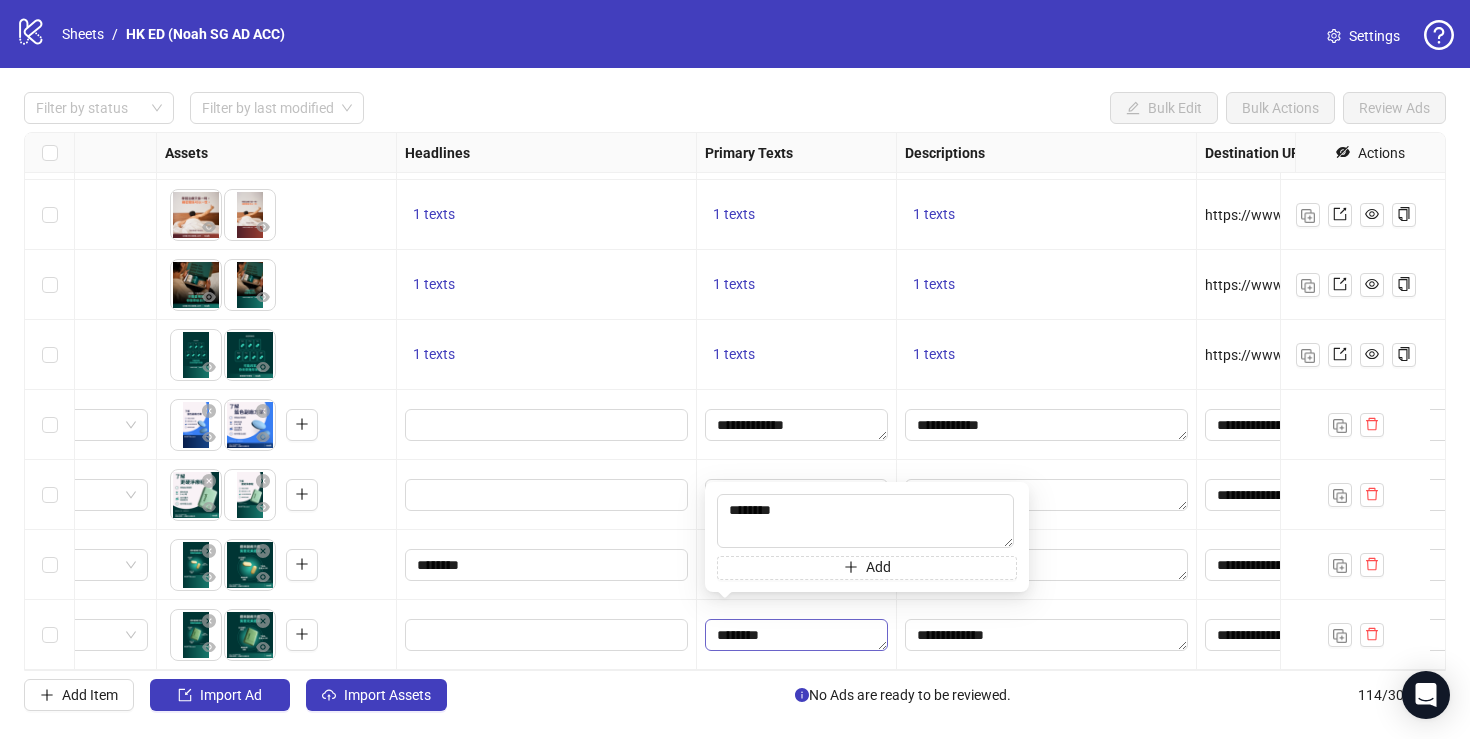 type 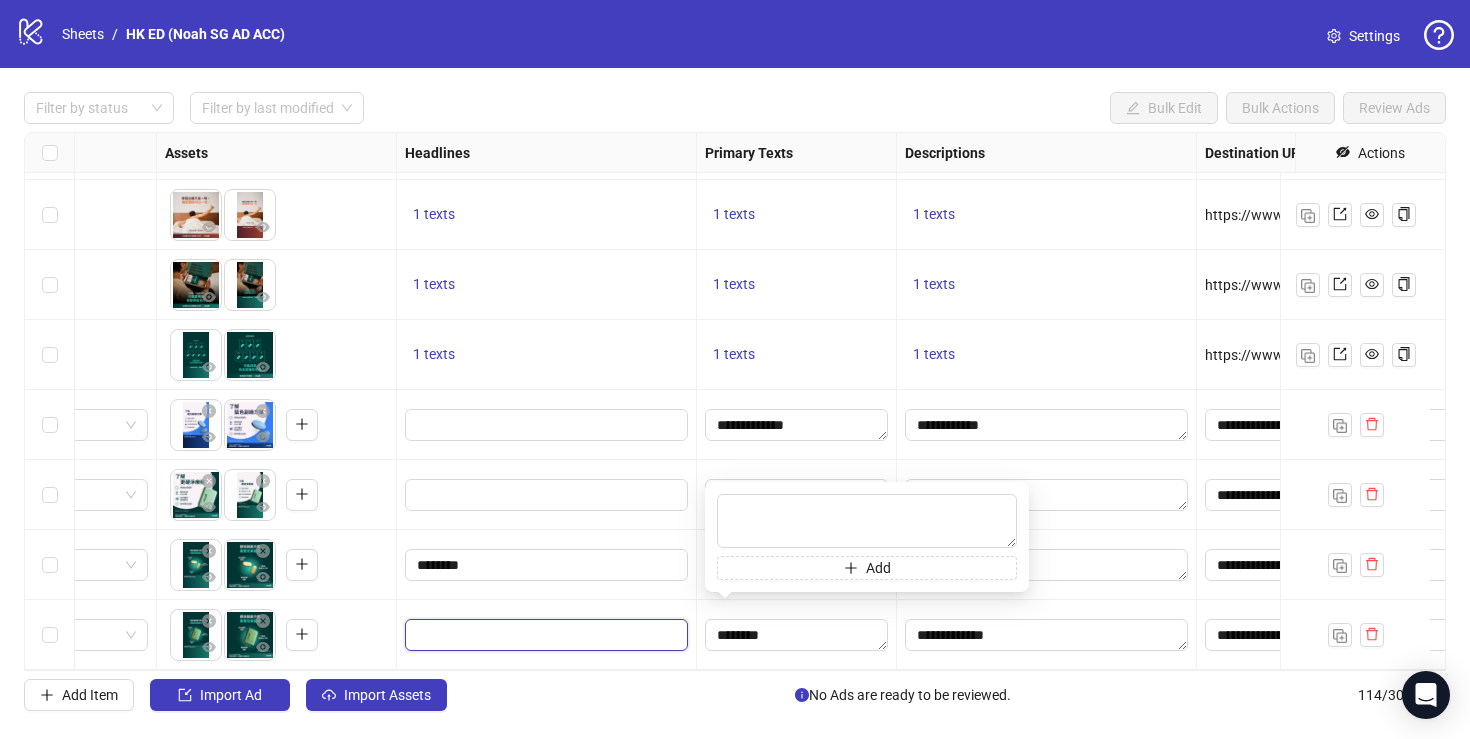 click at bounding box center [544, 635] 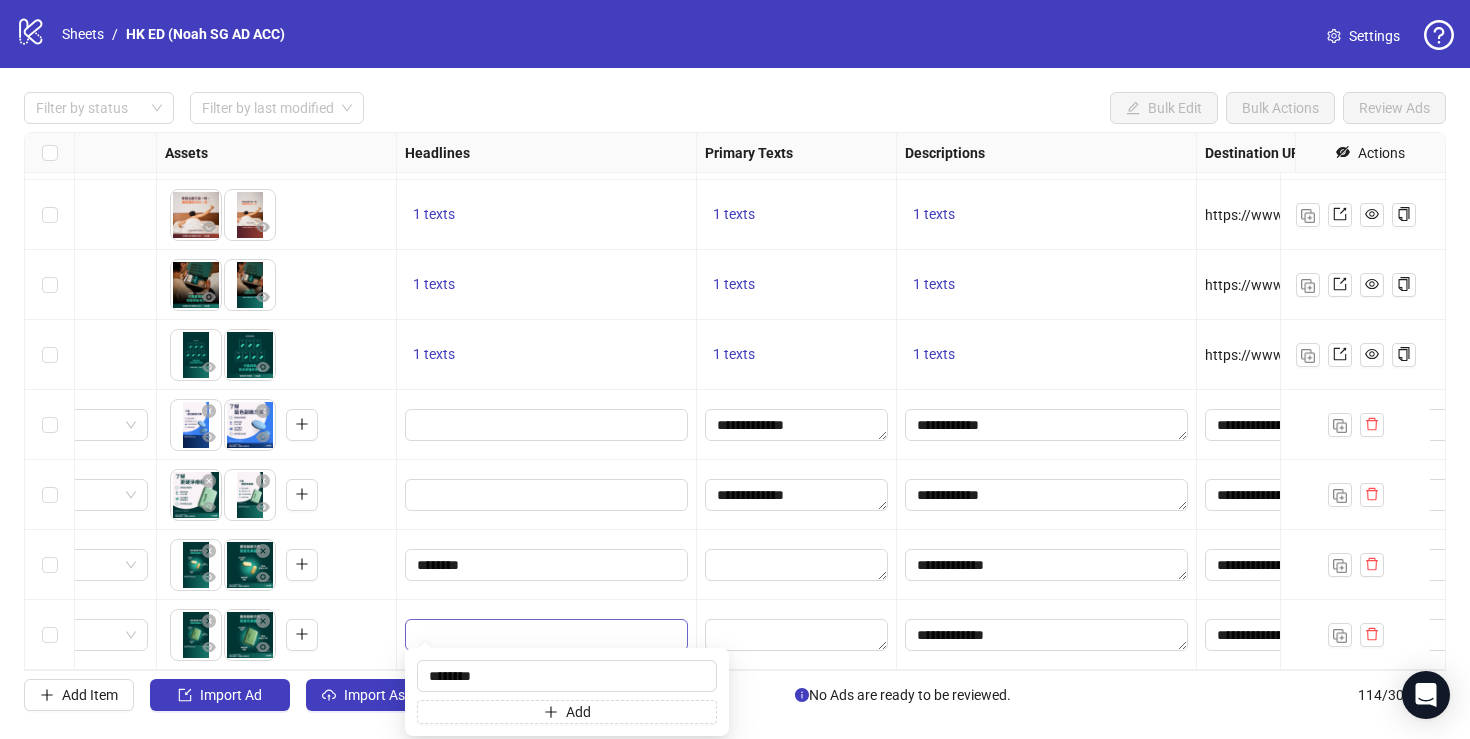 type on "********" 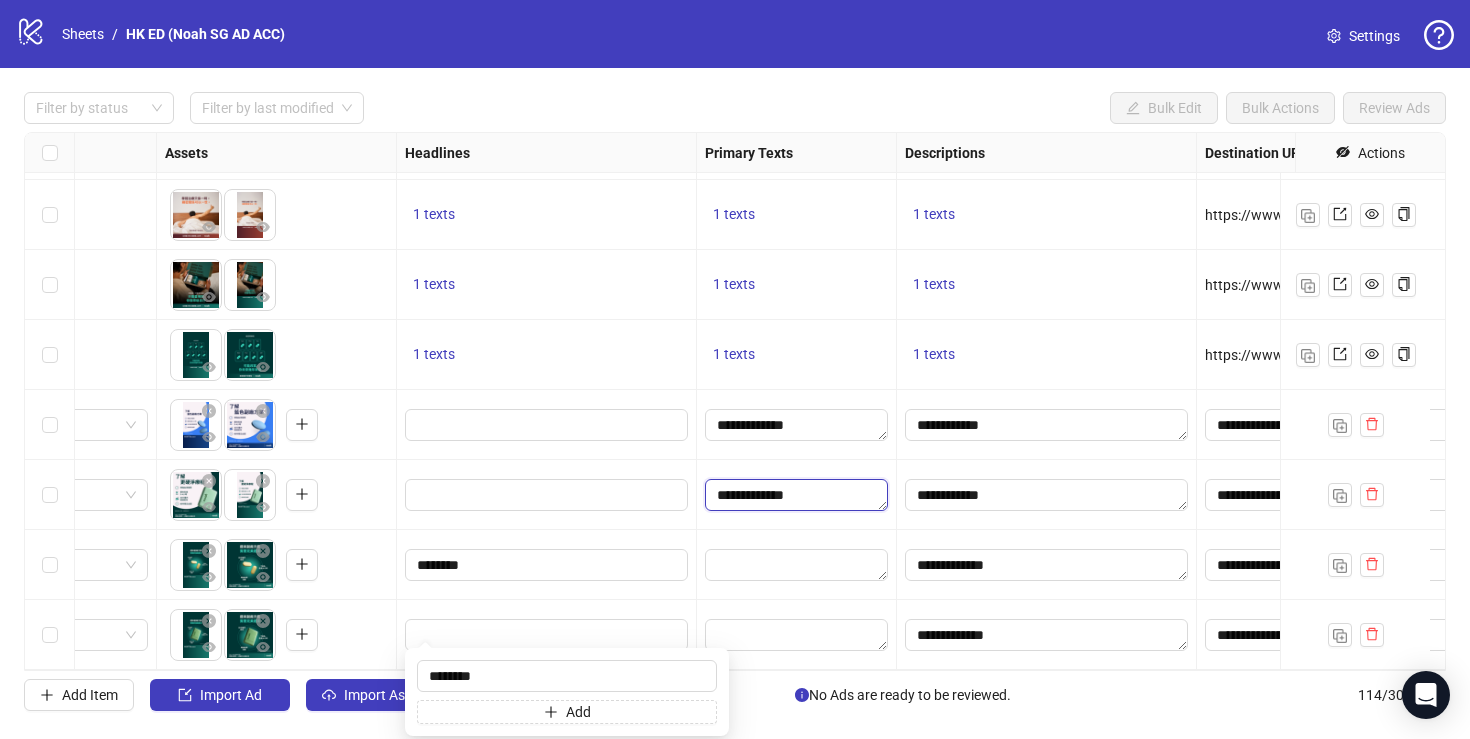 click on "**********" at bounding box center (796, 495) 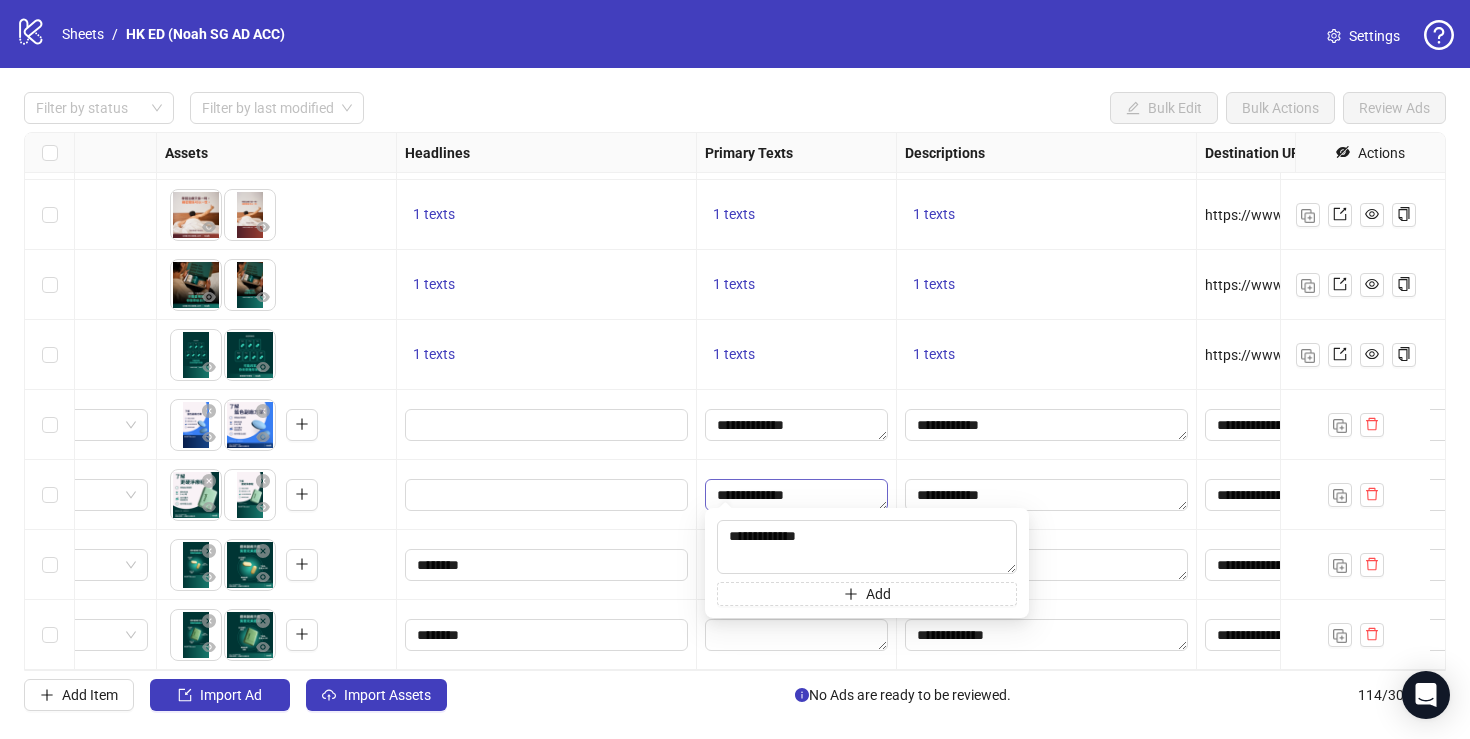 type 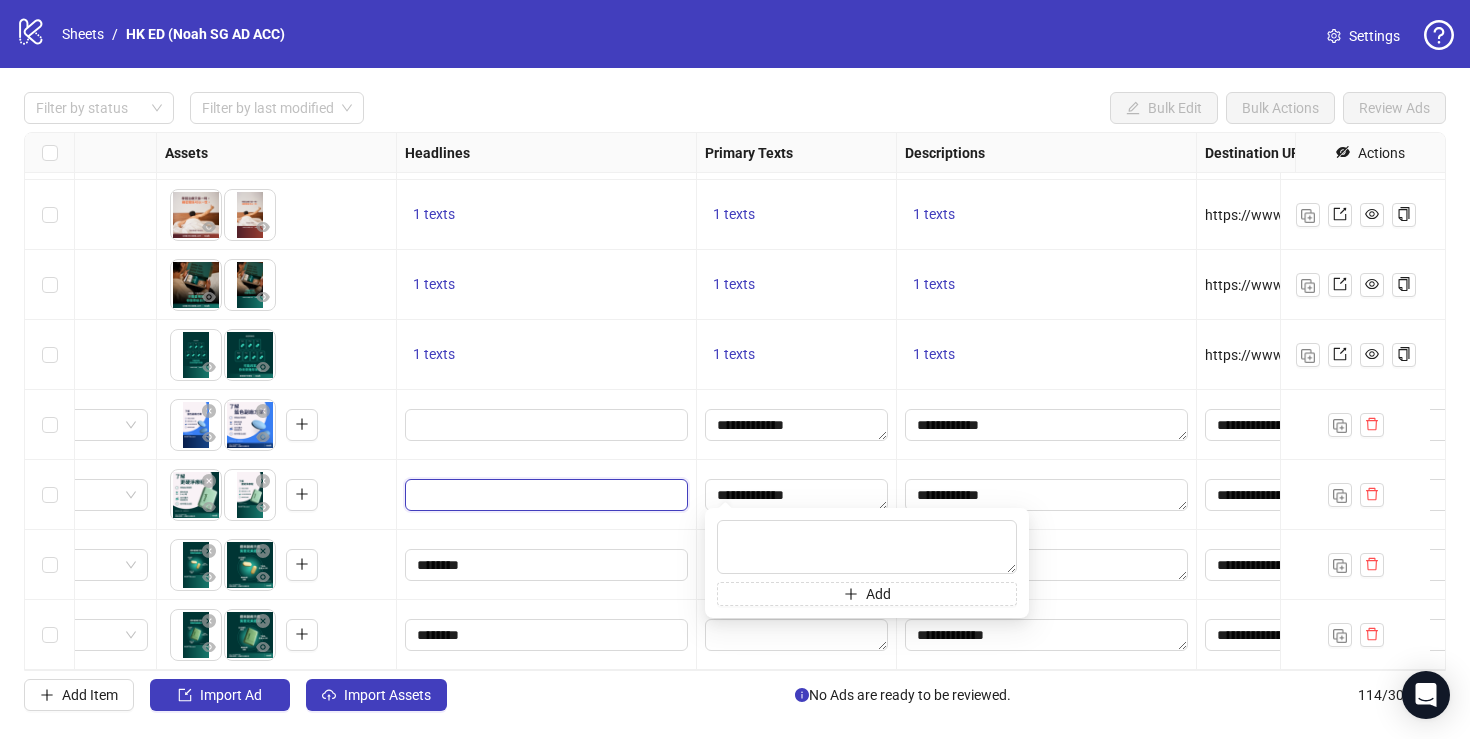 click at bounding box center [544, 495] 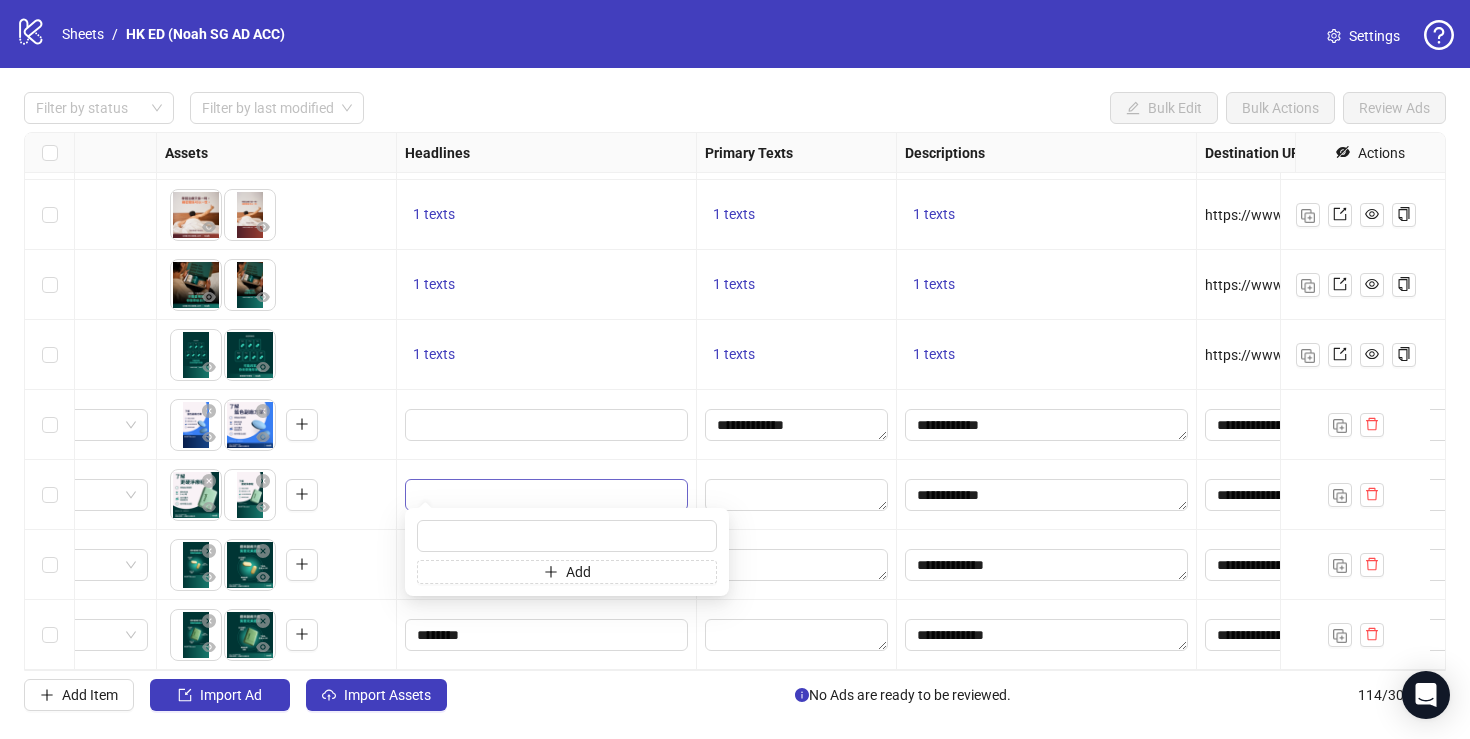 type on "**********" 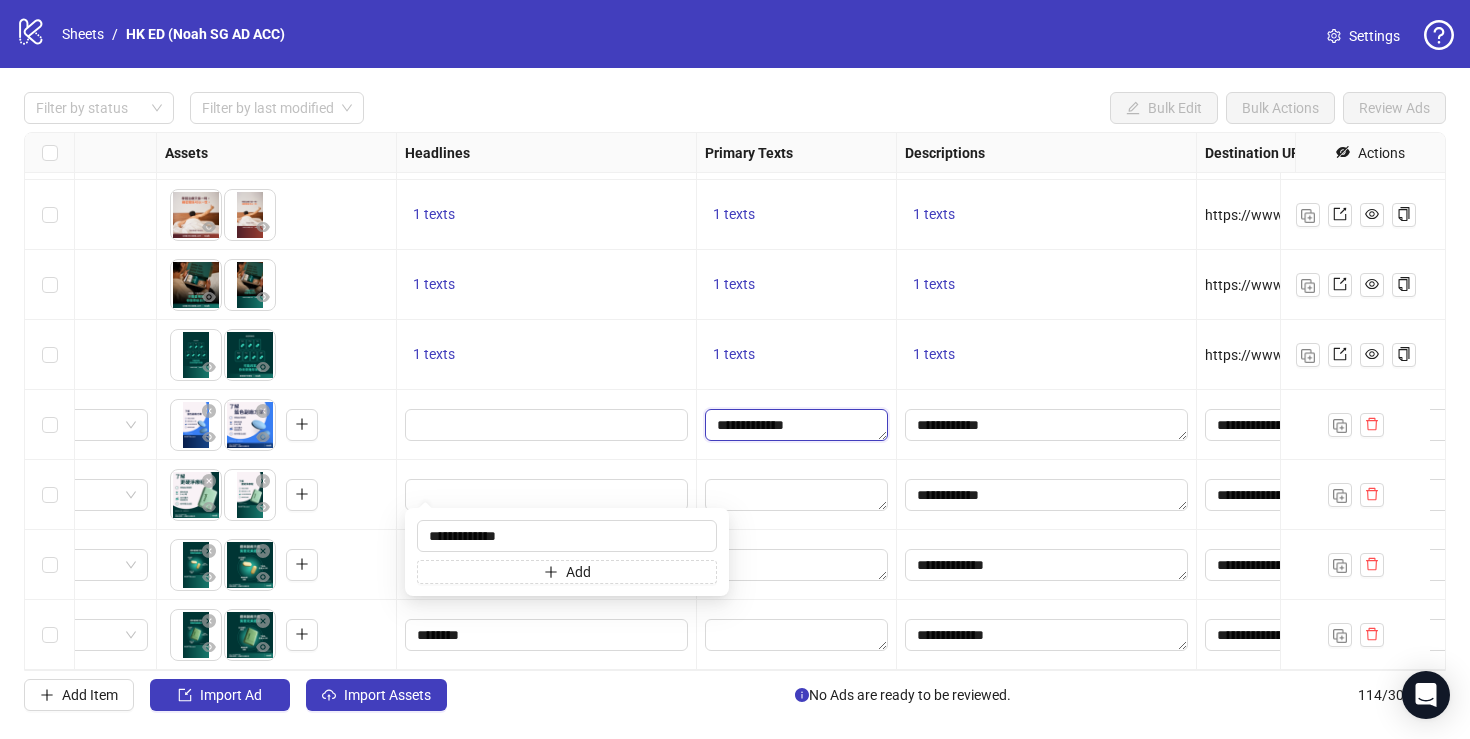 click on "**********" at bounding box center [796, 425] 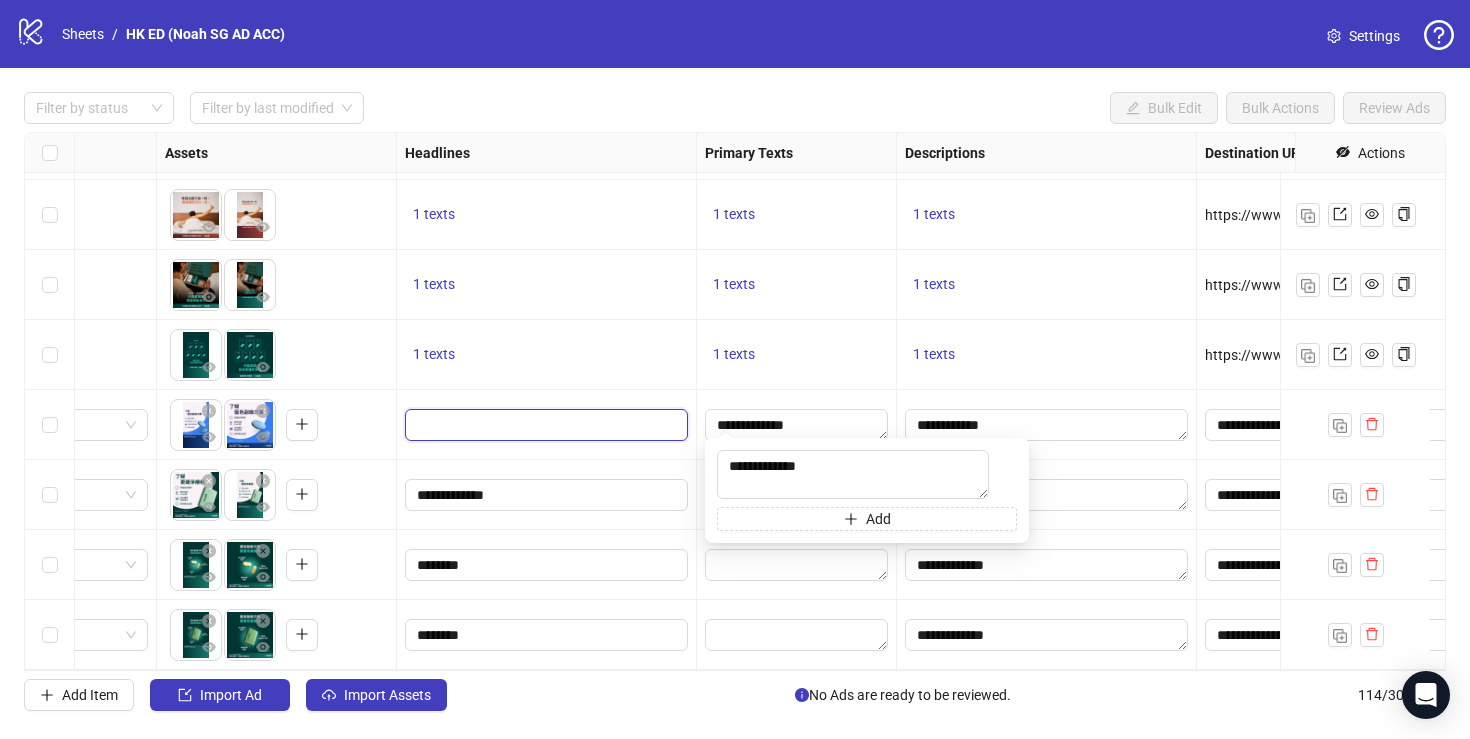 click at bounding box center (544, 425) 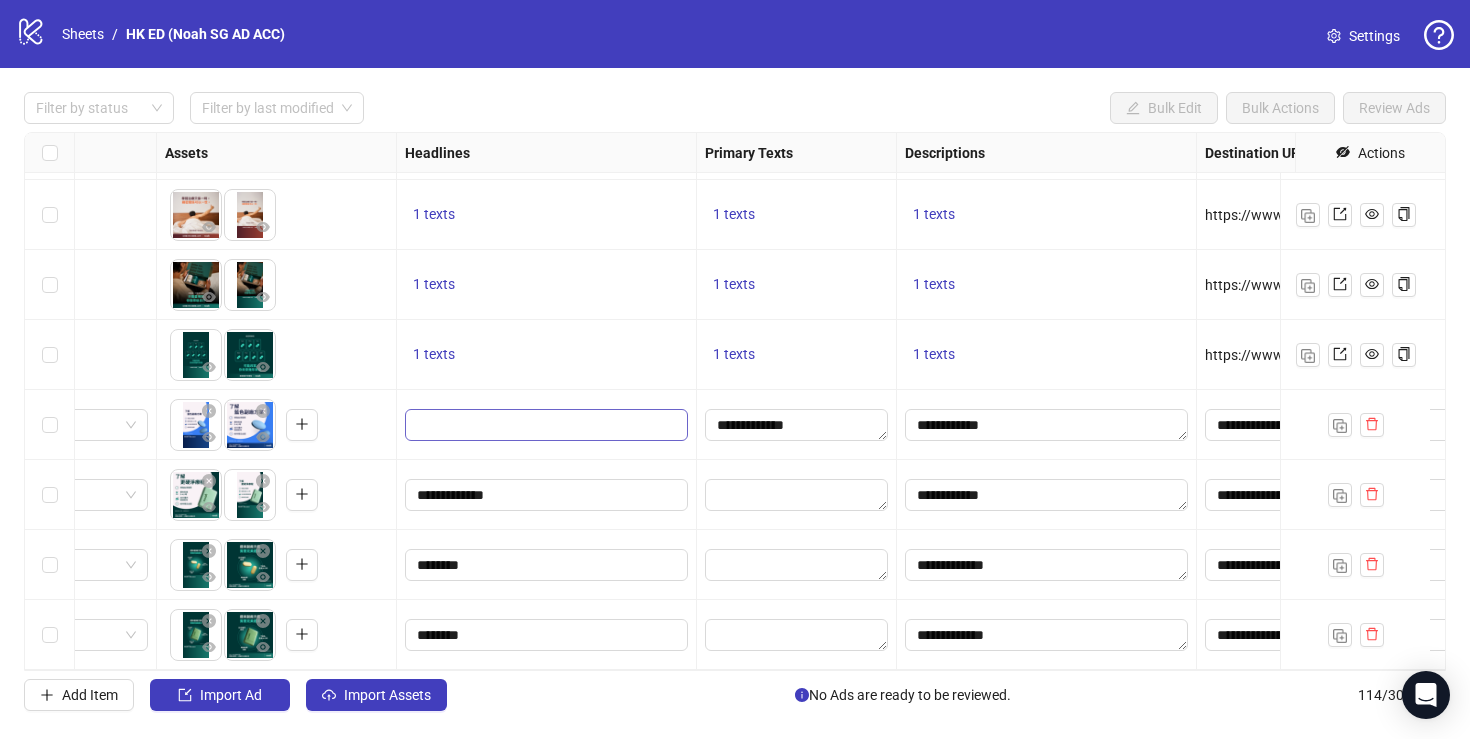 type on "**********" 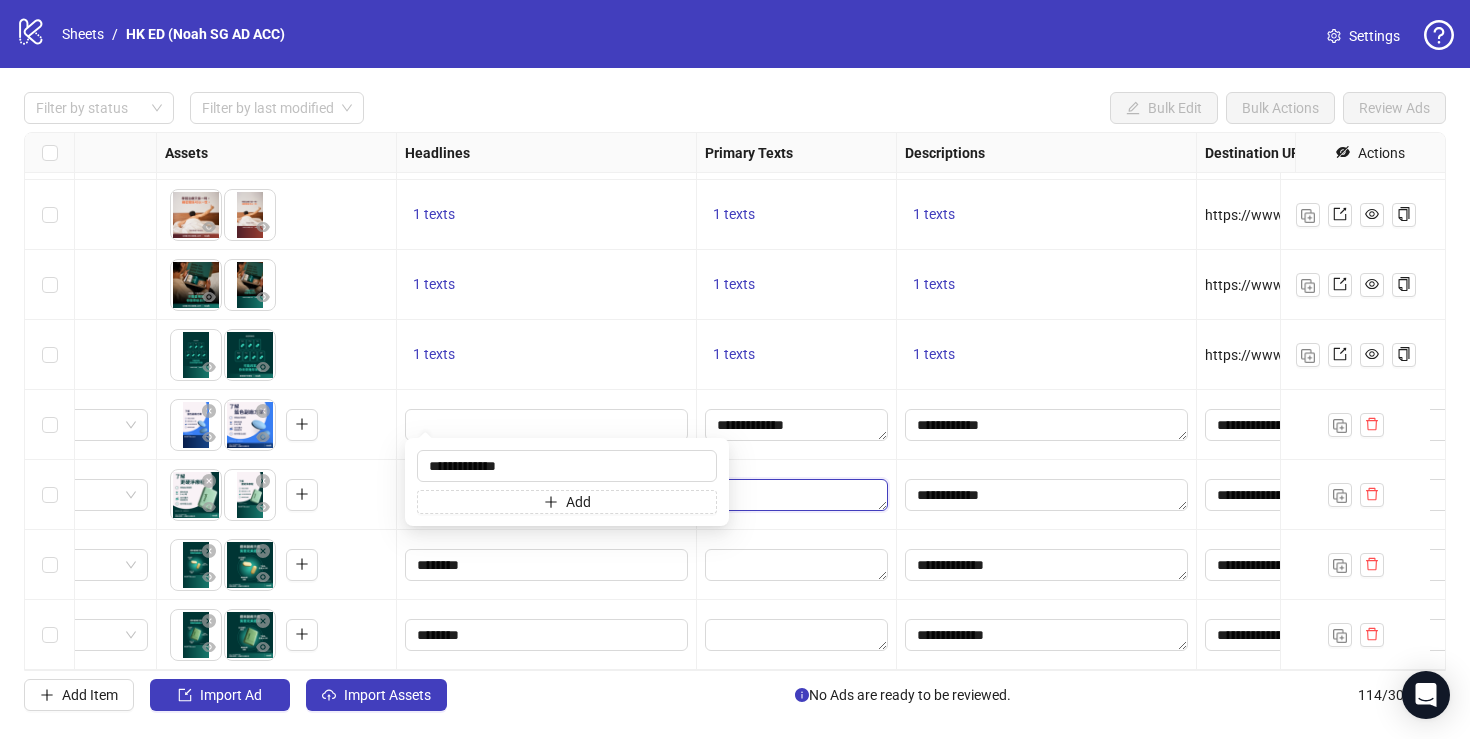 click at bounding box center [796, 495] 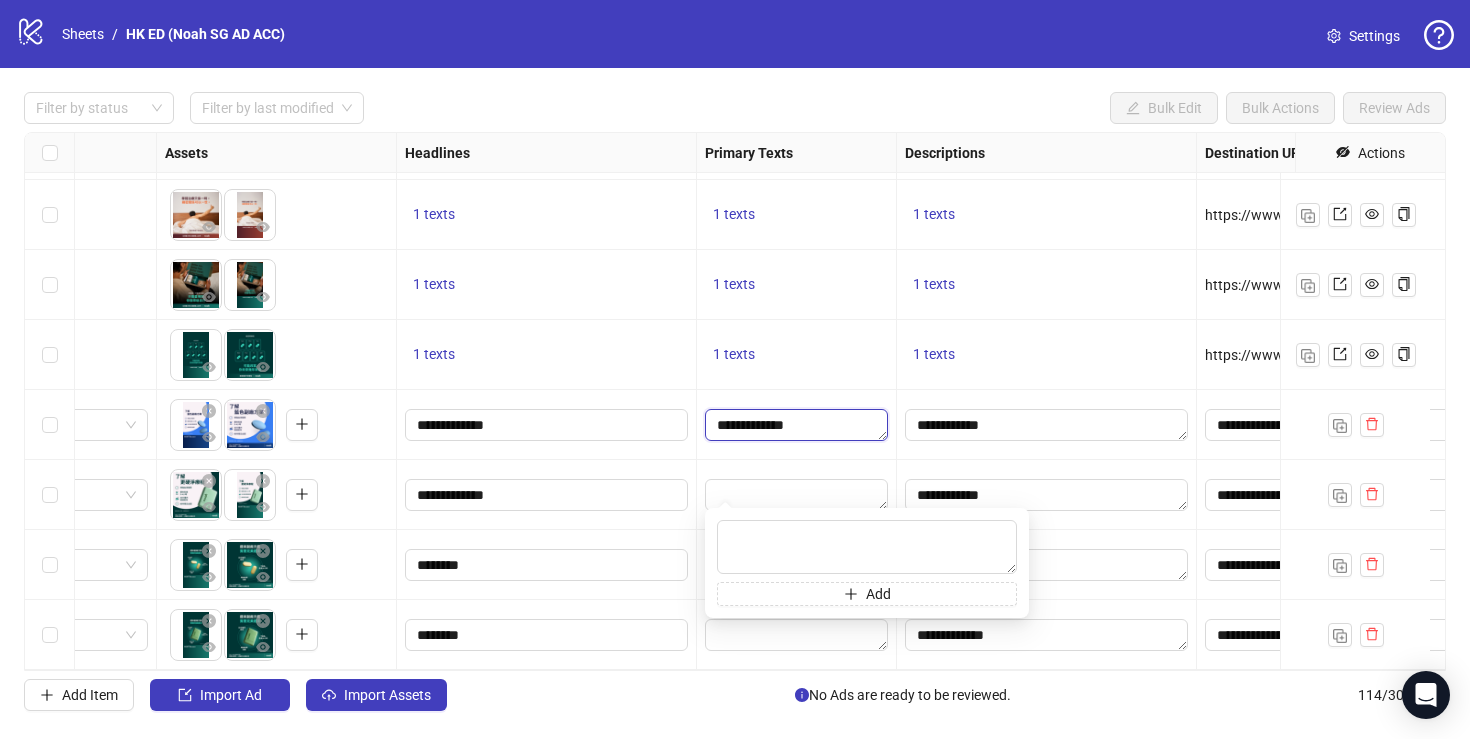 click on "**********" at bounding box center (796, 425) 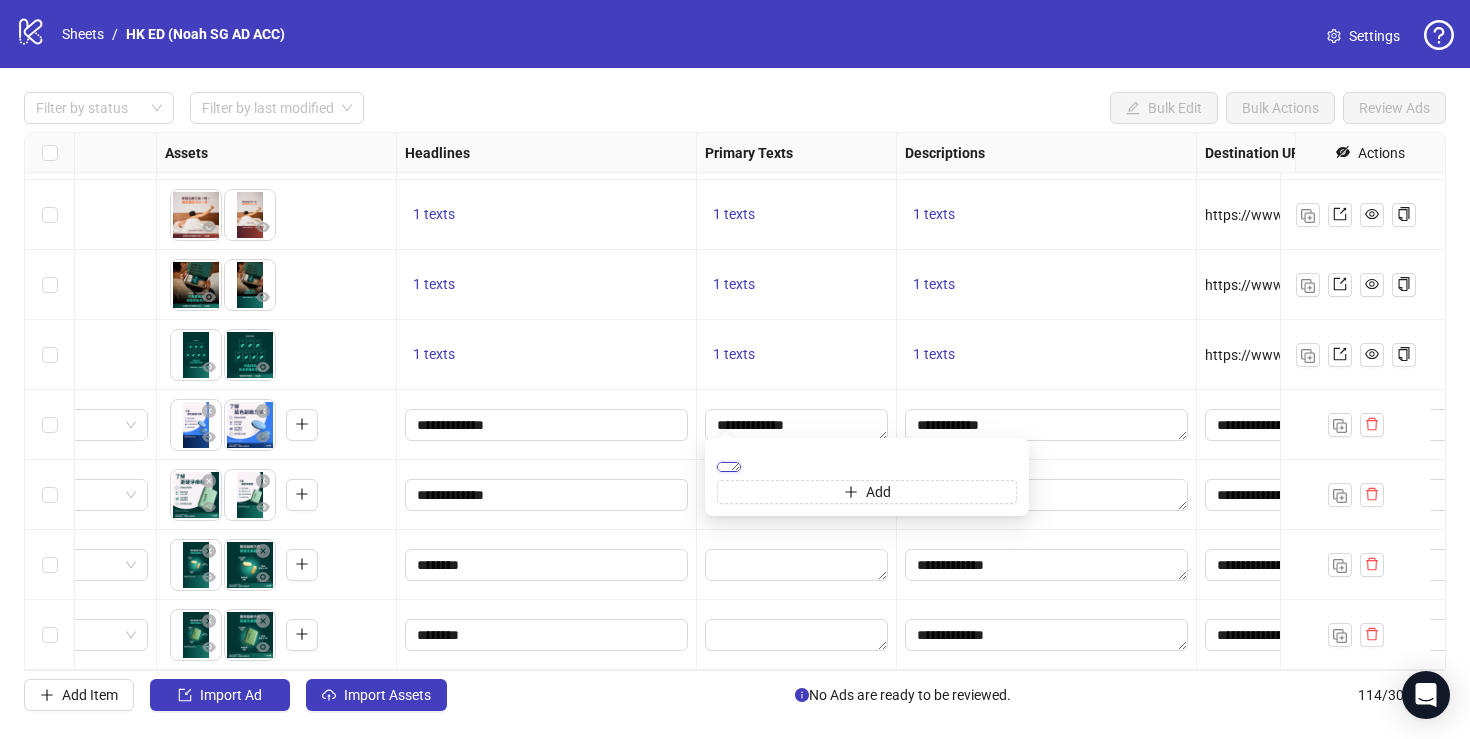type 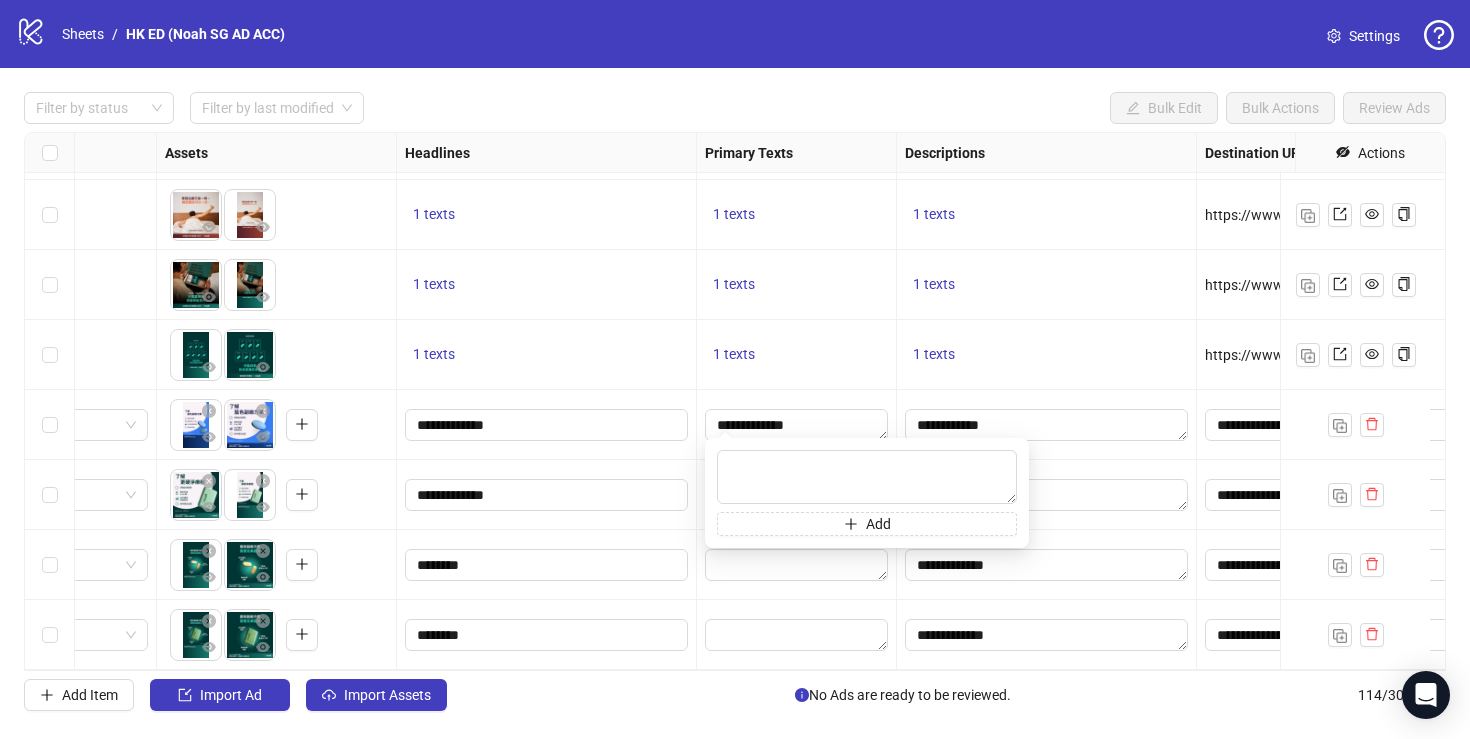 click on "**********" at bounding box center [1047, 565] 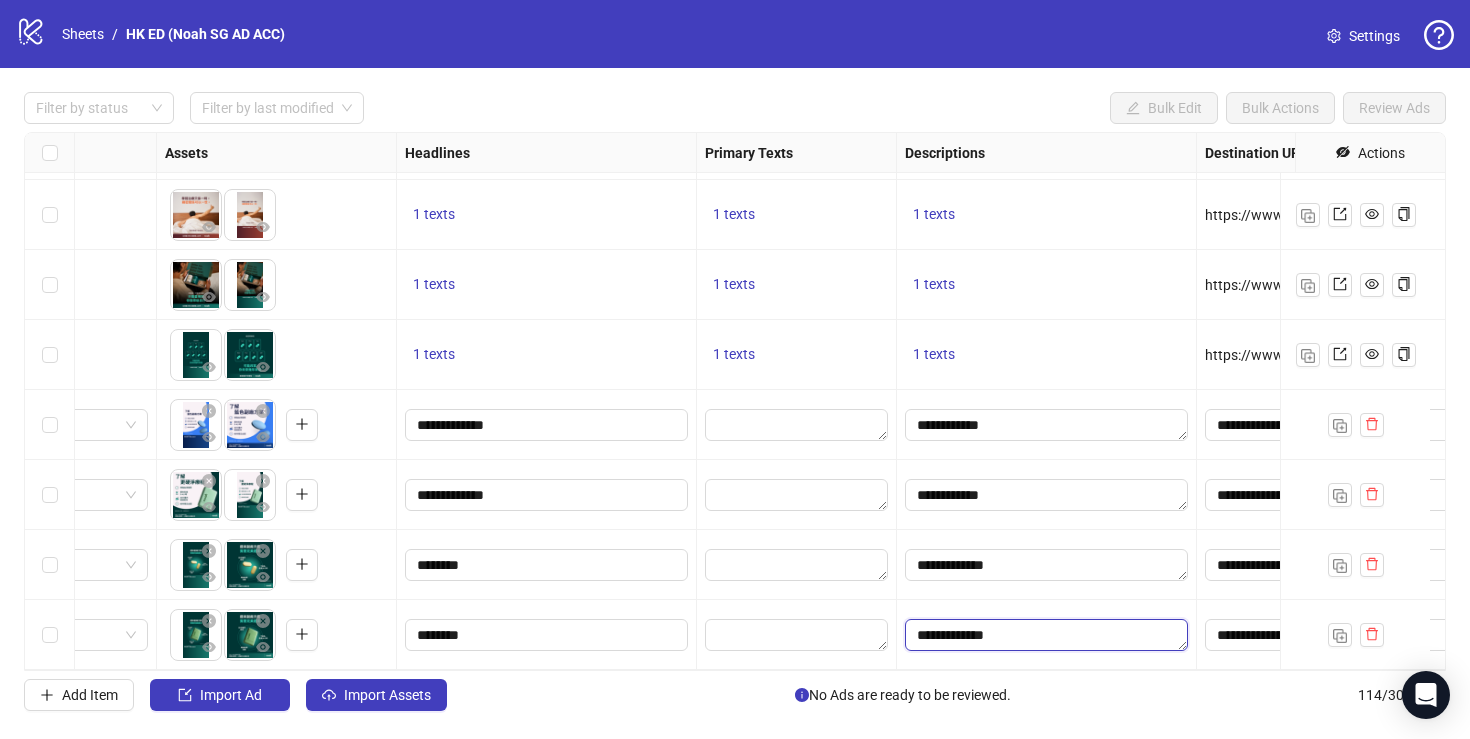 click on "**********" at bounding box center [1046, 635] 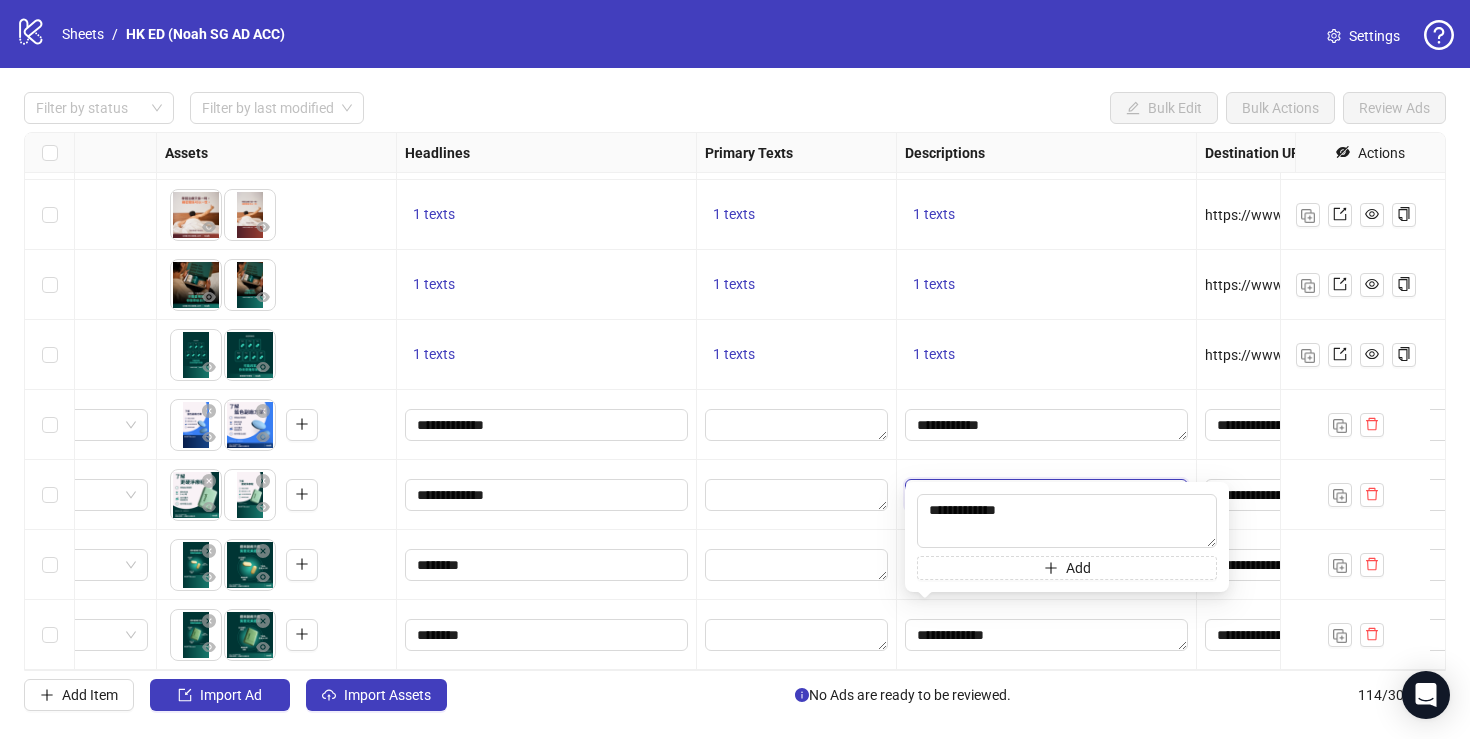 click on "**********" at bounding box center [1046, 495] 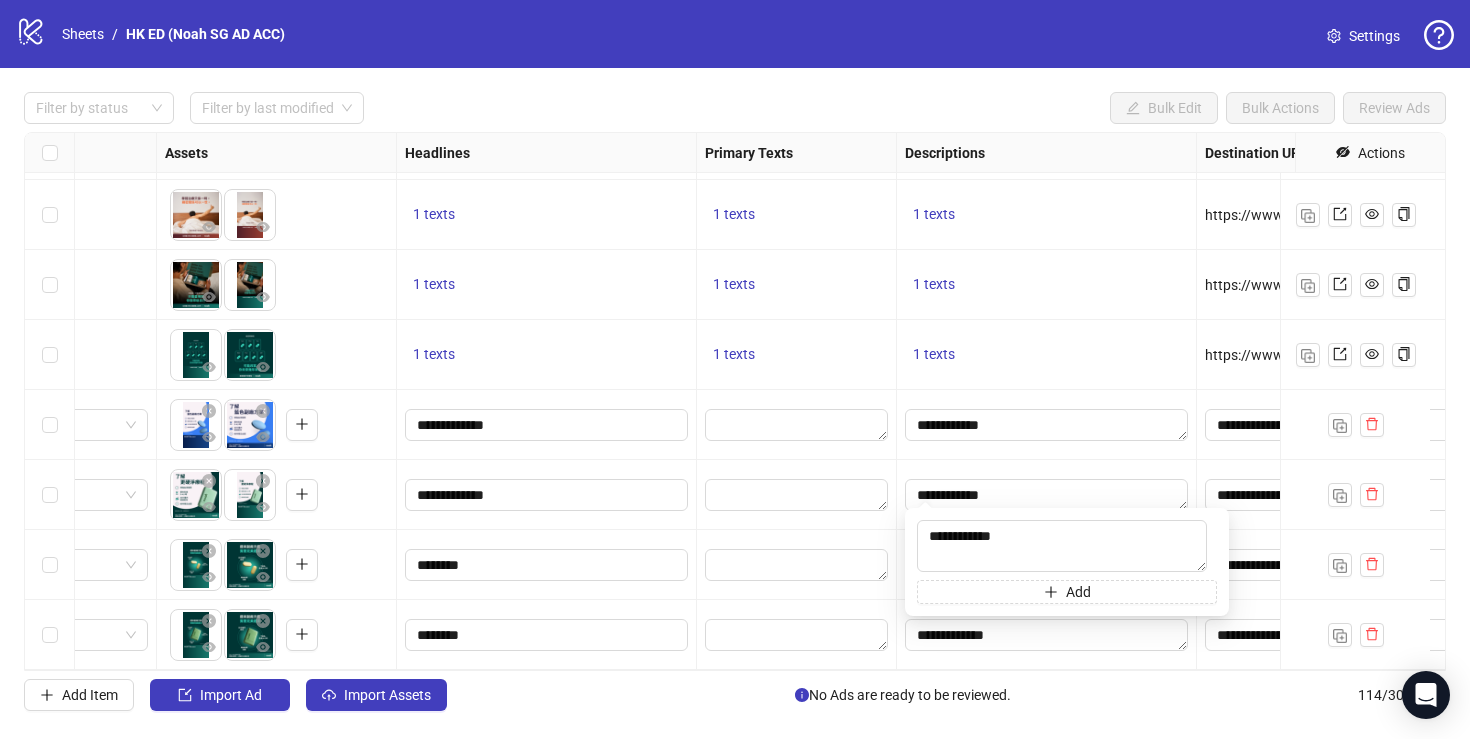 click on "logo/logo-mobile Sheets / HK ED (Noah SG AD ACC) Settings   Filter by status Filter by last modified Bulk Edit Bulk Actions Review Ads Ad Format Ad Name Campaign & Ad Set Assets Headlines Primary Texts Descriptions Destination URL App Product Page ID Display URL Leadgen Form Product Set ID Call to Action Actions HK_2025August7_Noah _ED_e5_Image_one -liner _令佢面紅心跳，一路紅 hk_en_ed_pu_pros Ad Set hk_en_ed_pu_pros
To pick up a draggable item, press the space bar.
While dragging, use the arrow keys to move the item.
Press space again to drop the item in its new position, or press escape to cancel.
1 texts 1 texts 1 texts https://www.ofnoah.hk/quiz/ed-quiz-relationship - ofnoah.hk HK_2025August7_Noah _ED_e5_Image_one -liner _舉弱療程唔使食一世， hk_en_ed_pu_pros Ad Set hk_en_ed_pu_pros 1 texts 1 texts 1 texts https://www.ofnoah.hk/quiz/ed-quiz-relationship - ofnoah.hk HK_2025August7_Noah _ED_e5_Image_one -liner _舉弱治療只係一時，親 hk_en_ed_pu_pros Ad Set - - -" at bounding box center [735, 369] 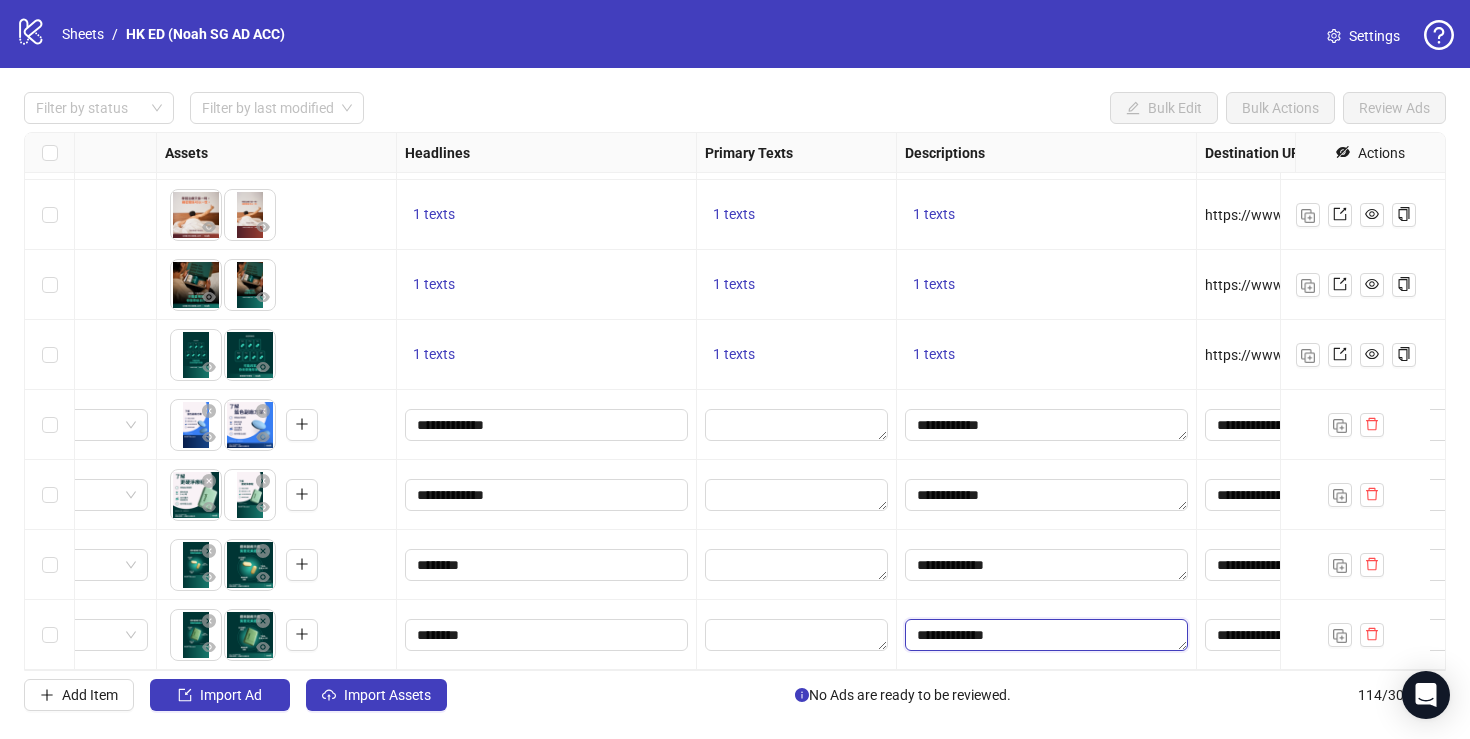 click on "**********" at bounding box center (1046, 635) 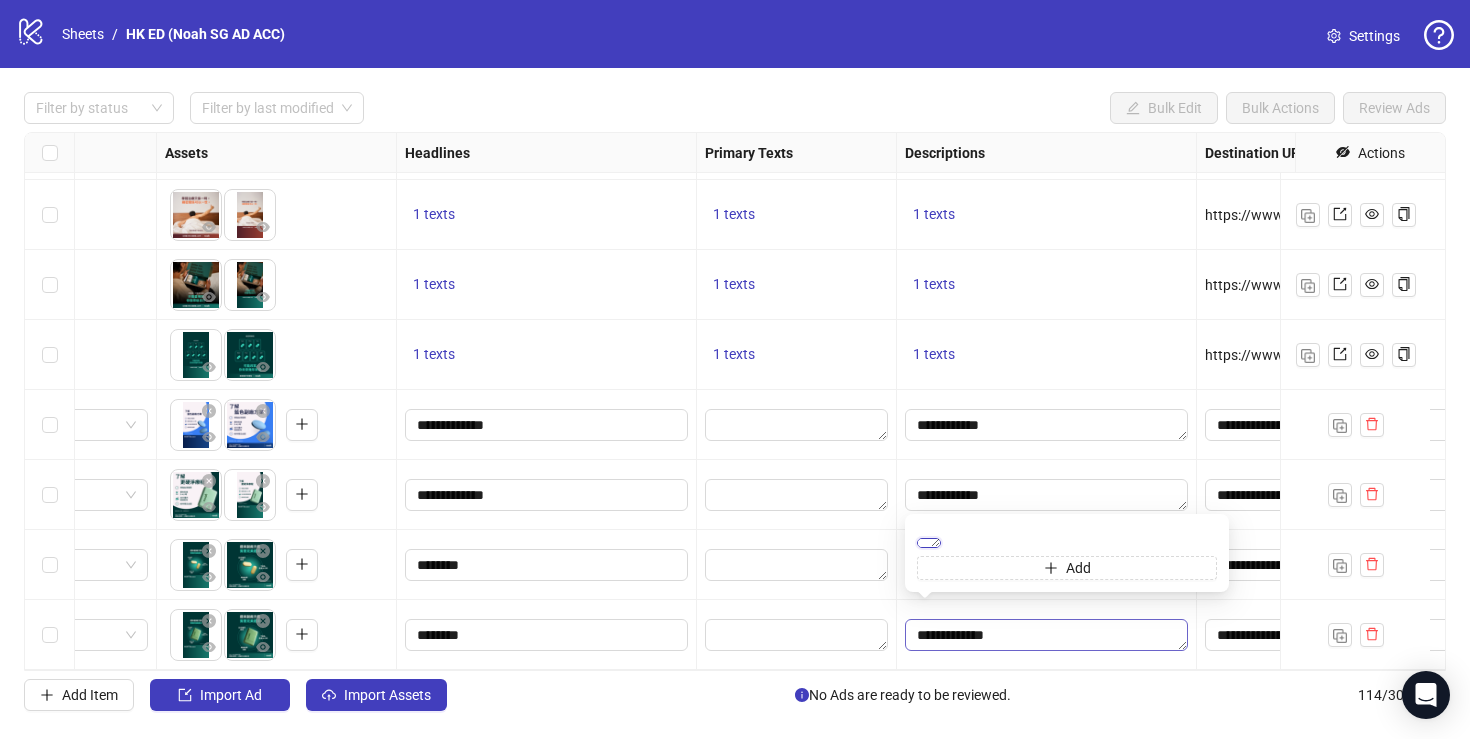 paste on "**********" 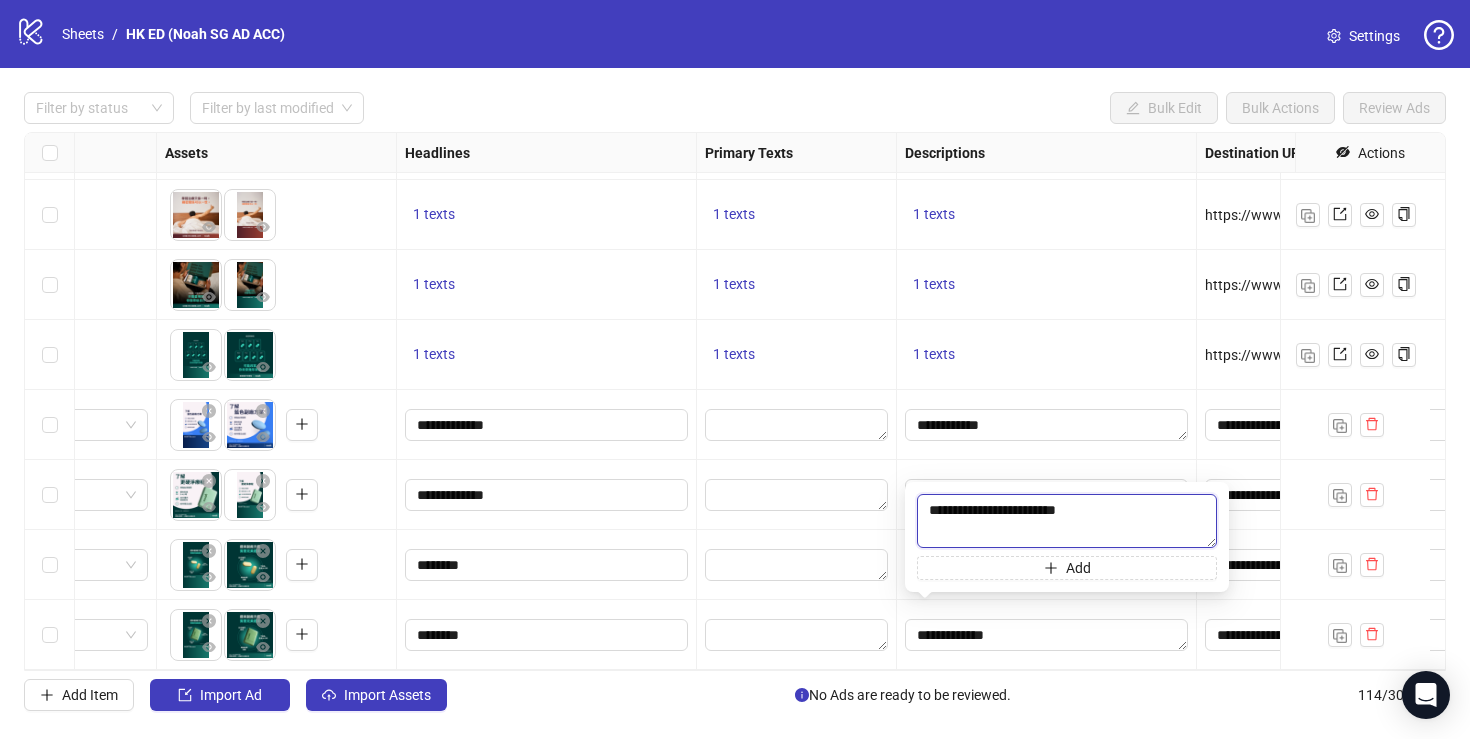 paste 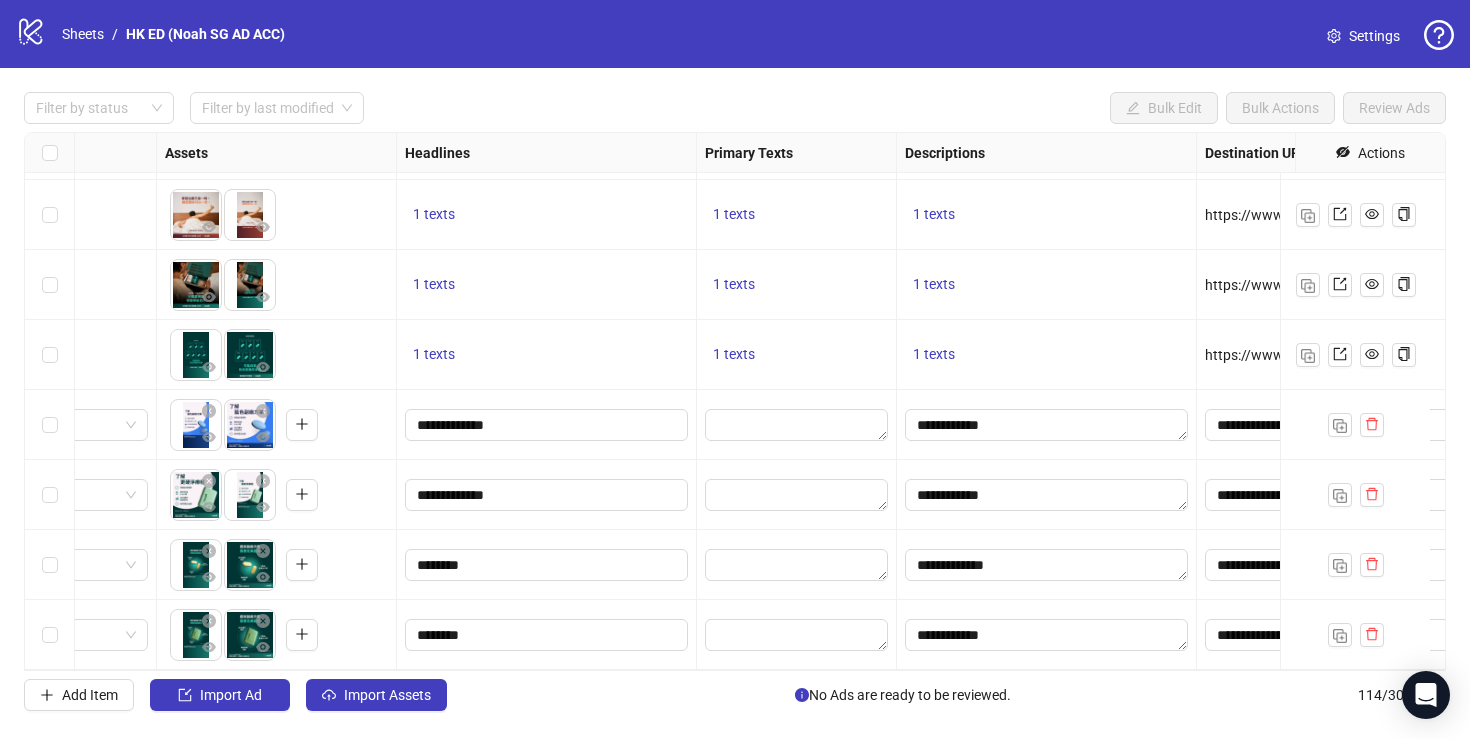 click at bounding box center (797, 565) 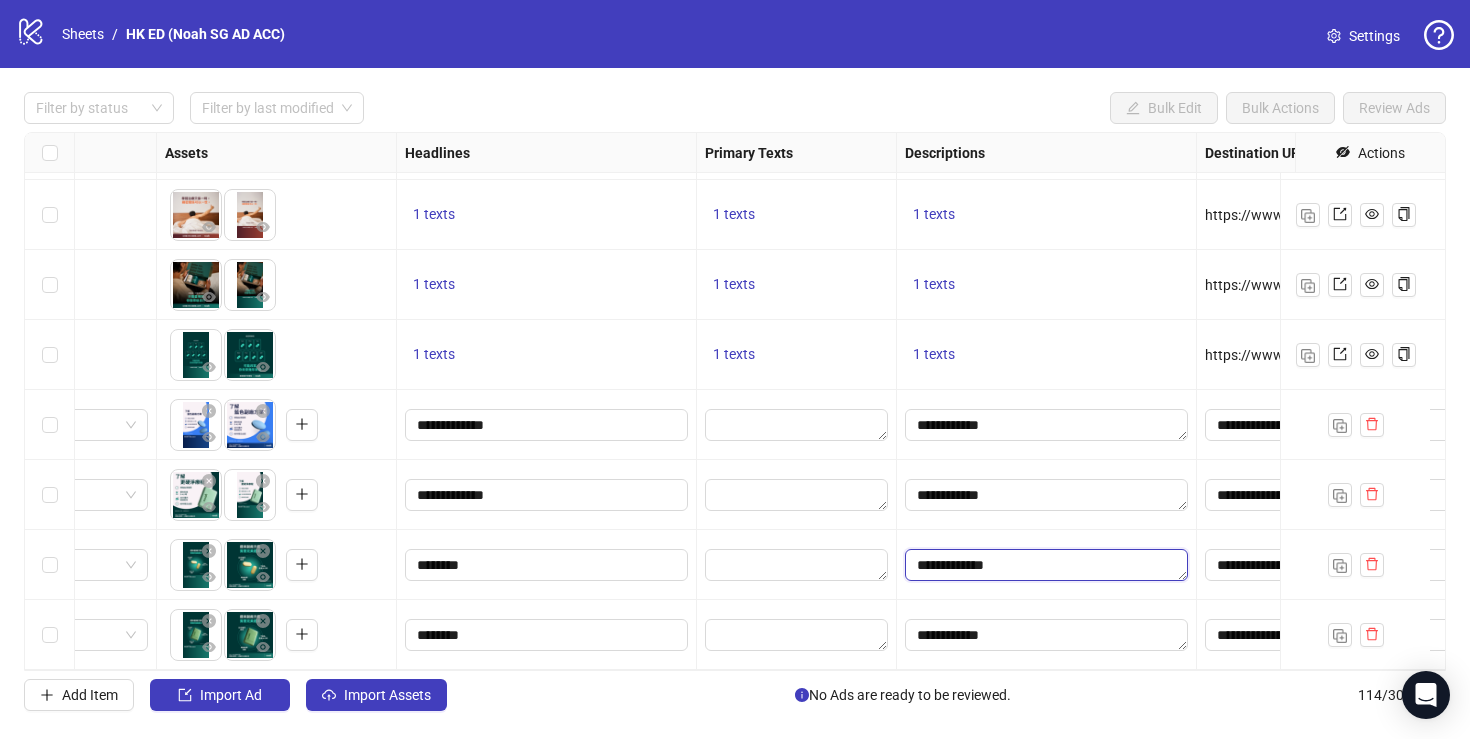 click on "**********" at bounding box center (1046, 565) 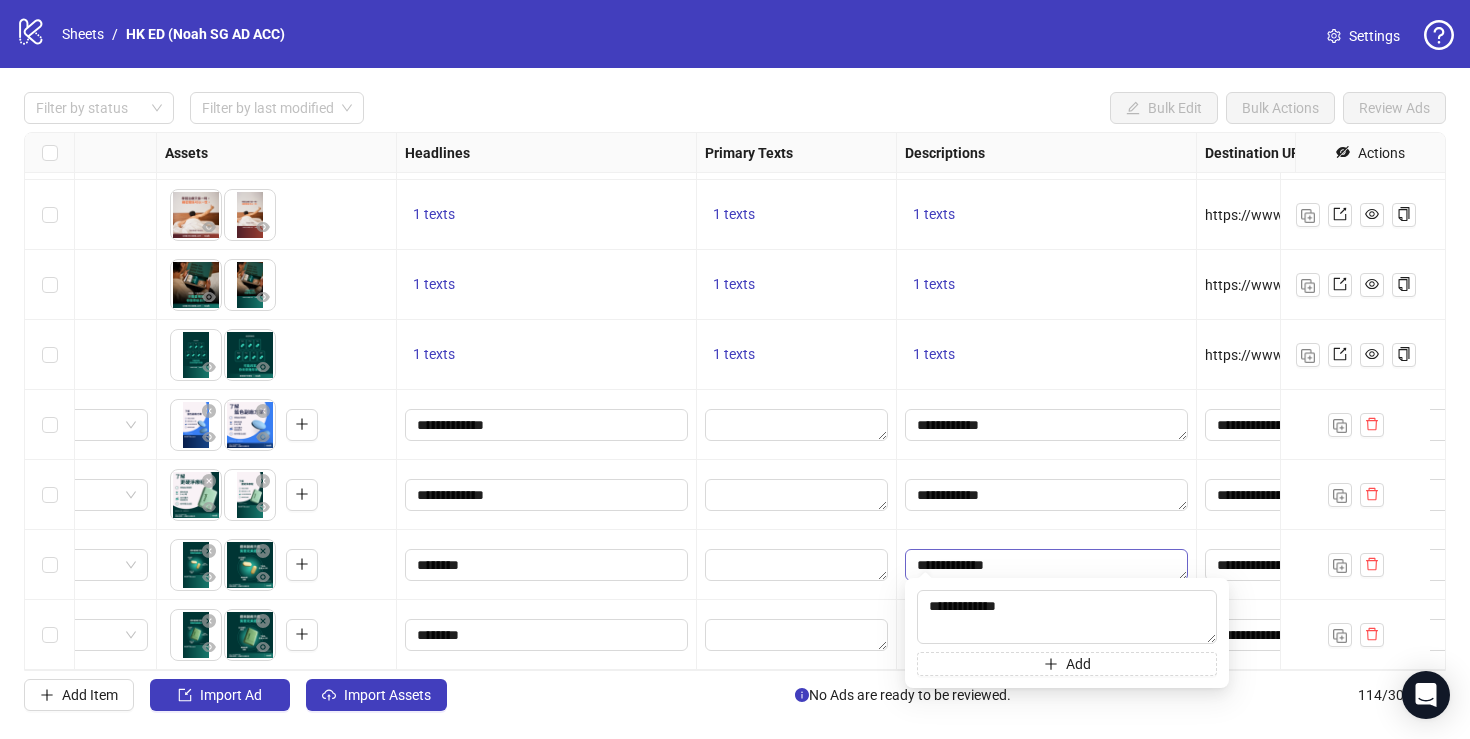 type on "**********" 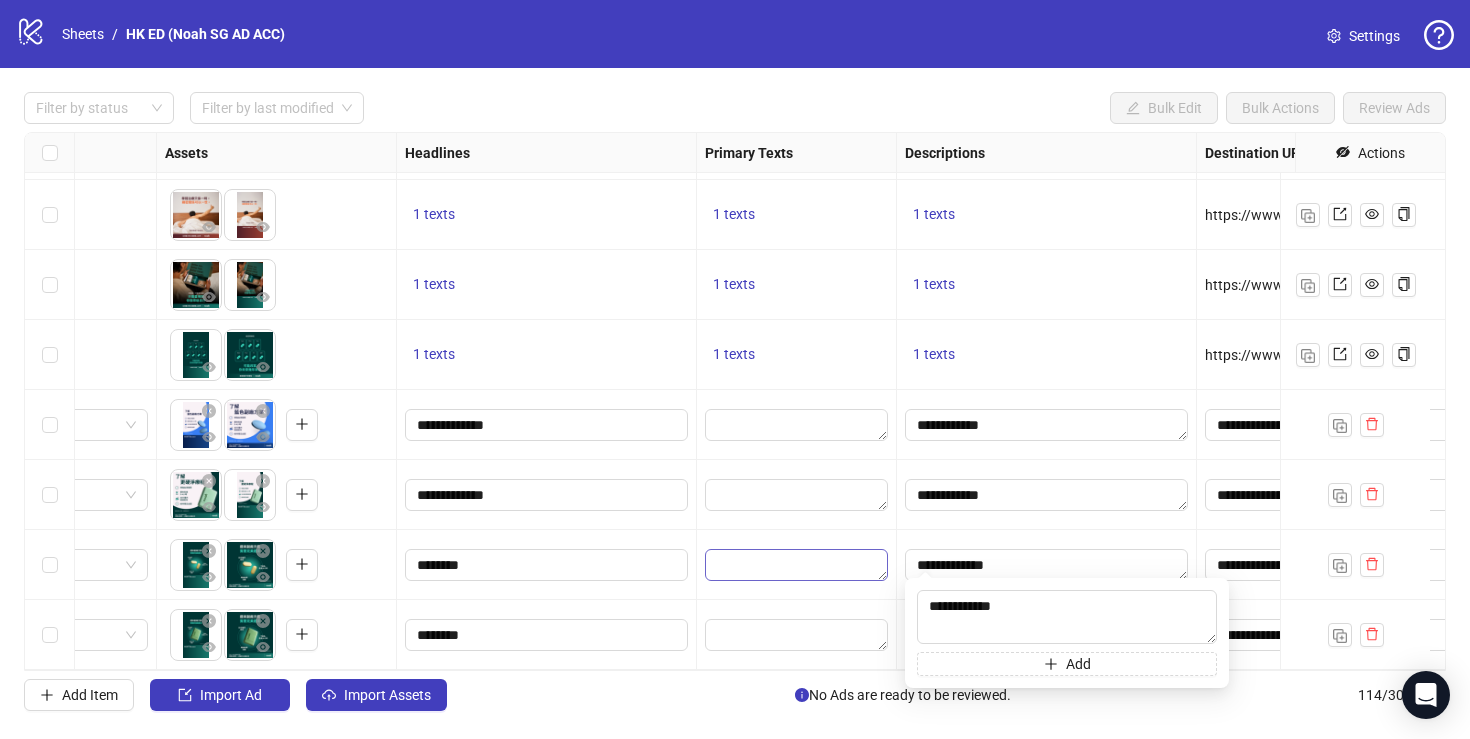 click at bounding box center (796, 565) 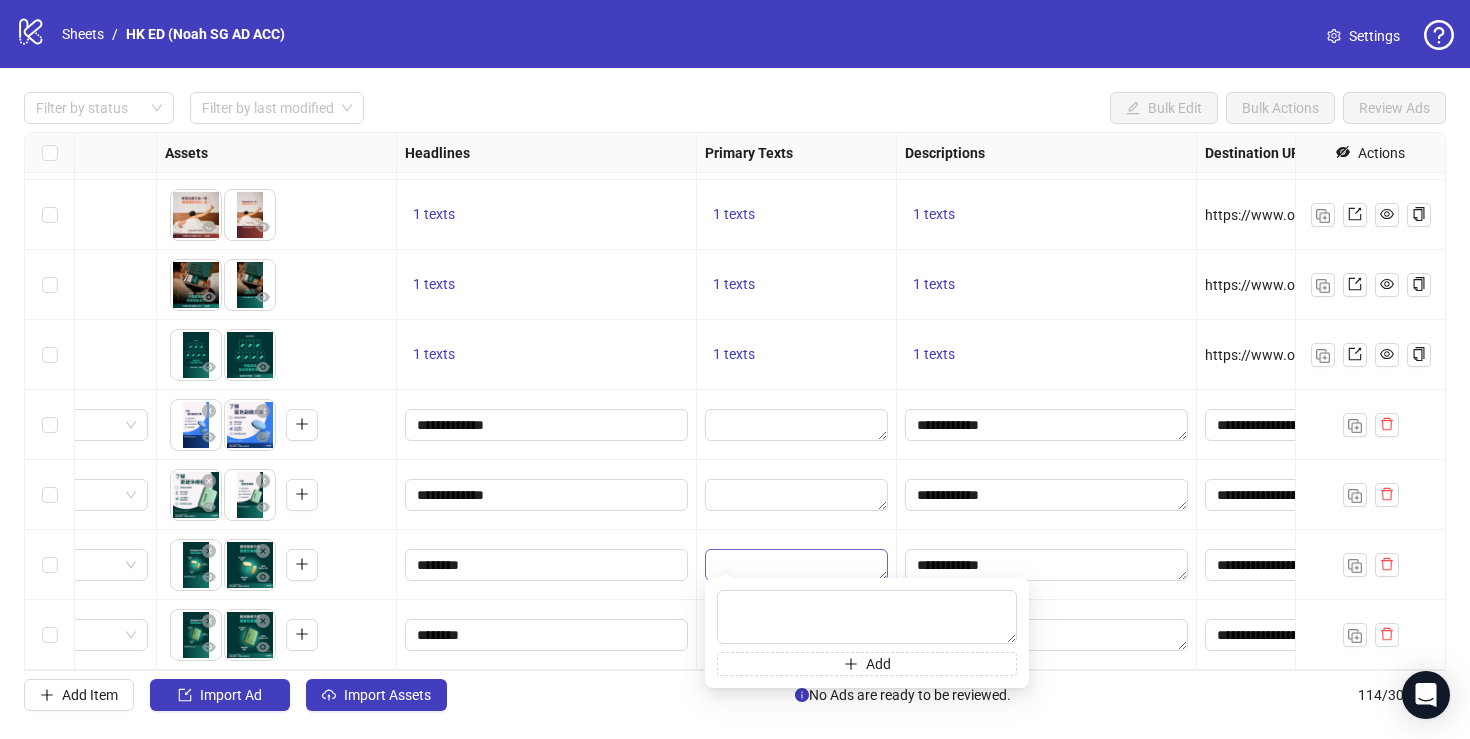 scroll, scrollTop: 7483, scrollLeft: 788, axis: both 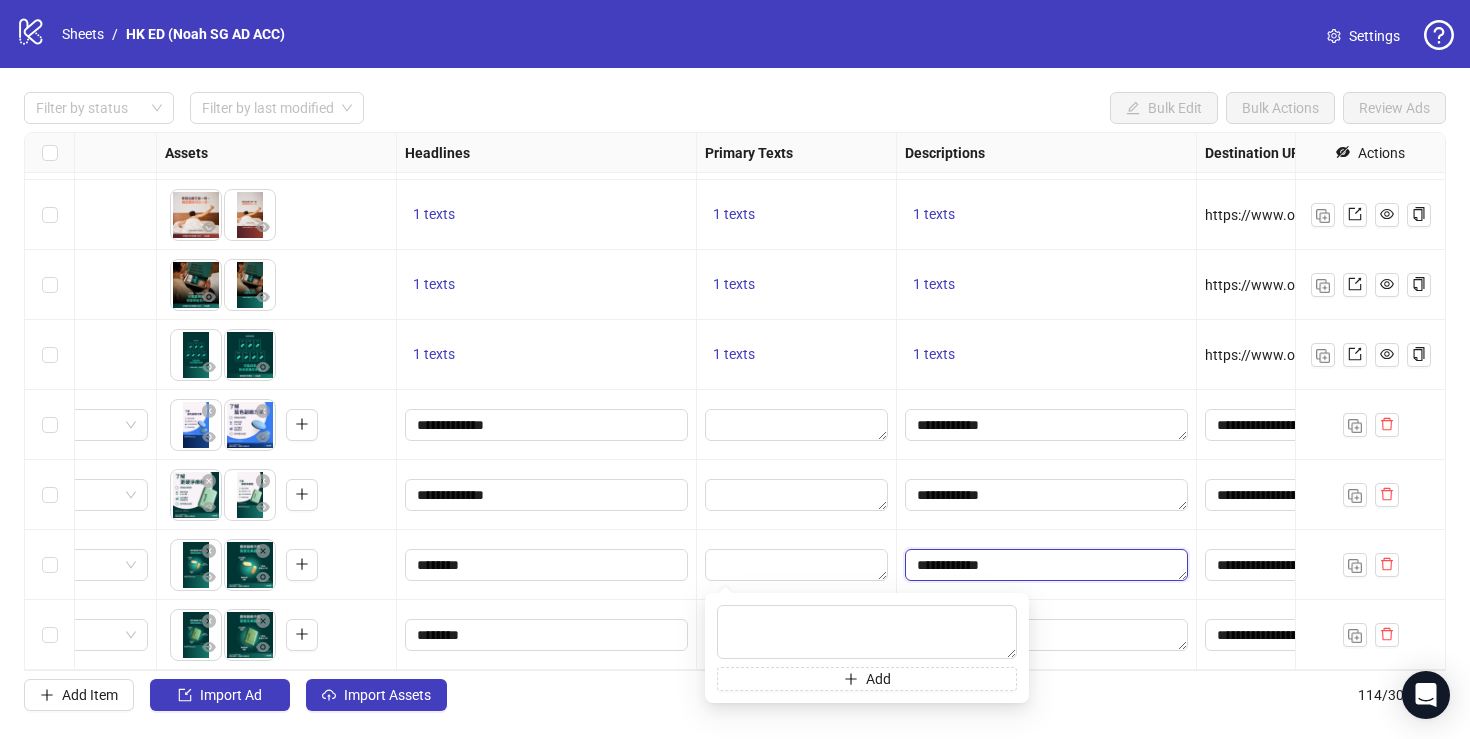 click on "**********" at bounding box center (1046, 565) 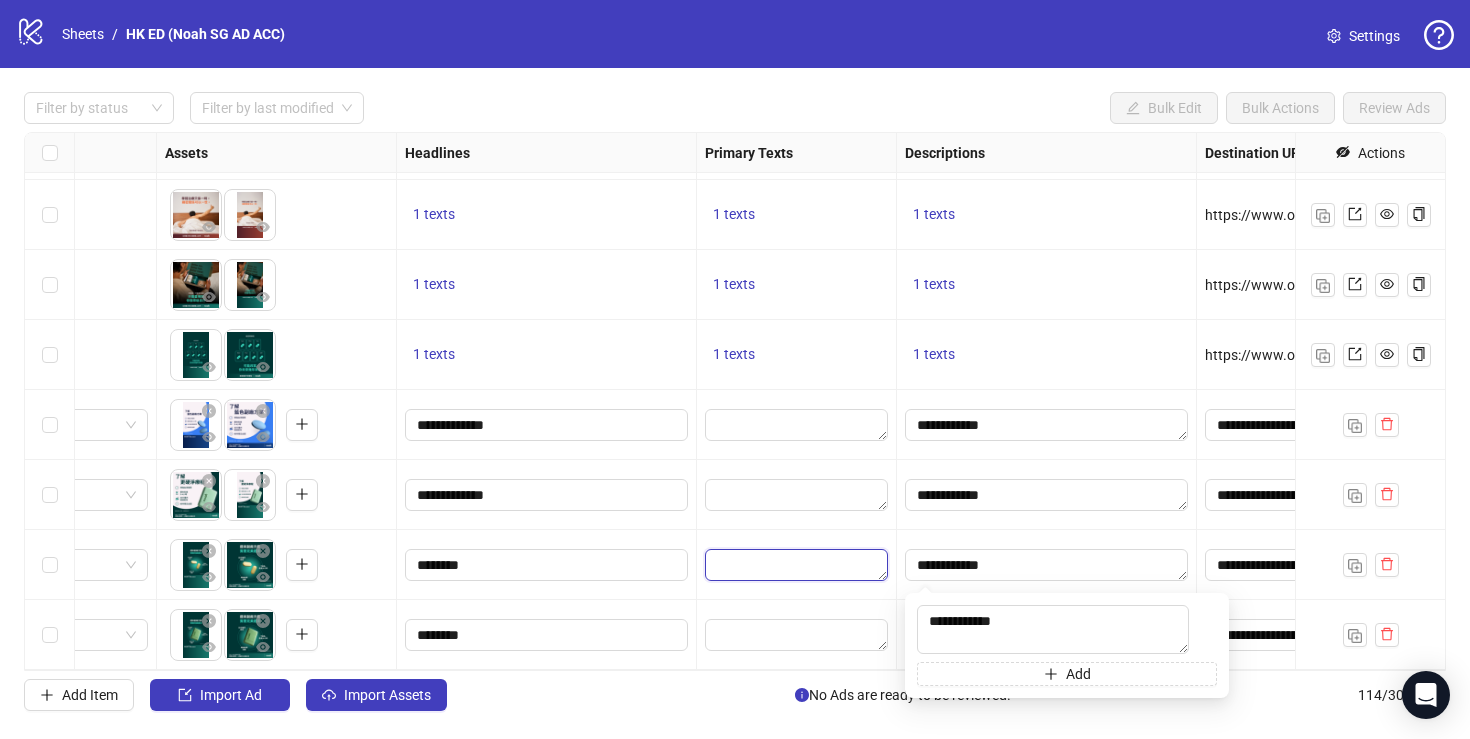 click at bounding box center [796, 565] 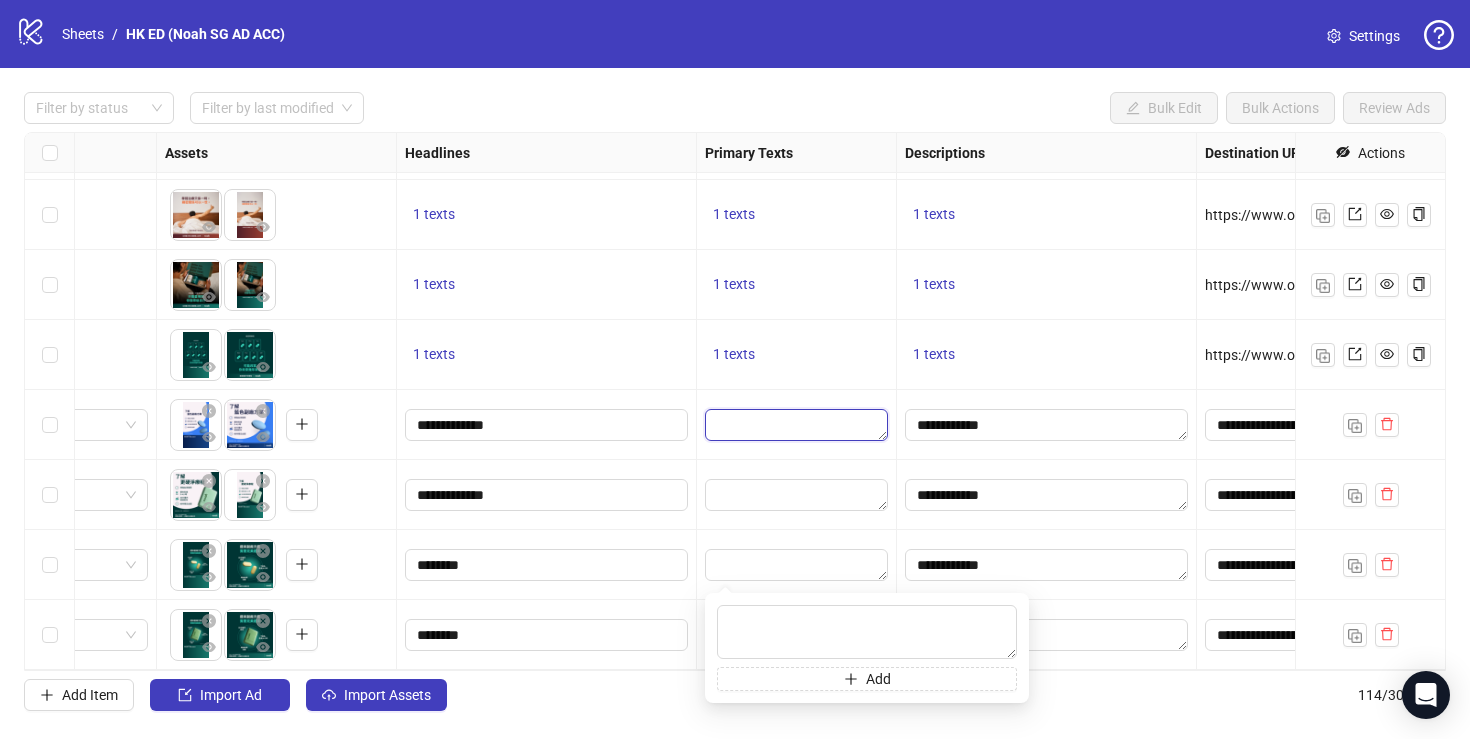 click at bounding box center [796, 425] 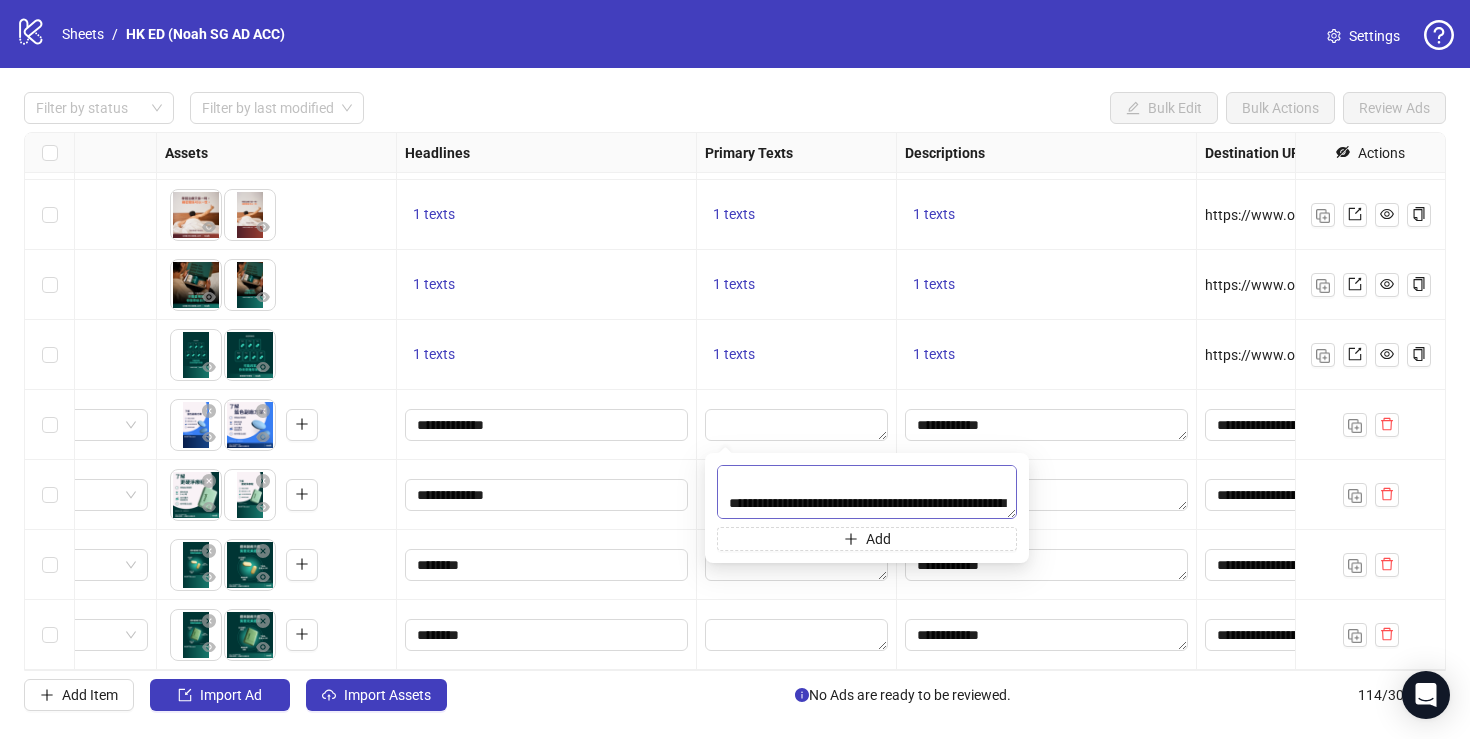 scroll, scrollTop: 4, scrollLeft: 0, axis: vertical 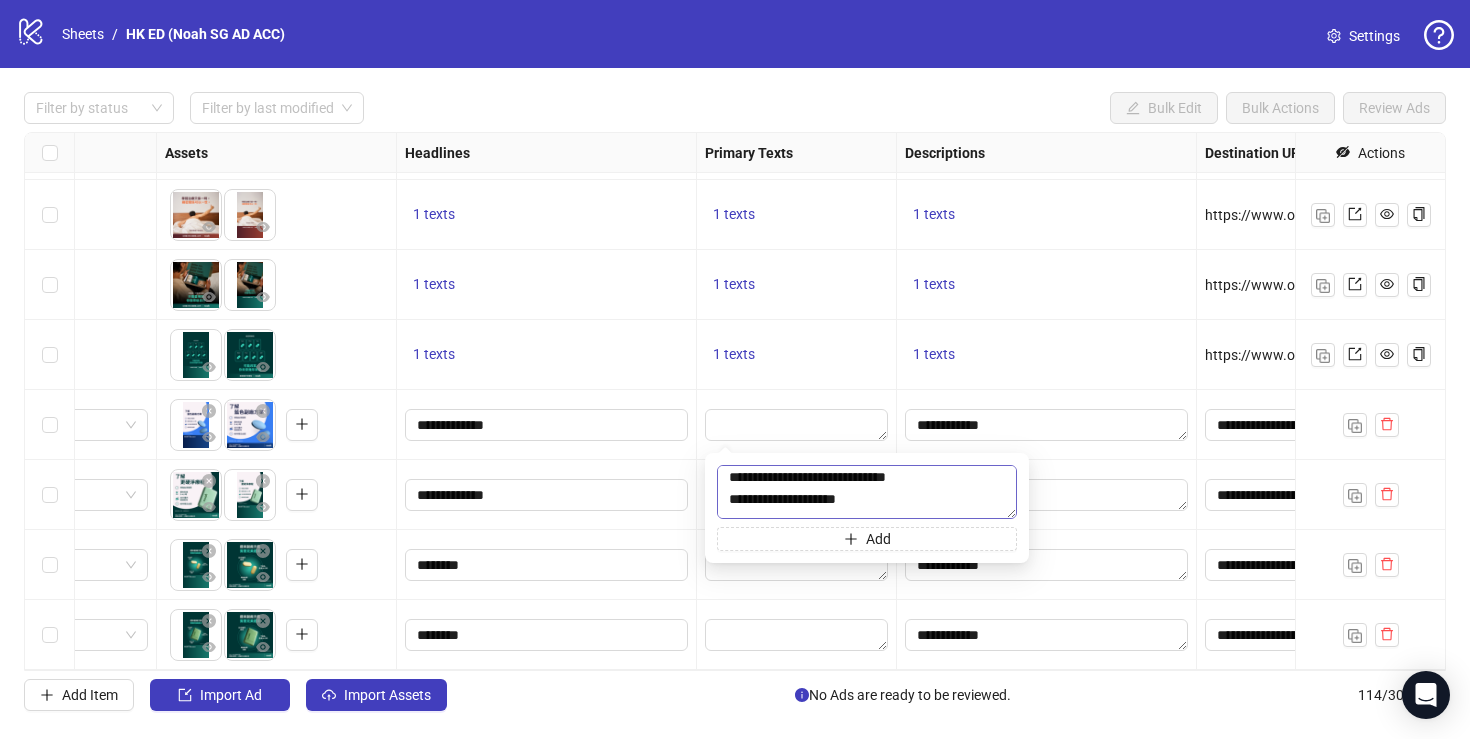 click on "**********" at bounding box center [867, 492] 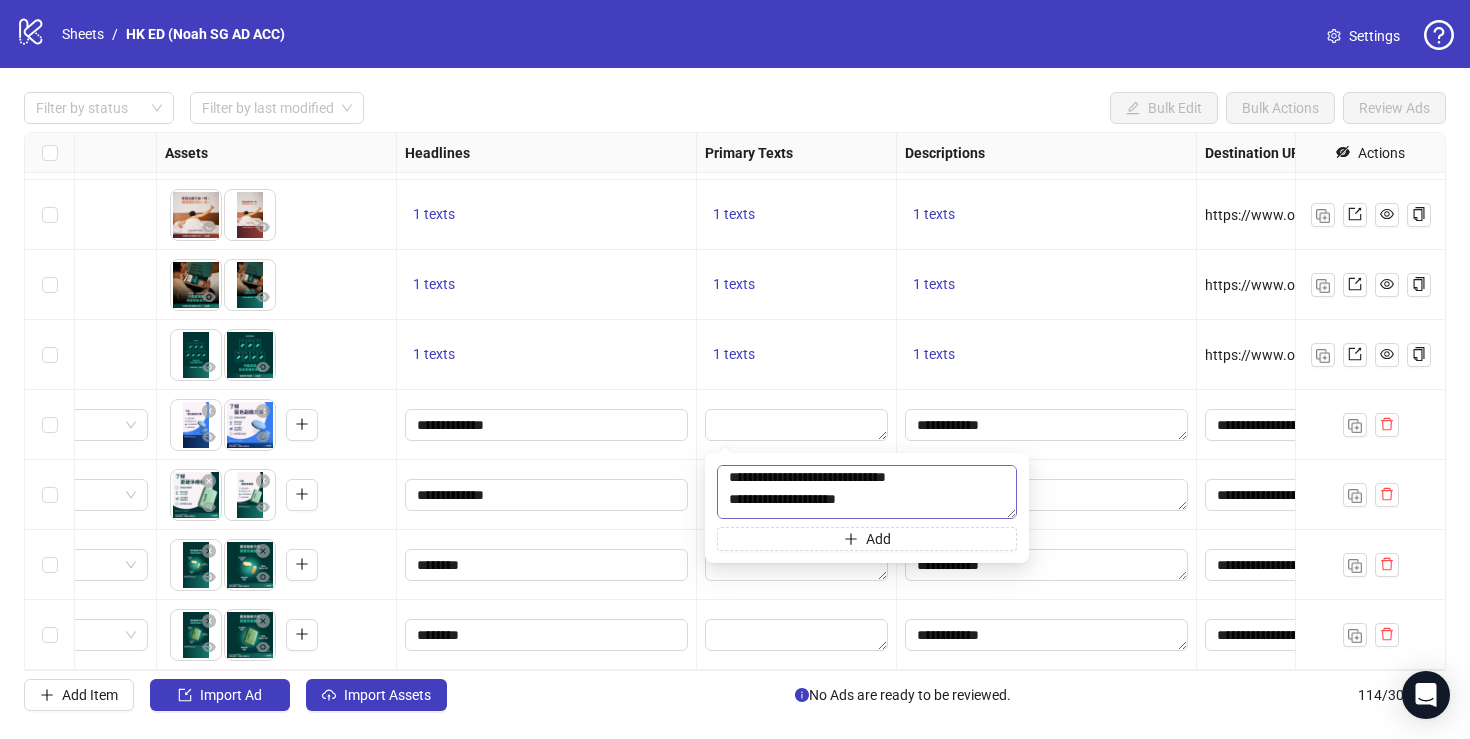 type on "**********" 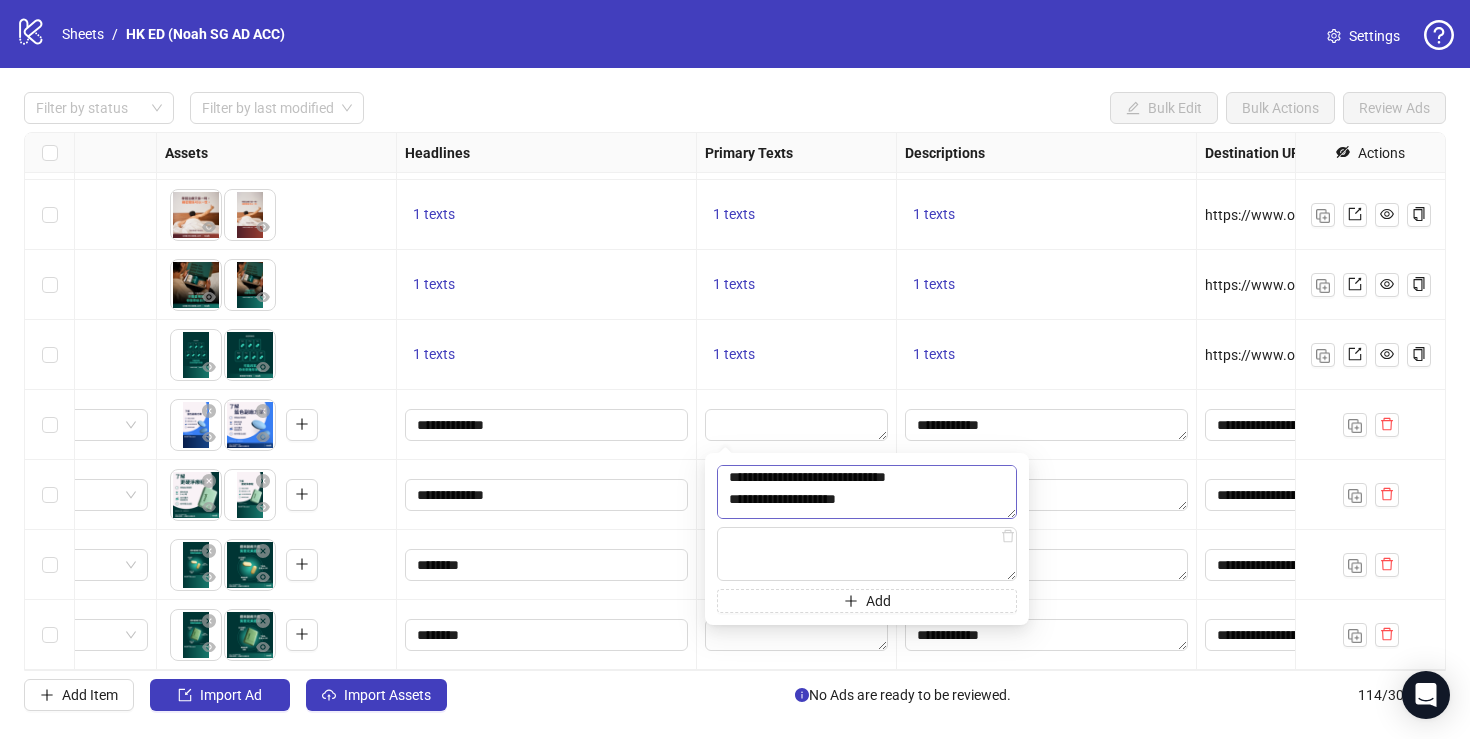 type 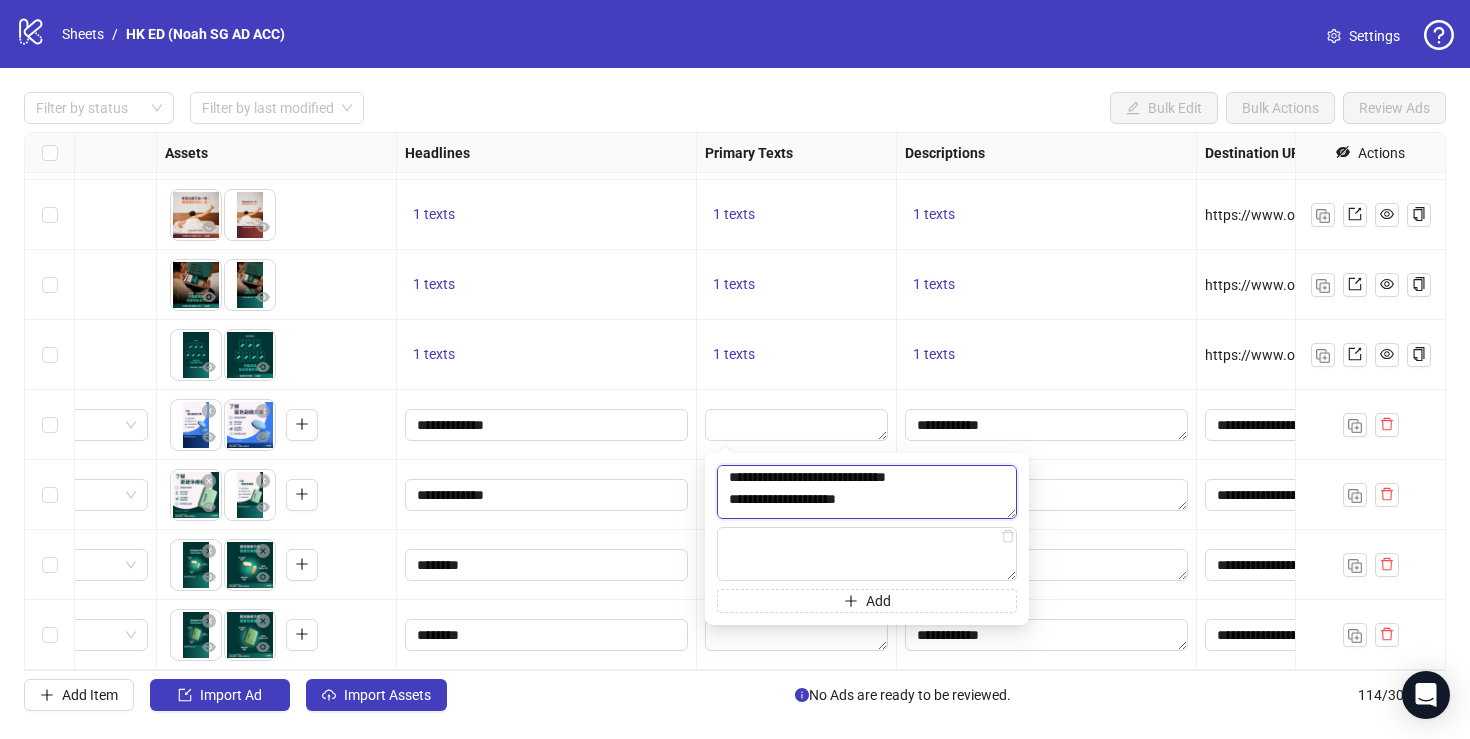 click on "**********" at bounding box center [867, 492] 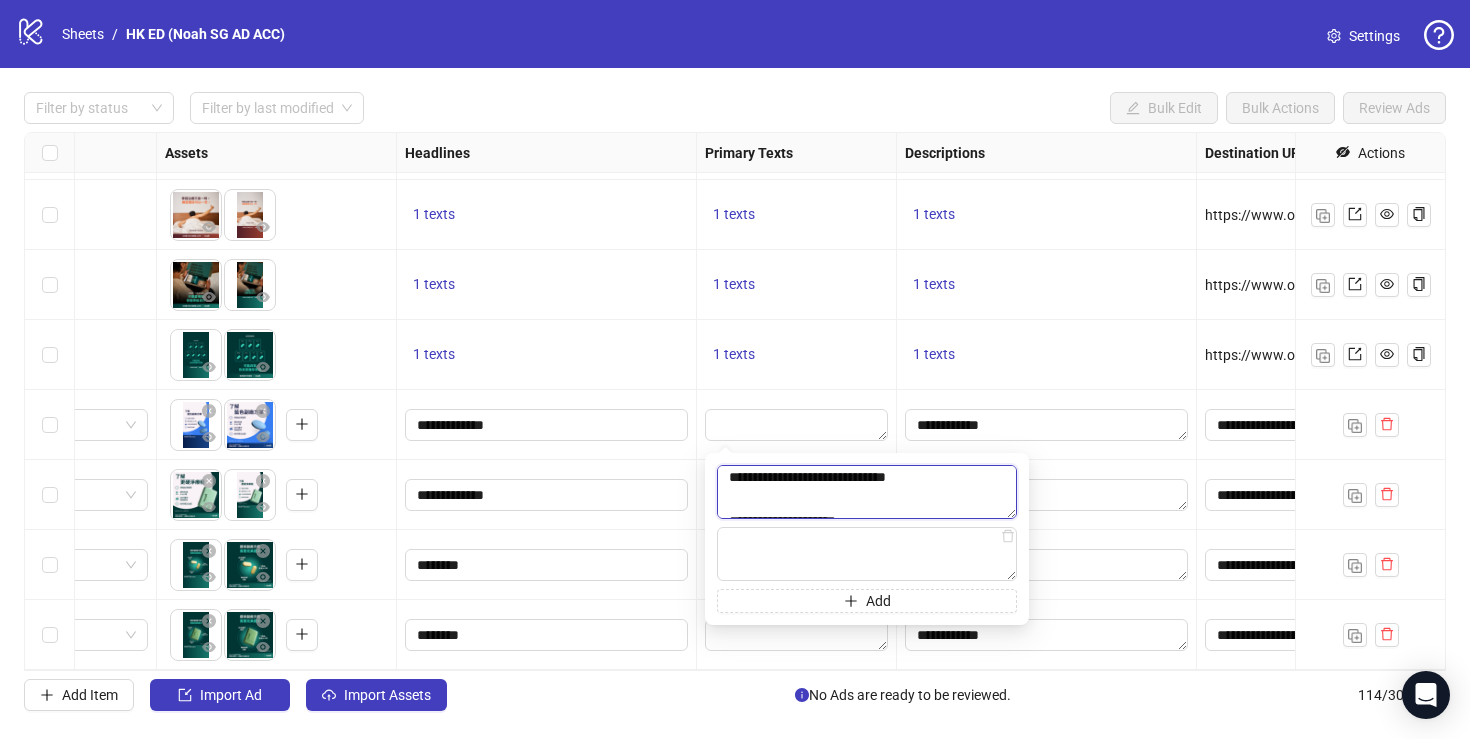 scroll, scrollTop: 26, scrollLeft: 0, axis: vertical 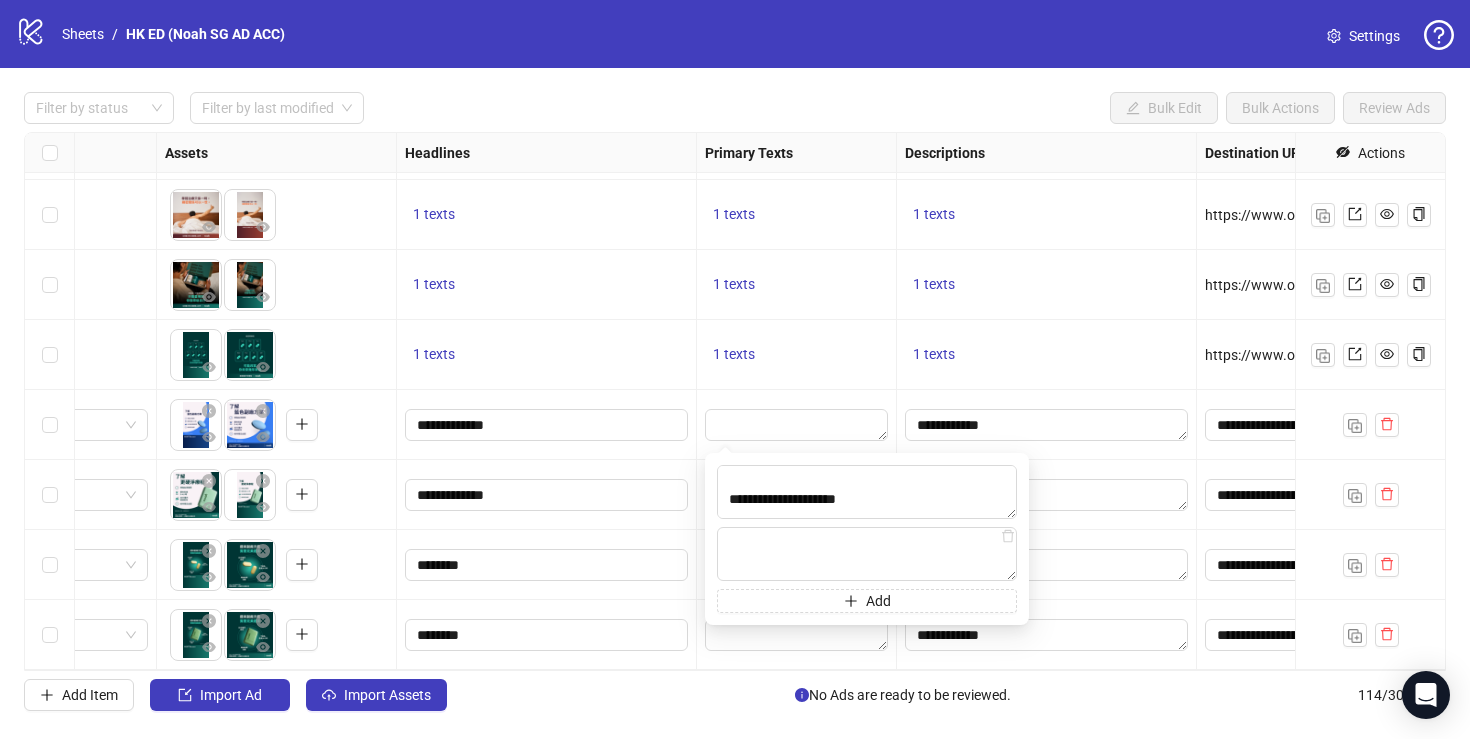click at bounding box center (797, 425) 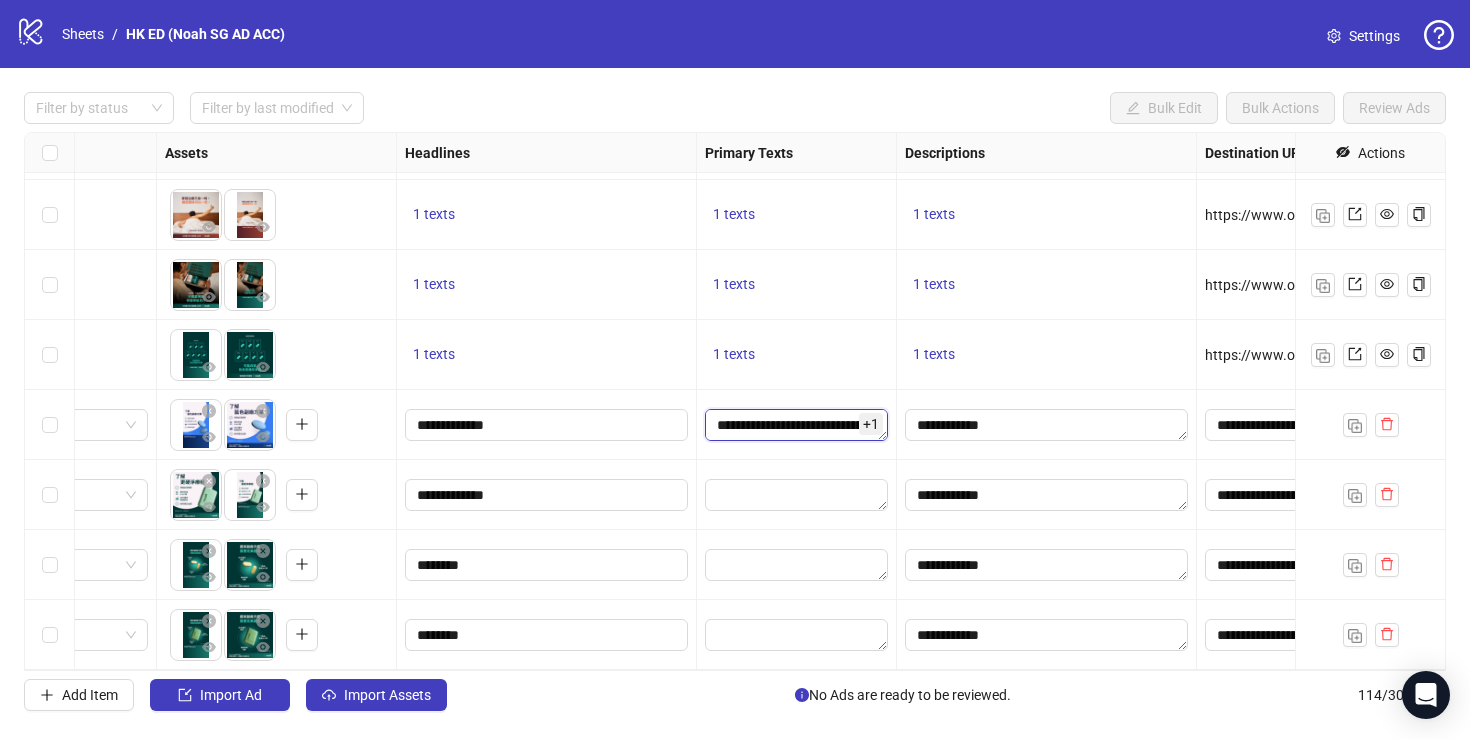 click on "**********" at bounding box center [796, 425] 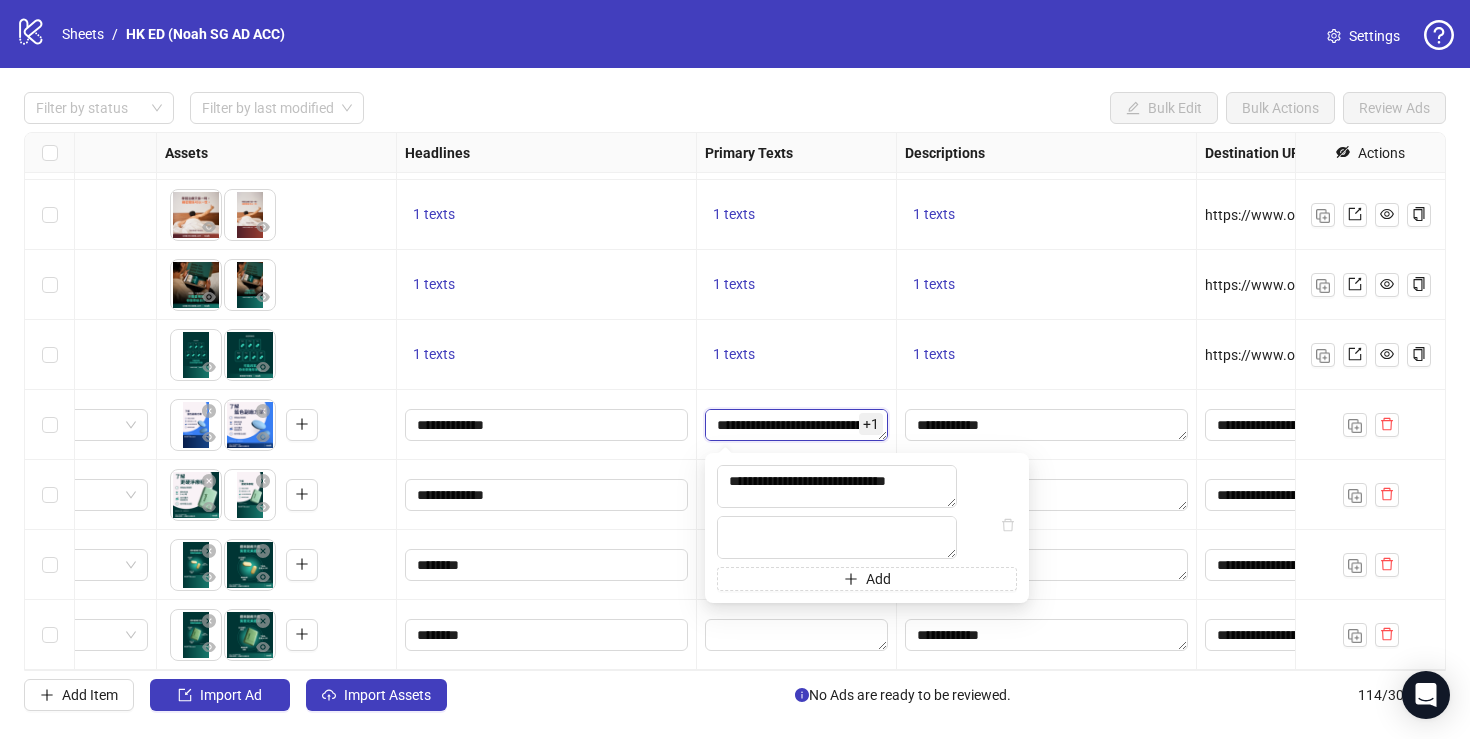 click on "**********" at bounding box center (796, 425) 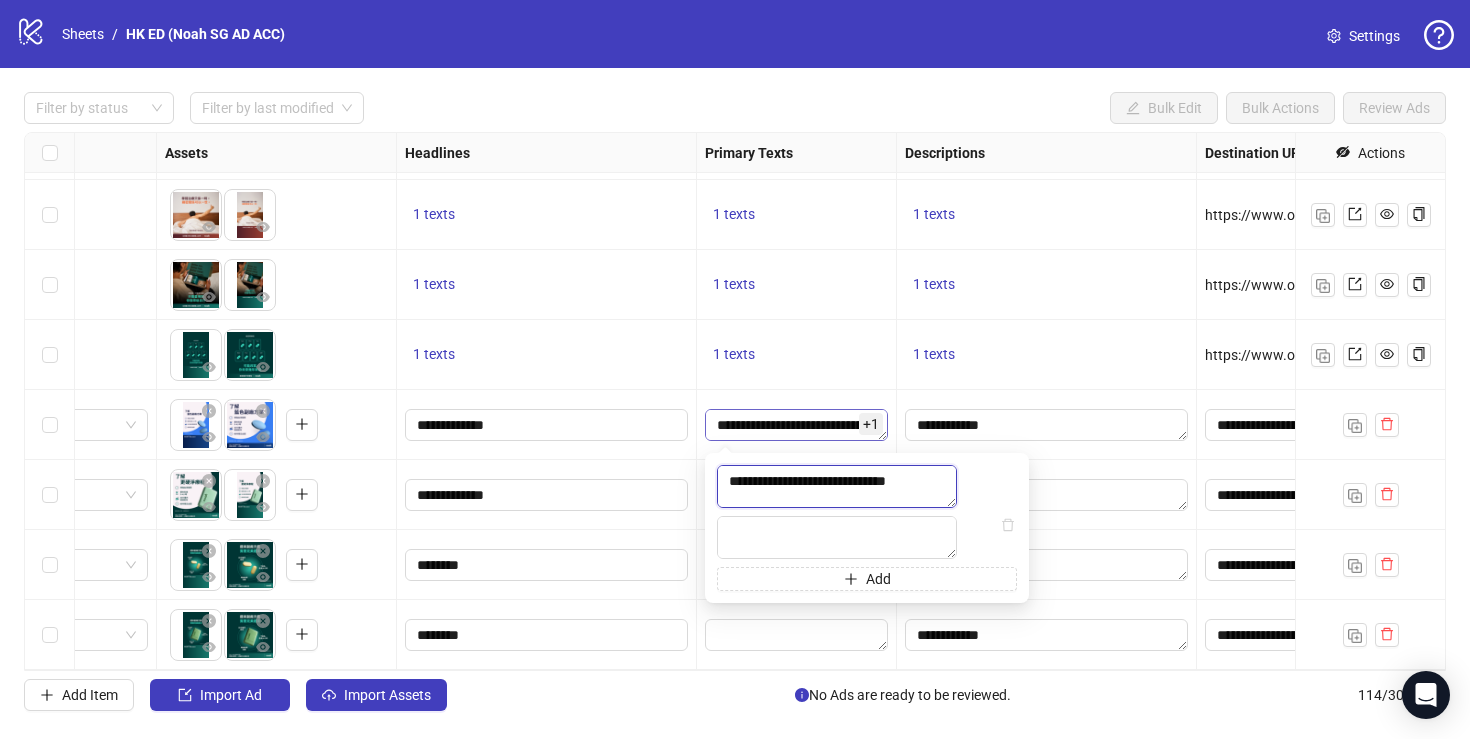 scroll, scrollTop: 176, scrollLeft: 0, axis: vertical 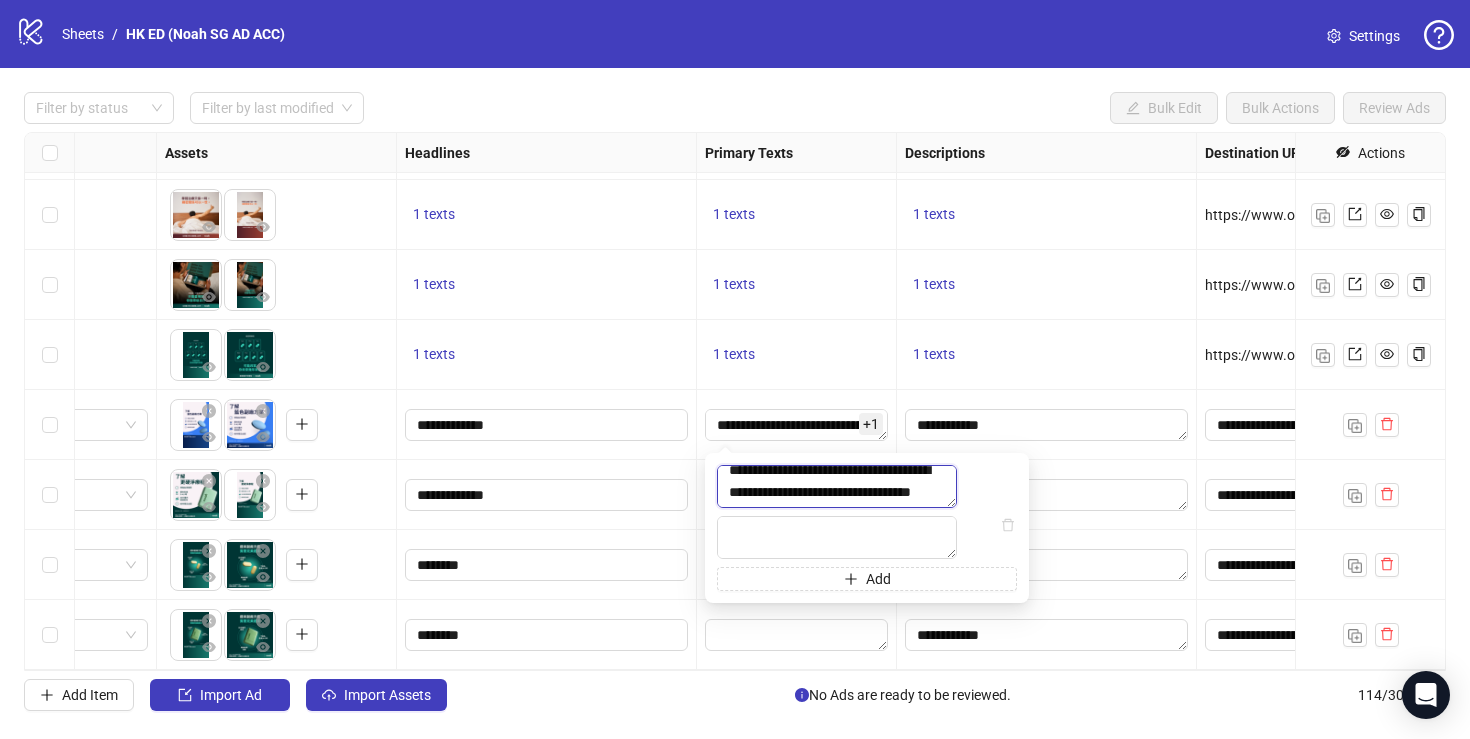 click on "**********" at bounding box center (837, 486) 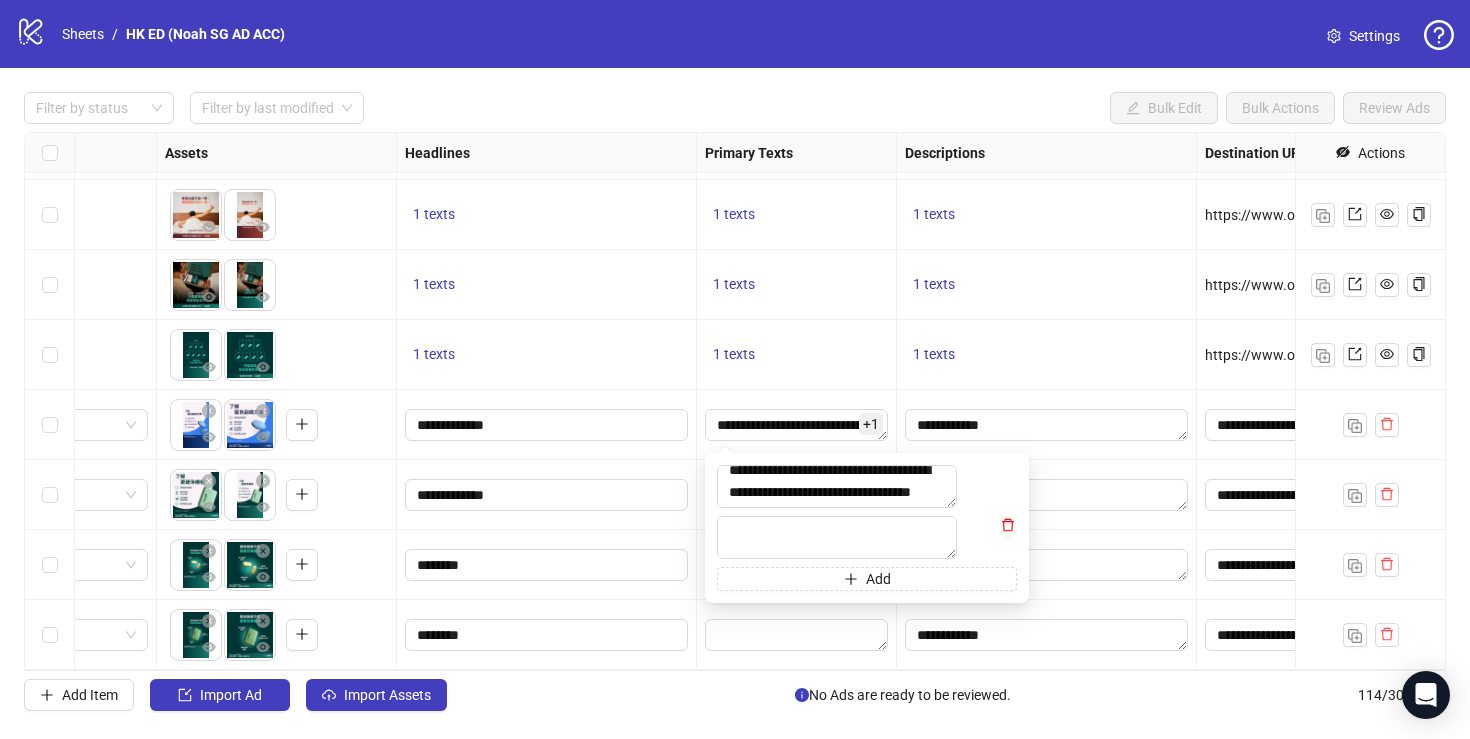 click 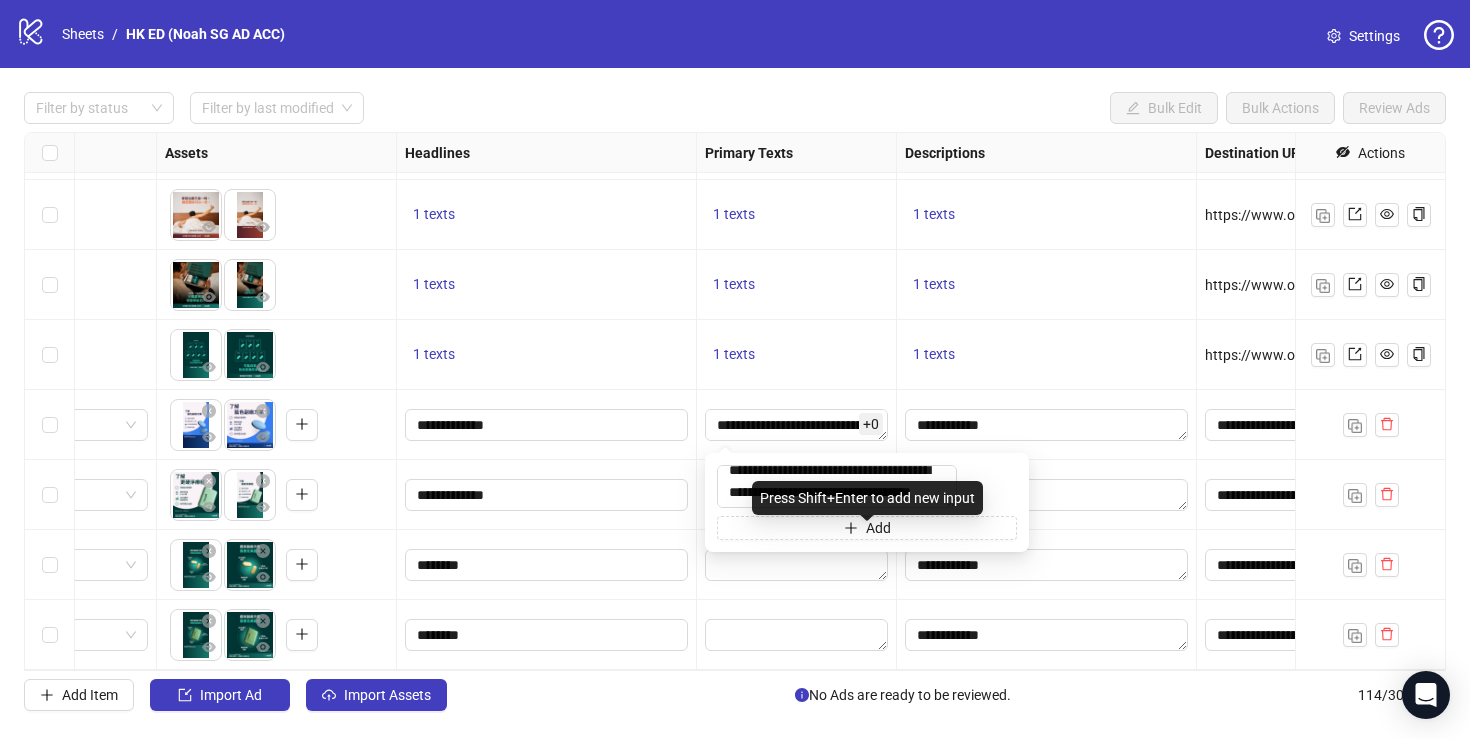 click on "**********" at bounding box center [797, 425] 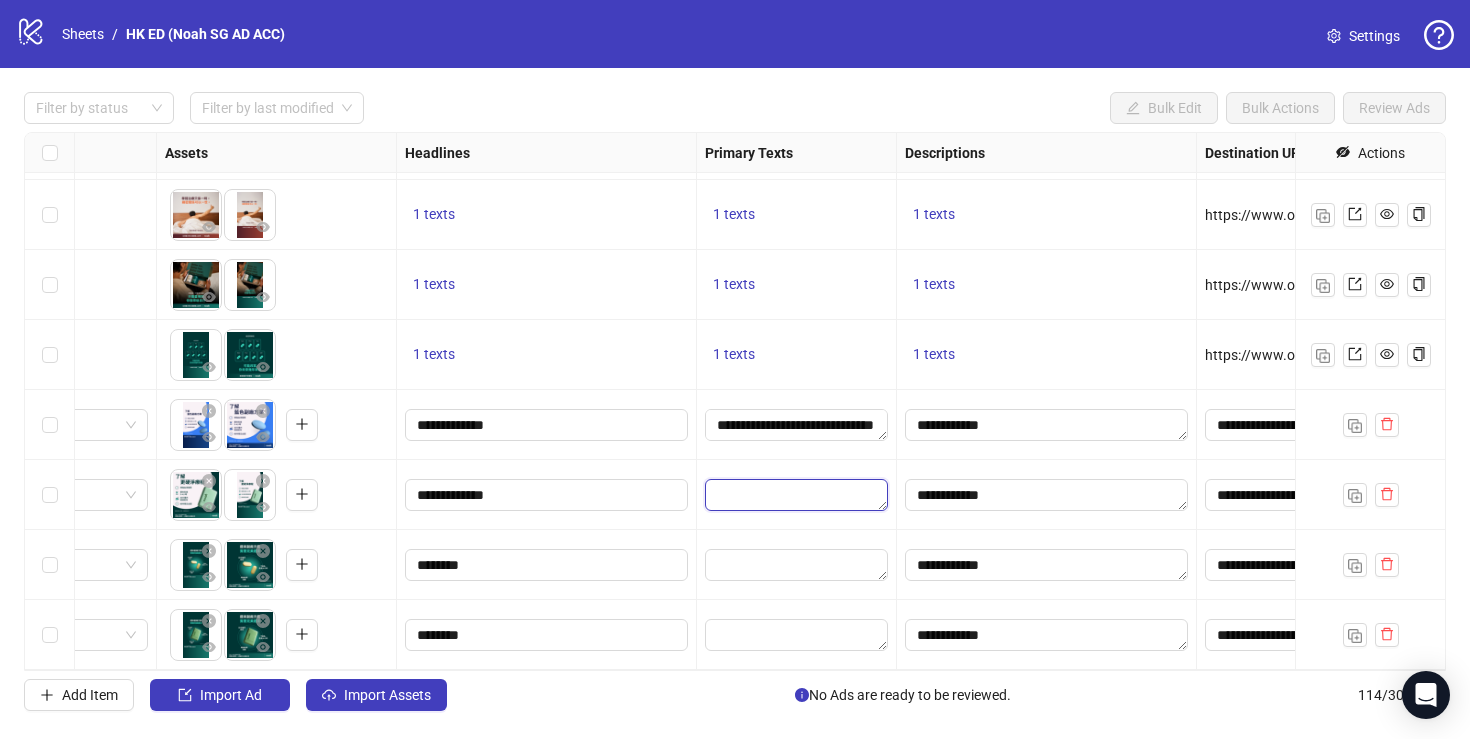 click at bounding box center [796, 495] 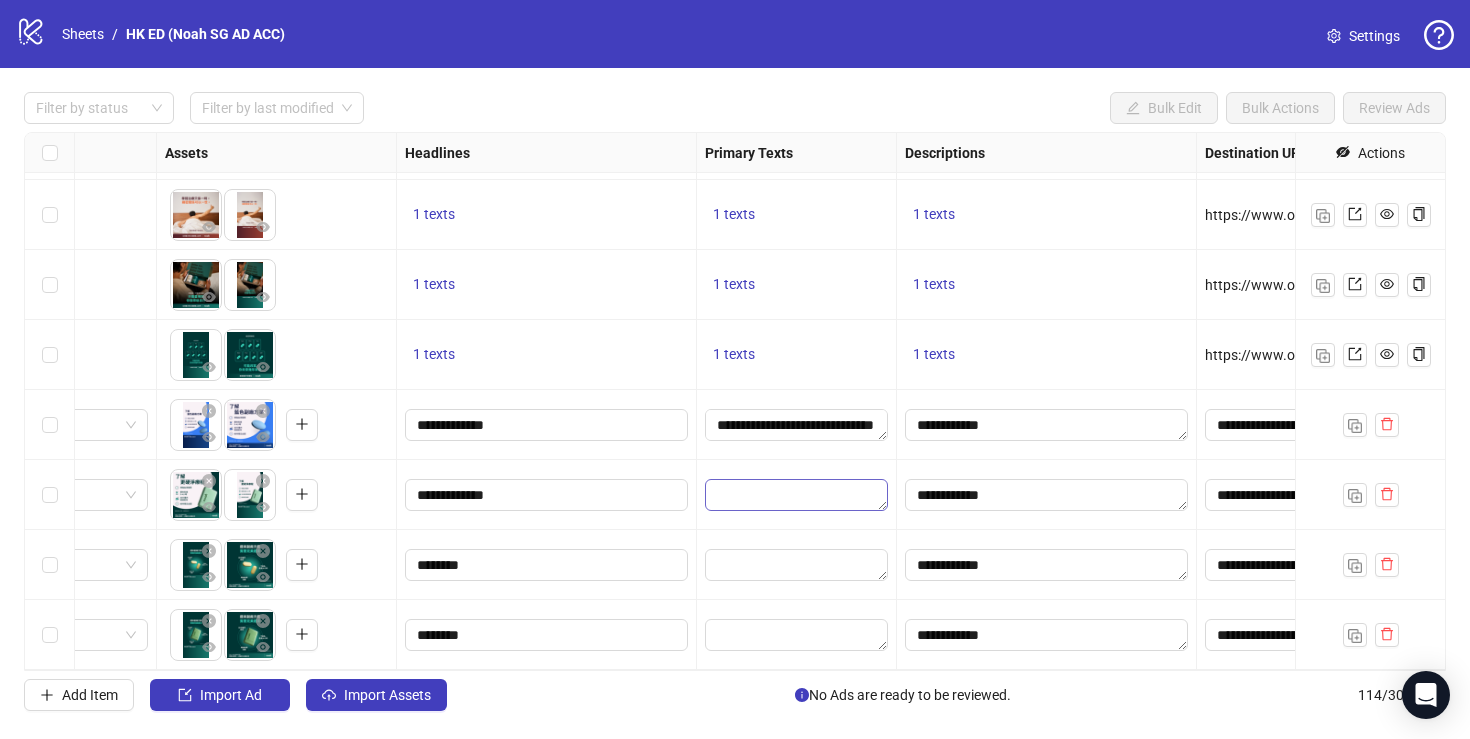 paste on "**********" 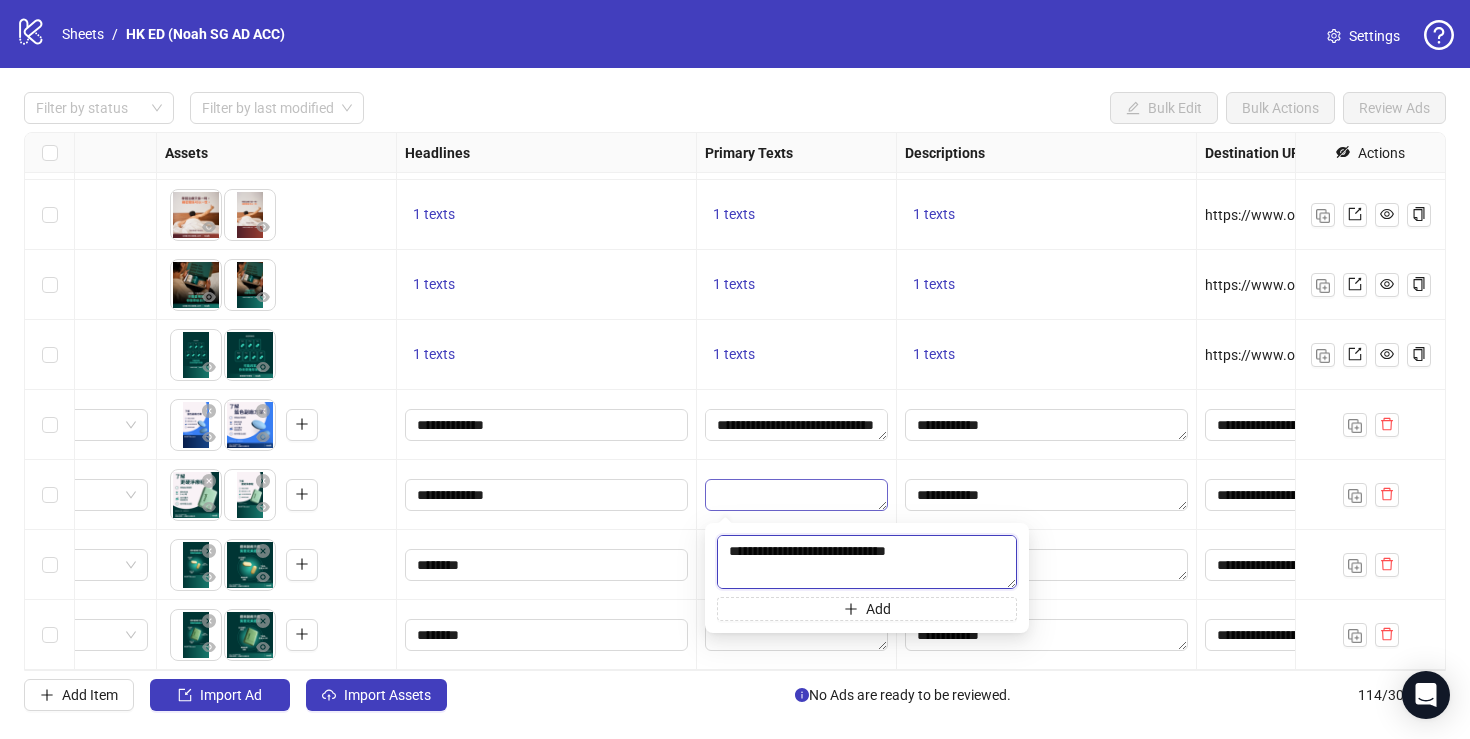 type on "**********" 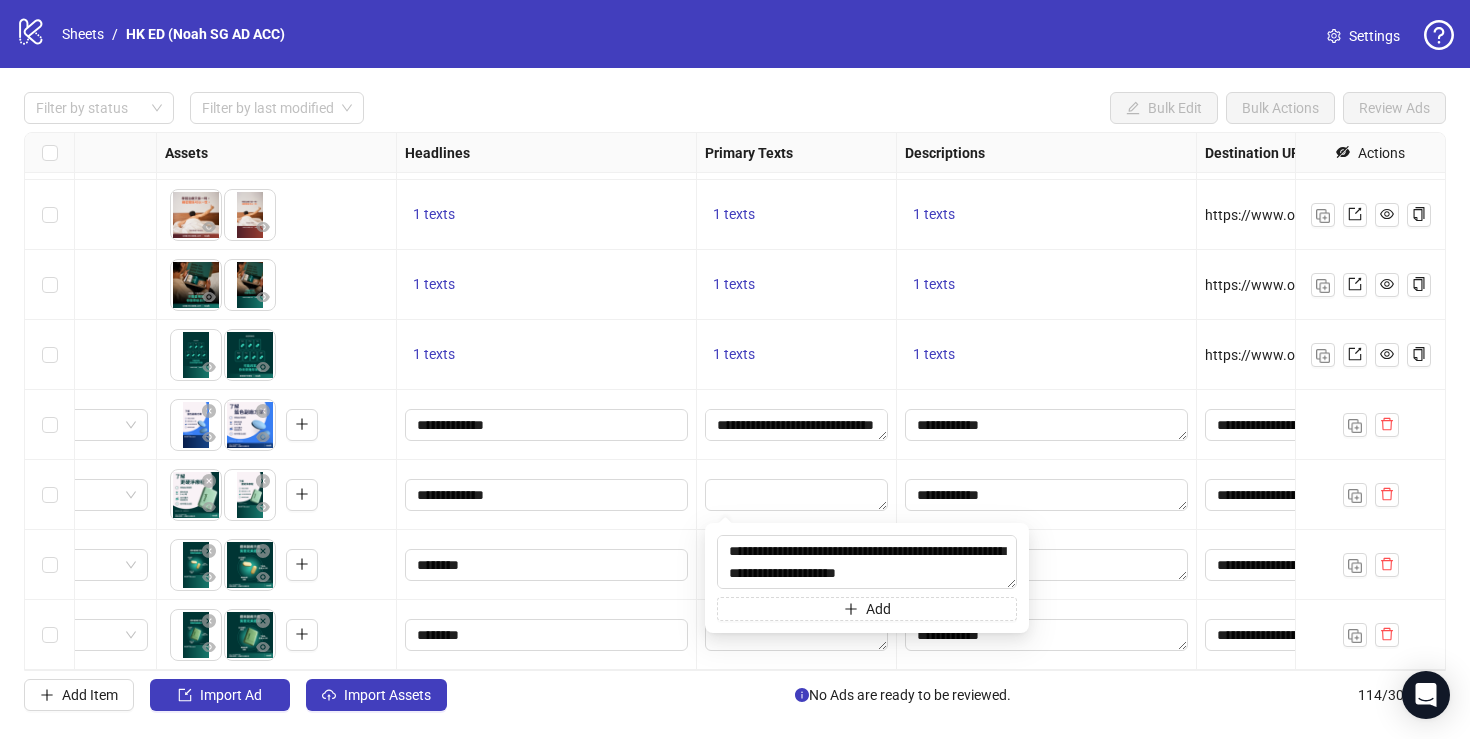 click on "**********" at bounding box center [547, 495] 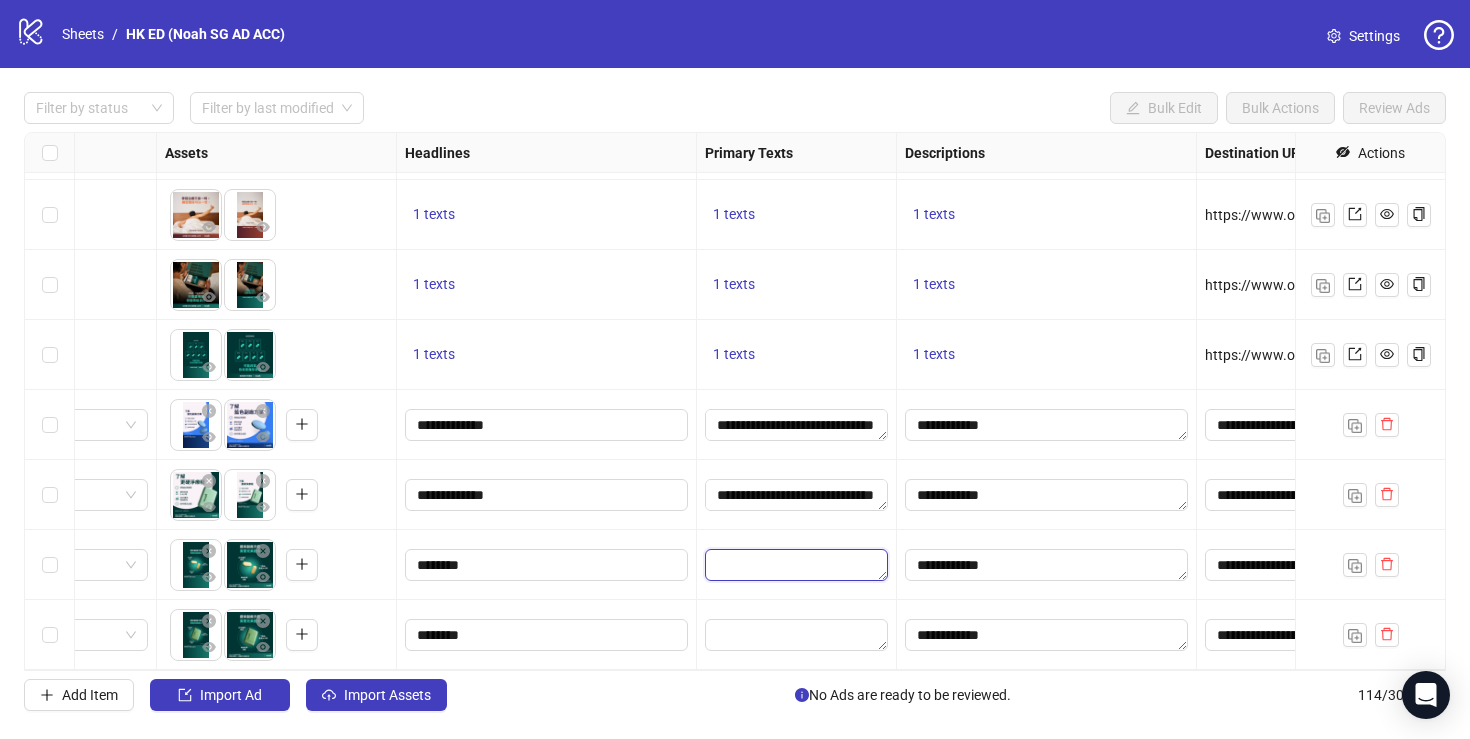 click at bounding box center [796, 565] 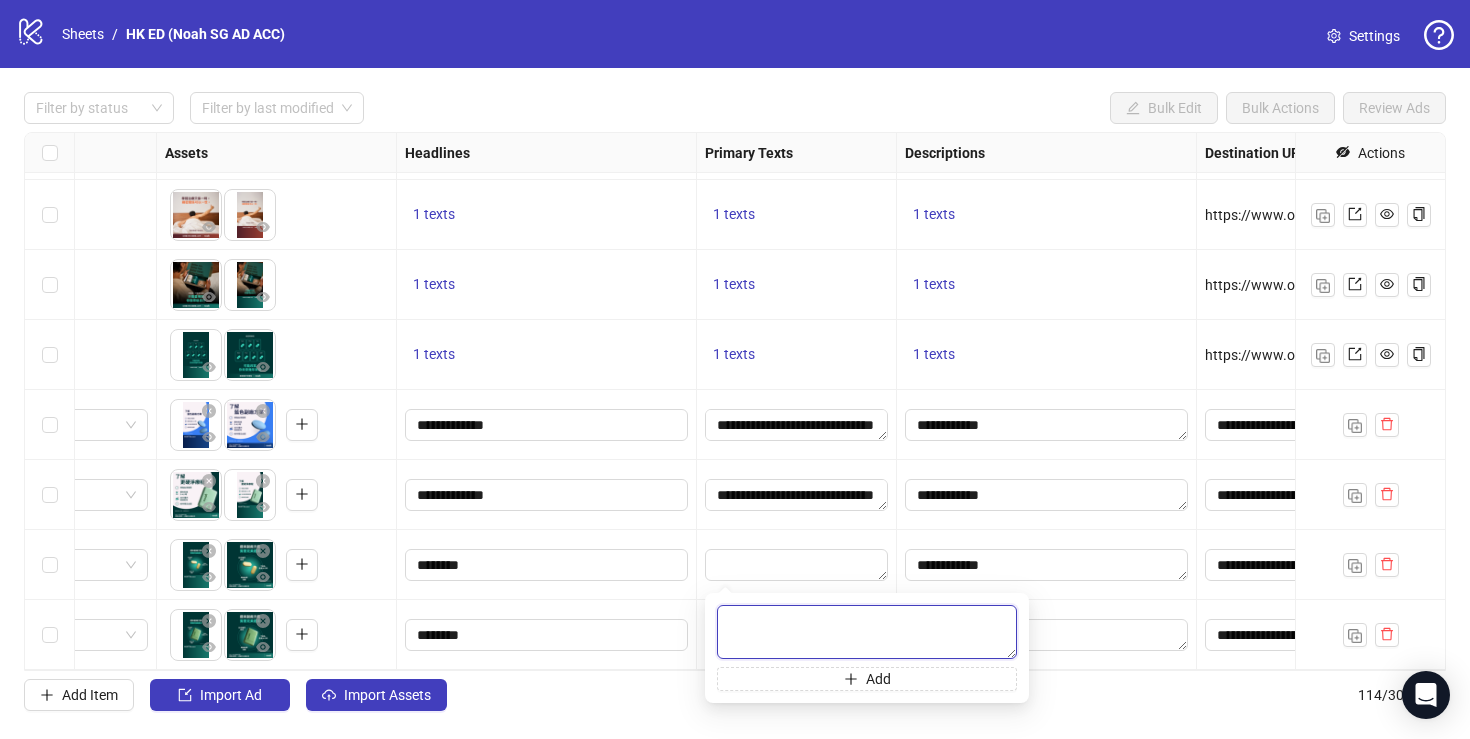 paste on "**********" 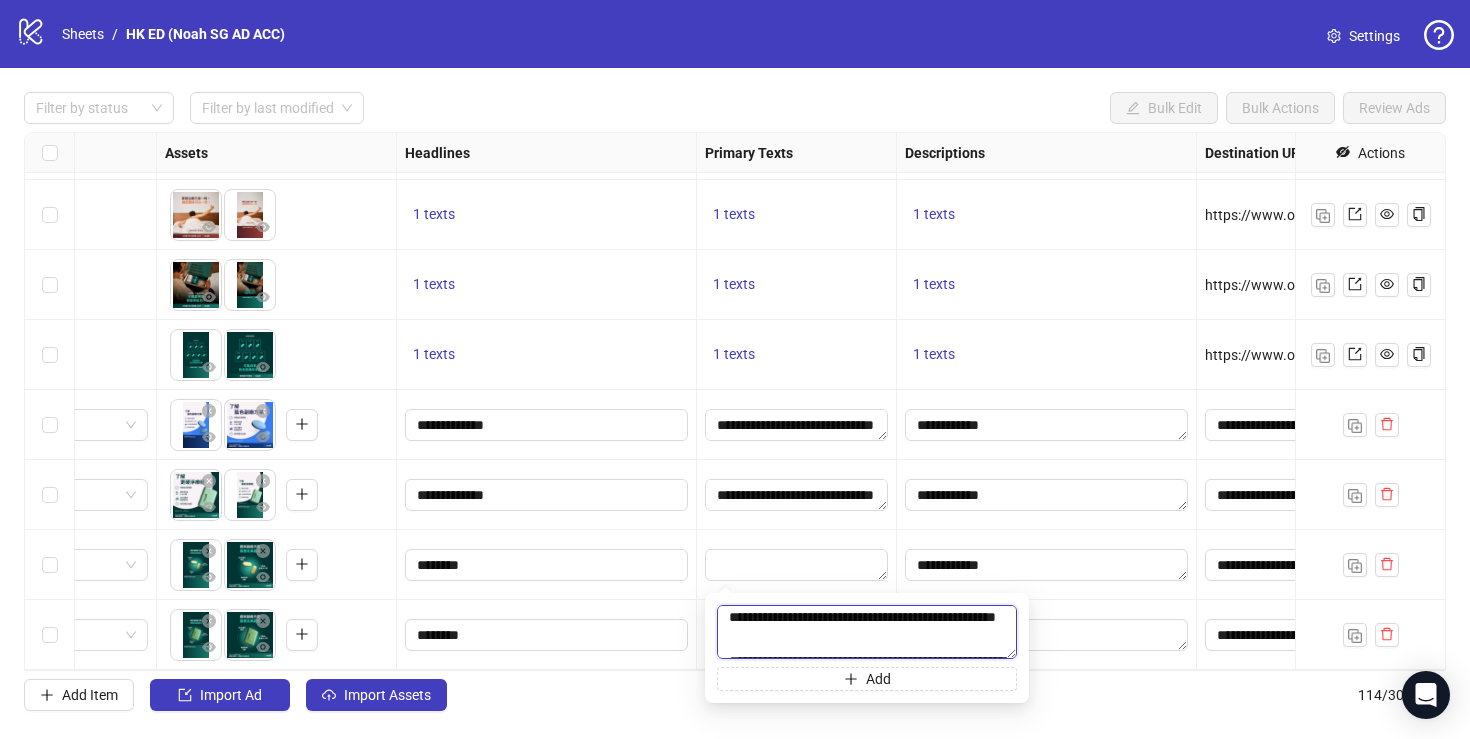 scroll, scrollTop: 0, scrollLeft: 0, axis: both 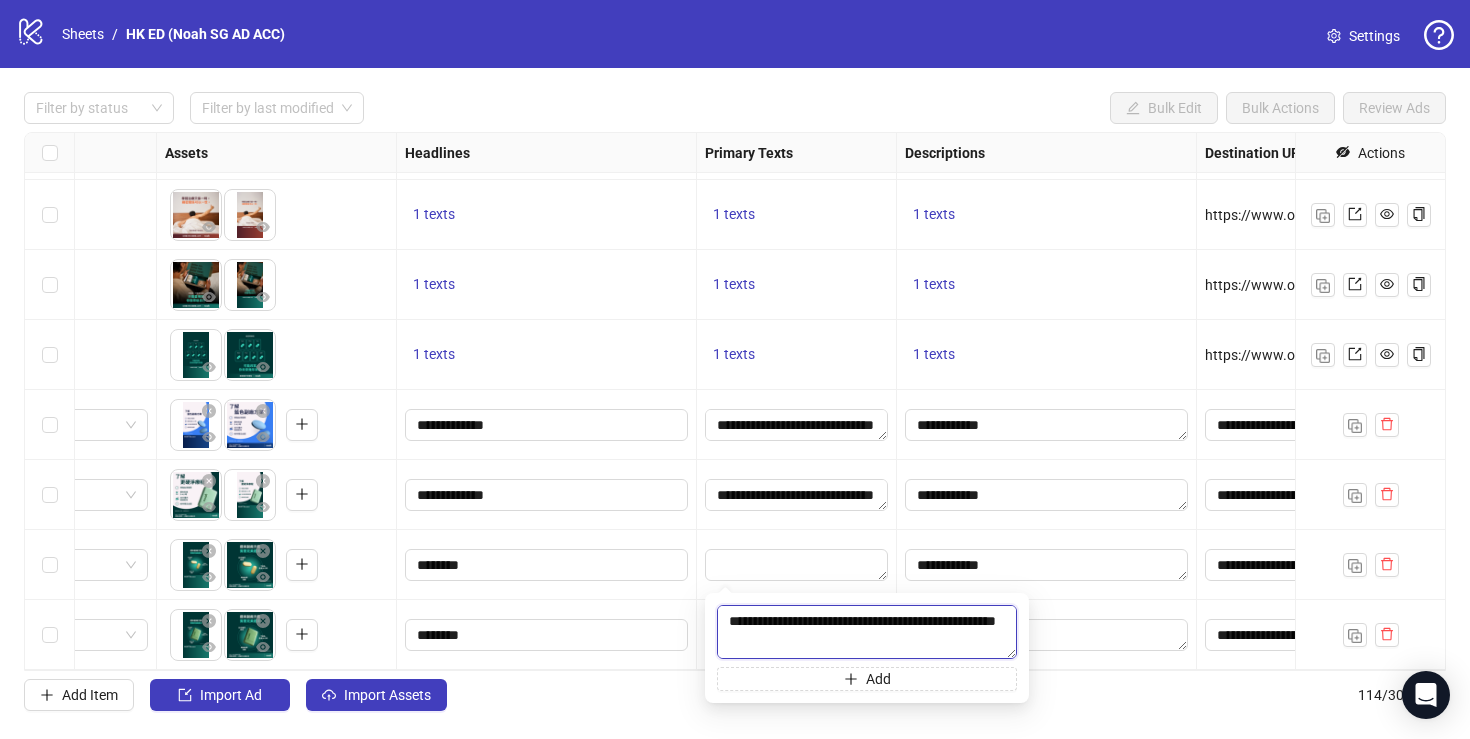 click on "**********" at bounding box center (867, 632) 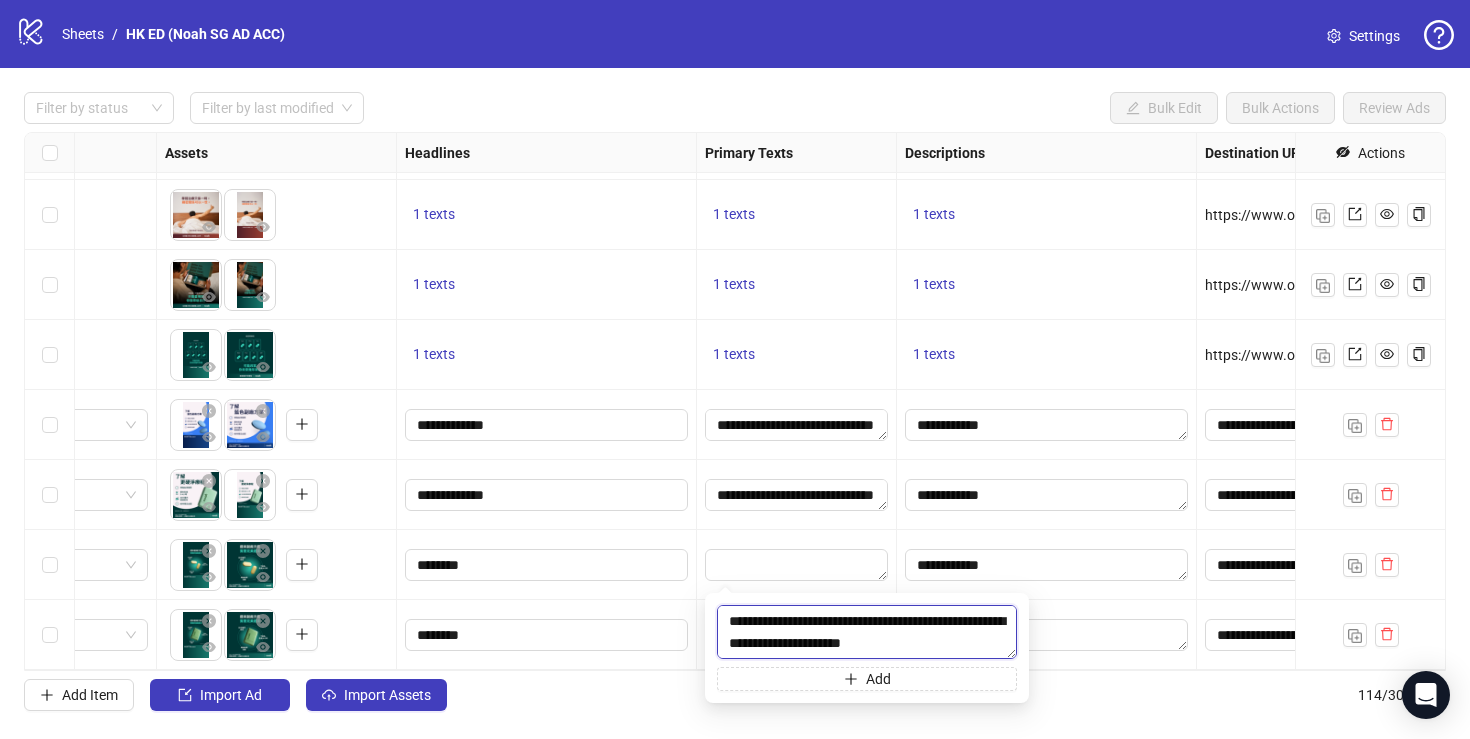 scroll, scrollTop: 132, scrollLeft: 0, axis: vertical 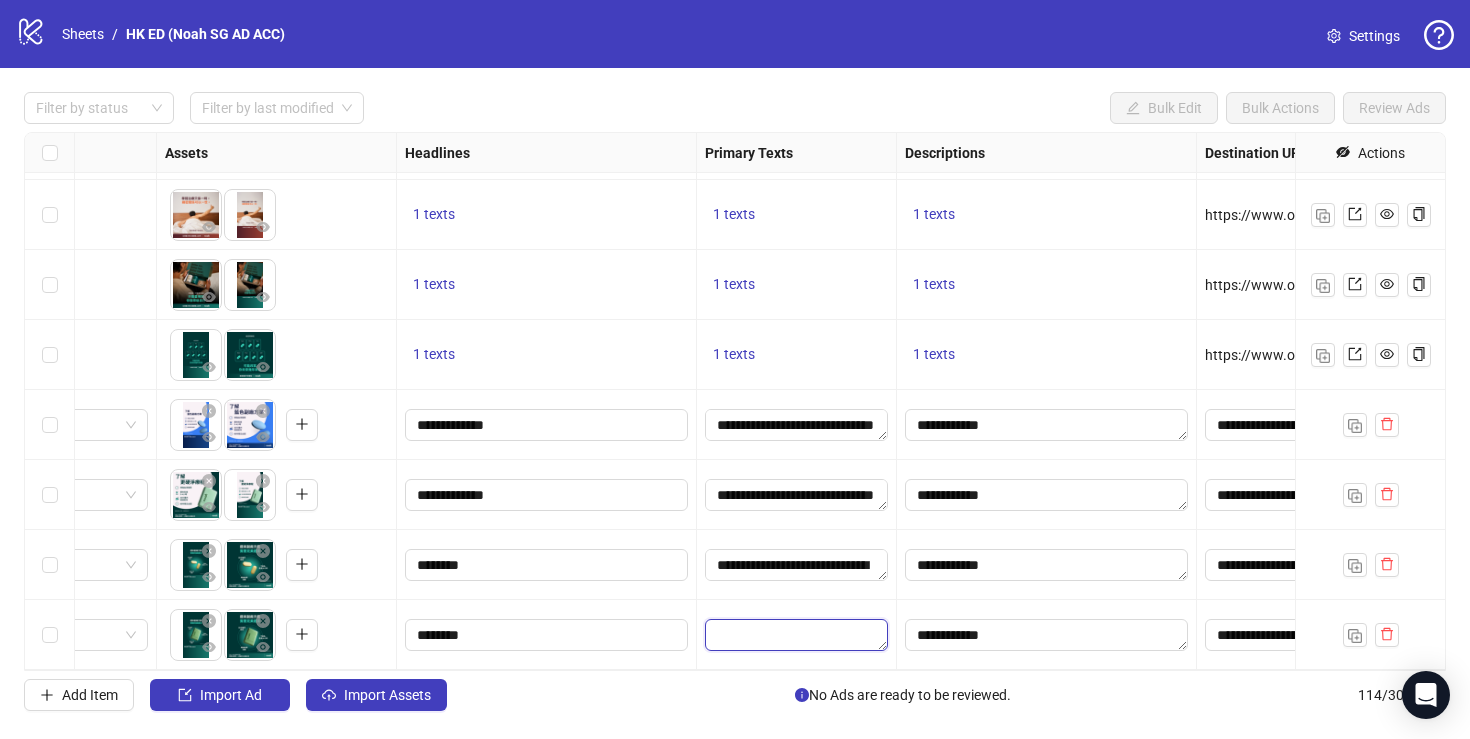 click at bounding box center (796, 635) 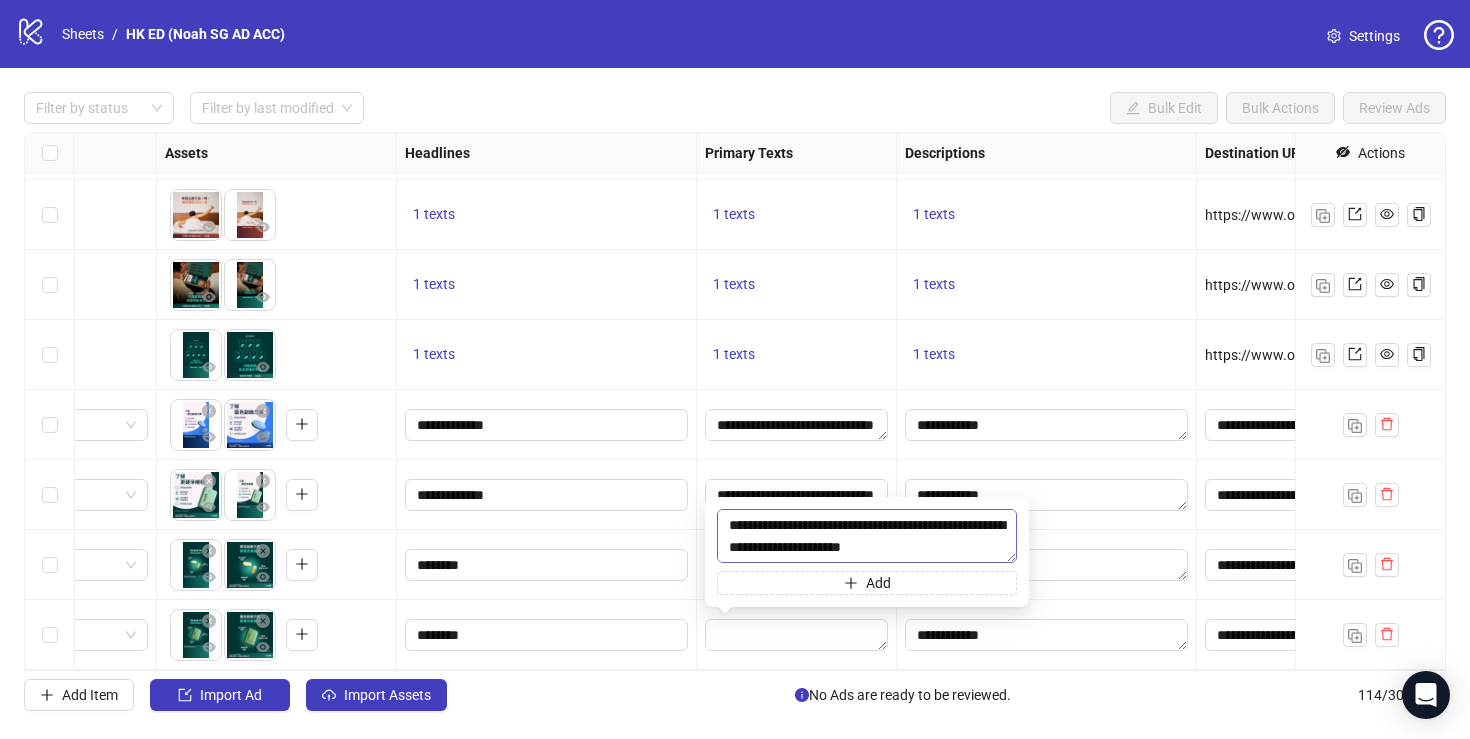scroll, scrollTop: 0, scrollLeft: 0, axis: both 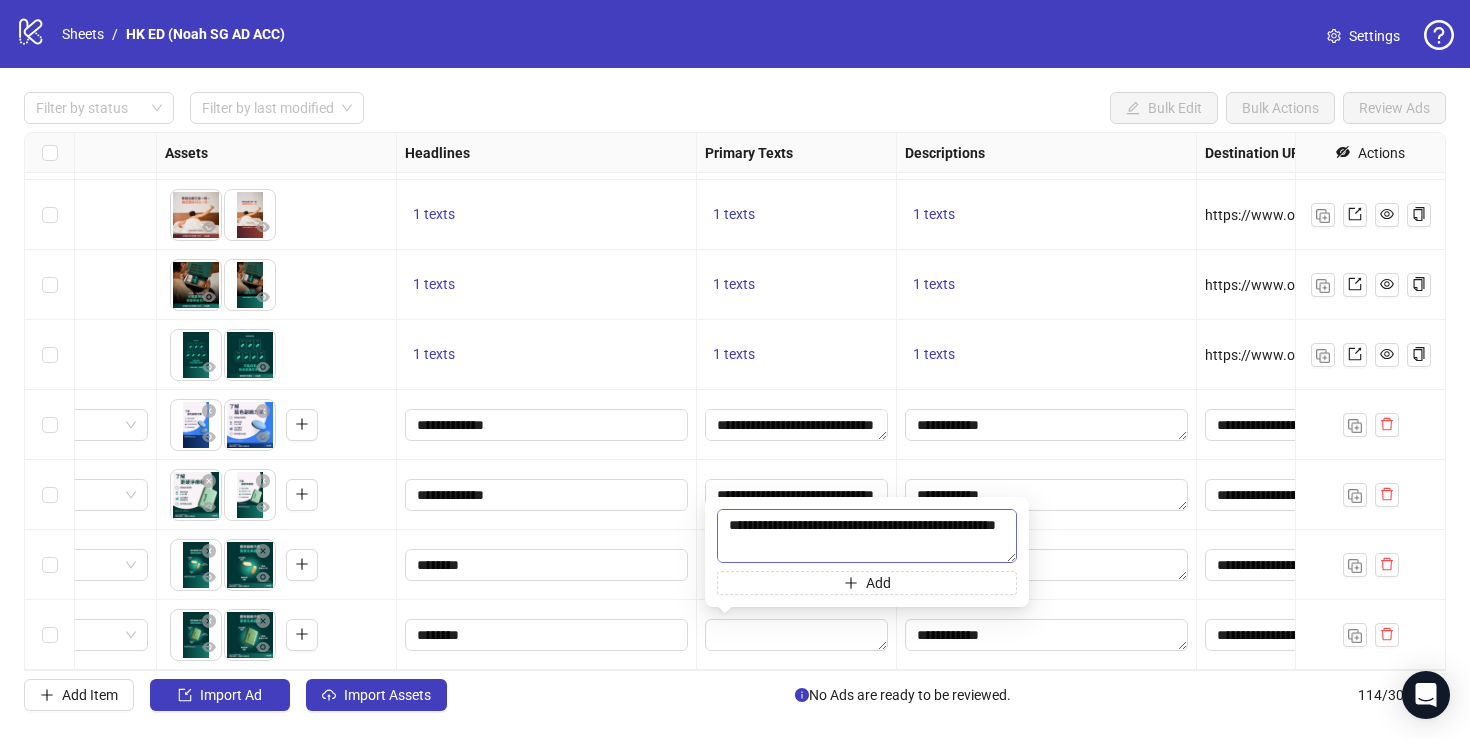 click on "**********" at bounding box center (867, 536) 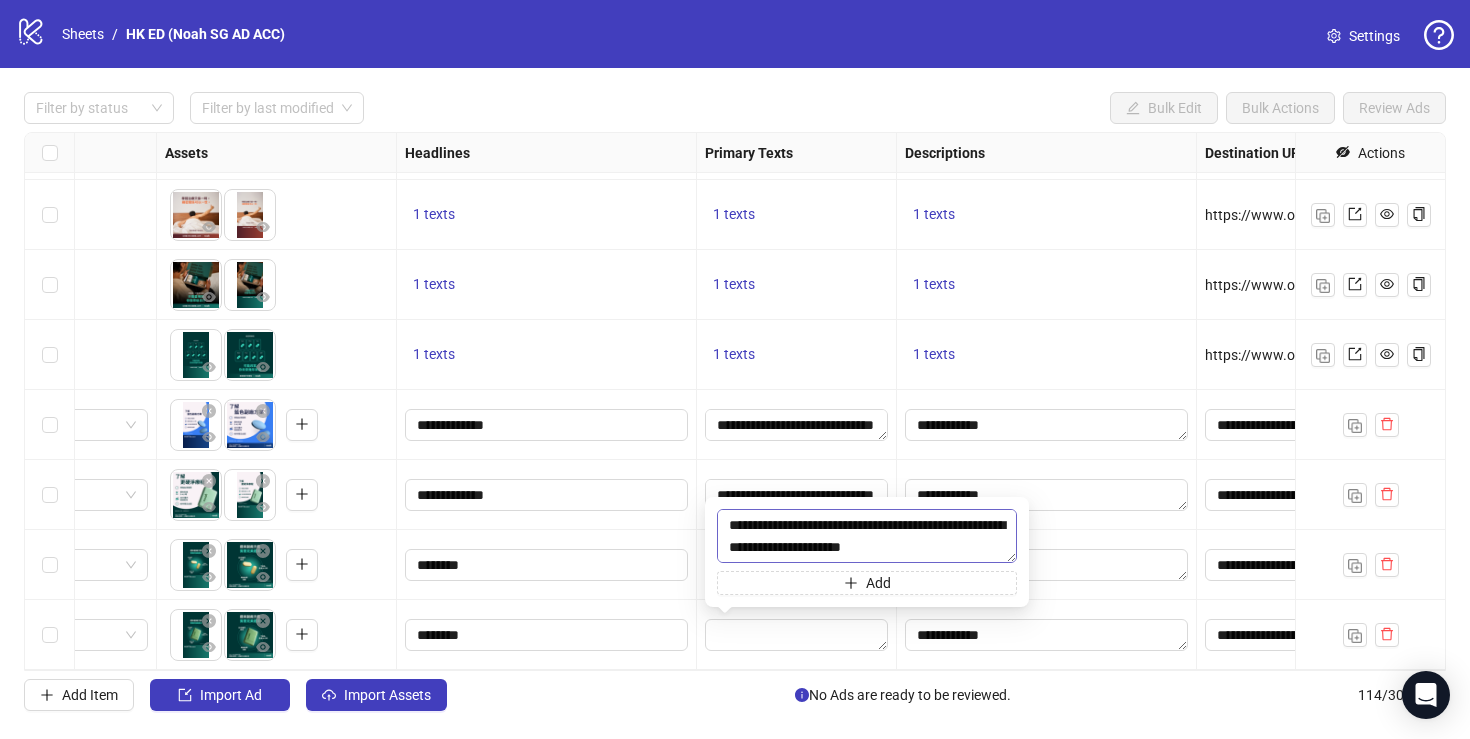 scroll, scrollTop: 132, scrollLeft: 0, axis: vertical 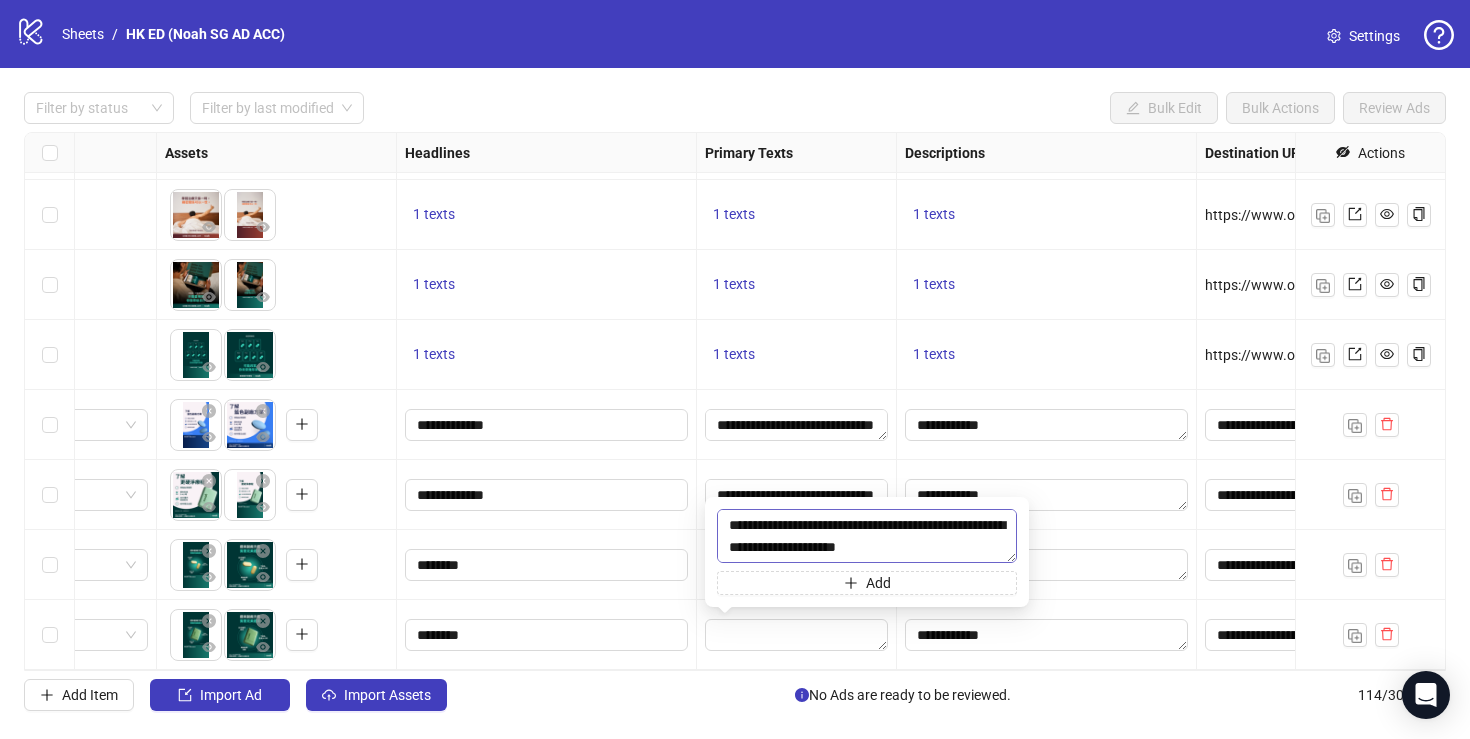 type on "**********" 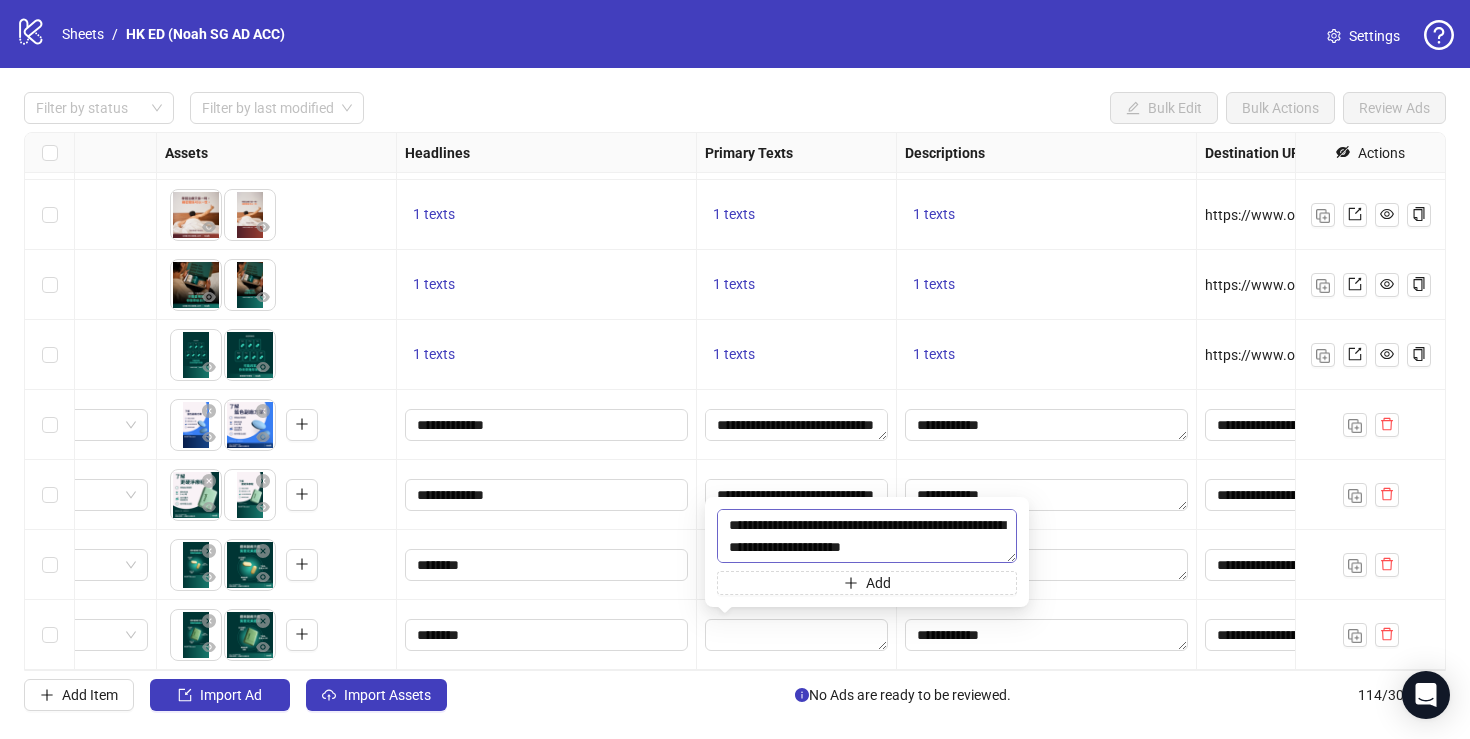 scroll, scrollTop: 147, scrollLeft: 0, axis: vertical 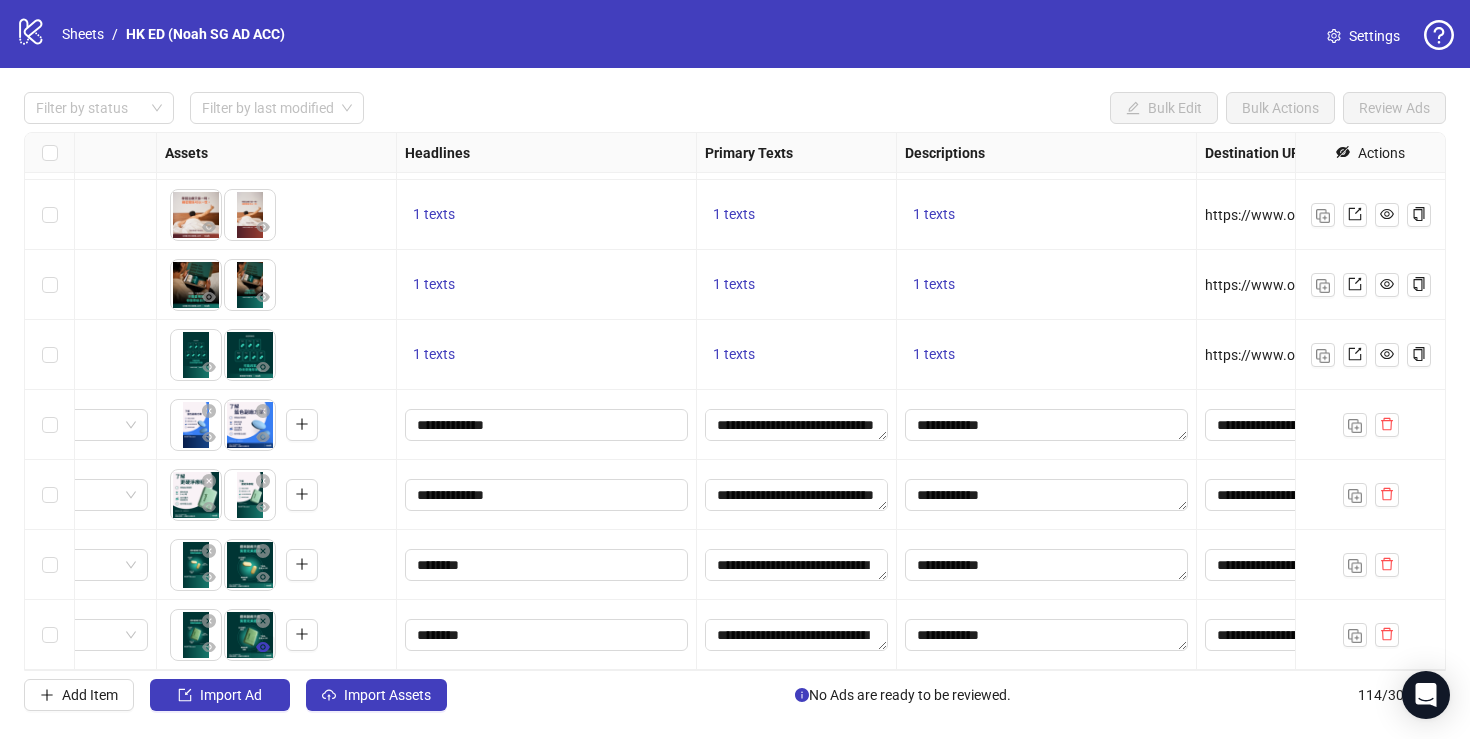 click 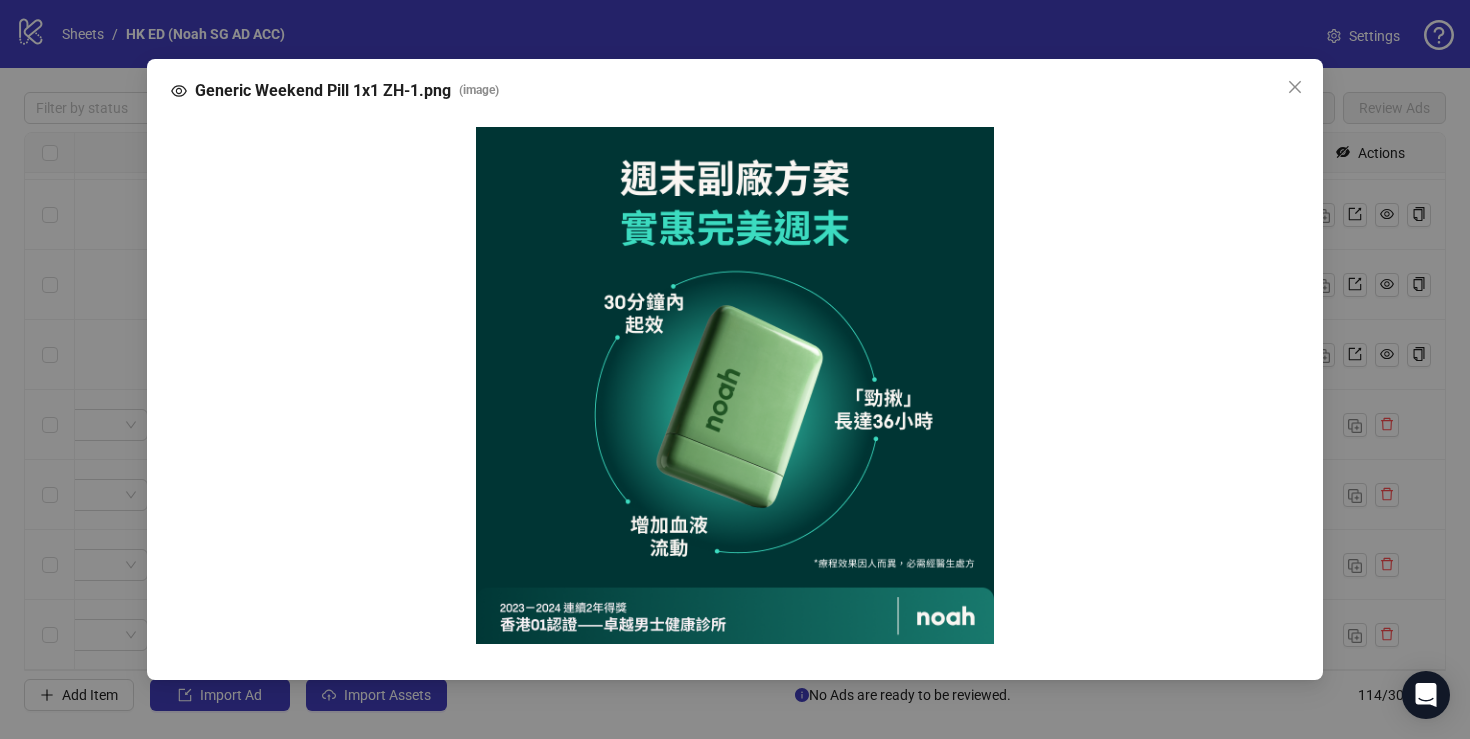 click on "Generic Weekend Pill 1x1 ZH-1.png ( image )" at bounding box center [735, 369] 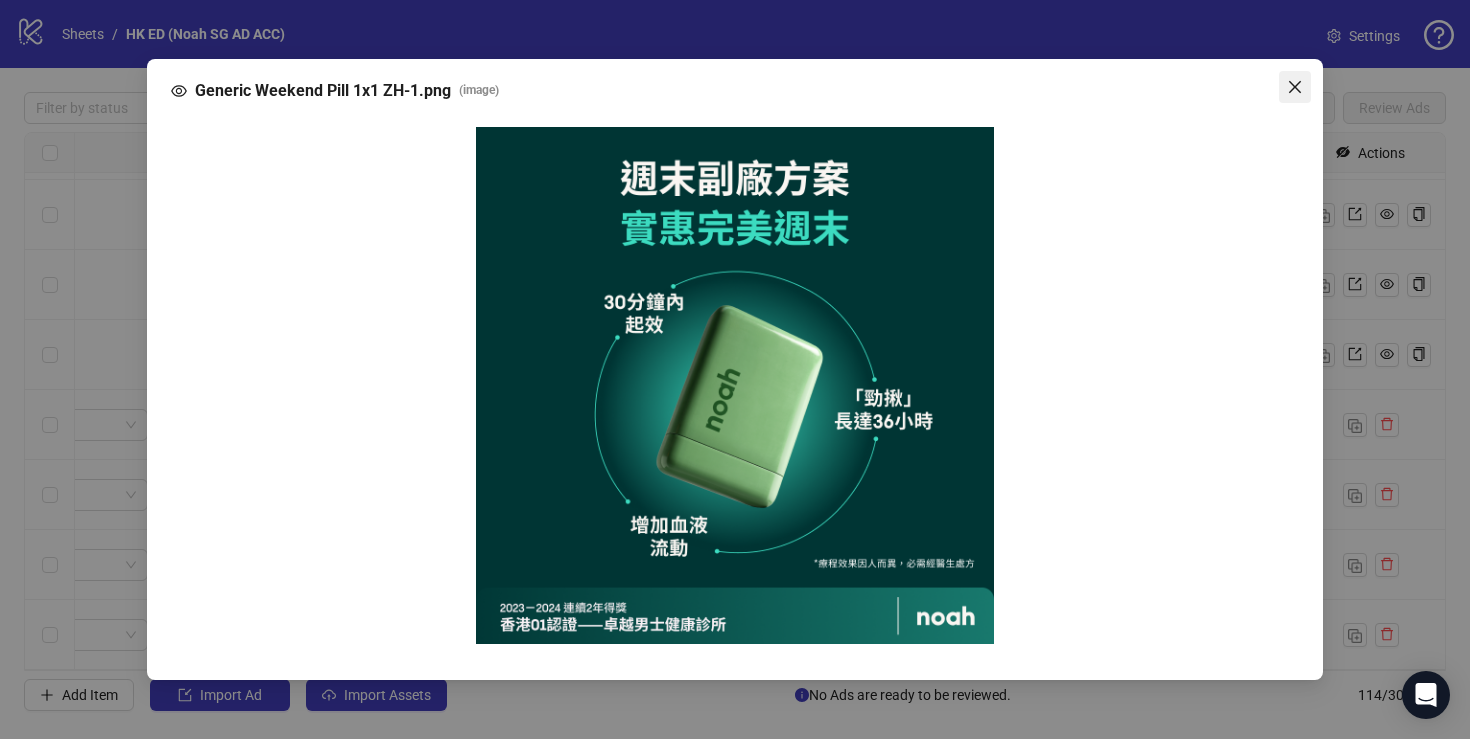 click 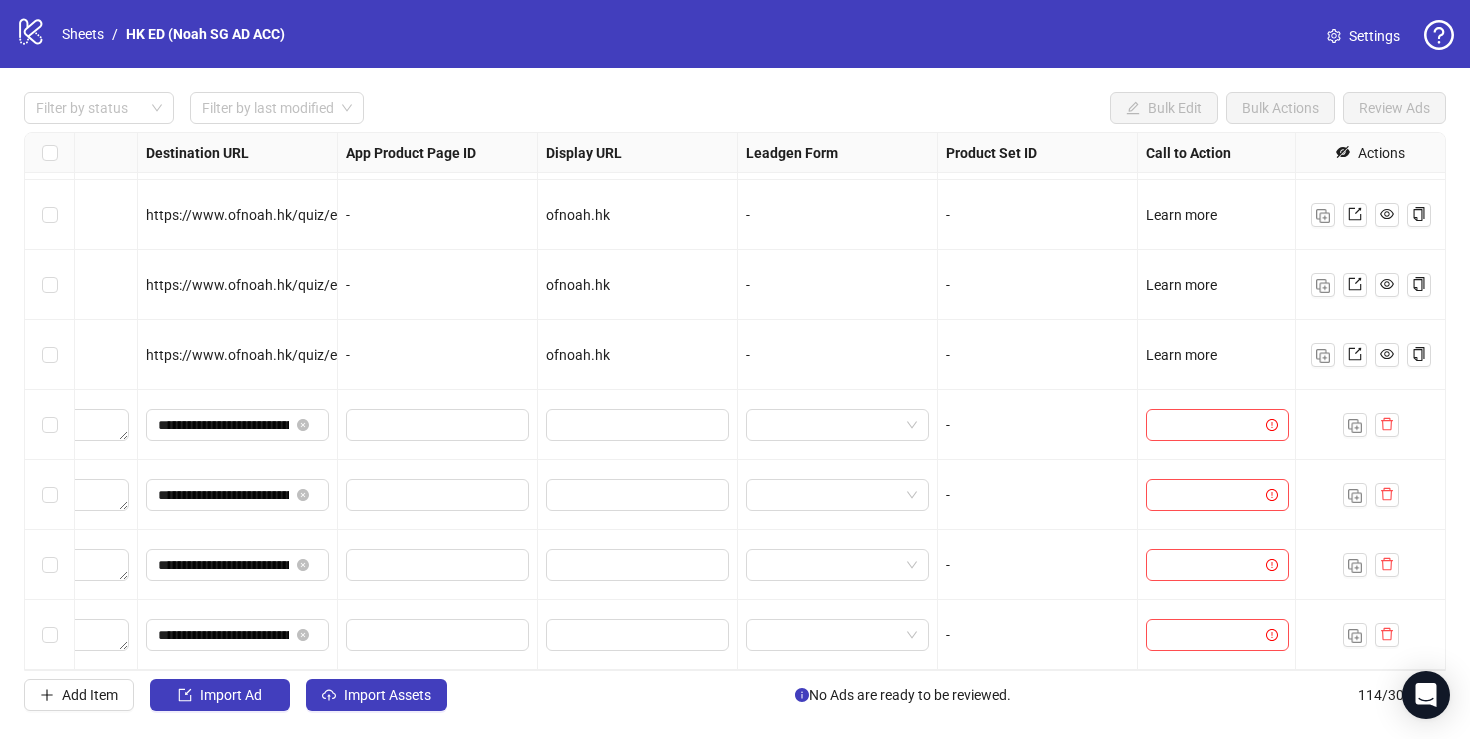 scroll, scrollTop: 7483, scrollLeft: 1850, axis: both 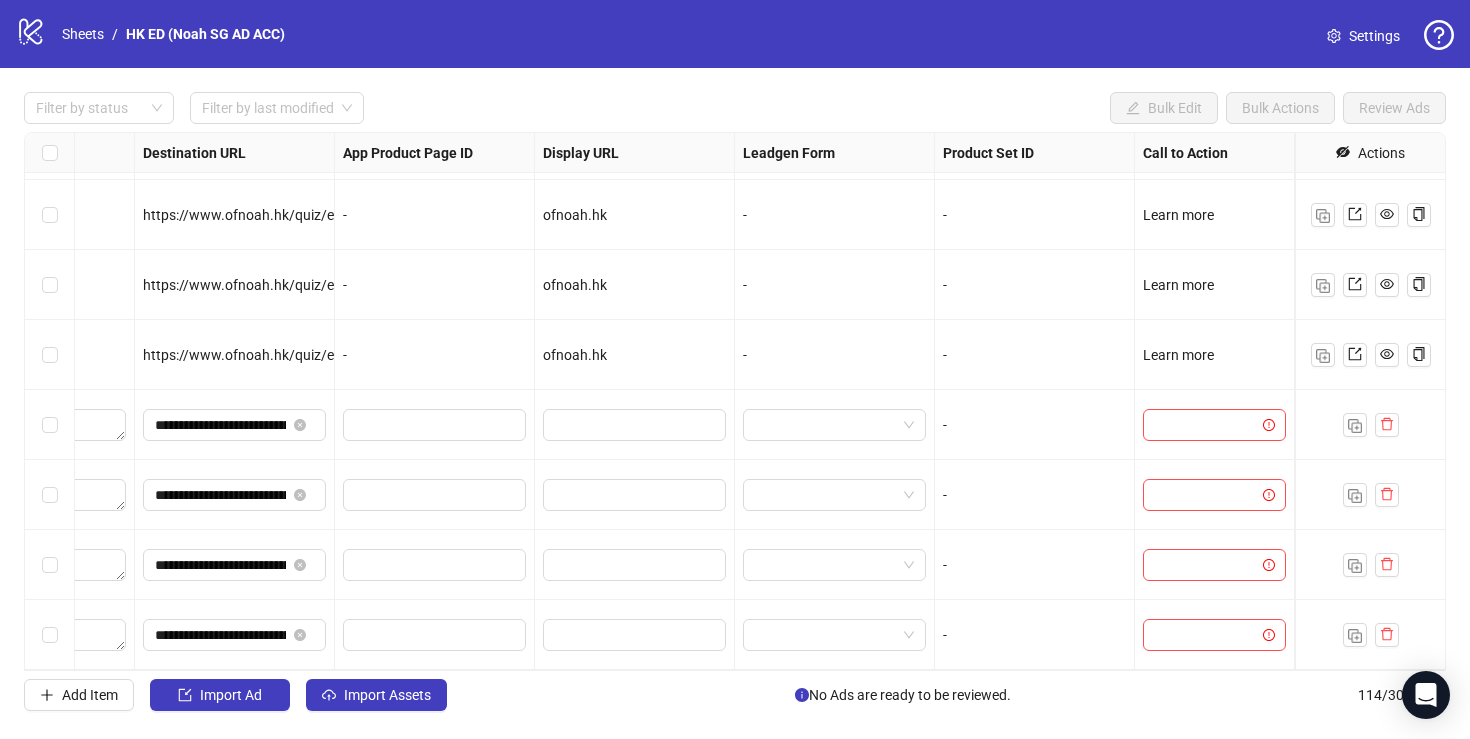 click on "ofnoah.hk" at bounding box center (634, 355) 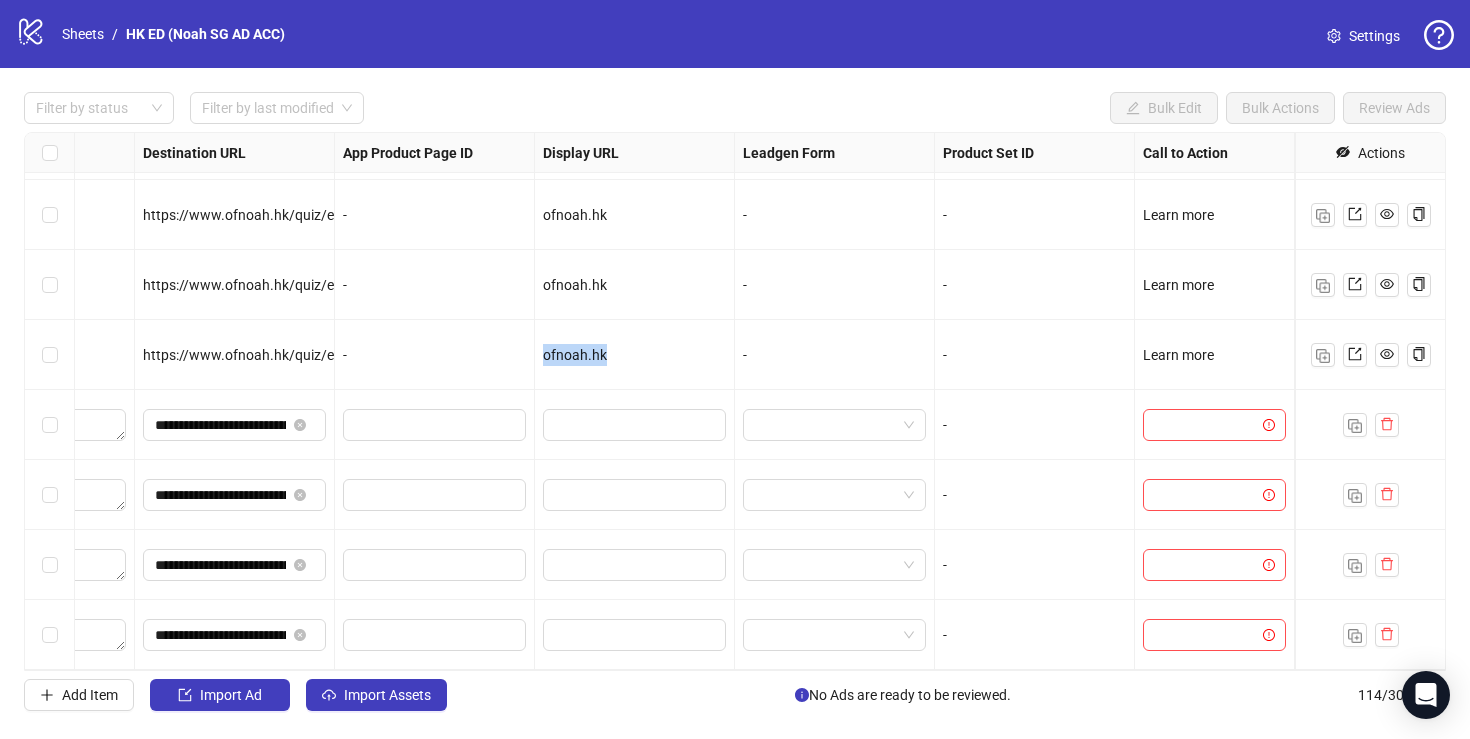 drag, startPoint x: 611, startPoint y: 354, endPoint x: 539, endPoint y: 354, distance: 72 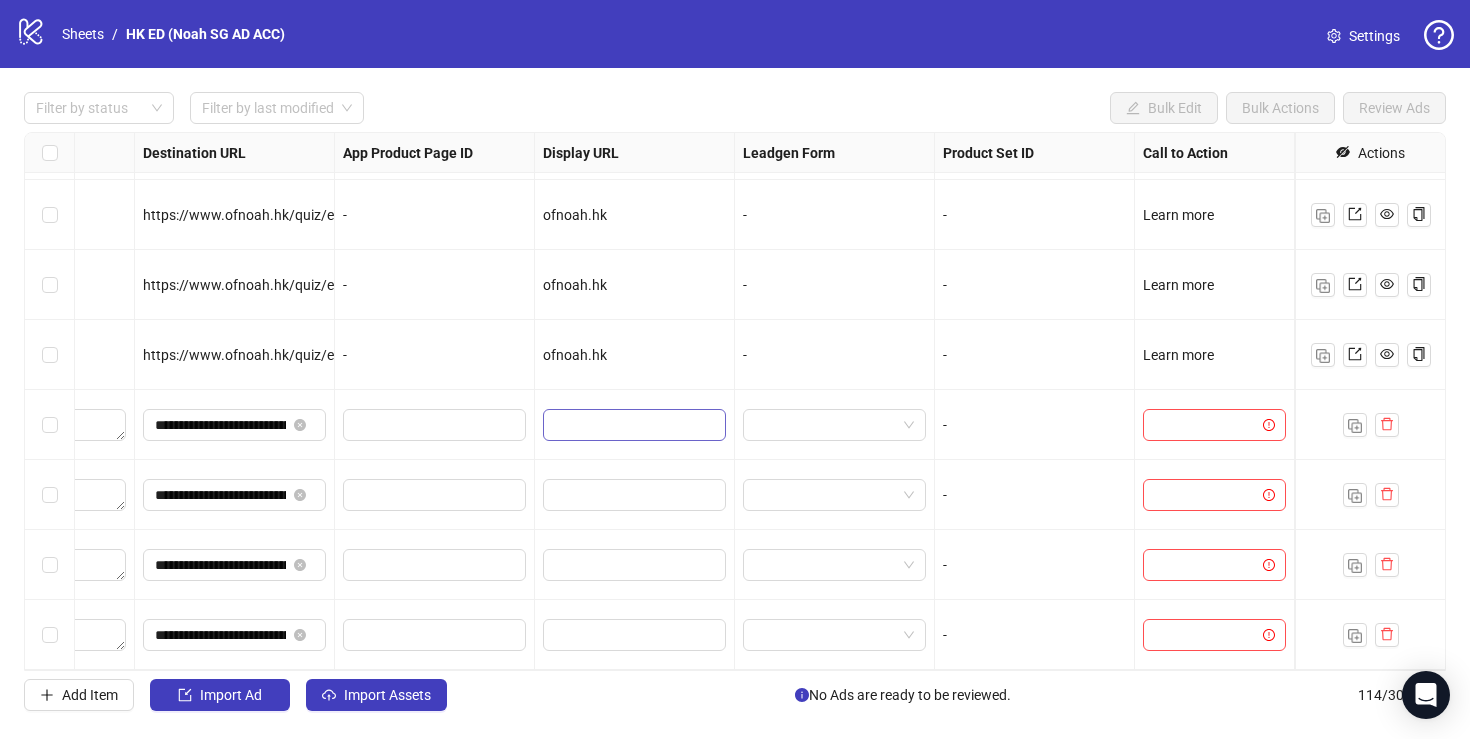 click at bounding box center [634, 425] 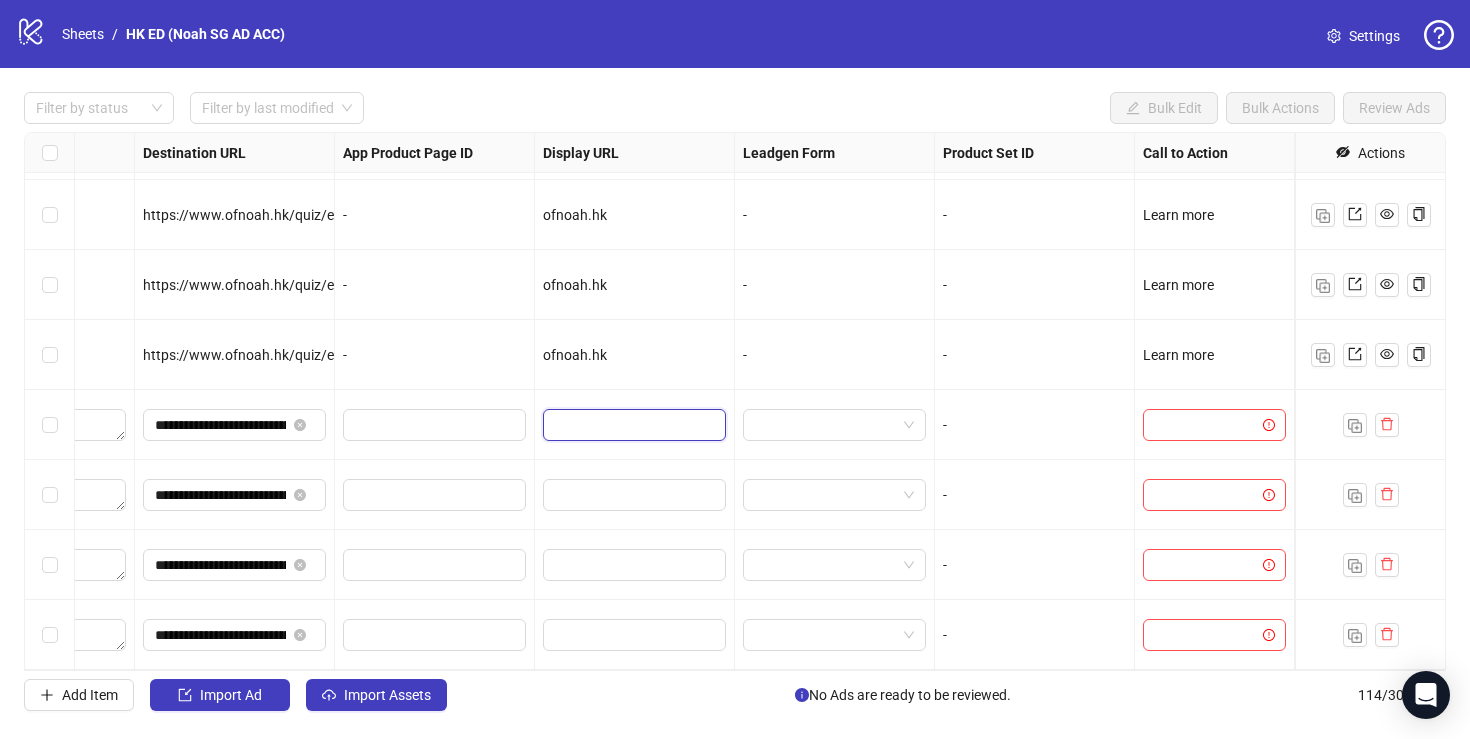 paste on "*********" 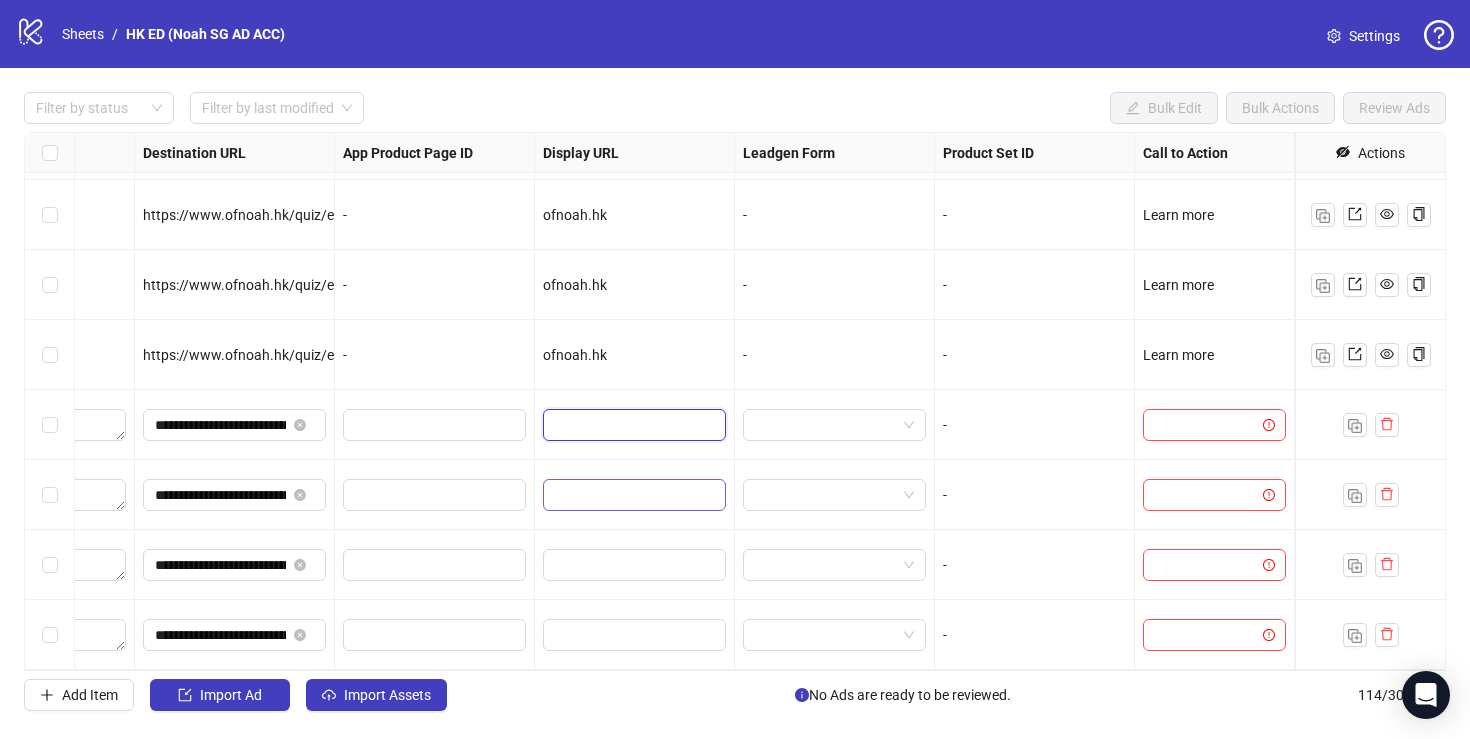 type on "*********" 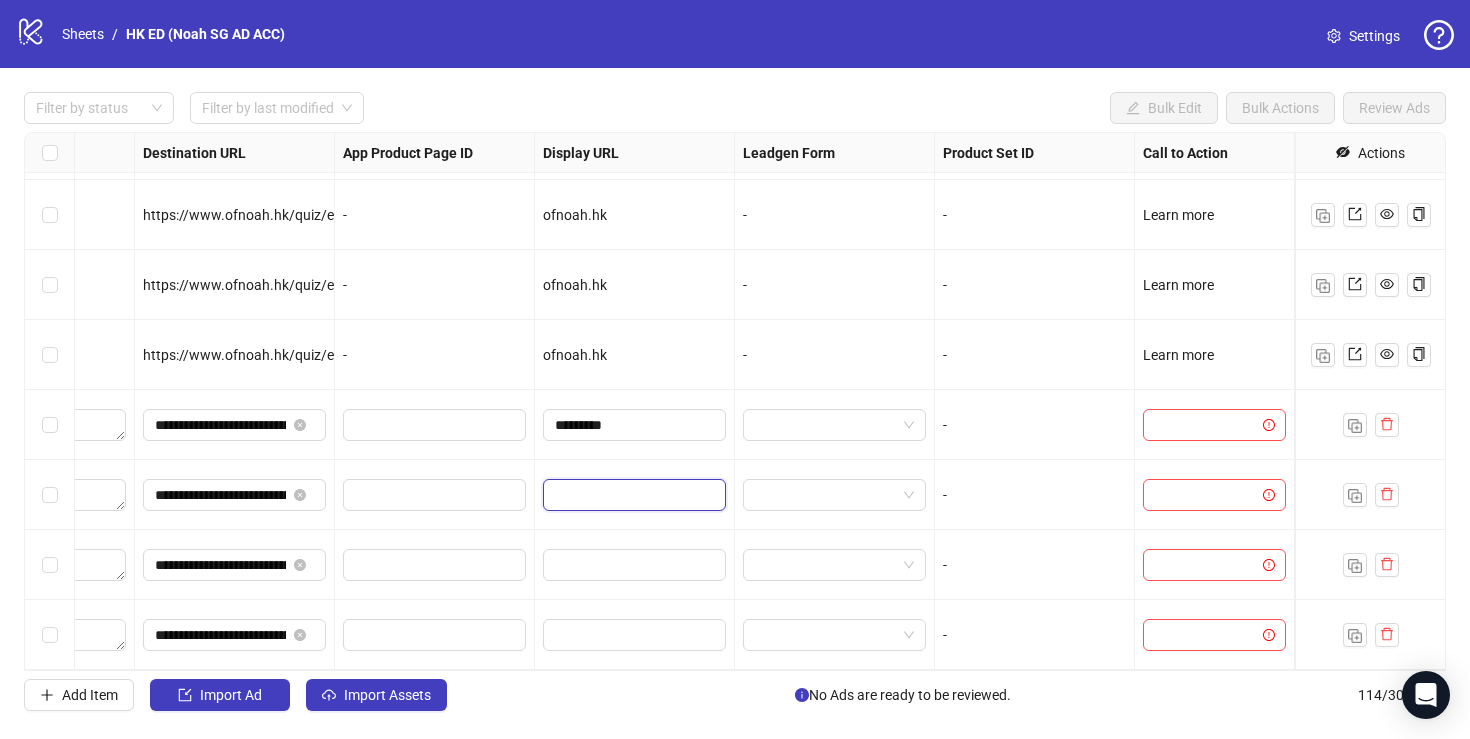 click at bounding box center (632, 495) 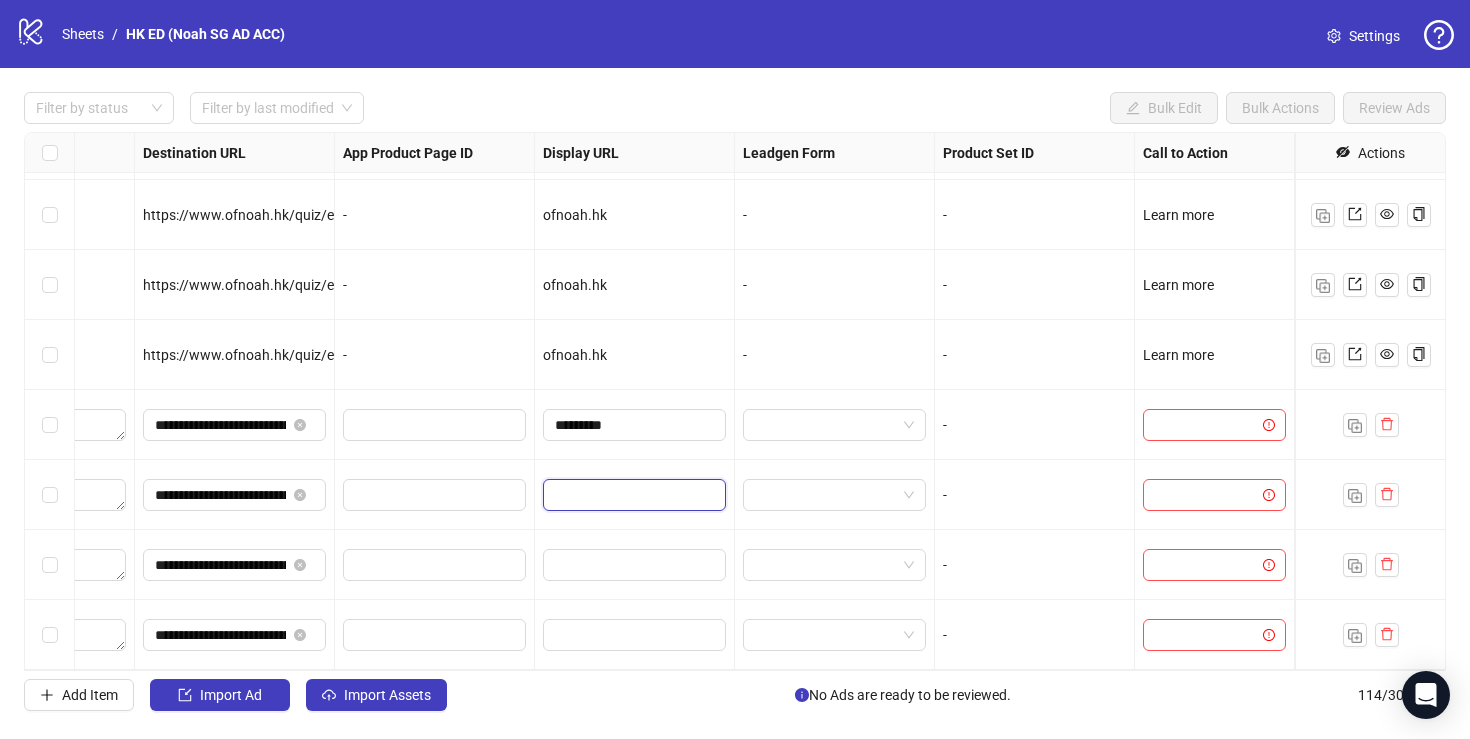 paste on "*********" 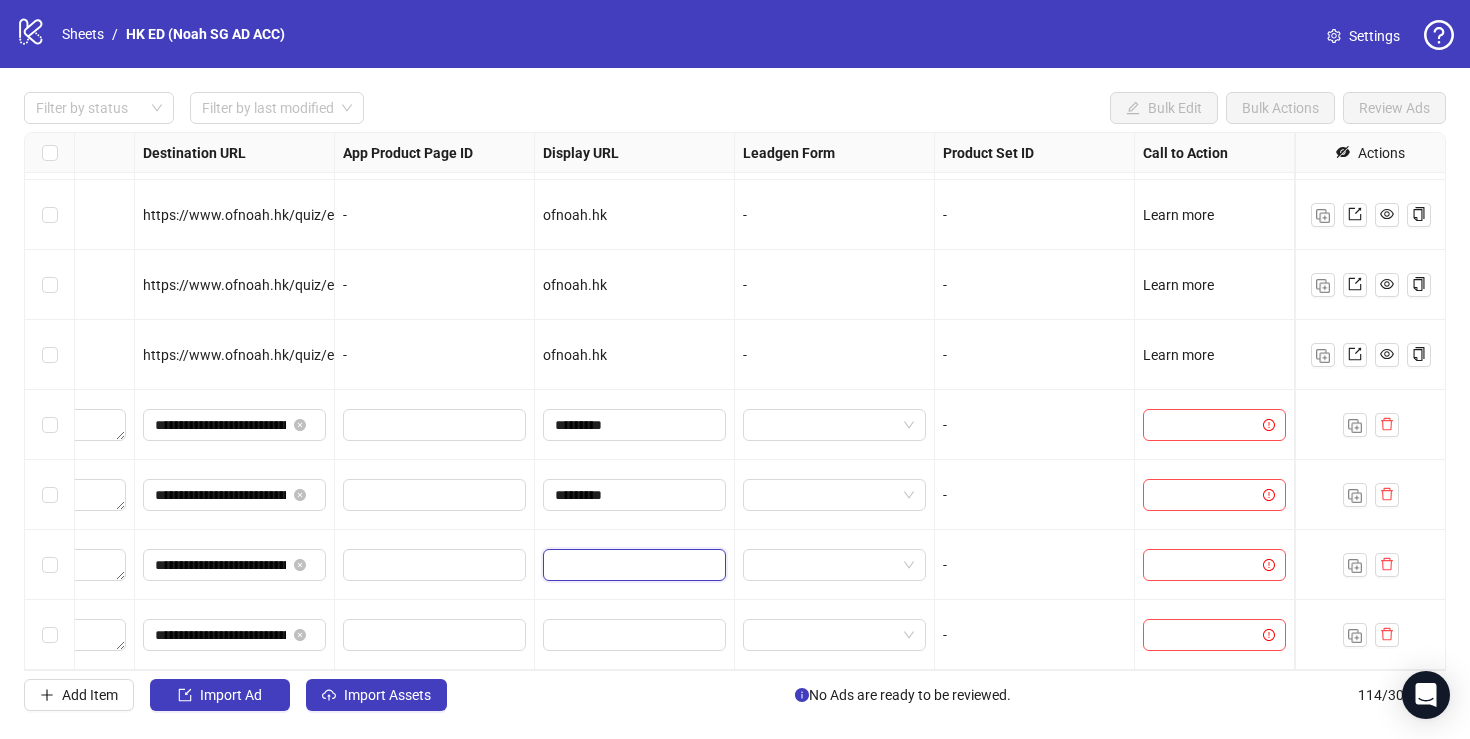 click at bounding box center (632, 565) 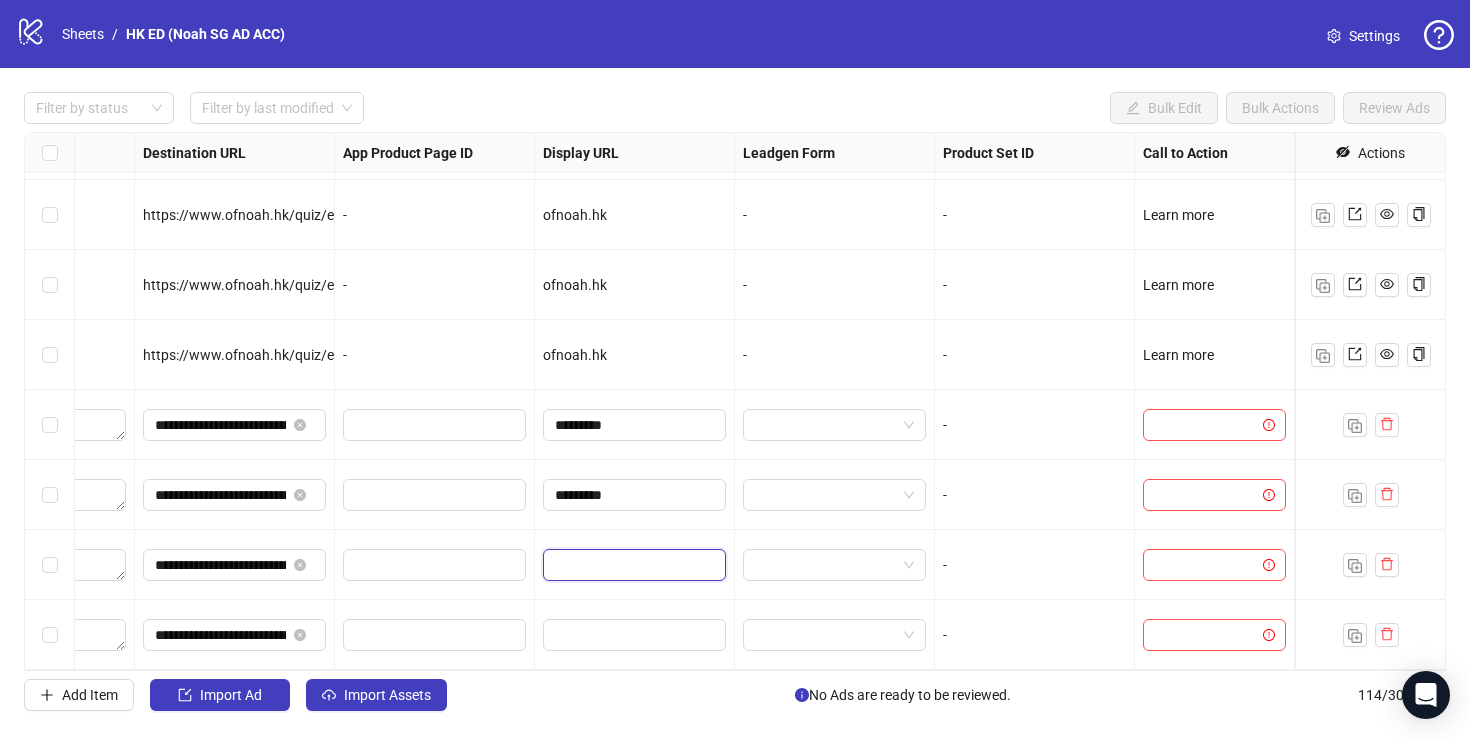 paste on "*********" 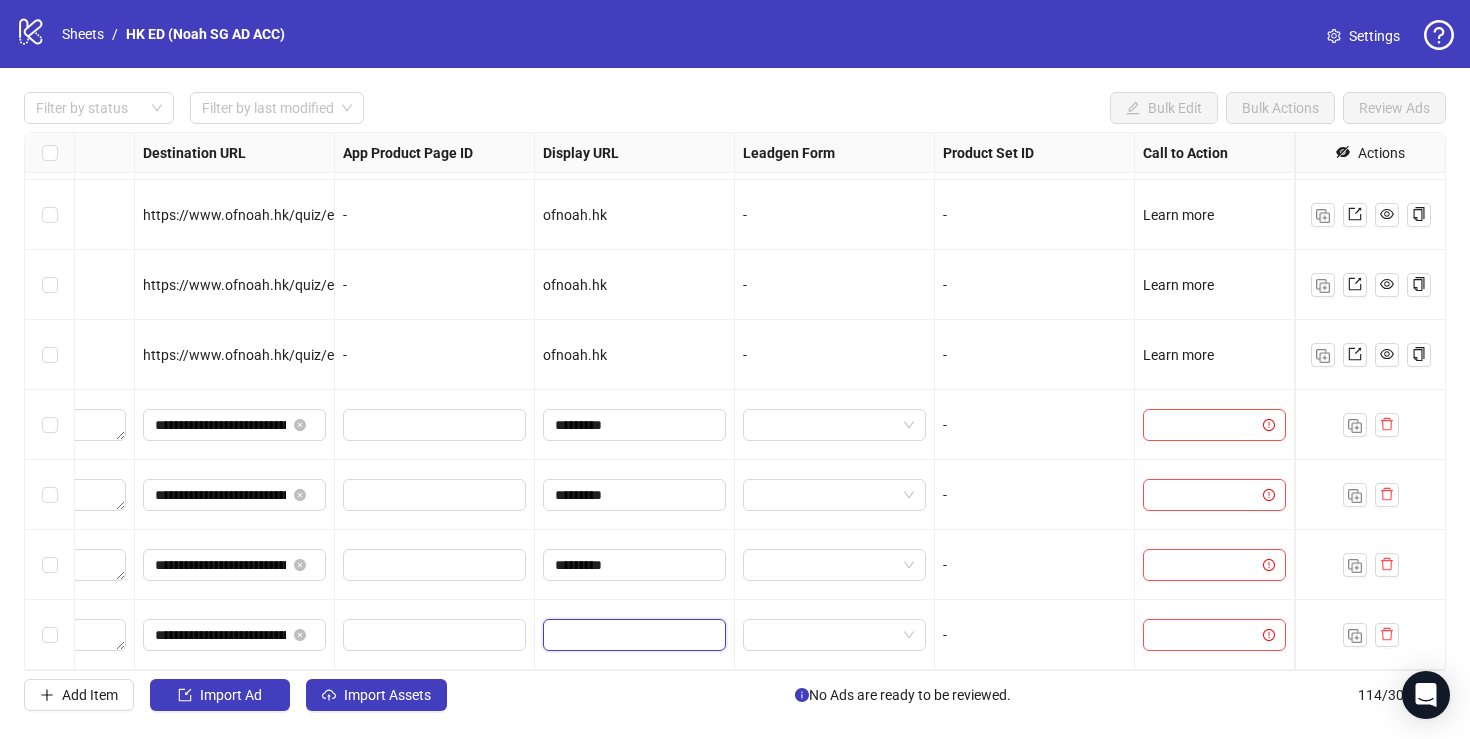 click at bounding box center (632, 635) 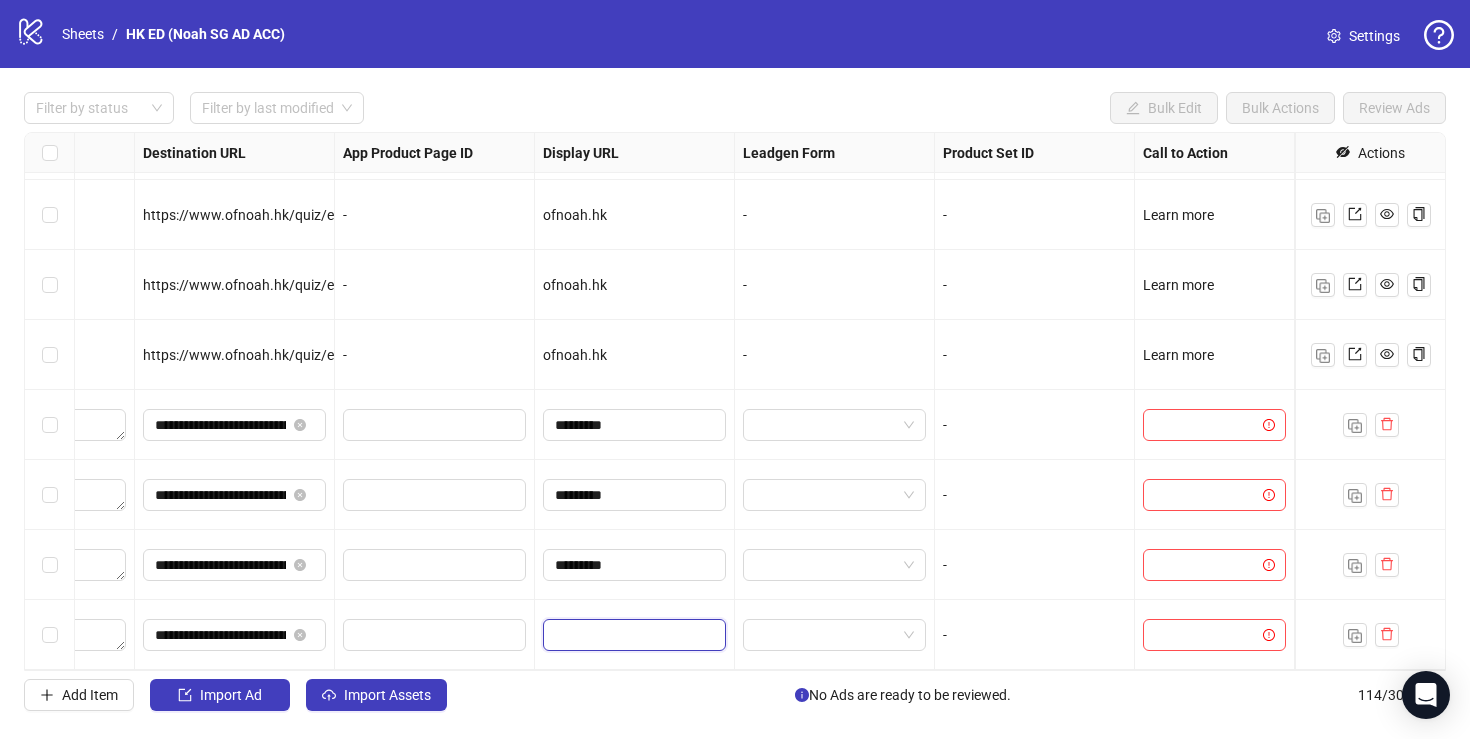paste on "*********" 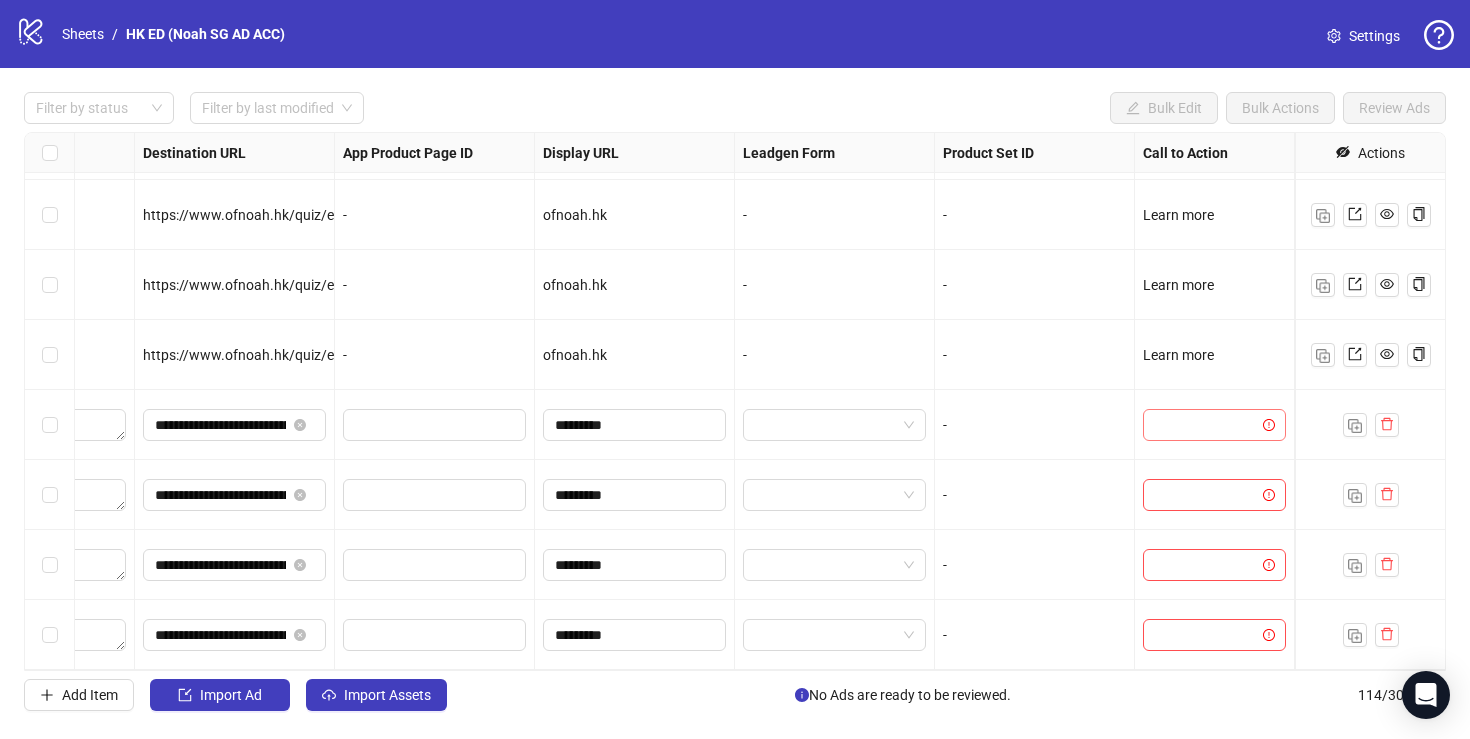 click at bounding box center (1205, 425) 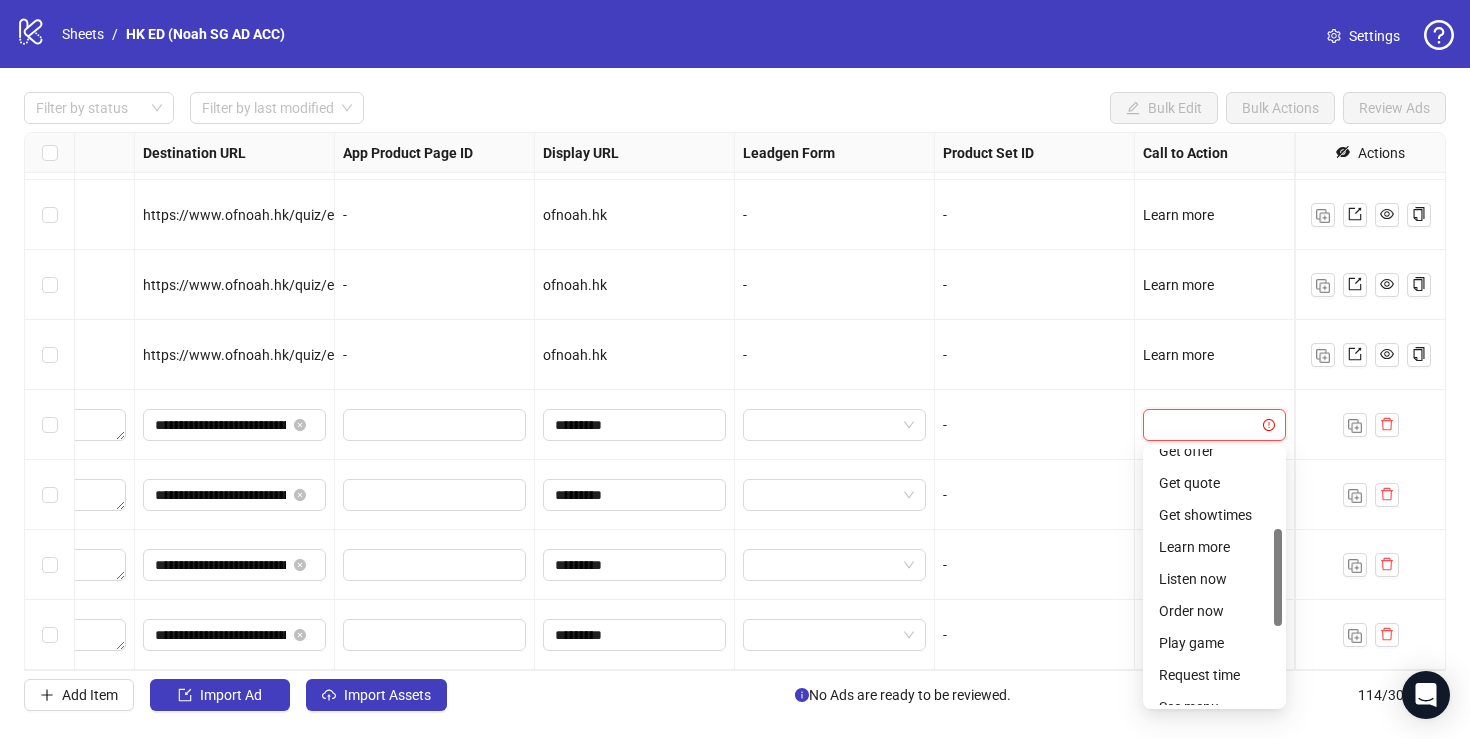 scroll, scrollTop: 209, scrollLeft: 0, axis: vertical 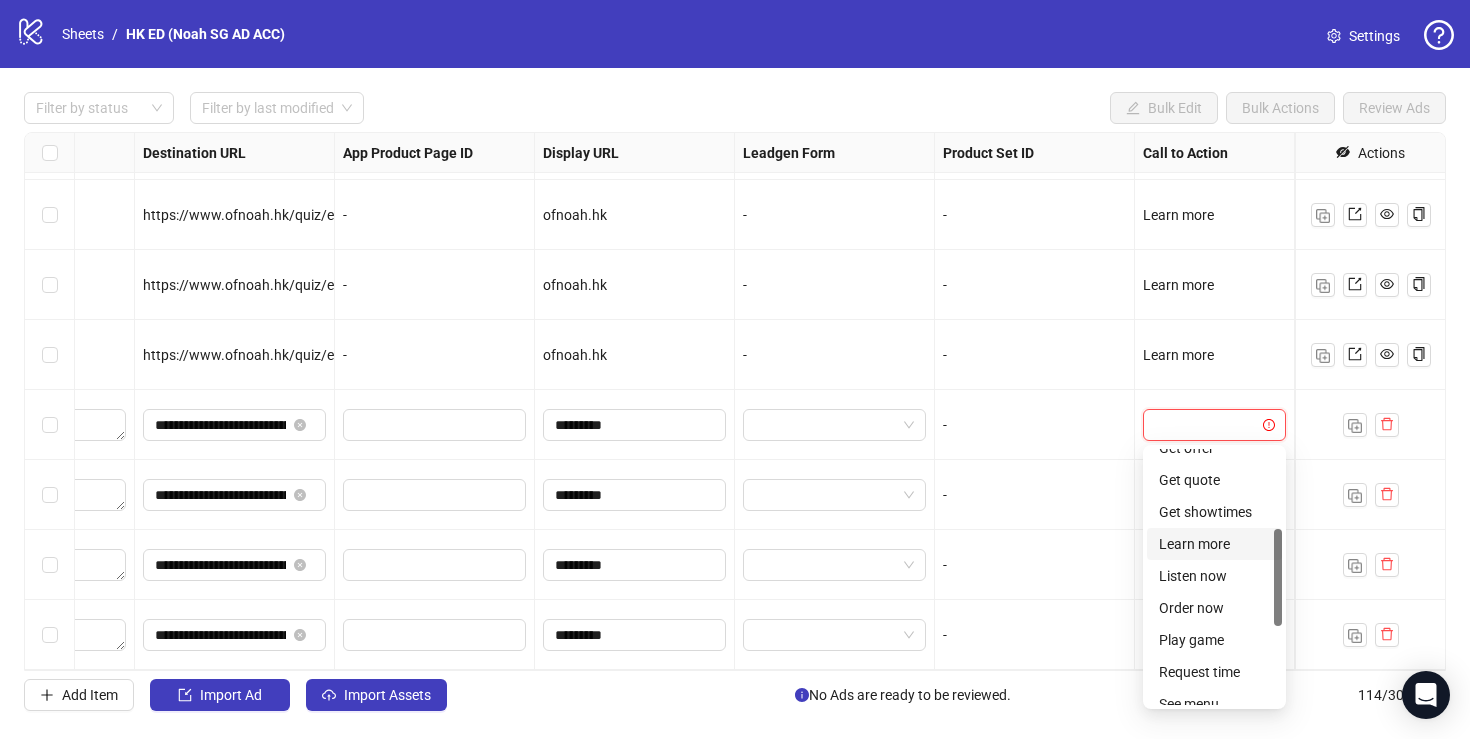 click on "Learn more" at bounding box center (1214, 544) 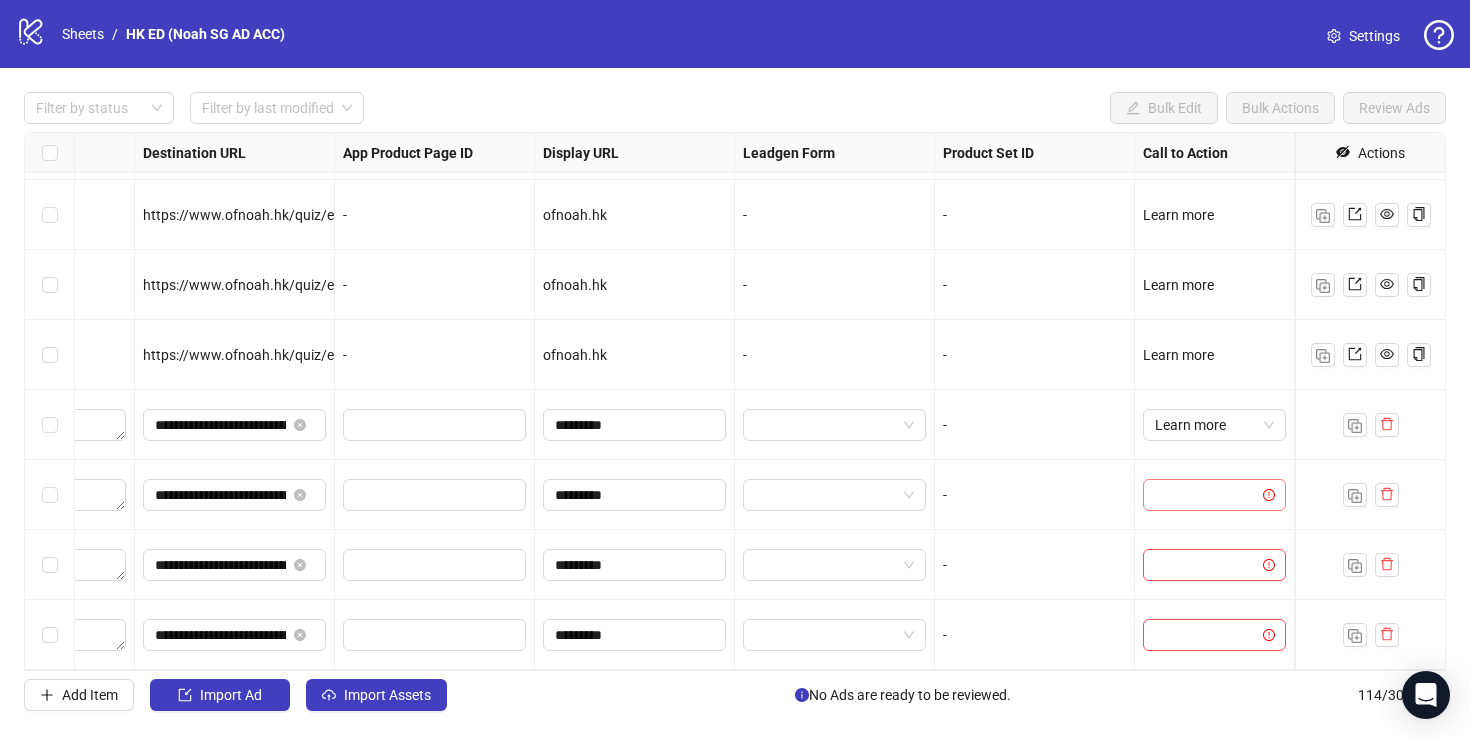 click at bounding box center [1205, 495] 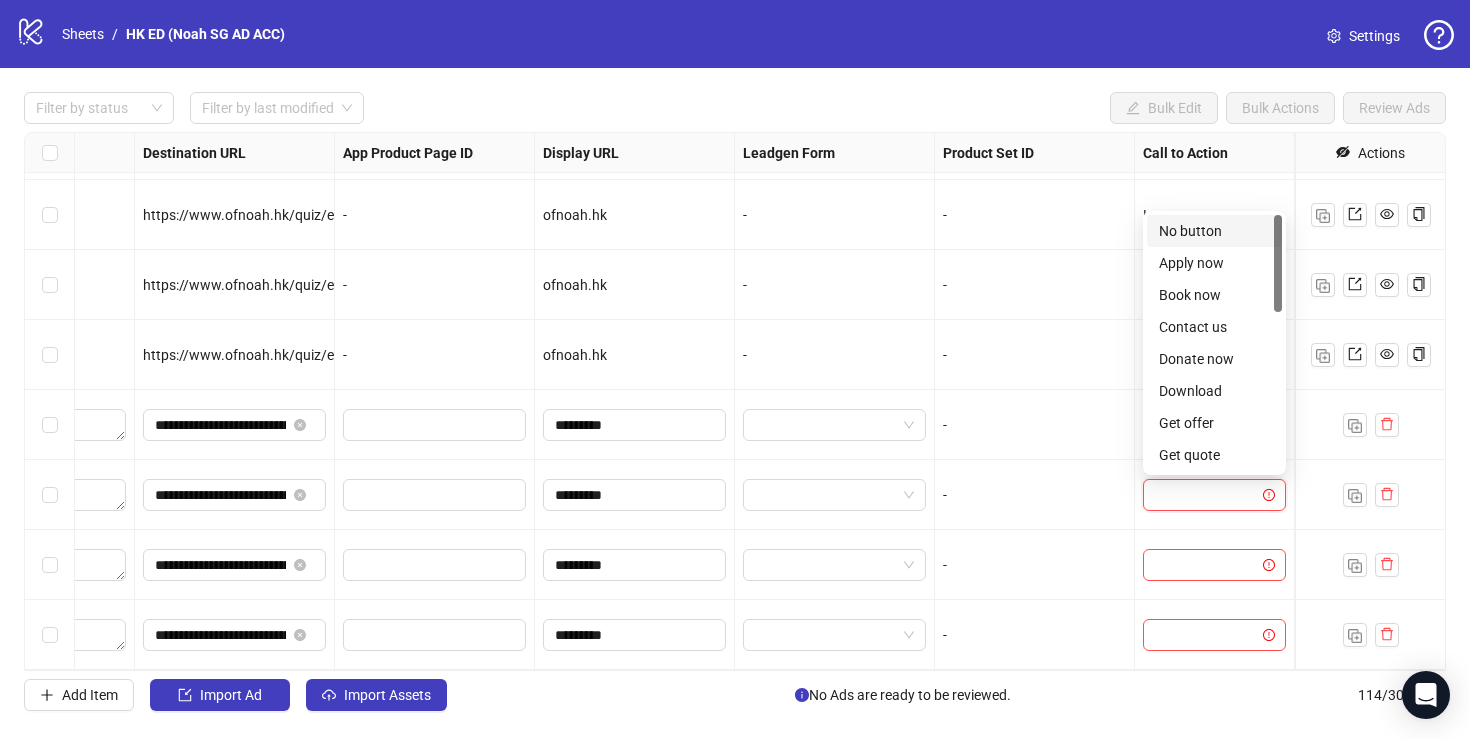 type on "*" 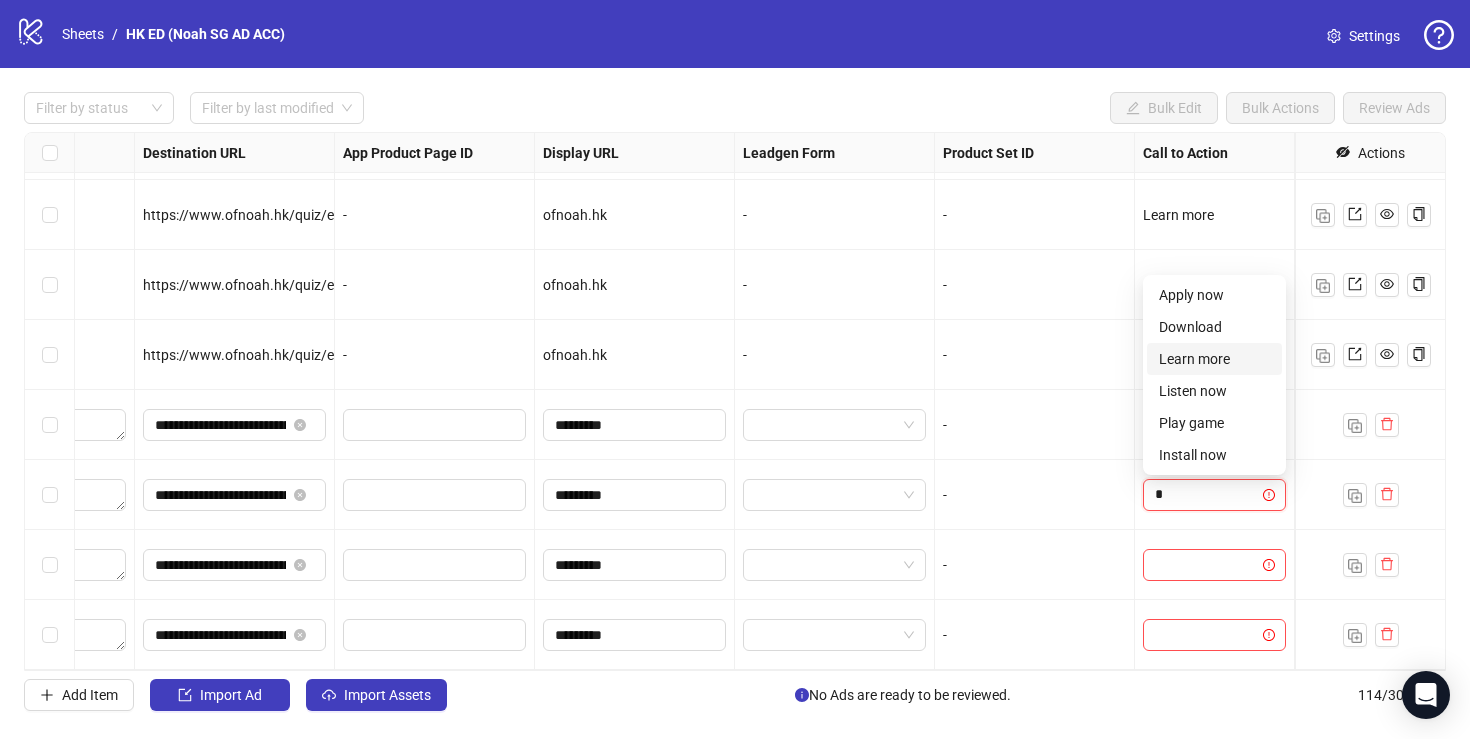 click on "Learn more" at bounding box center [1214, 359] 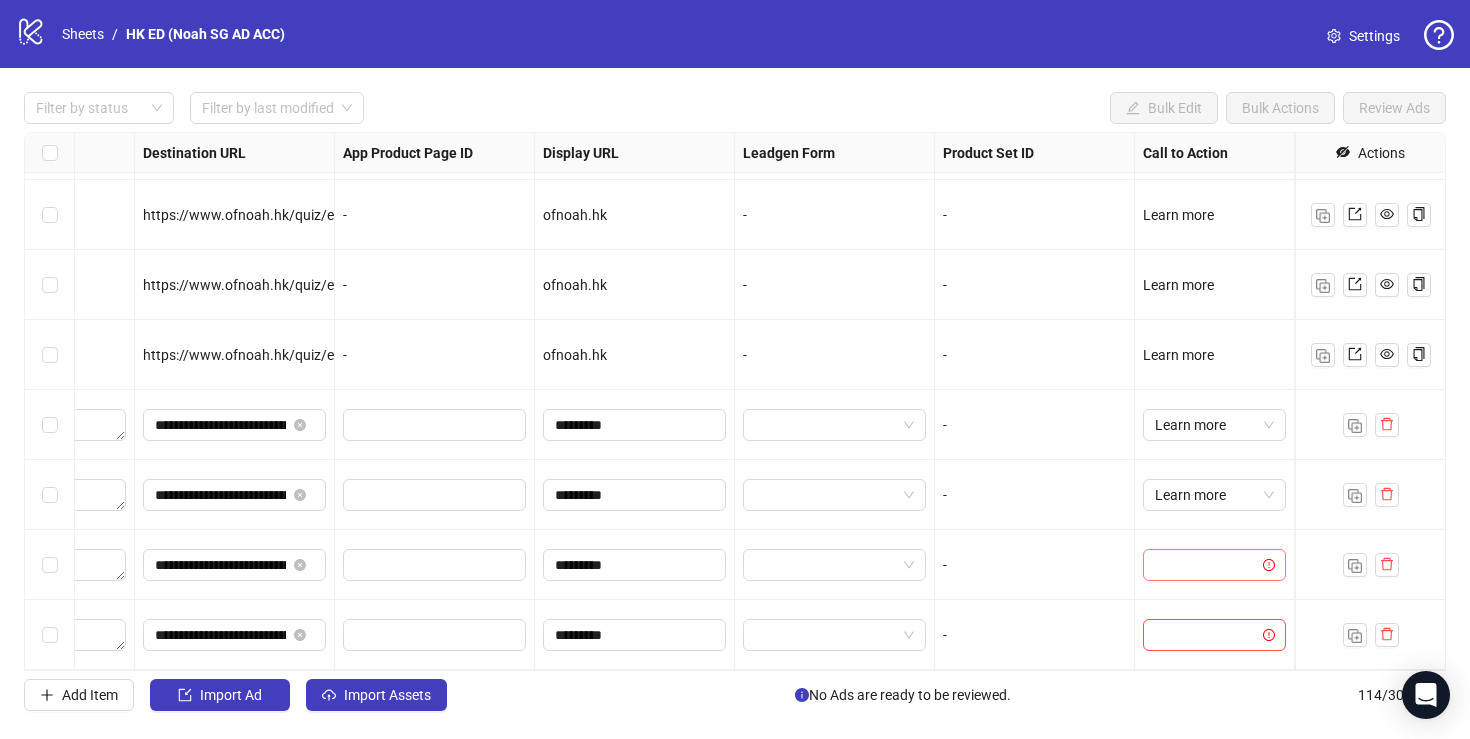 click at bounding box center (1205, 565) 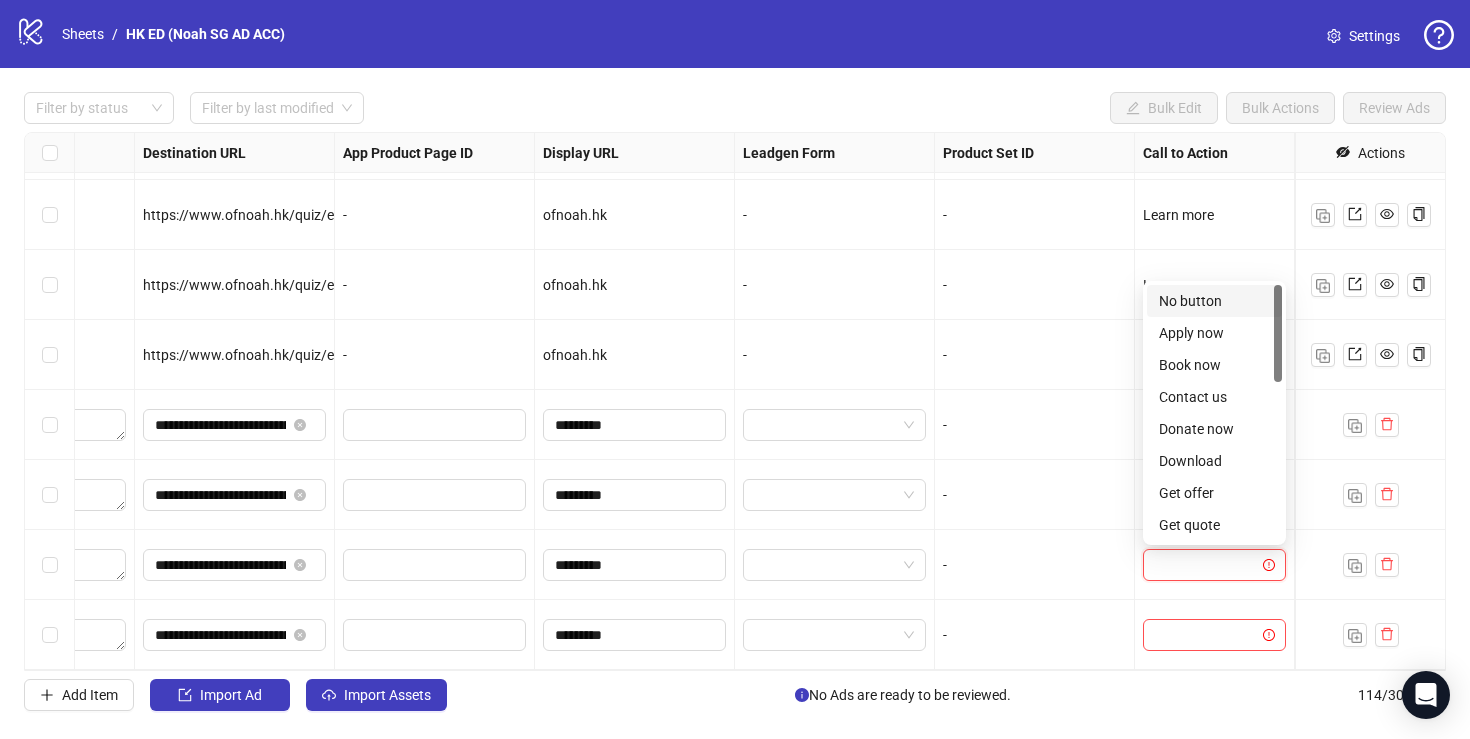 type on "*" 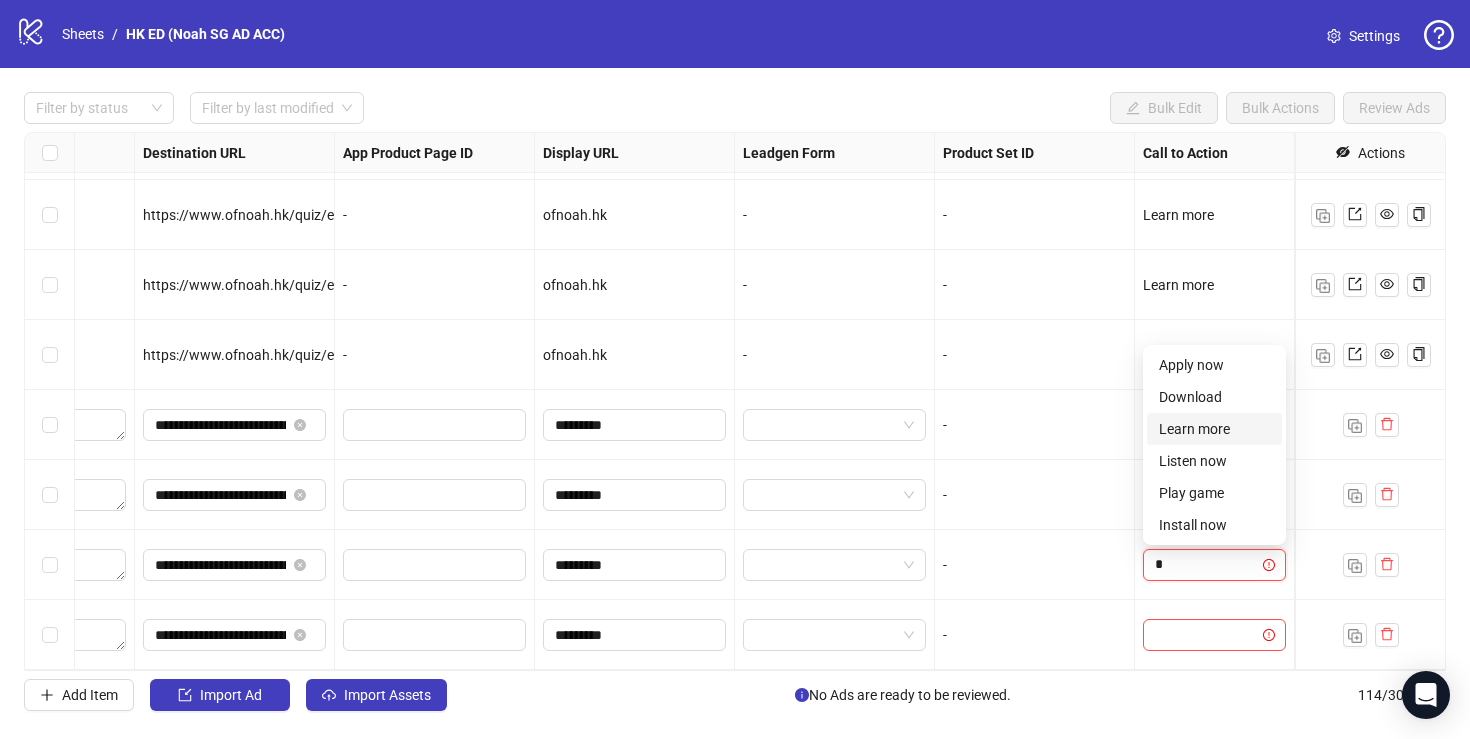 click on "Learn more" at bounding box center [1214, 429] 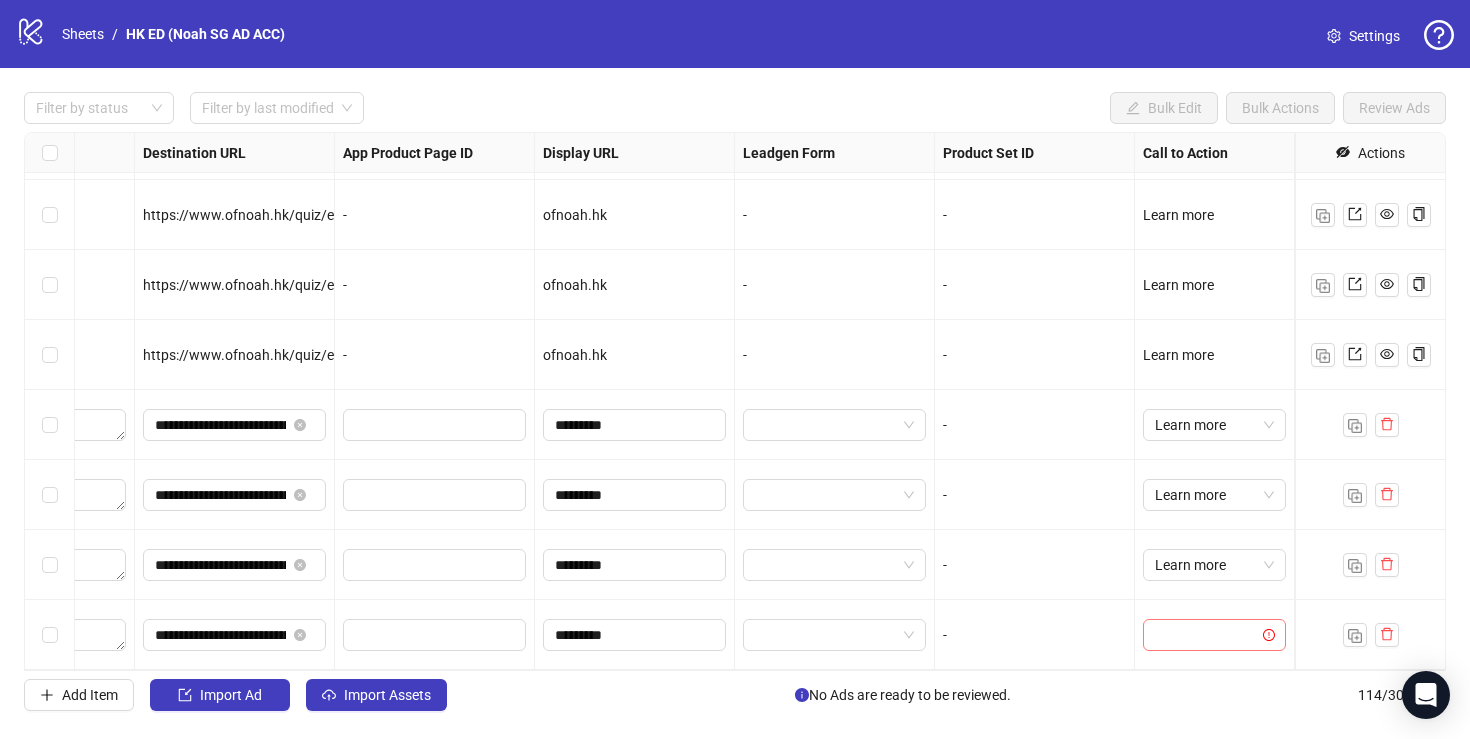 click at bounding box center [1205, 635] 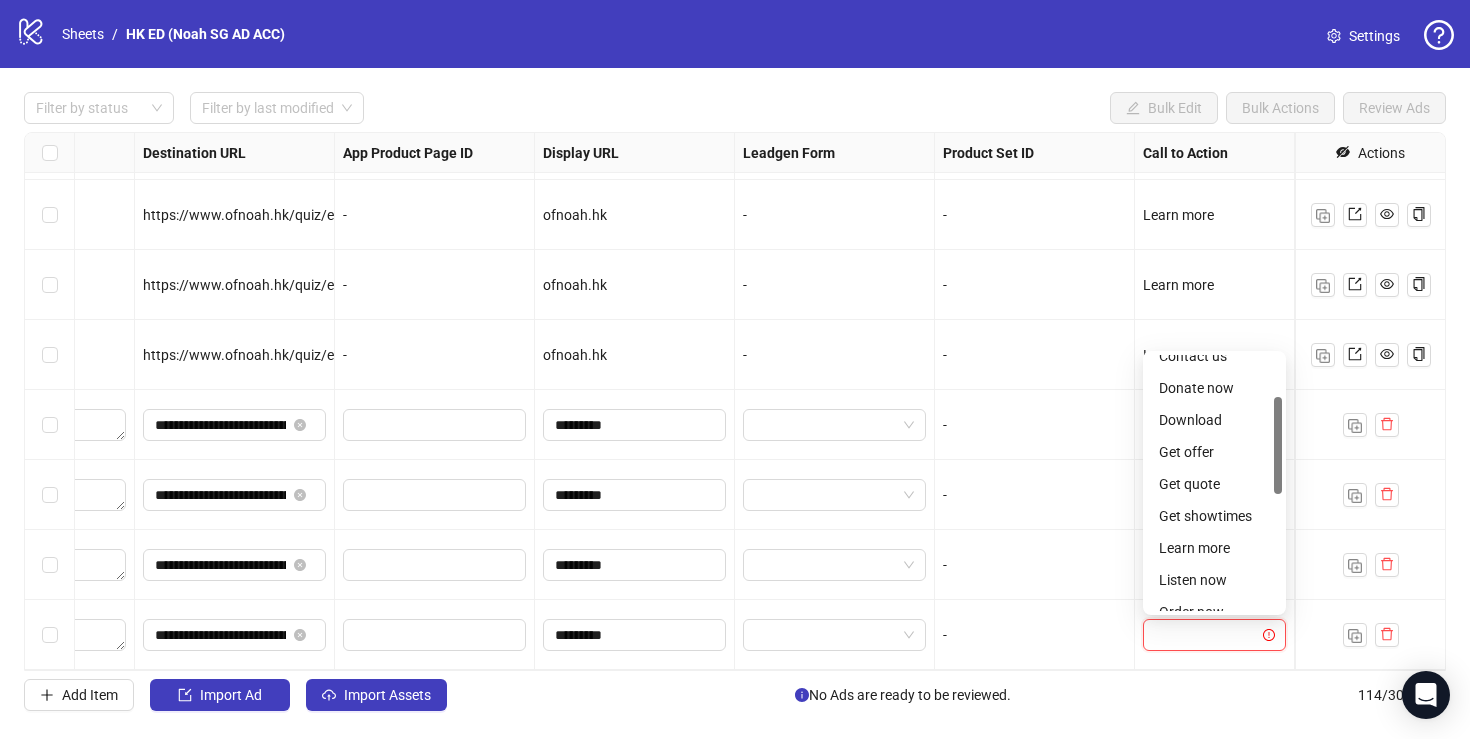 scroll, scrollTop: 139, scrollLeft: 0, axis: vertical 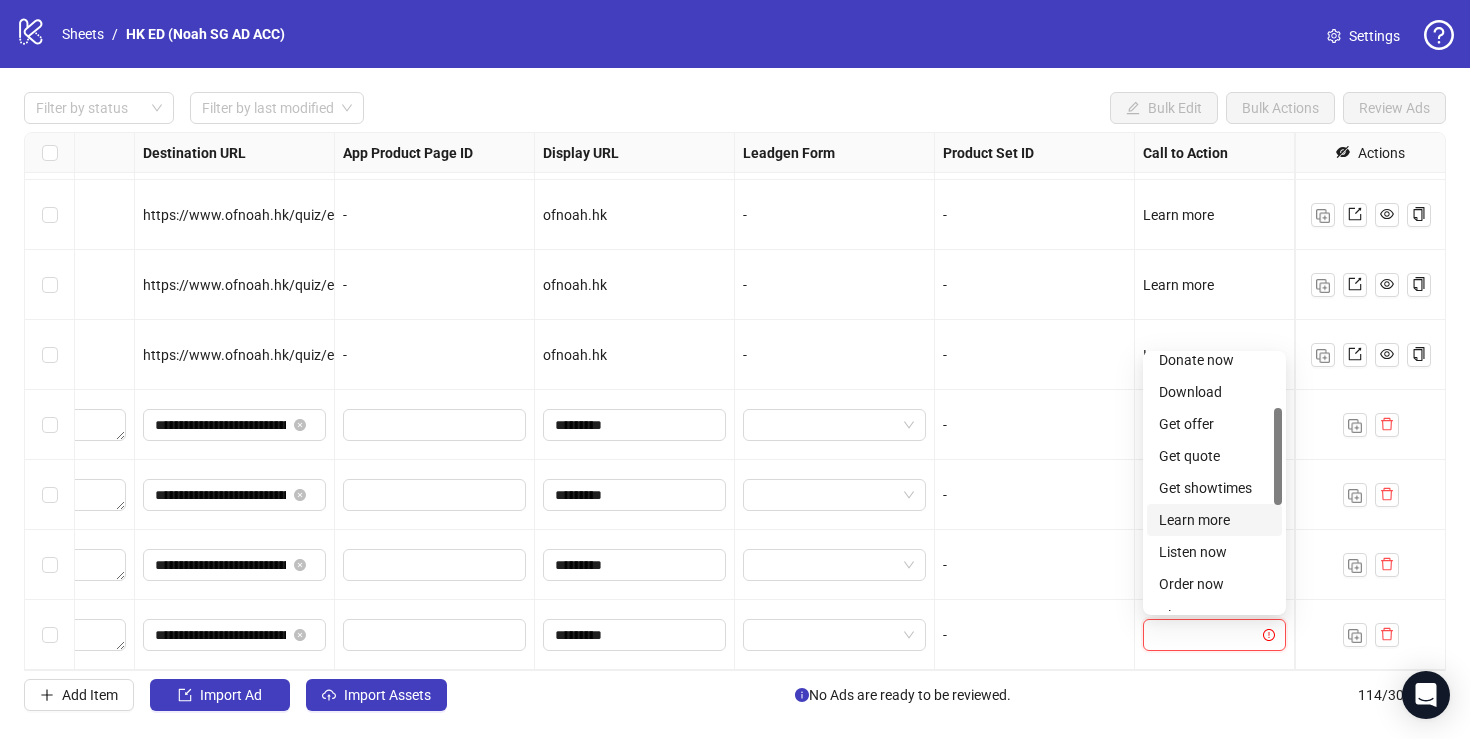 click on "Learn more" at bounding box center (1214, 520) 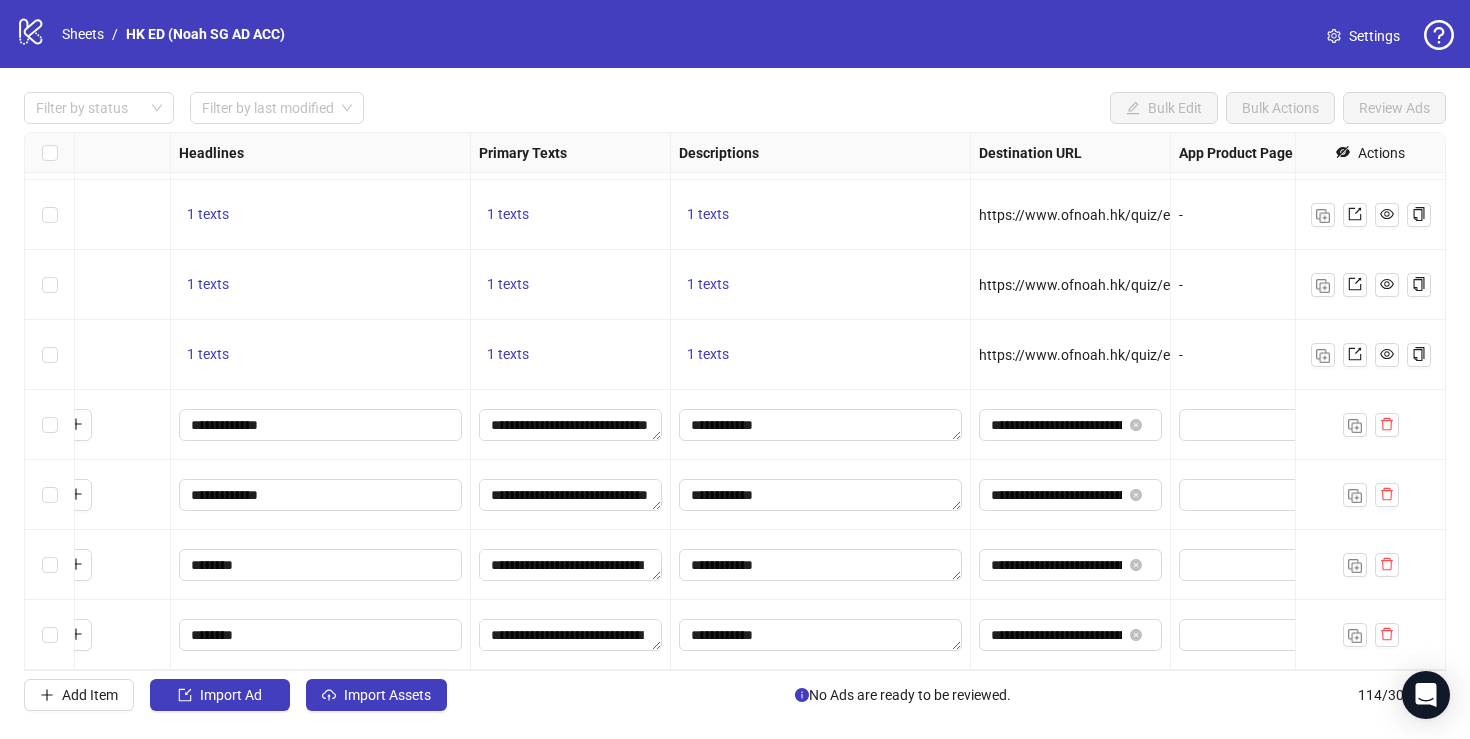scroll, scrollTop: 7483, scrollLeft: 0, axis: vertical 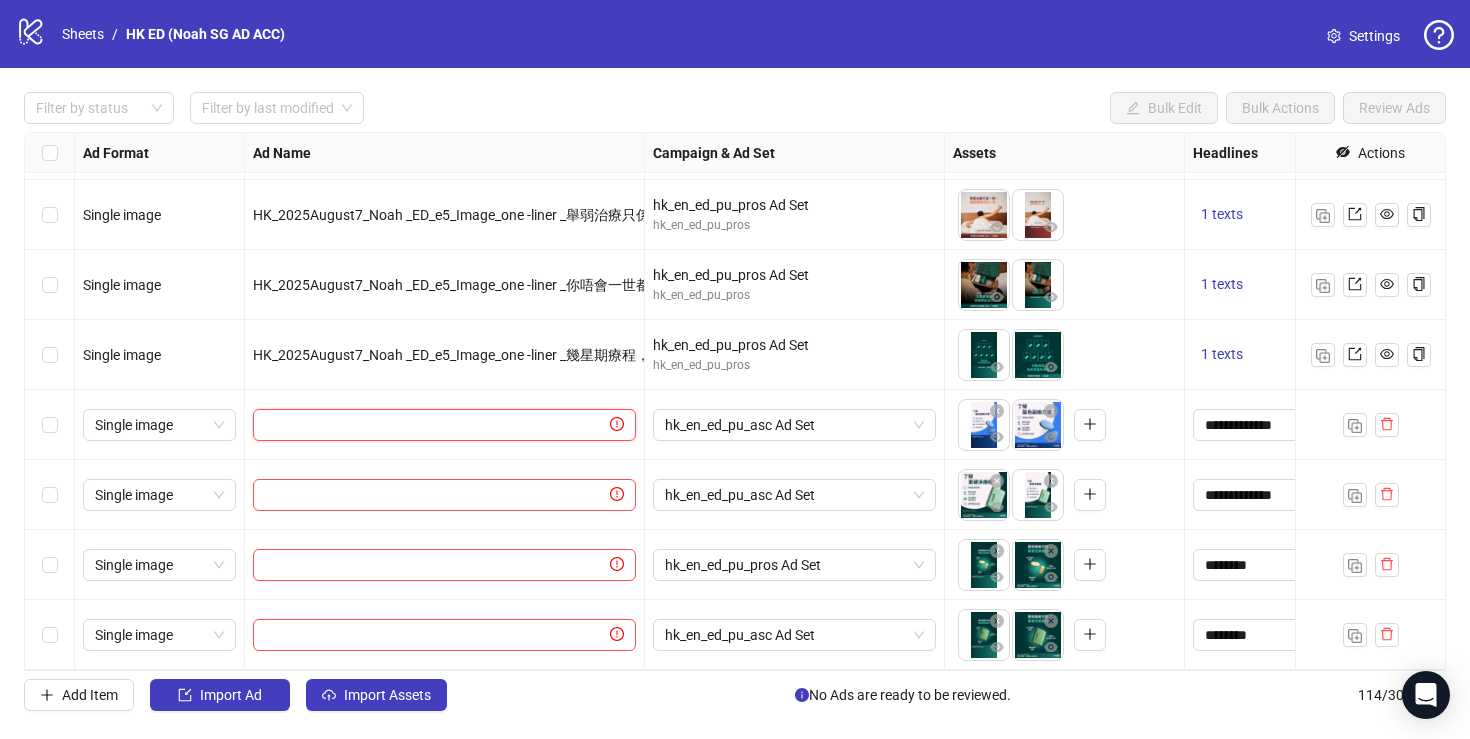 click at bounding box center [435, 425] 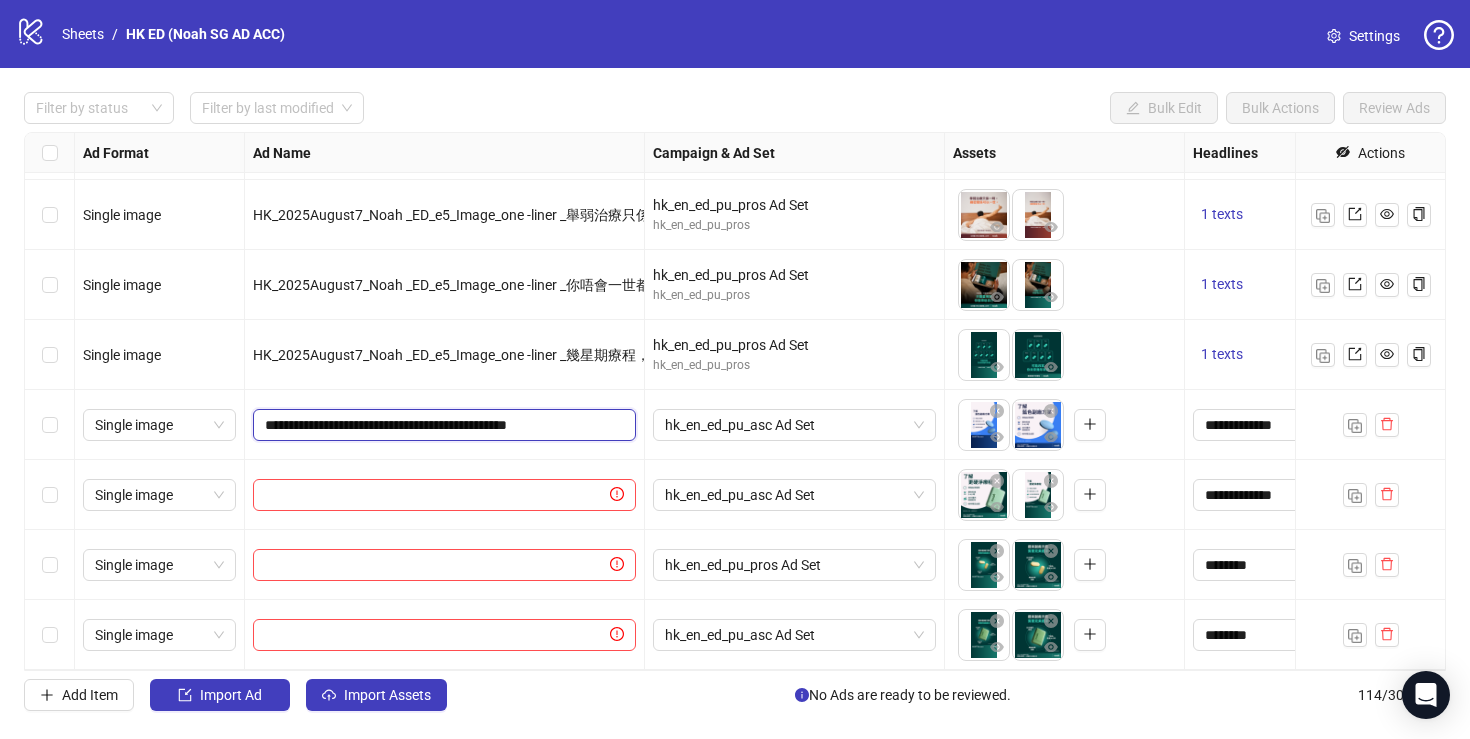 scroll, scrollTop: 0, scrollLeft: 54, axis: horizontal 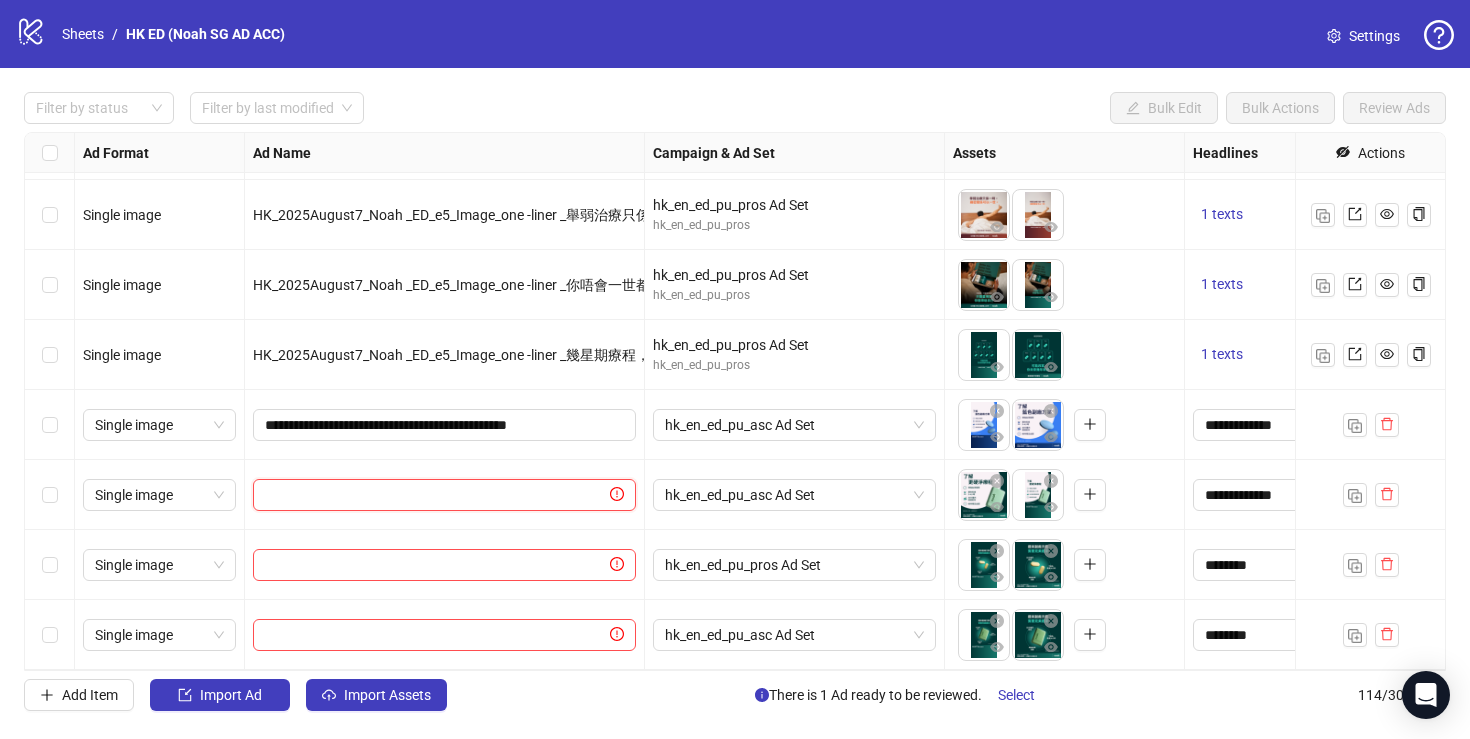 click at bounding box center (435, 495) 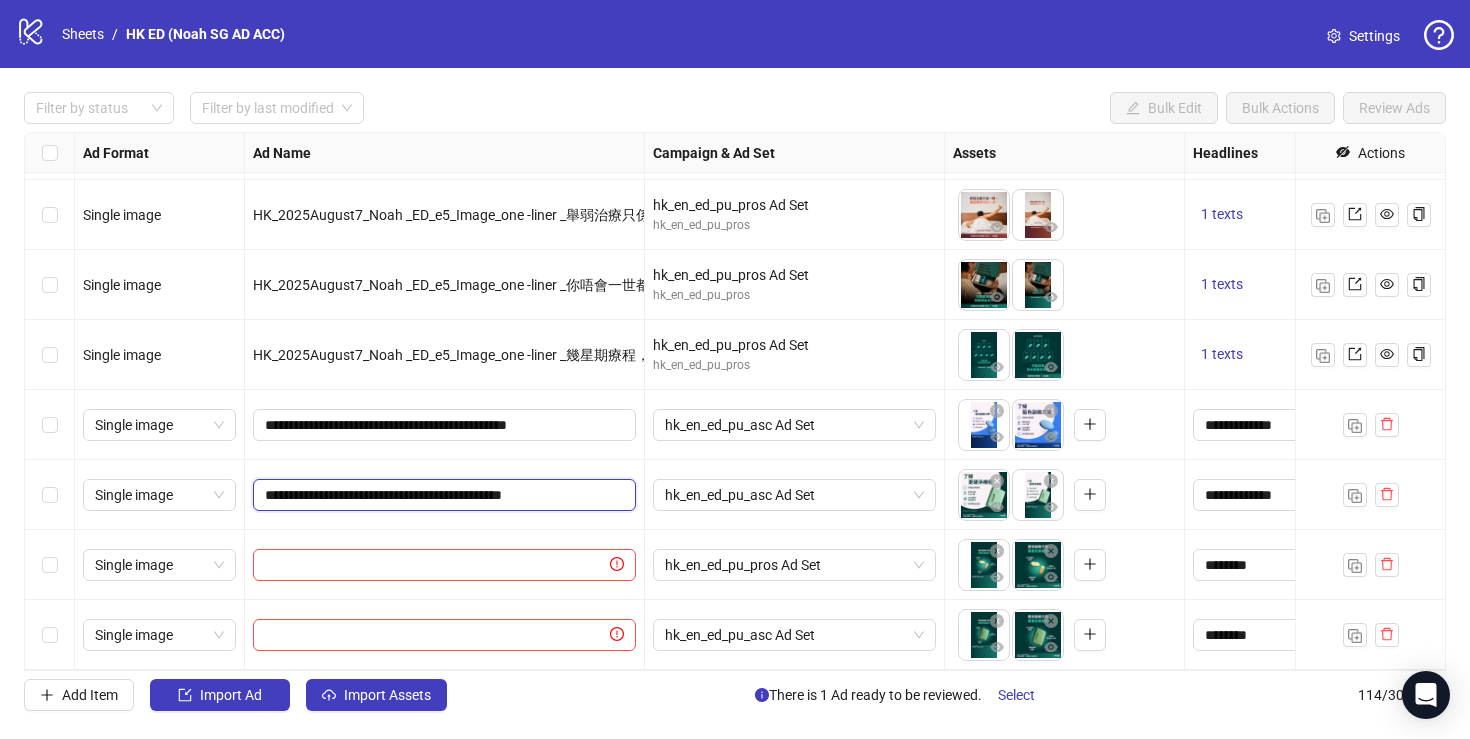 scroll, scrollTop: 0, scrollLeft: 40, axis: horizontal 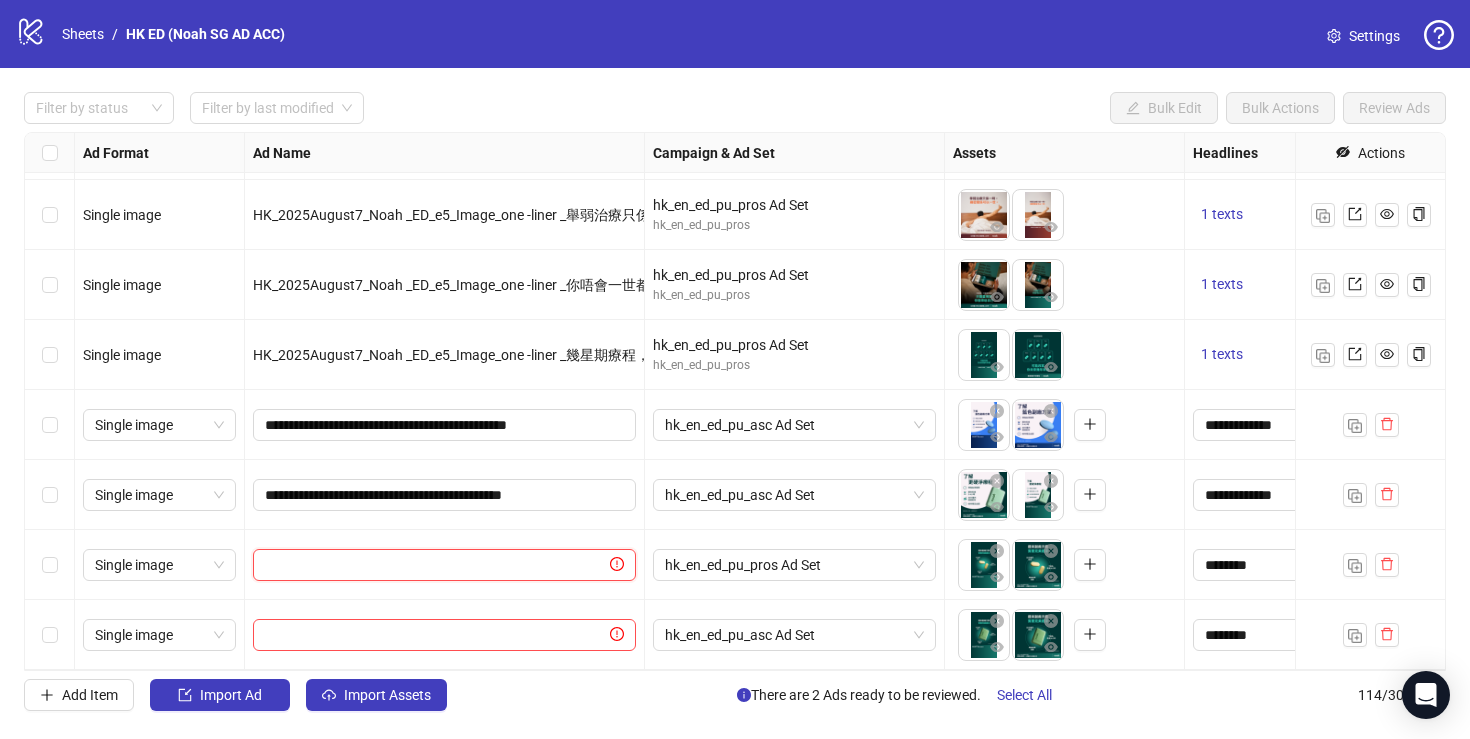 click at bounding box center (435, 565) 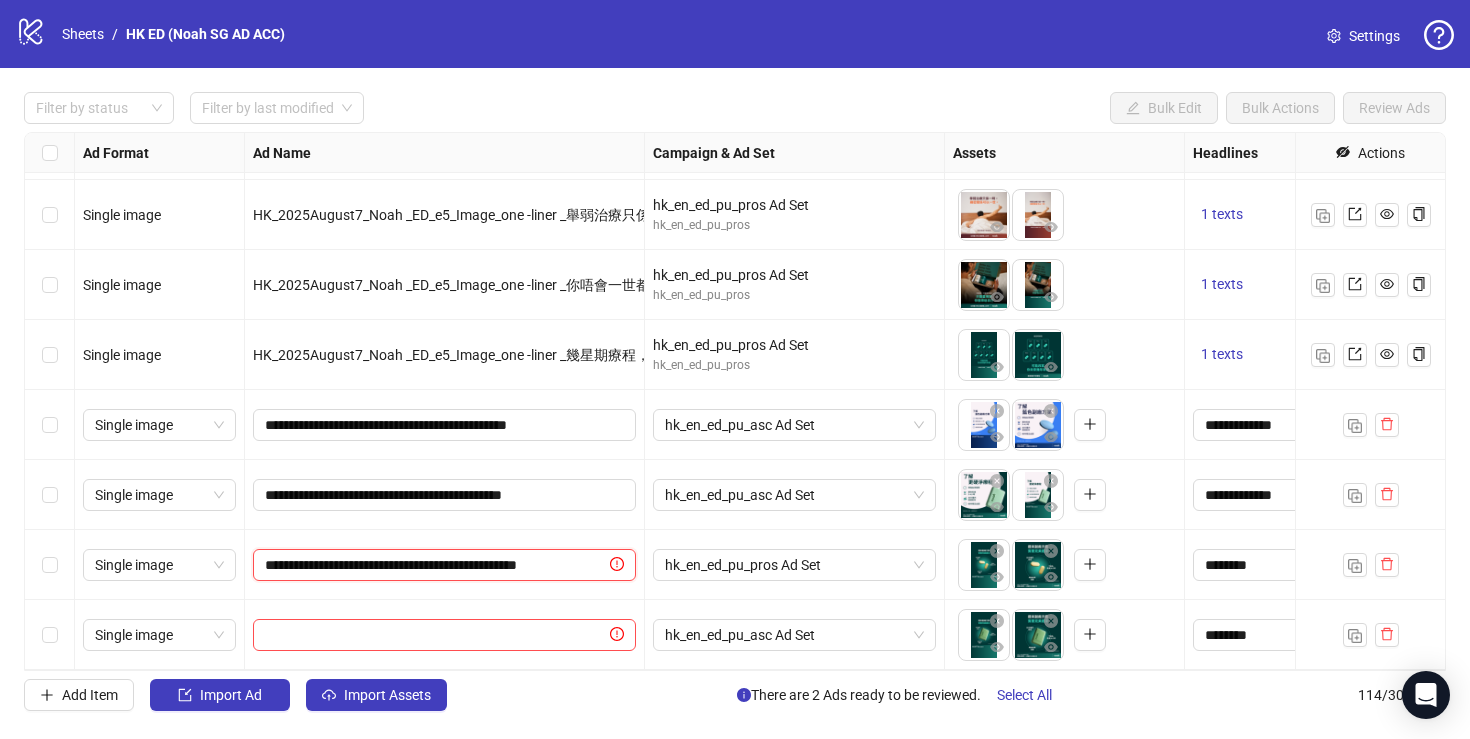 scroll, scrollTop: 0, scrollLeft: 66, axis: horizontal 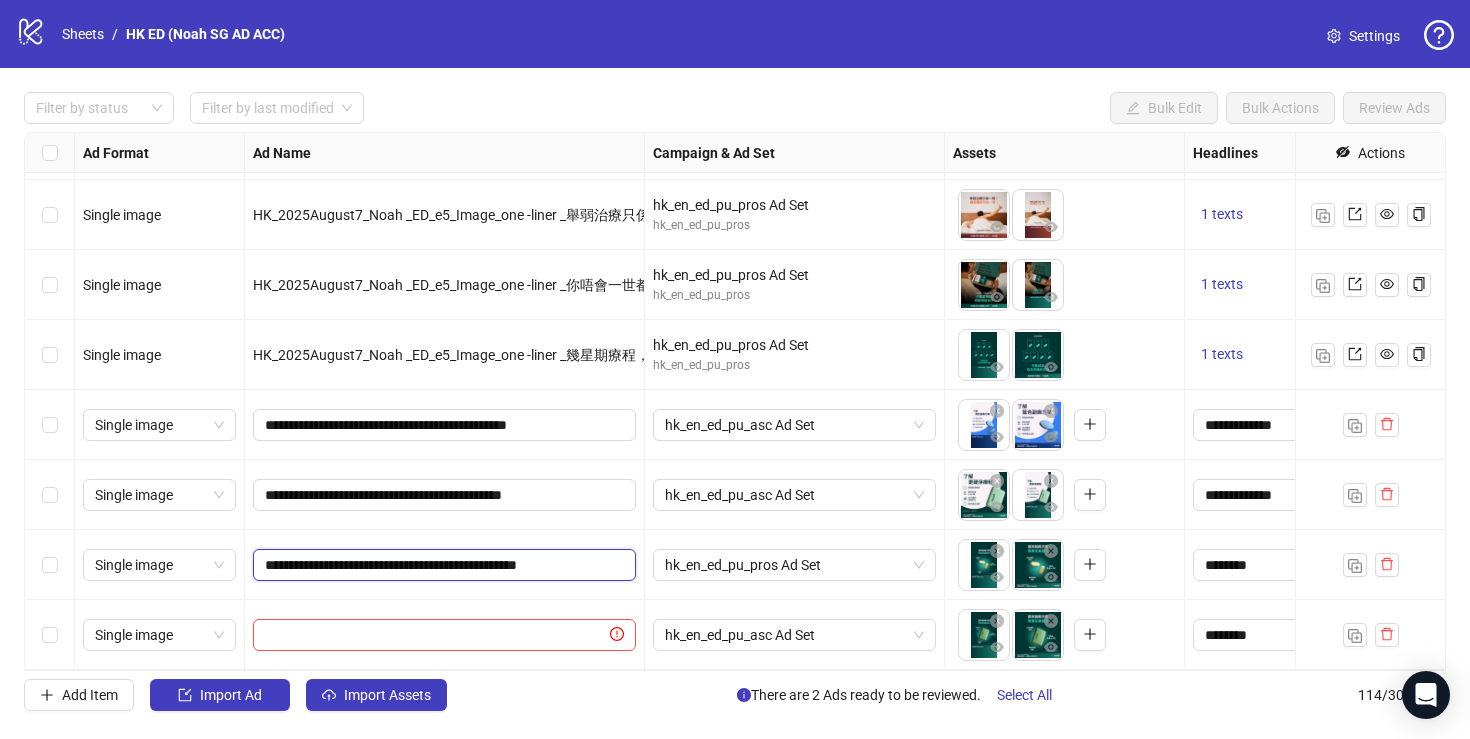 click on "**********" at bounding box center [442, 565] 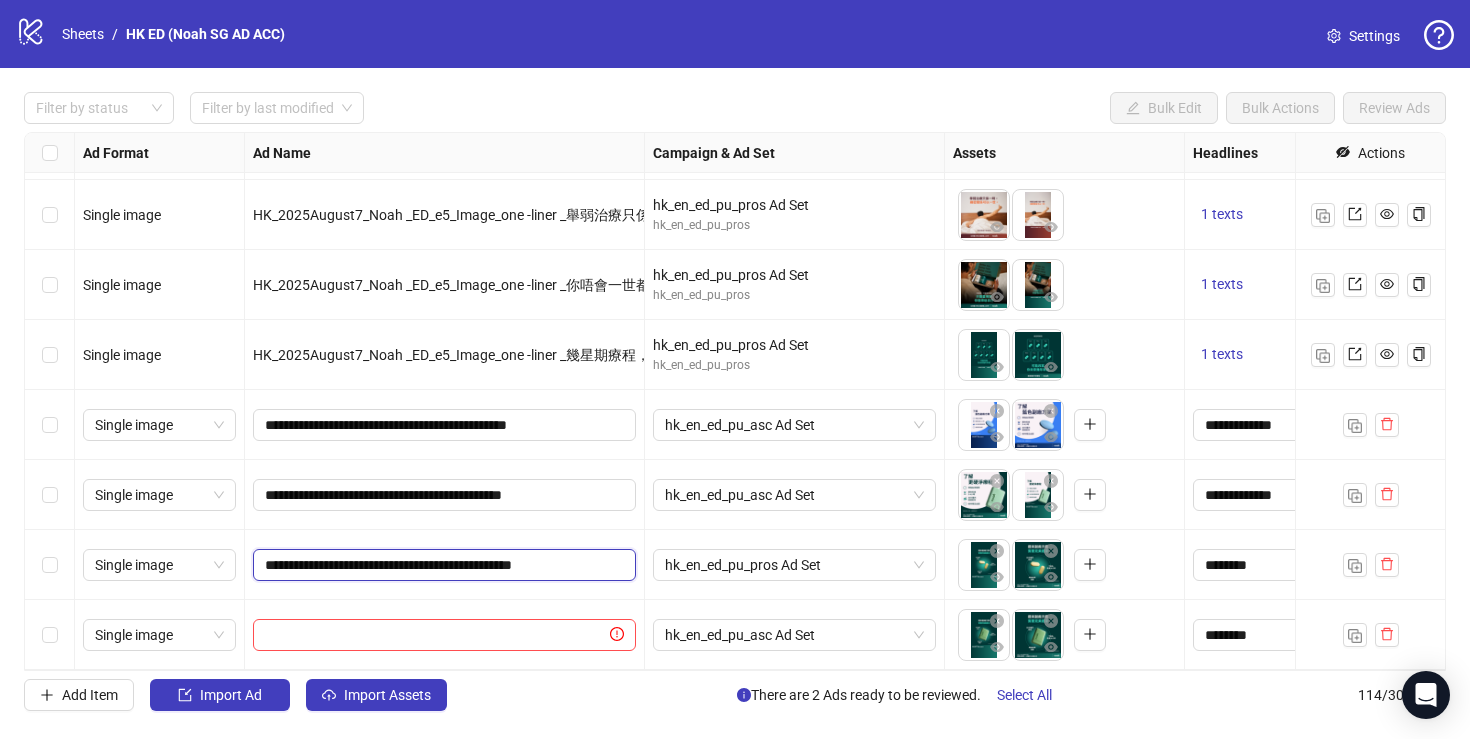 scroll, scrollTop: 0, scrollLeft: 58, axis: horizontal 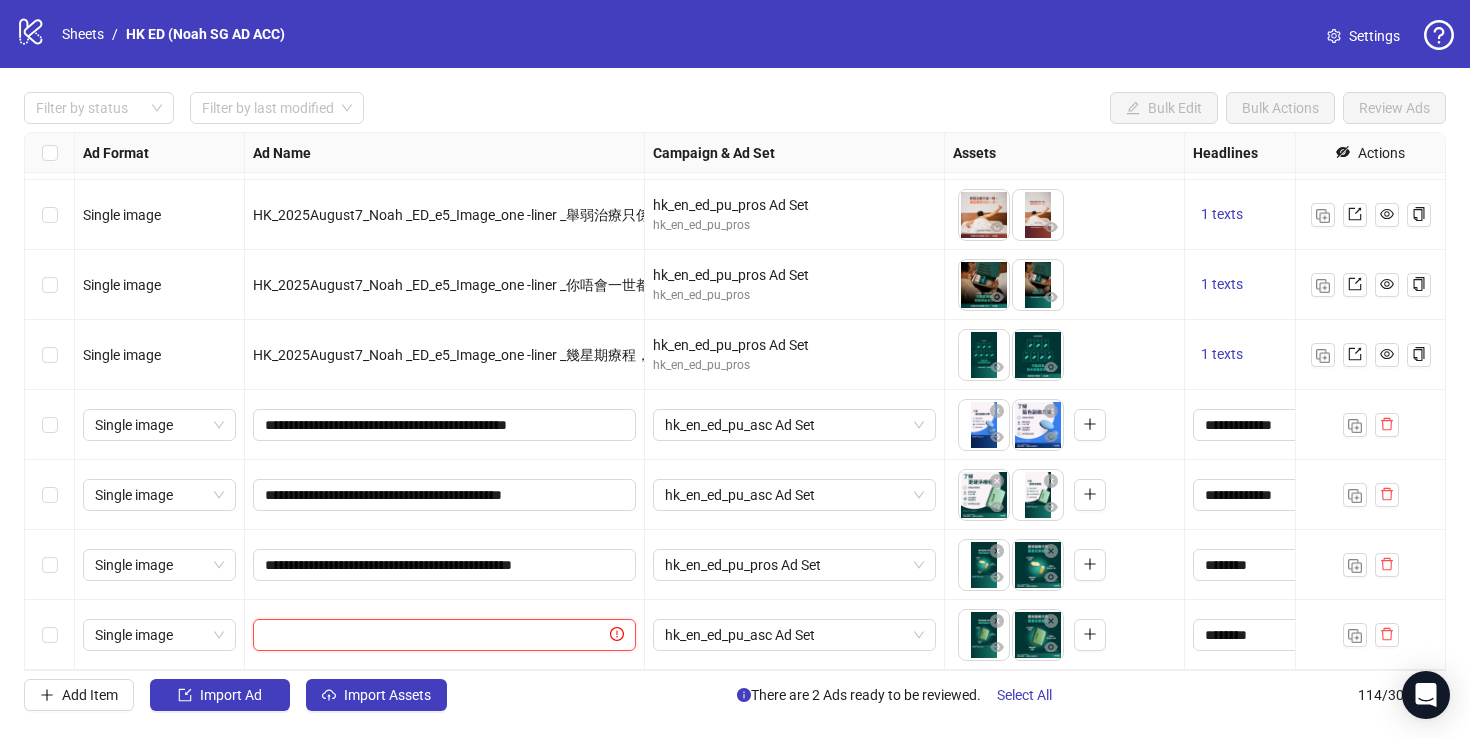 click at bounding box center [435, 635] 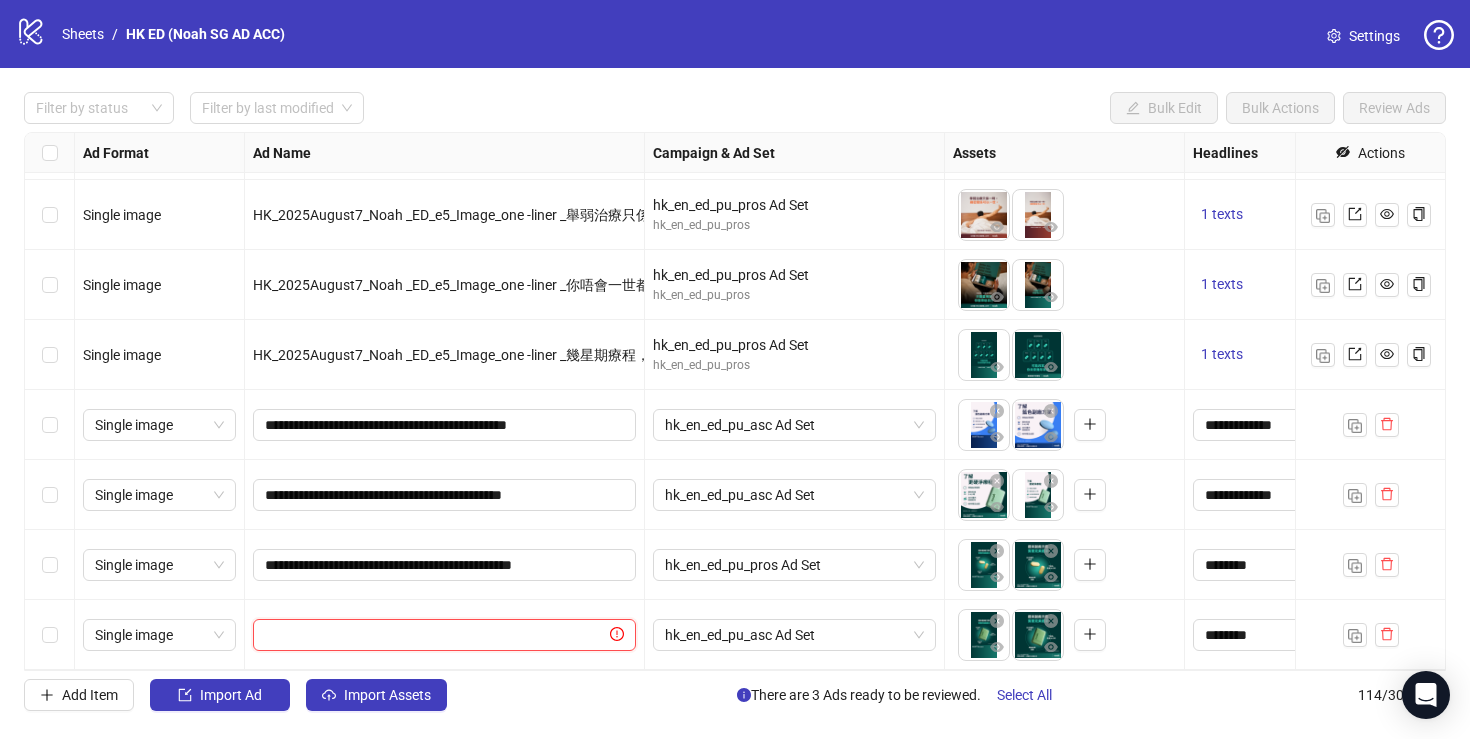 paste on "**********" 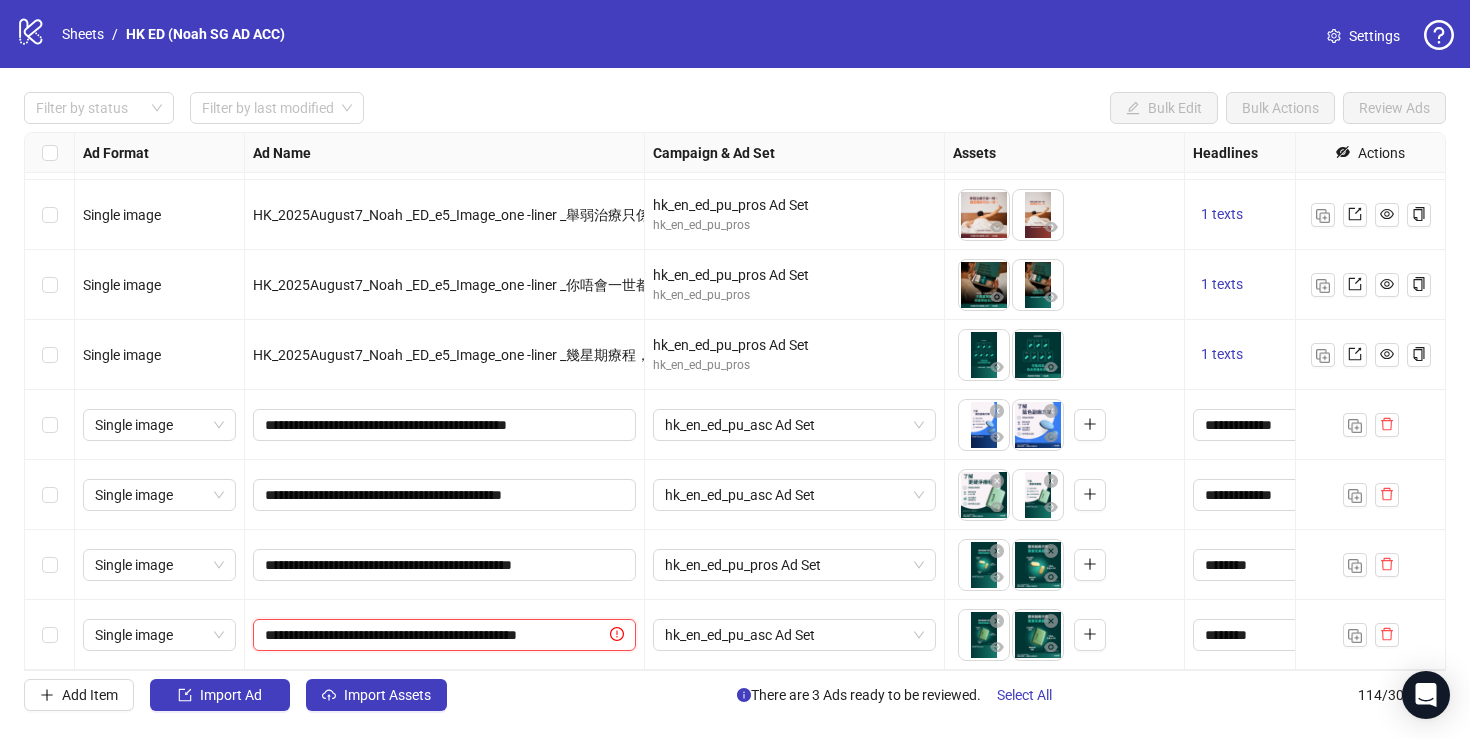 scroll, scrollTop: 0, scrollLeft: 66, axis: horizontal 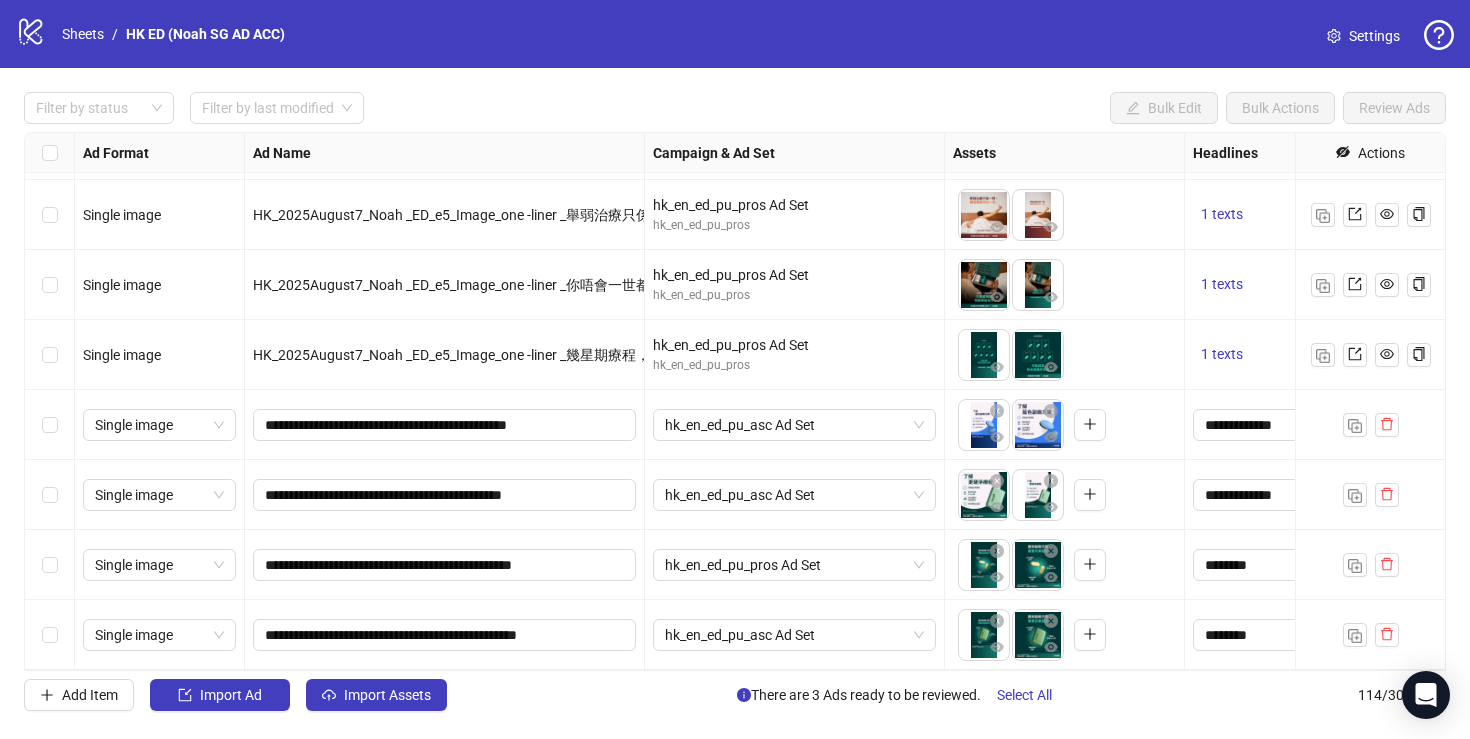 click on "**********" at bounding box center [445, 495] 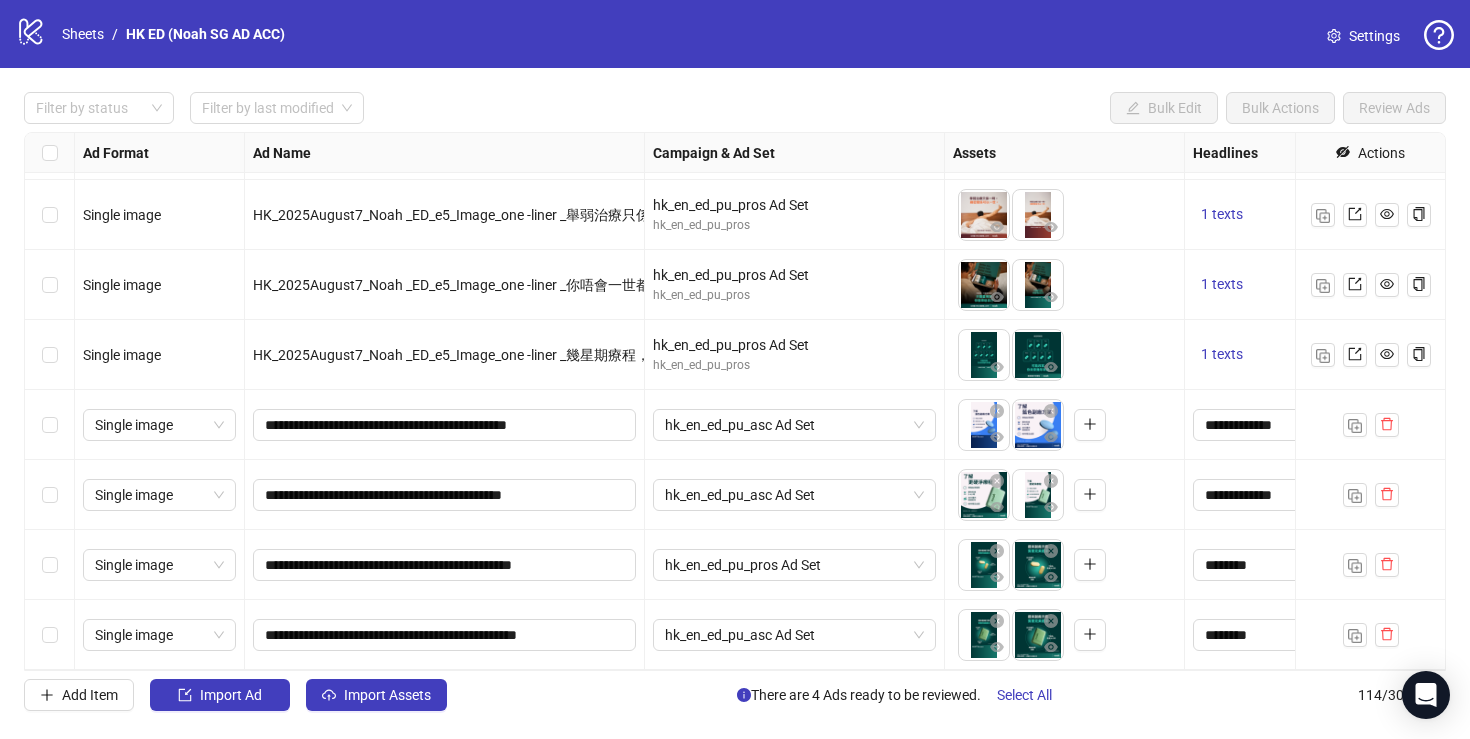 click at bounding box center [50, 425] 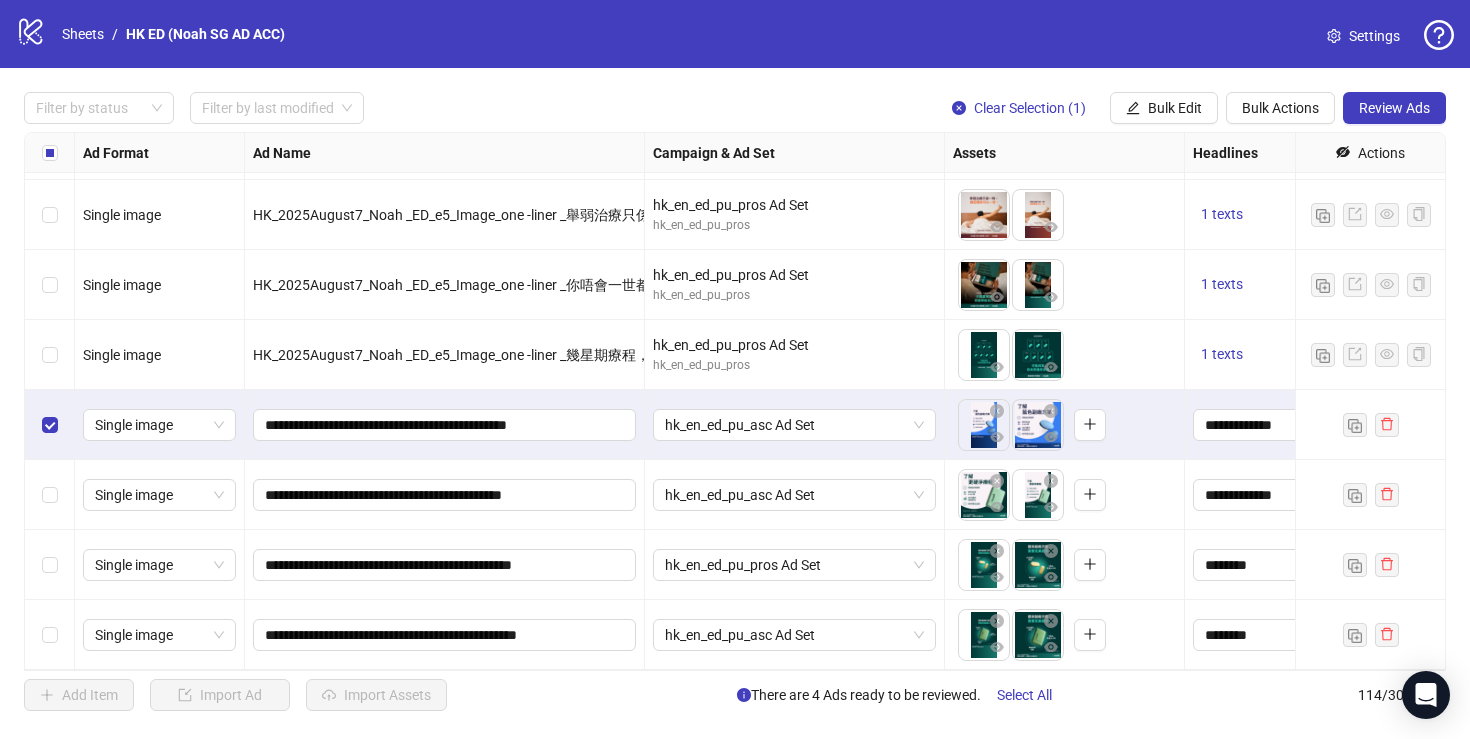 click at bounding box center [50, 495] 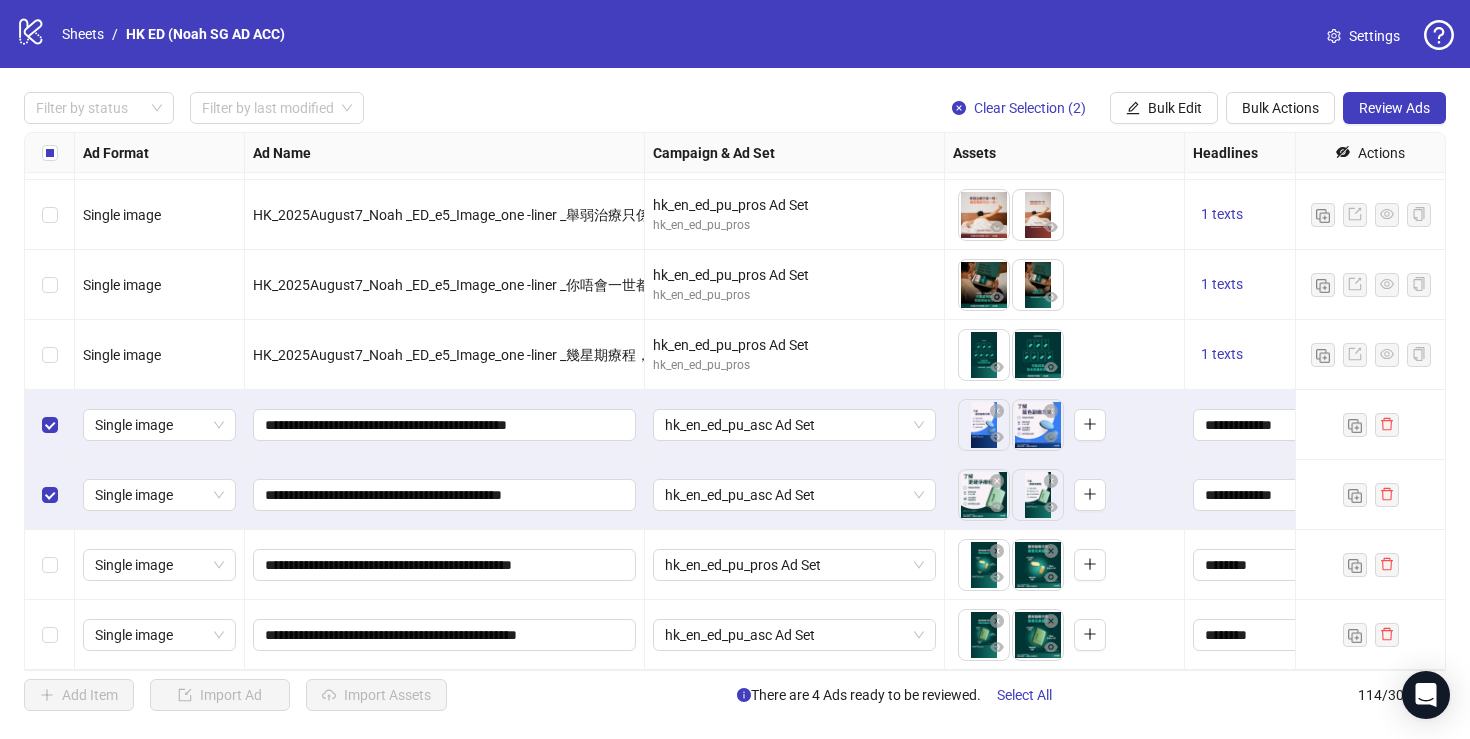 click at bounding box center (50, 565) 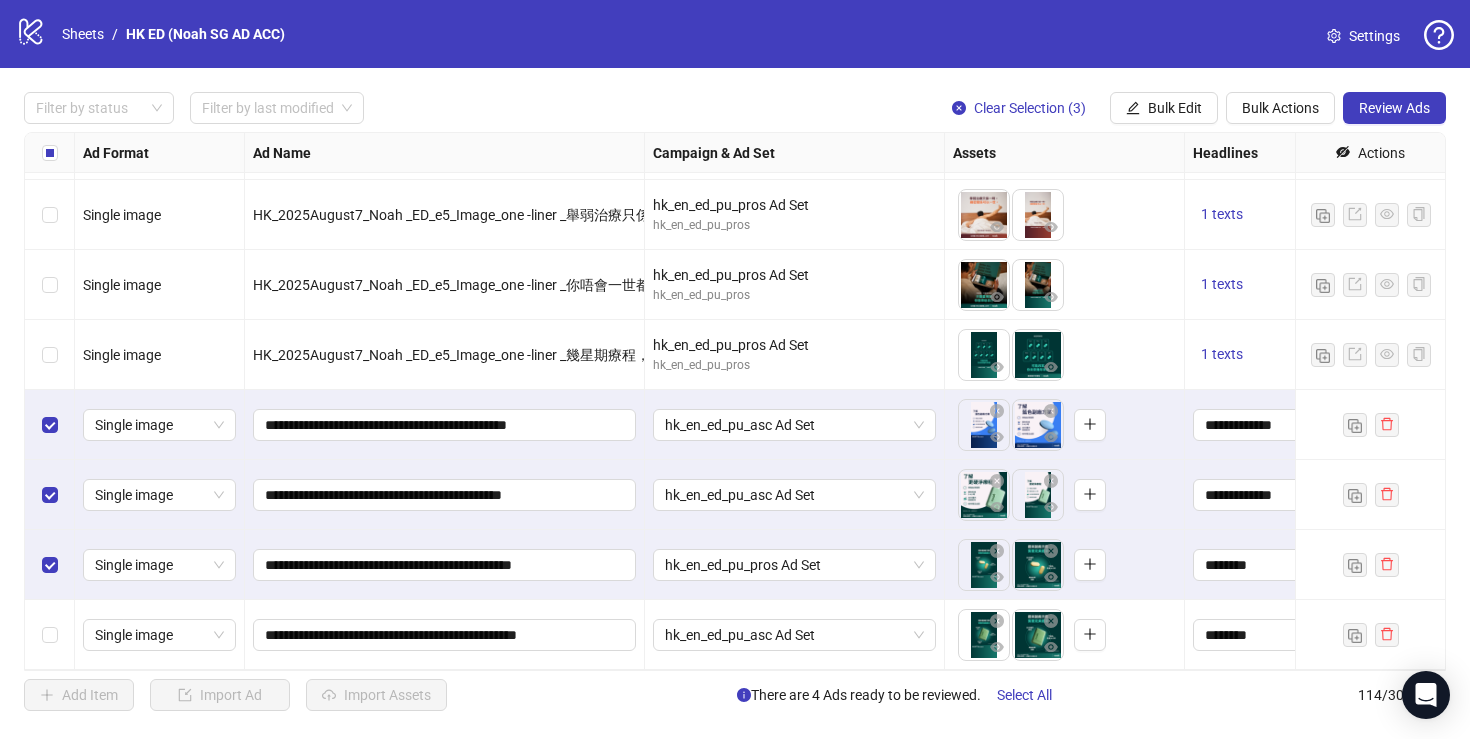 click at bounding box center [50, 635] 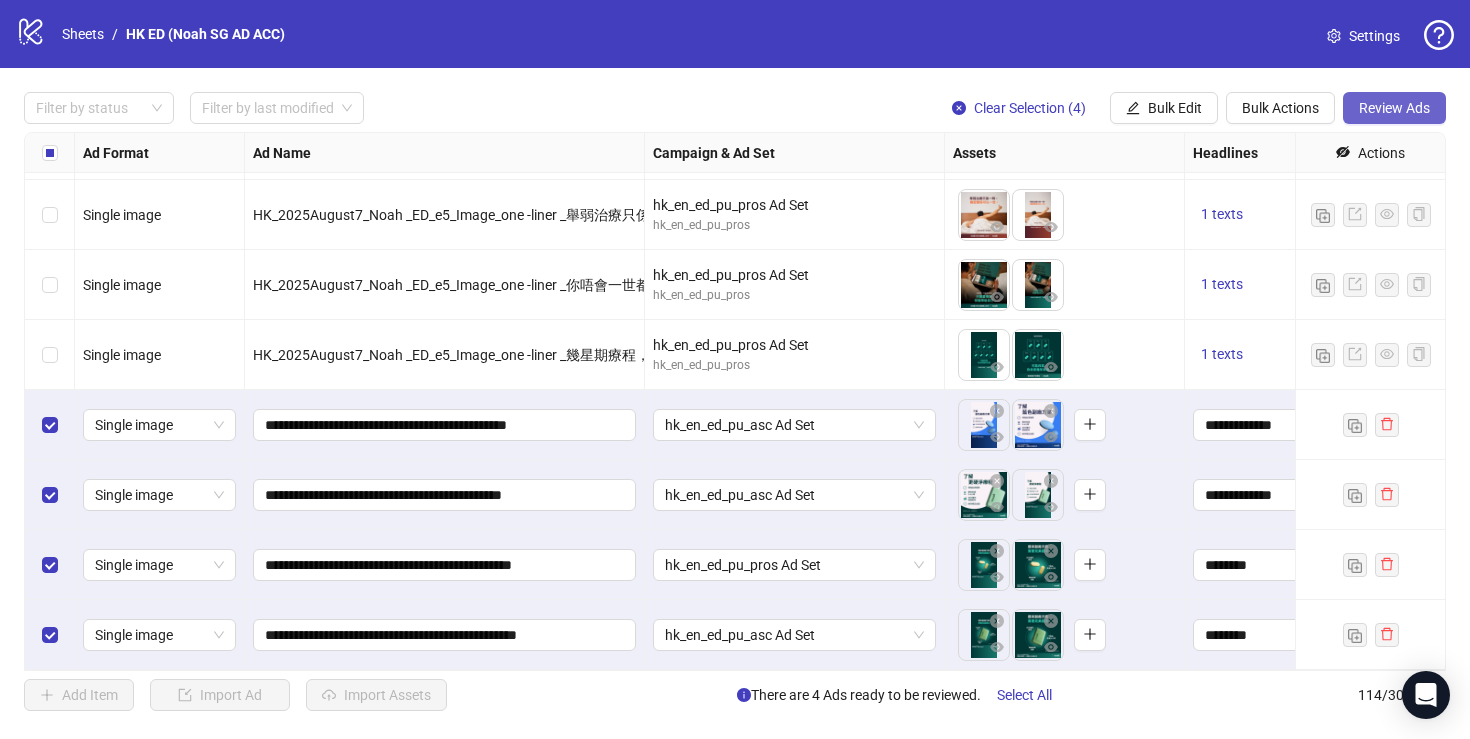 click on "Review Ads" at bounding box center [1394, 108] 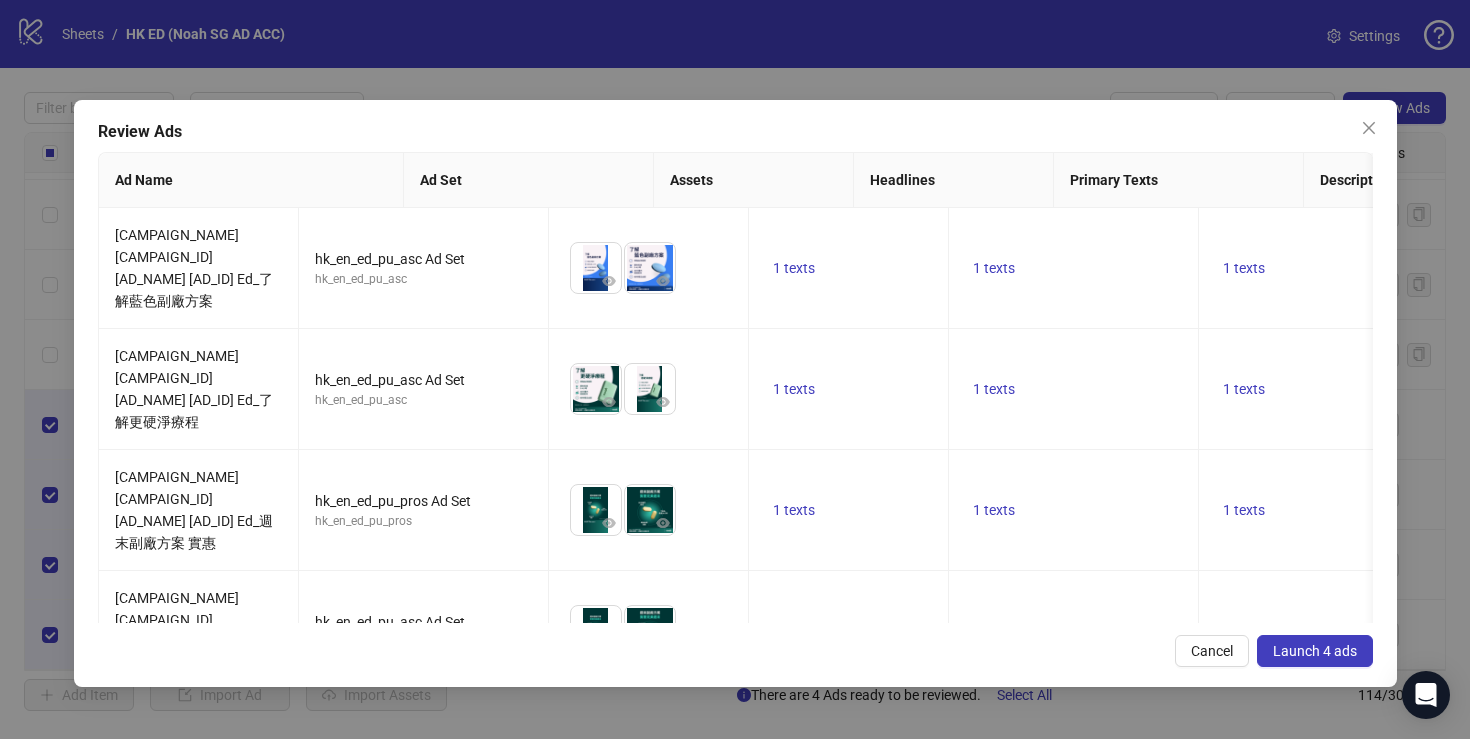 click on "Launch 4 ads" at bounding box center (1315, 651) 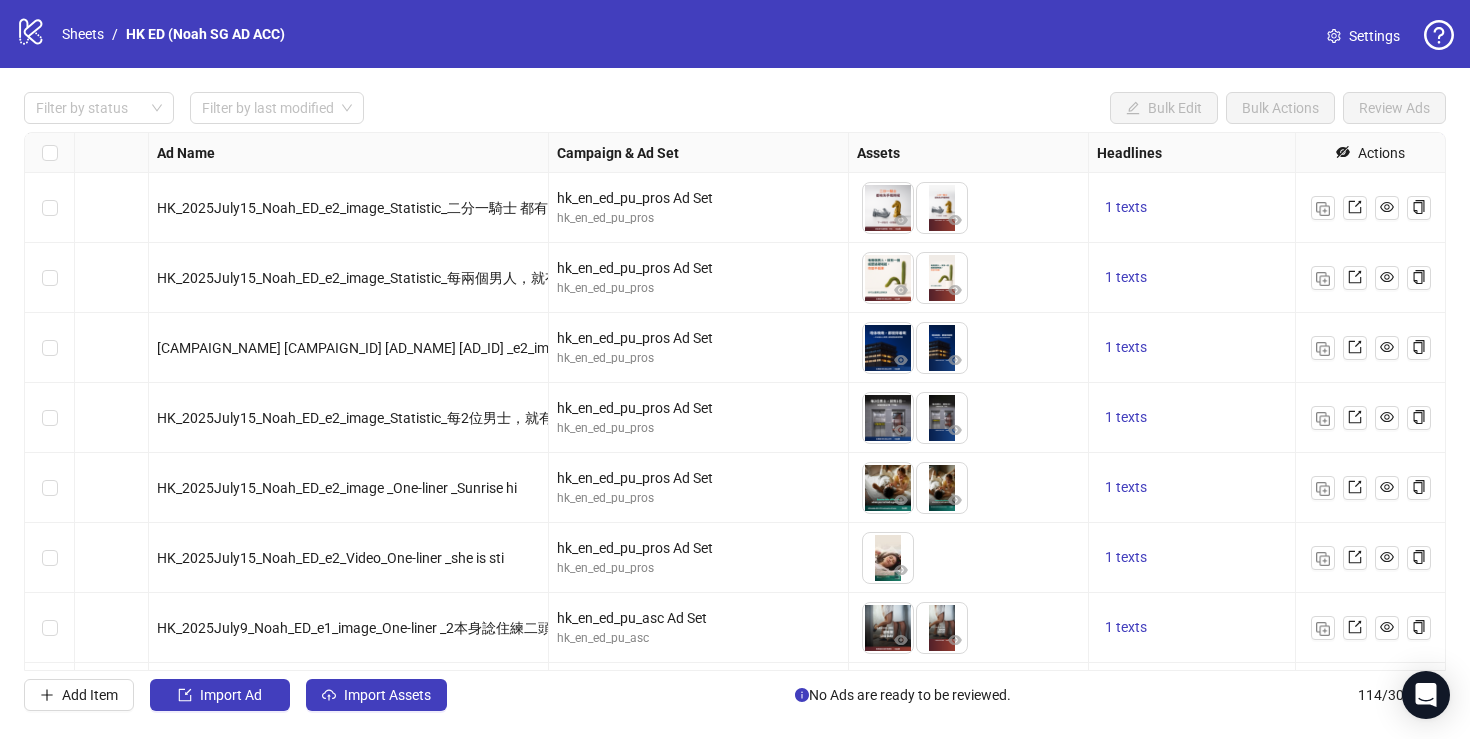scroll, scrollTop: 4341, scrollLeft: 96, axis: both 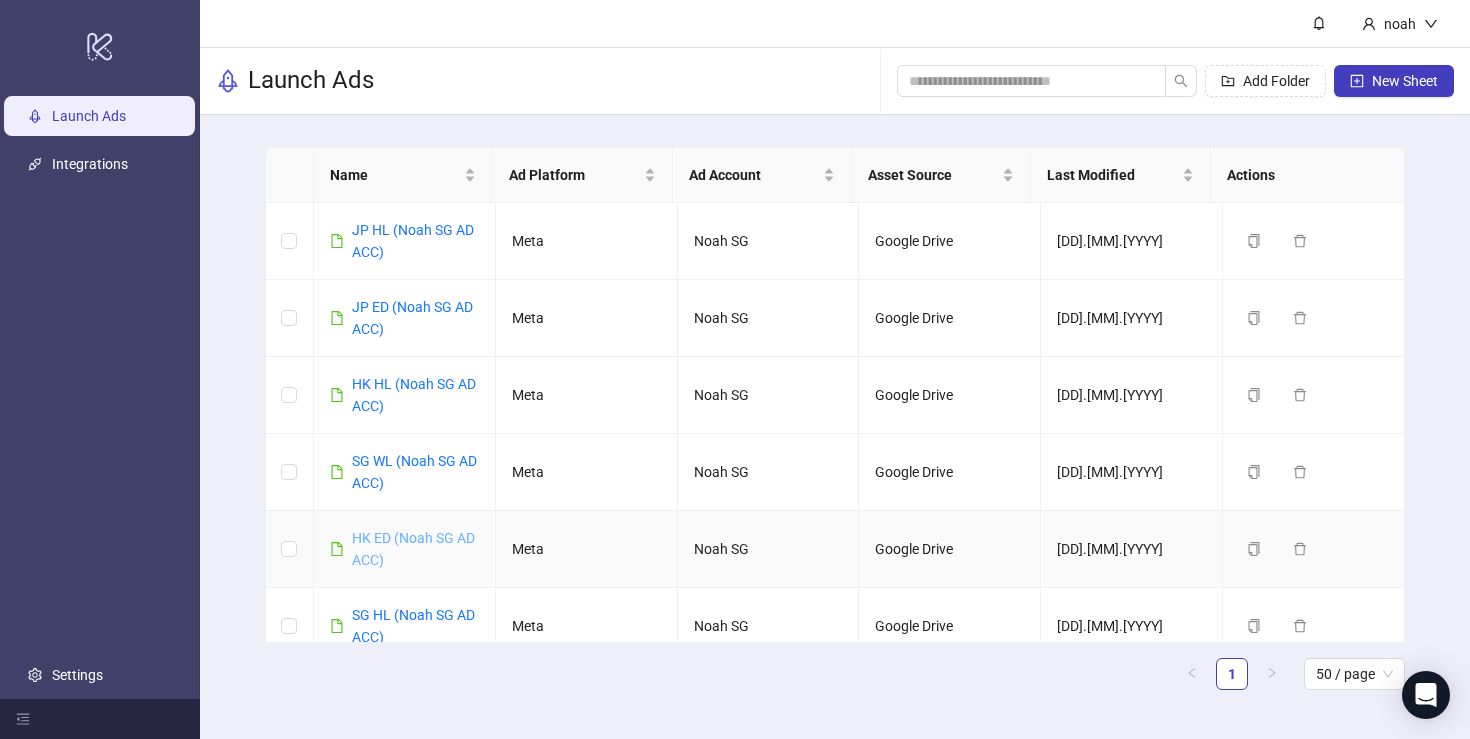 click on "HK ED (Noah SG AD ACC)" at bounding box center (413, 549) 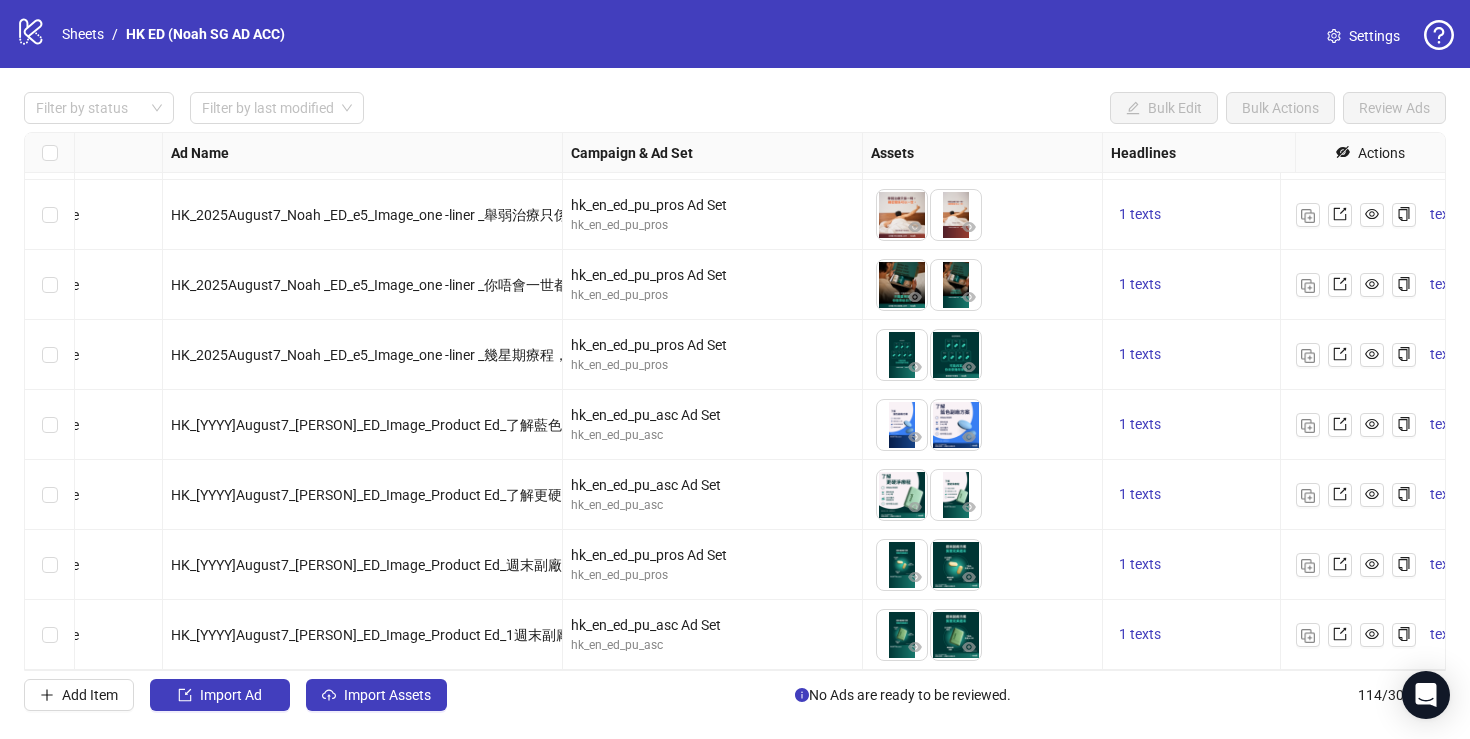 scroll, scrollTop: 7498, scrollLeft: 120, axis: both 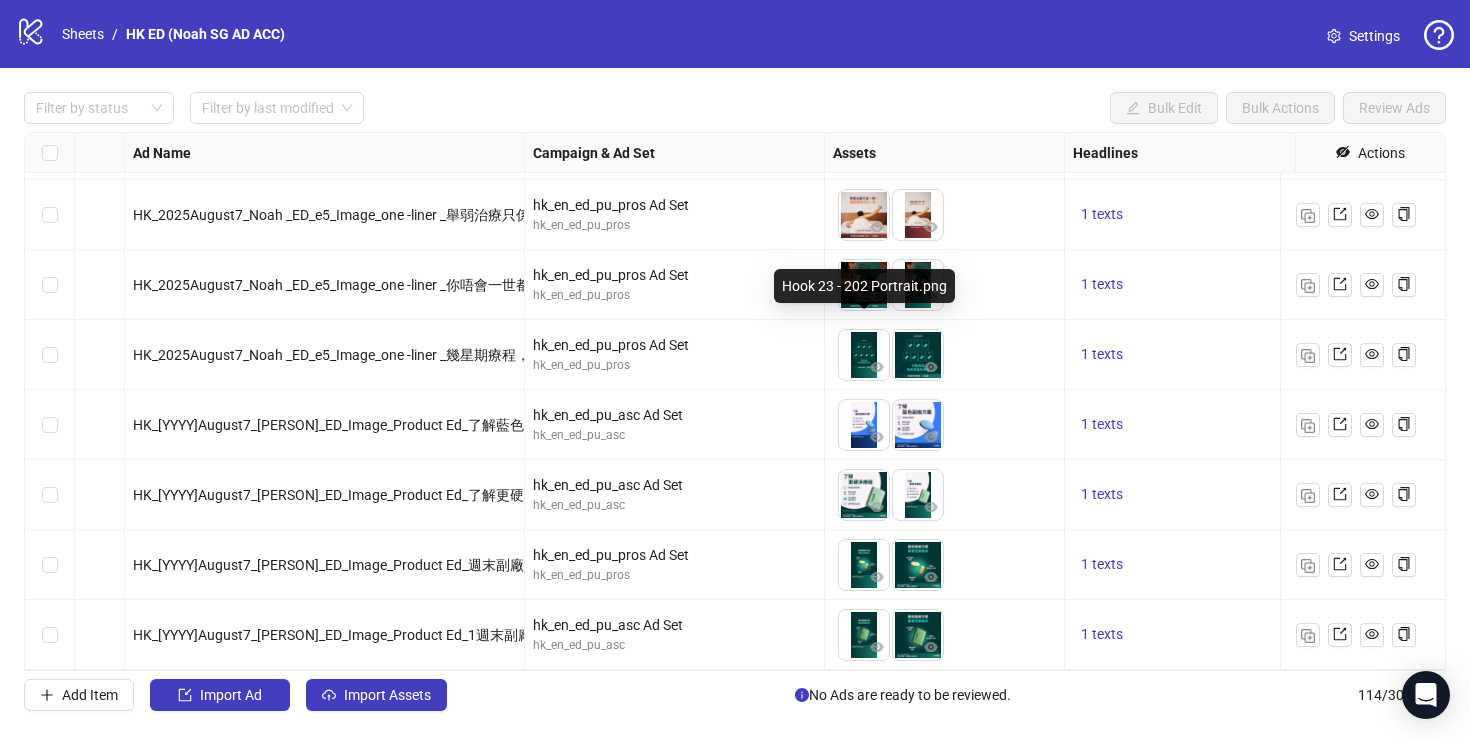 drag, startPoint x: 912, startPoint y: 353, endPoint x: 857, endPoint y: 351, distance: 55.03635 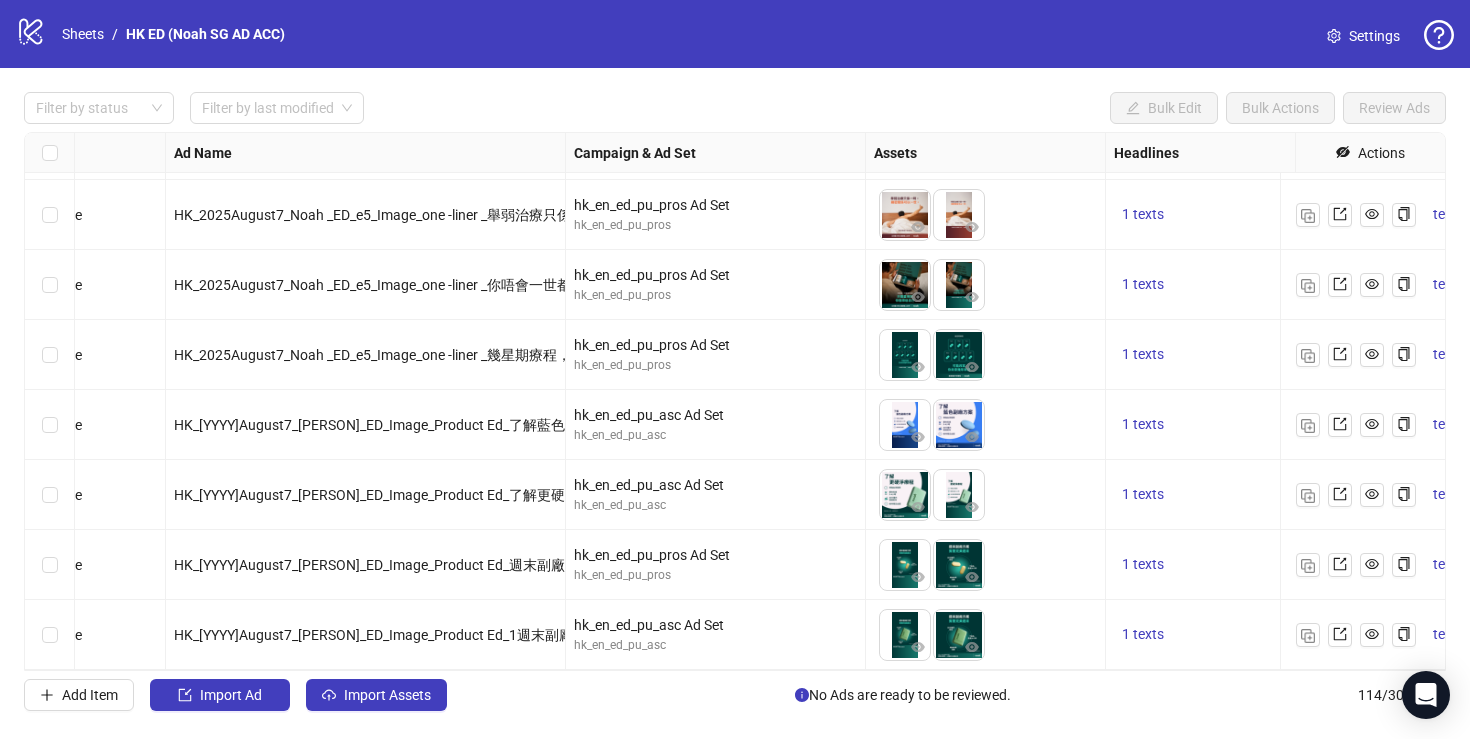 scroll, scrollTop: 7498, scrollLeft: 0, axis: vertical 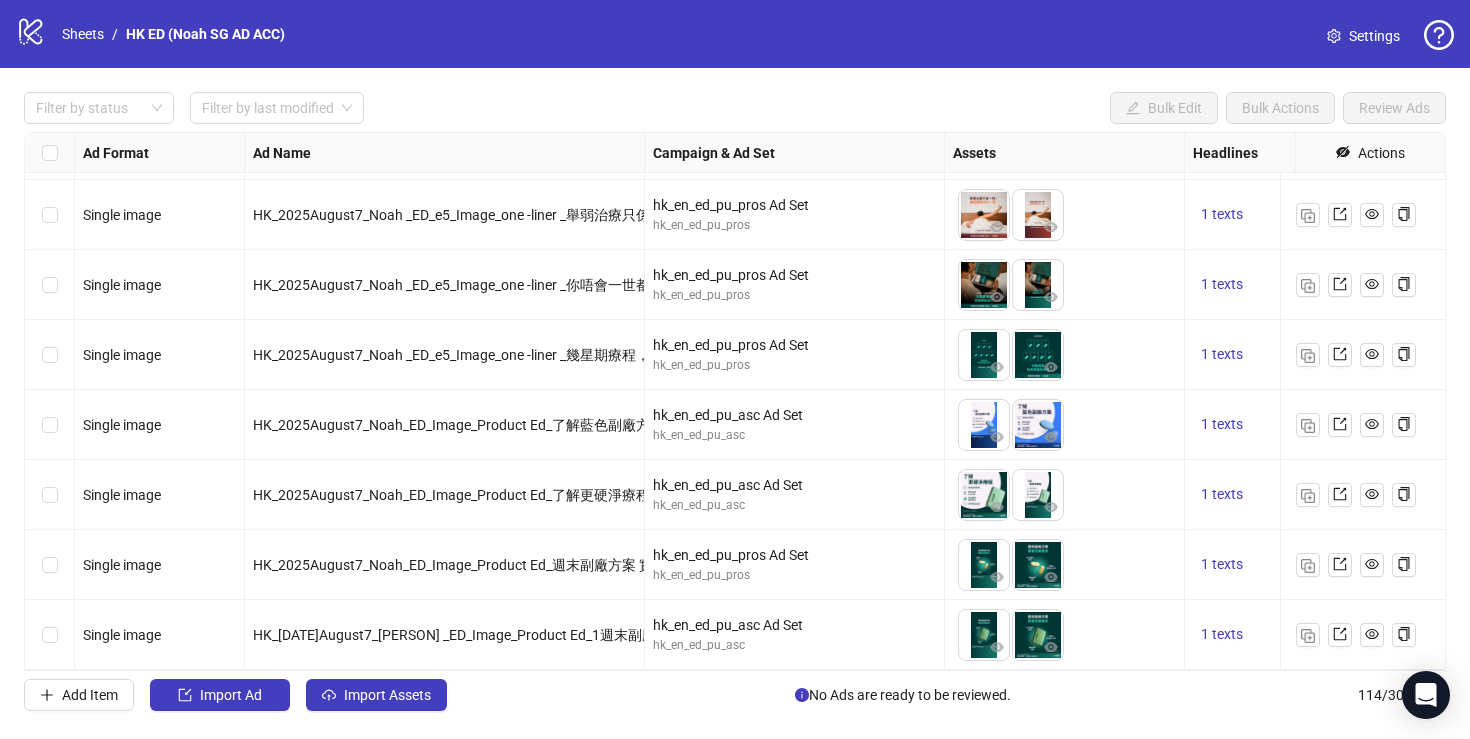 click at bounding box center (50, 425) 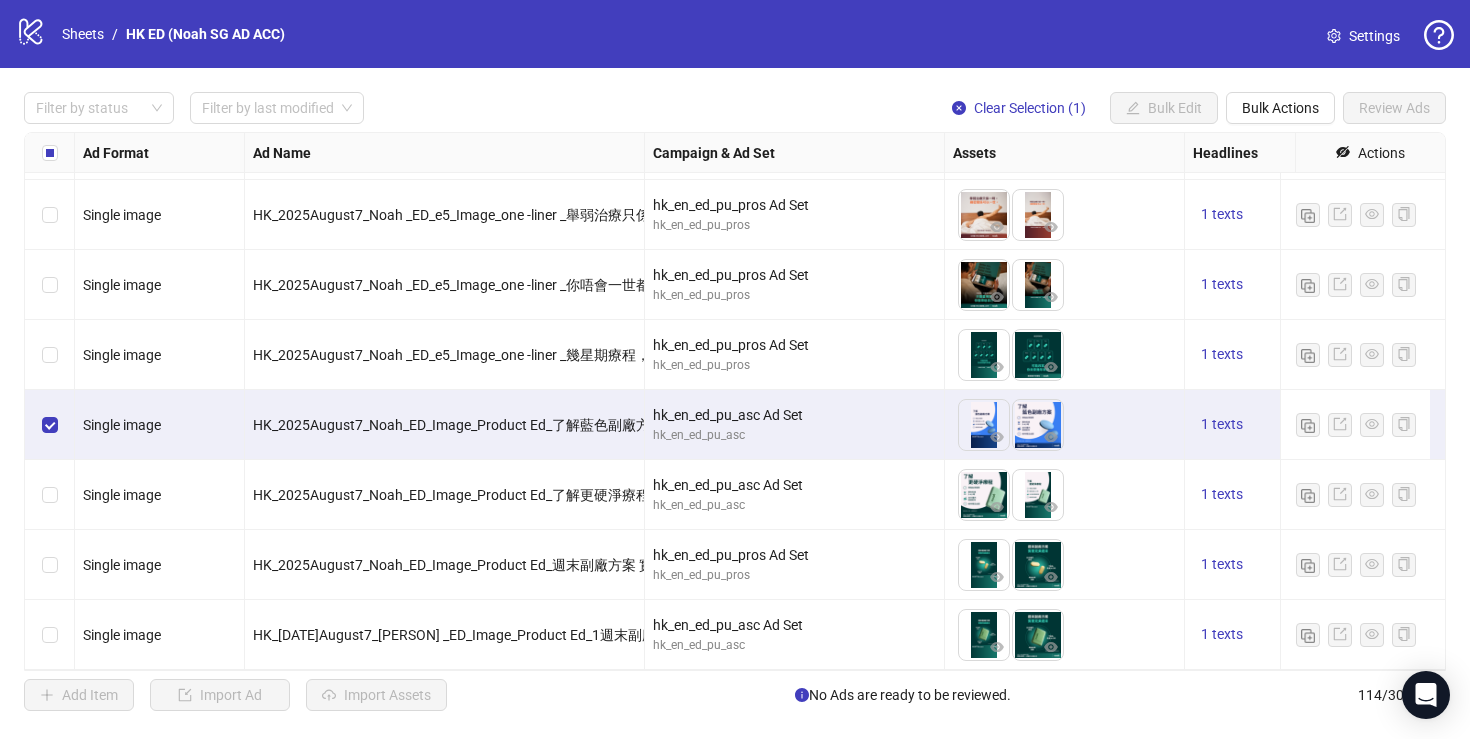 drag, startPoint x: 57, startPoint y: 473, endPoint x: 55, endPoint y: 515, distance: 42.047592 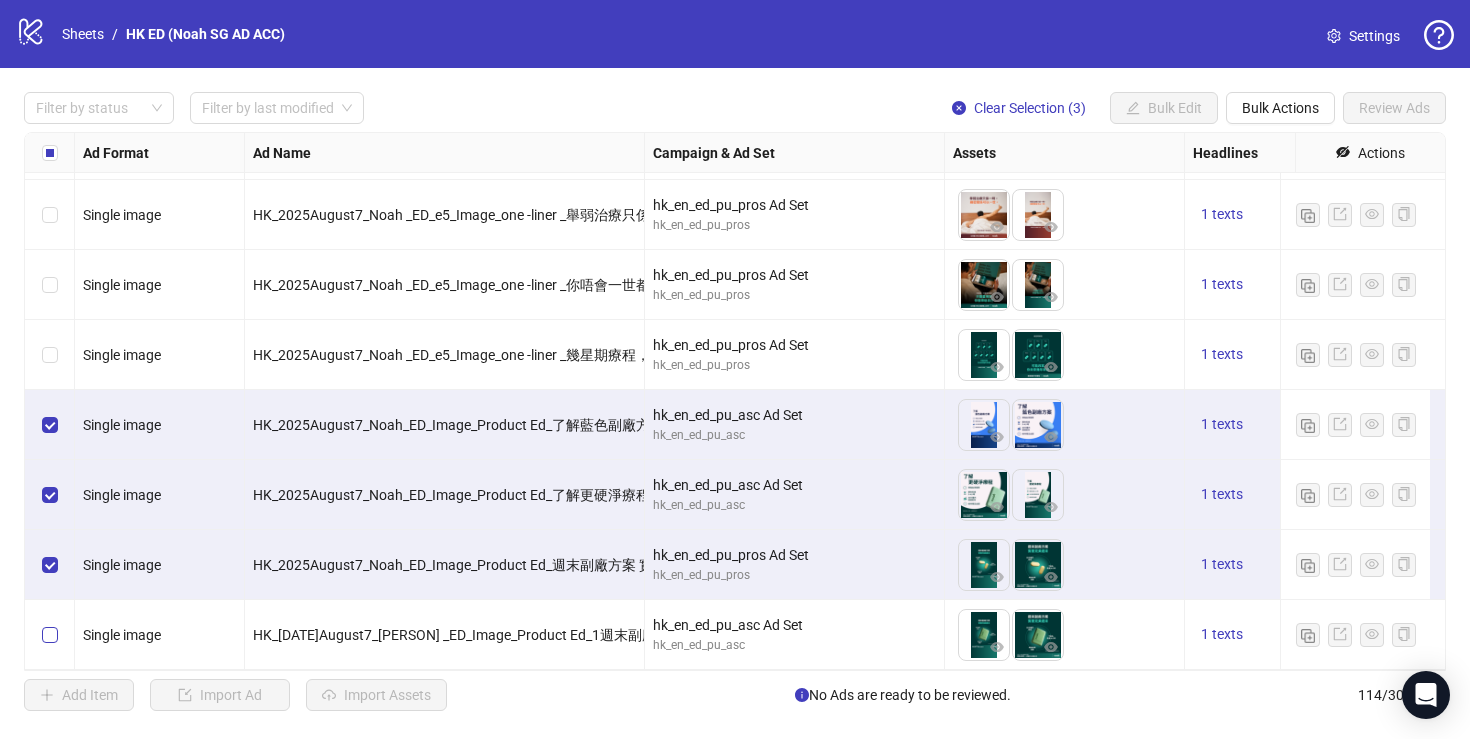 click at bounding box center [50, 635] 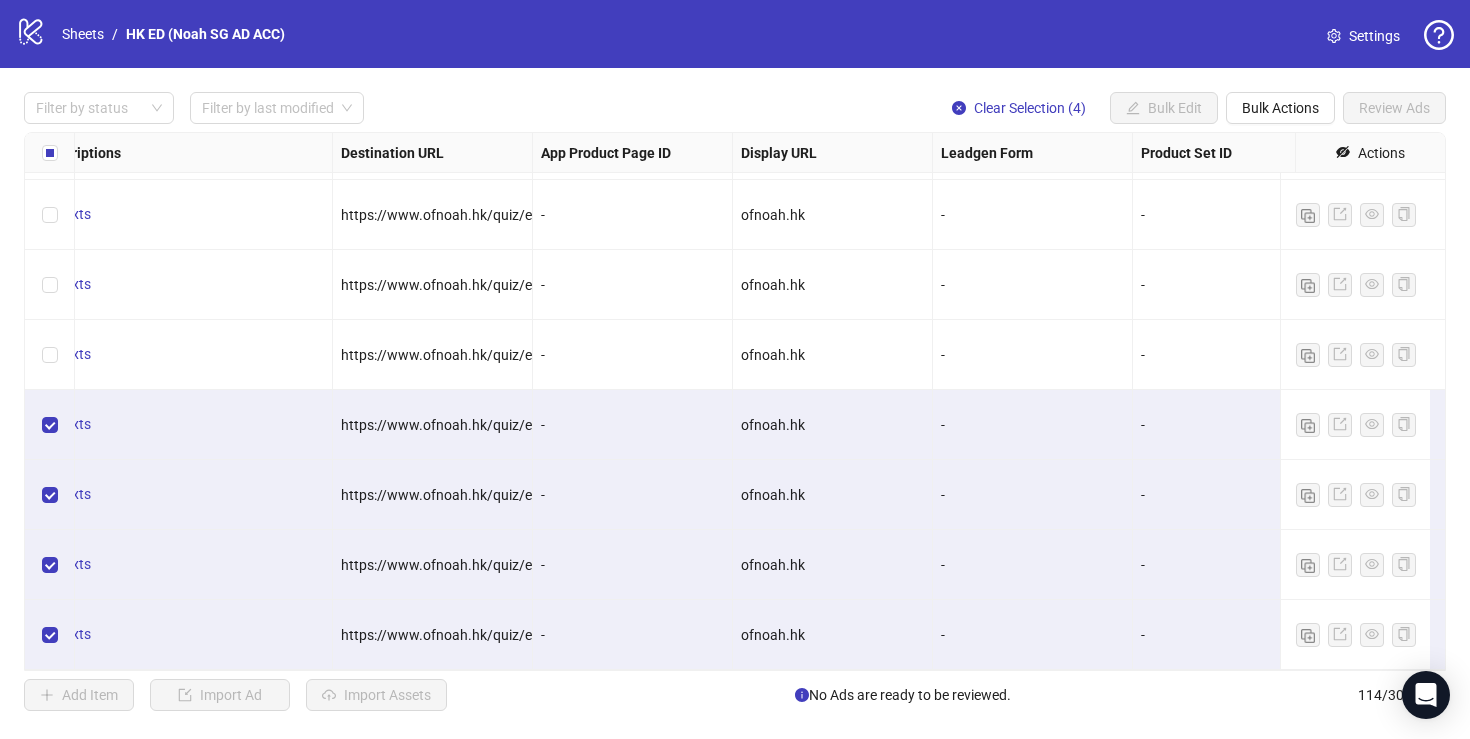 scroll, scrollTop: 7498, scrollLeft: 1680, axis: both 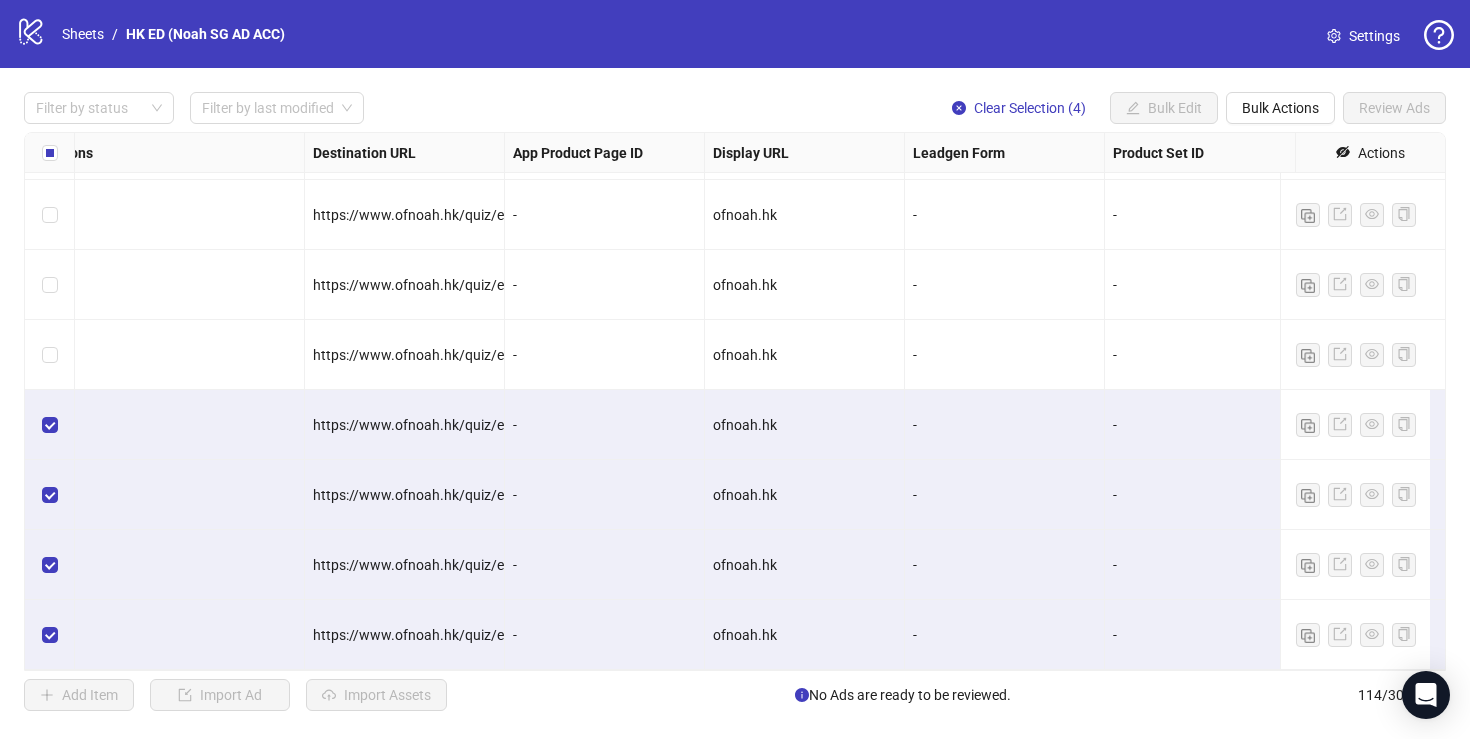 click on "https://www.ofnoah.hk/quiz/ed-quiz" at bounding box center [427, 425] 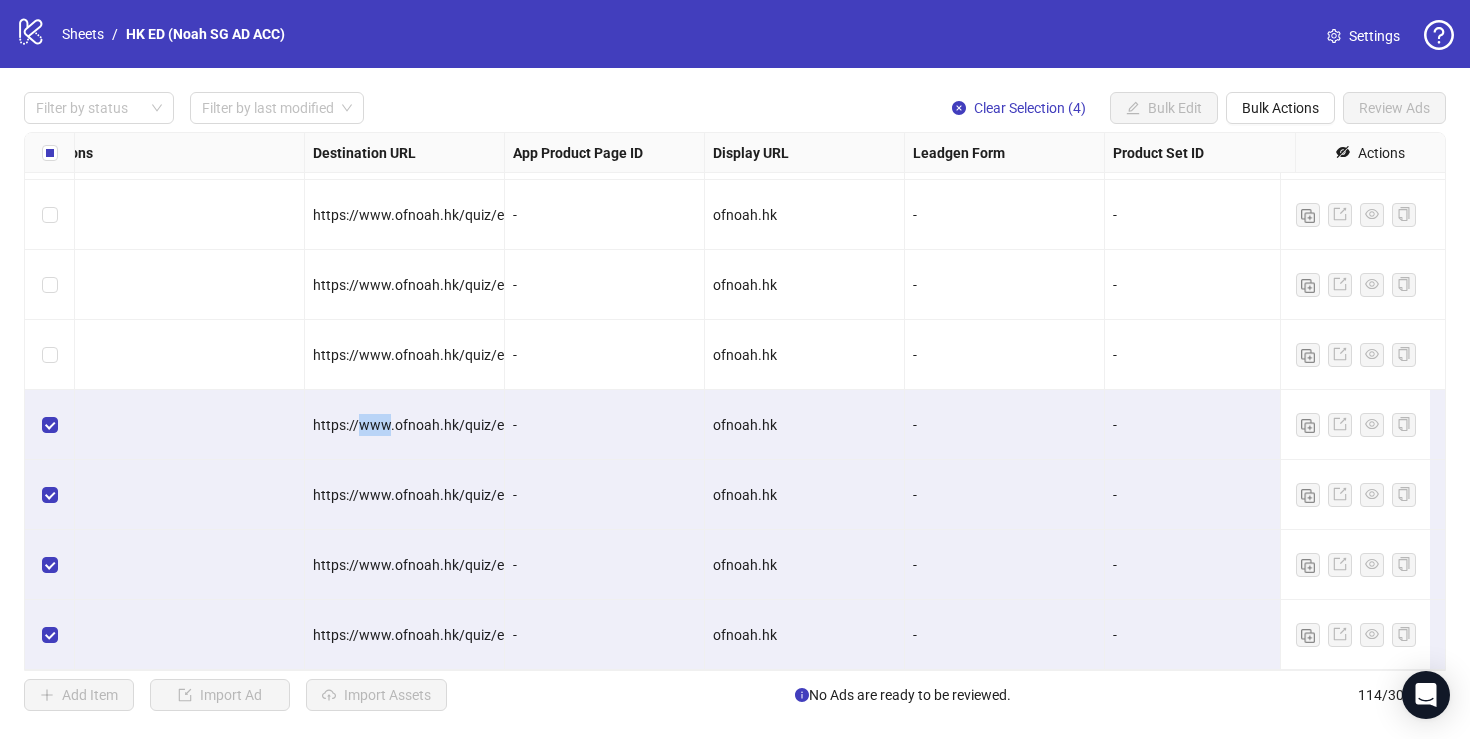 click on "https://www.ofnoah.hk/quiz/ed-quiz" at bounding box center [427, 425] 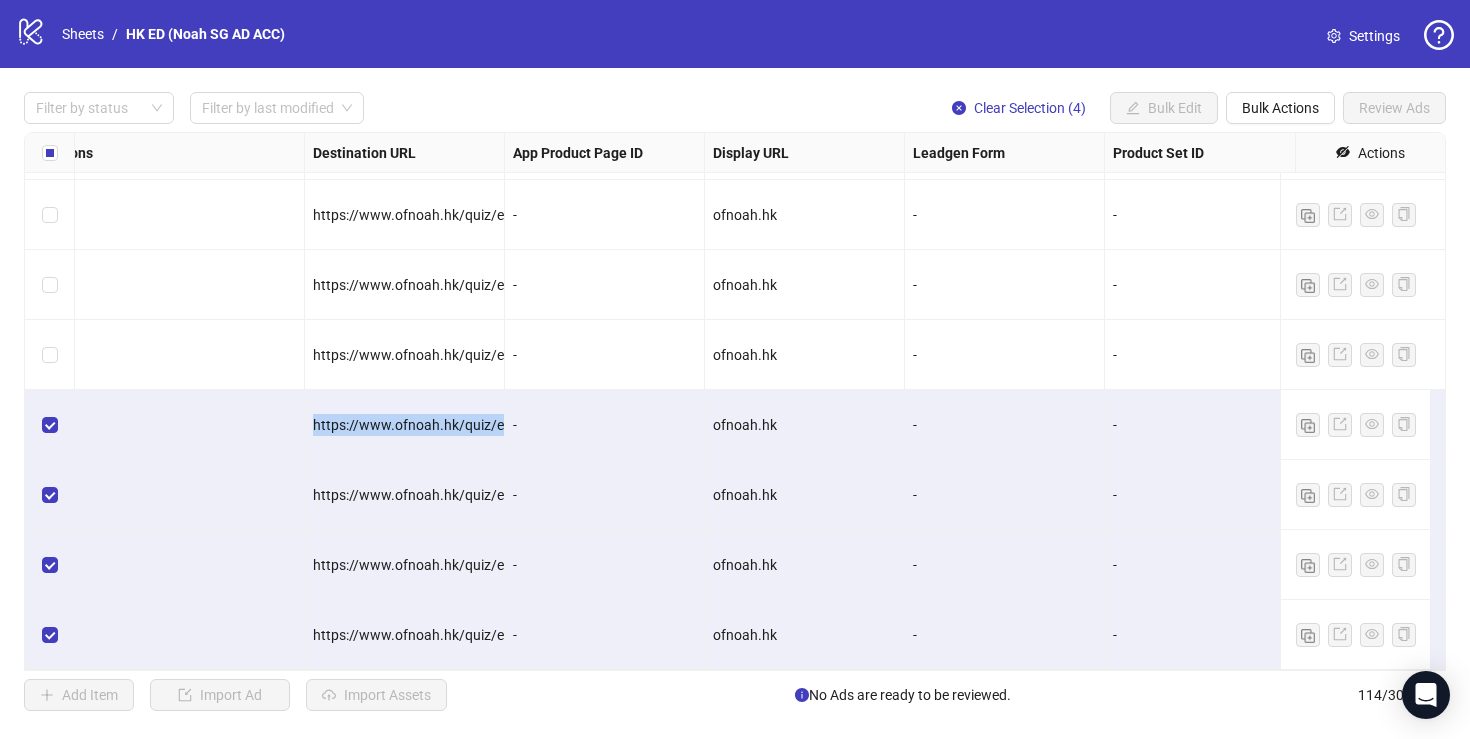 drag, startPoint x: 312, startPoint y: 409, endPoint x: 345, endPoint y: 439, distance: 44.598206 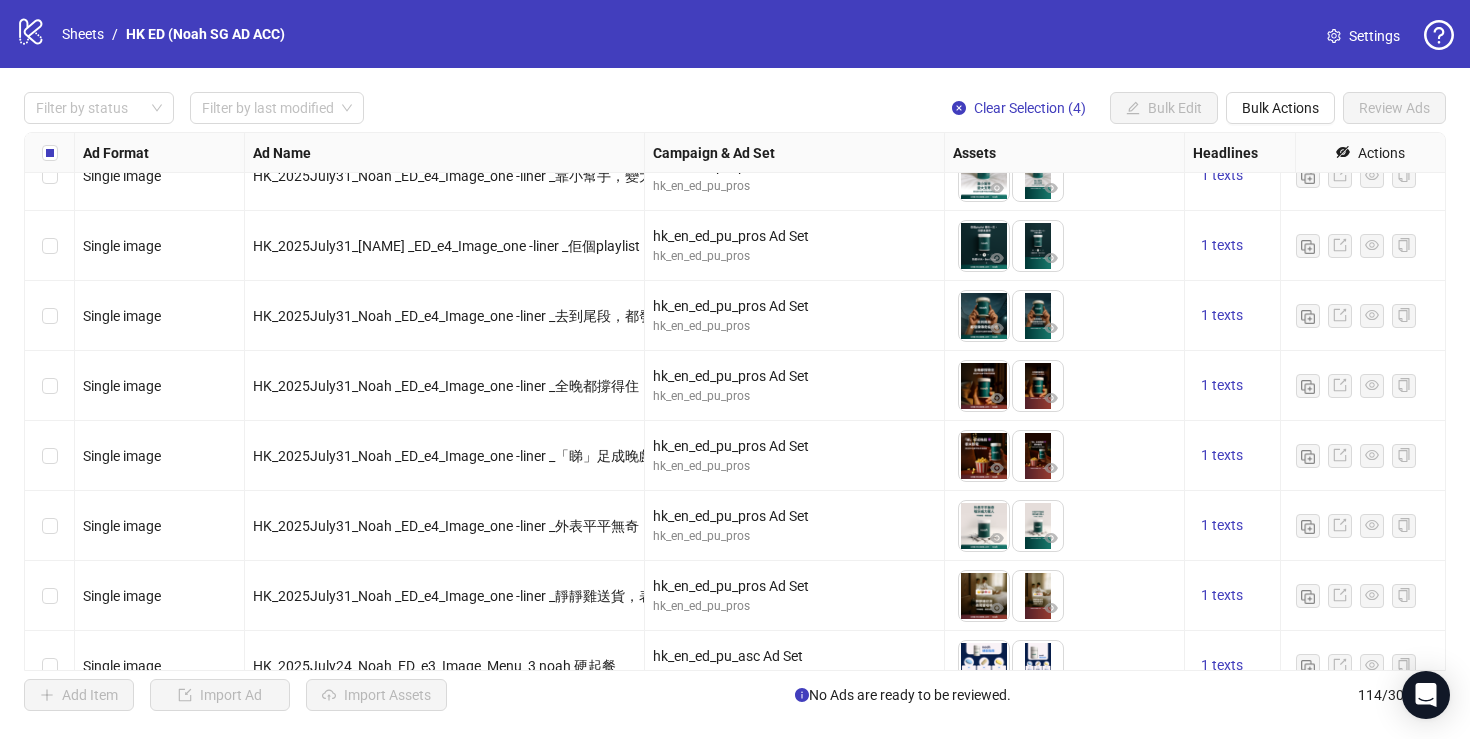 scroll, scrollTop: 7498, scrollLeft: 40, axis: both 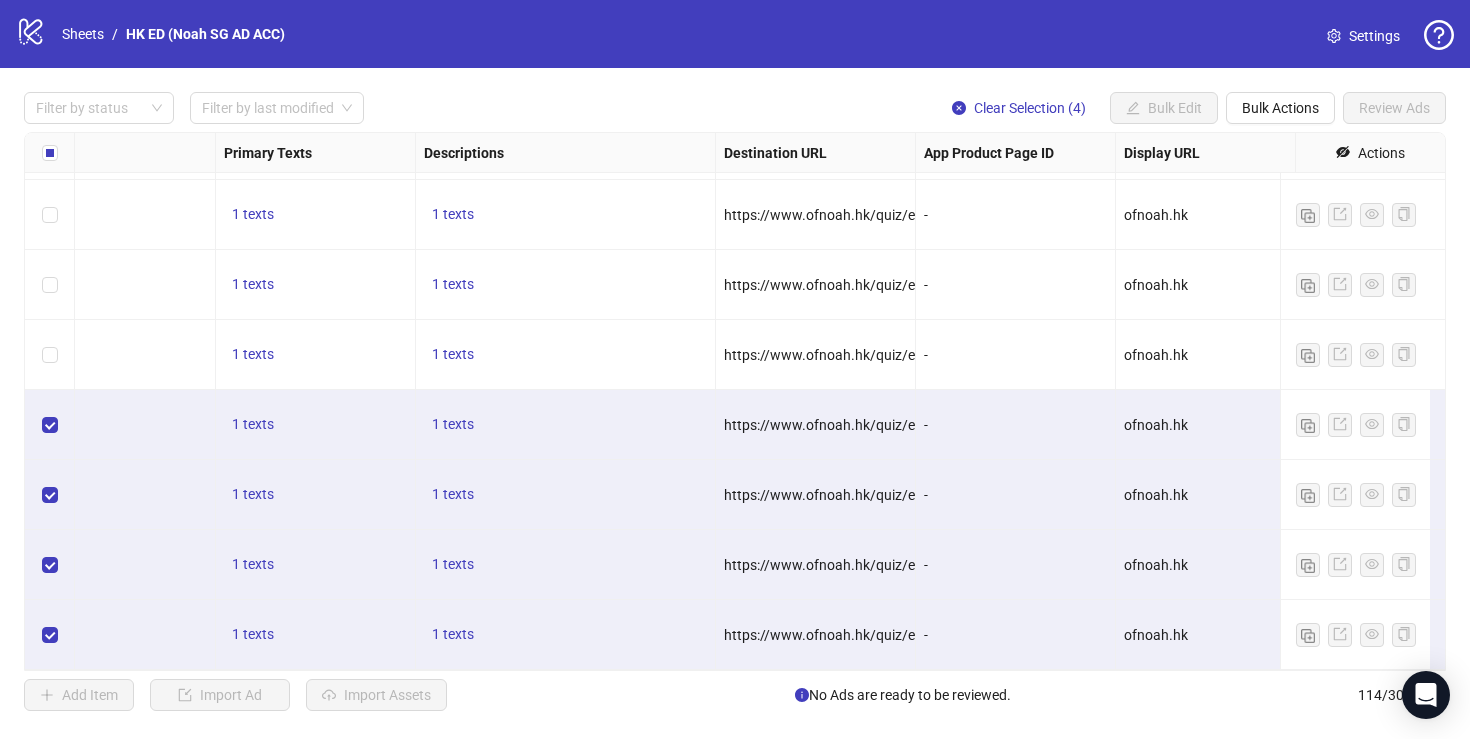 click on "1 texts" at bounding box center (566, 565) 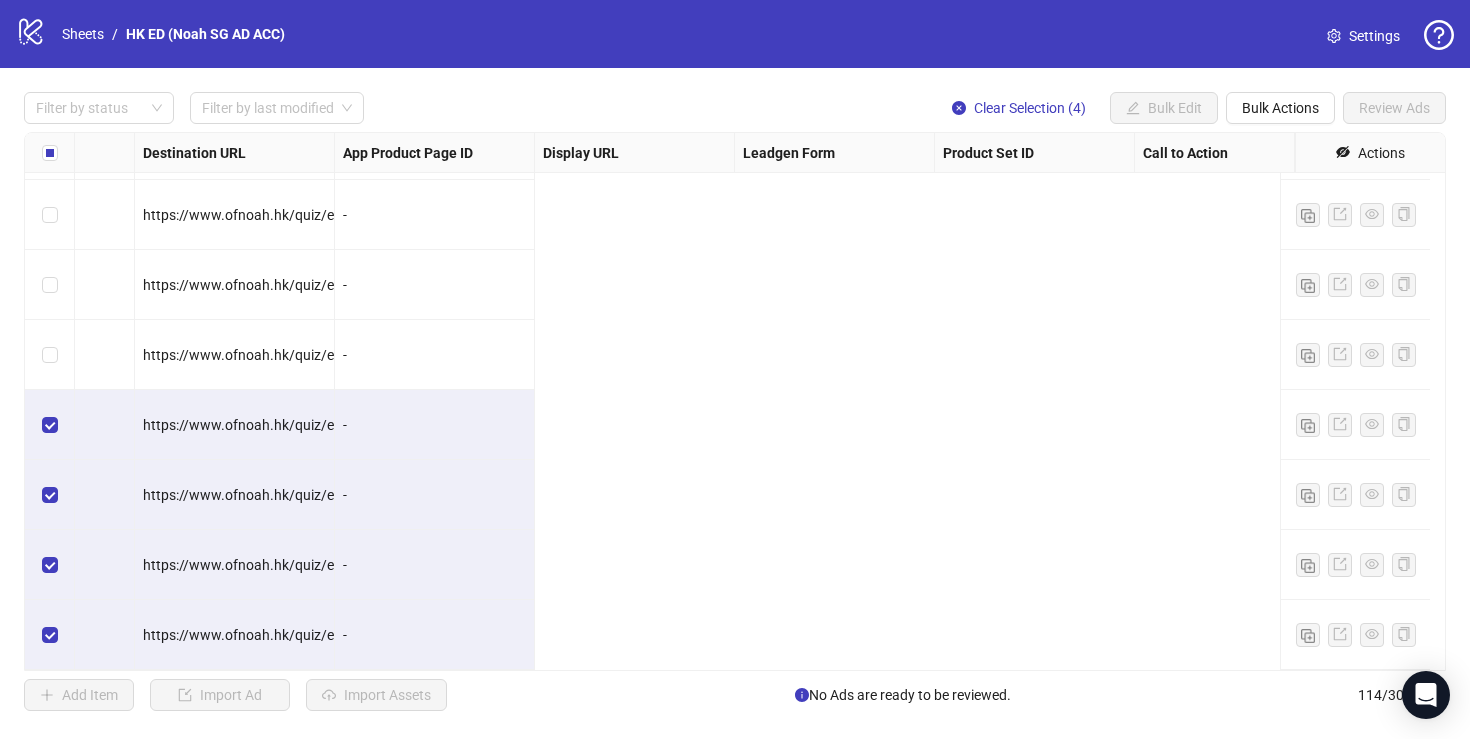 scroll, scrollTop: 7498, scrollLeft: 0, axis: vertical 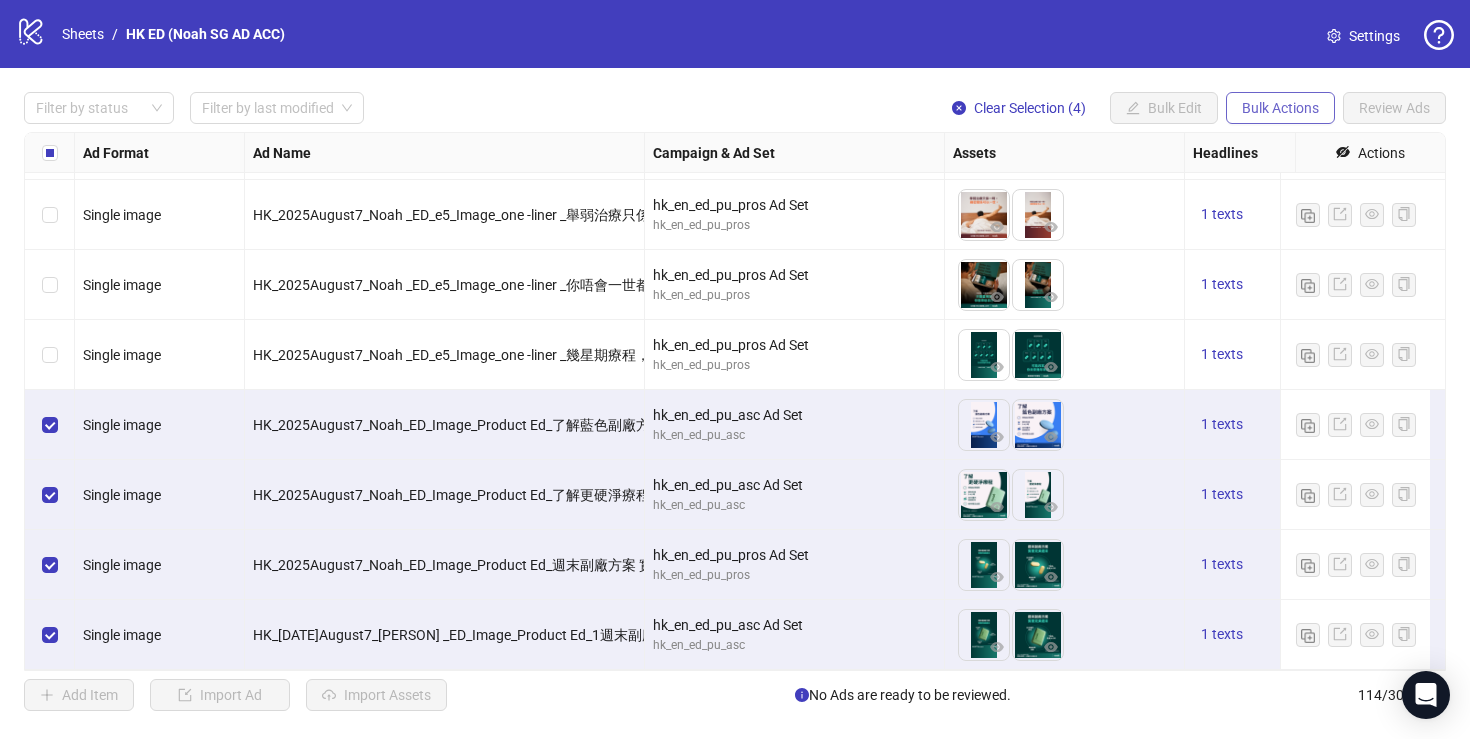 click on "Bulk Actions" at bounding box center (1280, 108) 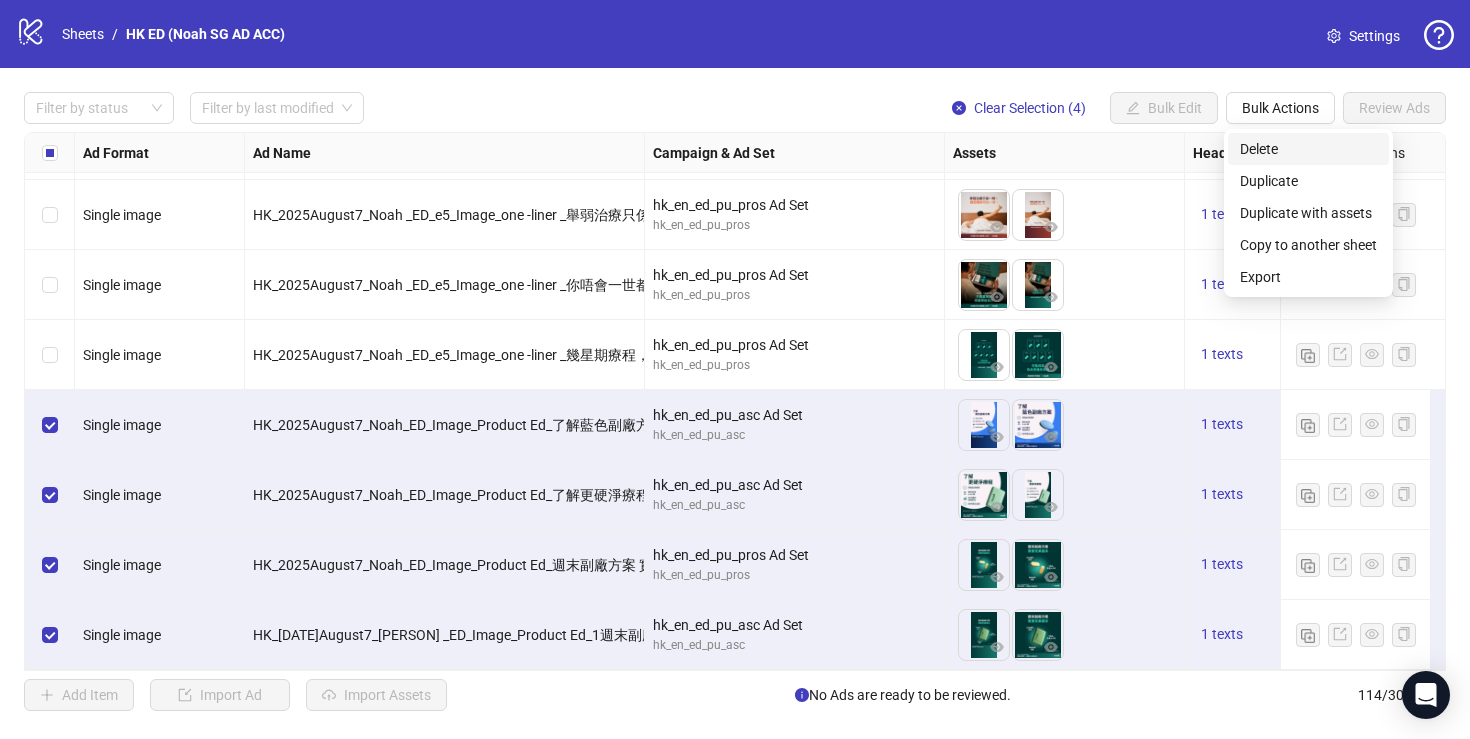 click on "Delete" at bounding box center [1308, 149] 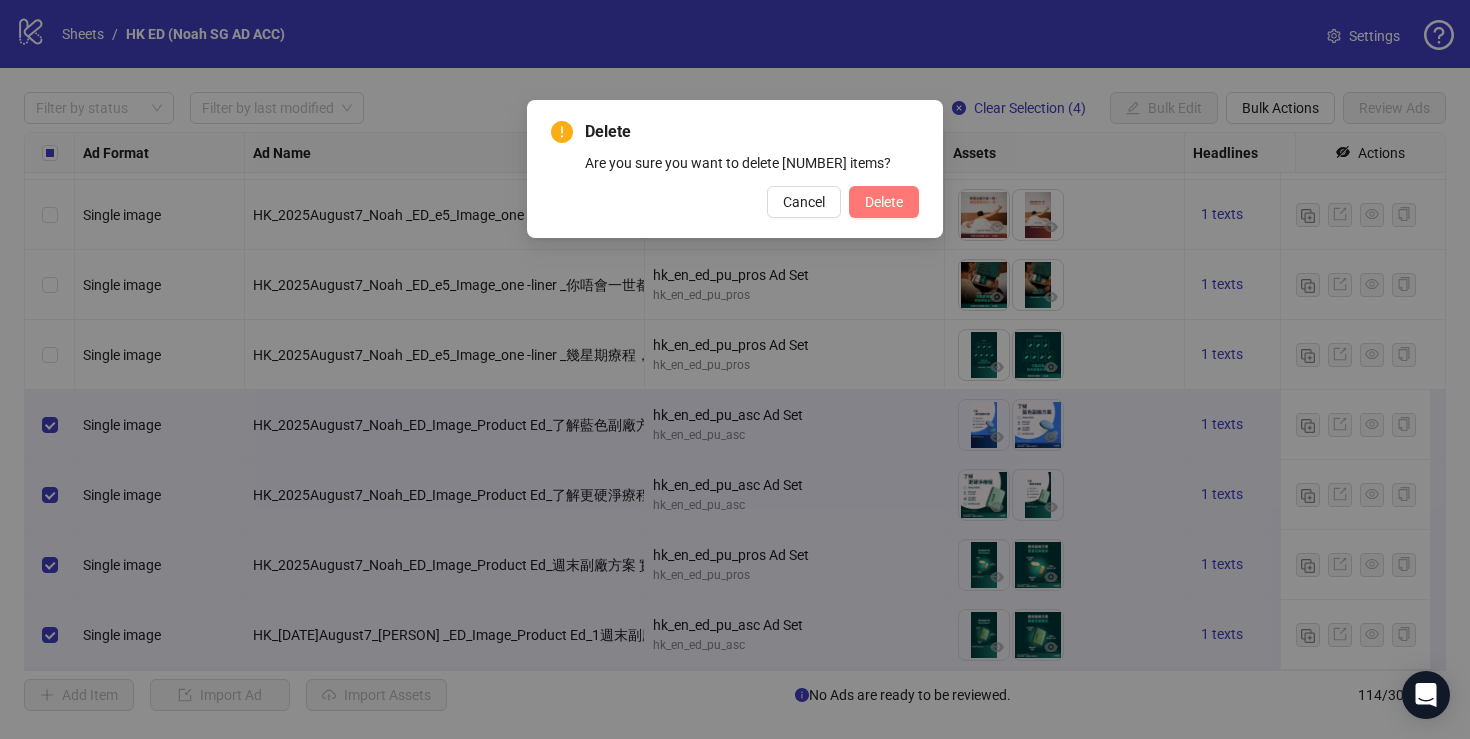 click on "Delete" at bounding box center (884, 202) 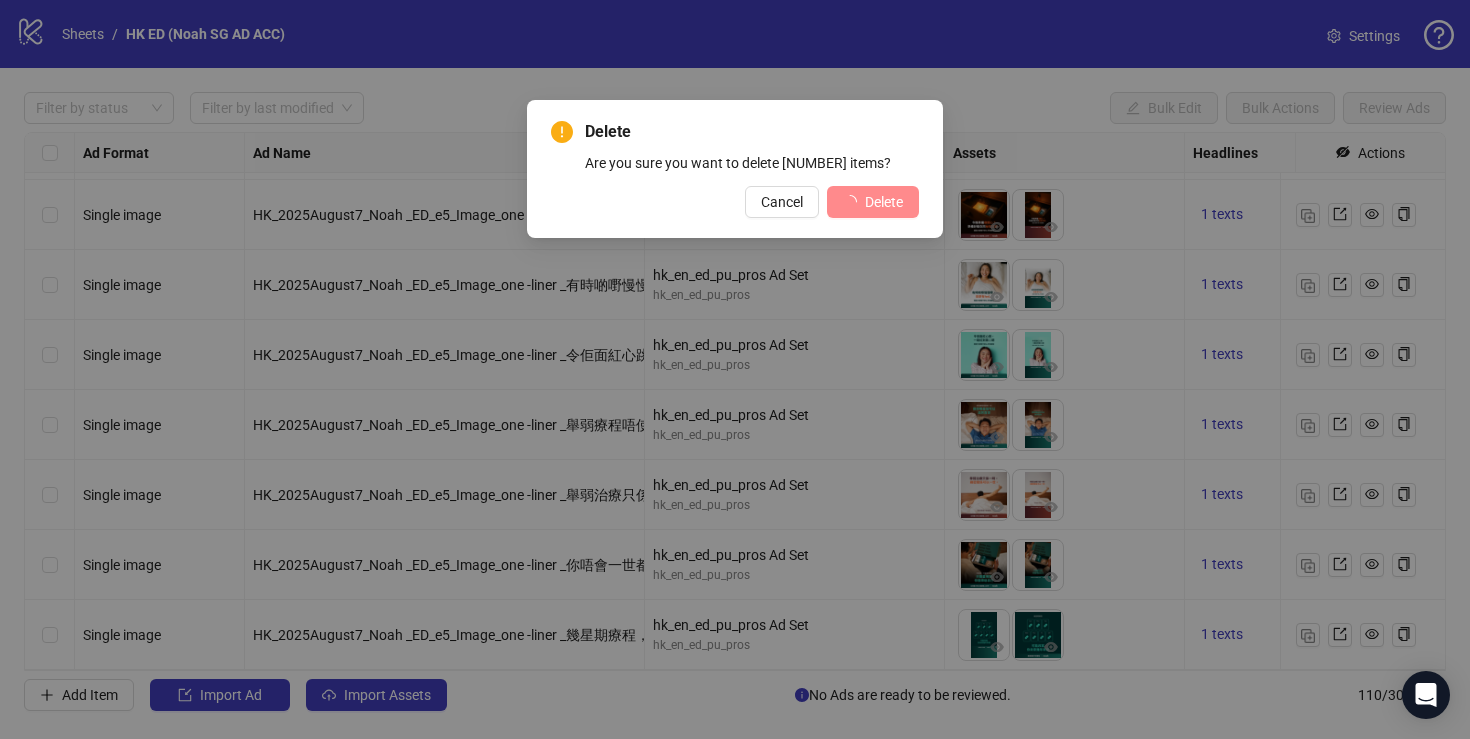 scroll, scrollTop: 7218, scrollLeft: 0, axis: vertical 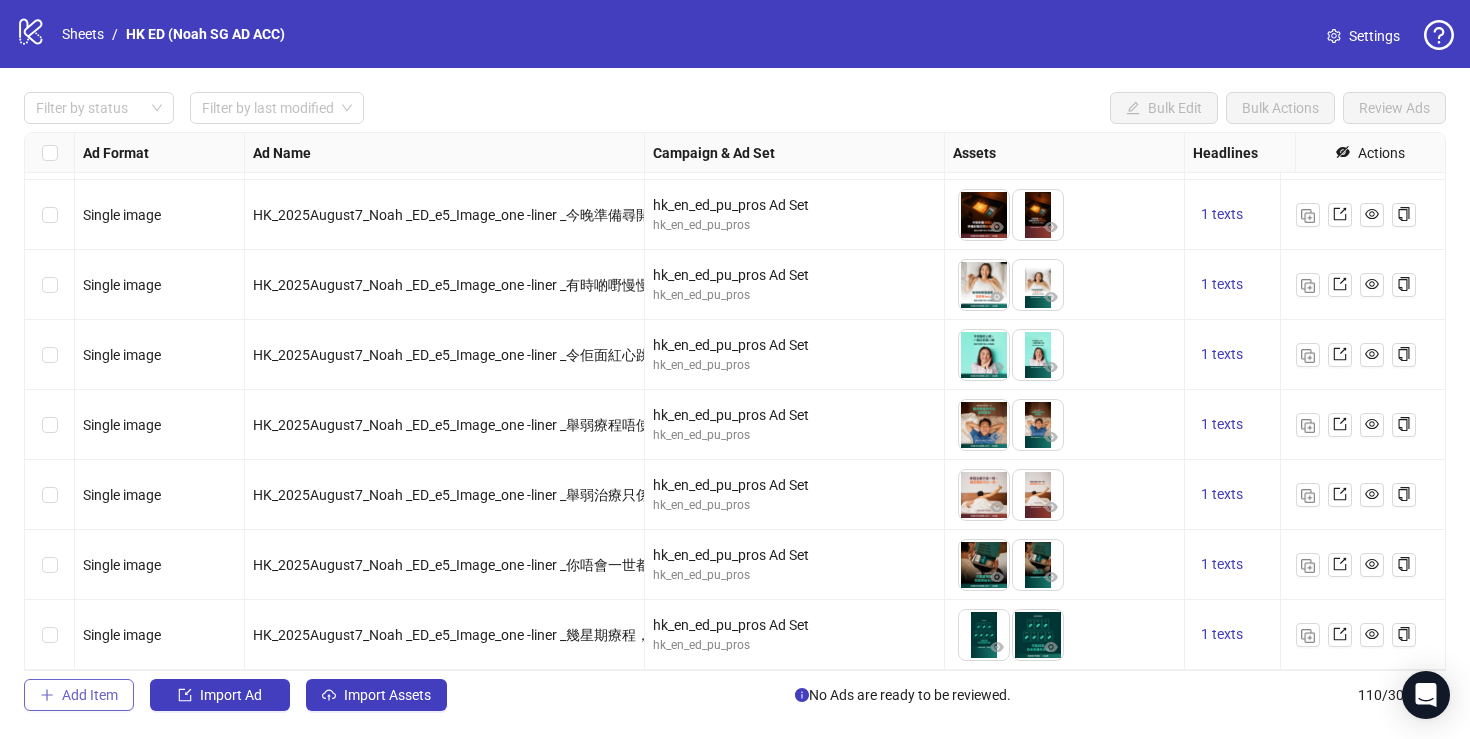 click on "Add Item" at bounding box center [90, 695] 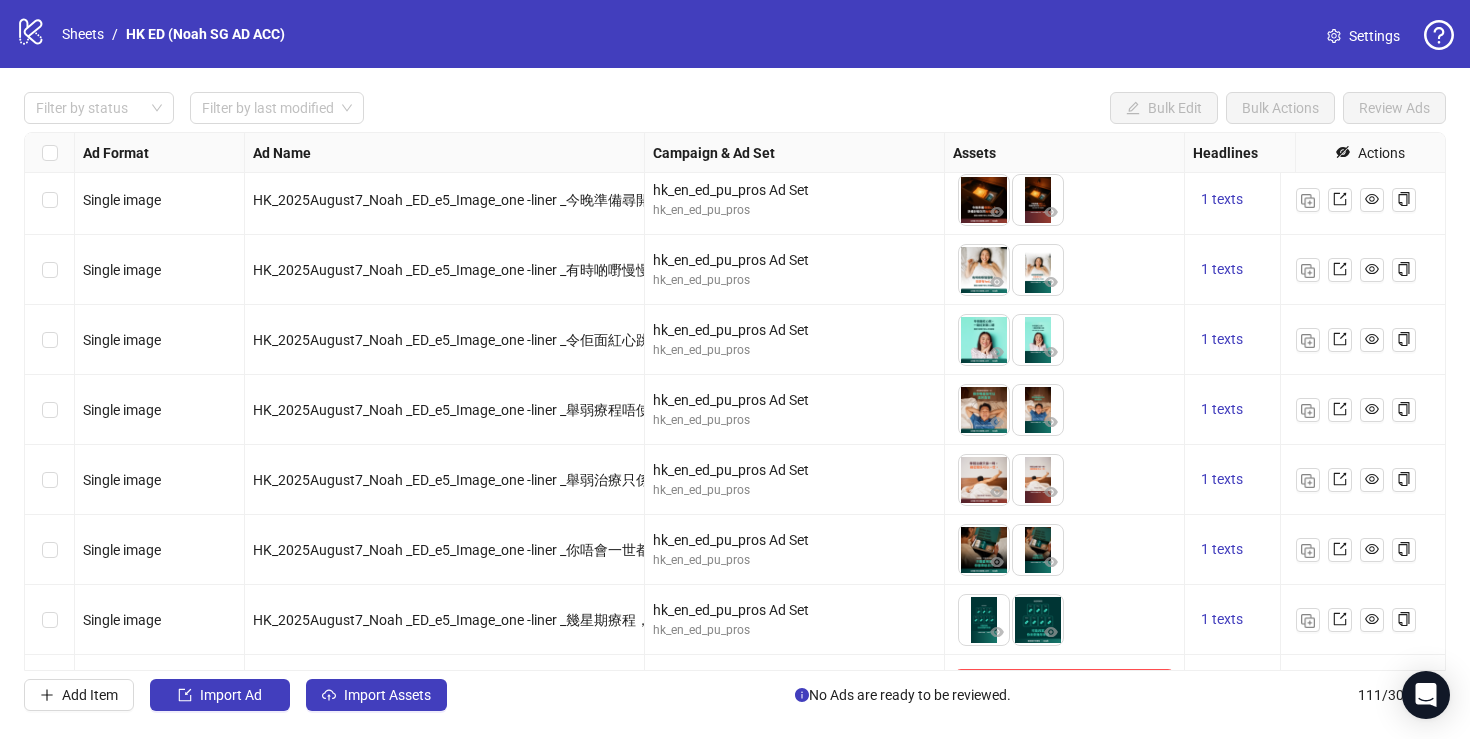 scroll, scrollTop: 7288, scrollLeft: 0, axis: vertical 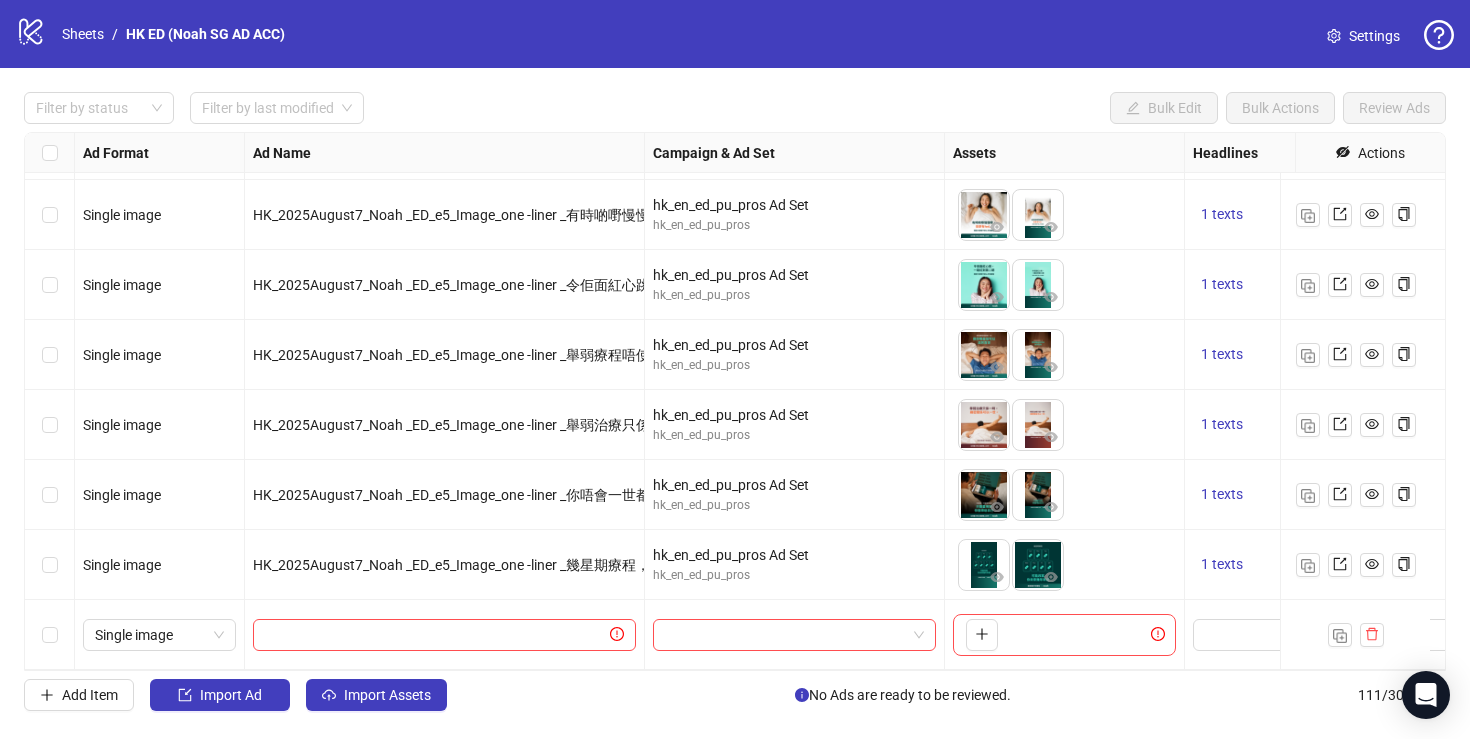 type 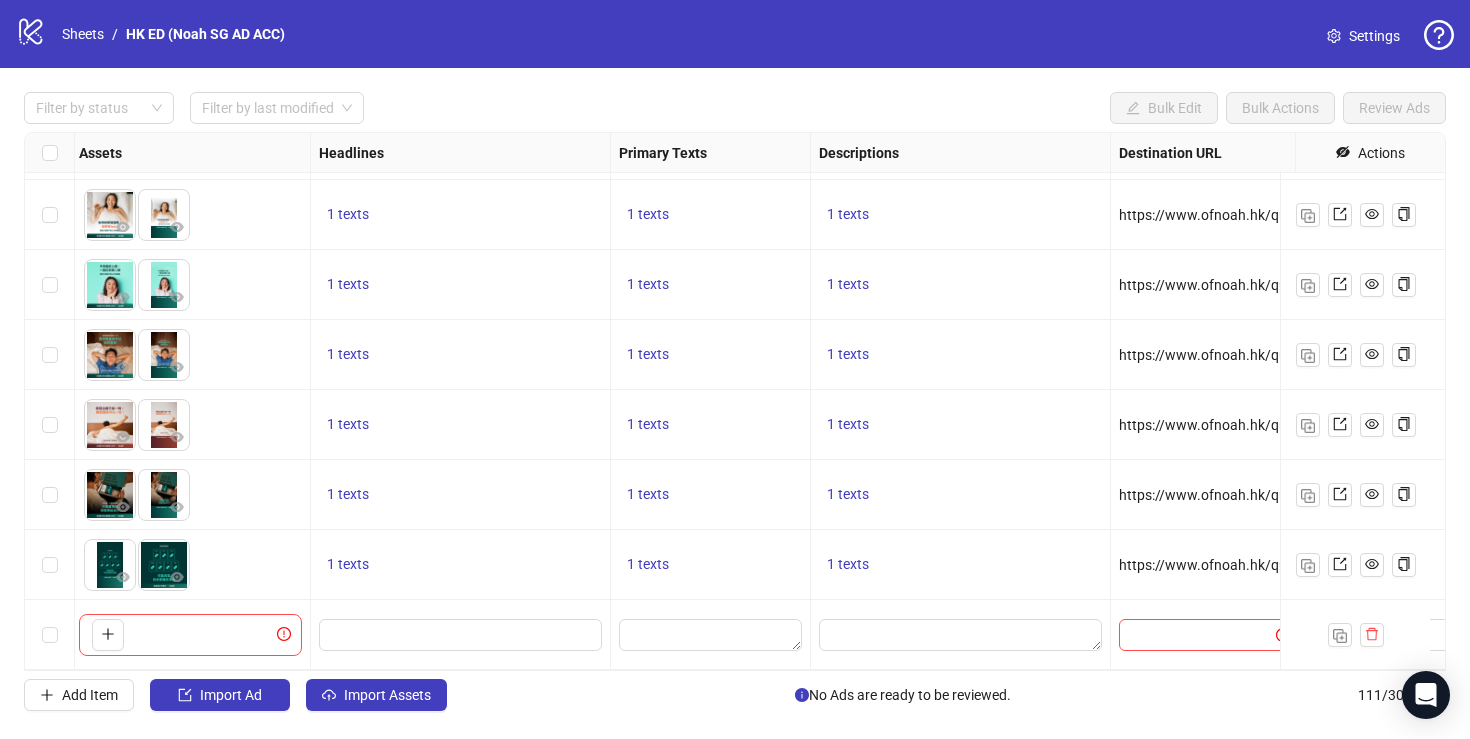 scroll, scrollTop: 7288, scrollLeft: 1160, axis: both 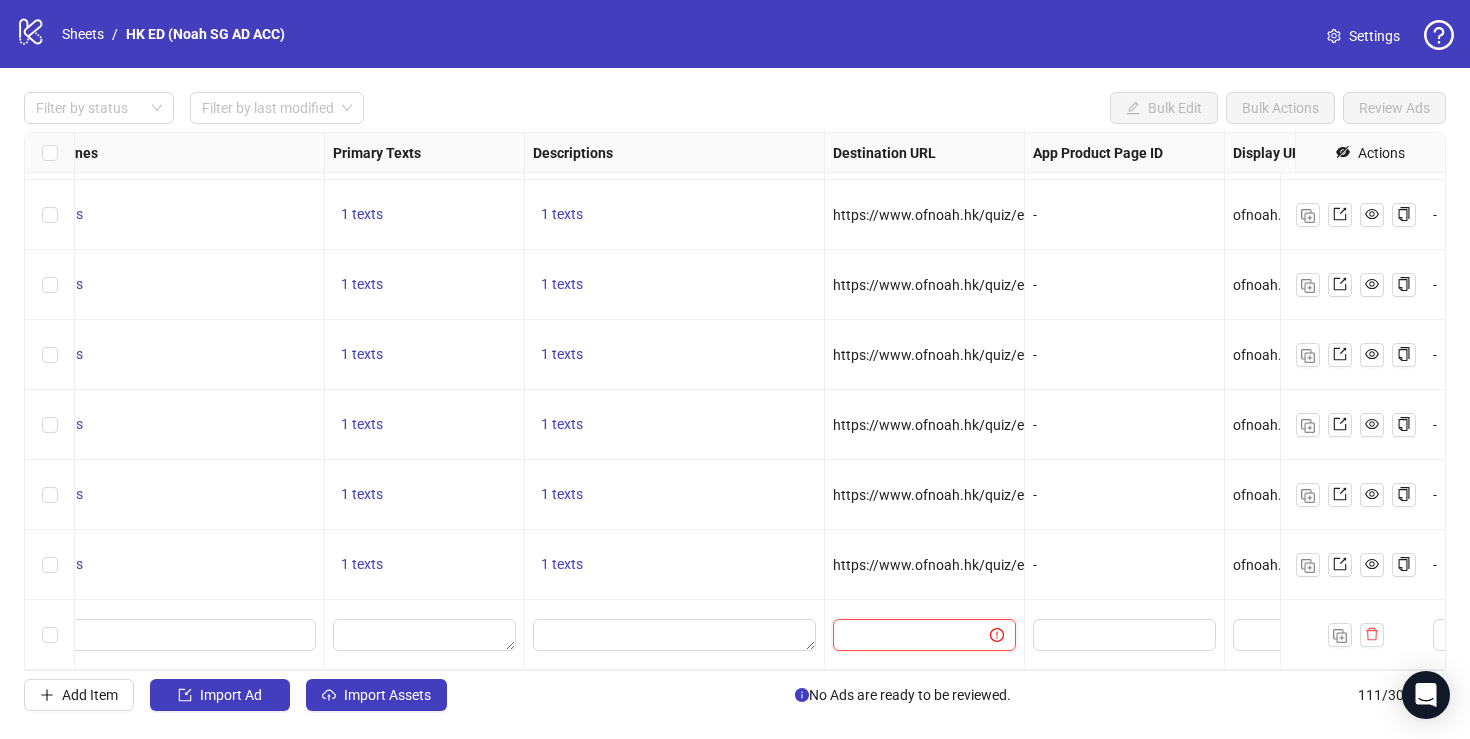 click at bounding box center (903, 635) 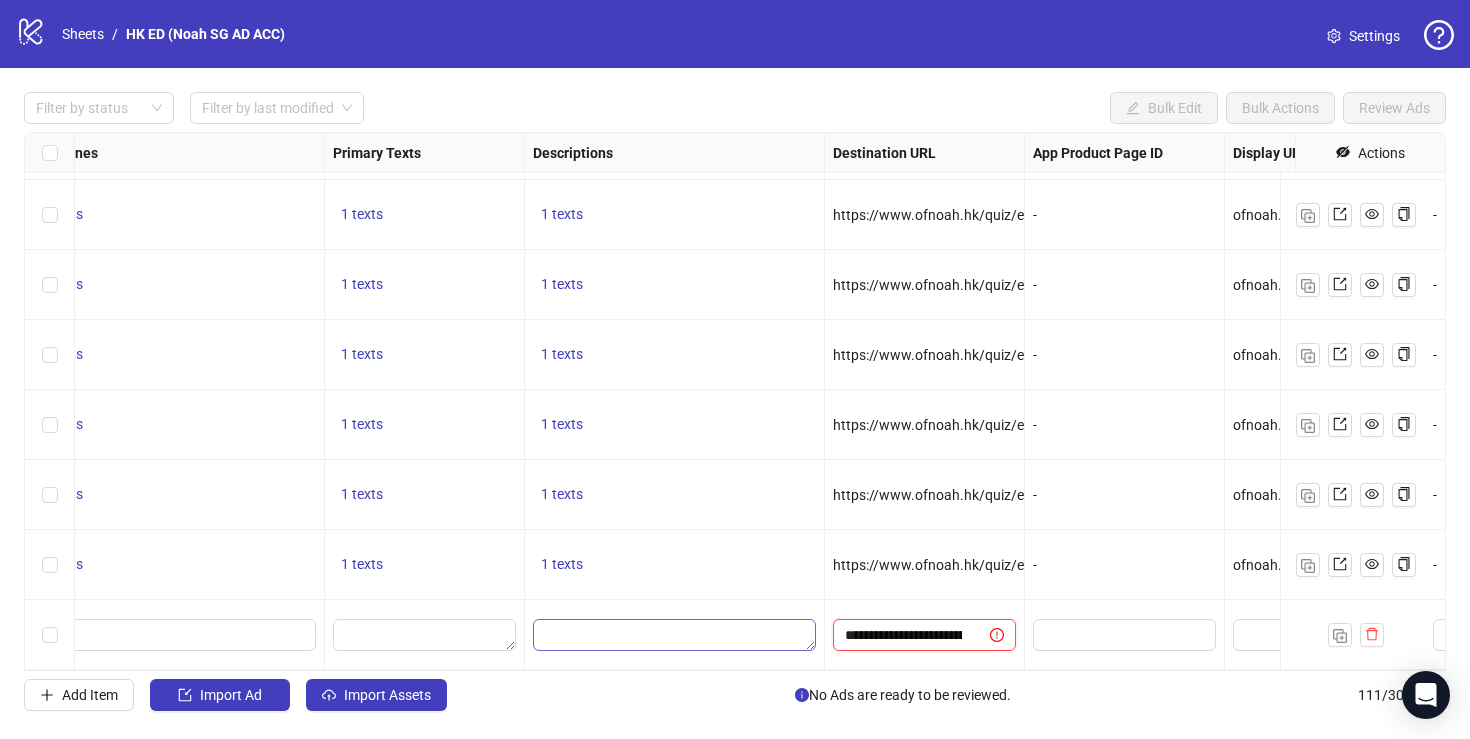 scroll, scrollTop: 0, scrollLeft: 93, axis: horizontal 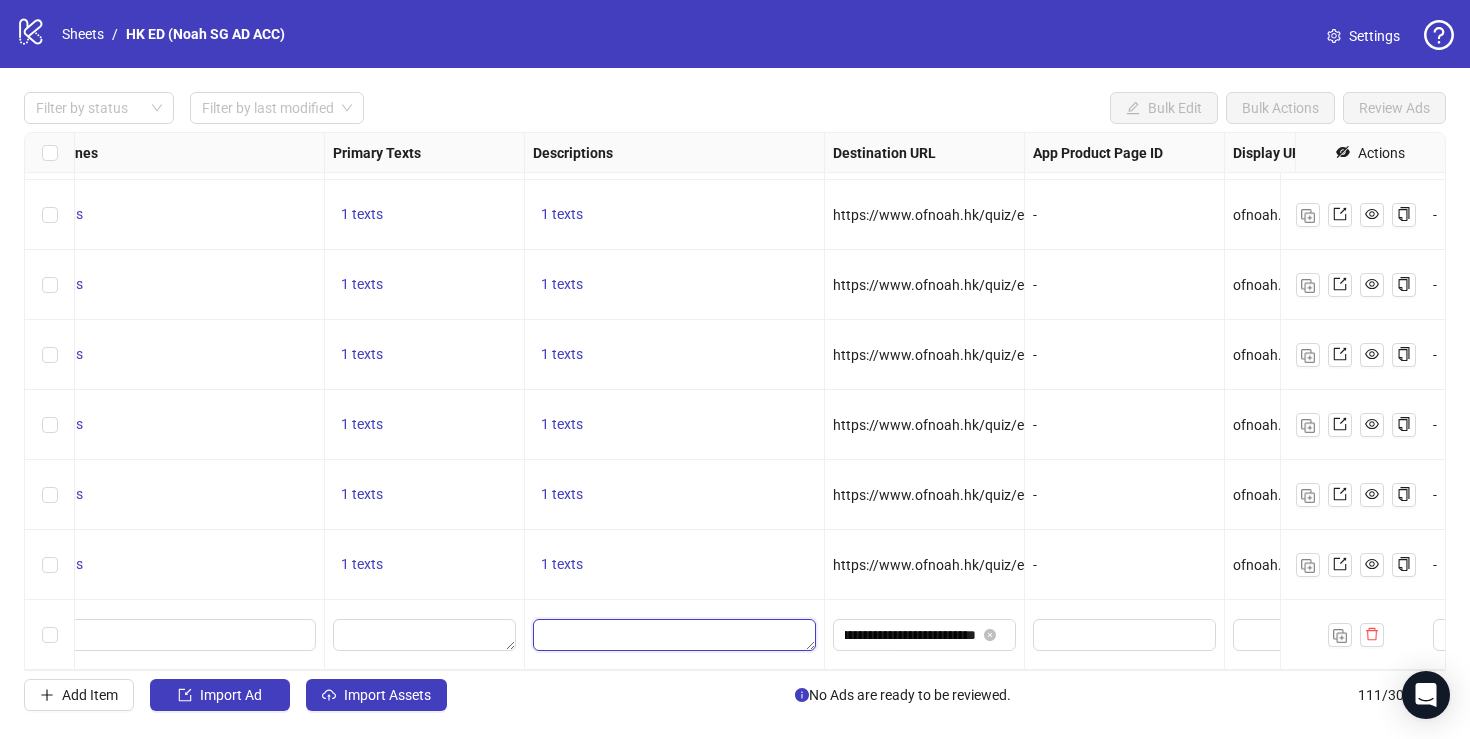 click at bounding box center (674, 635) 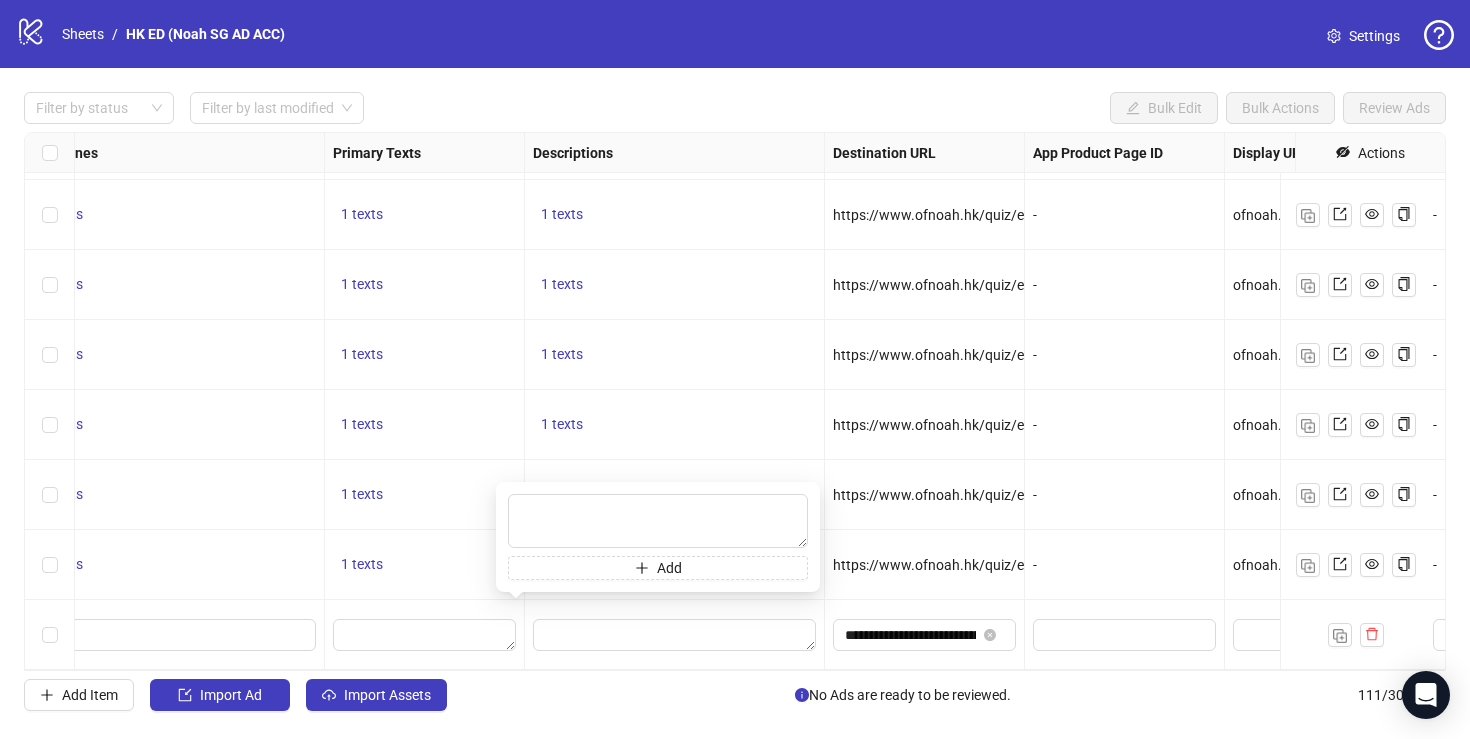 scroll, scrollTop: 7288, scrollLeft: 1440, axis: both 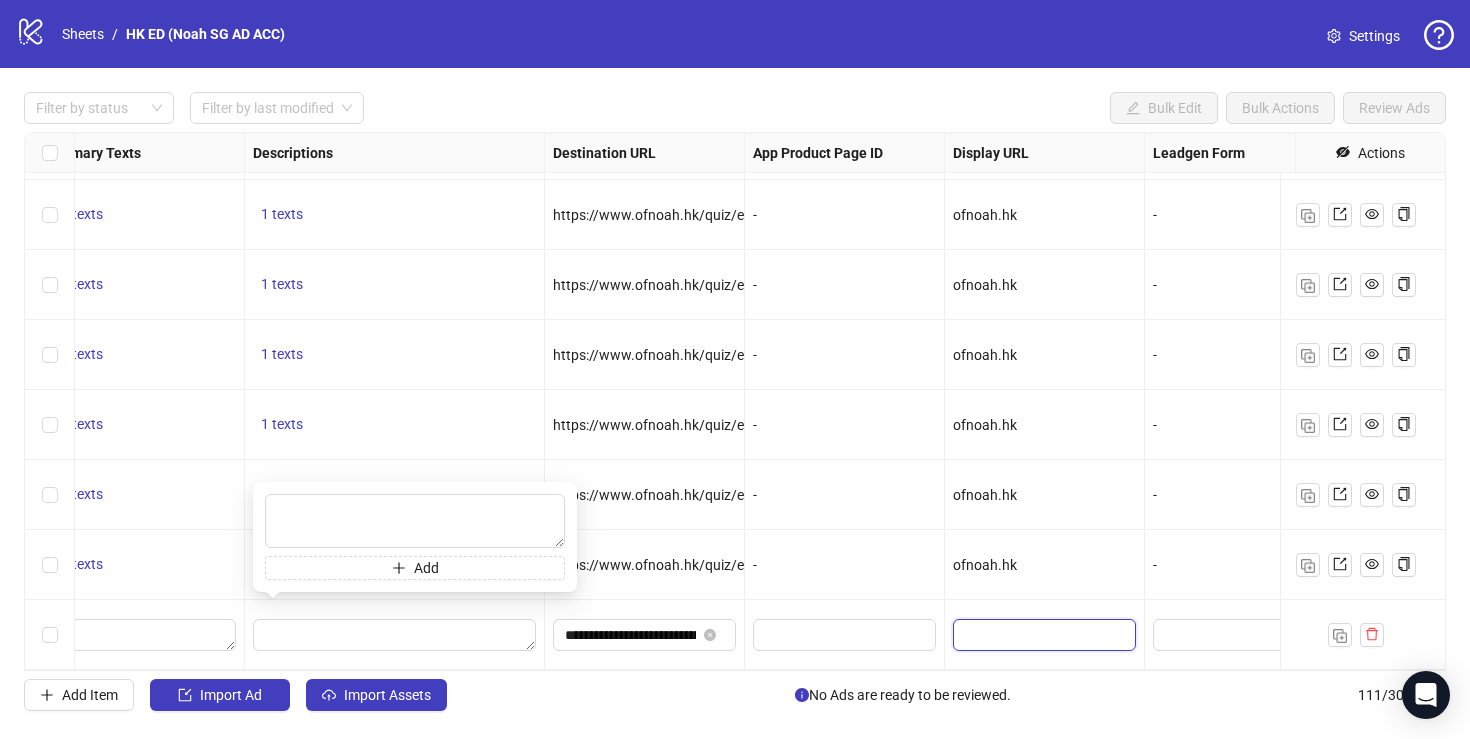 click at bounding box center [1042, 635] 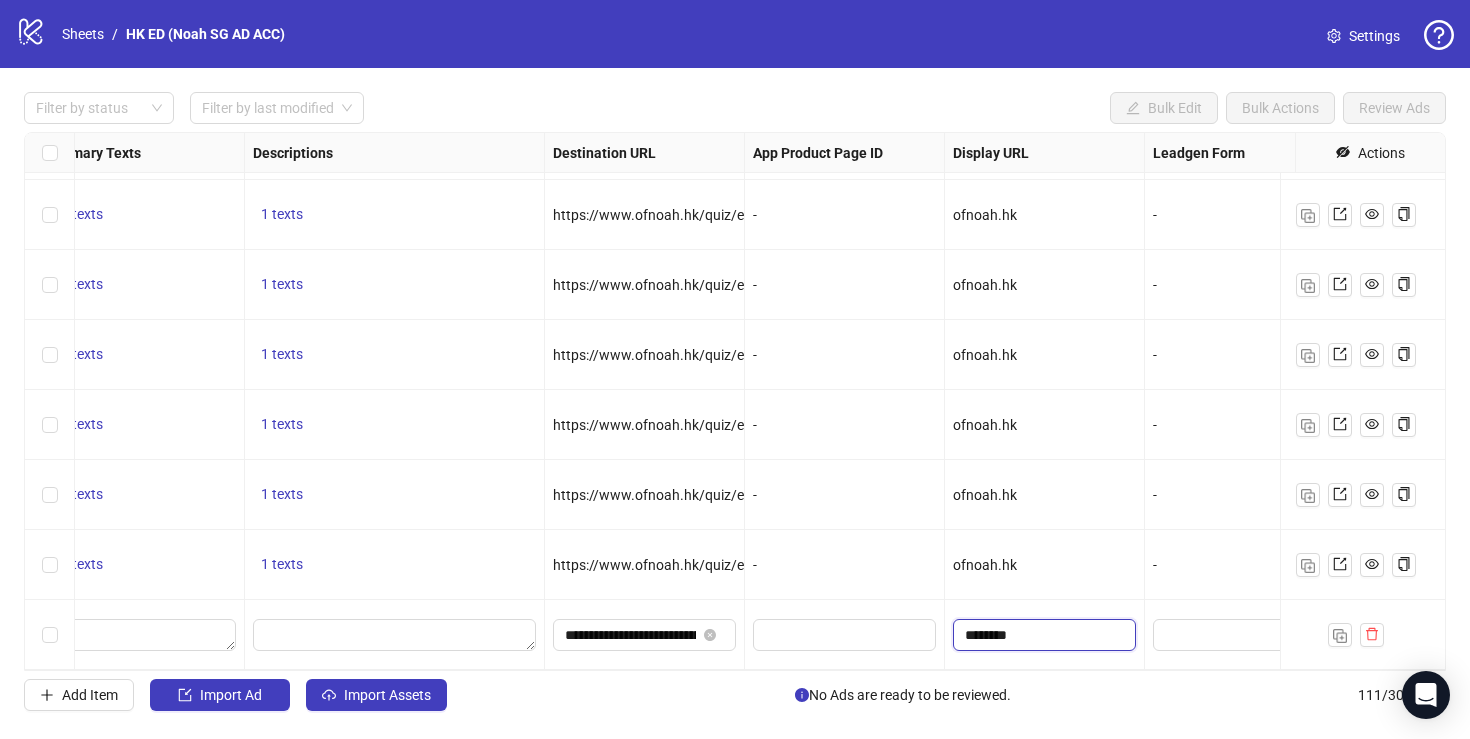 type on "*********" 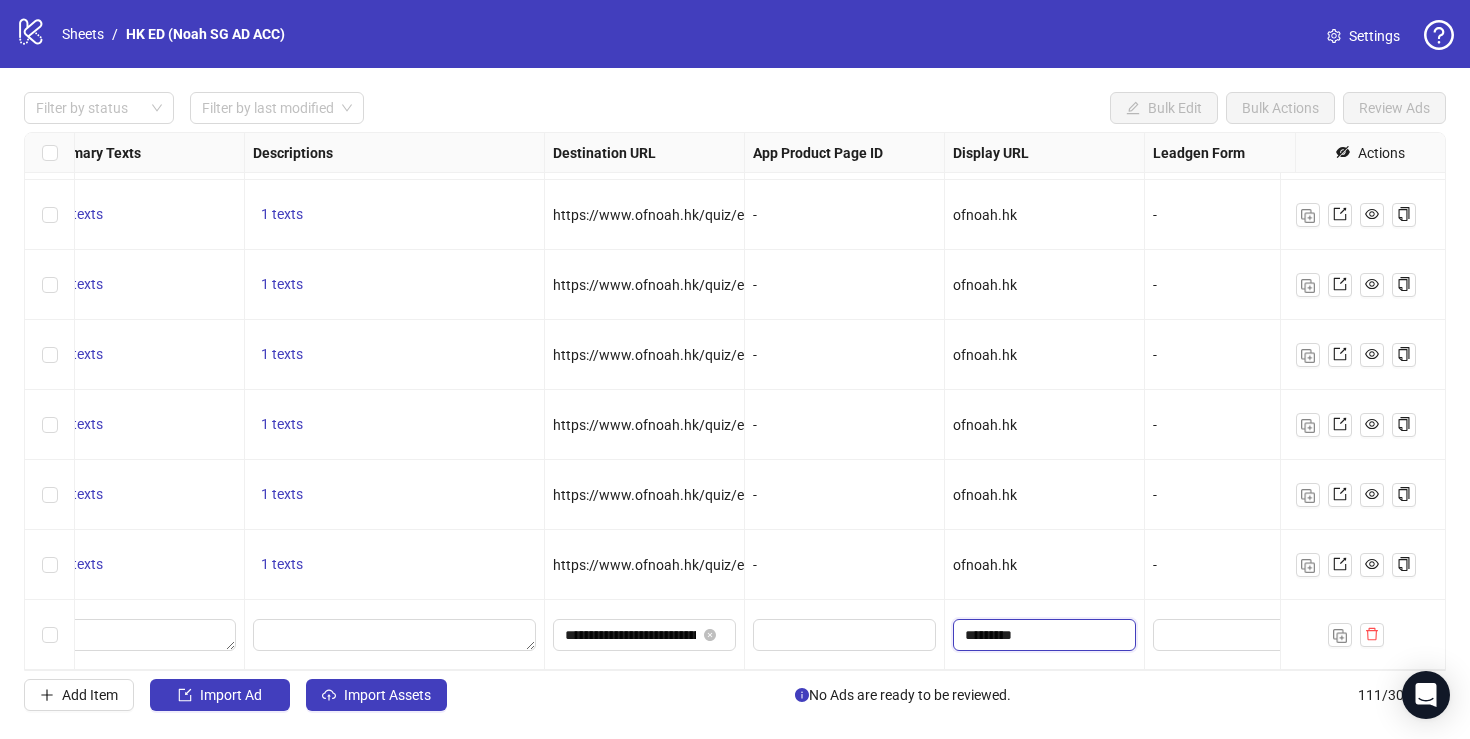 scroll, scrollTop: 7288, scrollLeft: 1865, axis: both 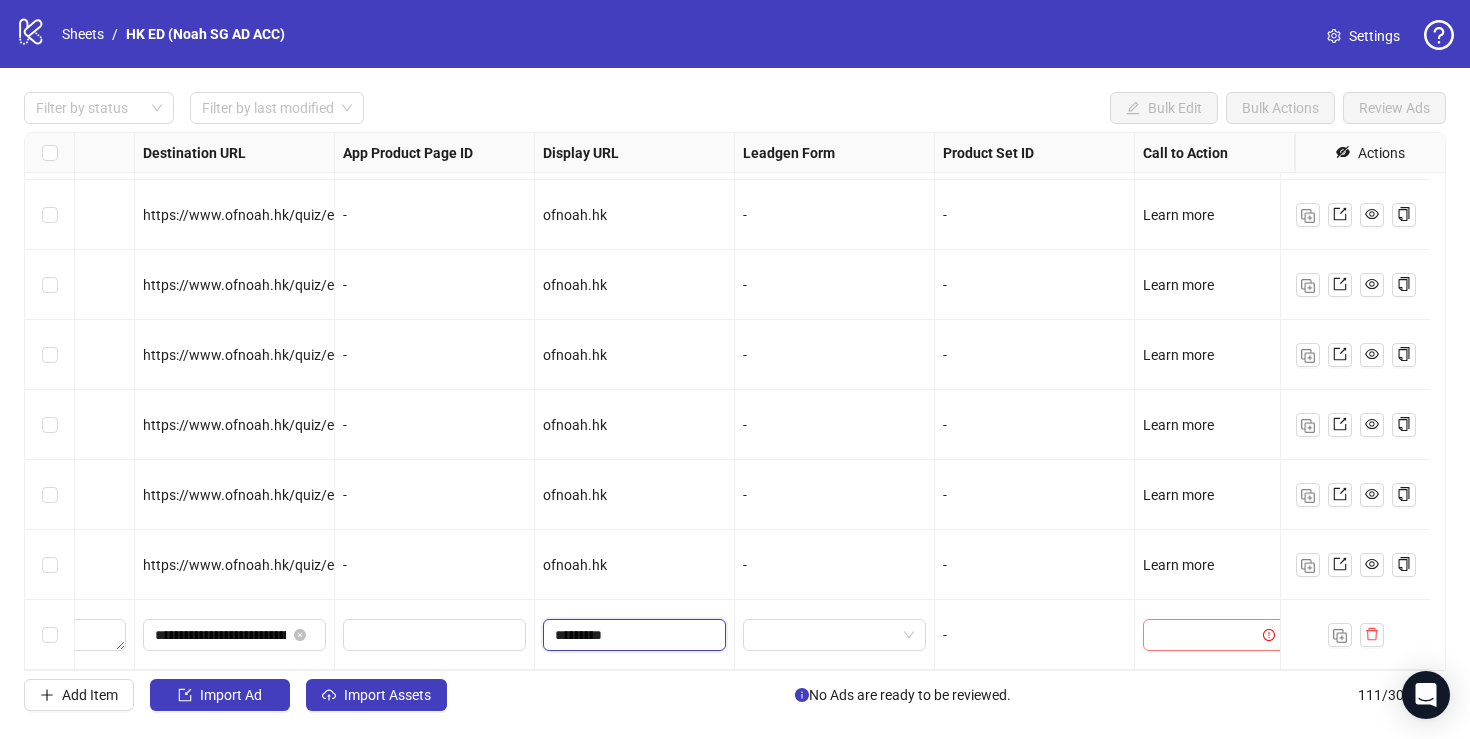 click at bounding box center [1214, 635] 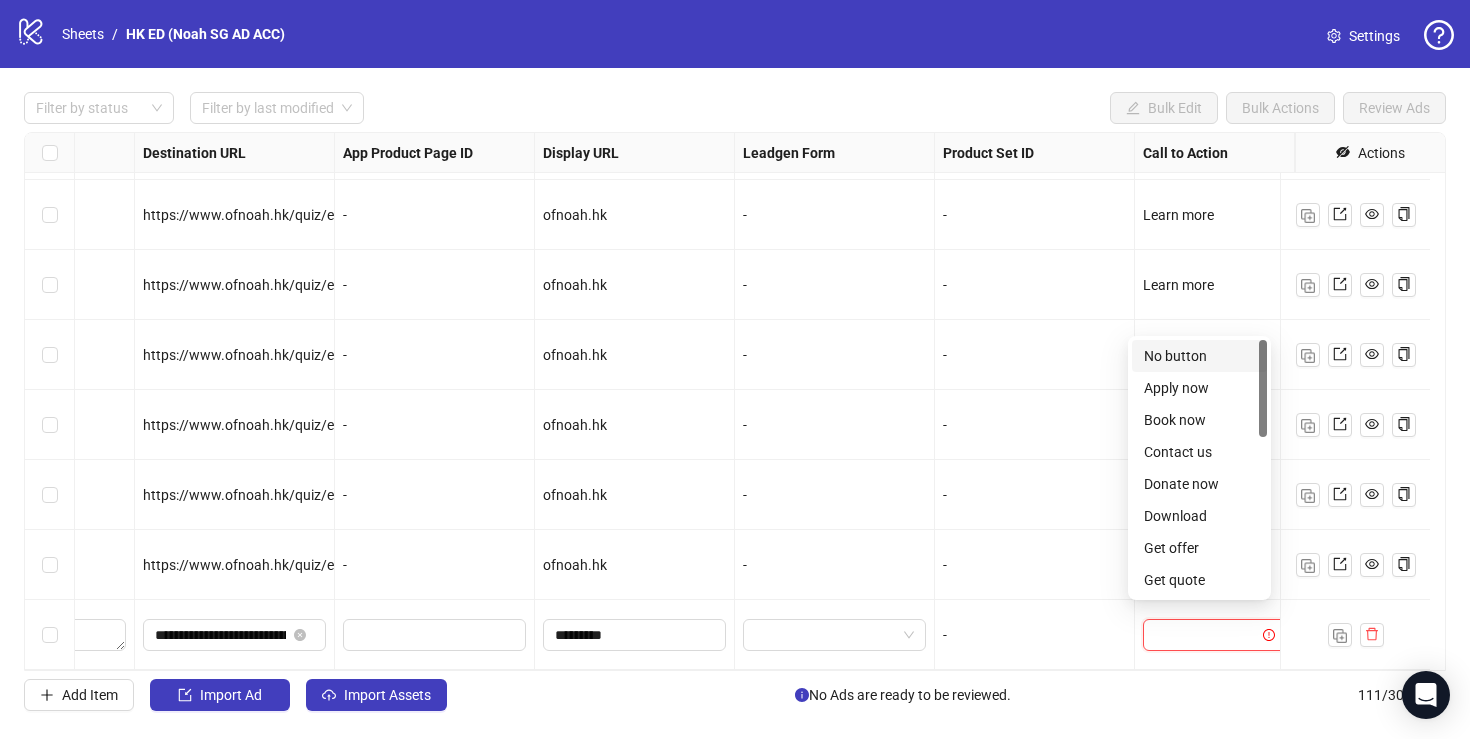 type on "*" 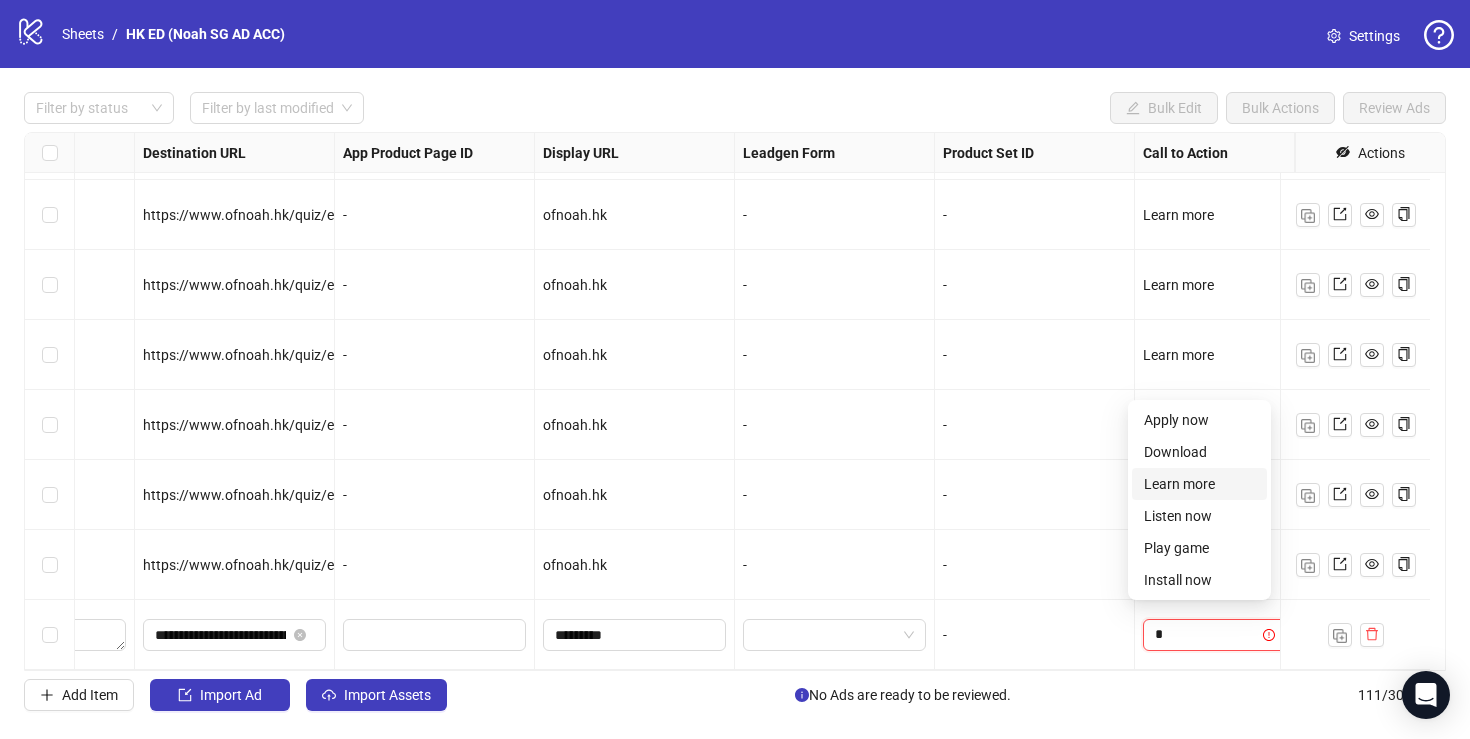 click on "Learn more" at bounding box center [1199, 484] 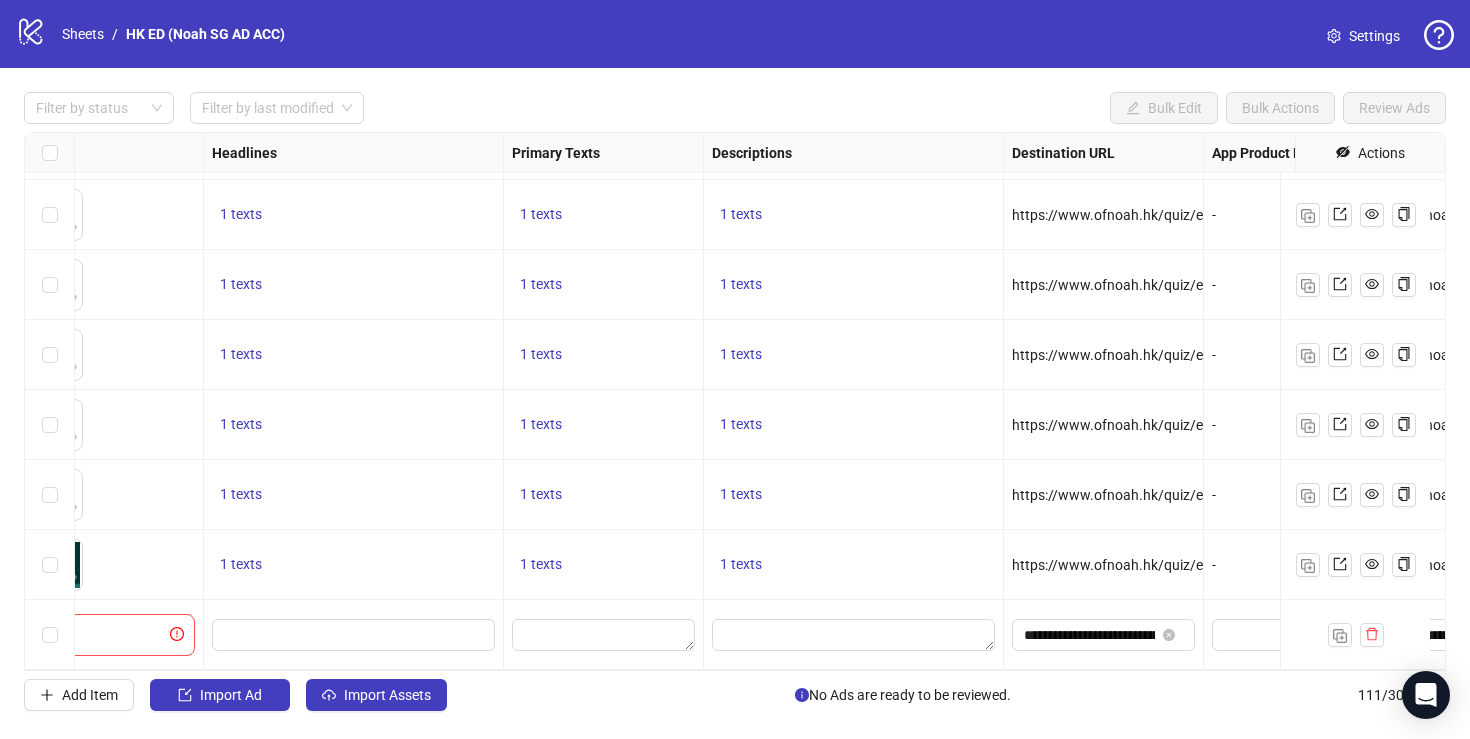 scroll, scrollTop: 7288, scrollLeft: 978, axis: both 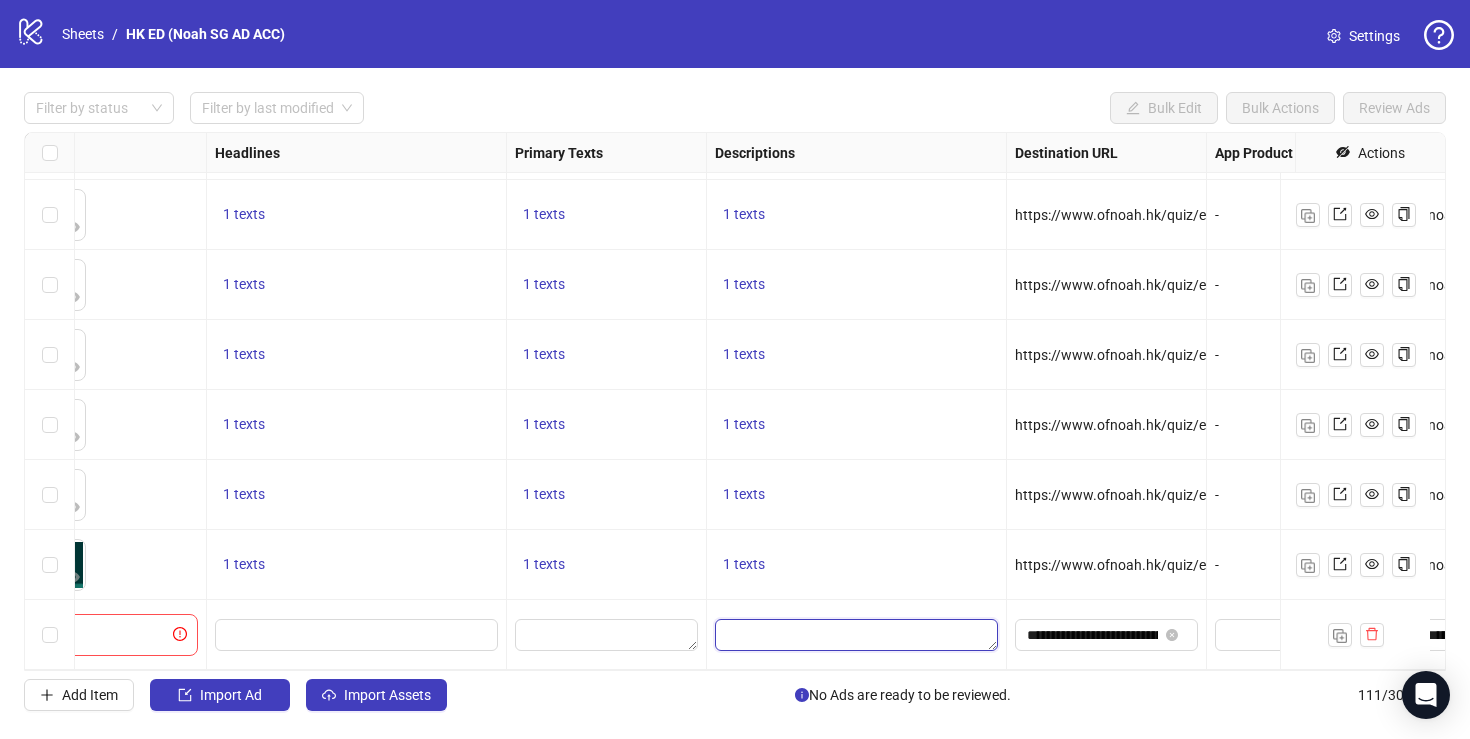 click at bounding box center [856, 635] 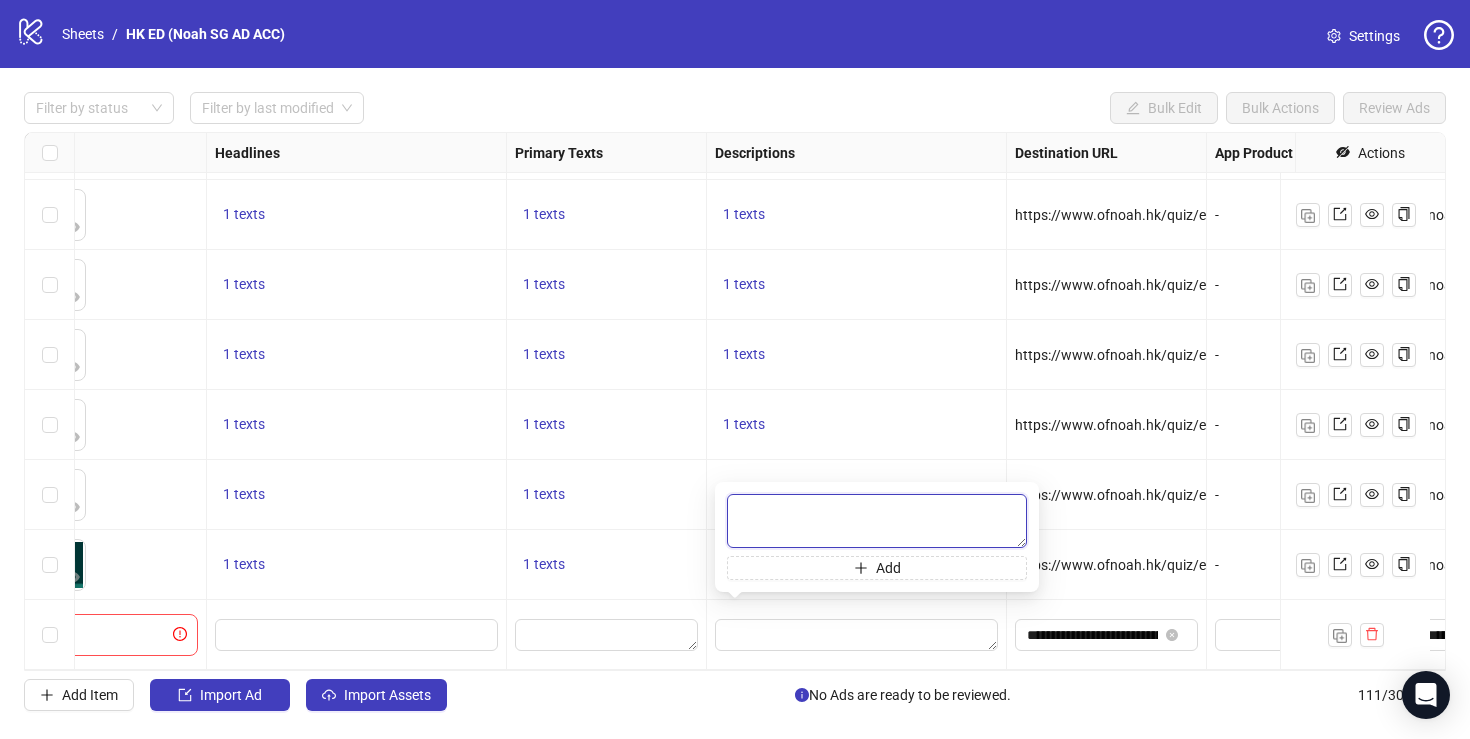 paste on "**********" 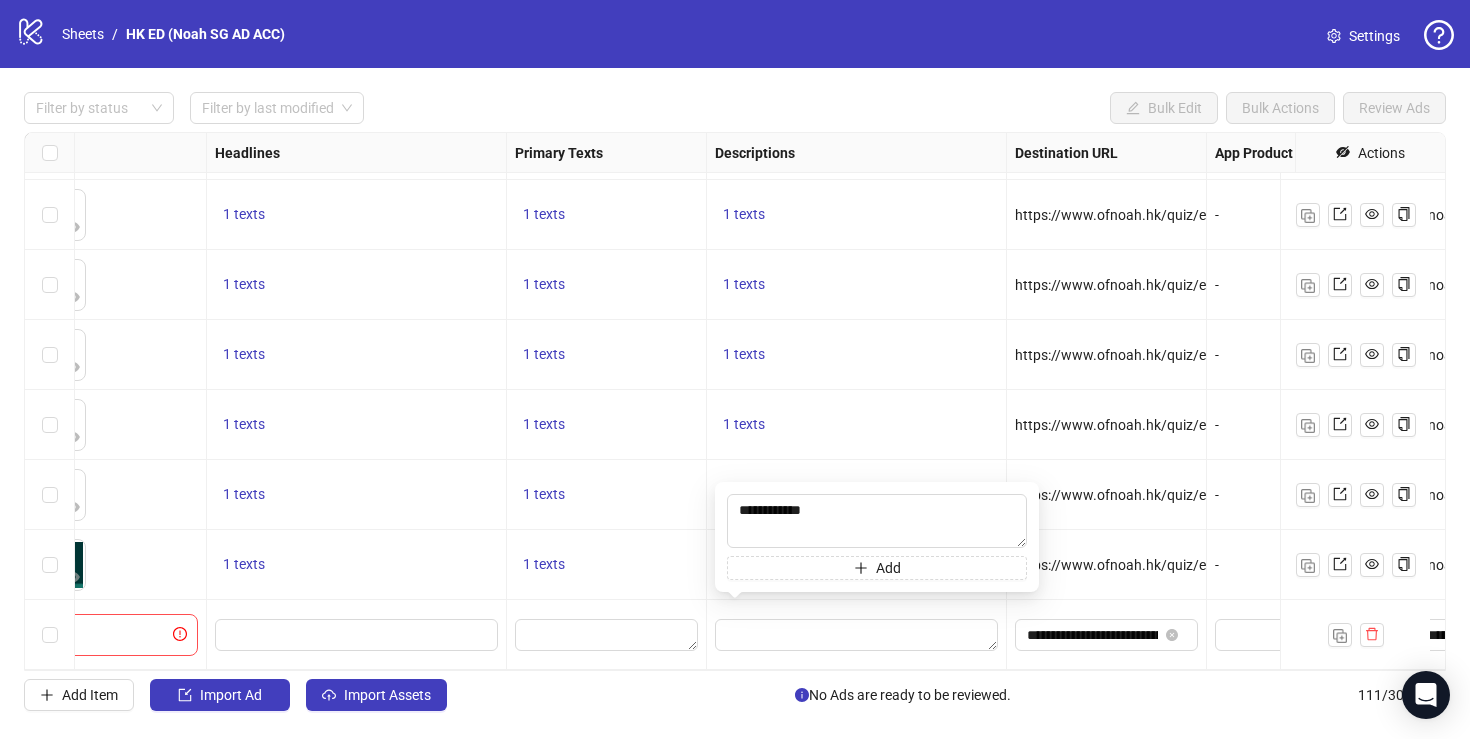 click at bounding box center [607, 635] 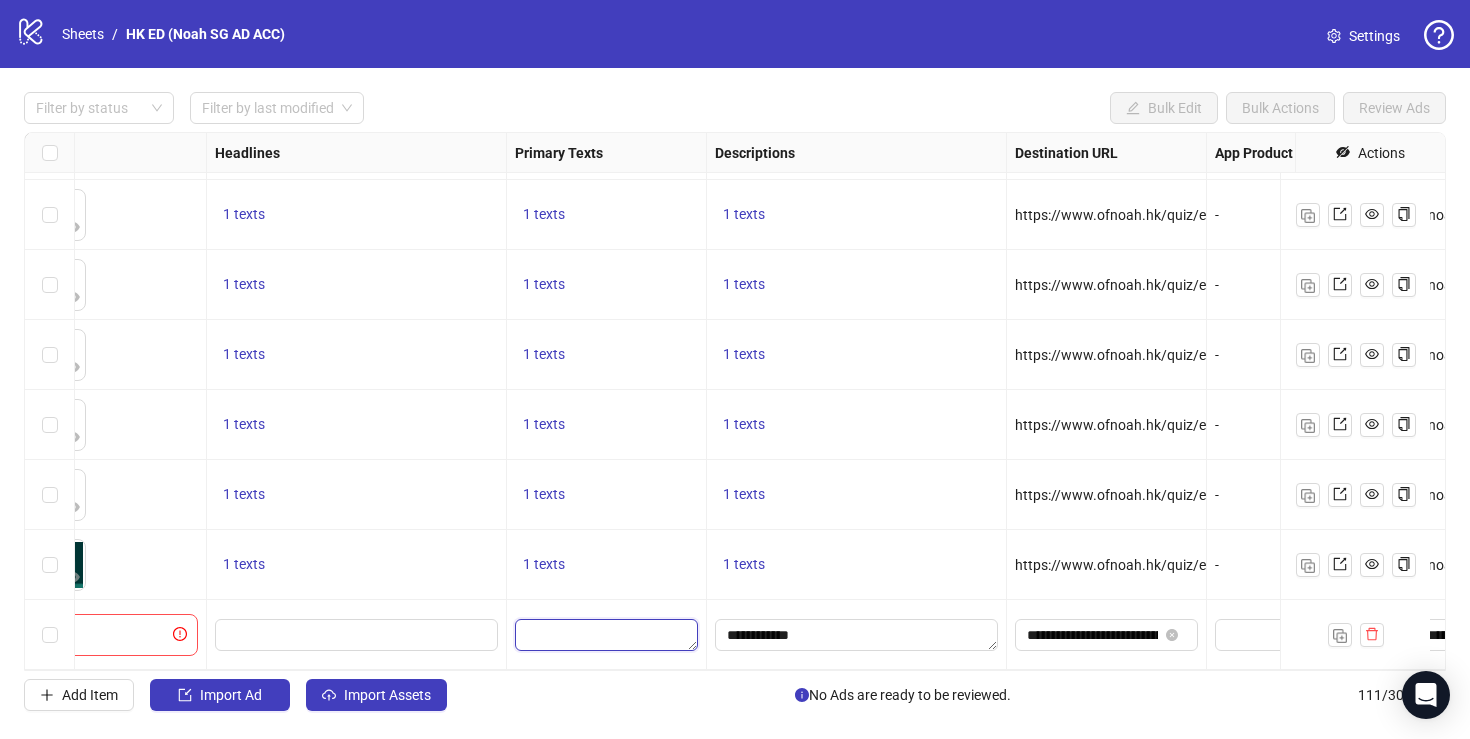 click at bounding box center [606, 635] 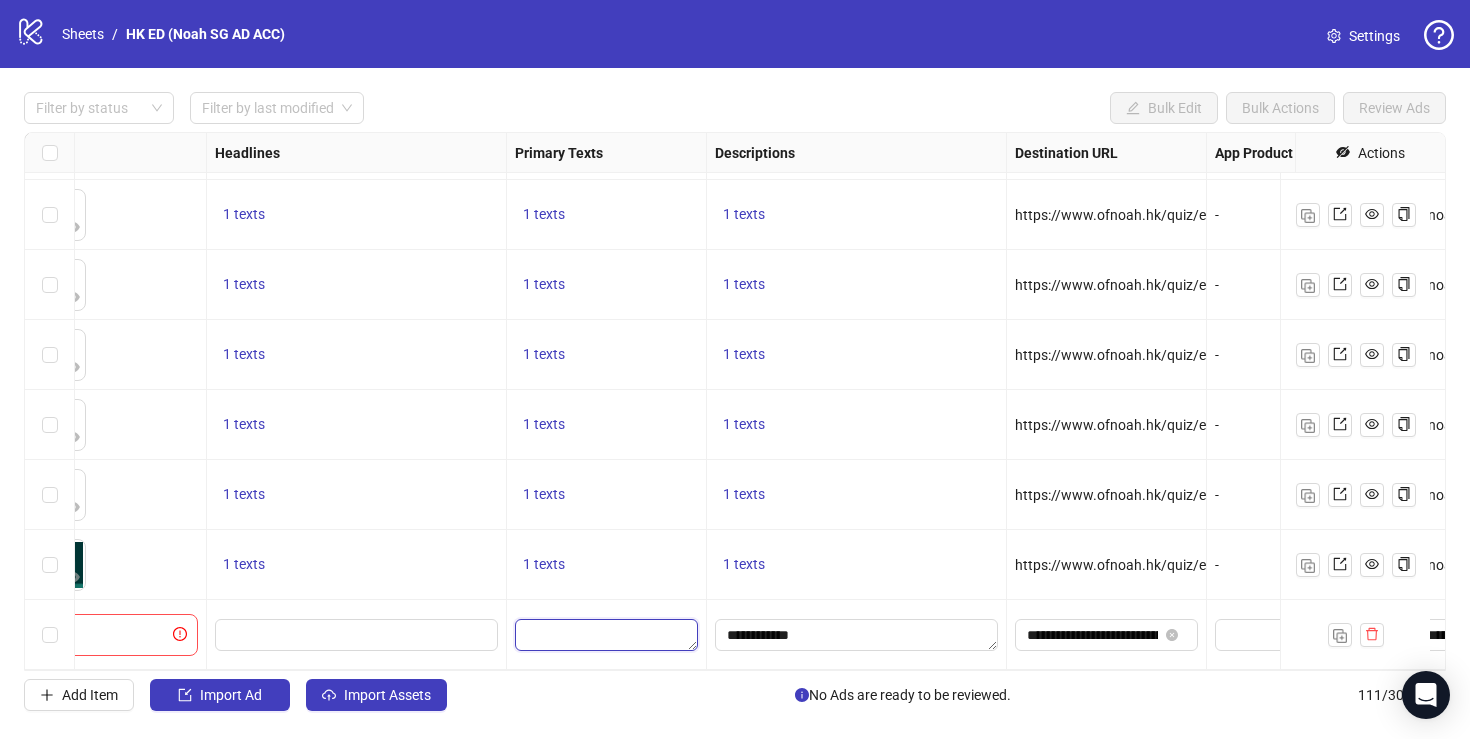 click at bounding box center (606, 635) 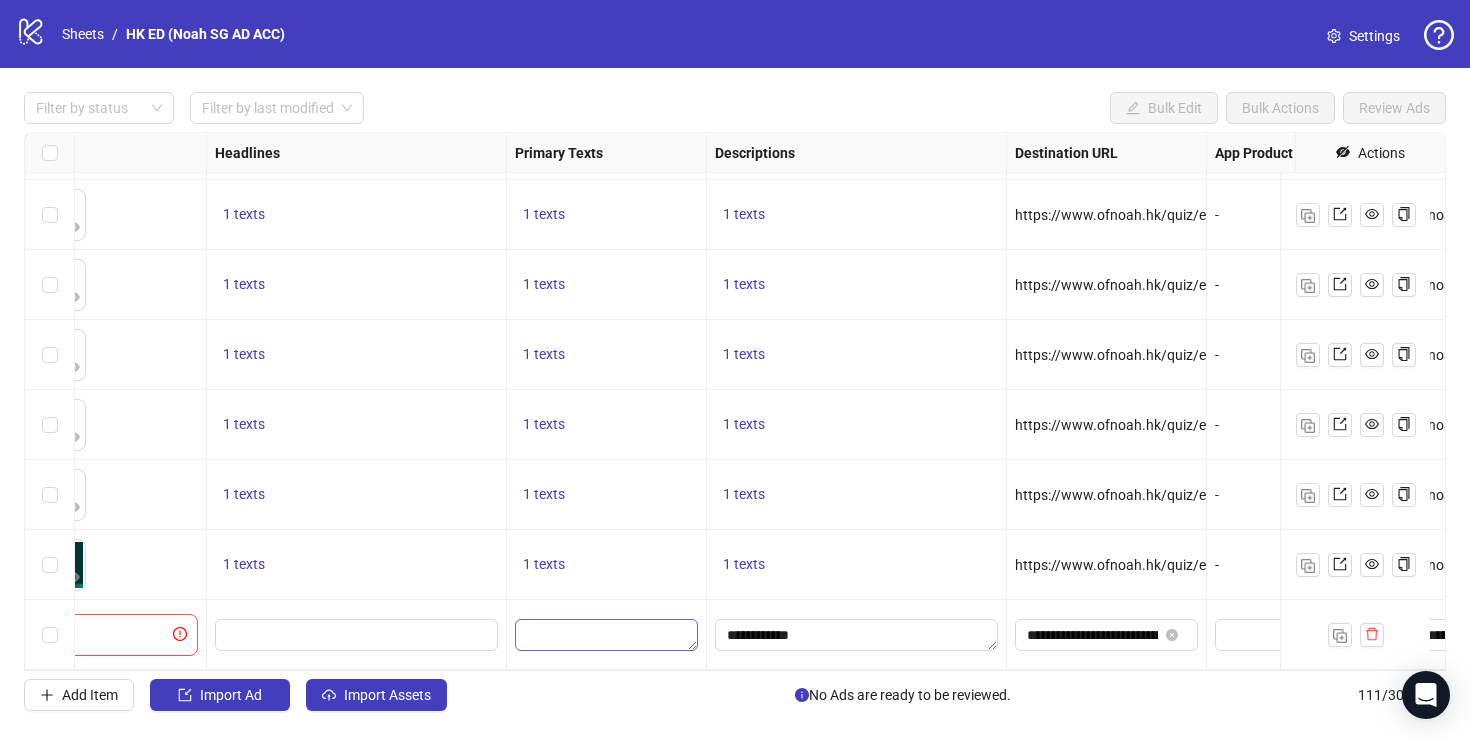 type on "**********" 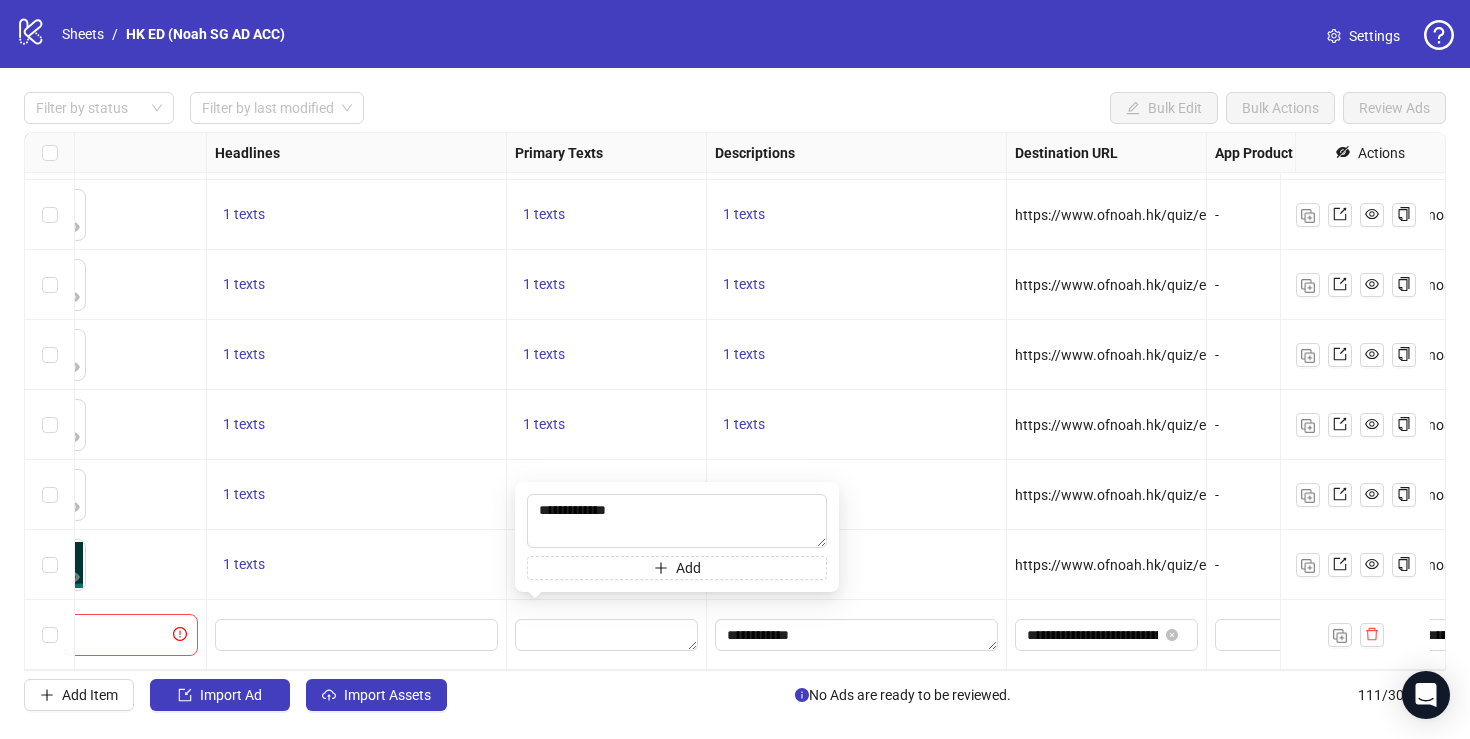 click on "1 texts" at bounding box center [357, 565] 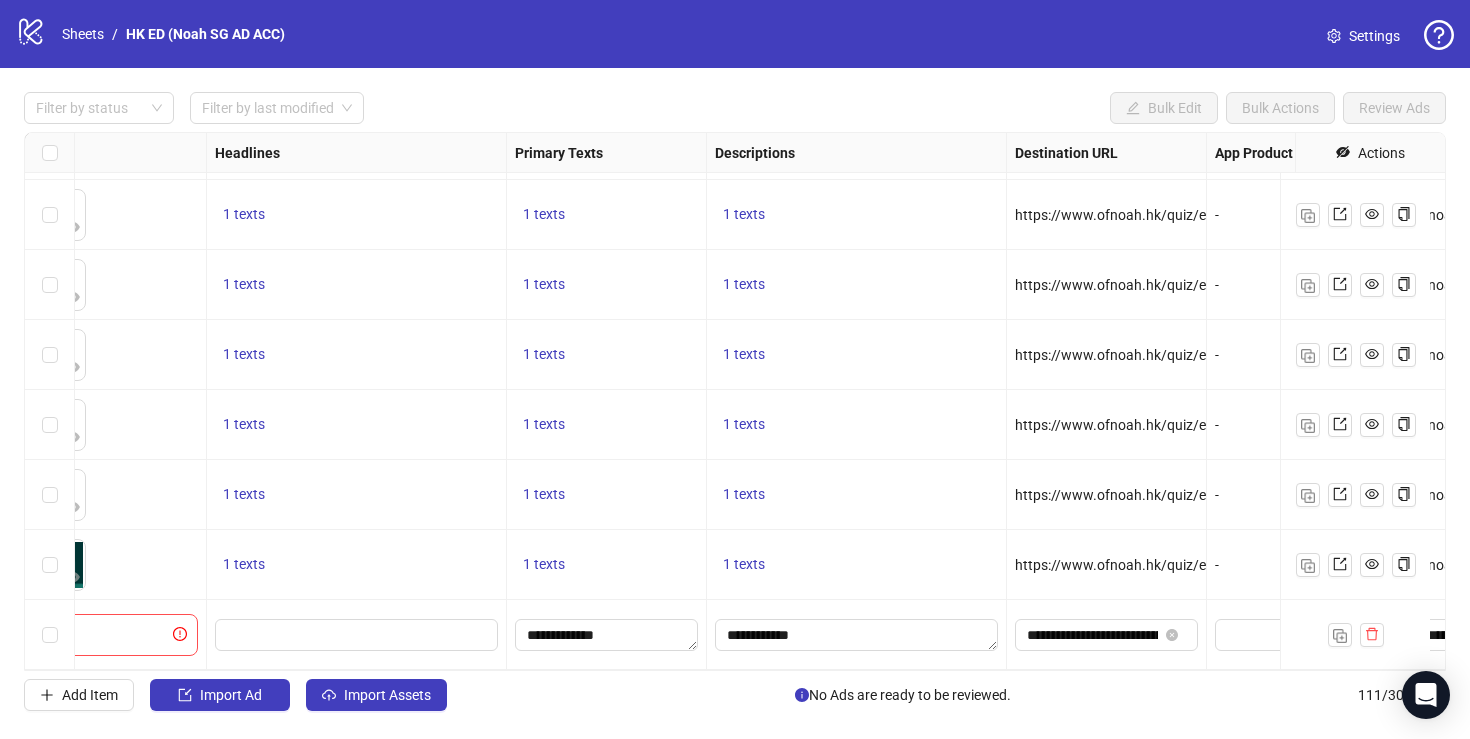 scroll, scrollTop: 7288, scrollLeft: 618, axis: both 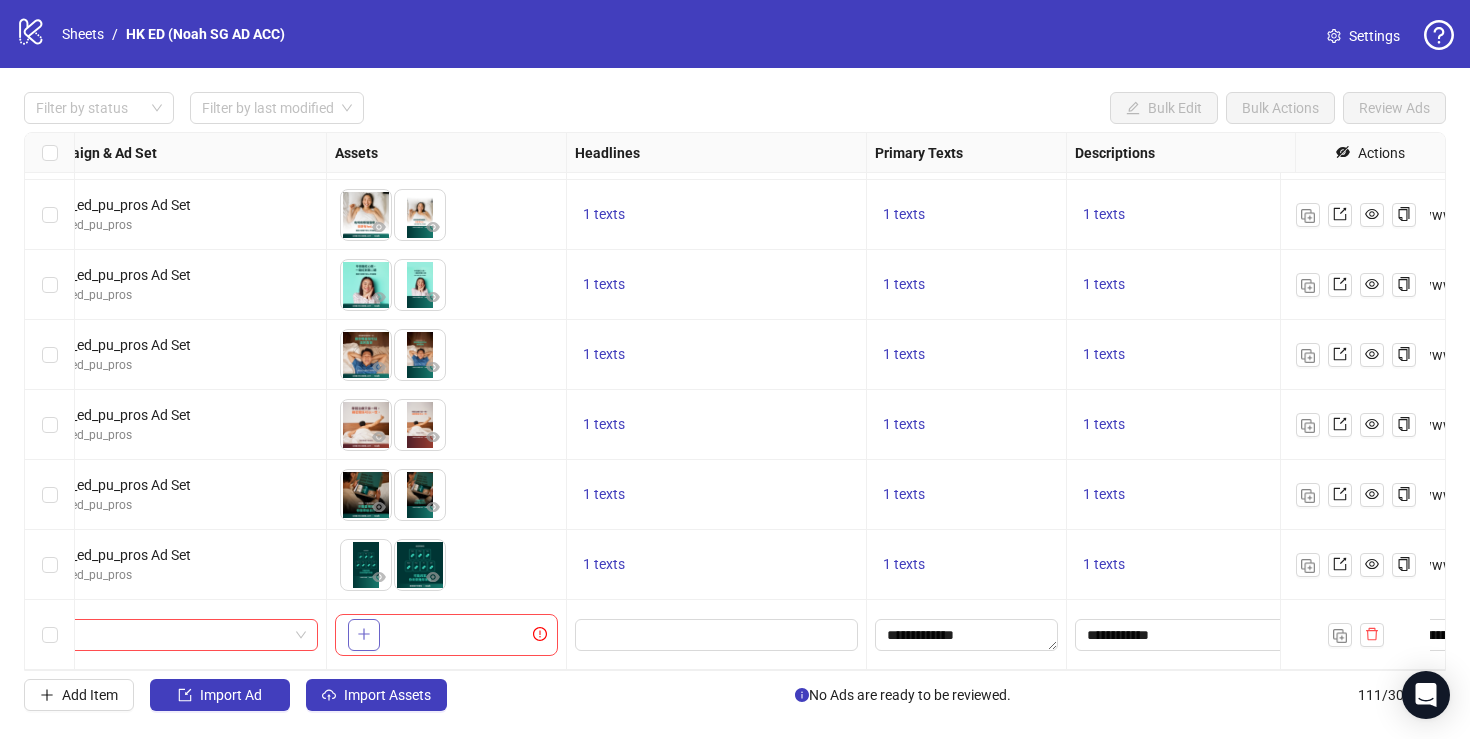 click 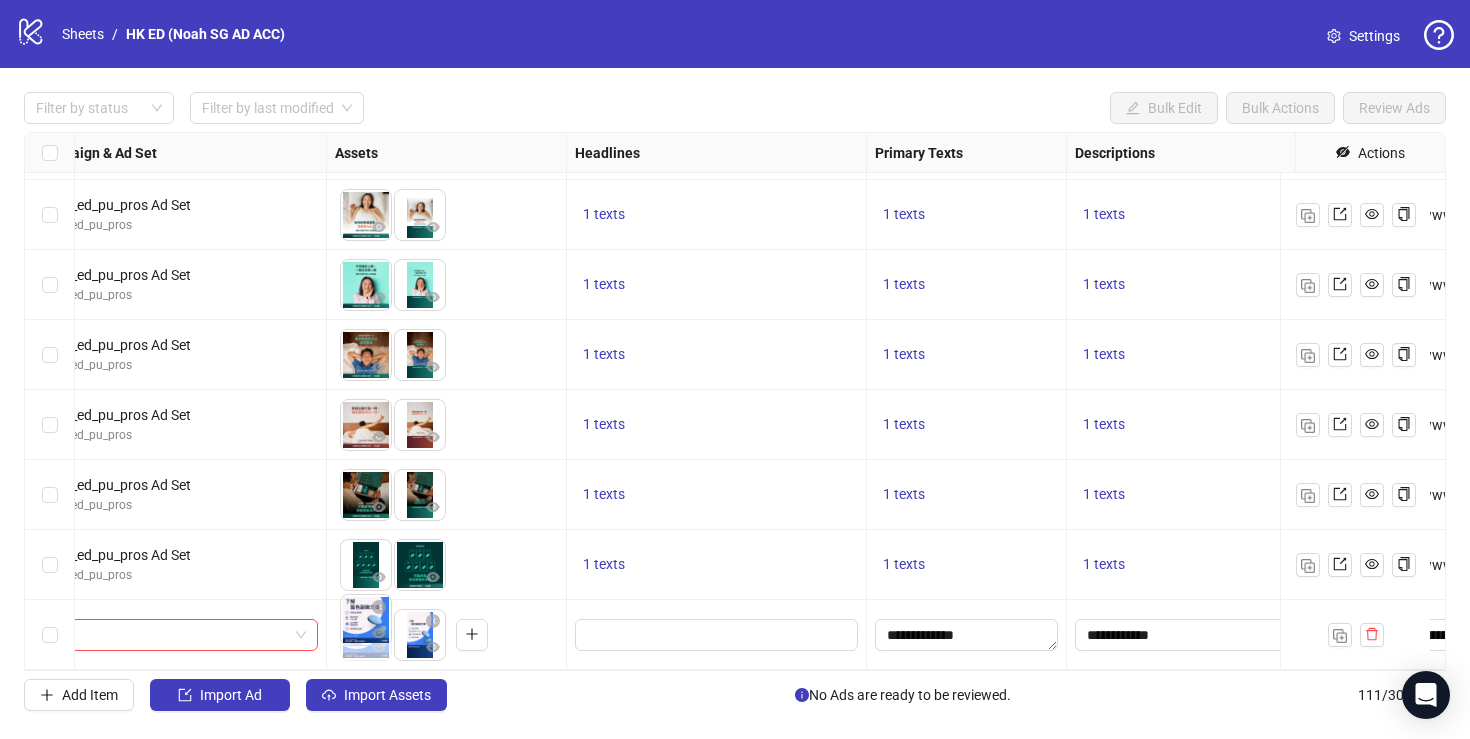drag, startPoint x: 418, startPoint y: 619, endPoint x: 366, endPoint y: 613, distance: 52.34501 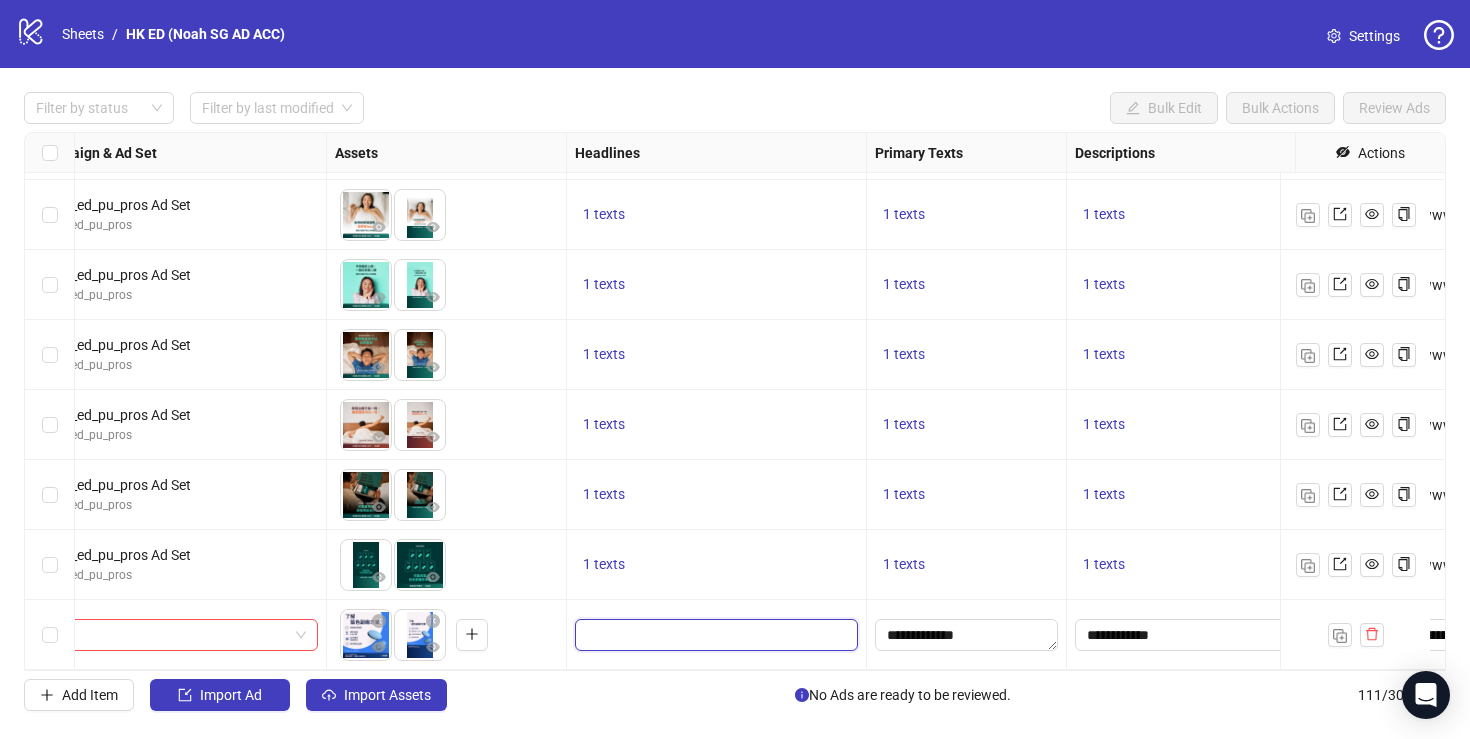 click at bounding box center [714, 635] 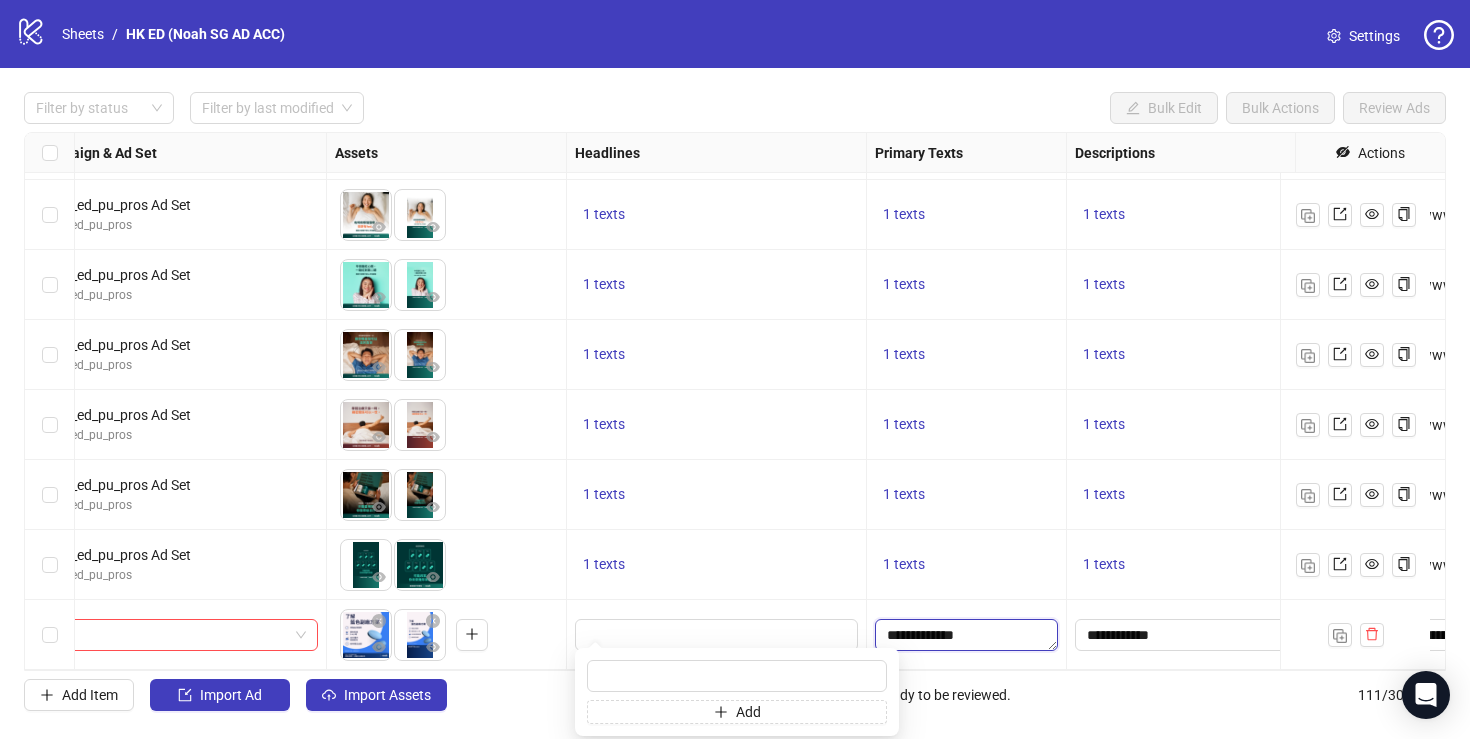 click on "**********" at bounding box center (966, 635) 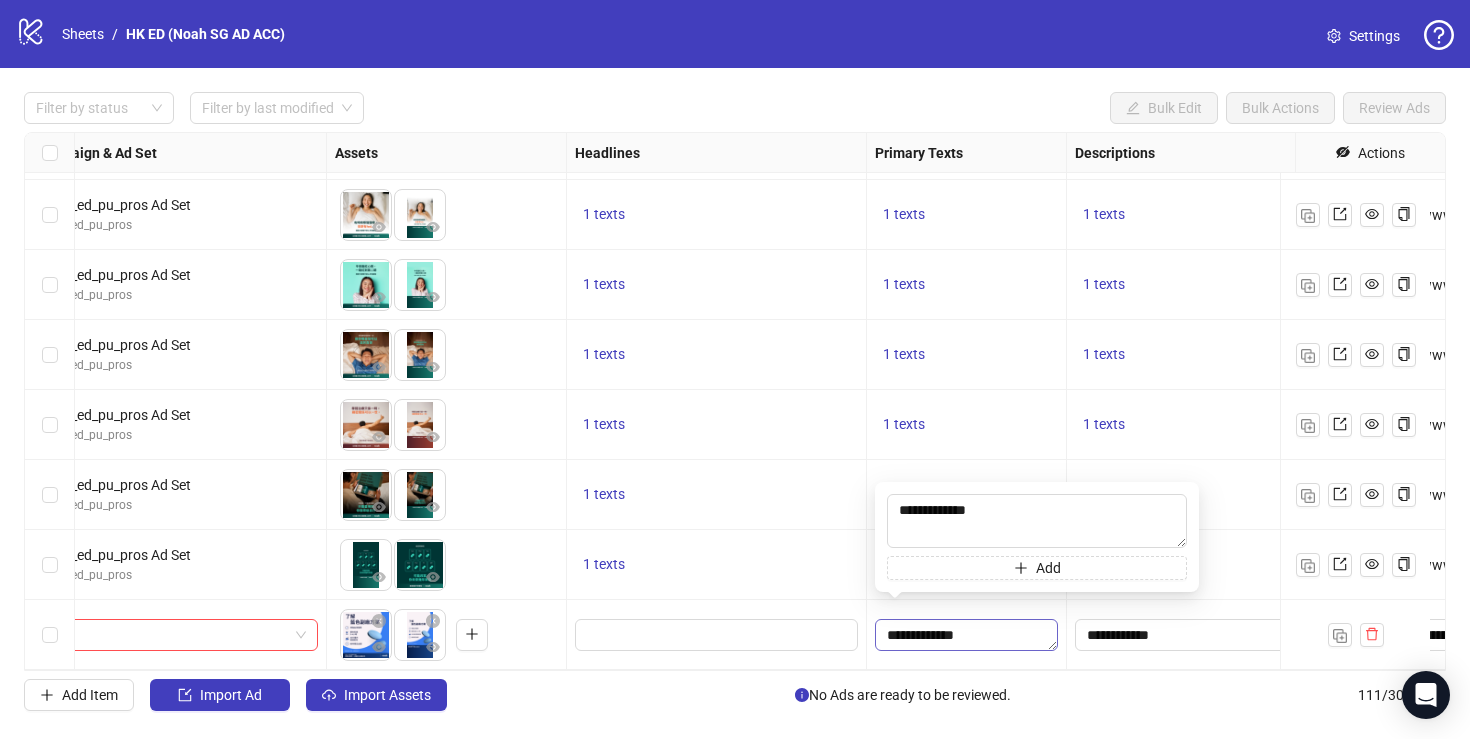 type 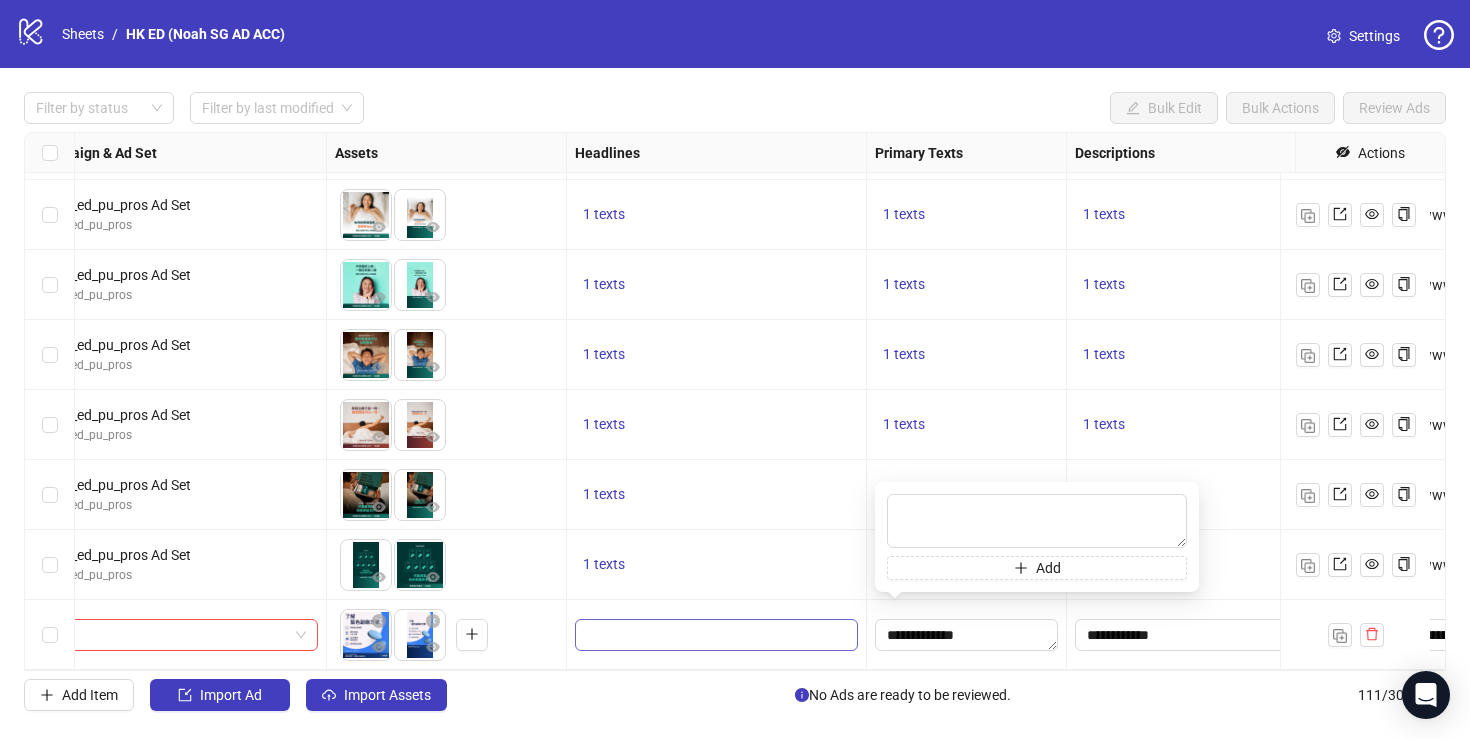 click at bounding box center (716, 635) 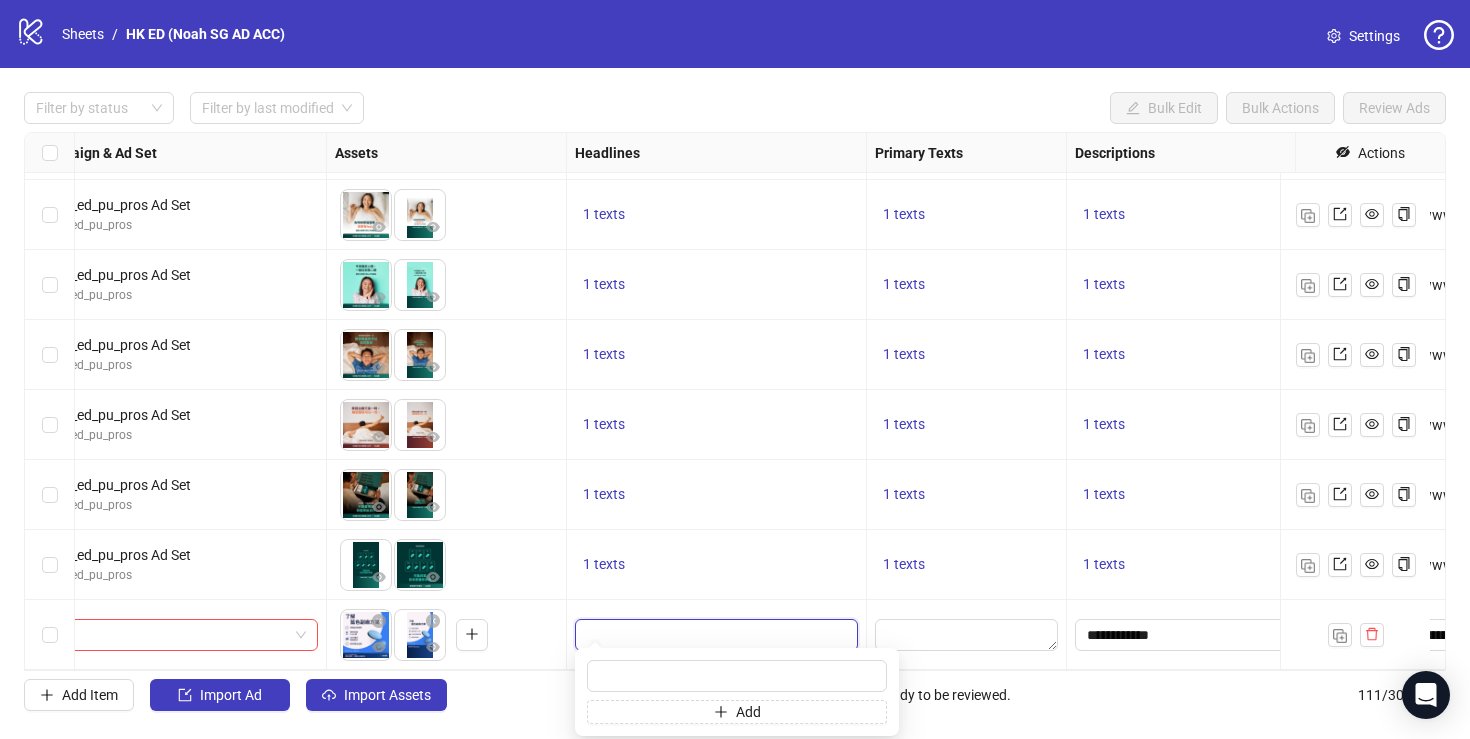 click at bounding box center (714, 635) 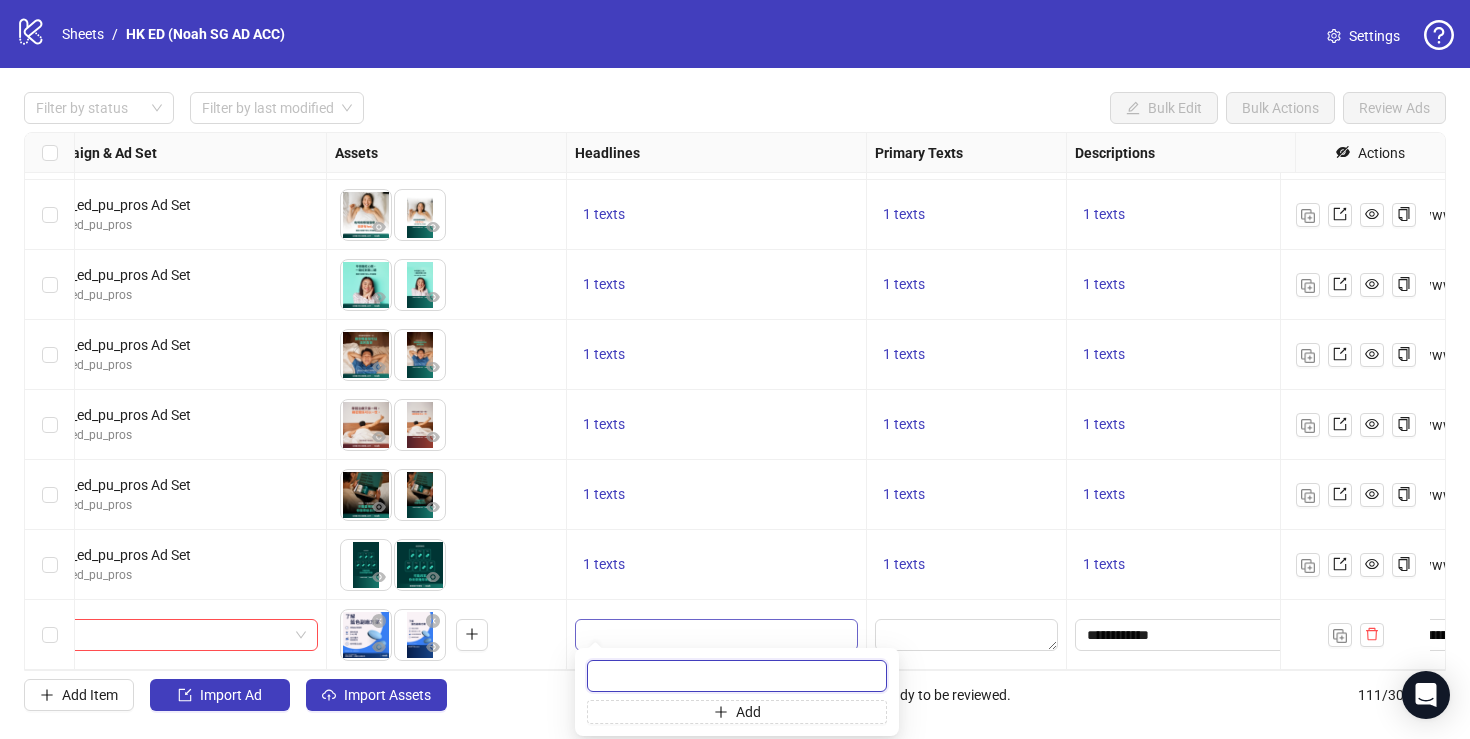 paste on "**********" 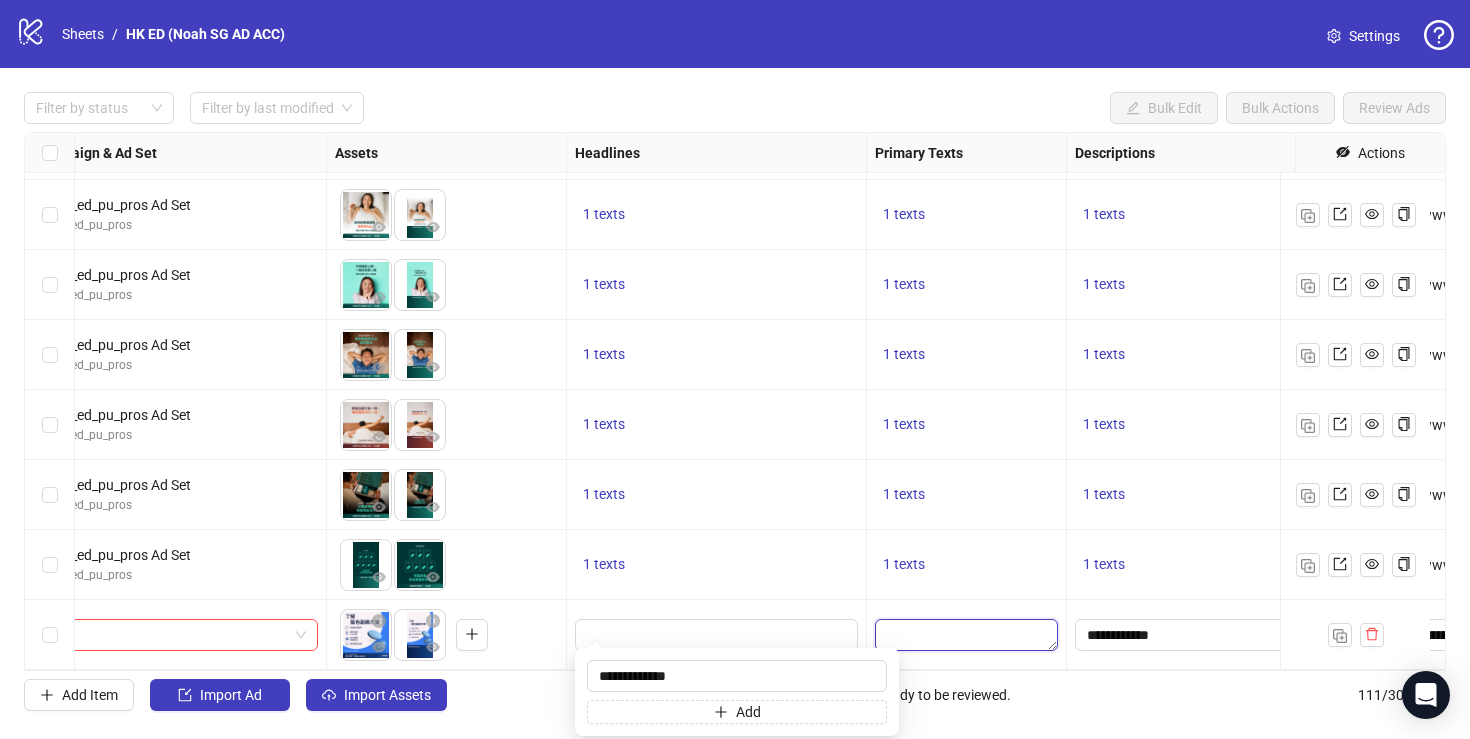 click at bounding box center (966, 635) 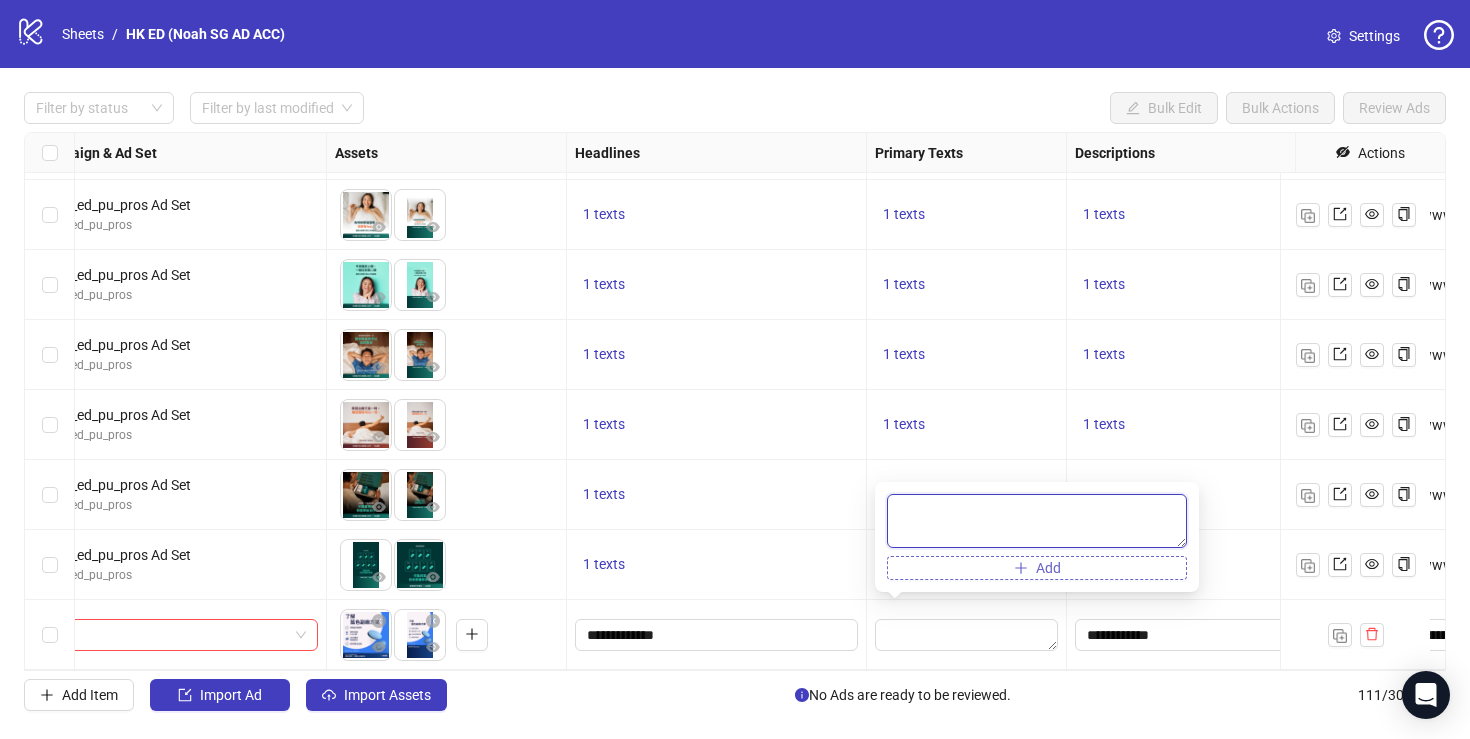 paste on "**********" 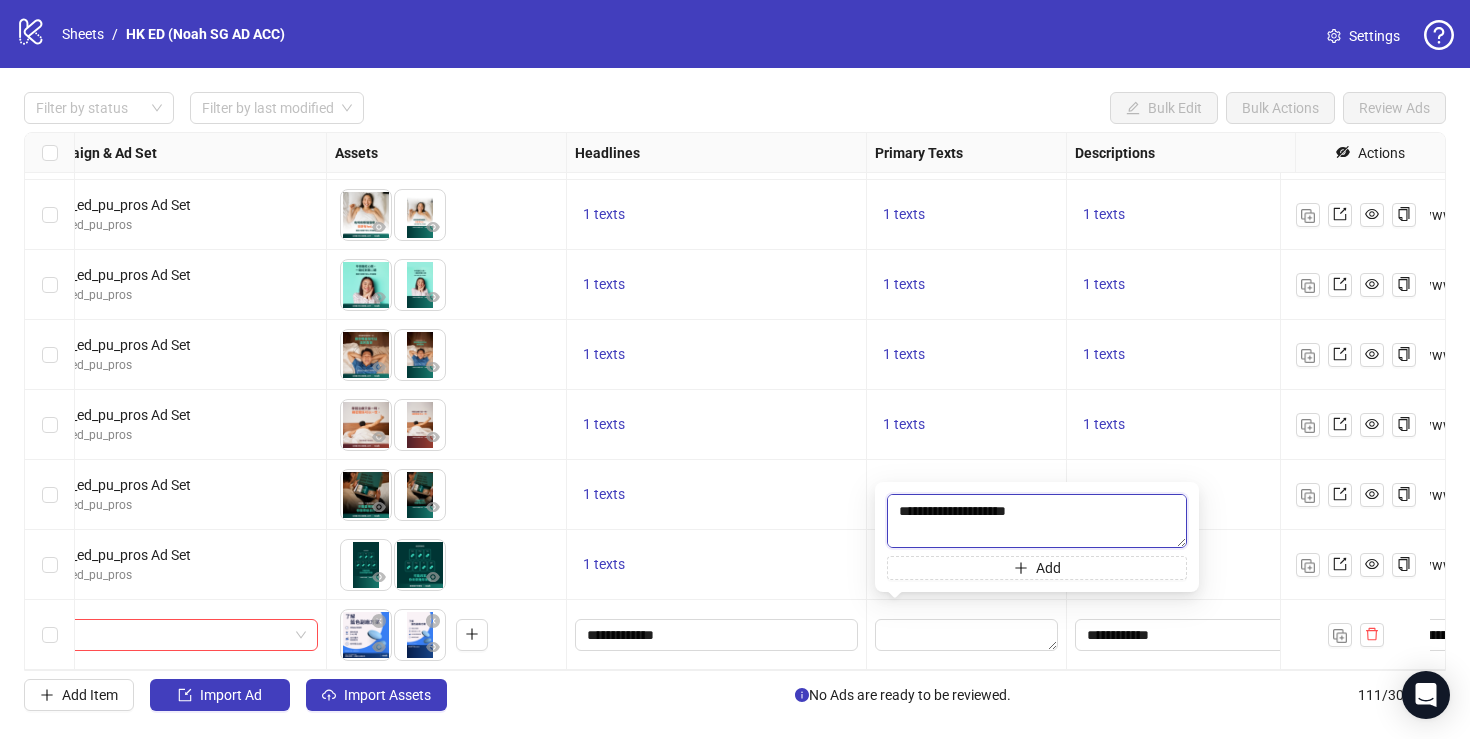 scroll, scrollTop: 0, scrollLeft: 0, axis: both 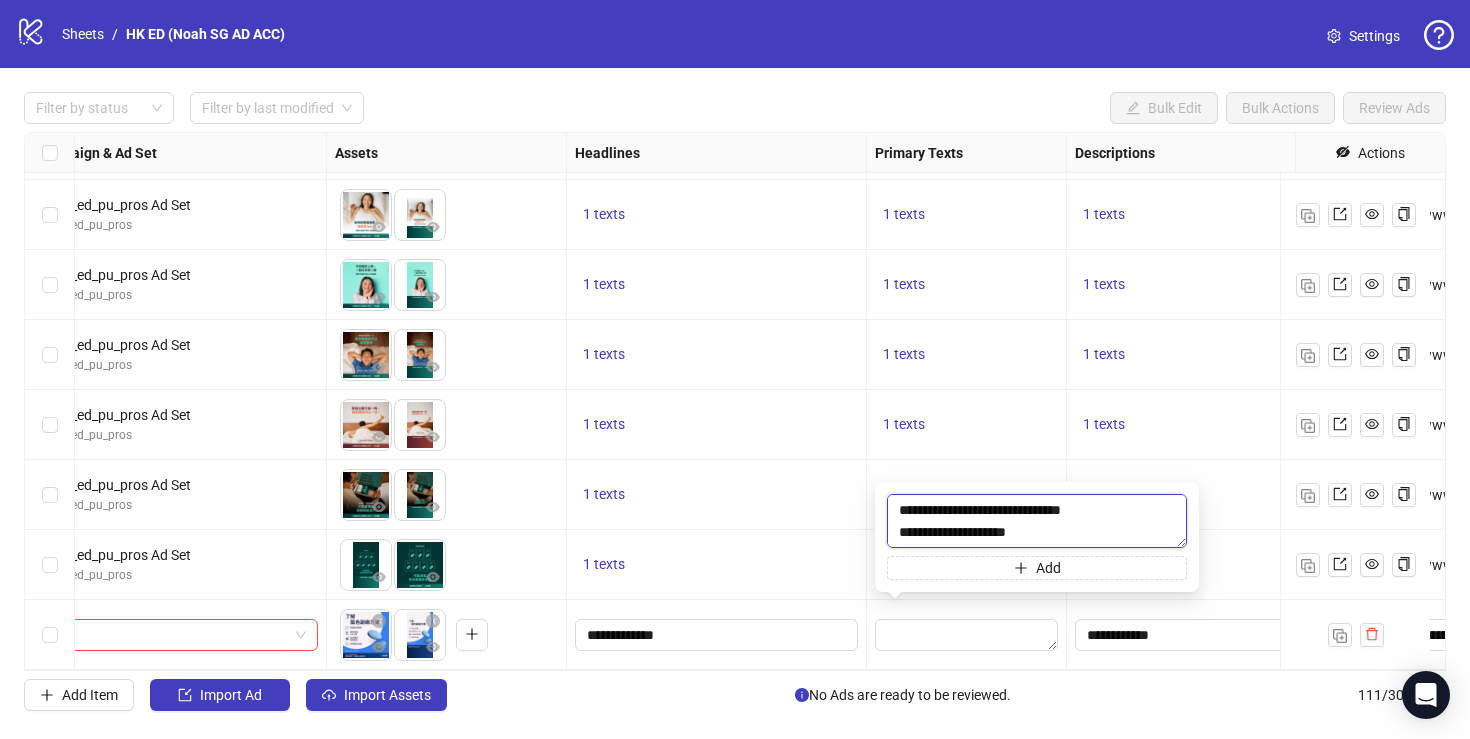 click on "**********" at bounding box center [1037, 521] 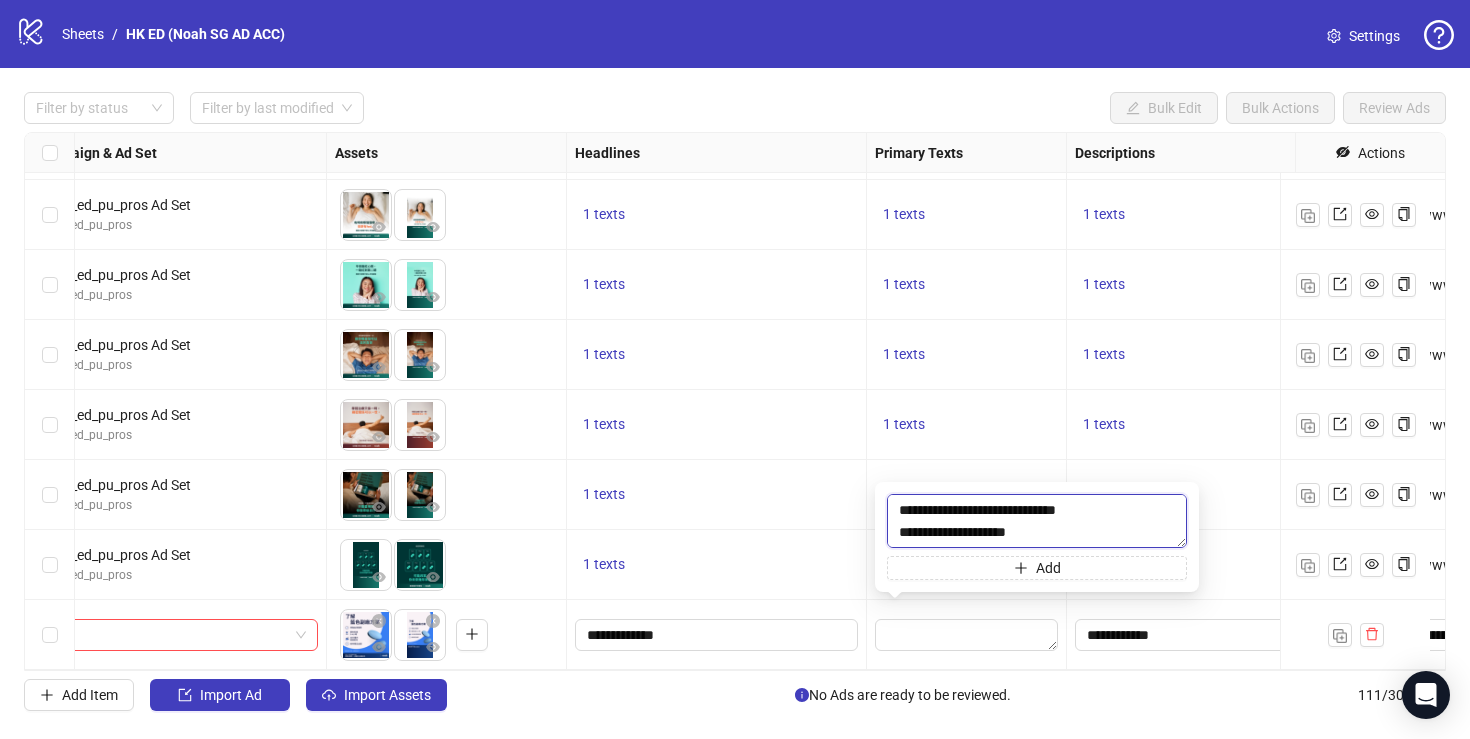 scroll, scrollTop: 154, scrollLeft: 0, axis: vertical 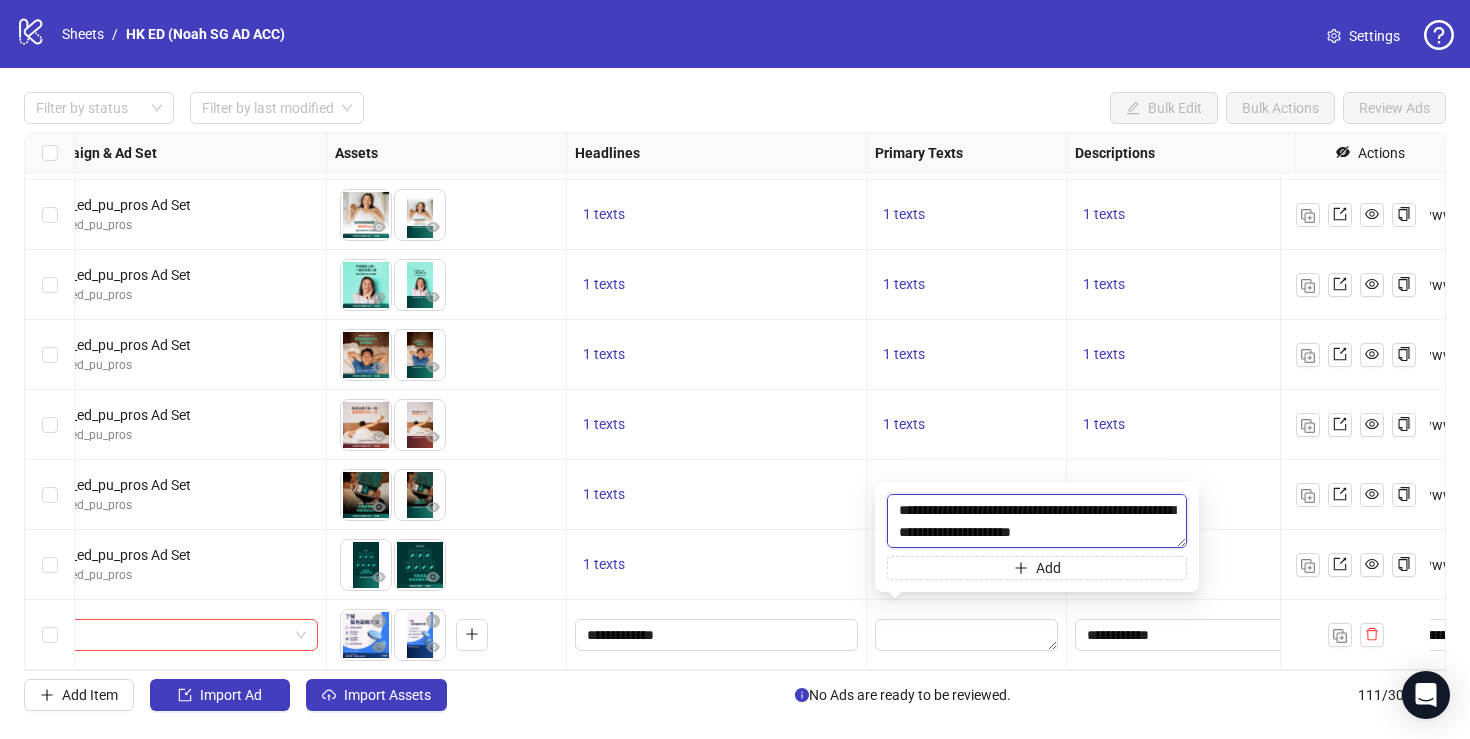 click on "**********" at bounding box center [1037, 521] 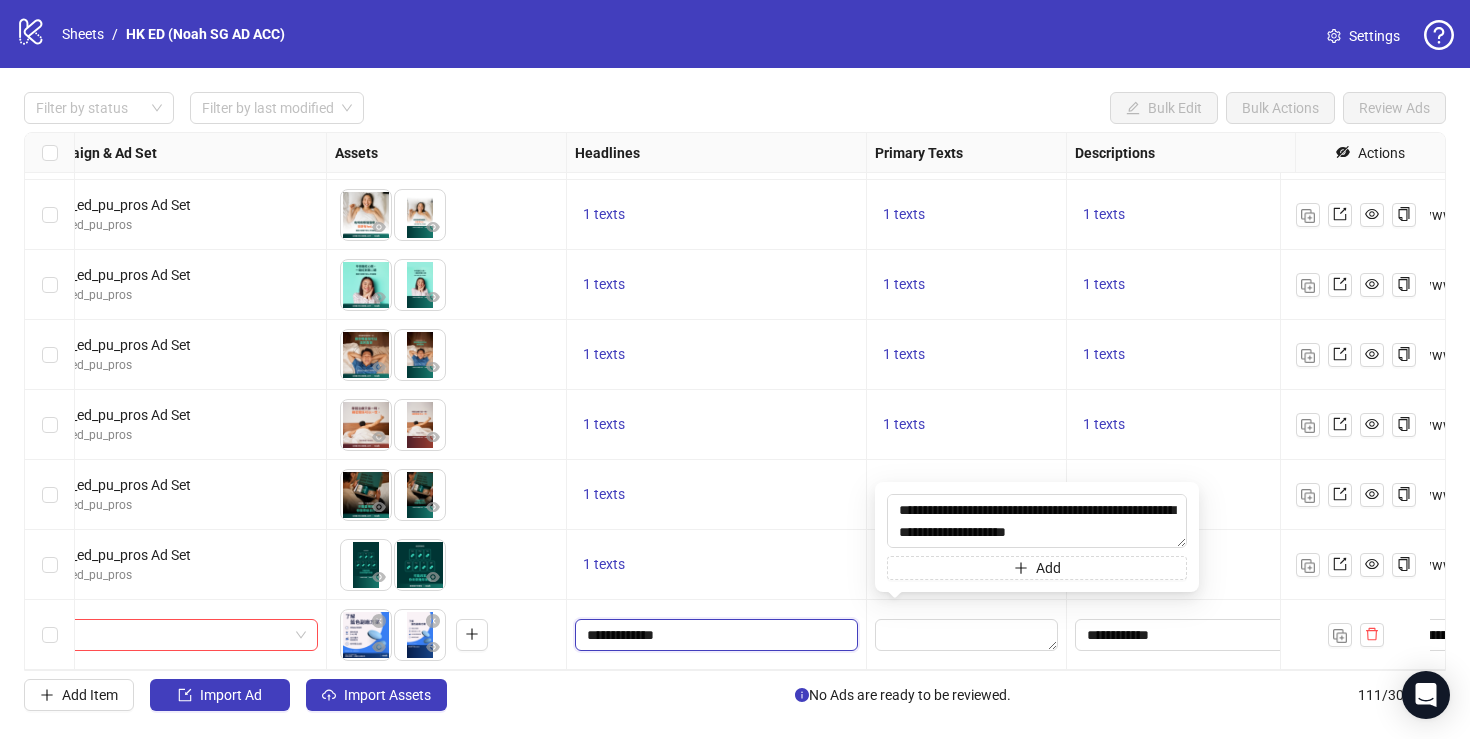 click on "**********" at bounding box center (714, 635) 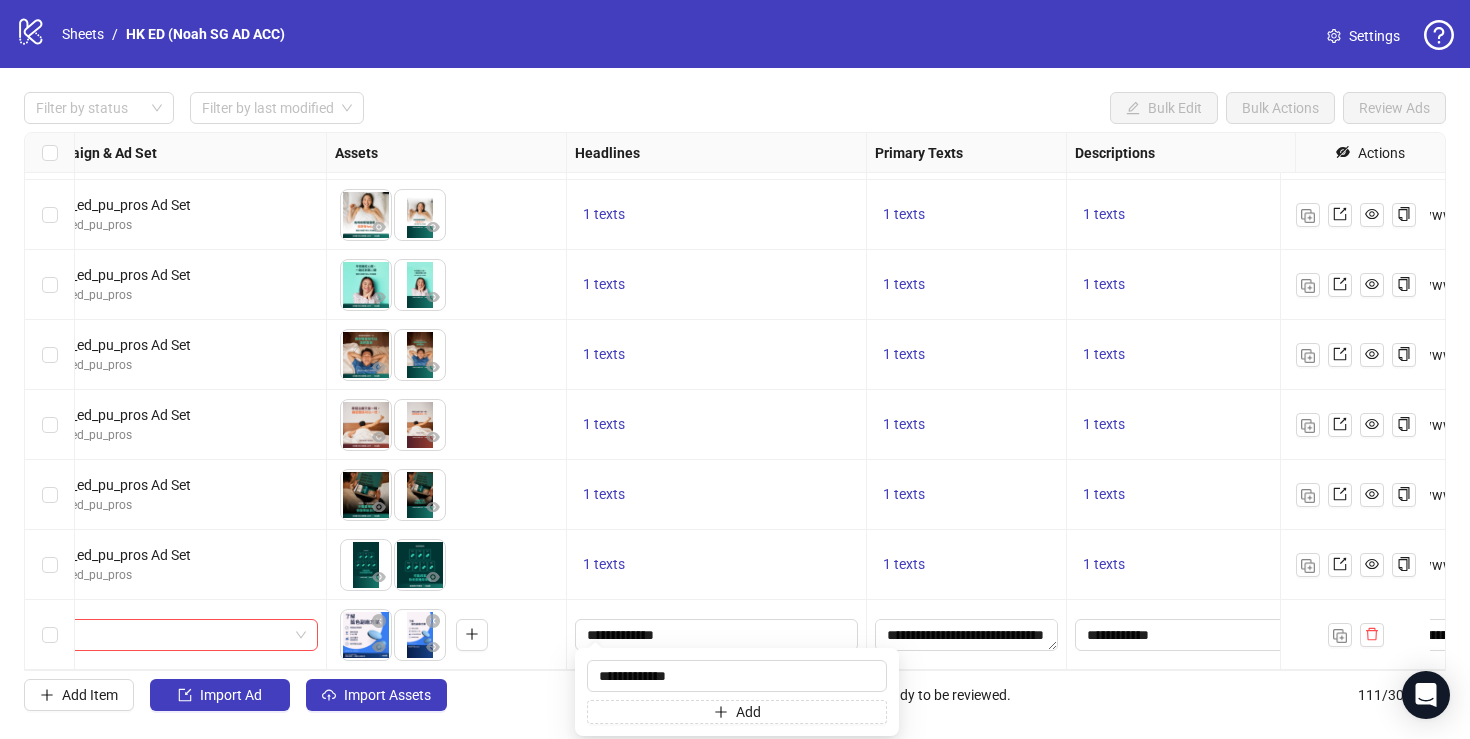 click on "**********" at bounding box center (717, 635) 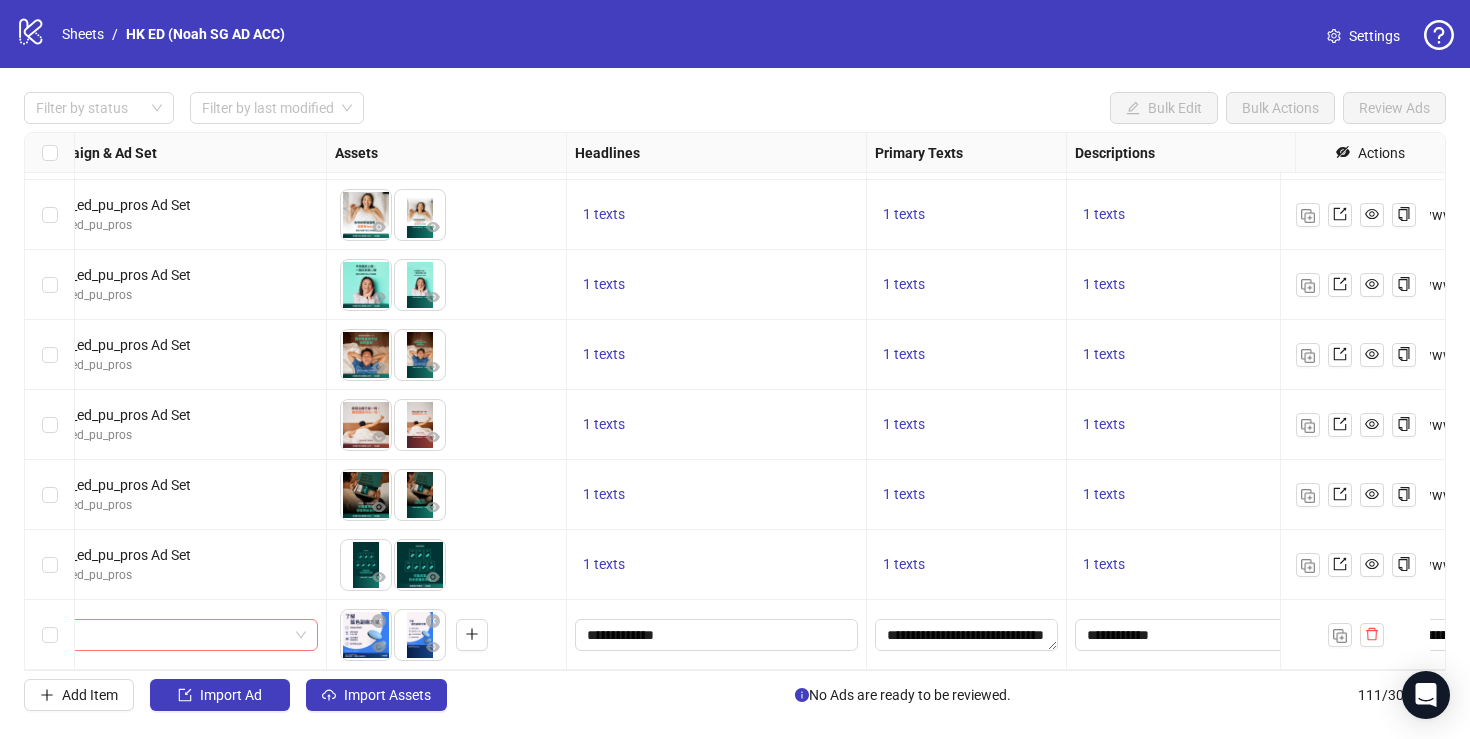 click at bounding box center [167, 635] 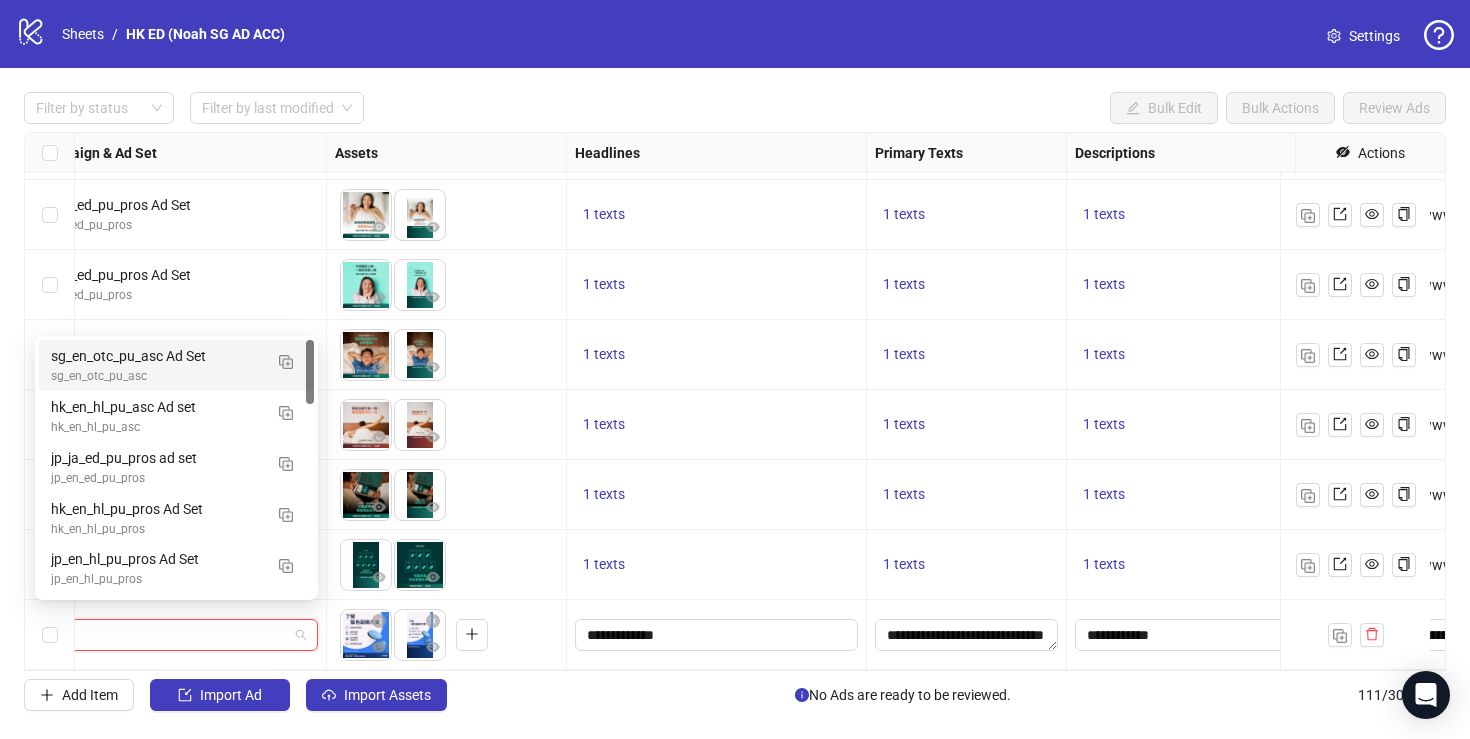 paste on "**********" 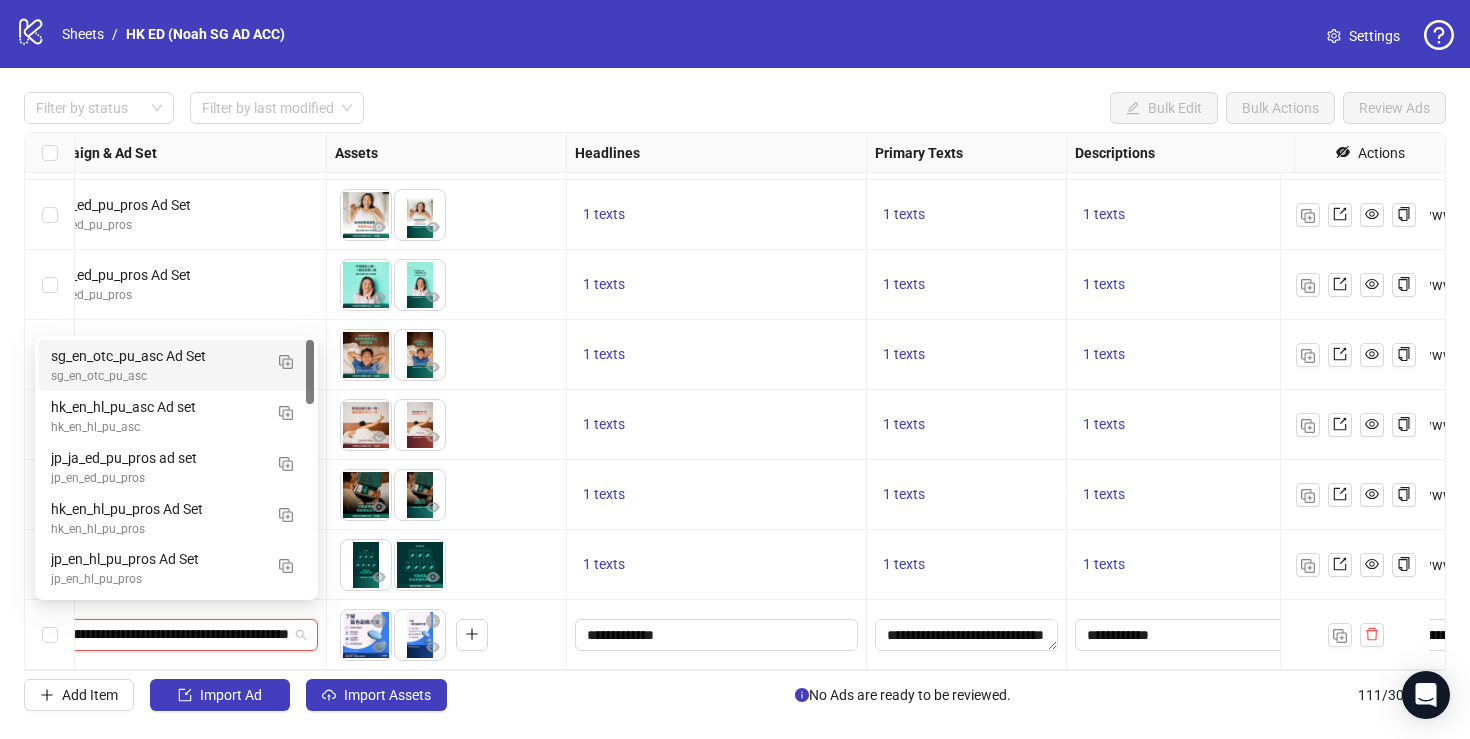 scroll, scrollTop: 0, scrollLeft: 168, axis: horizontal 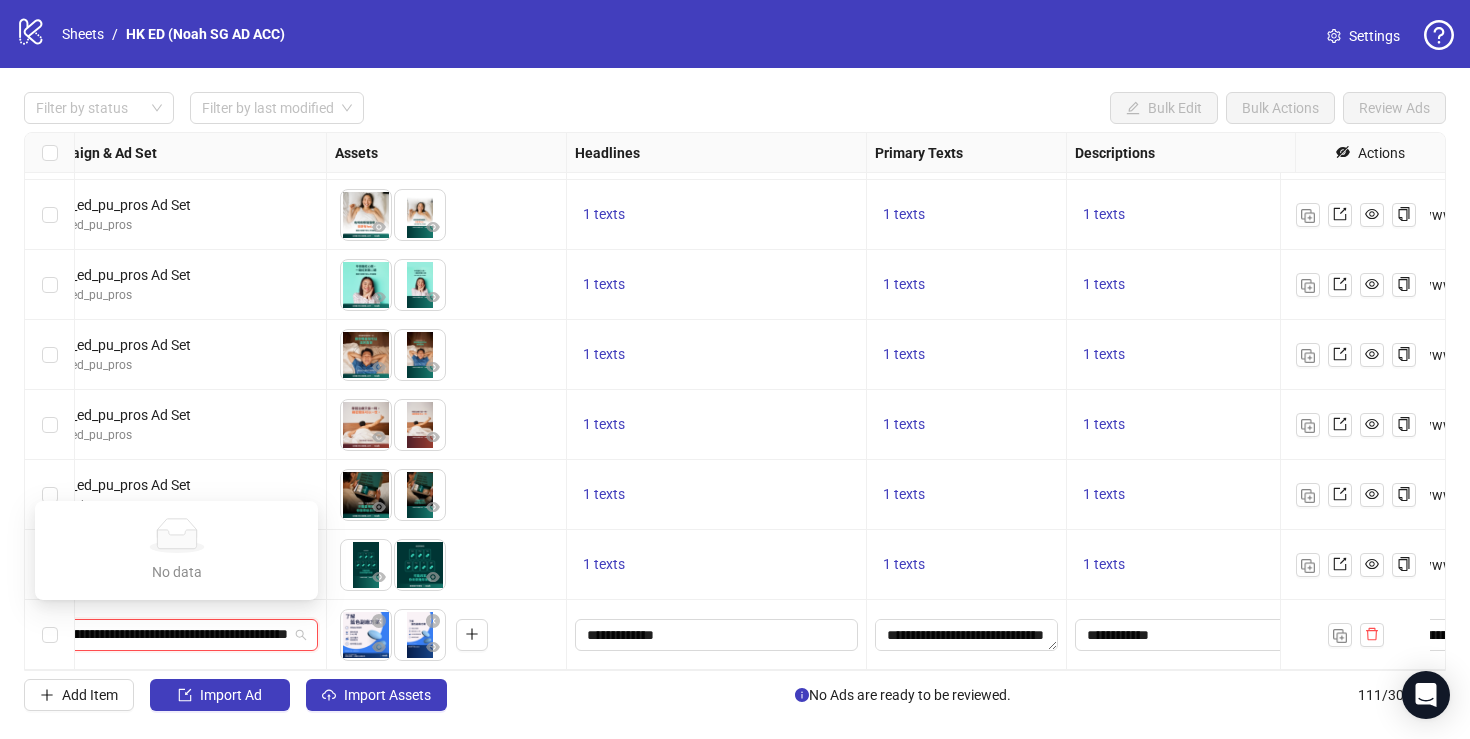 type on "**********" 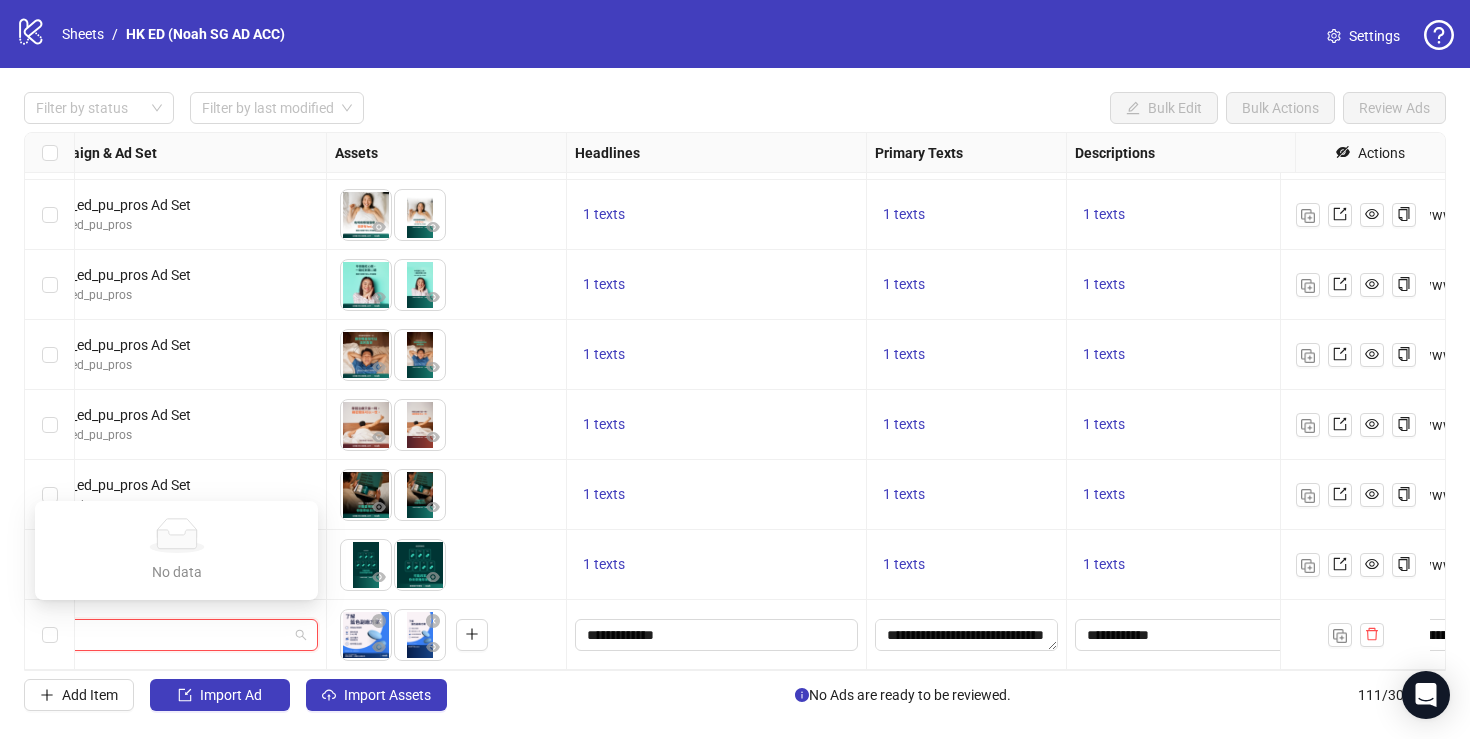 click on "To pick up a draggable item, press the space bar.
While dragging, use the arrow keys to move the item.
Press space again to drop the item in its new position, or press escape to cancel.
Draggable item [UUID] was dropped over droppable area [UUID]" at bounding box center (446, 635) 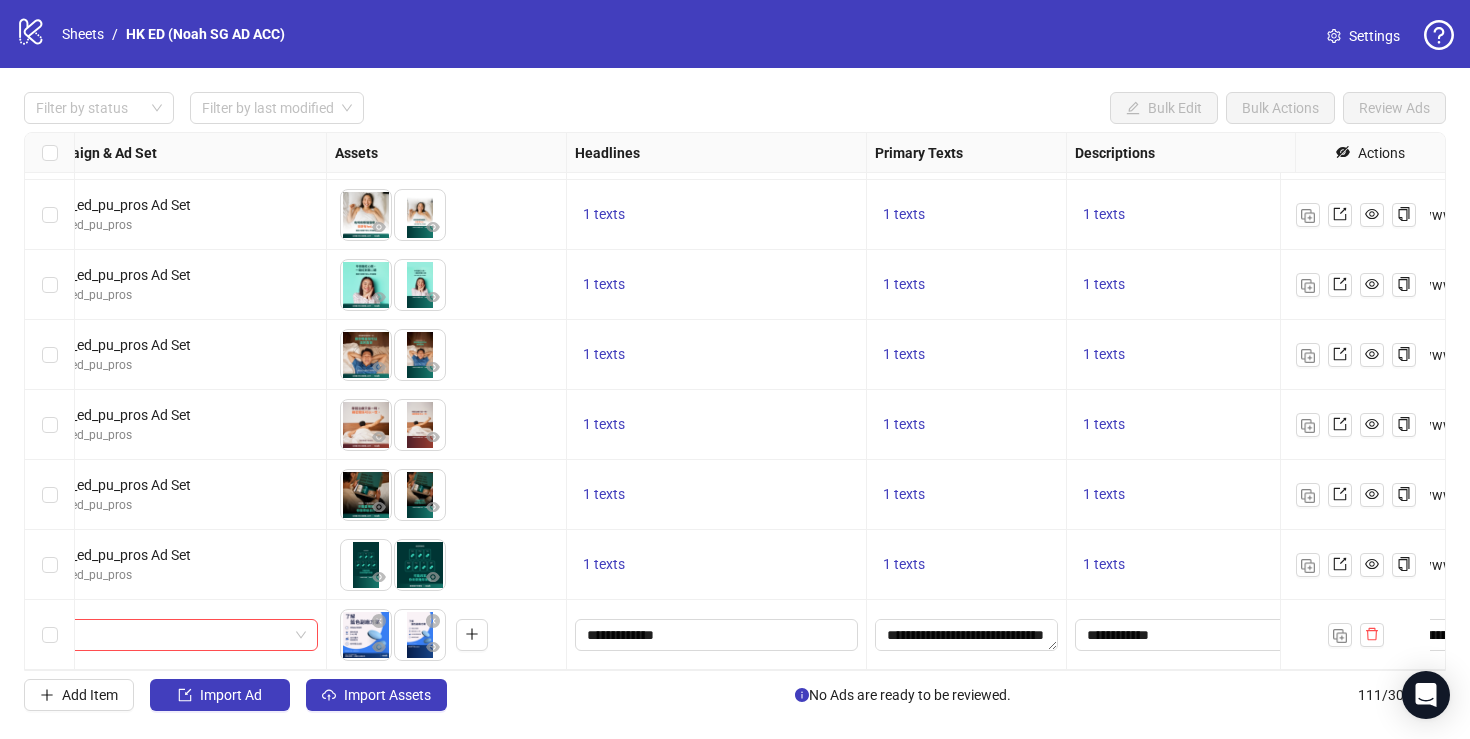 scroll, scrollTop: 0, scrollLeft: 0, axis: both 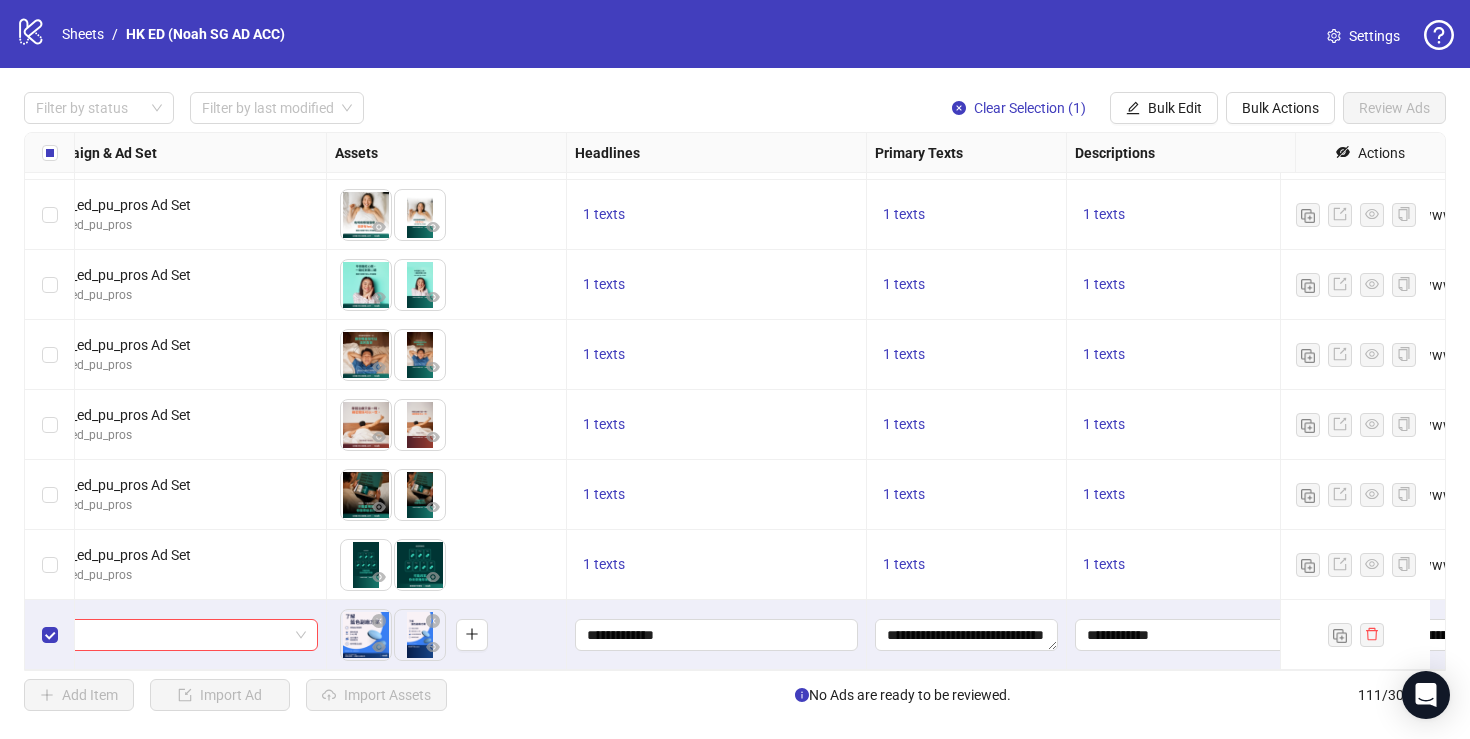 click on "Filter by status Filter by last modified Clear Selection (1) Bulk Edit Bulk Actions Review Ads Ad Format Ad Name Campaign & Ad Set Assets Headlines Primary Texts Descriptions Destination URL App Product Page ID Display URL Leadgen Form Product Set ID Call to Action Actions Single video HK_2025August7_[PERSON] _ED_e5_Image_one -liner _火速送到，慢慢發揮 hk_en_ed_pu_pros Ad Set hk_en_ed_pu_pros
To pick up a draggable item, press the space bar.
While dragging, use the arrow keys to move the item.
Press space again to drop the item in its new position, or press escape to cancel.
1 texts 1 texts 1 texts https://www.ofnoah.hk/quiz/ed-quiz-relationship - Single image HK_2025August7_[PERSON] _ED_e5_Image_one -liner _今晚準備尋開心？ 準 hk_en_ed_pu_pros Ad Set hk_en_ed_pu_pros
To pick up a draggable item, press the space bar.
While dragging, use the arrow keys to move the item.
Press space again to drop the item in its new position, or press escape to cancel.
1 texts - -" at bounding box center [735, 401] 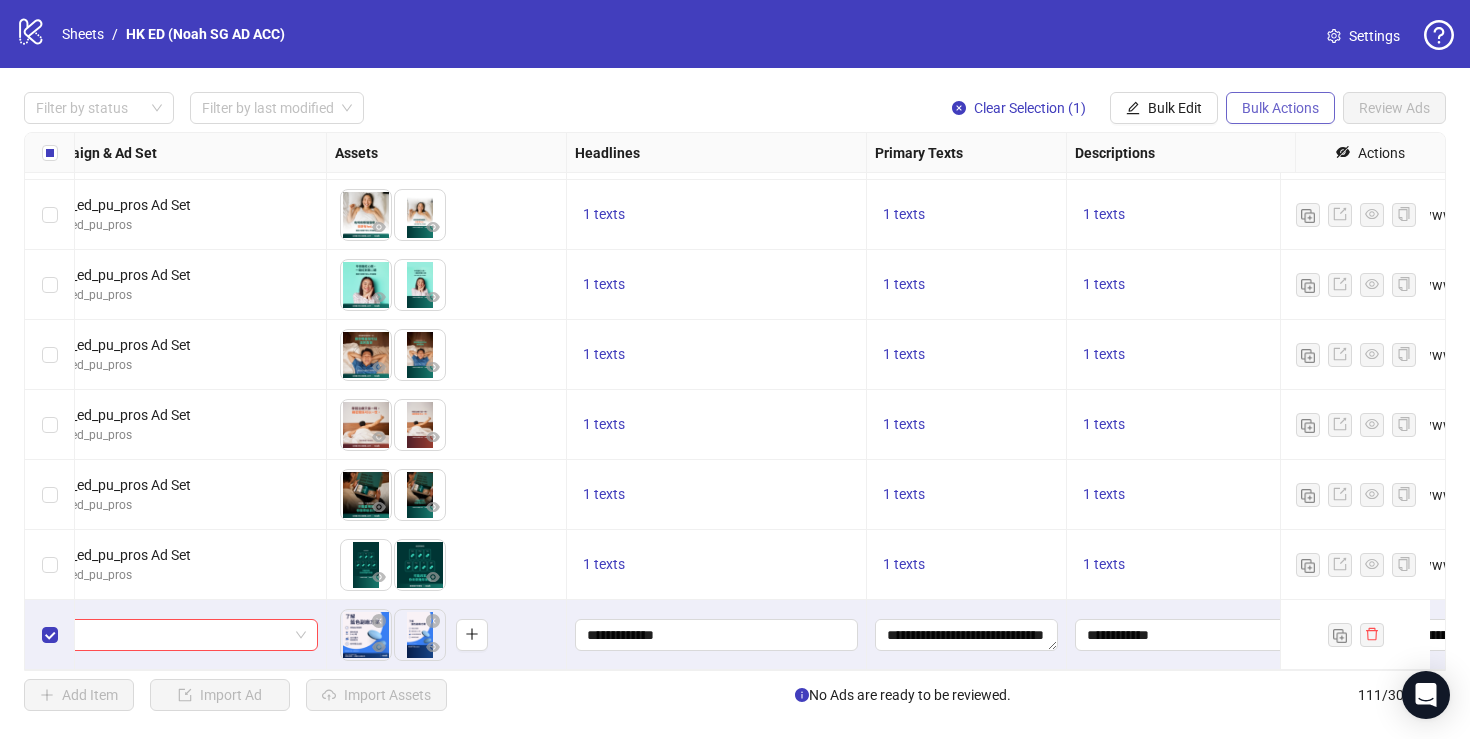 click on "Bulk Actions" at bounding box center [1280, 108] 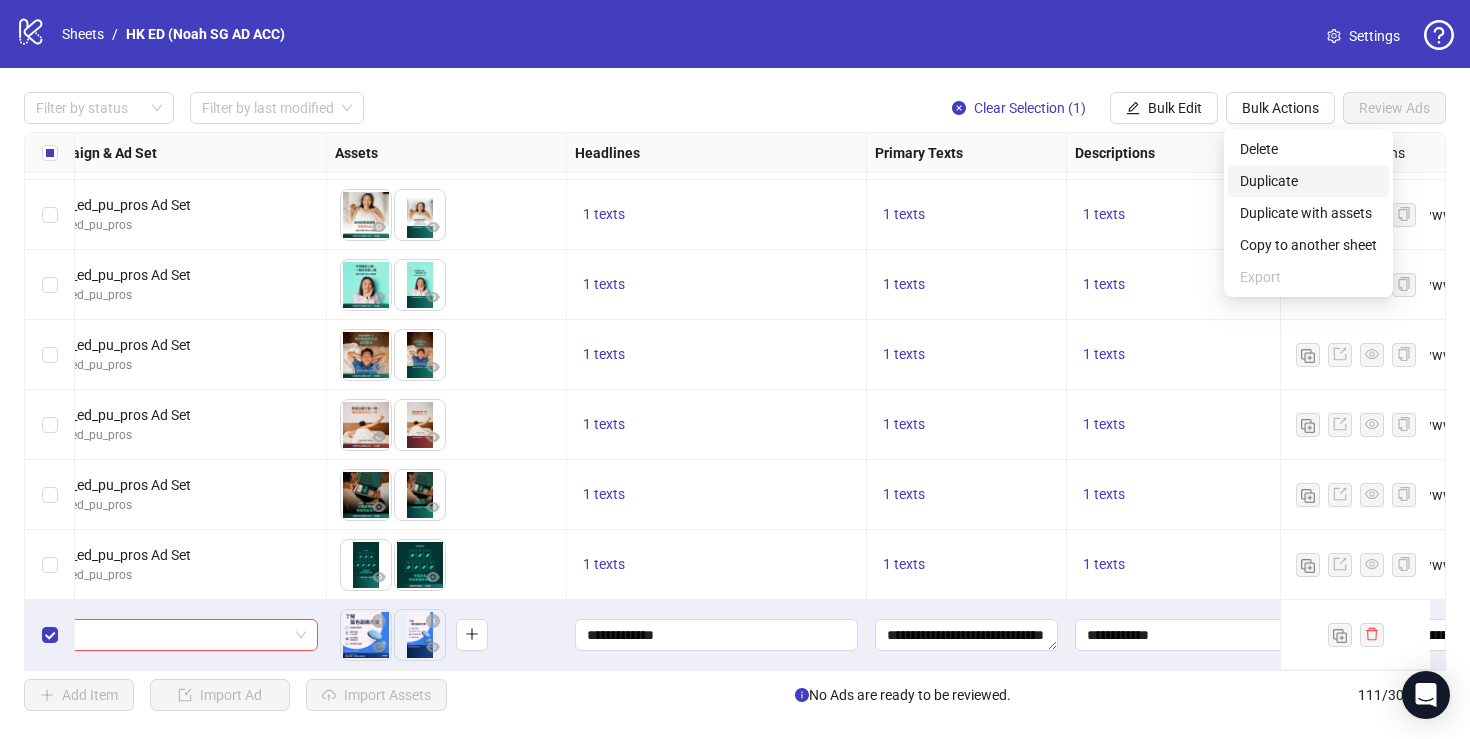 click on "Duplicate" at bounding box center (1308, 181) 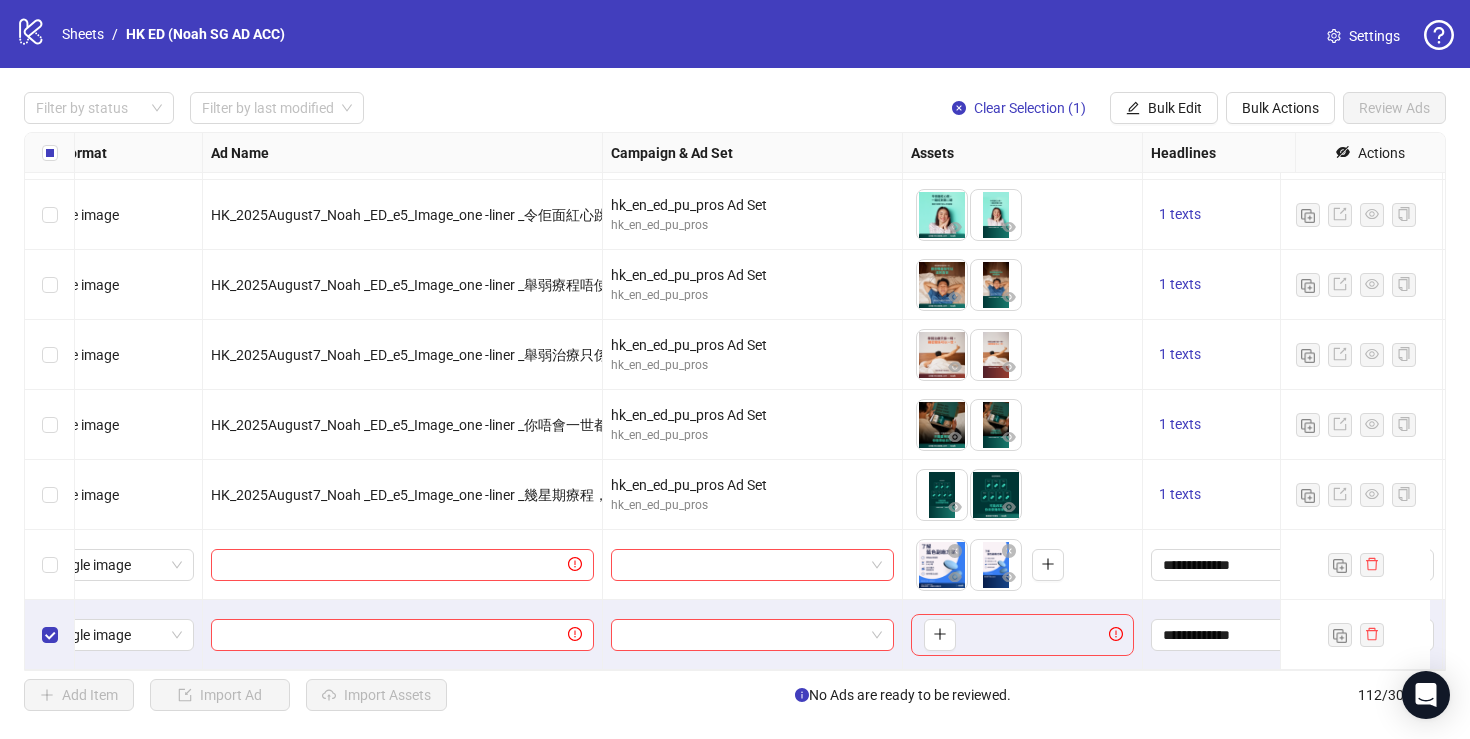 scroll, scrollTop: 7358, scrollLeft: 0, axis: vertical 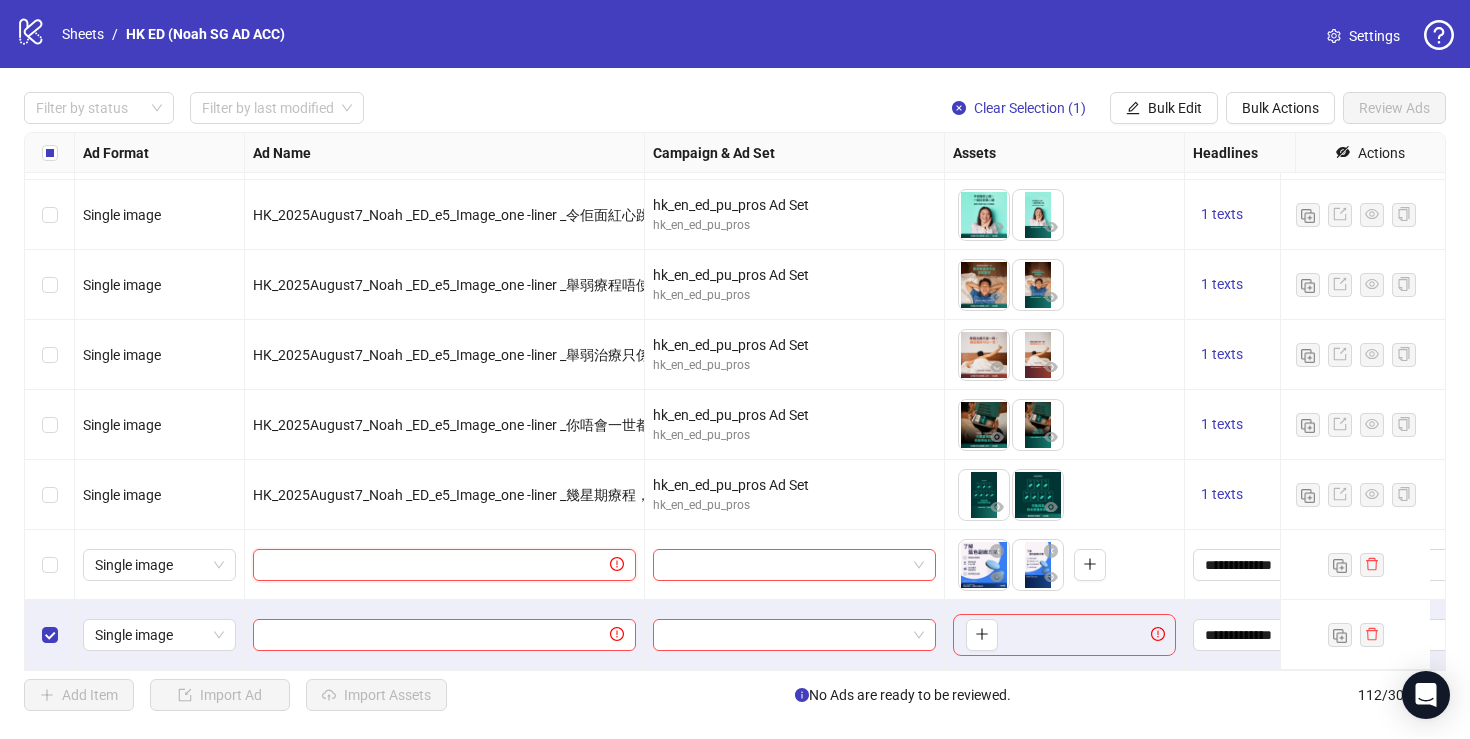 click at bounding box center (435, 565) 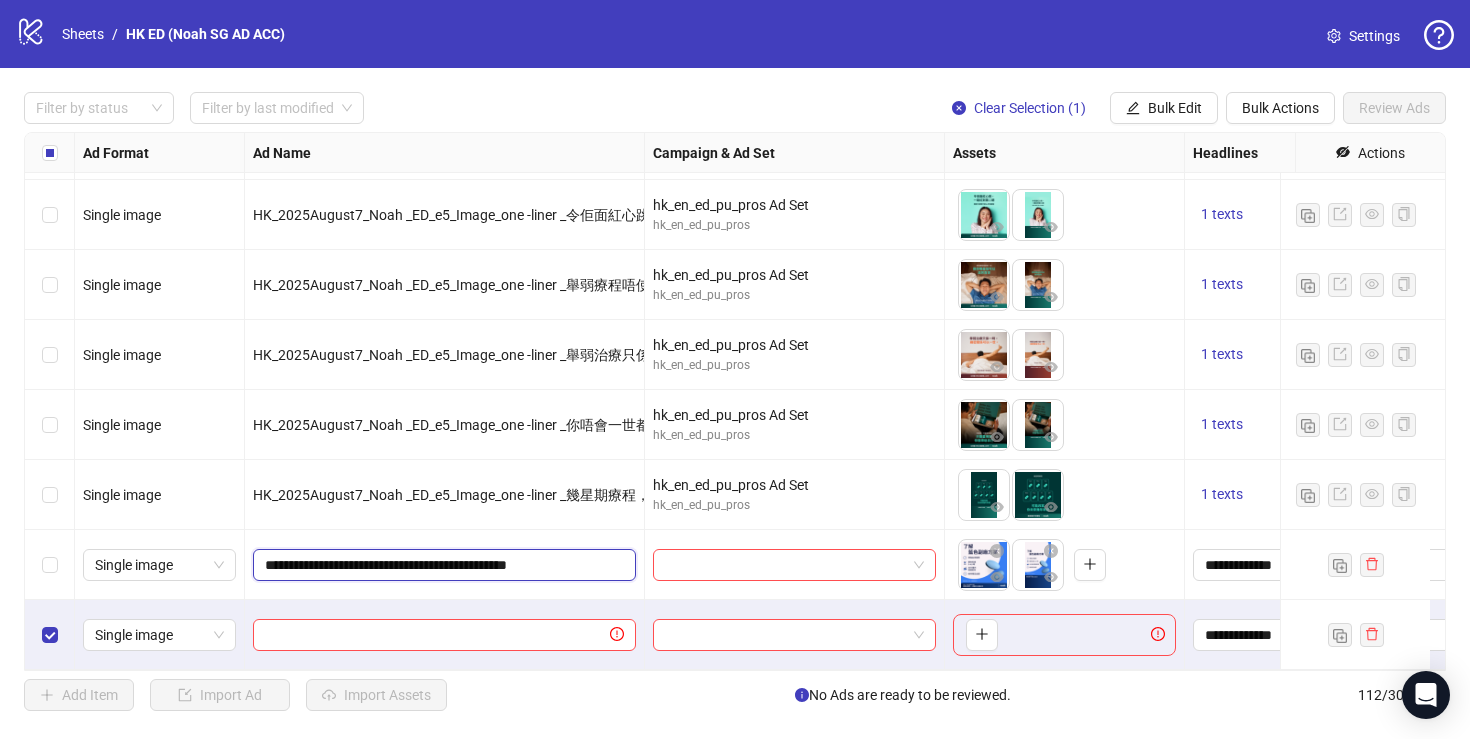 scroll, scrollTop: 0, scrollLeft: 54, axis: horizontal 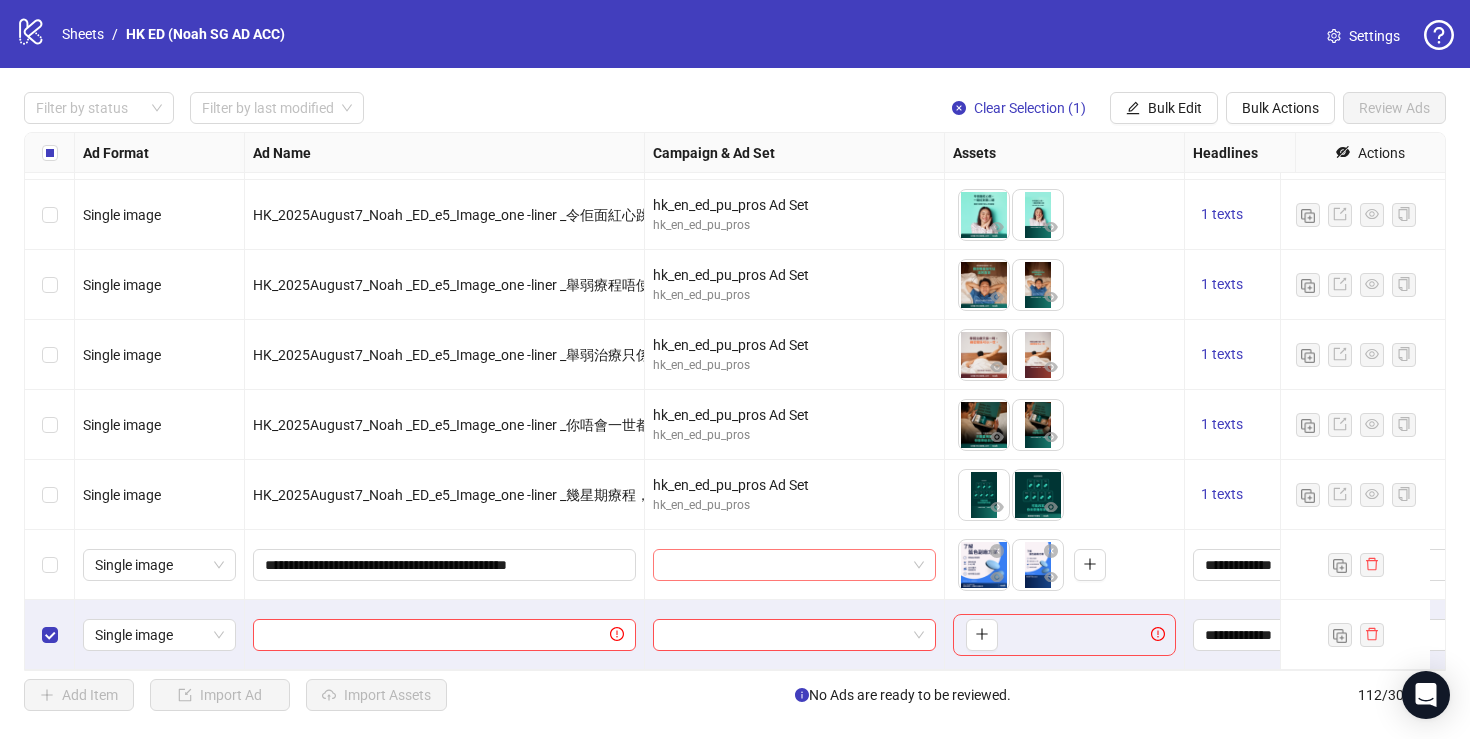 click at bounding box center (785, 565) 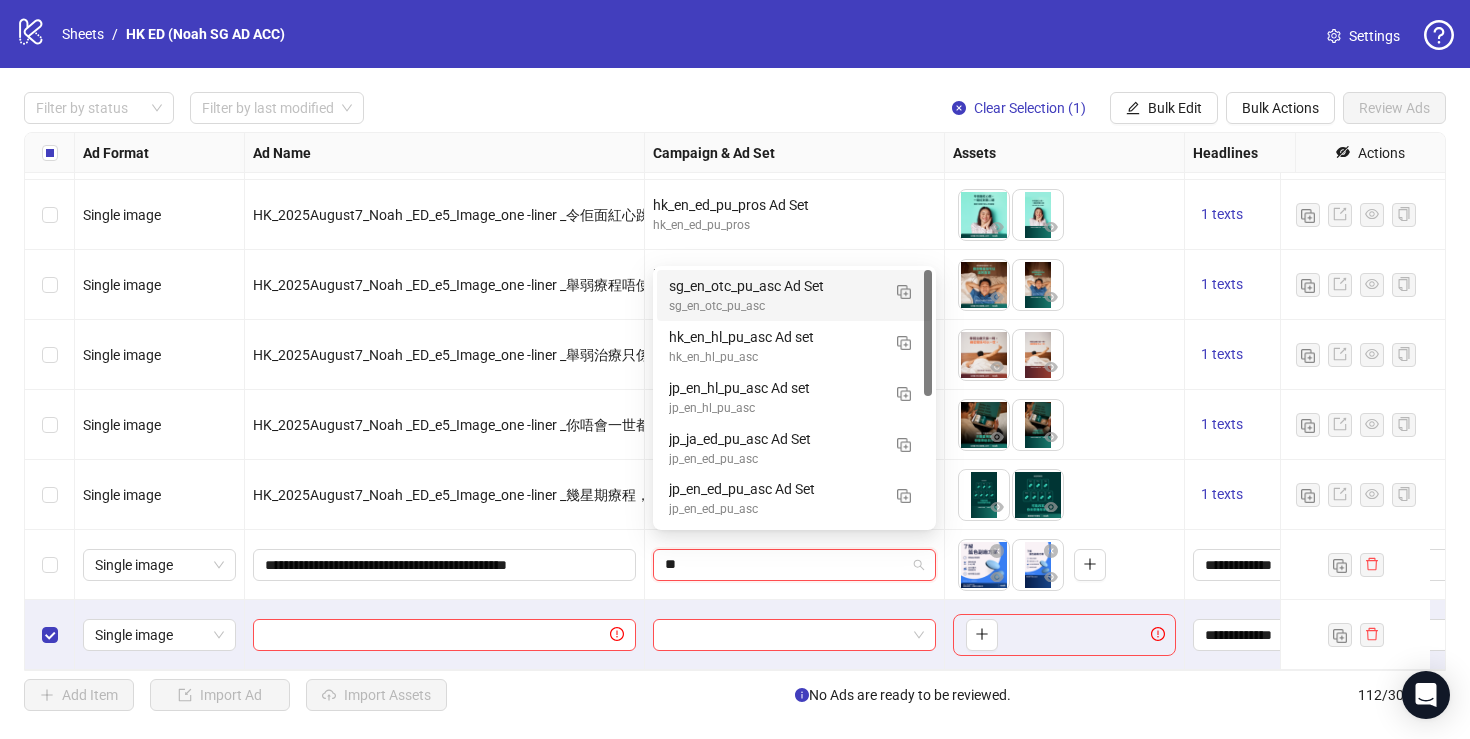 type on "***" 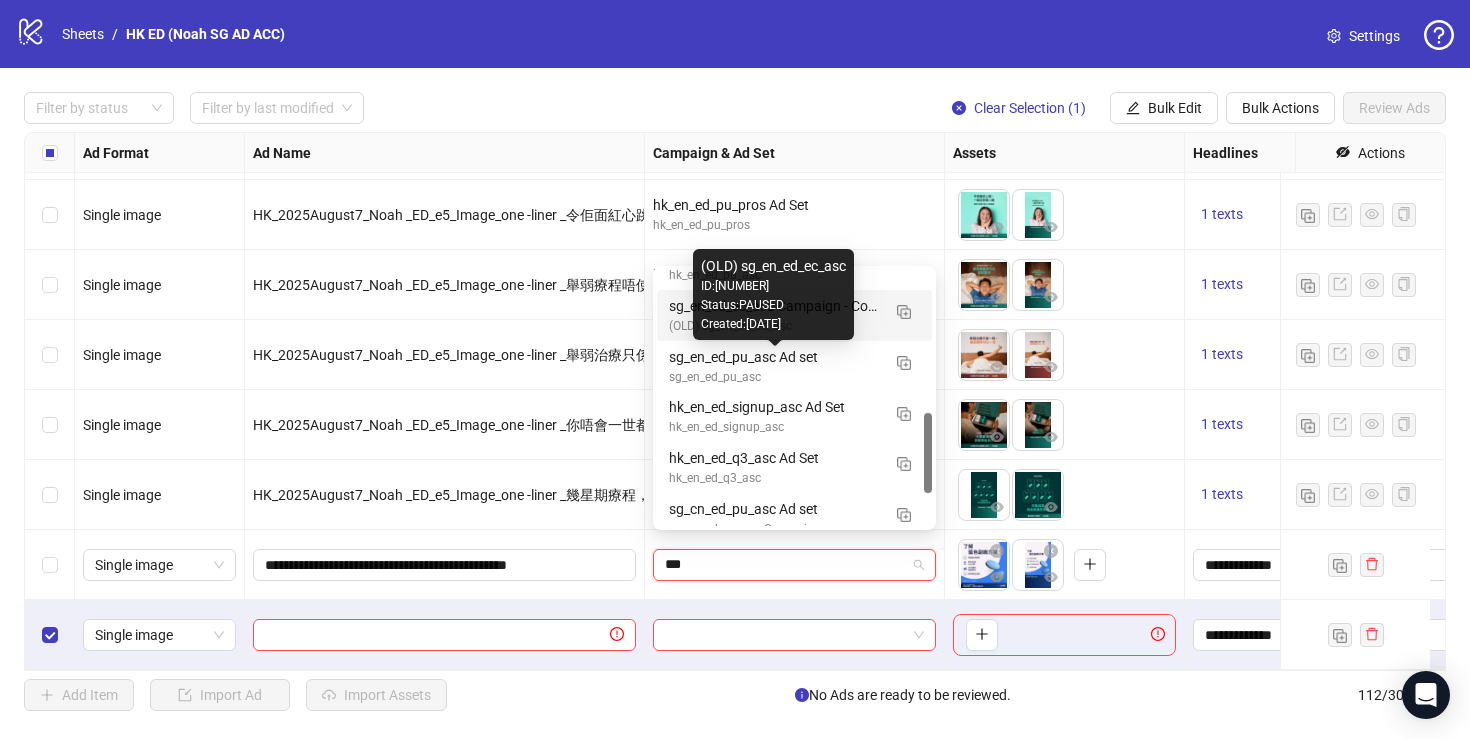 scroll, scrollTop: 455, scrollLeft: 0, axis: vertical 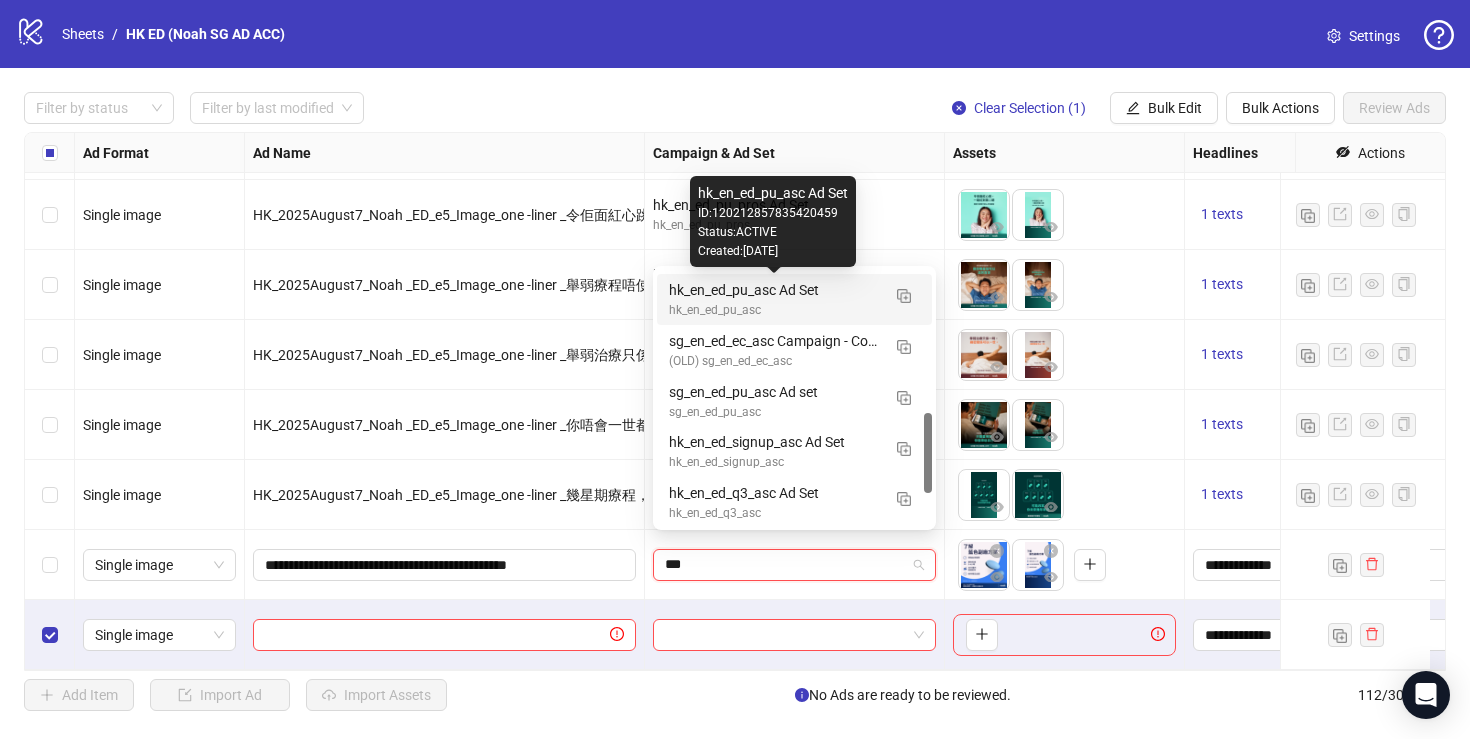 click on "hk_en_ed_pu_asc  Ad Set" at bounding box center (774, 290) 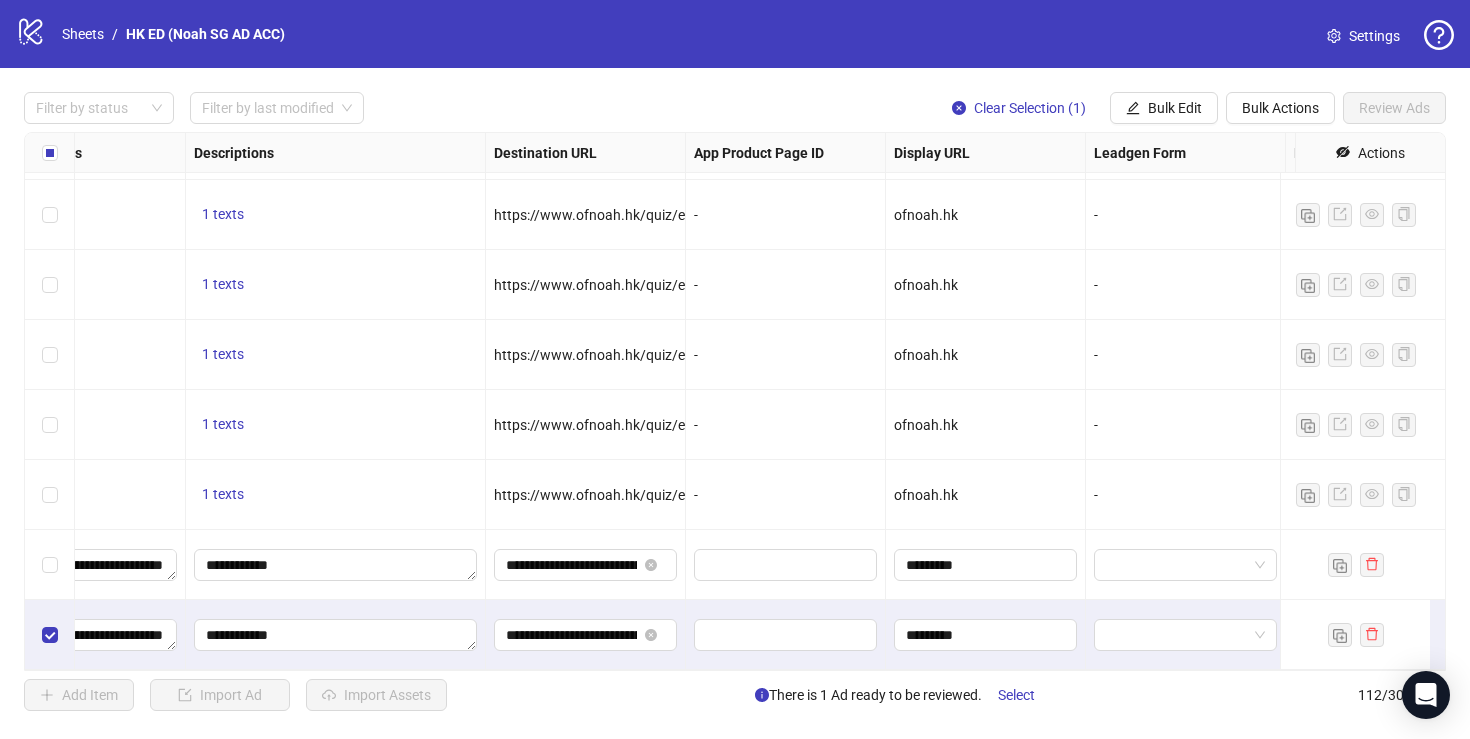 scroll, scrollTop: 7358, scrollLeft: 1670, axis: both 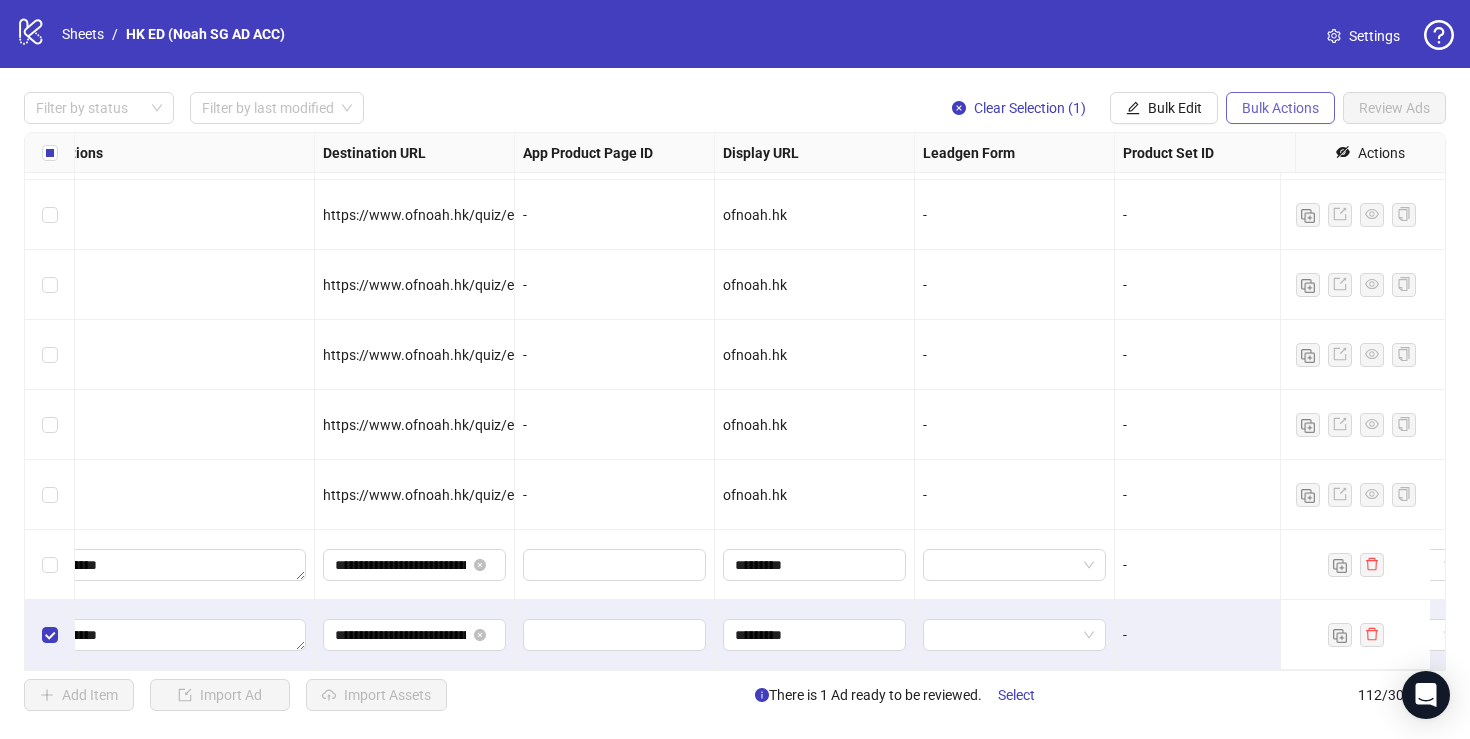 click on "Bulk Actions" at bounding box center [1280, 108] 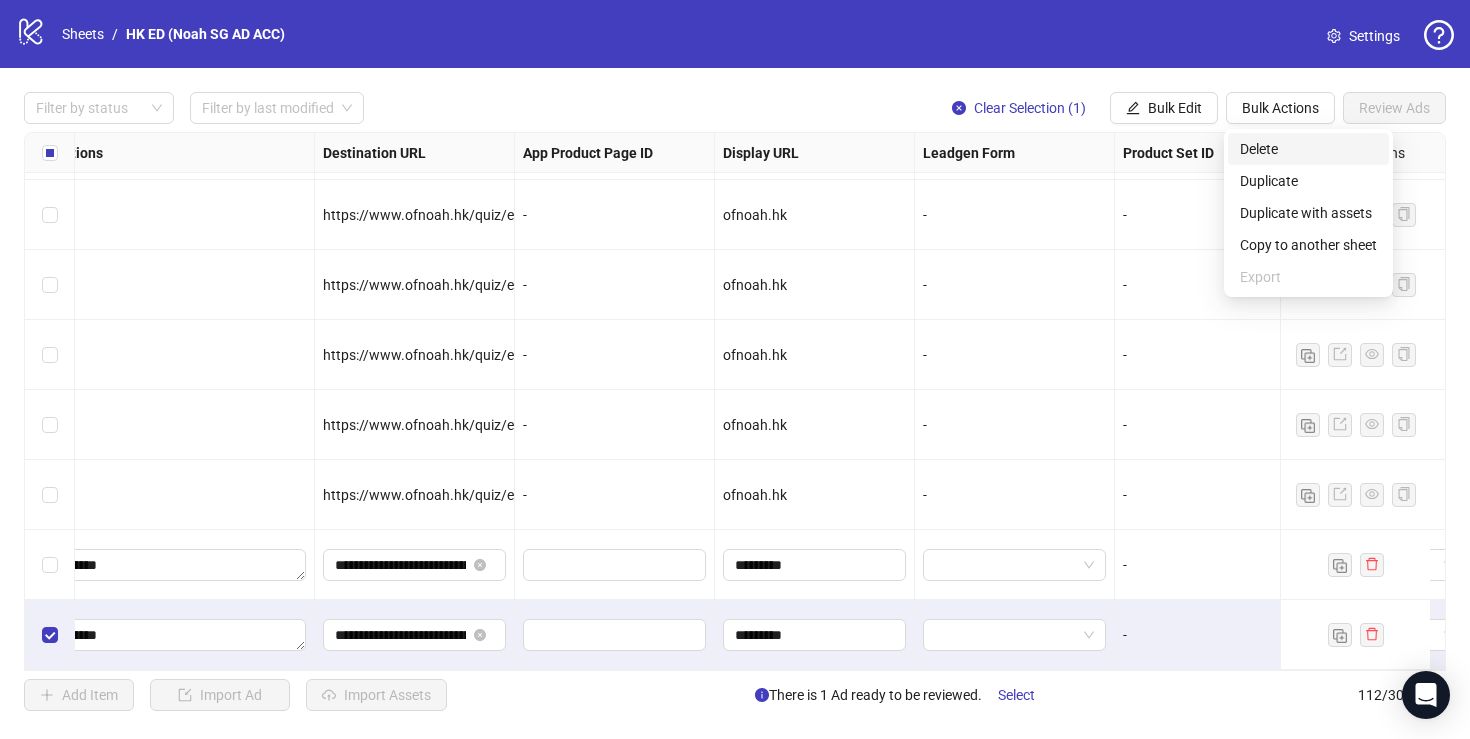 click on "Delete" at bounding box center [1308, 149] 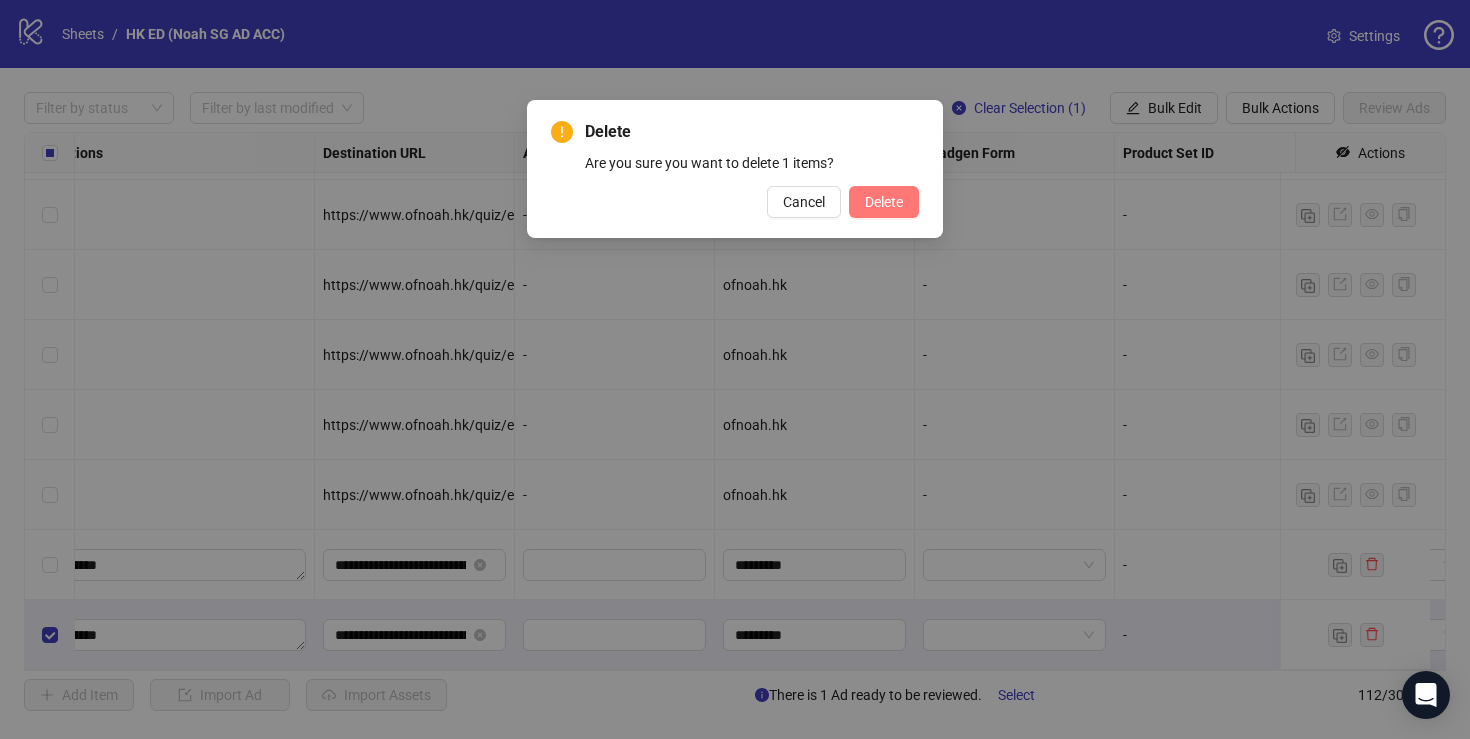 click on "Delete" at bounding box center [884, 202] 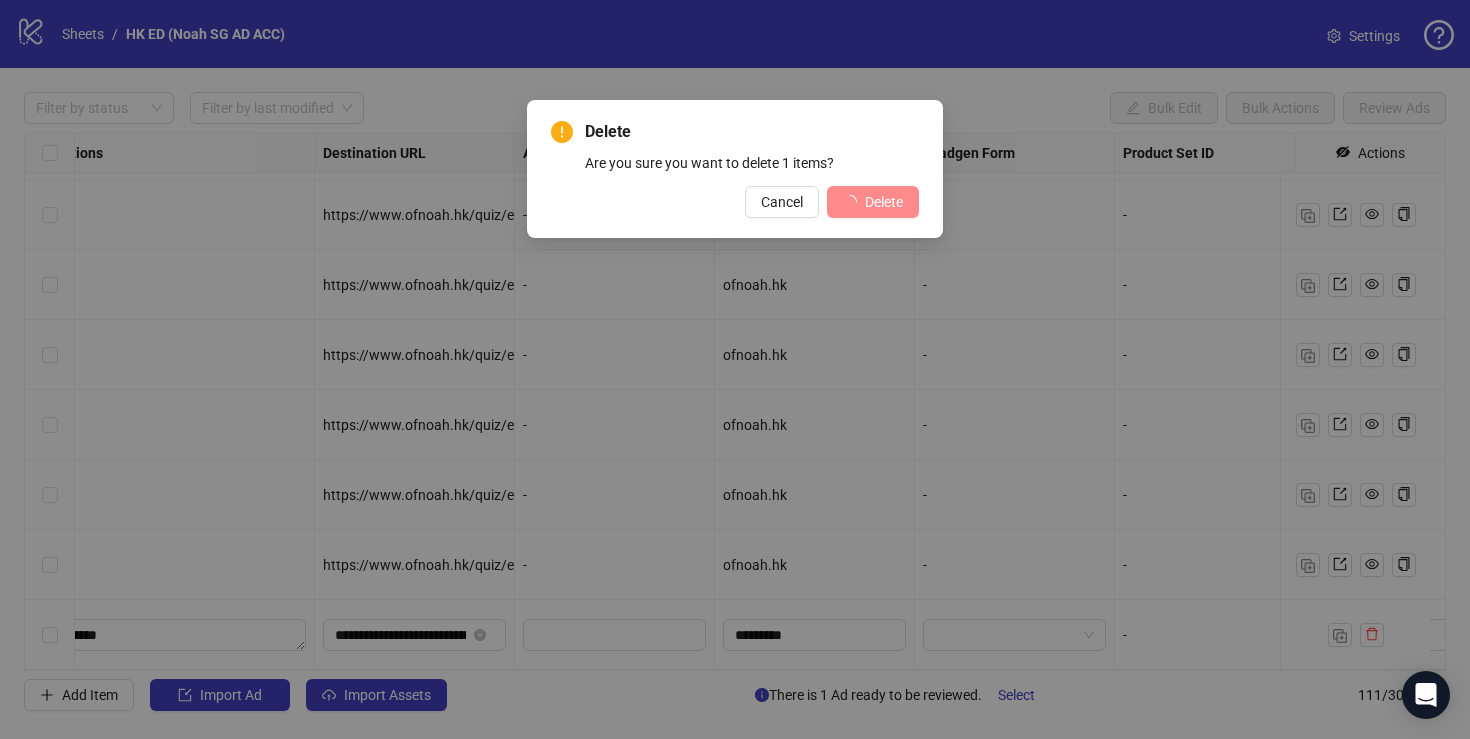 scroll, scrollTop: 7288, scrollLeft: 1670, axis: both 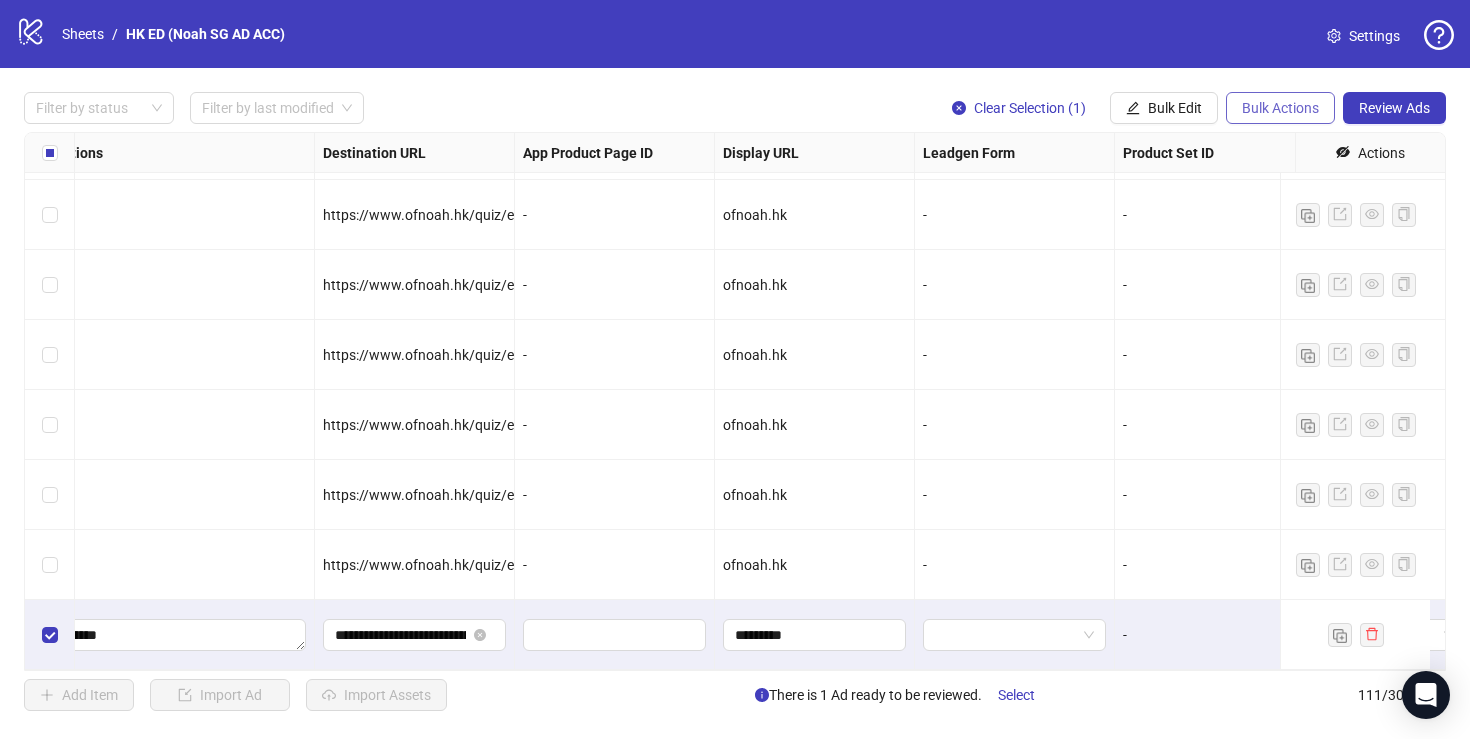 click on "Bulk Actions" at bounding box center (1280, 108) 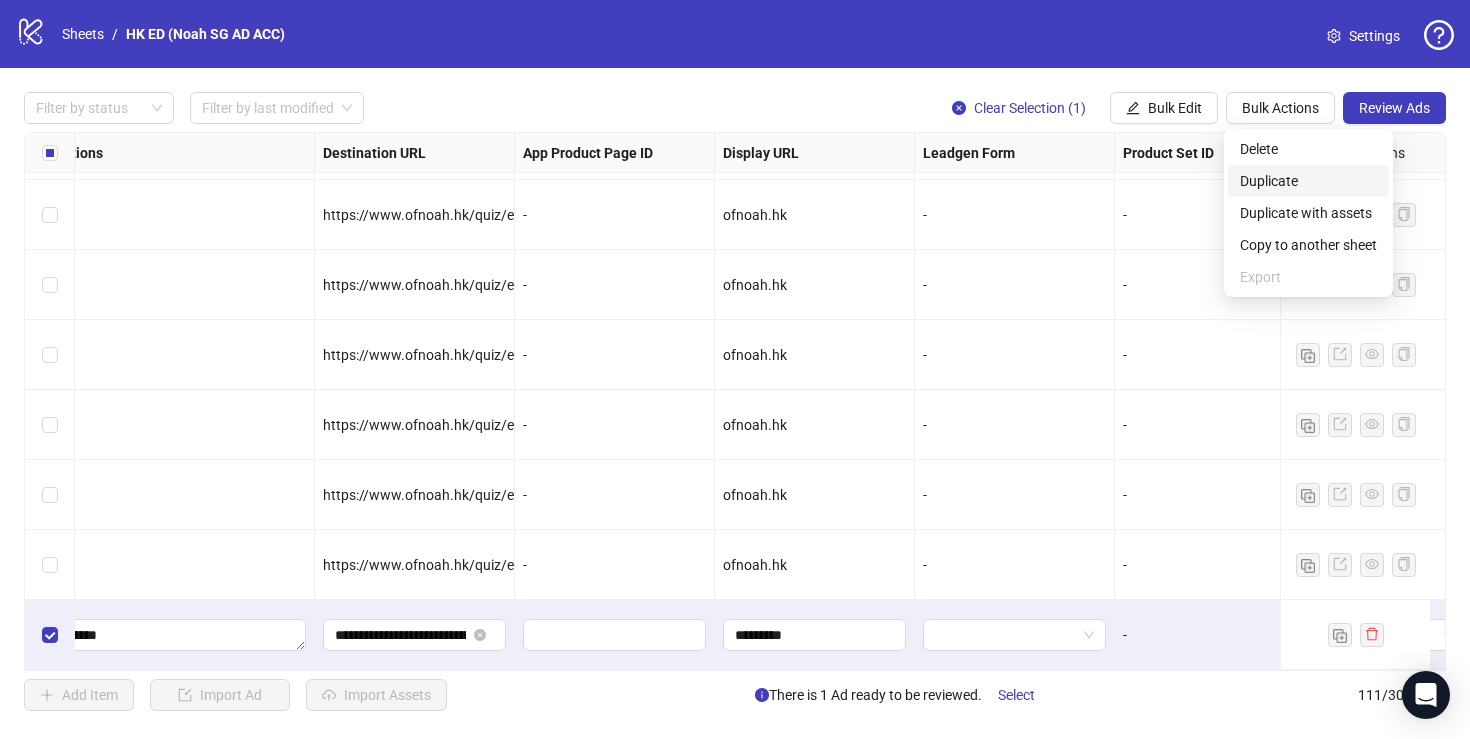 click on "Duplicate" at bounding box center (1308, 181) 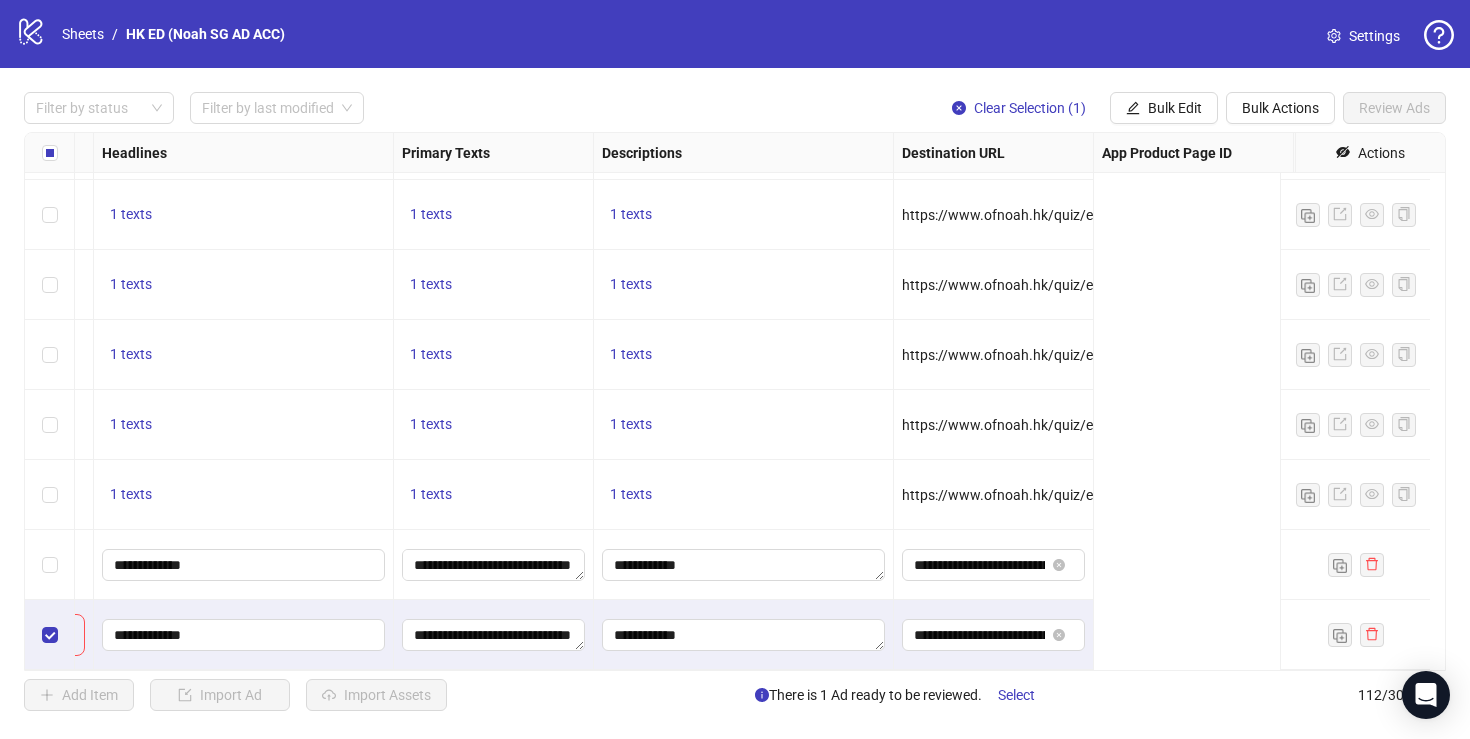 scroll, scrollTop: 7358, scrollLeft: 0, axis: vertical 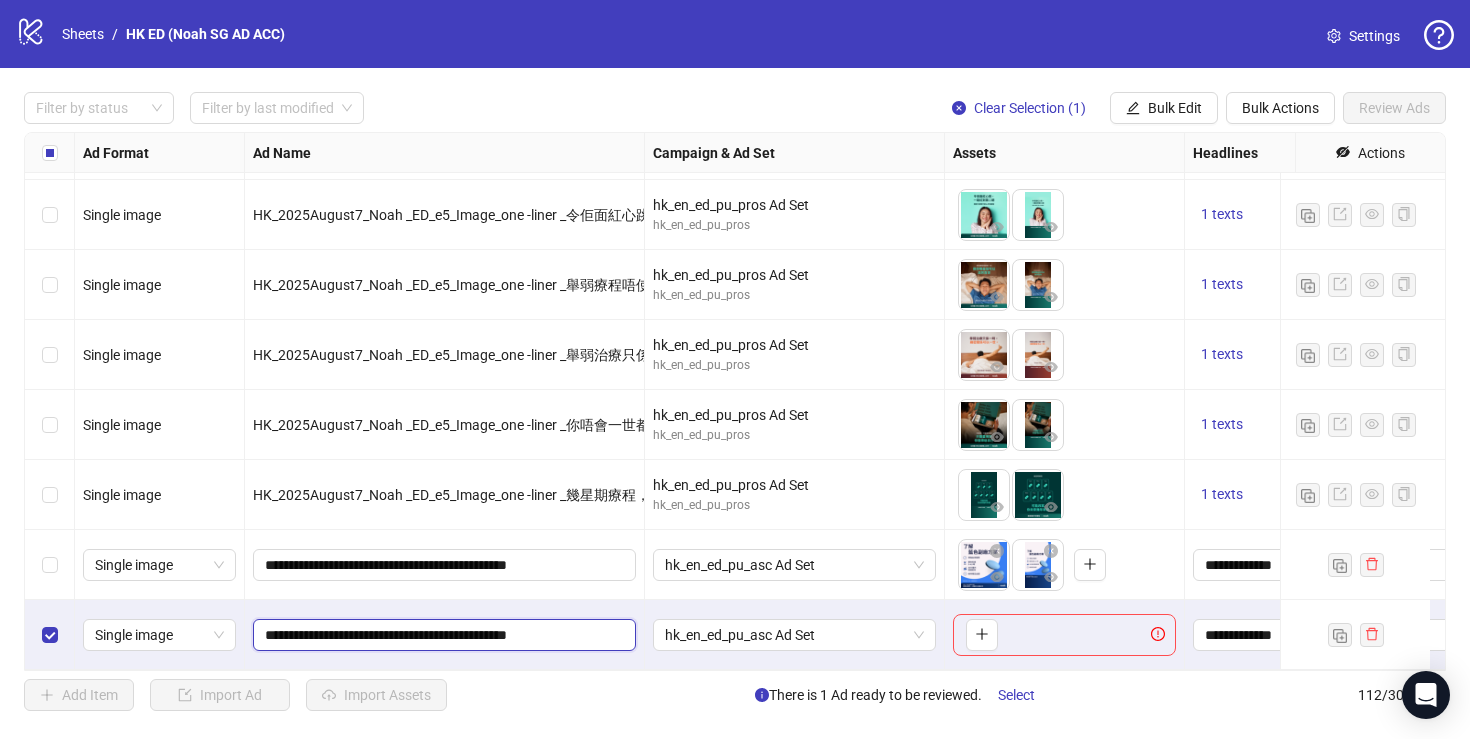 click on "**********" at bounding box center [442, 635] 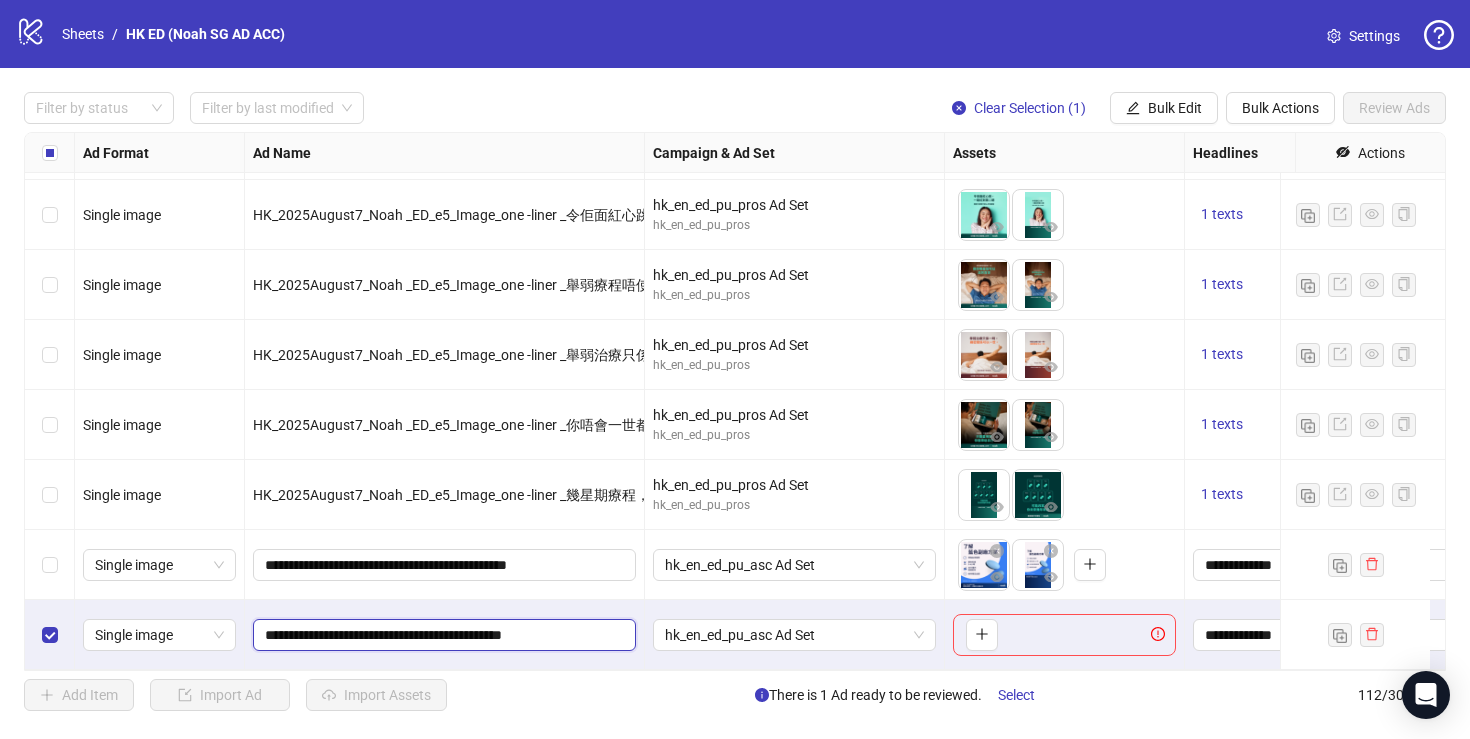 scroll, scrollTop: 0, scrollLeft: 40, axis: horizontal 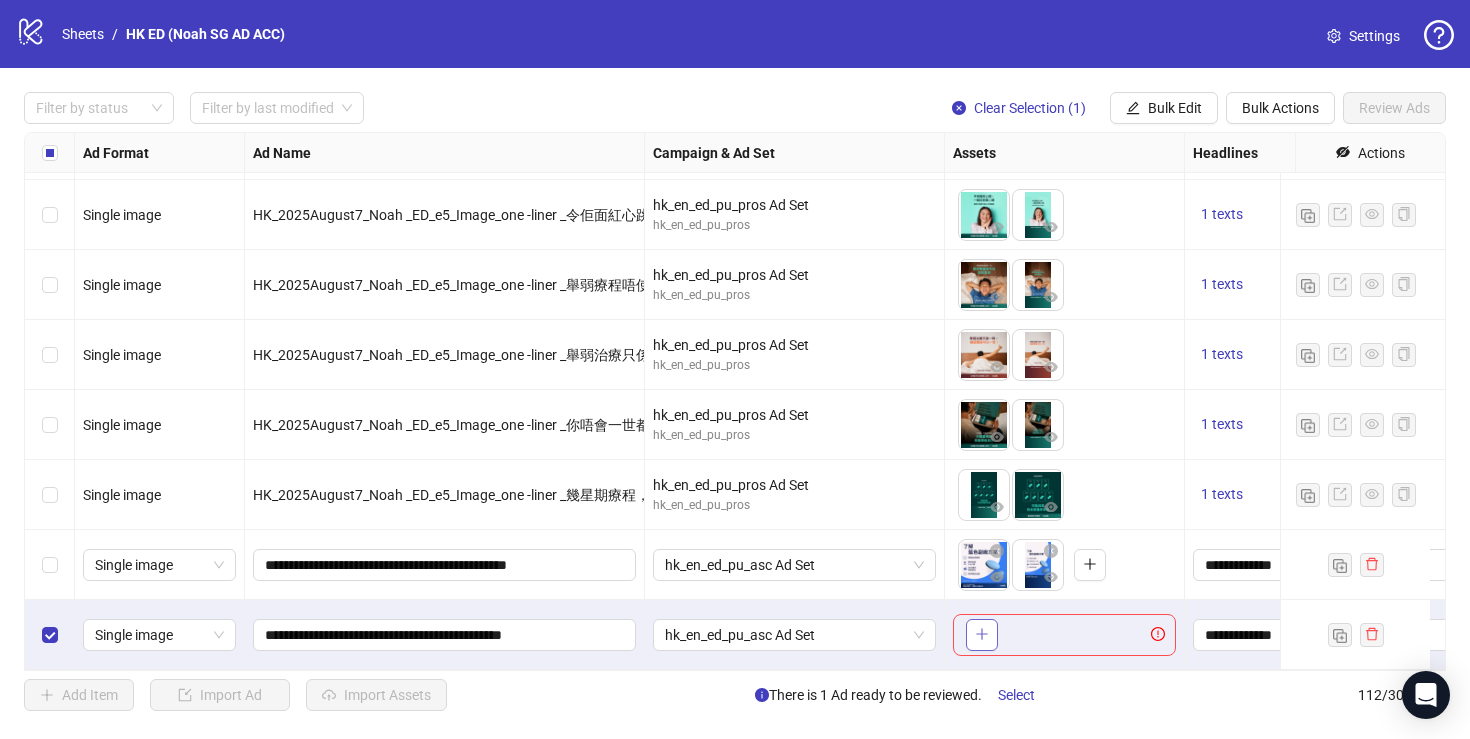 click 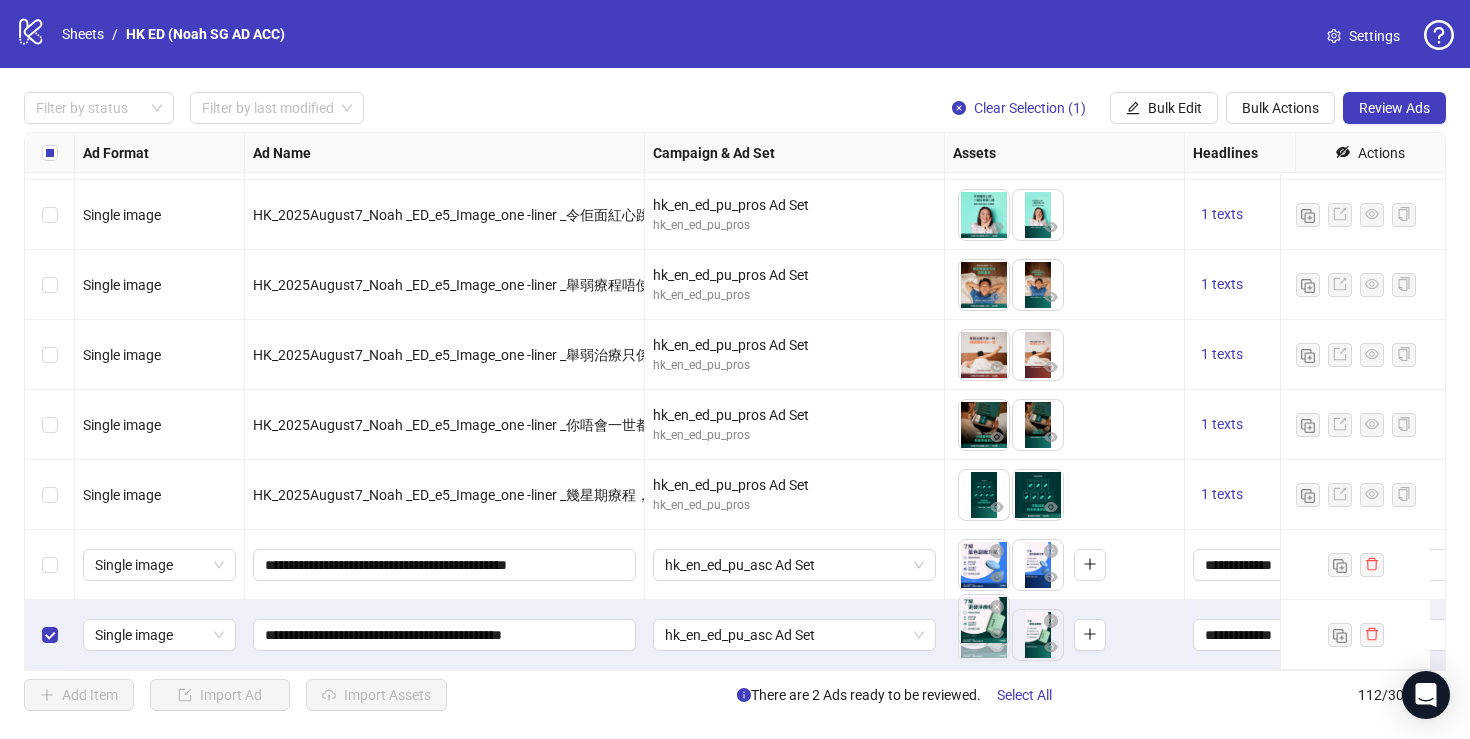drag, startPoint x: 1036, startPoint y: 628, endPoint x: 988, endPoint y: 628, distance: 48 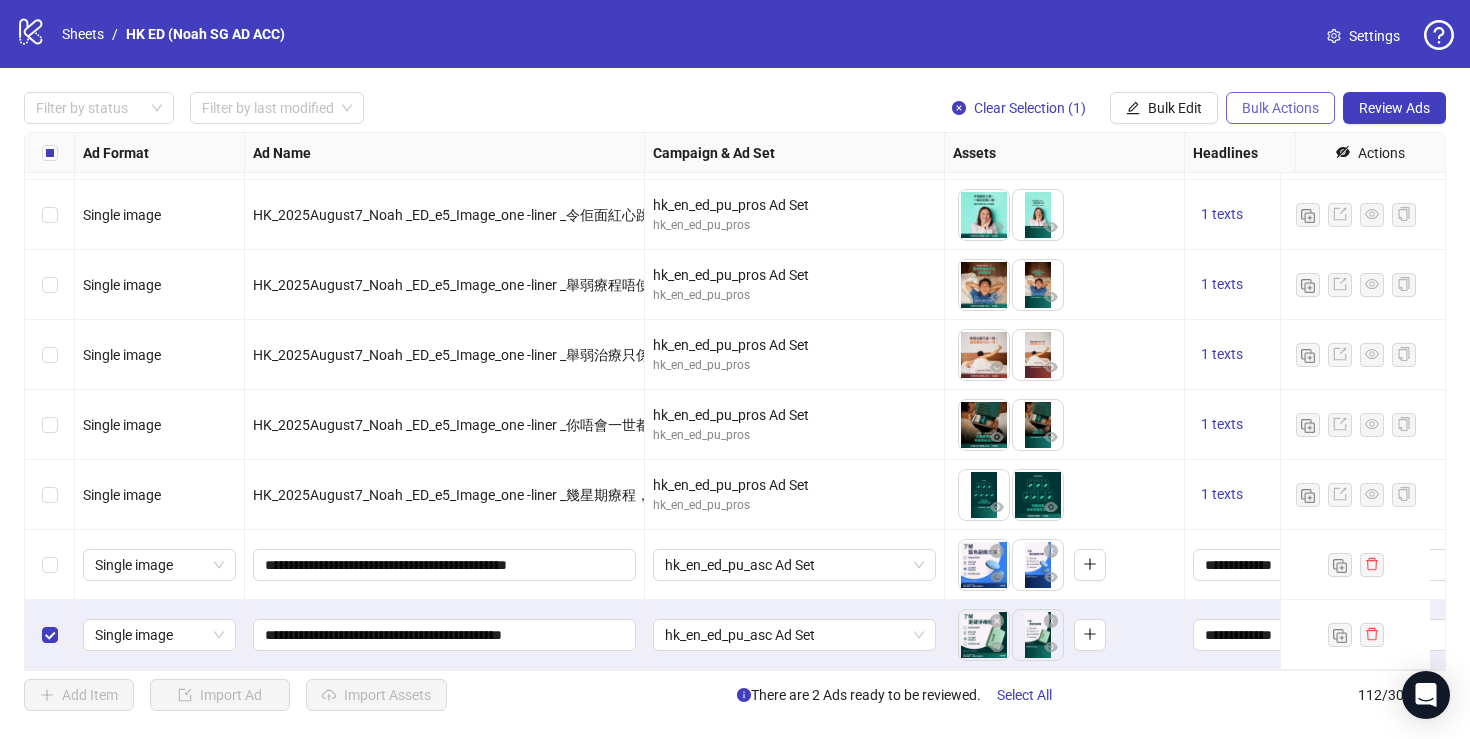 click on "Bulk Actions" at bounding box center (1280, 108) 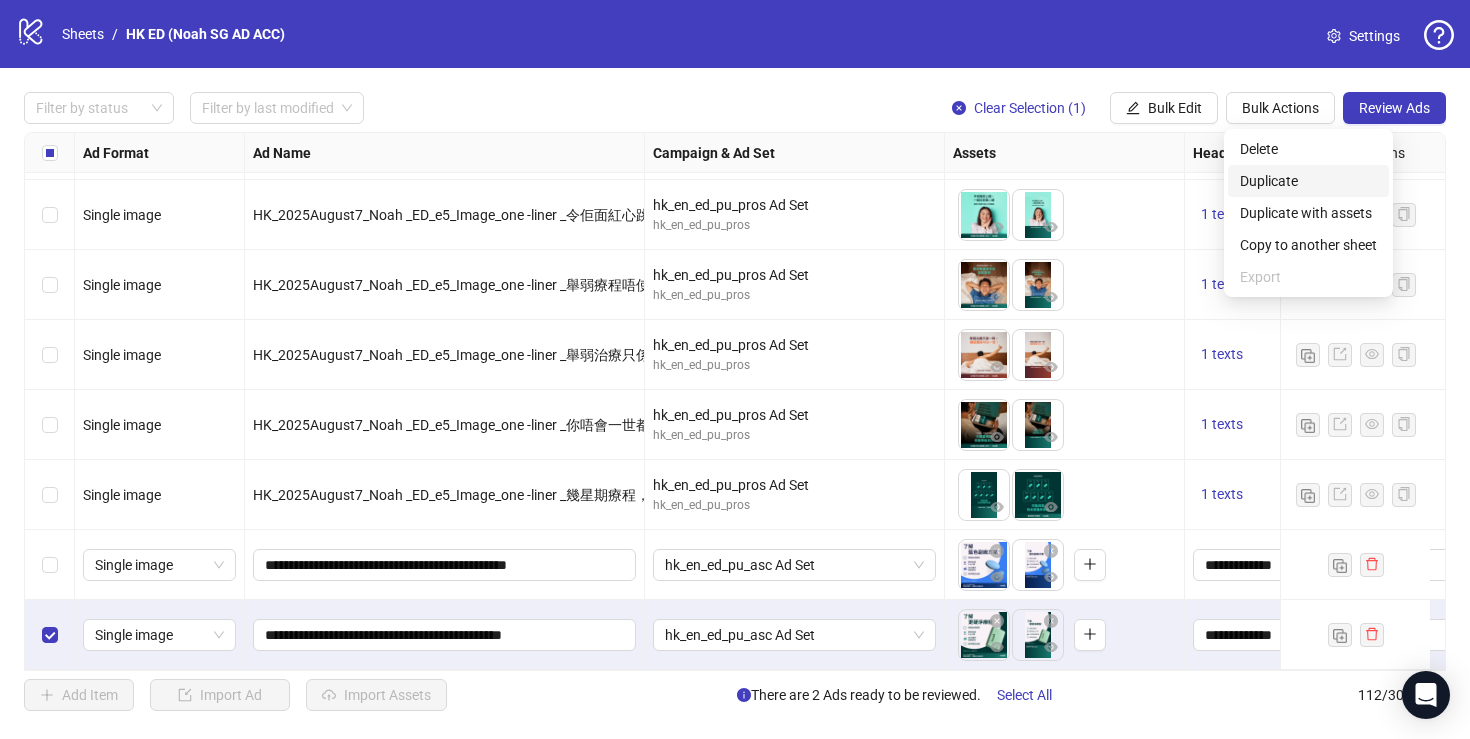 click on "Duplicate" at bounding box center (1308, 181) 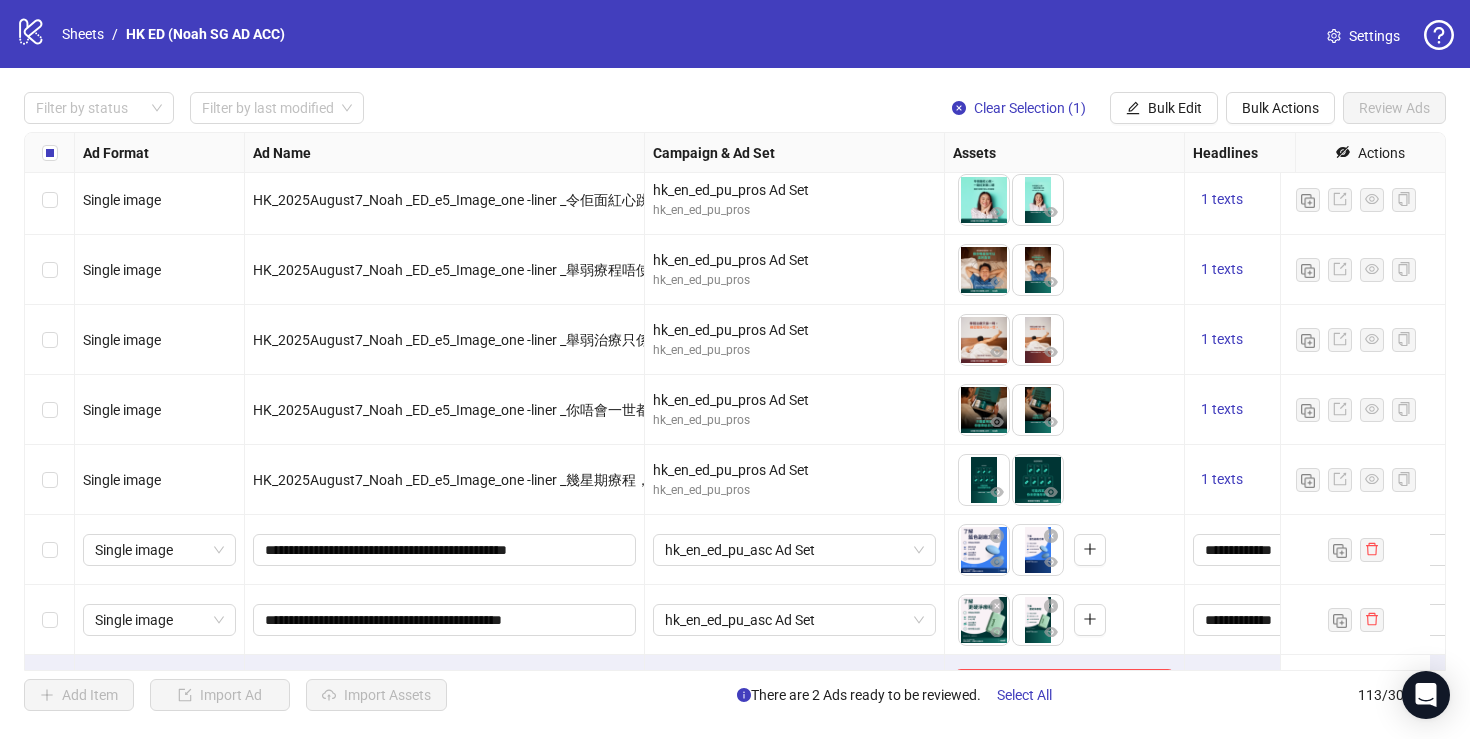 scroll, scrollTop: 7428, scrollLeft: 0, axis: vertical 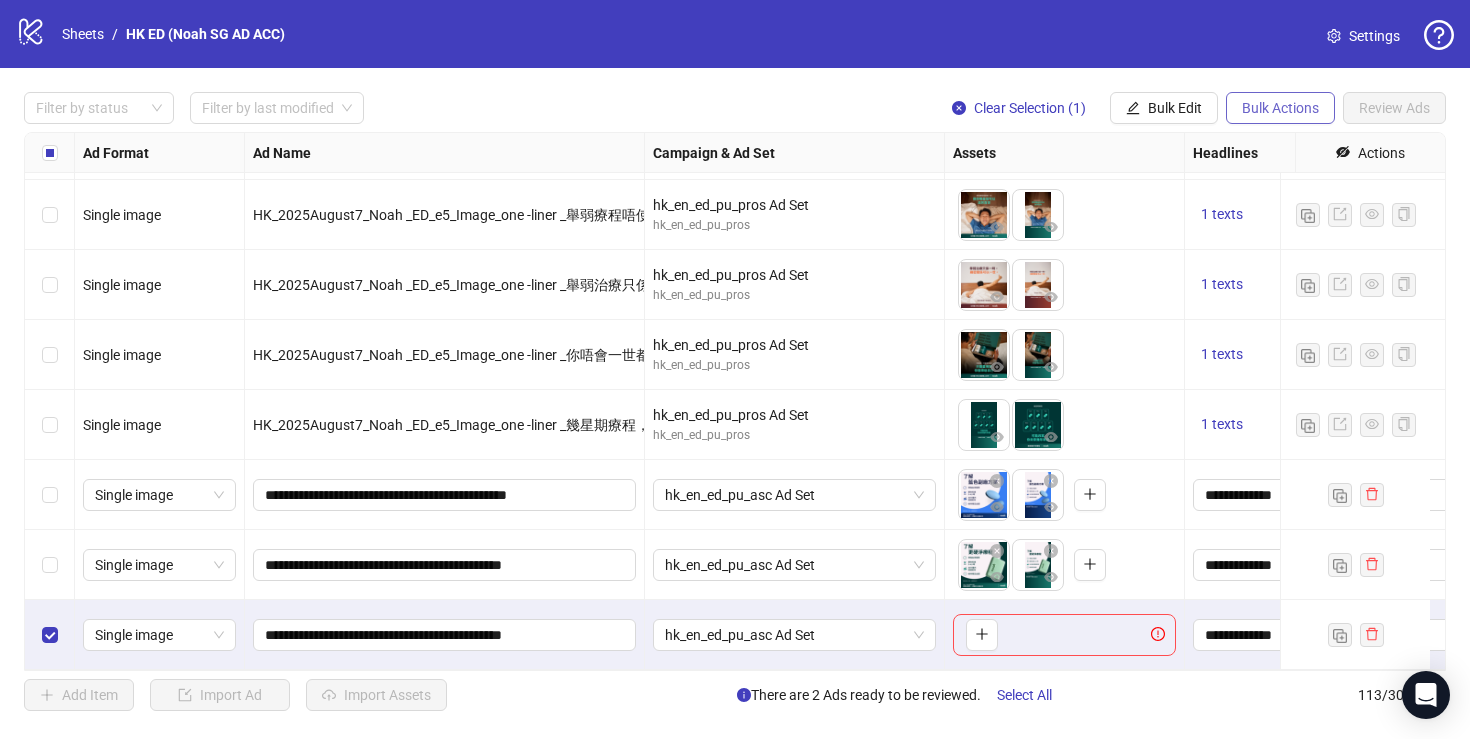 click on "Bulk Actions" at bounding box center (1280, 108) 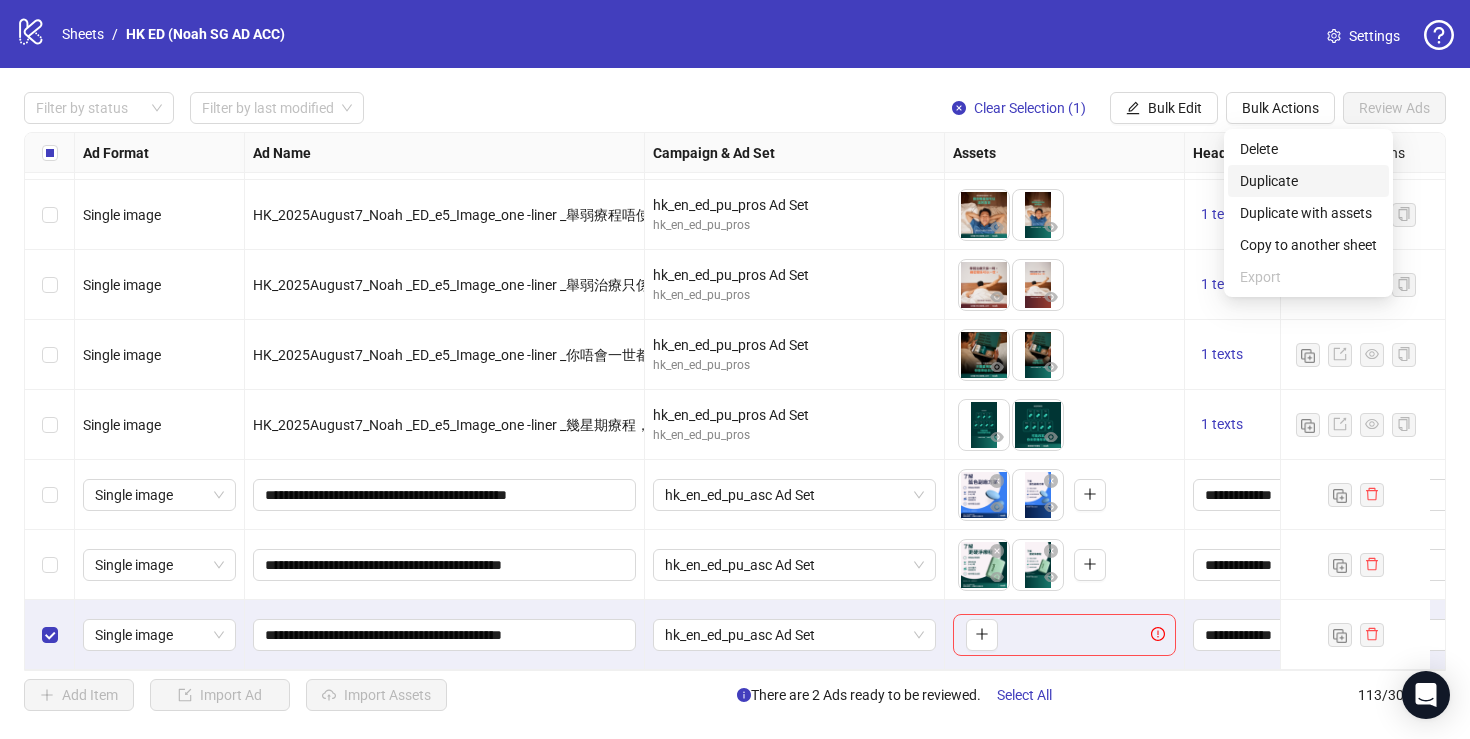 click on "Duplicate" at bounding box center [1308, 181] 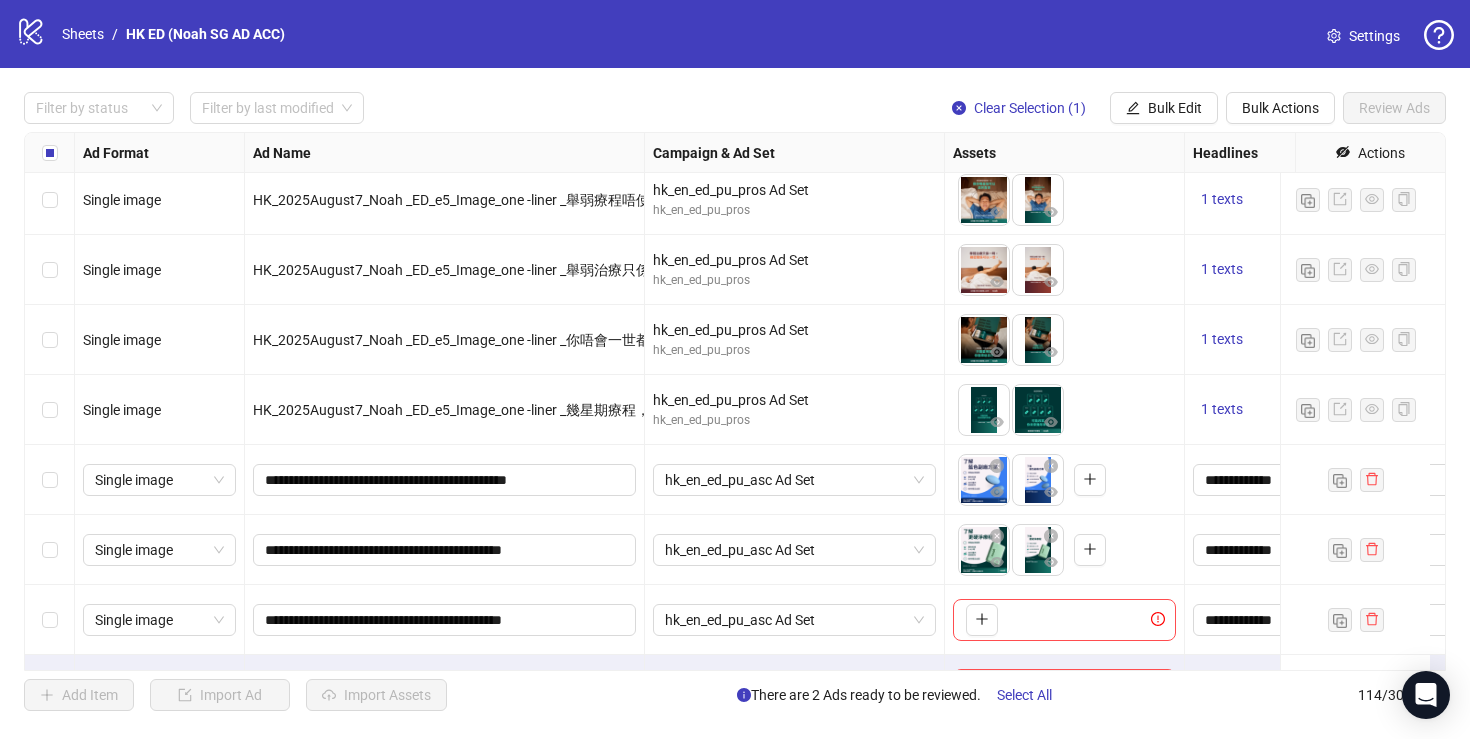 scroll, scrollTop: 7498, scrollLeft: 0, axis: vertical 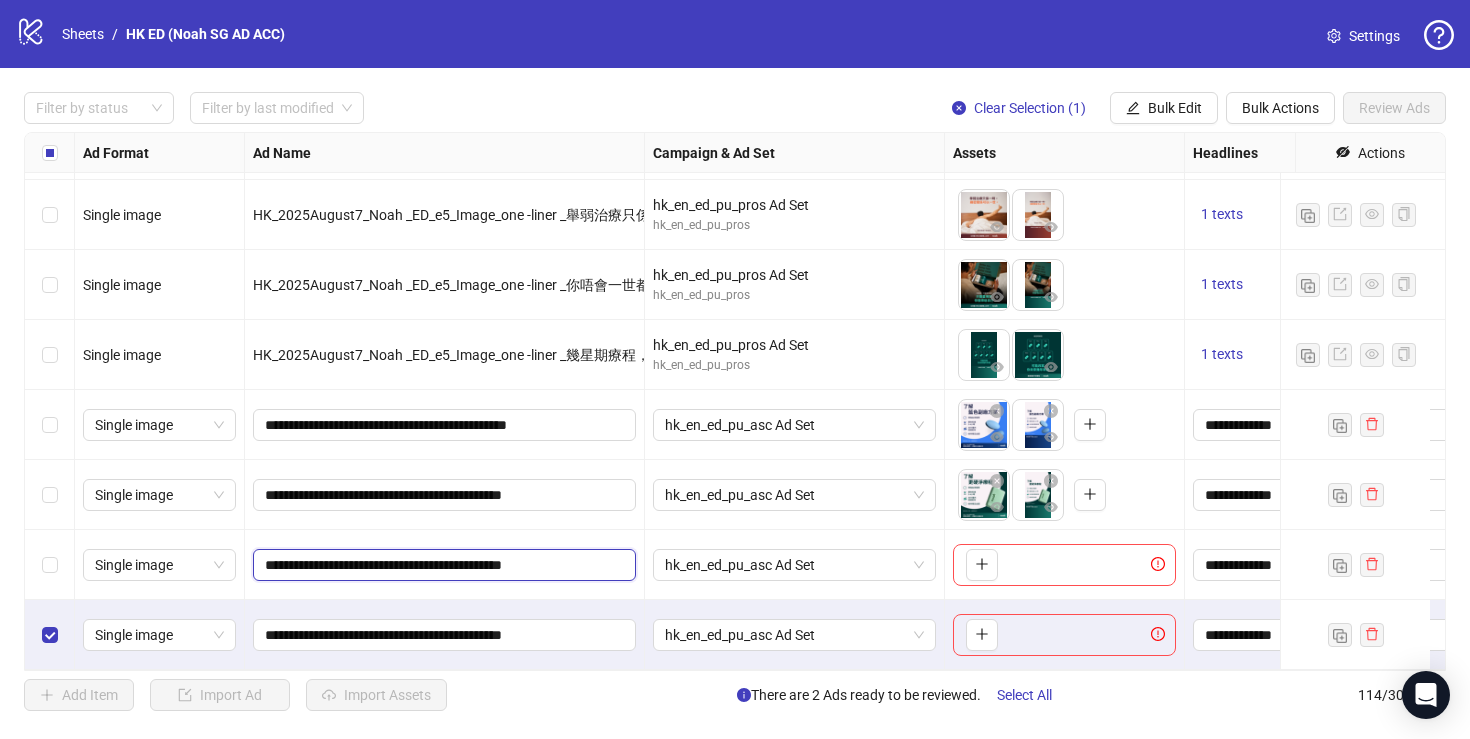 click on "**********" at bounding box center [442, 565] 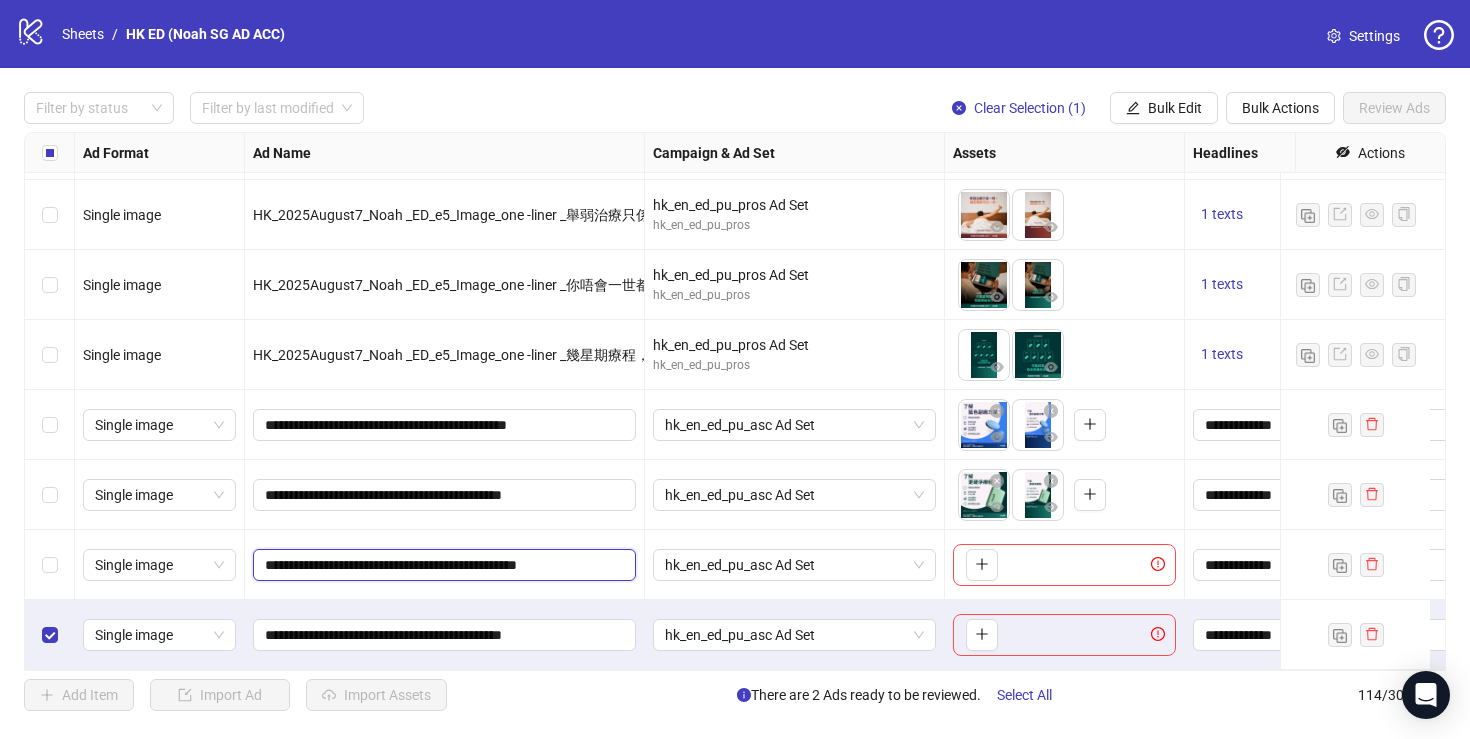 scroll, scrollTop: 0, scrollLeft: 72, axis: horizontal 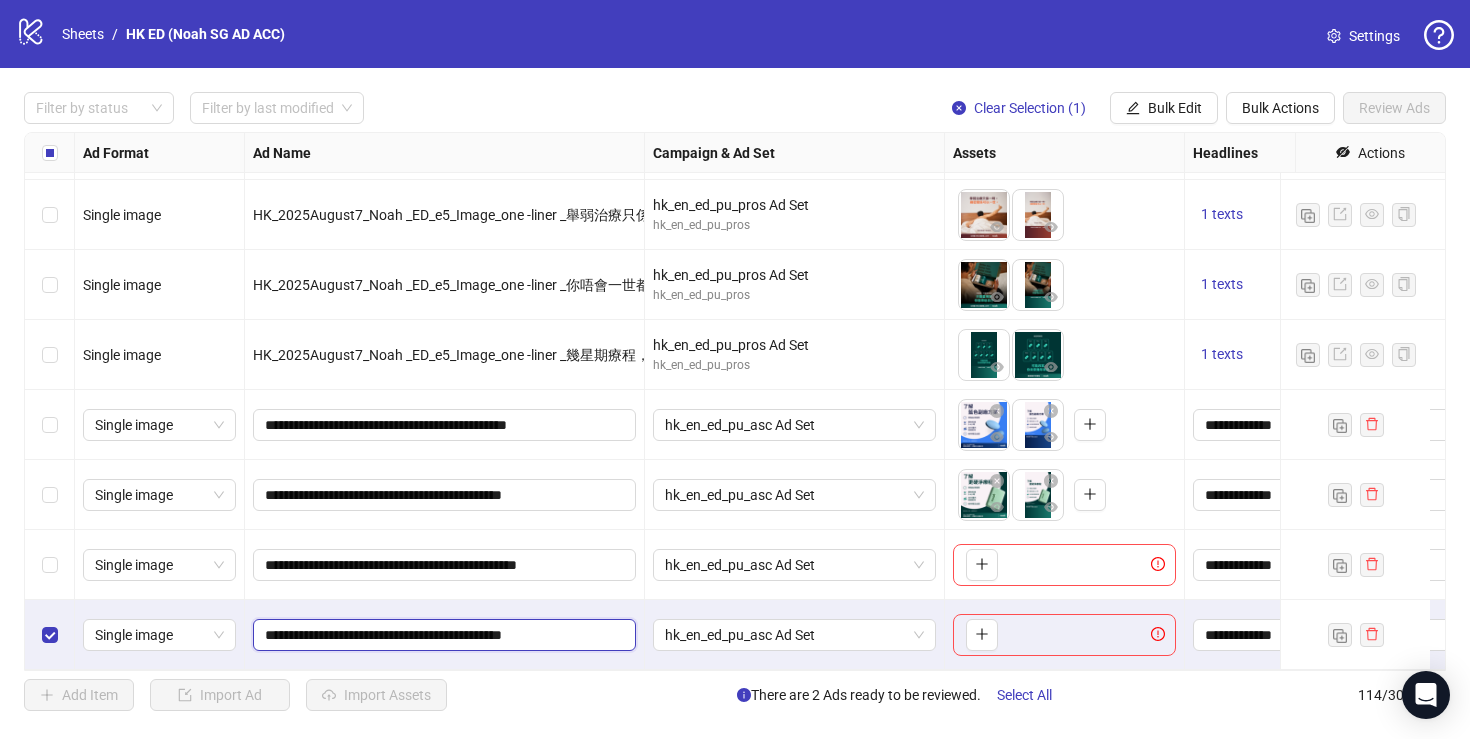 click on "**********" at bounding box center (442, 635) 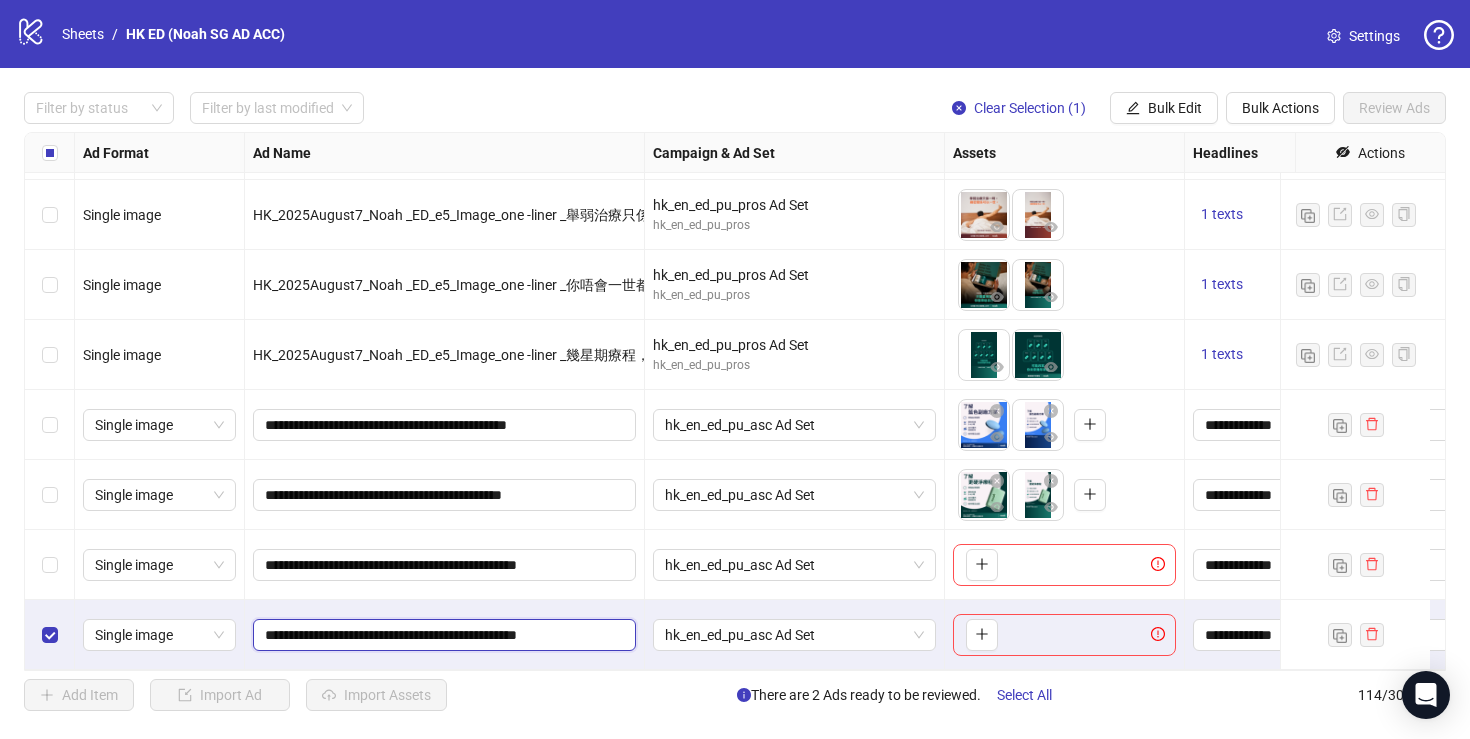 scroll, scrollTop: 0, scrollLeft: 66, axis: horizontal 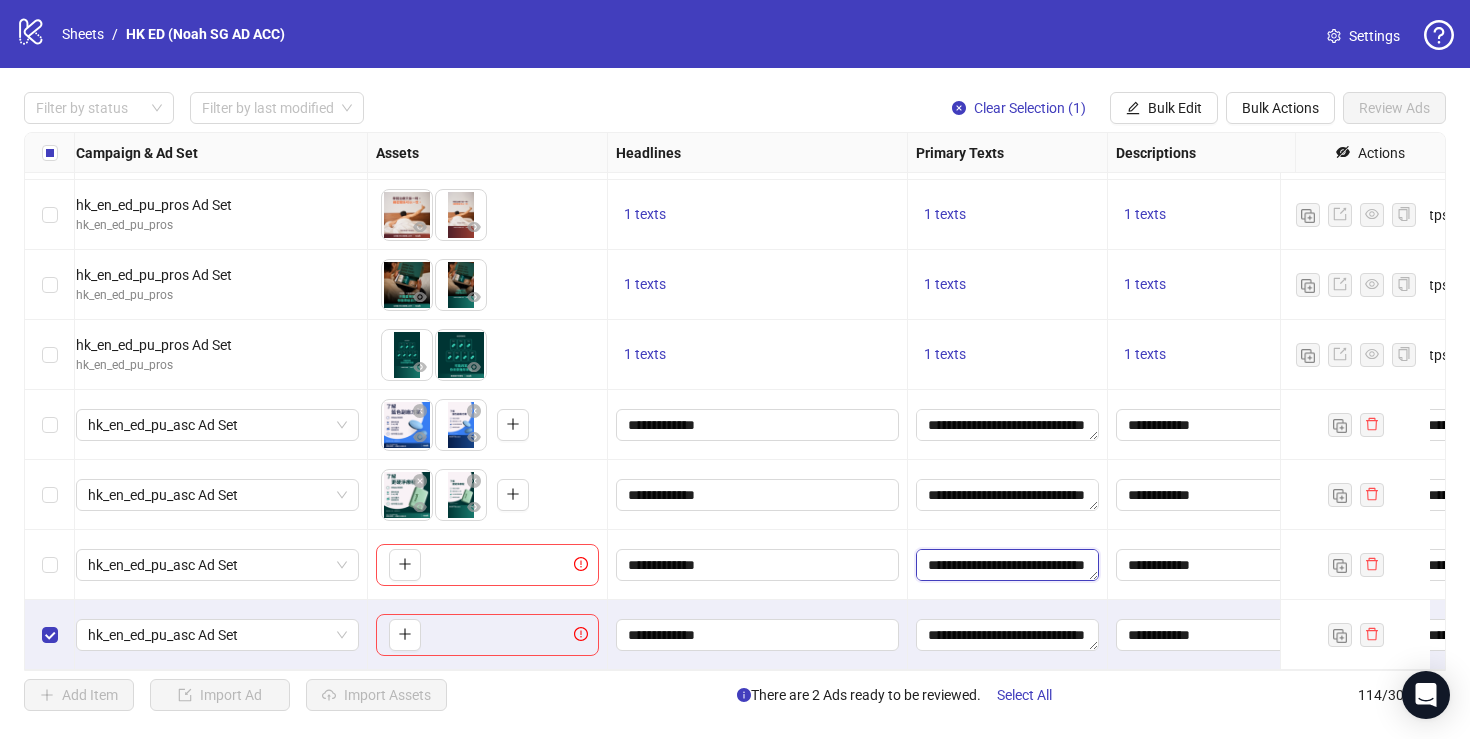 click on "**********" at bounding box center (1007, 565) 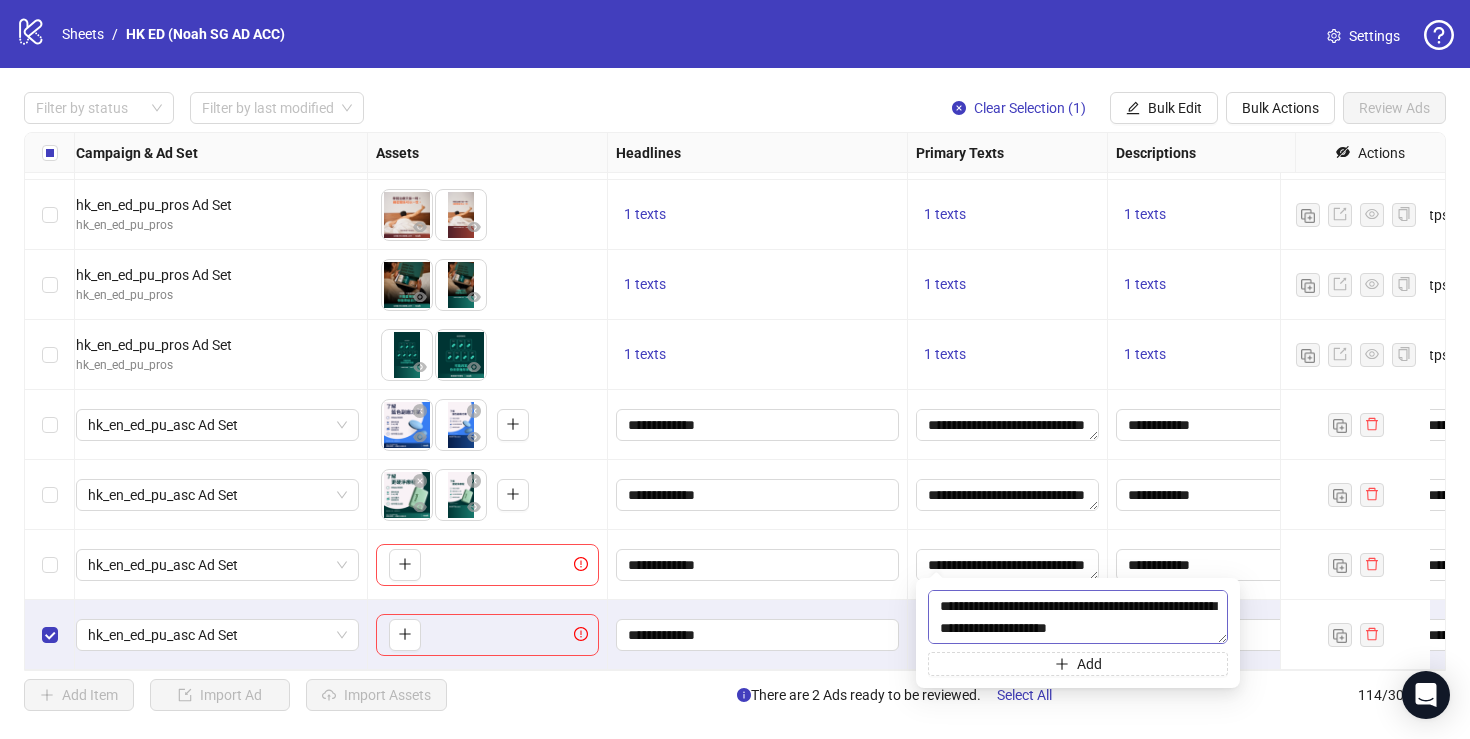 scroll, scrollTop: 0, scrollLeft: 0, axis: both 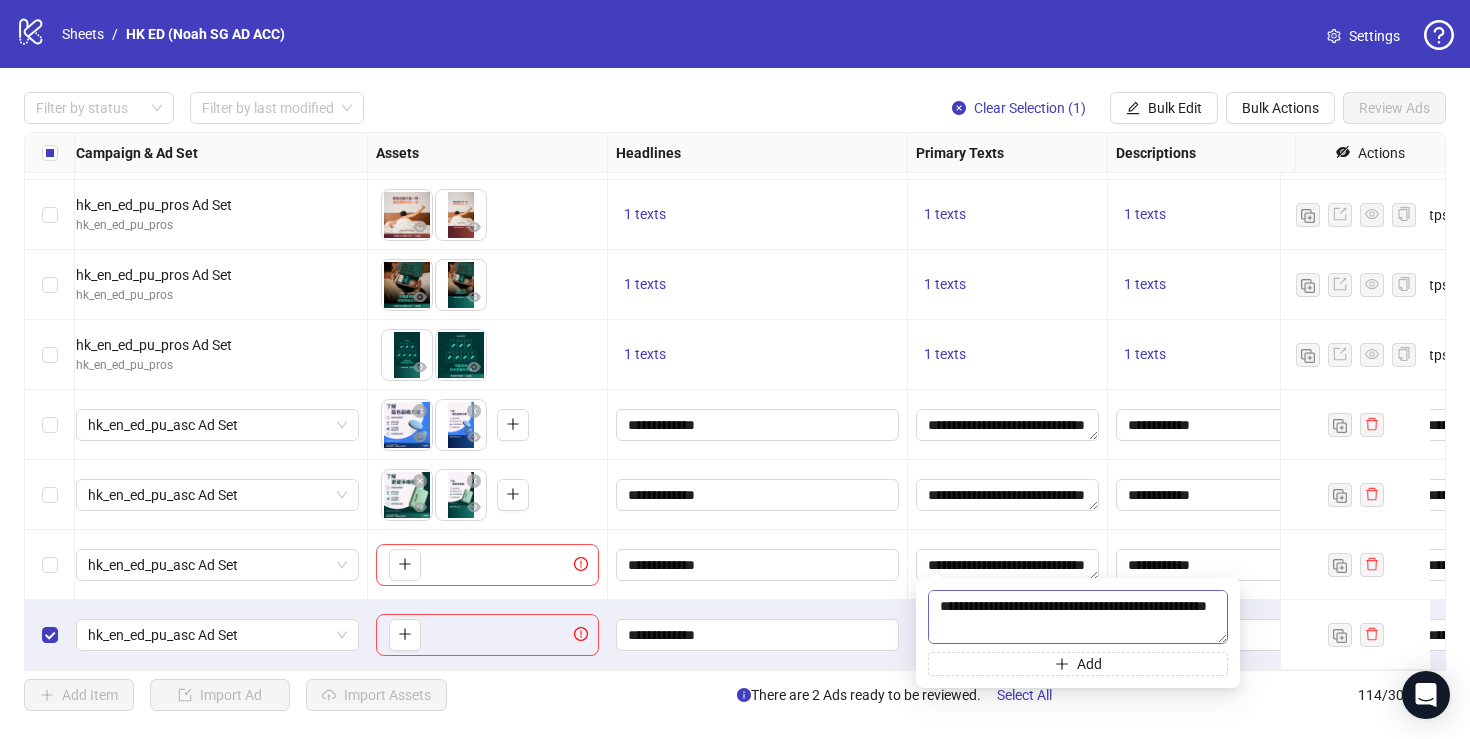 click on "**********" at bounding box center (1078, 617) 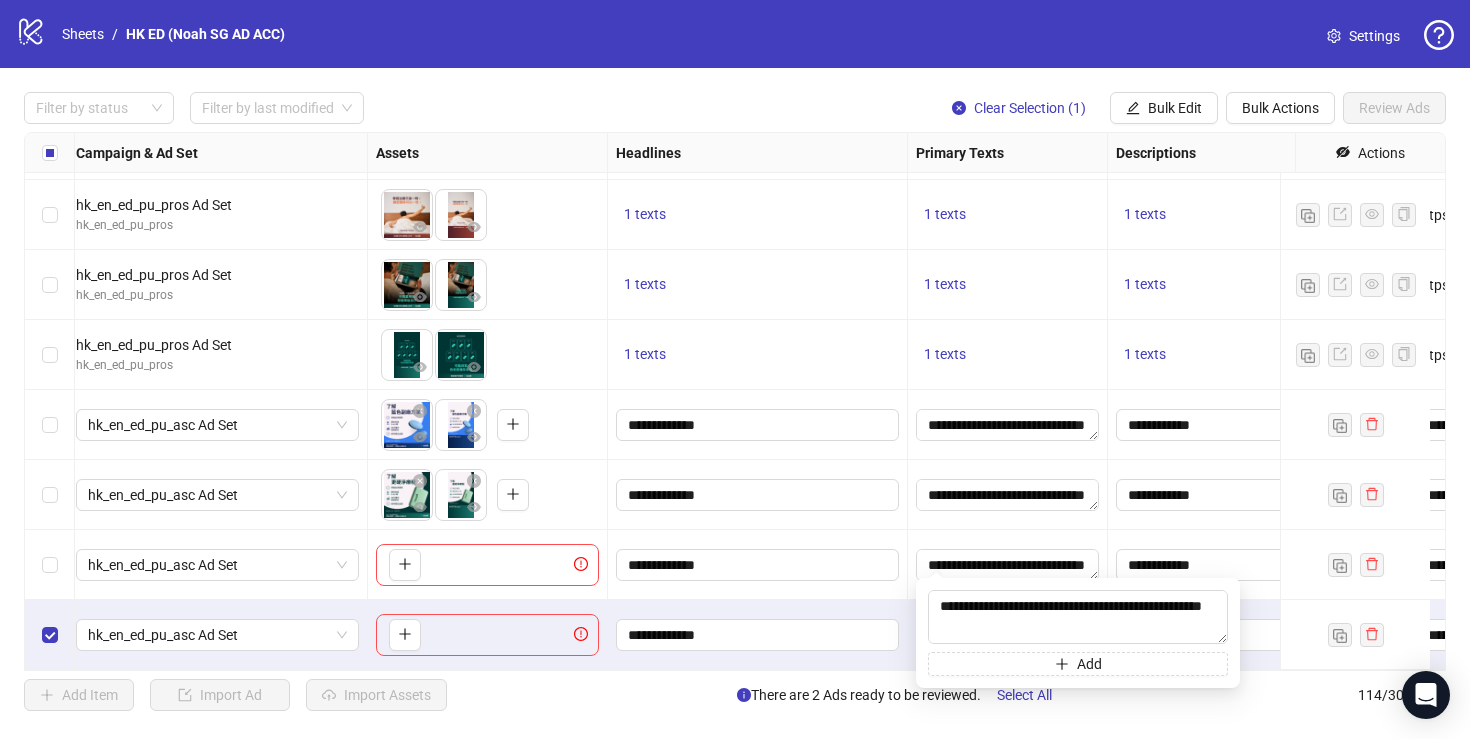 click on "**********" at bounding box center [1008, 565] 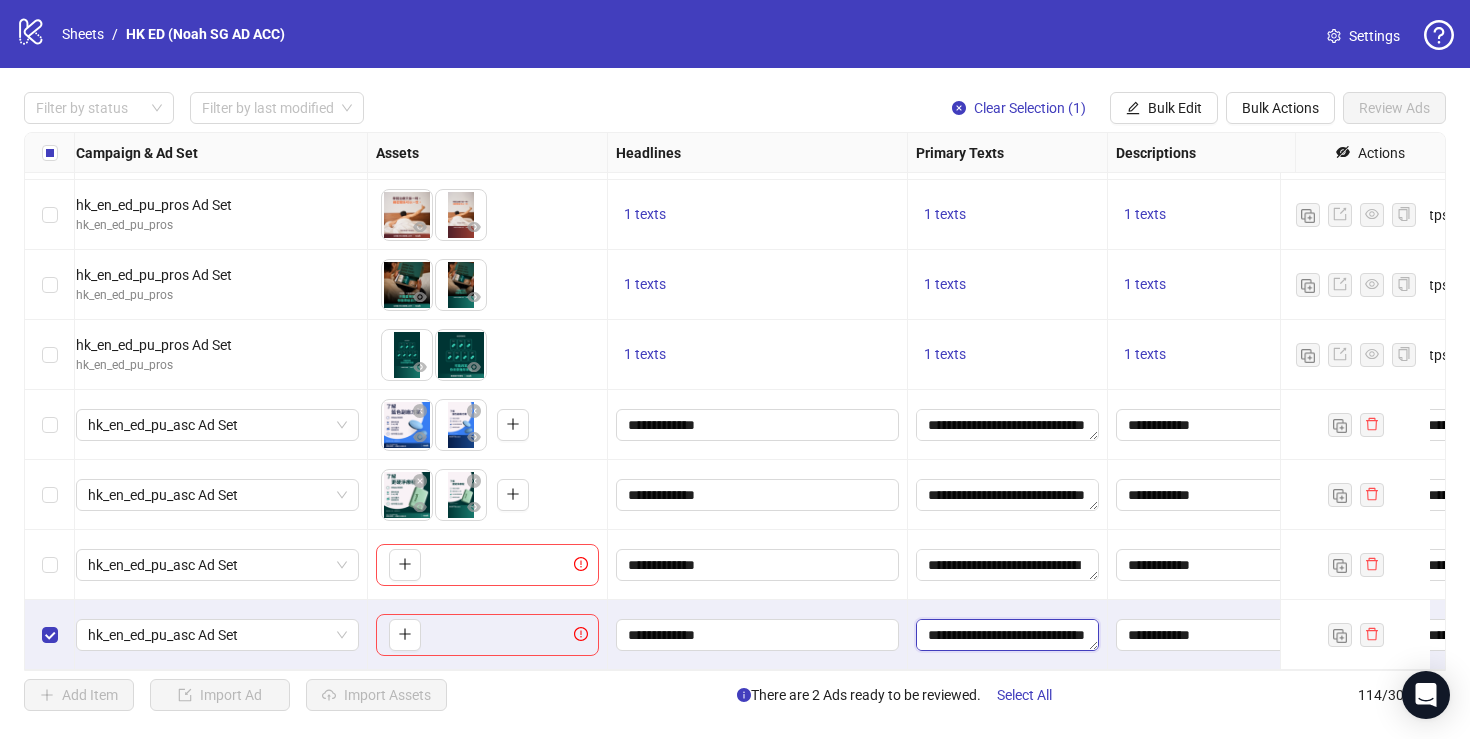 click on "**********" at bounding box center (1007, 635) 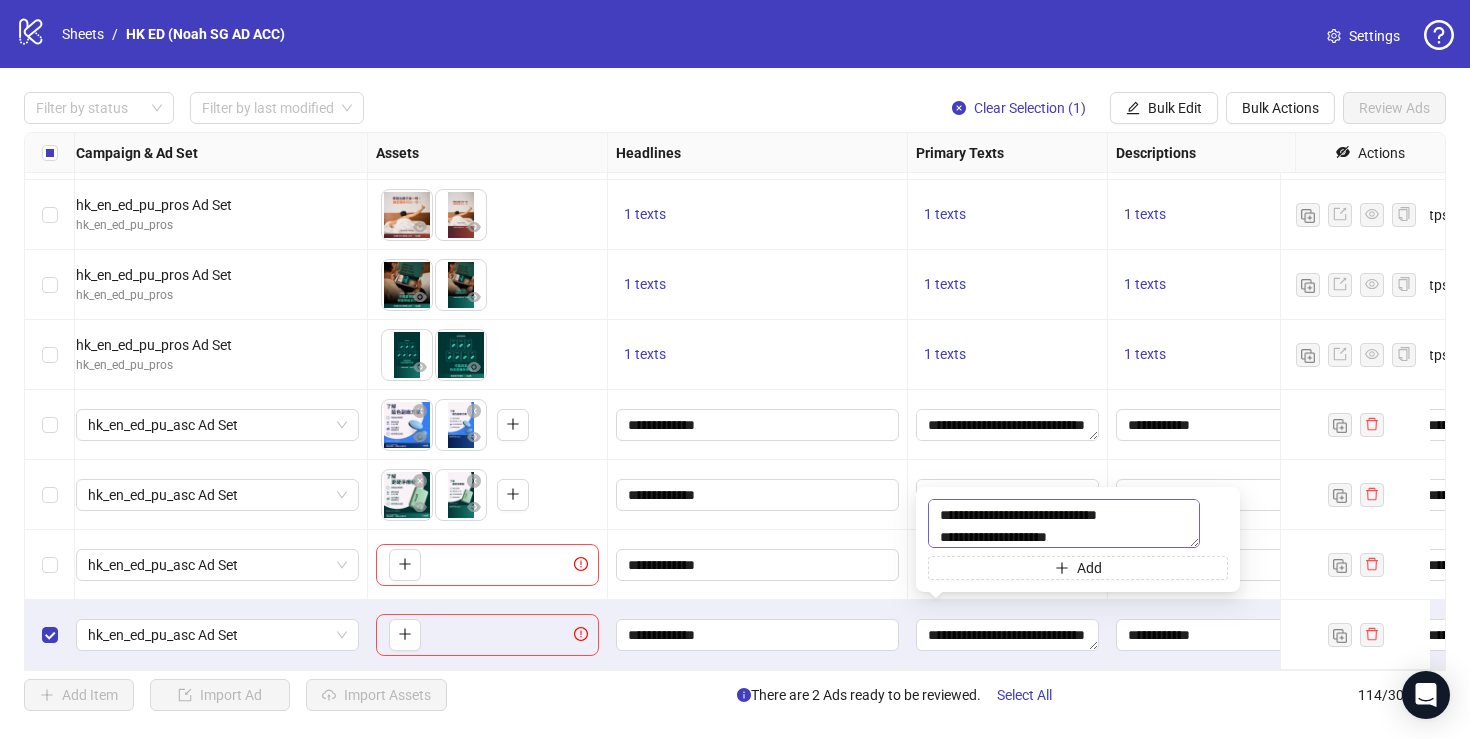 click on "**********" at bounding box center (1064, 523) 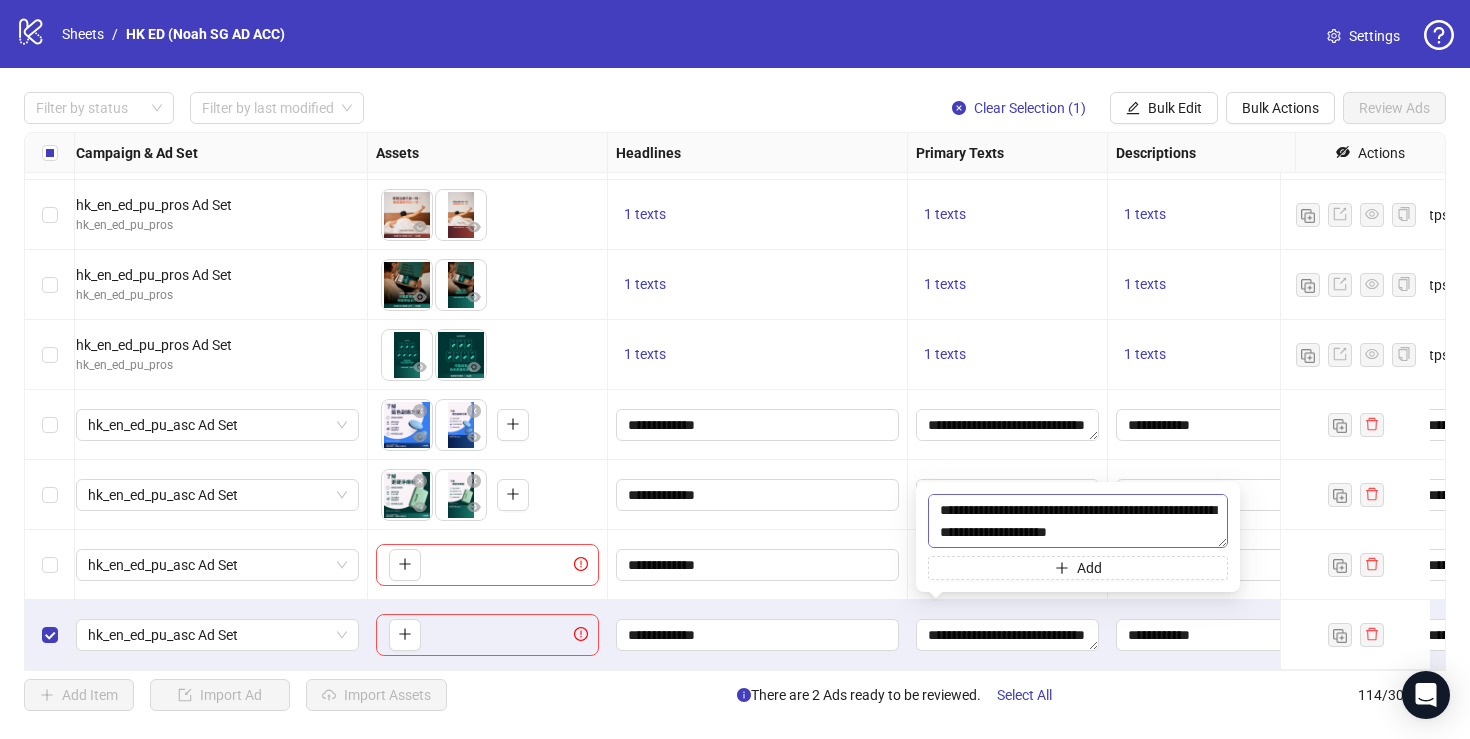 scroll, scrollTop: 0, scrollLeft: 0, axis: both 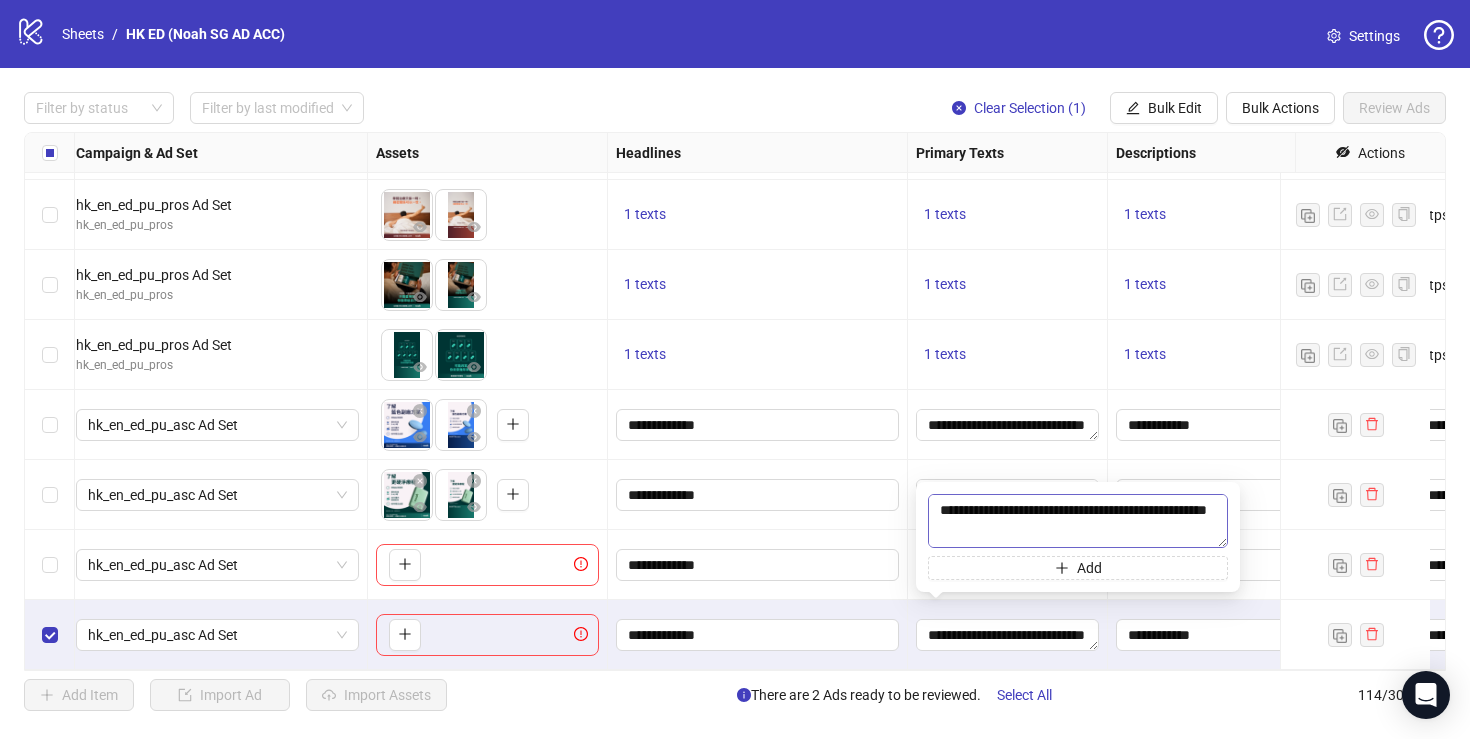 click on "**********" at bounding box center [1078, 521] 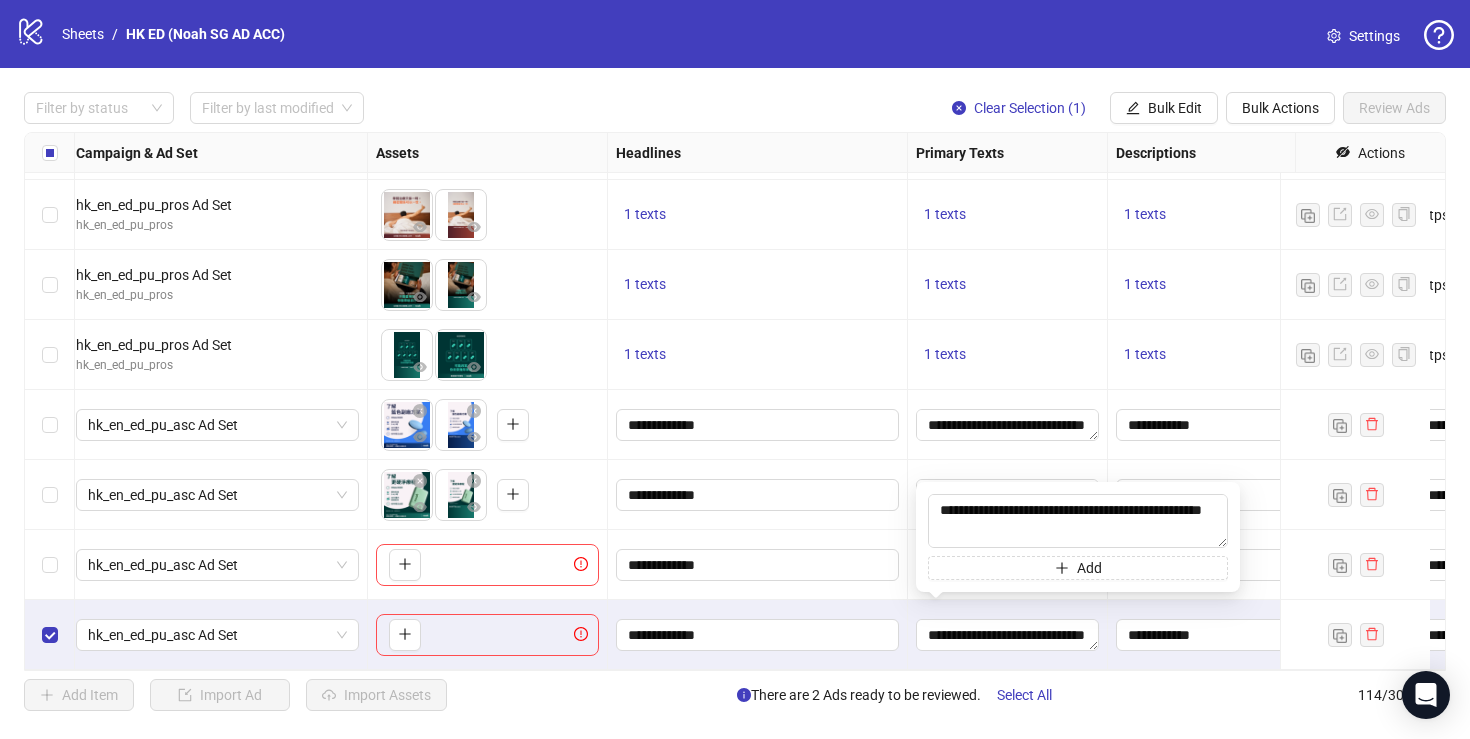 click on "**********" at bounding box center [758, 635] 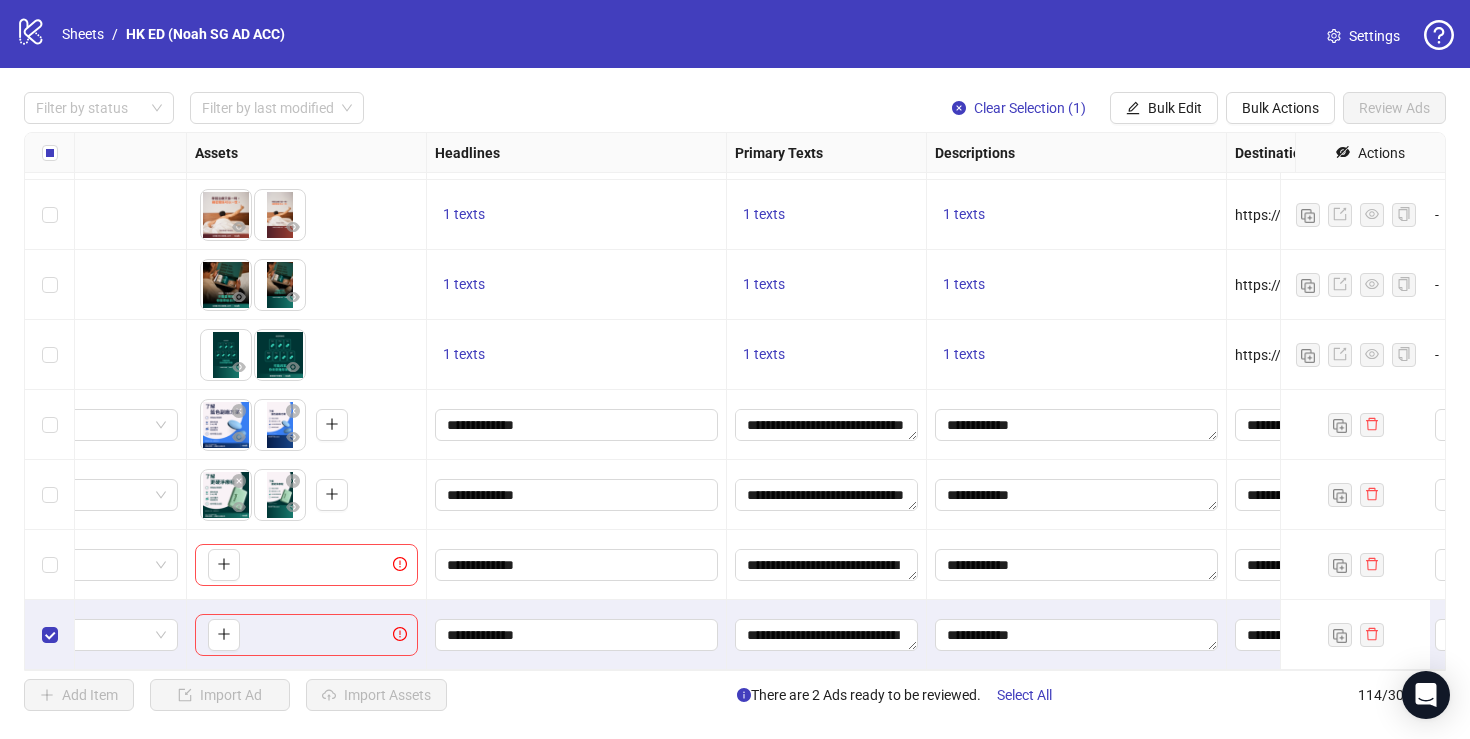 scroll, scrollTop: 7498, scrollLeft: 116, axis: both 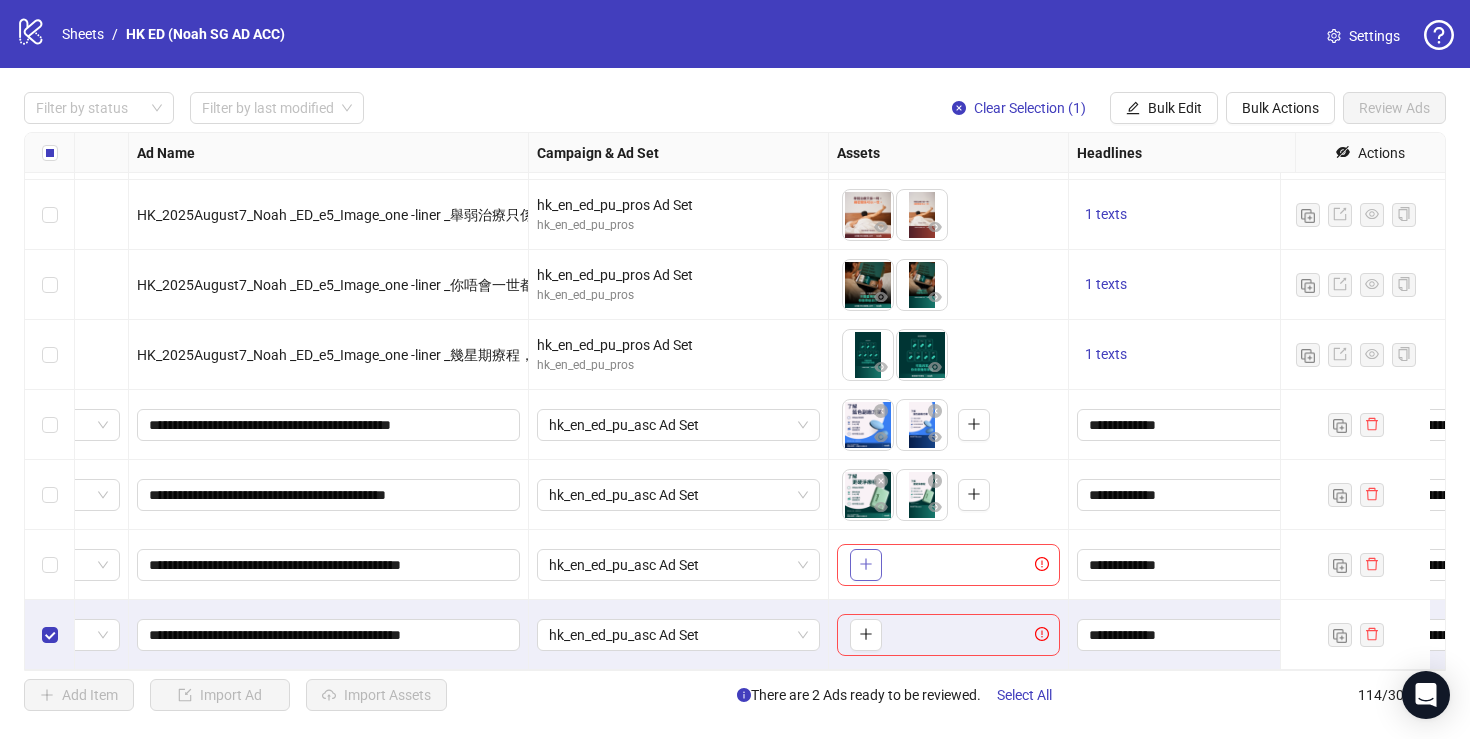 click at bounding box center (866, 565) 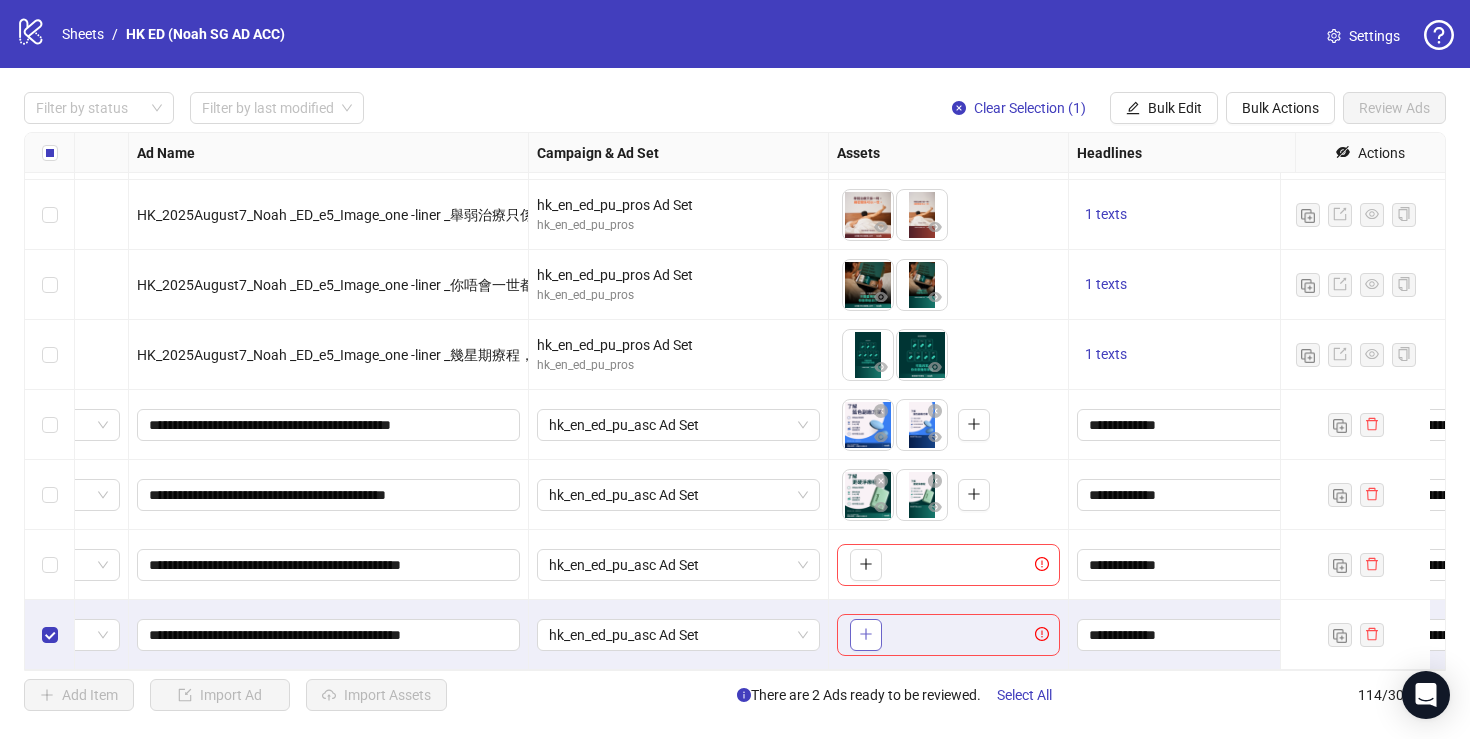 click at bounding box center [866, 635] 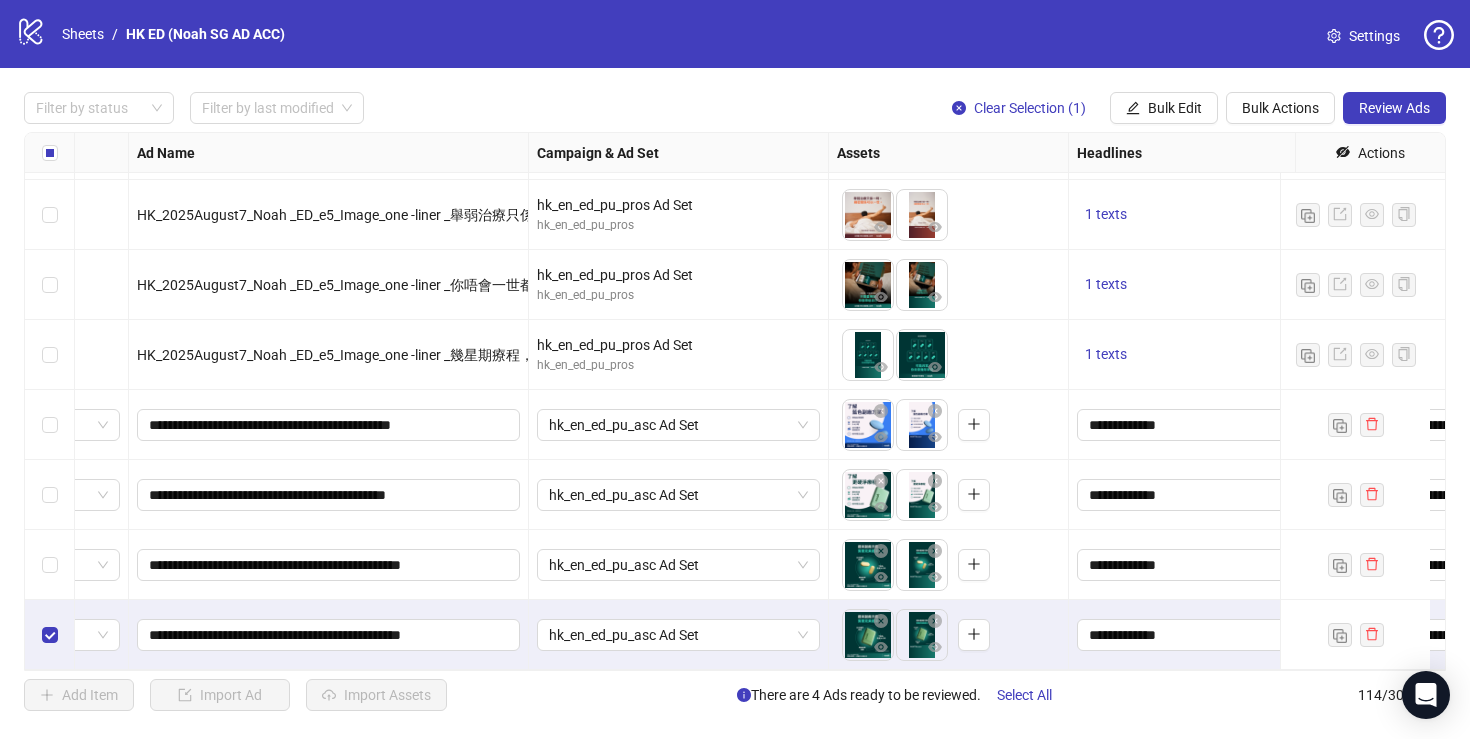 click at bounding box center [50, 635] 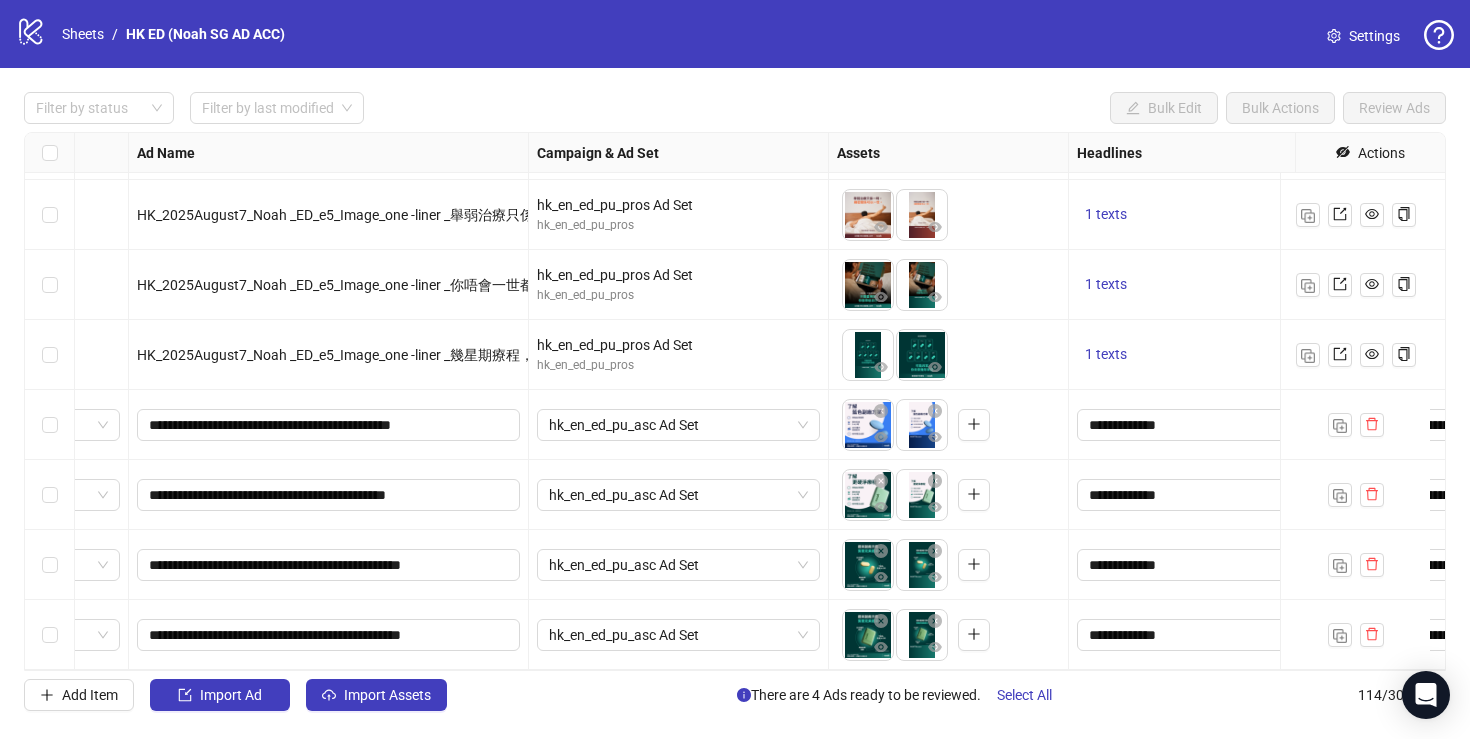 click at bounding box center (50, 425) 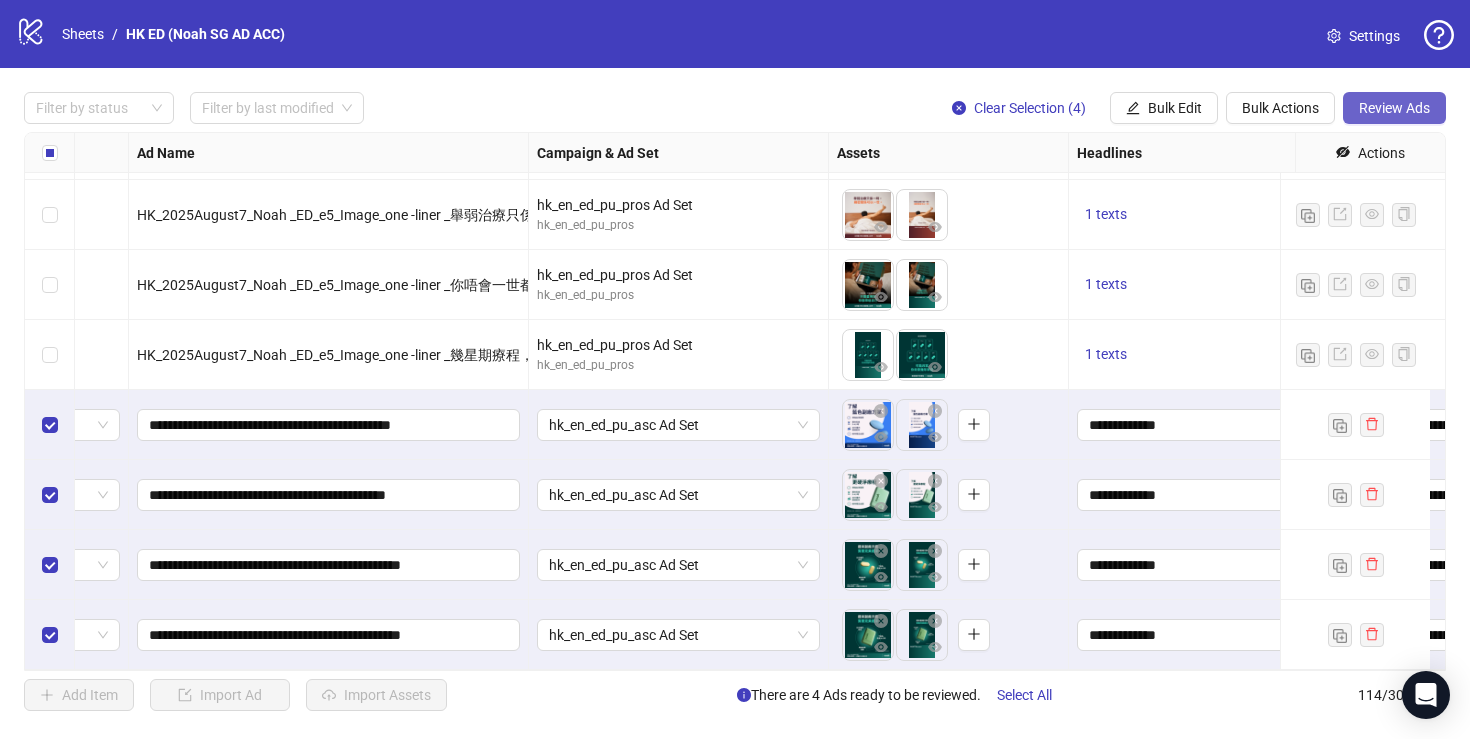 click on "Review Ads" at bounding box center [1394, 108] 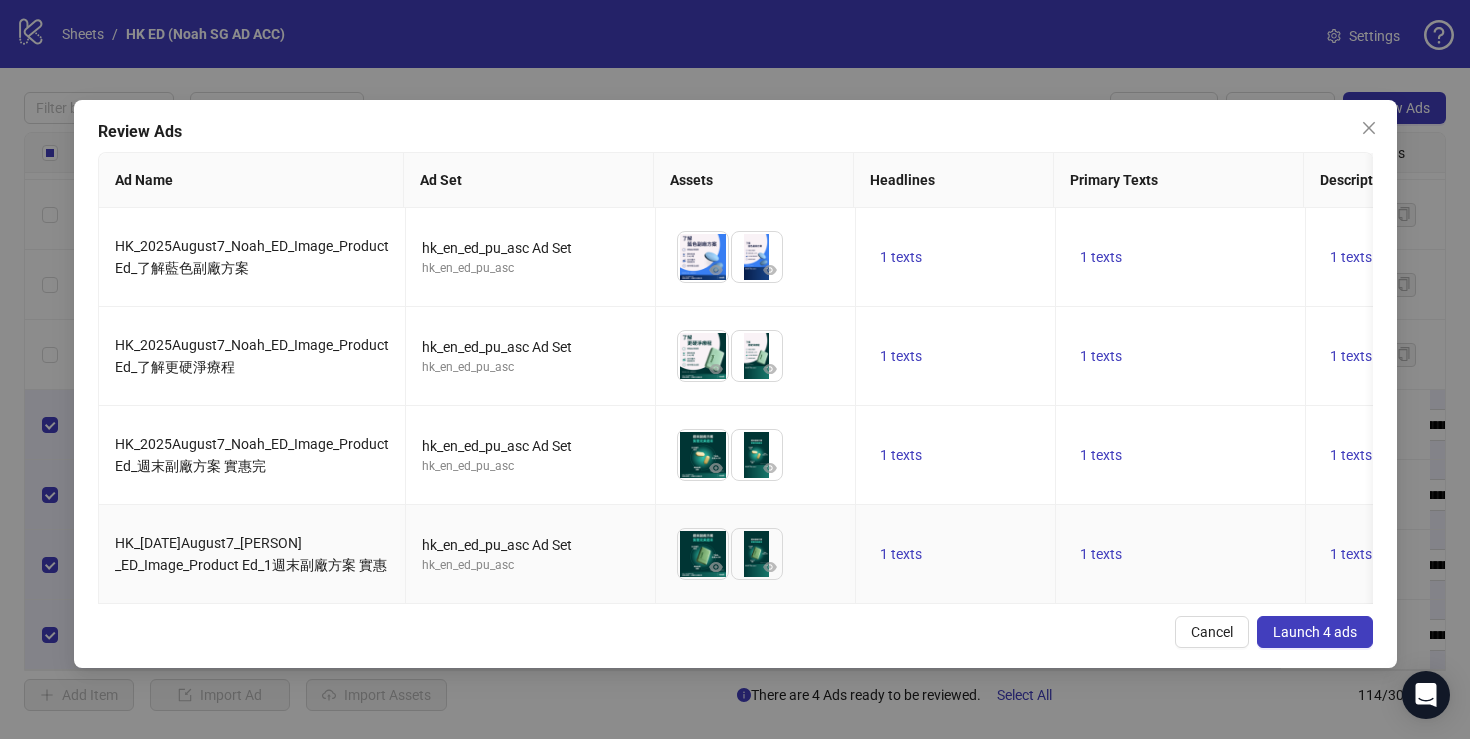 scroll, scrollTop: 0, scrollLeft: 544, axis: horizontal 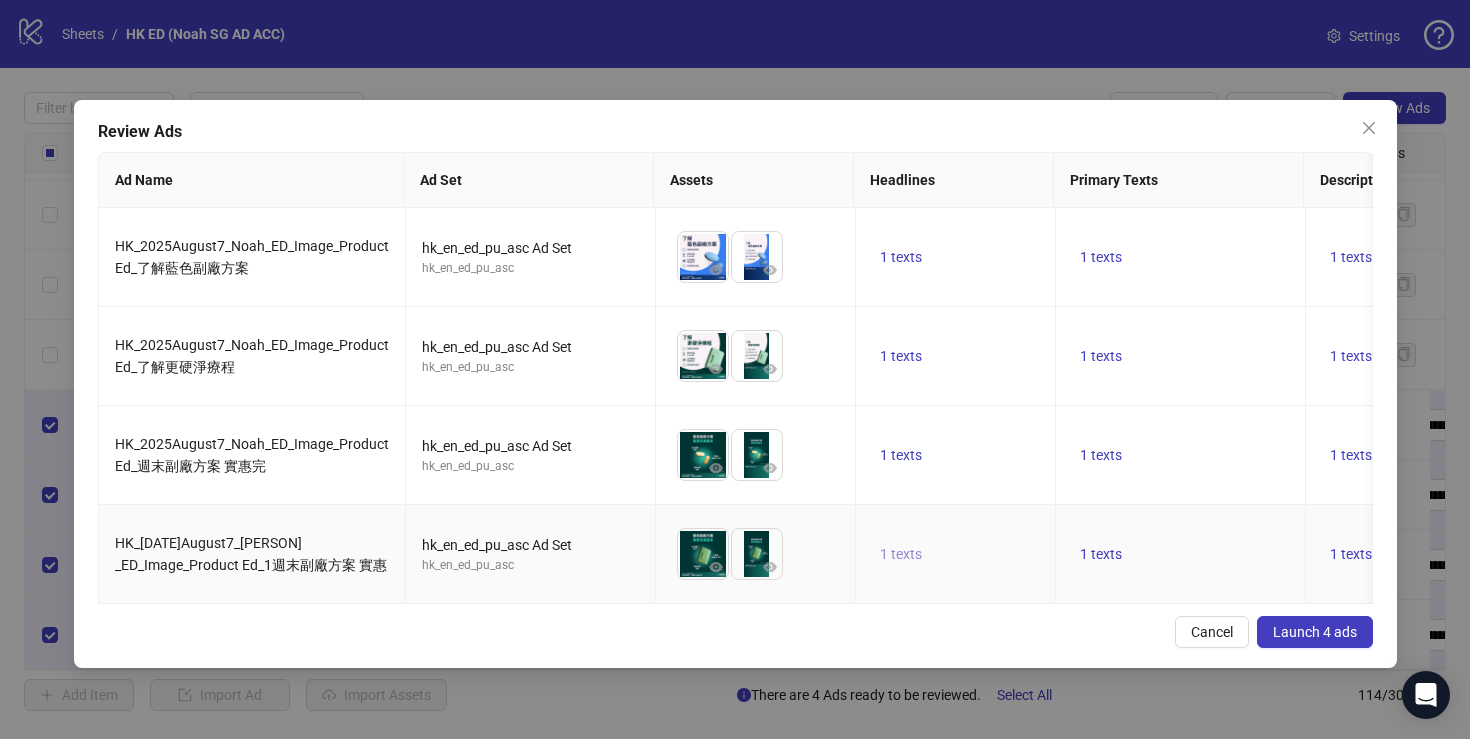 click on "1 texts" at bounding box center (901, 554) 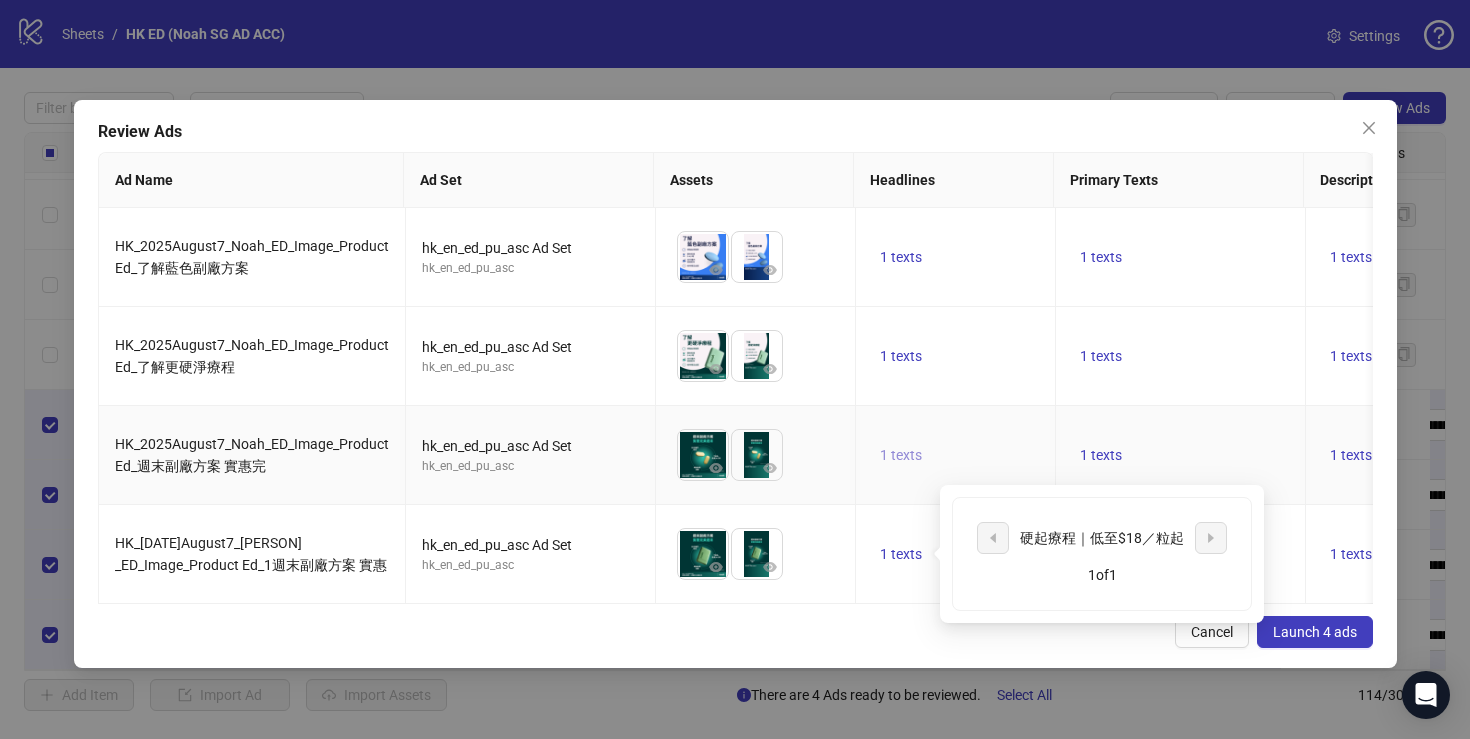click on "1 texts" at bounding box center (901, 455) 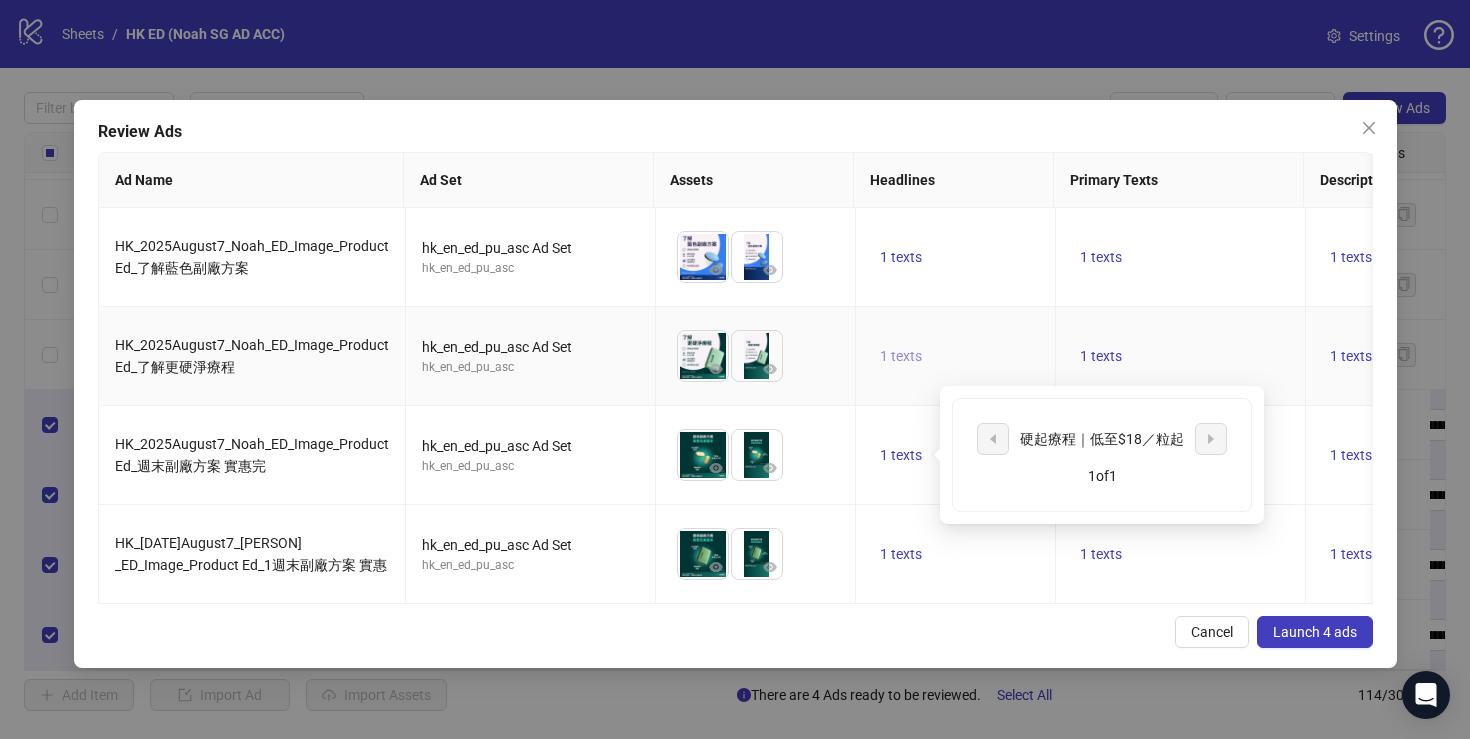 click on "1 texts" at bounding box center [901, 356] 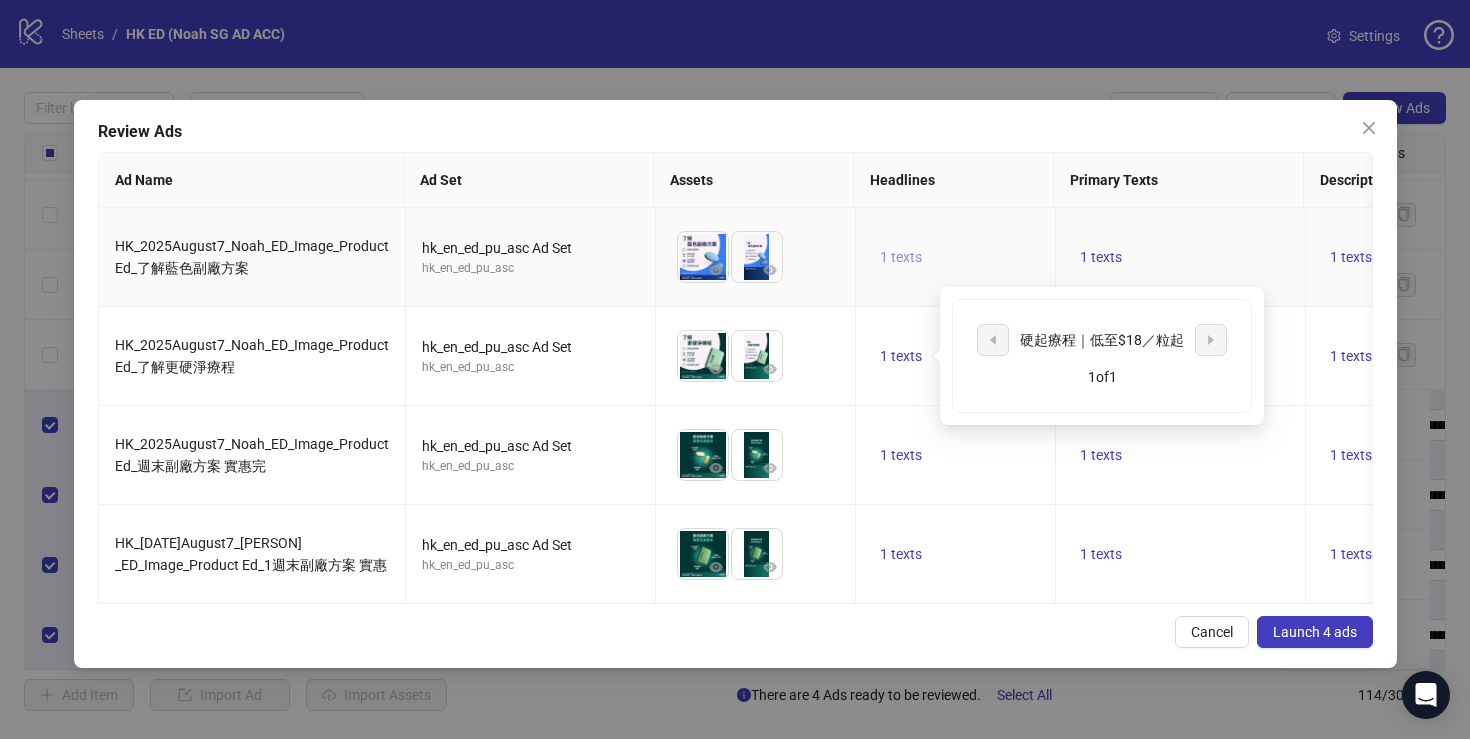 click on "1 texts" at bounding box center [901, 257] 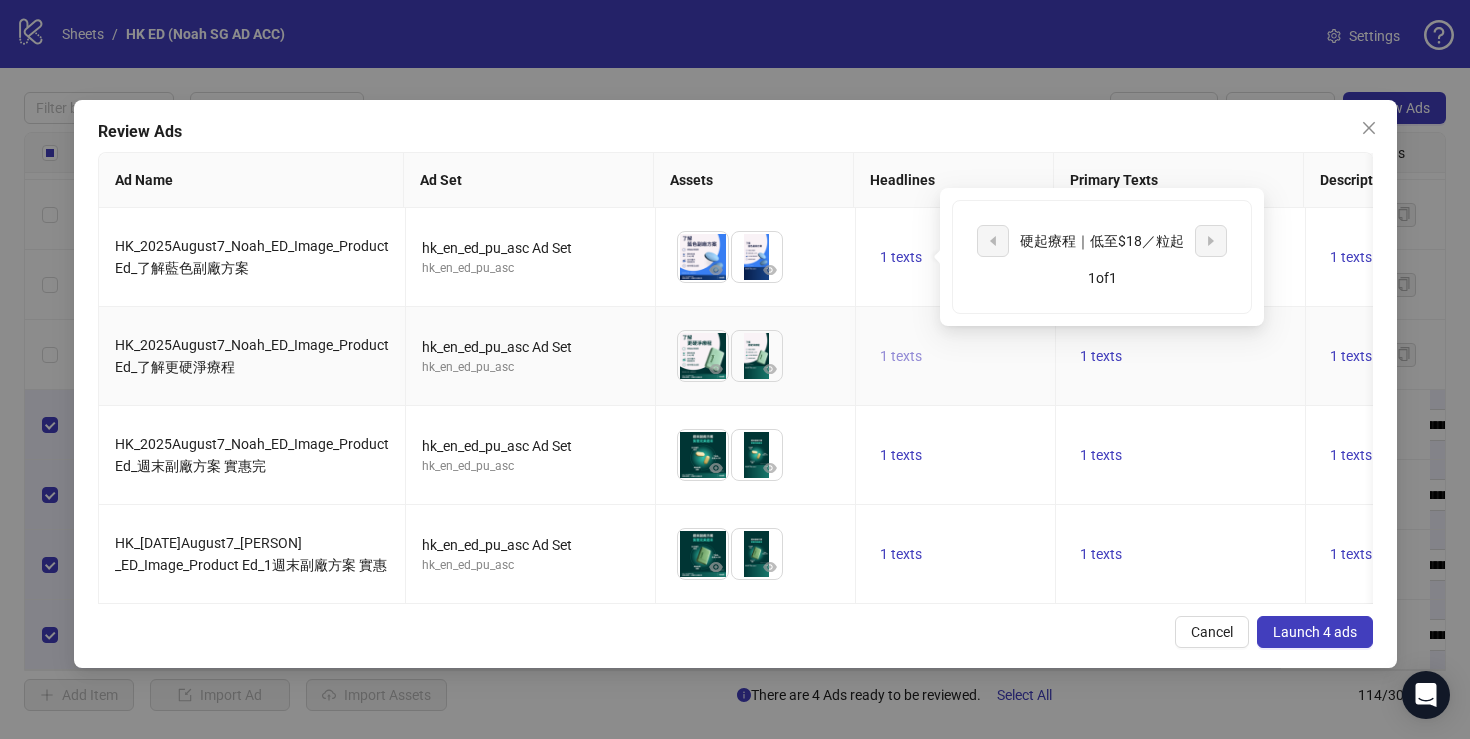 click on "1 texts" at bounding box center (901, 356) 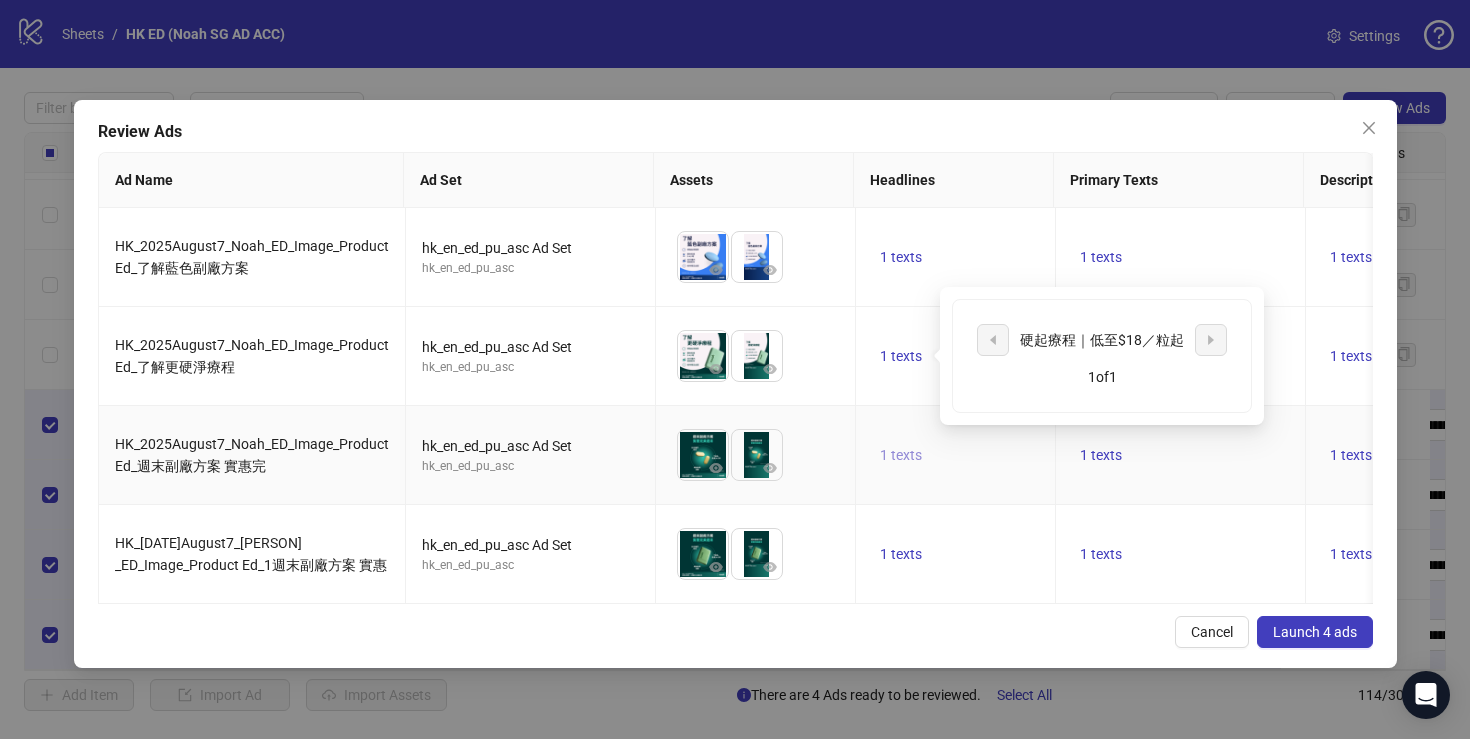 click on "1 texts" at bounding box center (901, 455) 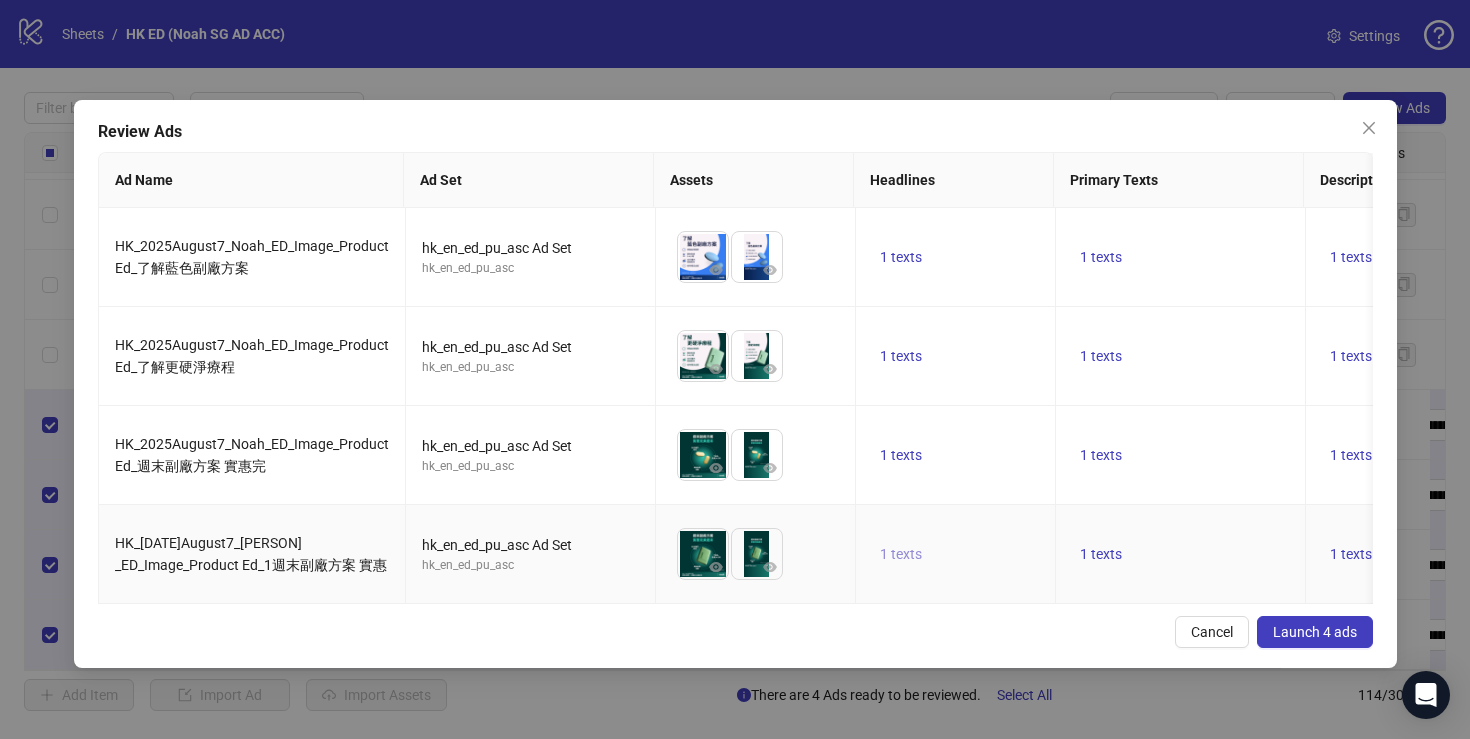 click on "1 texts" at bounding box center (901, 554) 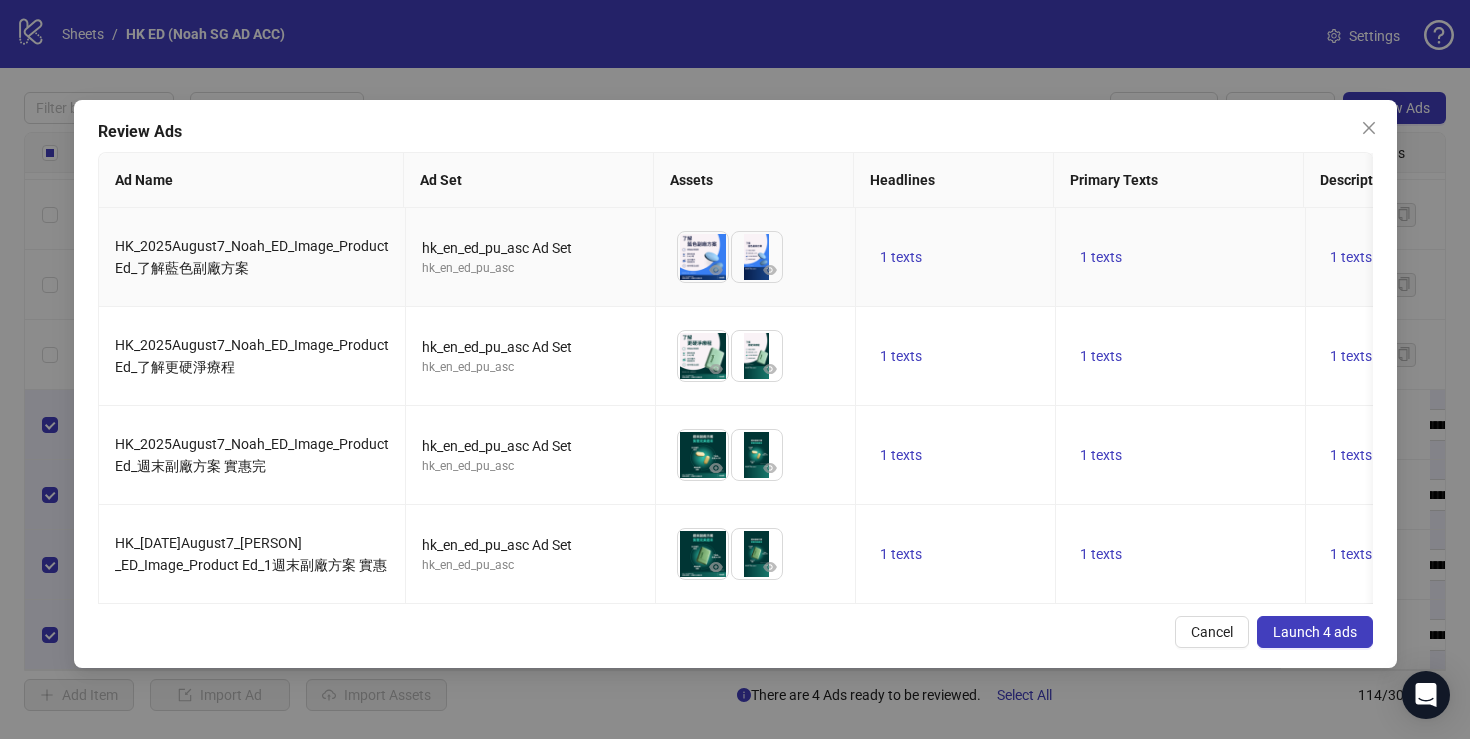 click on "1 texts" at bounding box center [956, 257] 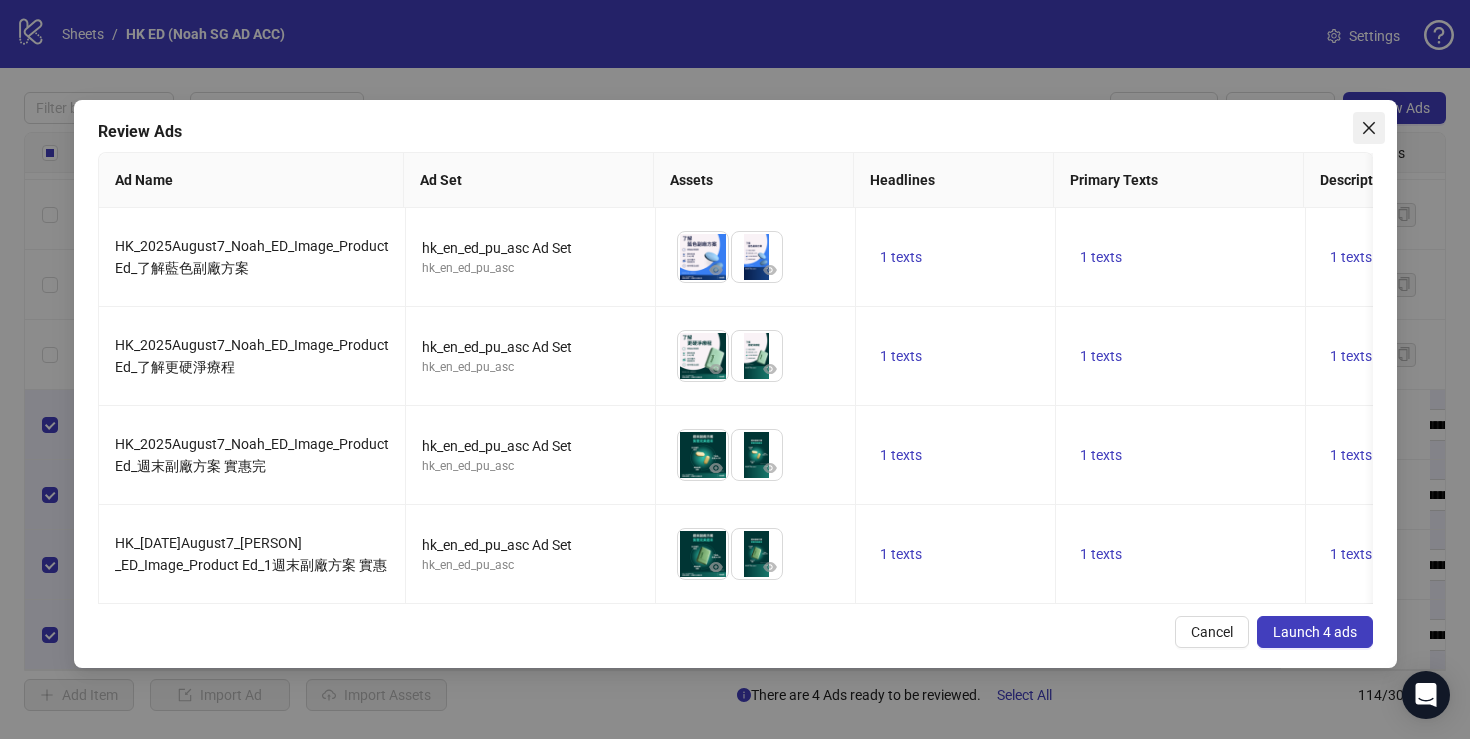 click 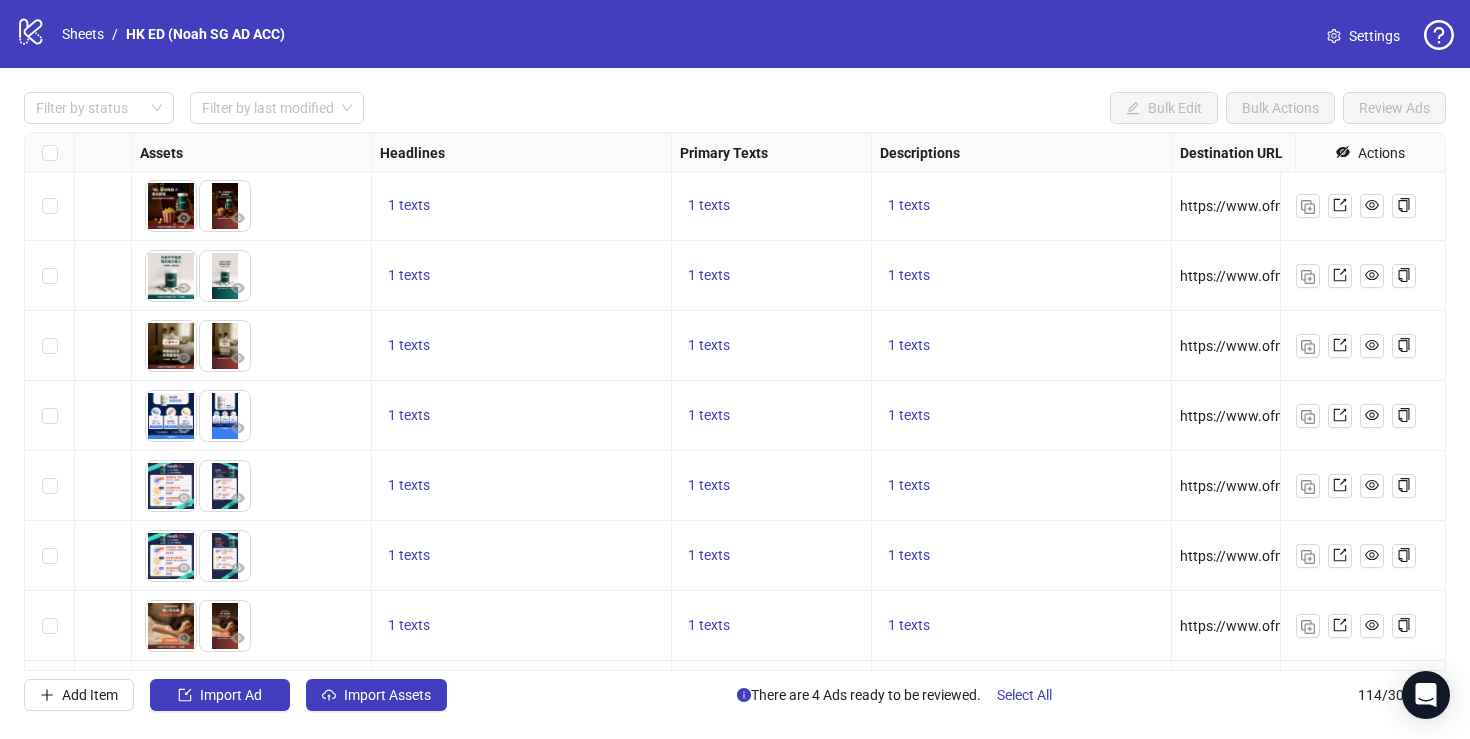 scroll, scrollTop: 6512, scrollLeft: 1236, axis: both 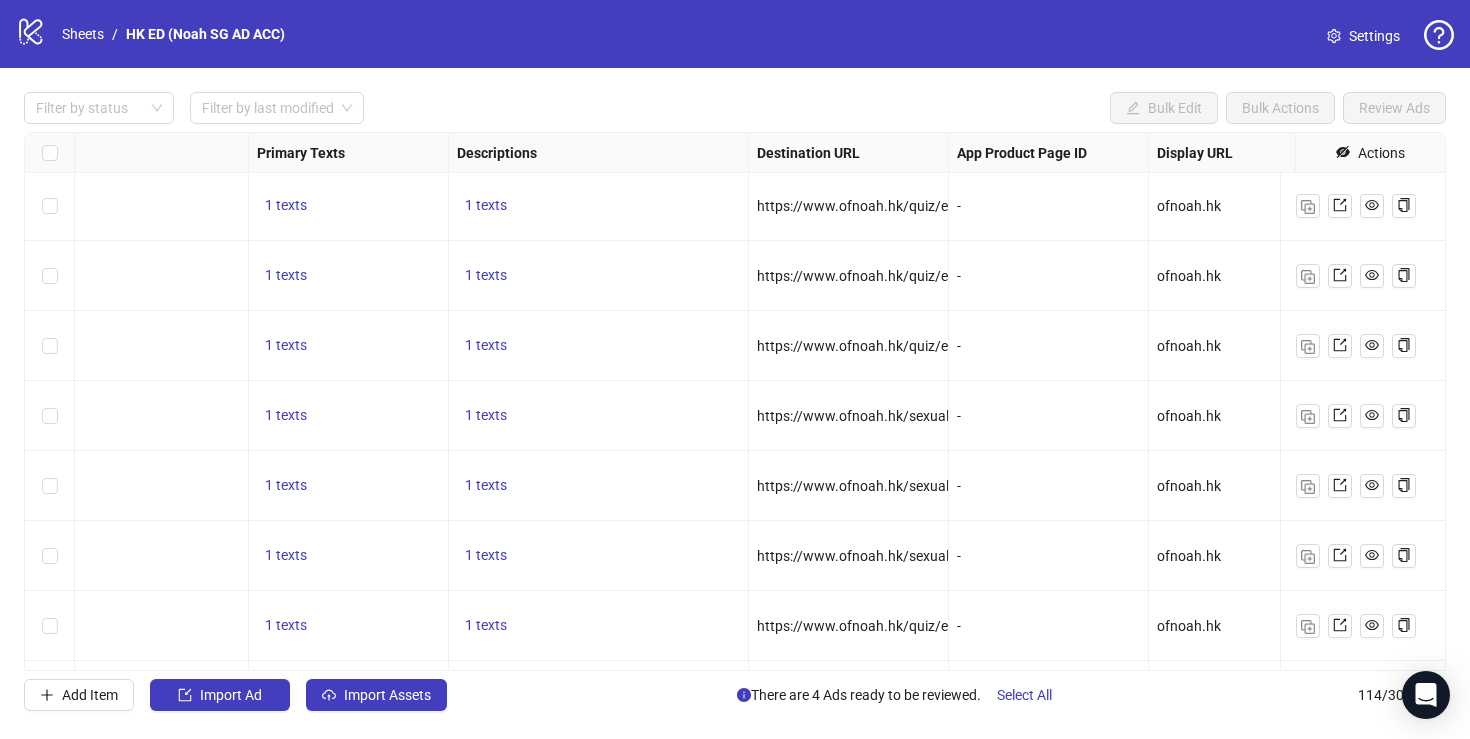 click on "https://www.ofnoah.hk/sexual-health/erectile-dysfunction-noah" at bounding box center (956, 416) 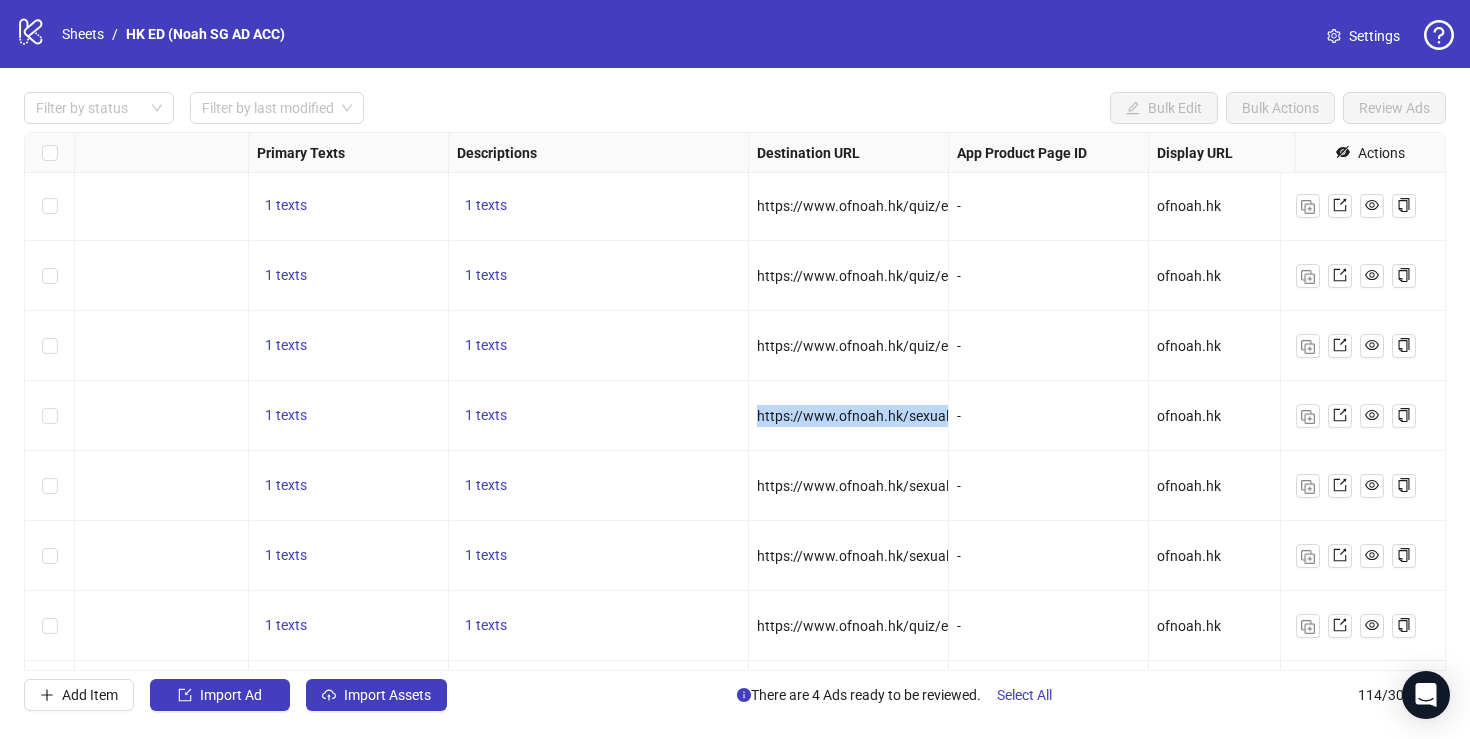 drag, startPoint x: 760, startPoint y: 413, endPoint x: 812, endPoint y: 441, distance: 59.05929 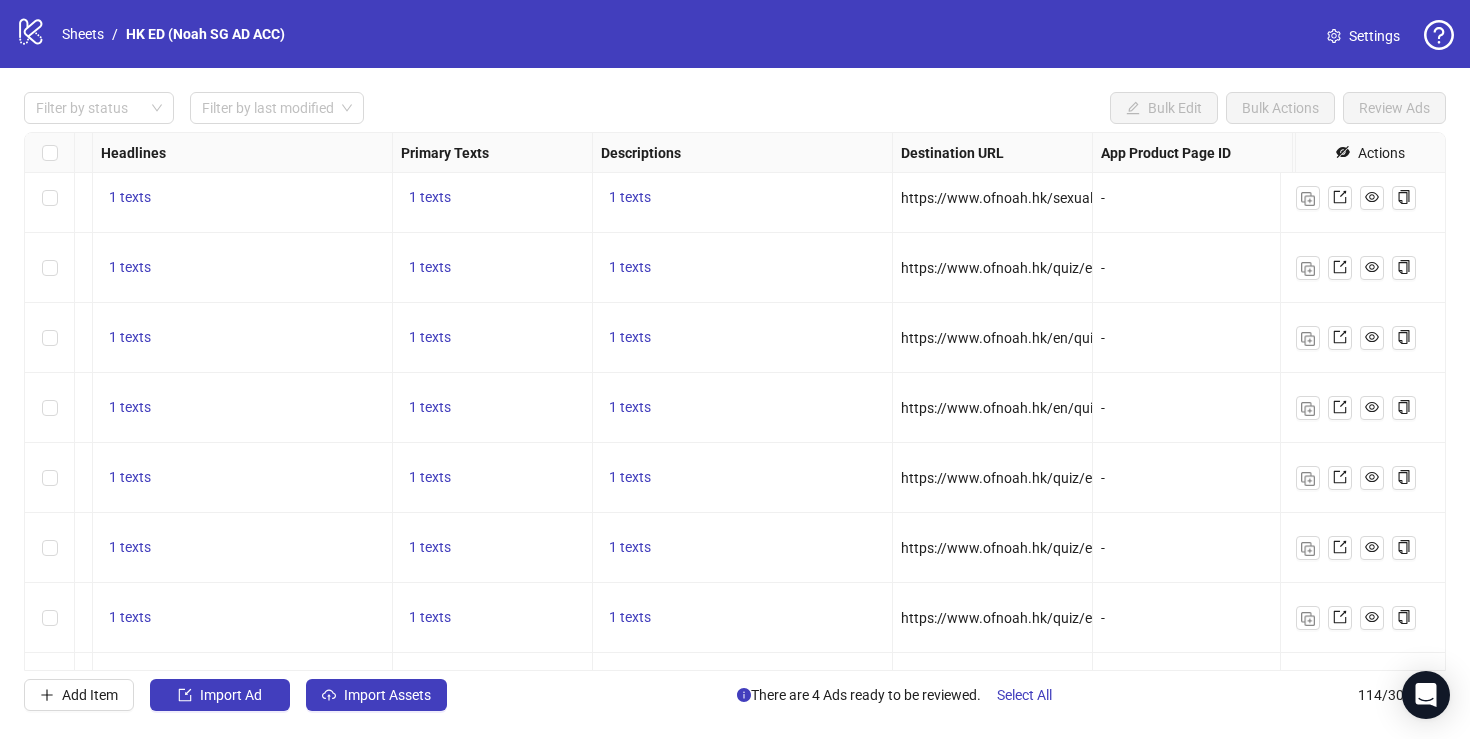 scroll, scrollTop: 6870, scrollLeft: 1369, axis: both 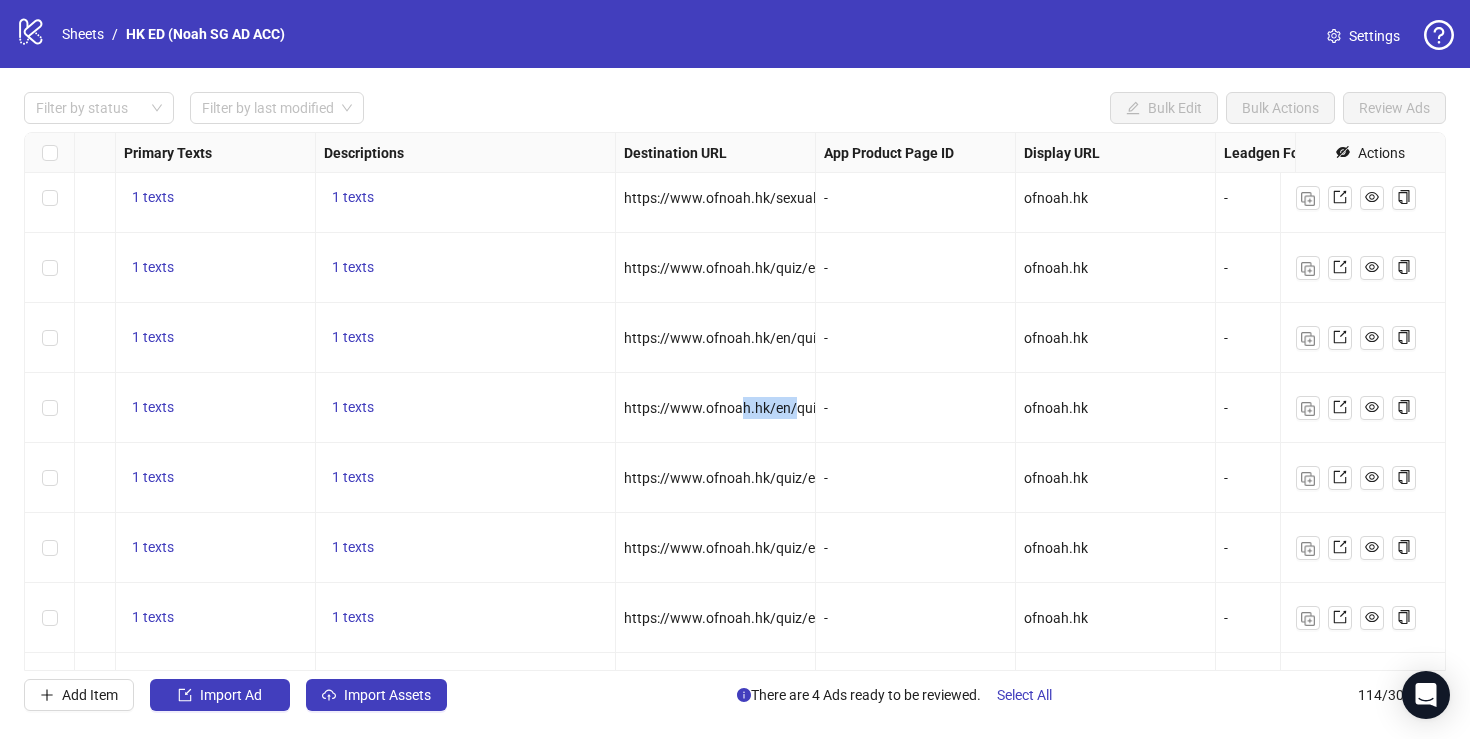 drag, startPoint x: 753, startPoint y: 413, endPoint x: 790, endPoint y: 412, distance: 37.01351 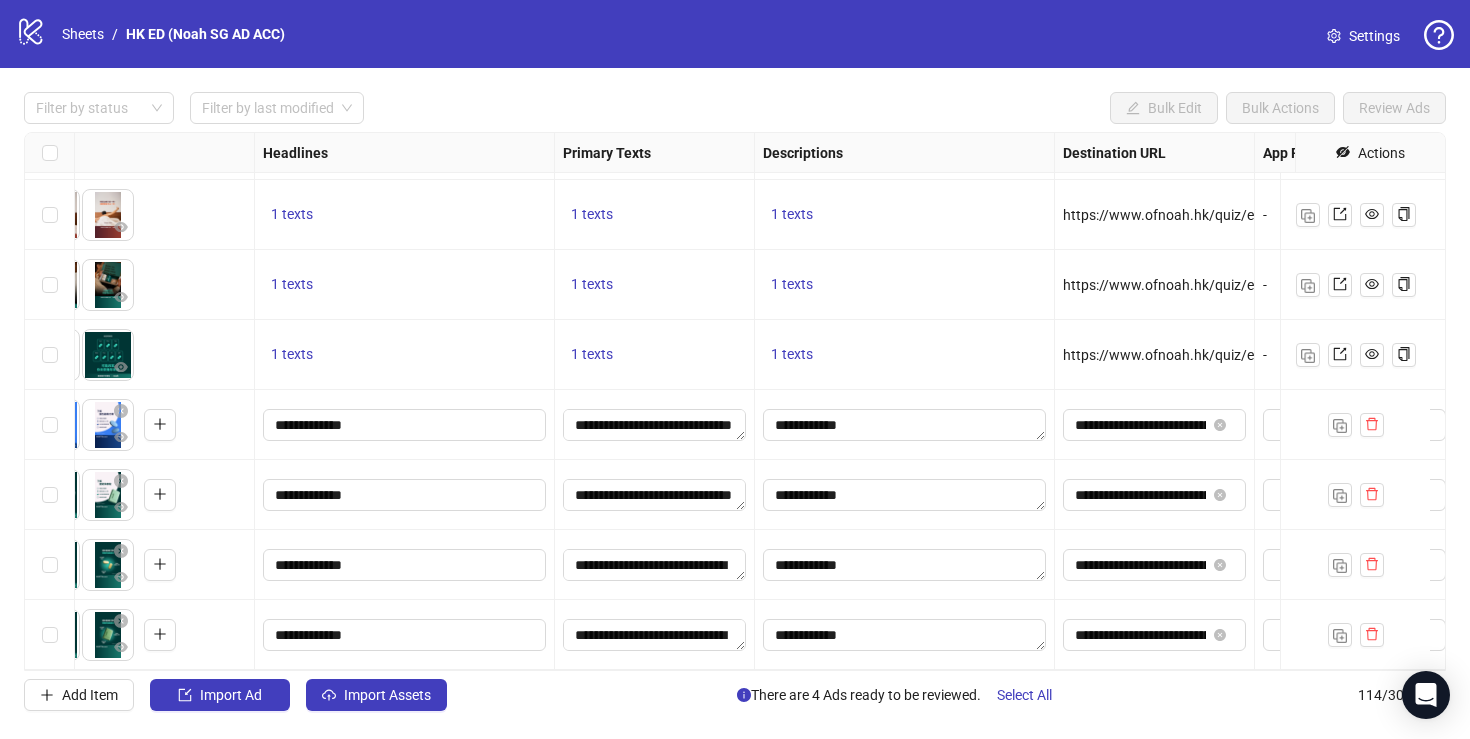 scroll, scrollTop: 7498, scrollLeft: 928, axis: both 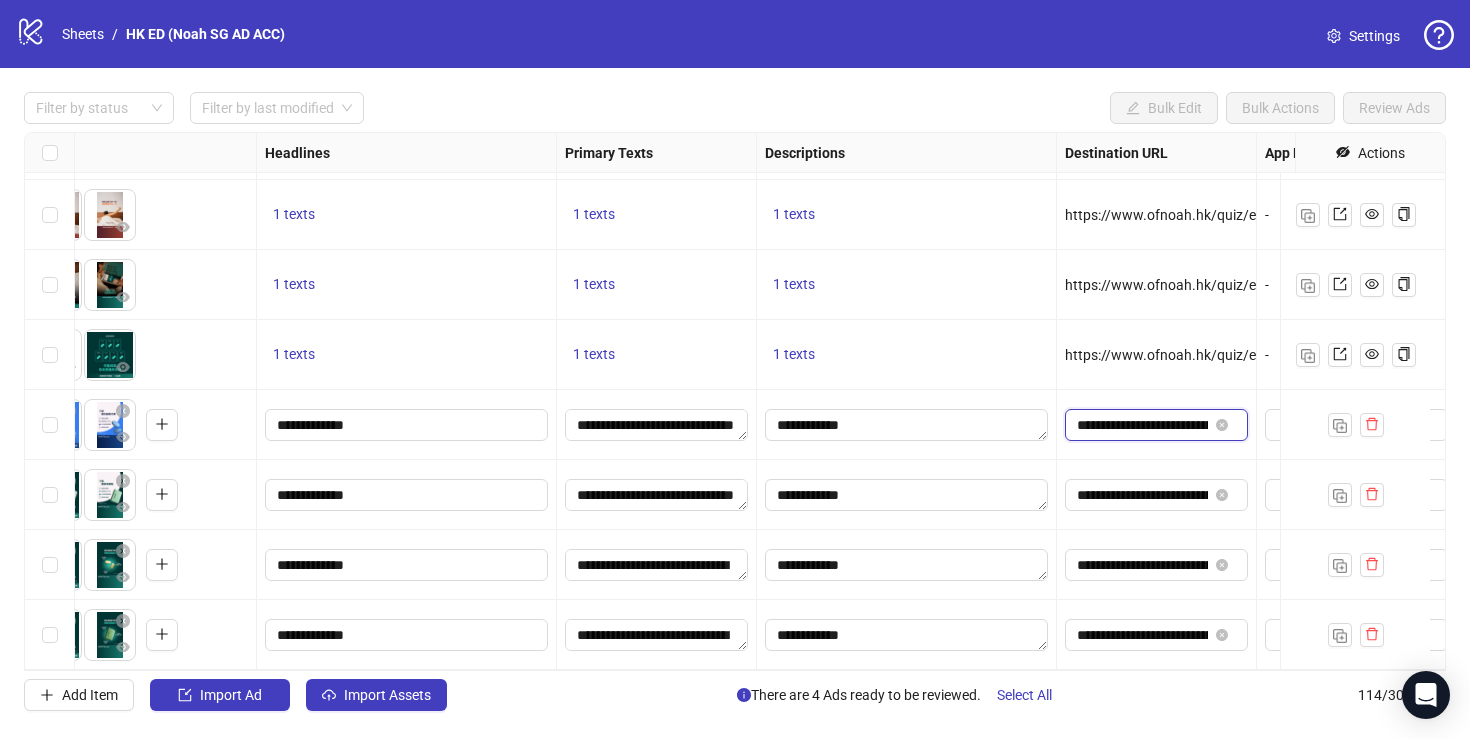 click on "**********" at bounding box center [1142, 425] 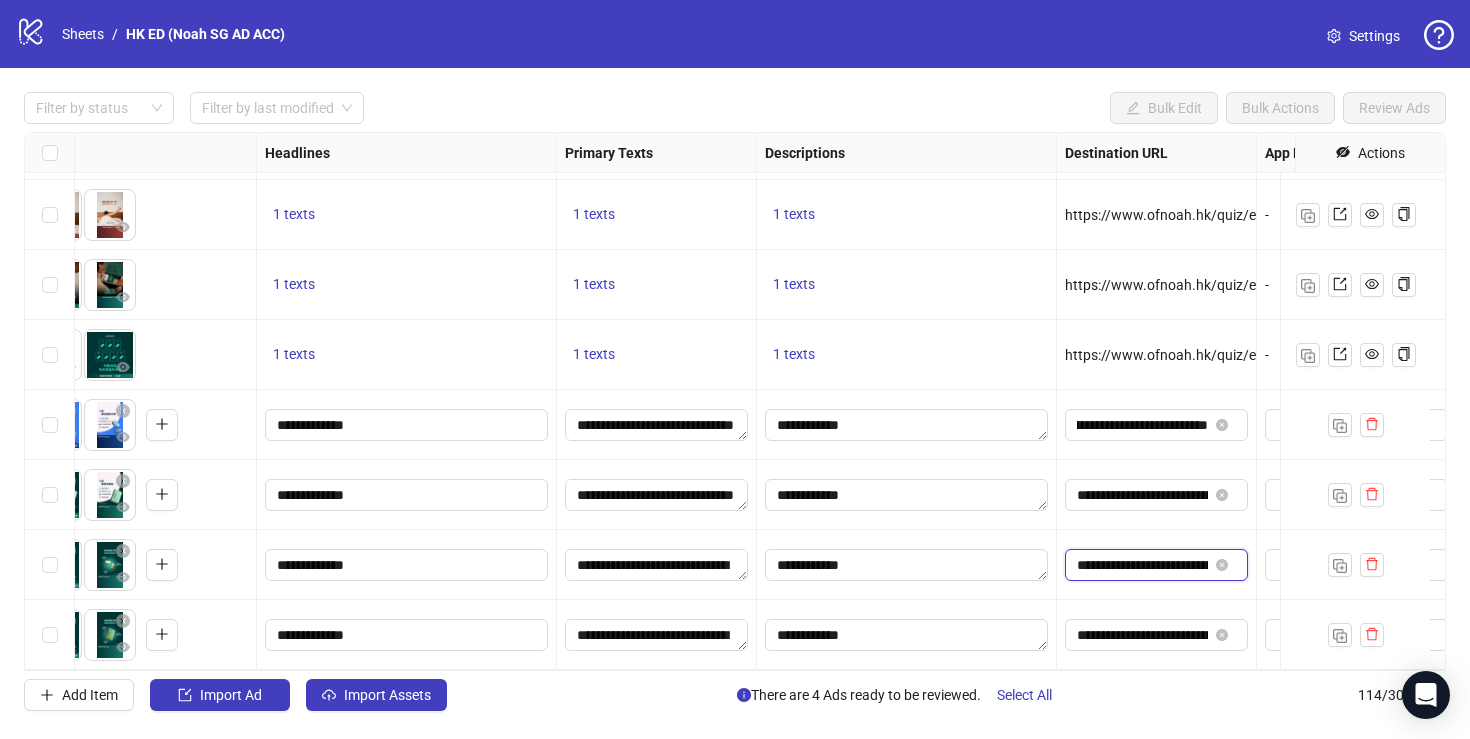 click on "**********" at bounding box center (1142, 565) 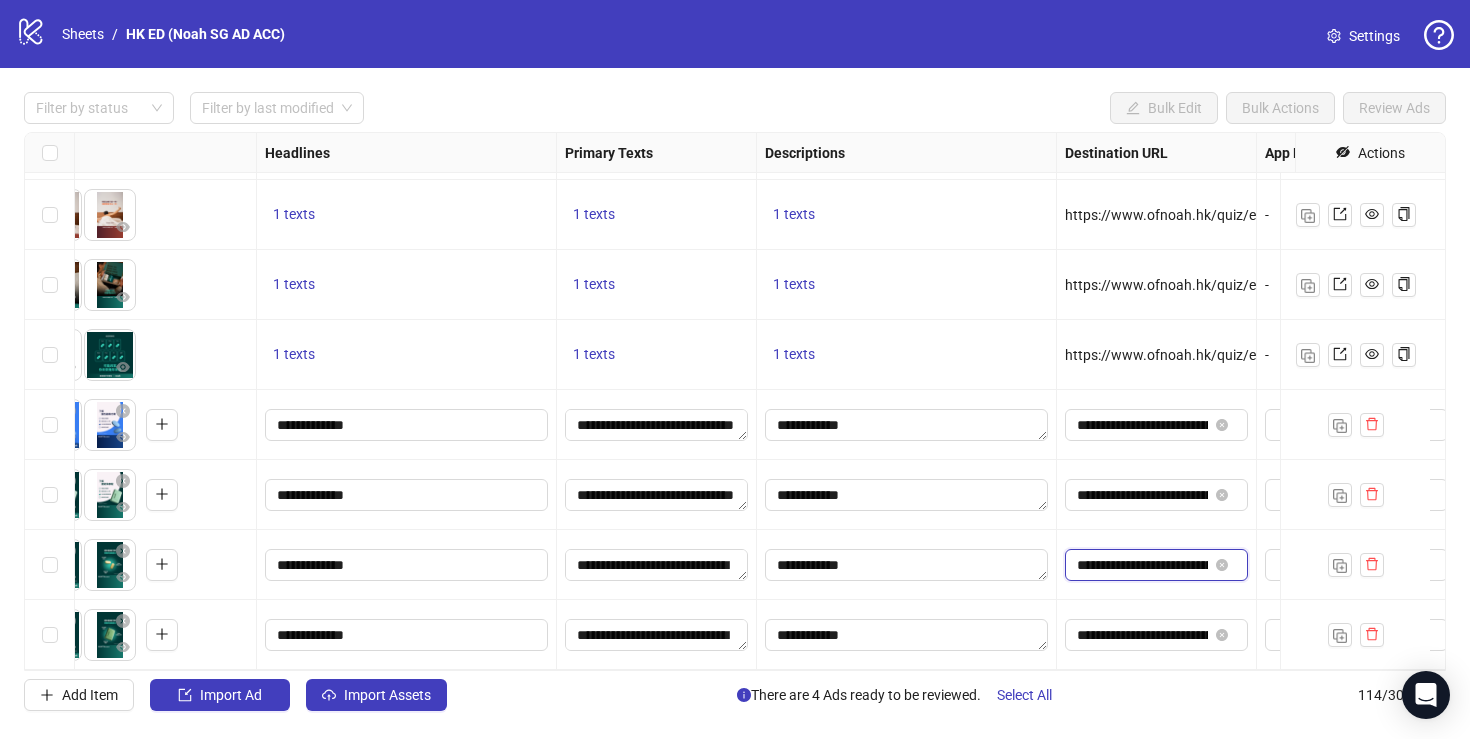 paste on "**********" 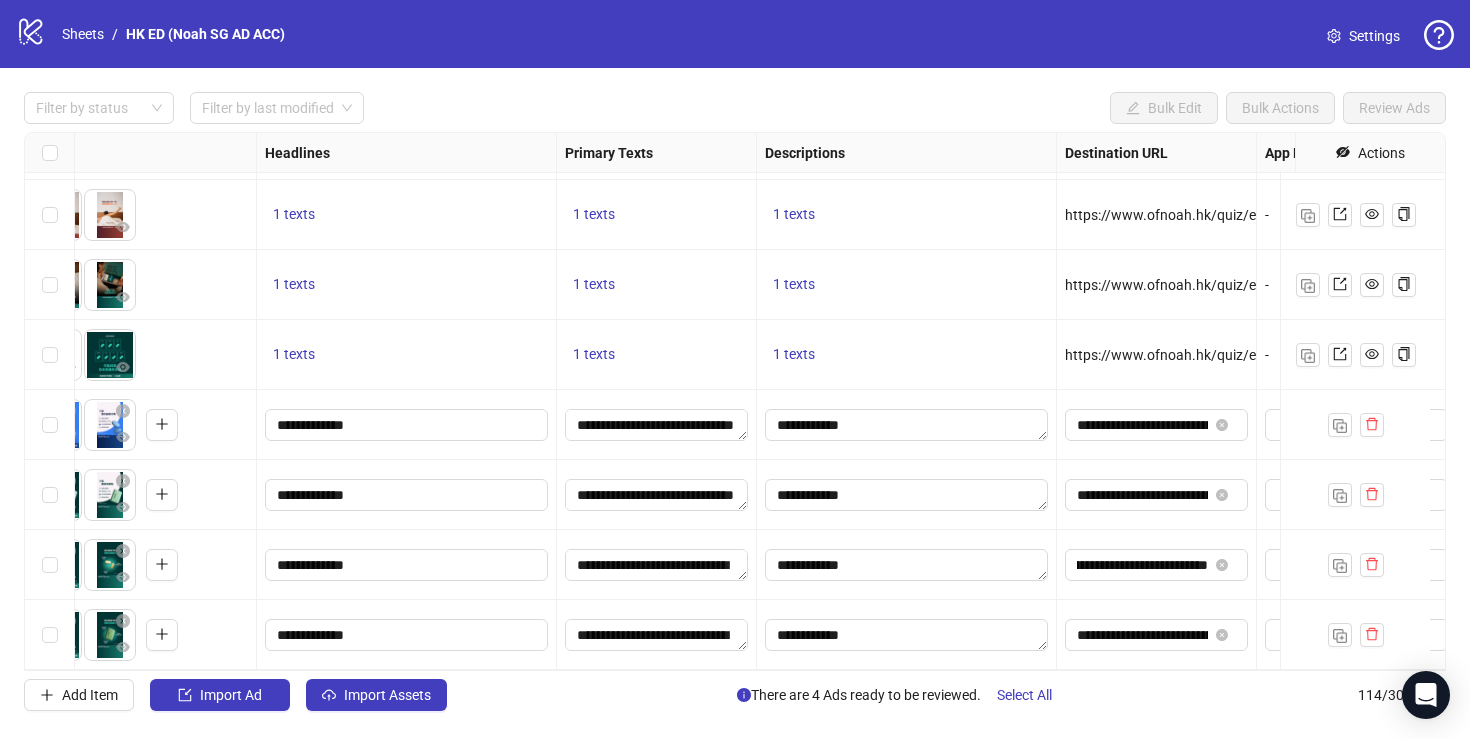 click on "**********" at bounding box center [907, 565] 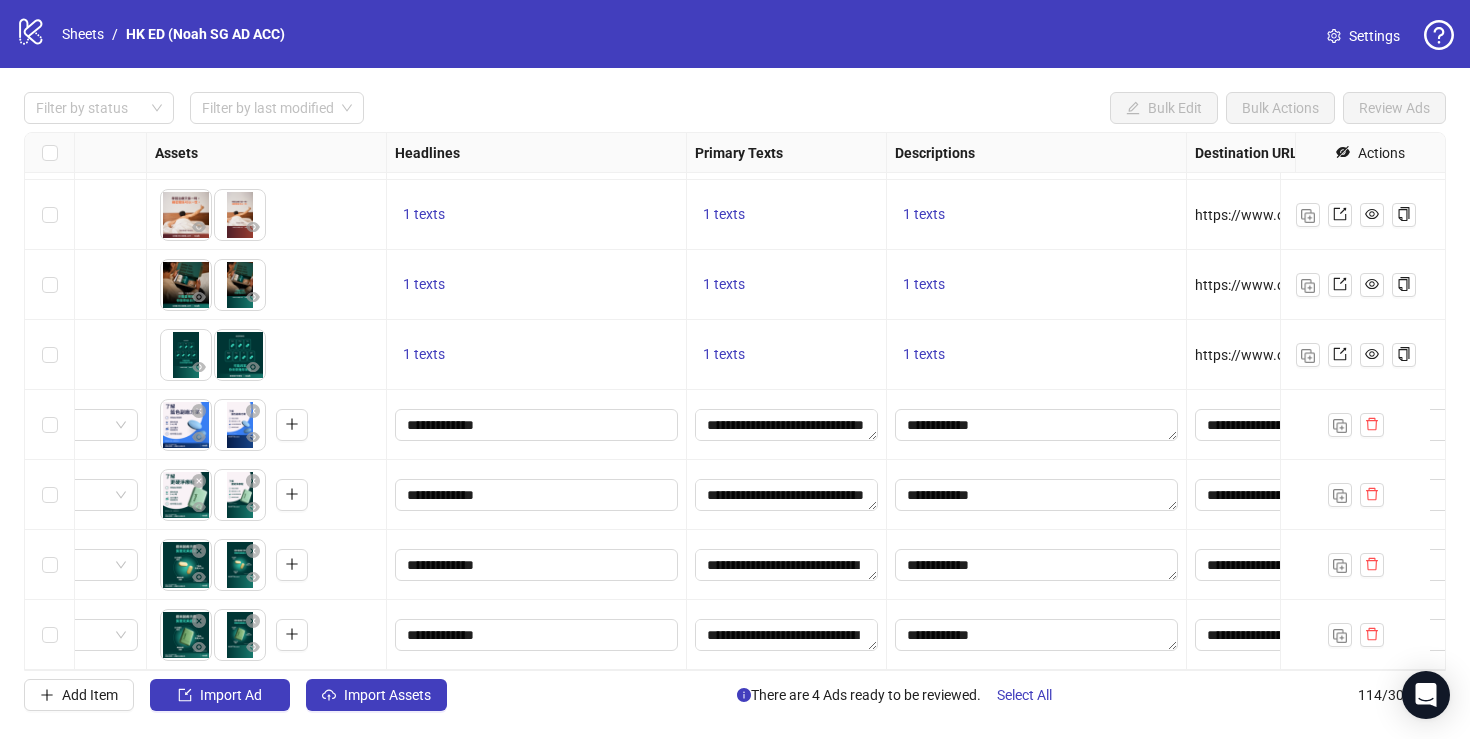 scroll, scrollTop: 7498, scrollLeft: 717, axis: both 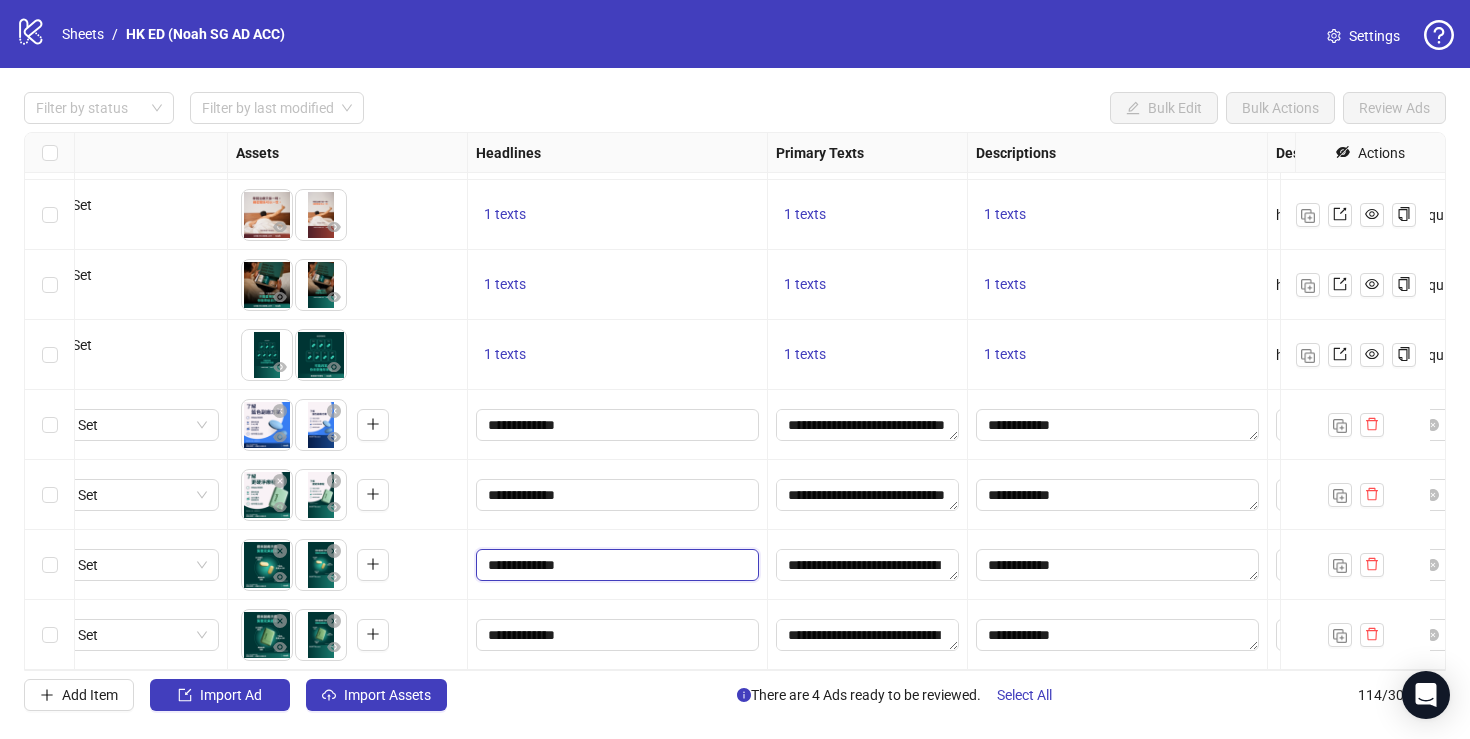 drag, startPoint x: 659, startPoint y: 542, endPoint x: 478, endPoint y: 539, distance: 181.02486 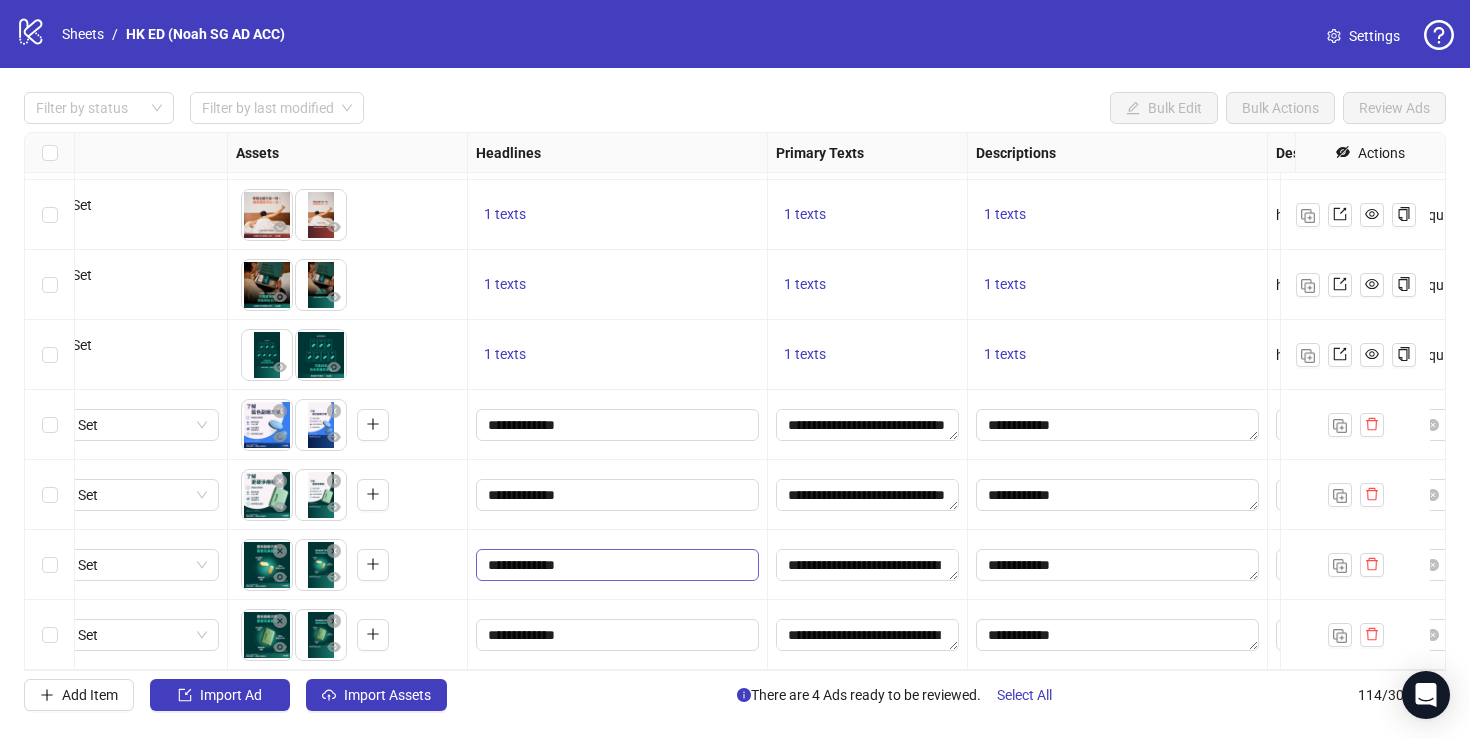 drag, startPoint x: 495, startPoint y: 548, endPoint x: 704, endPoint y: 550, distance: 209.00957 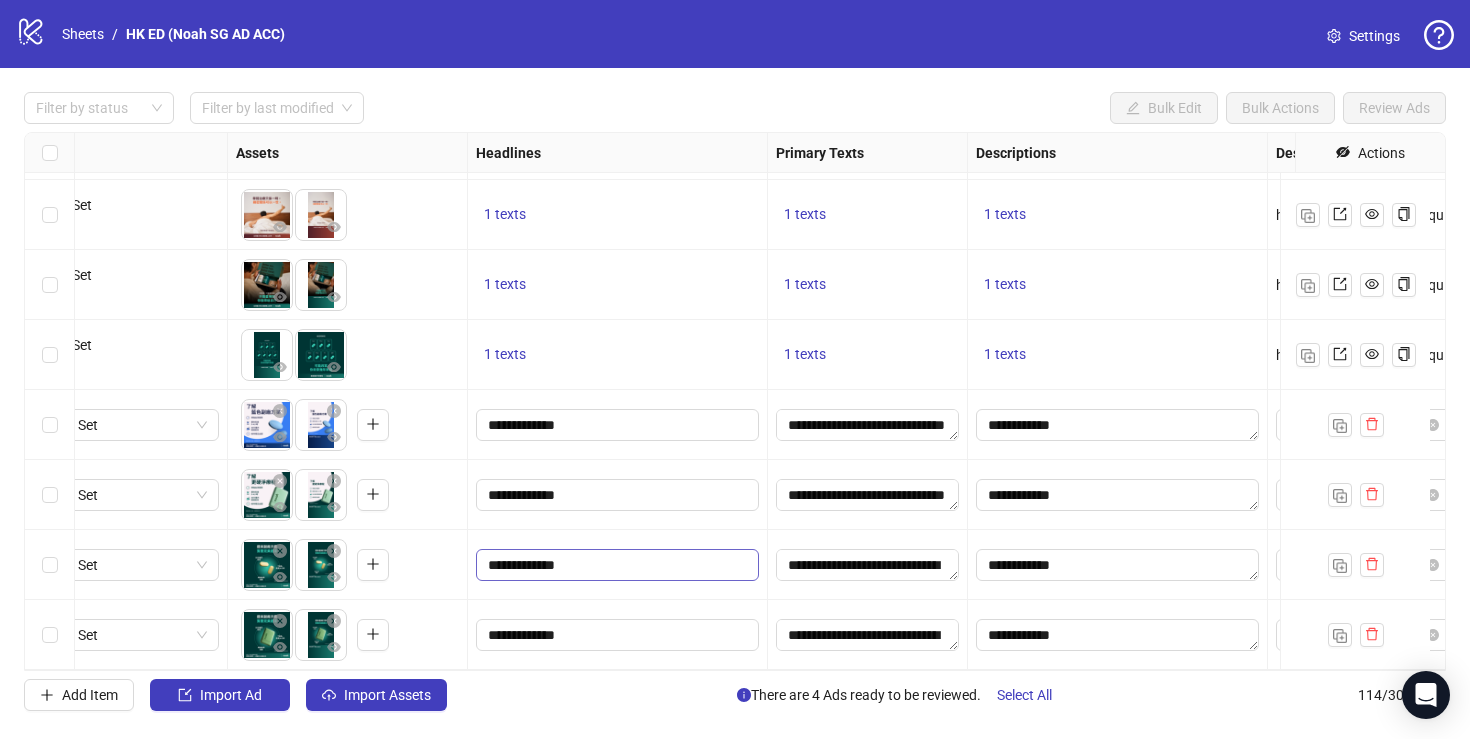click on "**********" at bounding box center [615, 565] 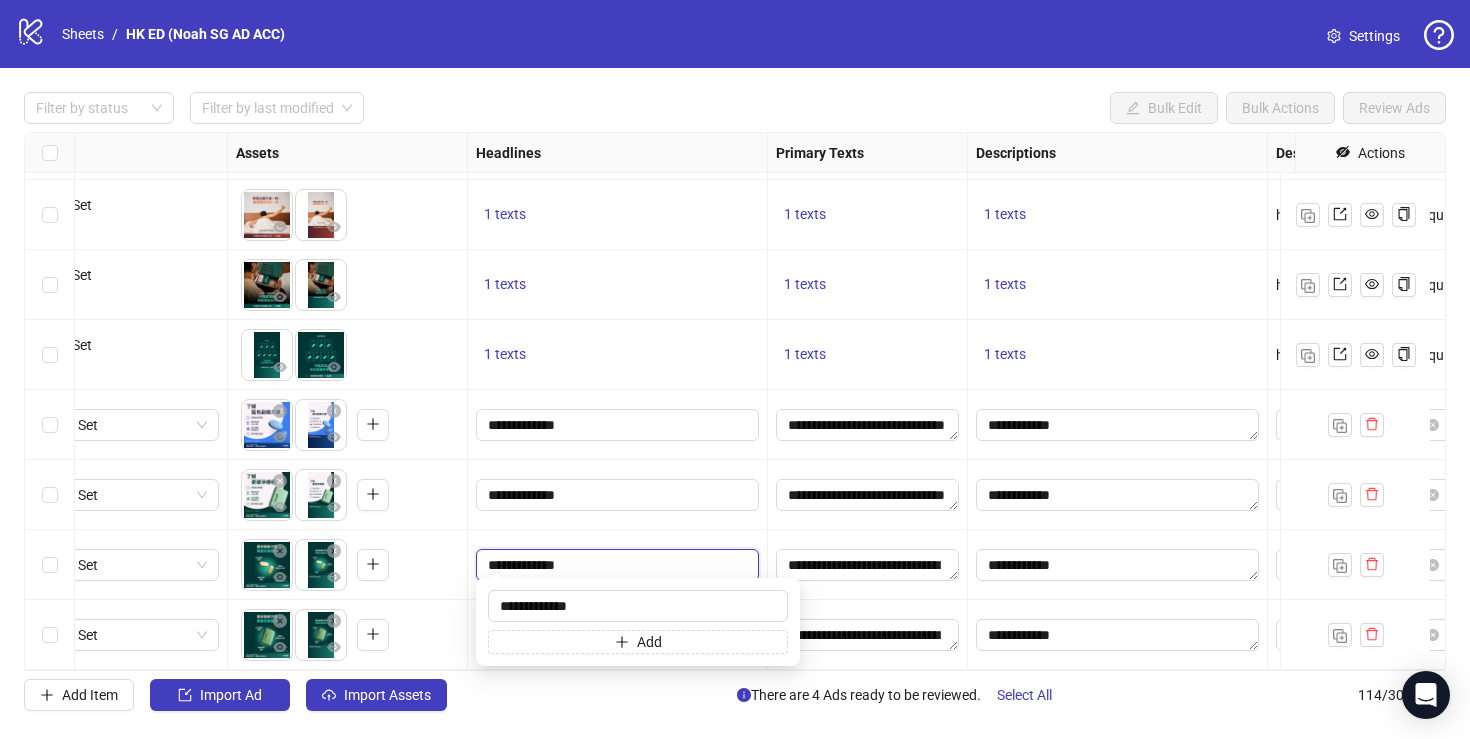 click on "**********" at bounding box center (615, 565) 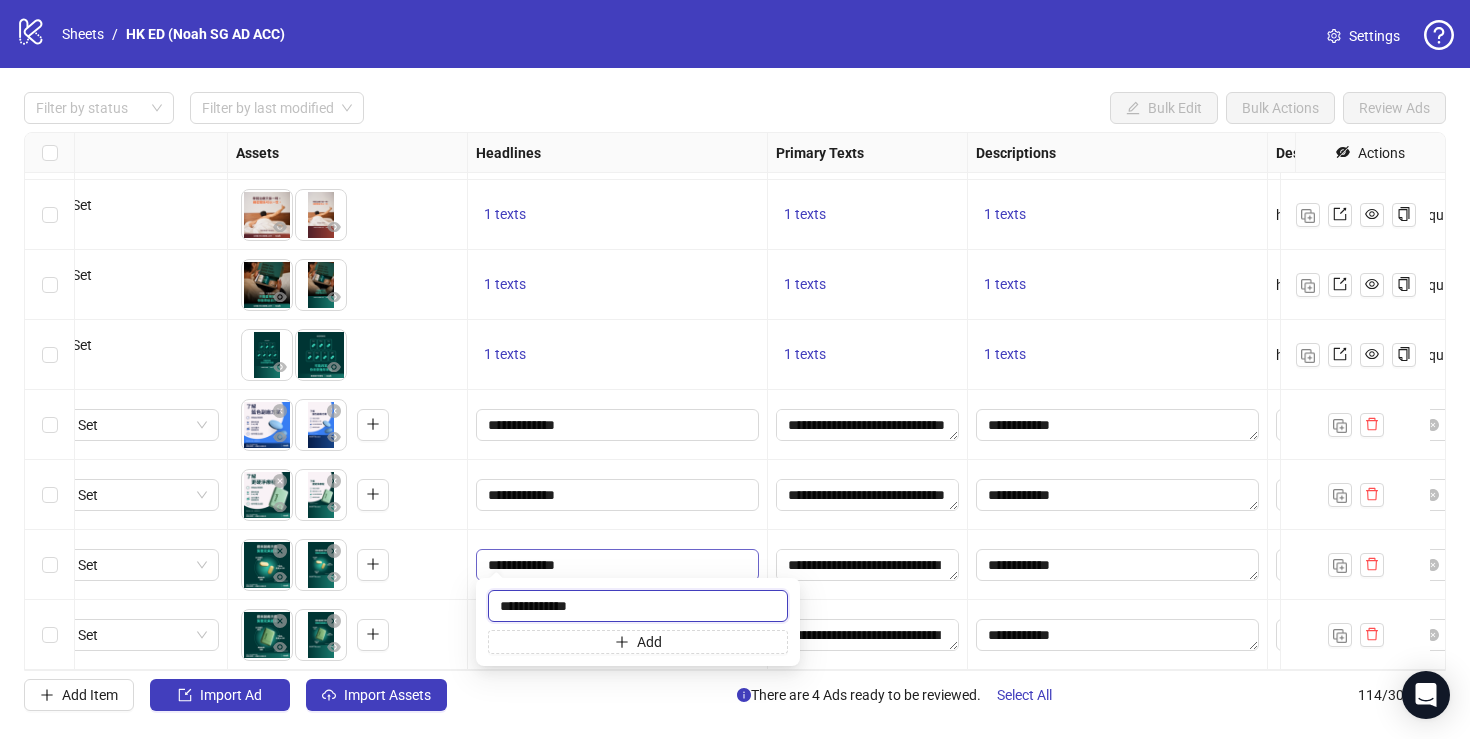 paste 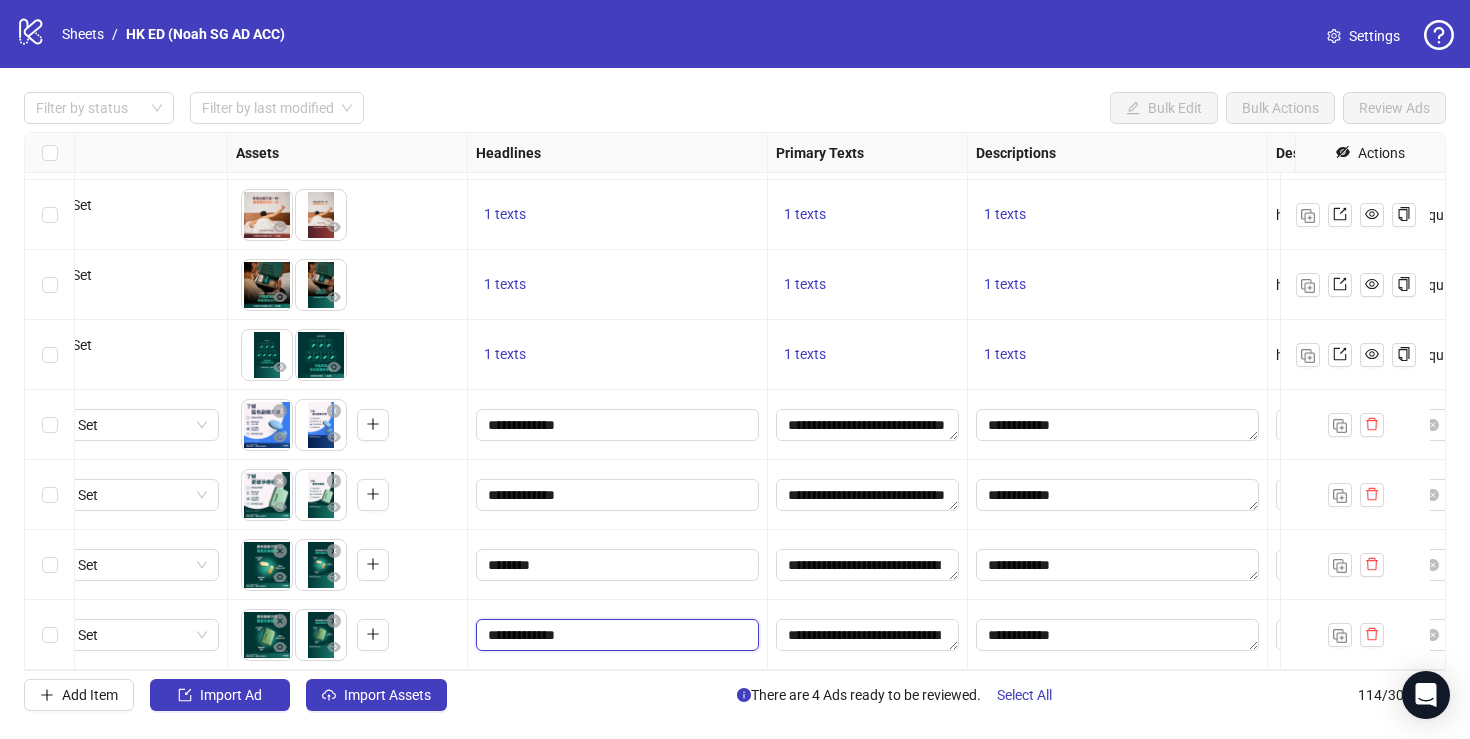 click on "**********" at bounding box center [615, 635] 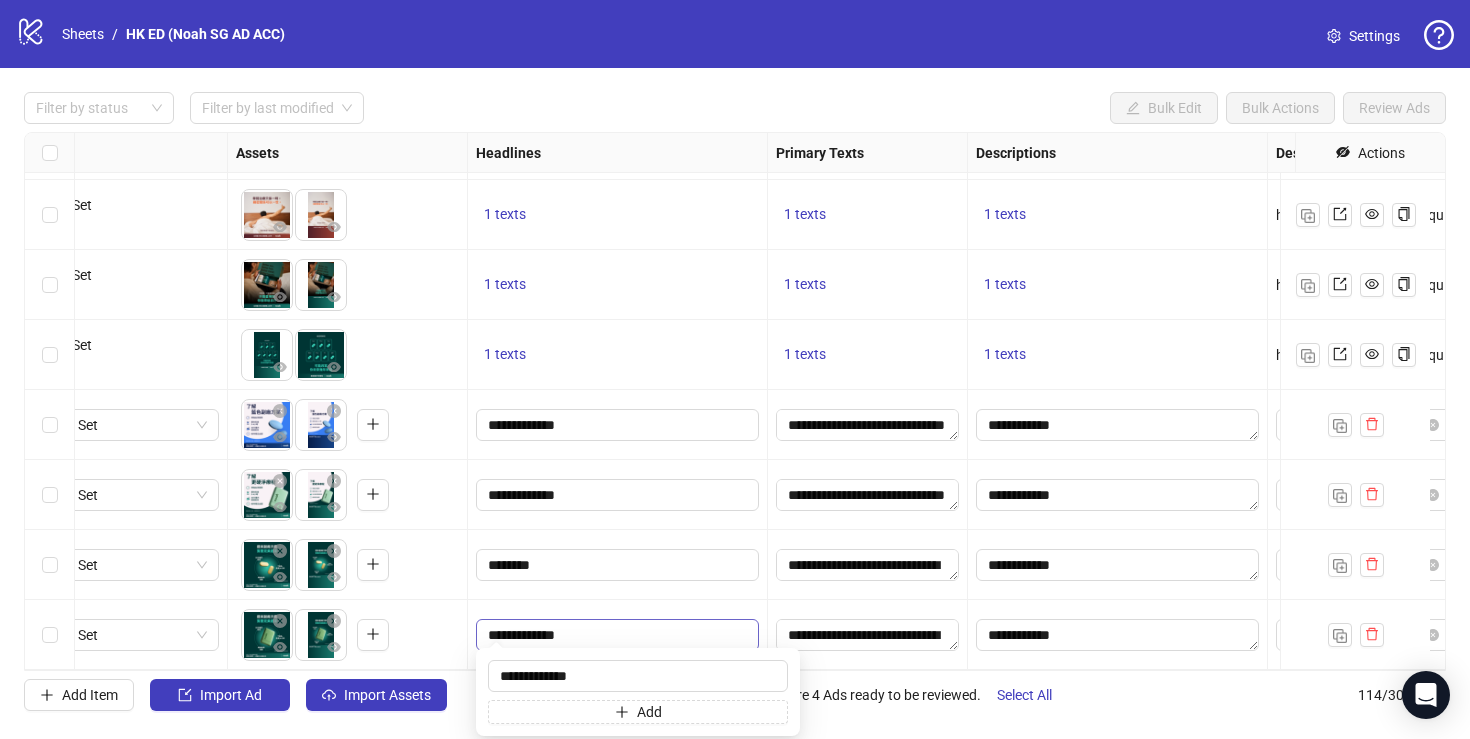 type on "********" 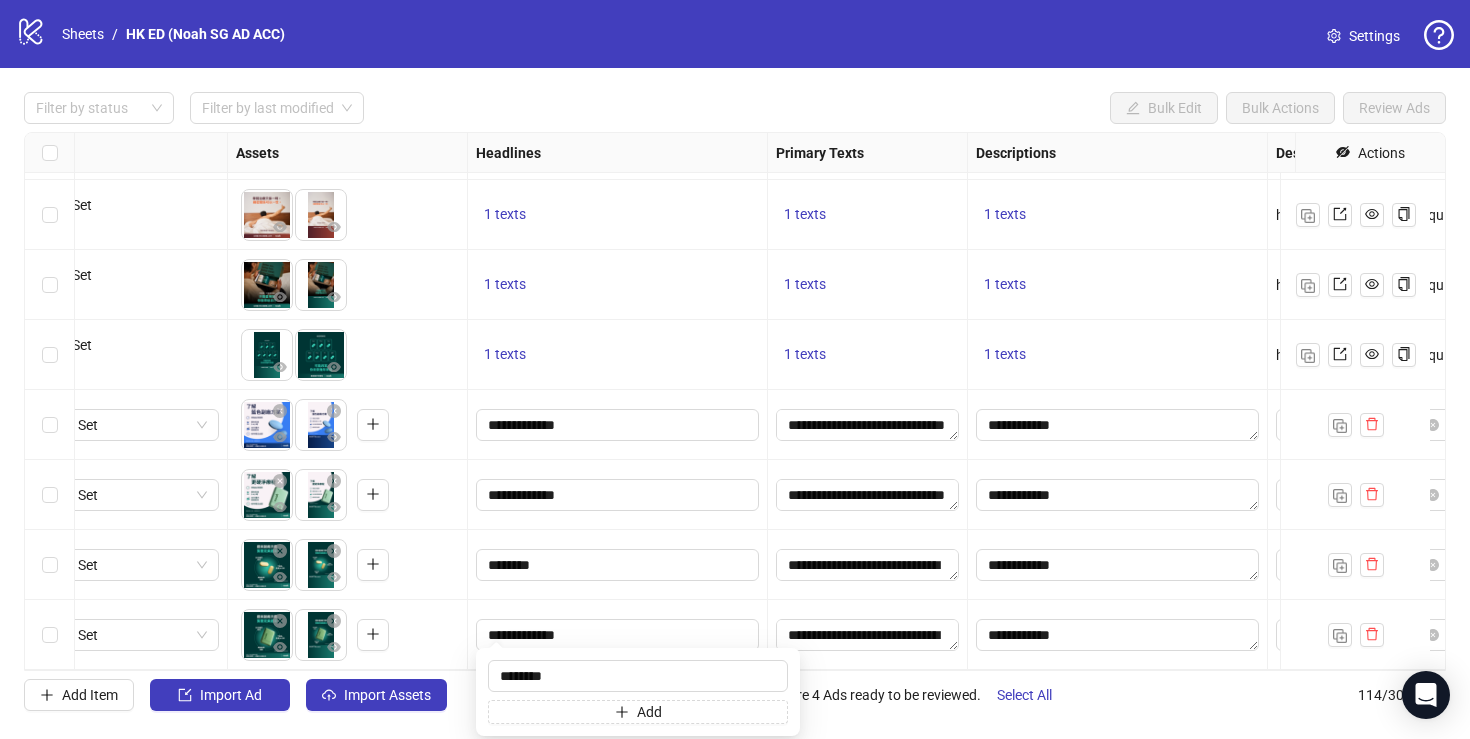 click on "********" at bounding box center (618, 565) 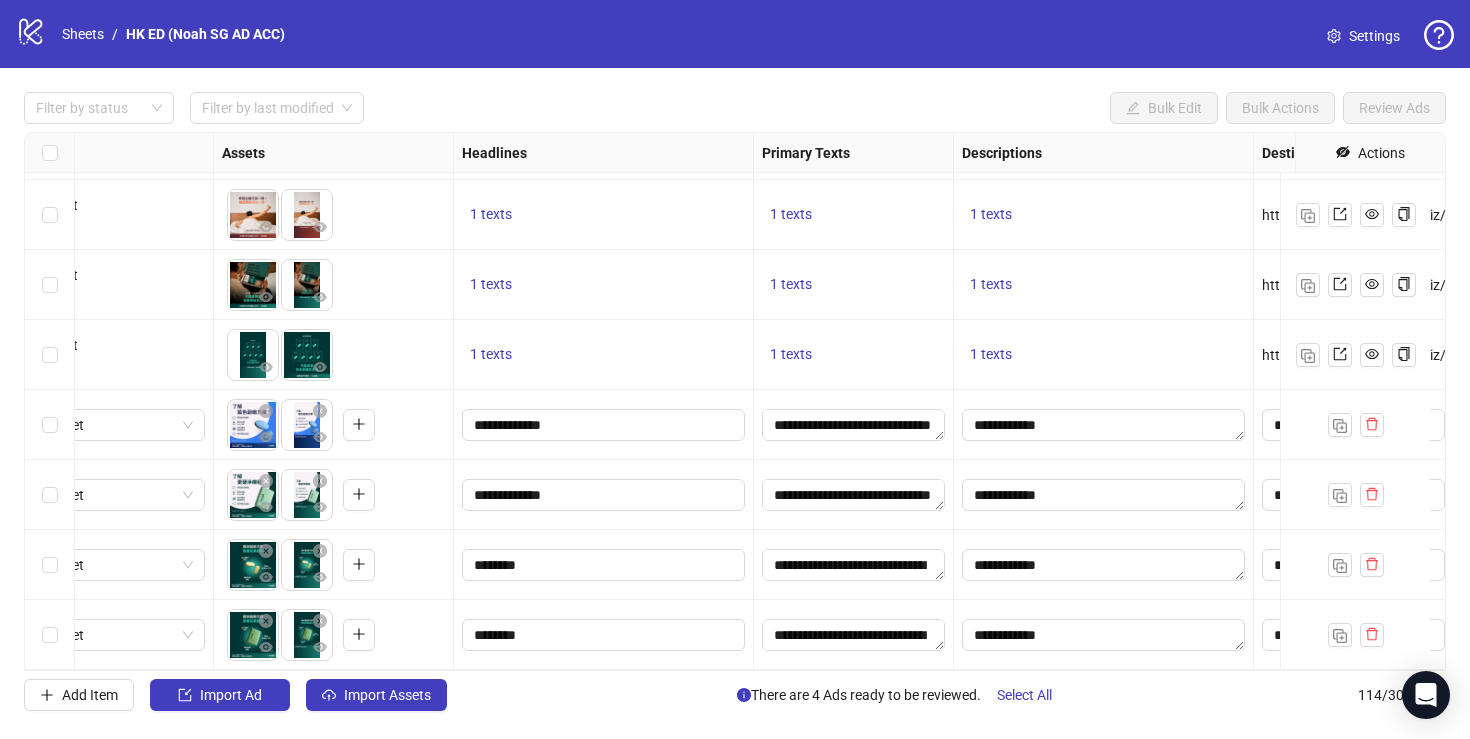 scroll, scrollTop: 7498, scrollLeft: 729, axis: both 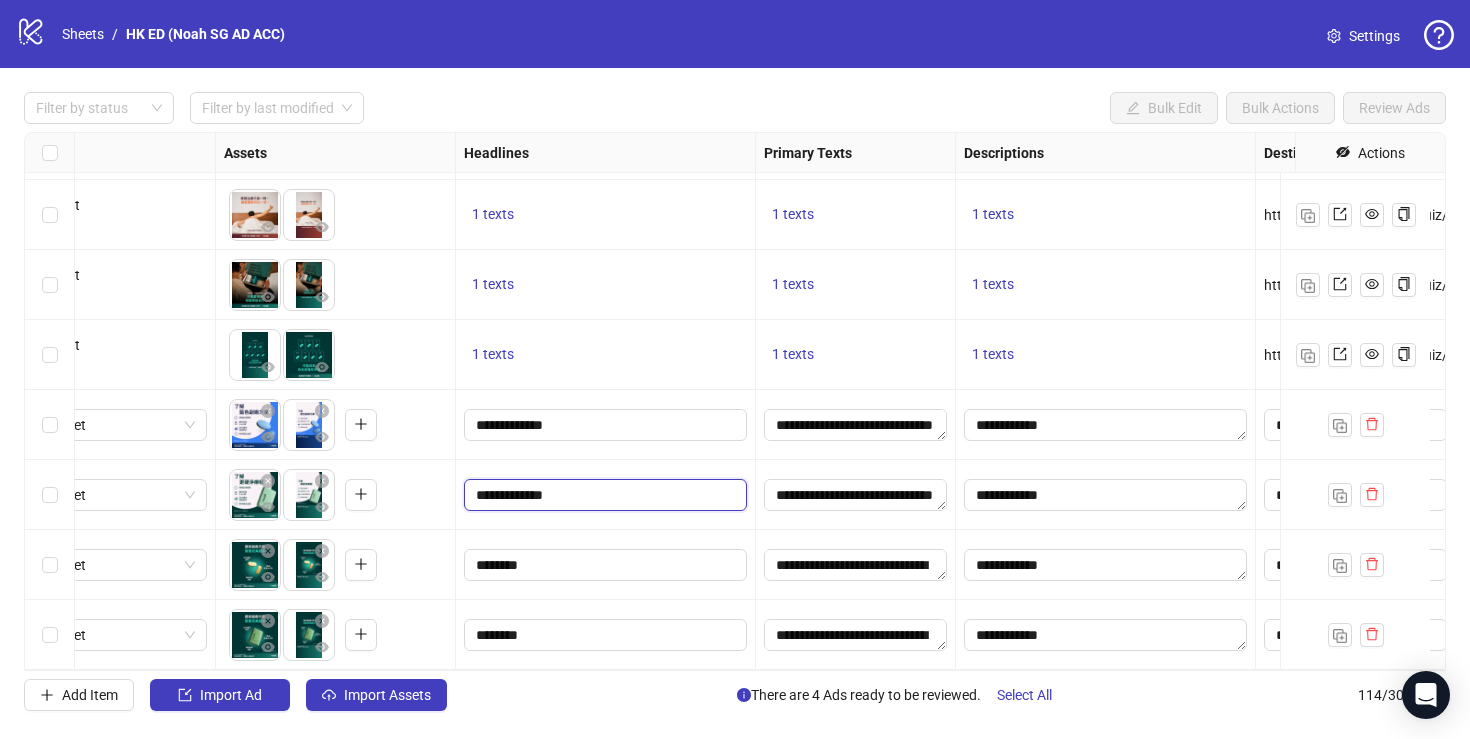 click on "**********" at bounding box center [603, 495] 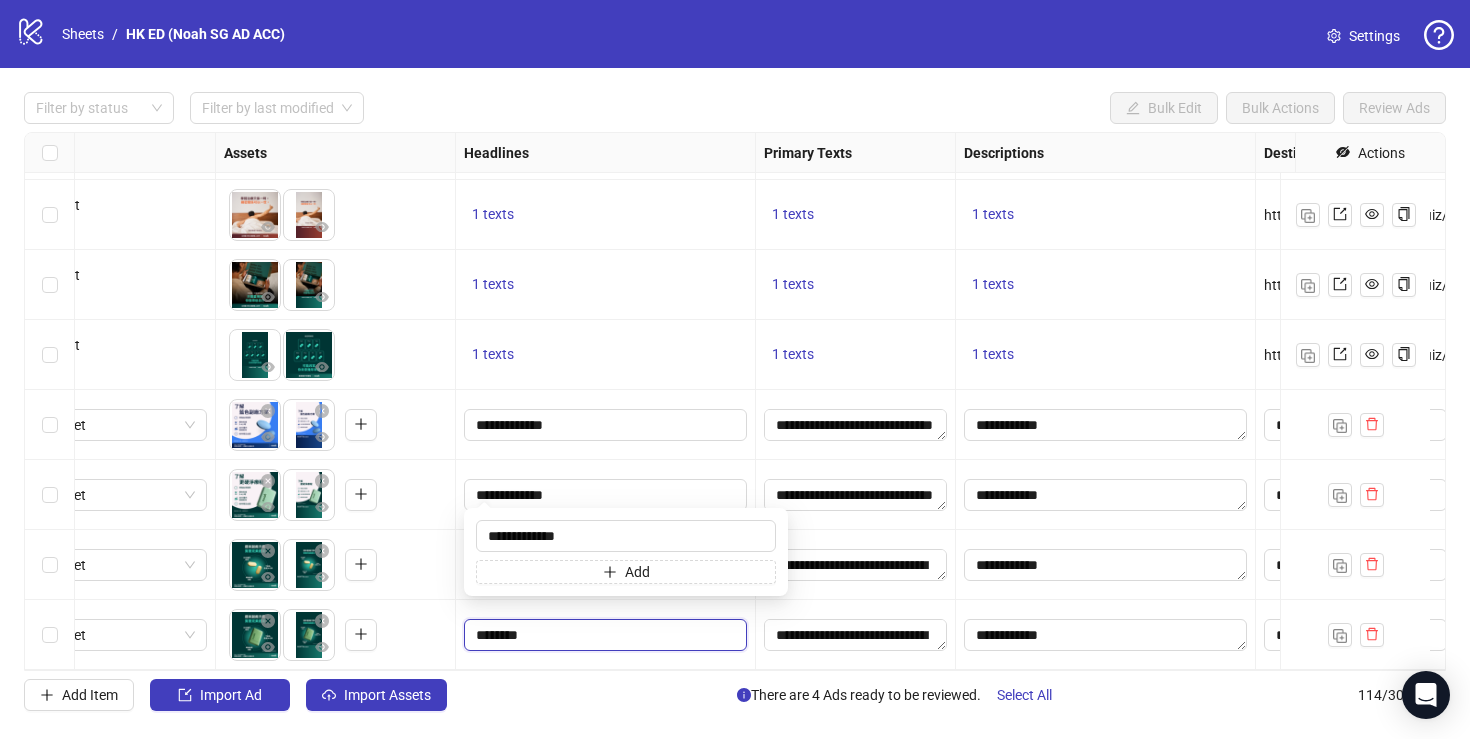 click on "********" at bounding box center [603, 635] 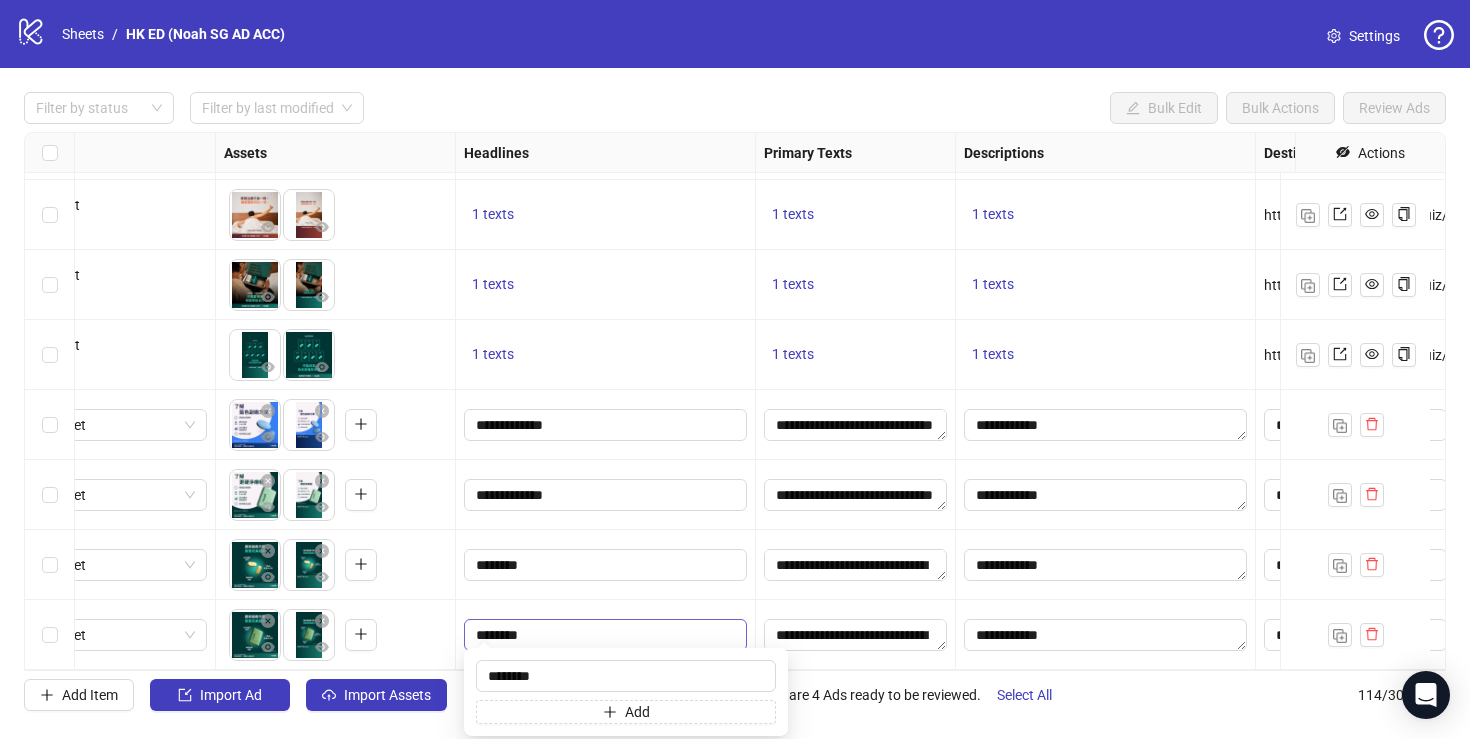 type on "**********" 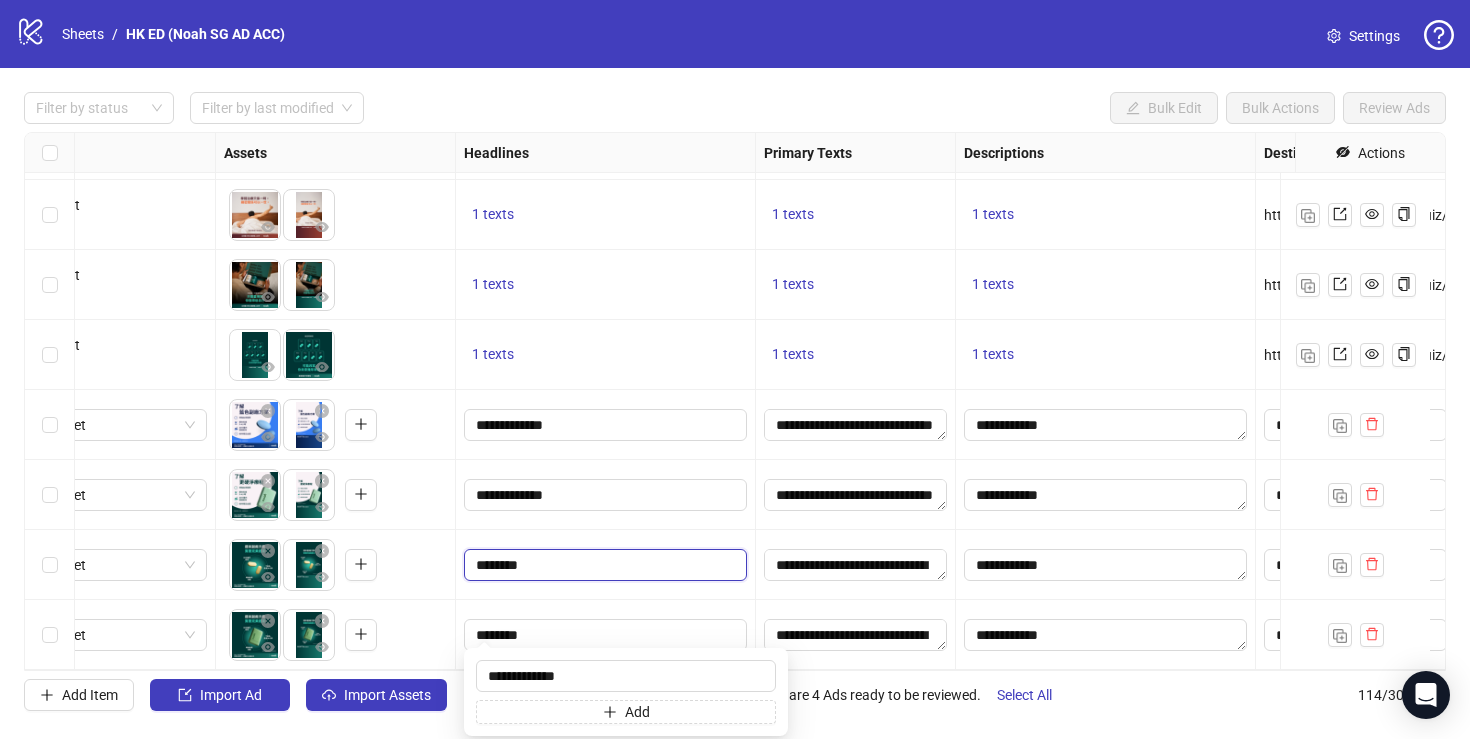 click on "********" at bounding box center [603, 565] 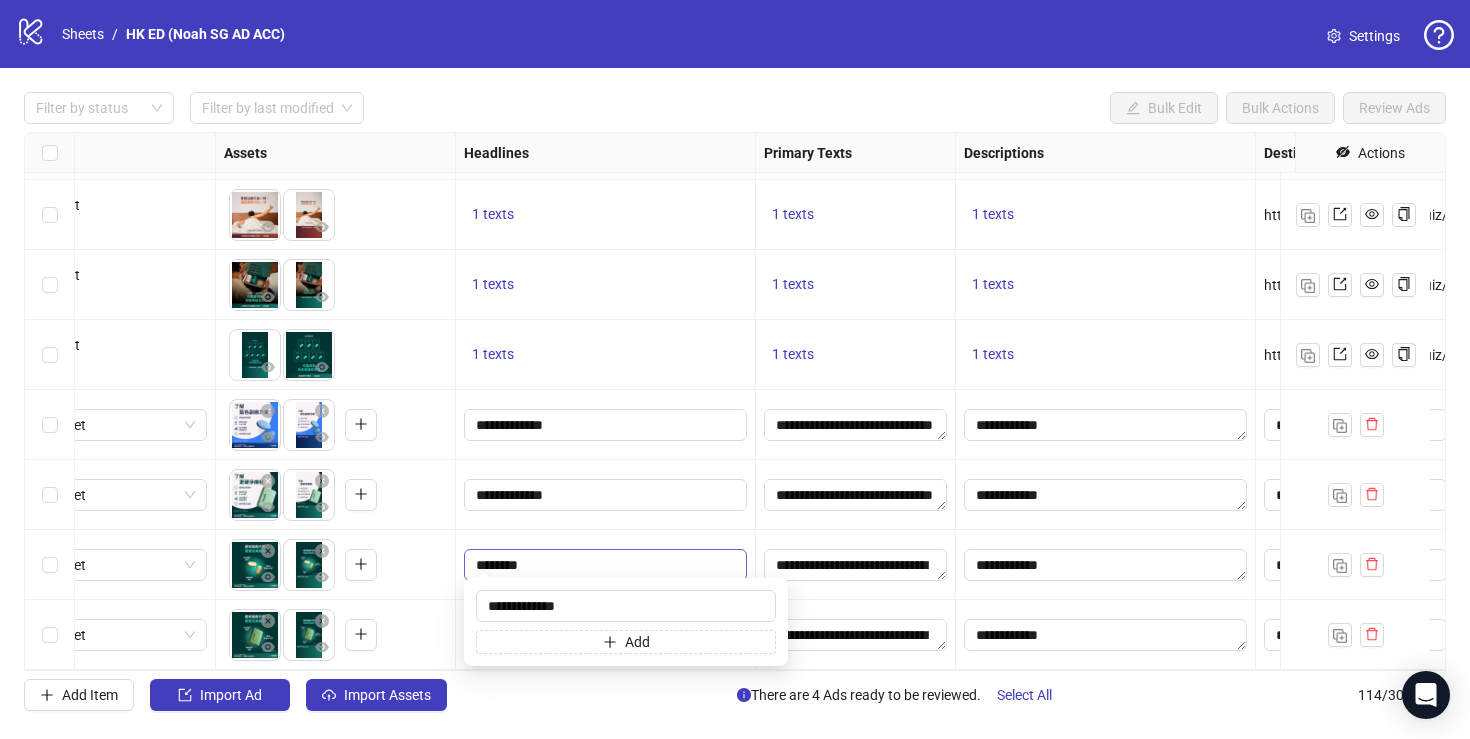 type on "**********" 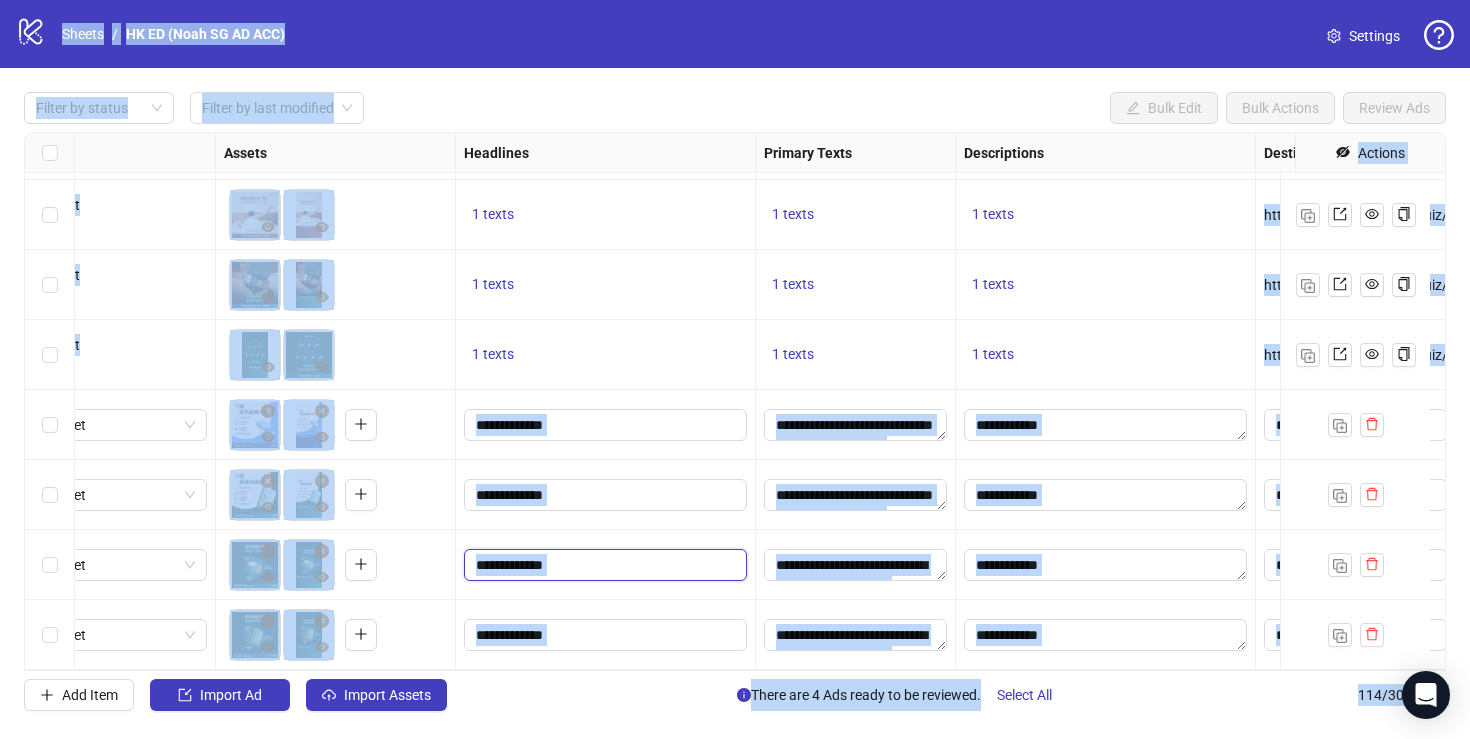 click on "**********" at bounding box center [603, 565] 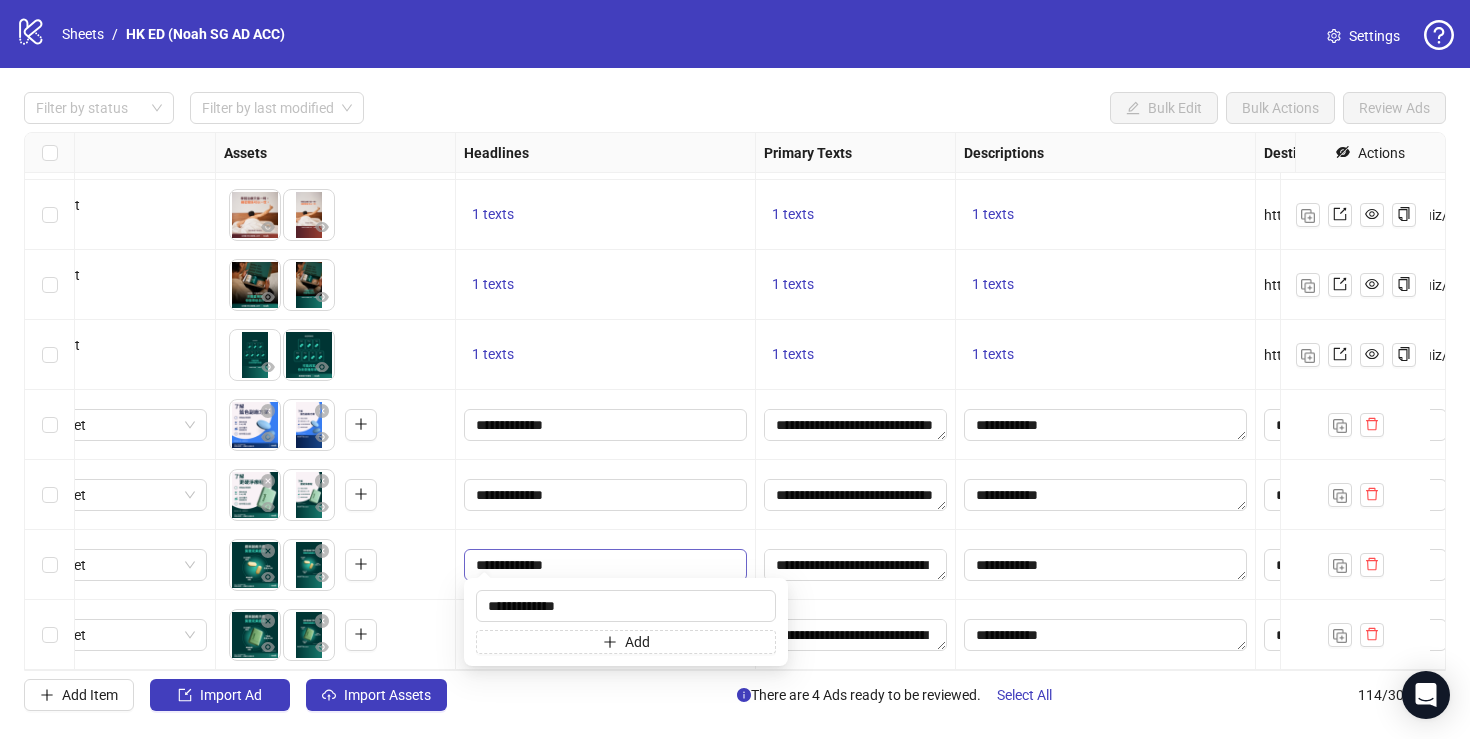 click on "**********" at bounding box center (605, 565) 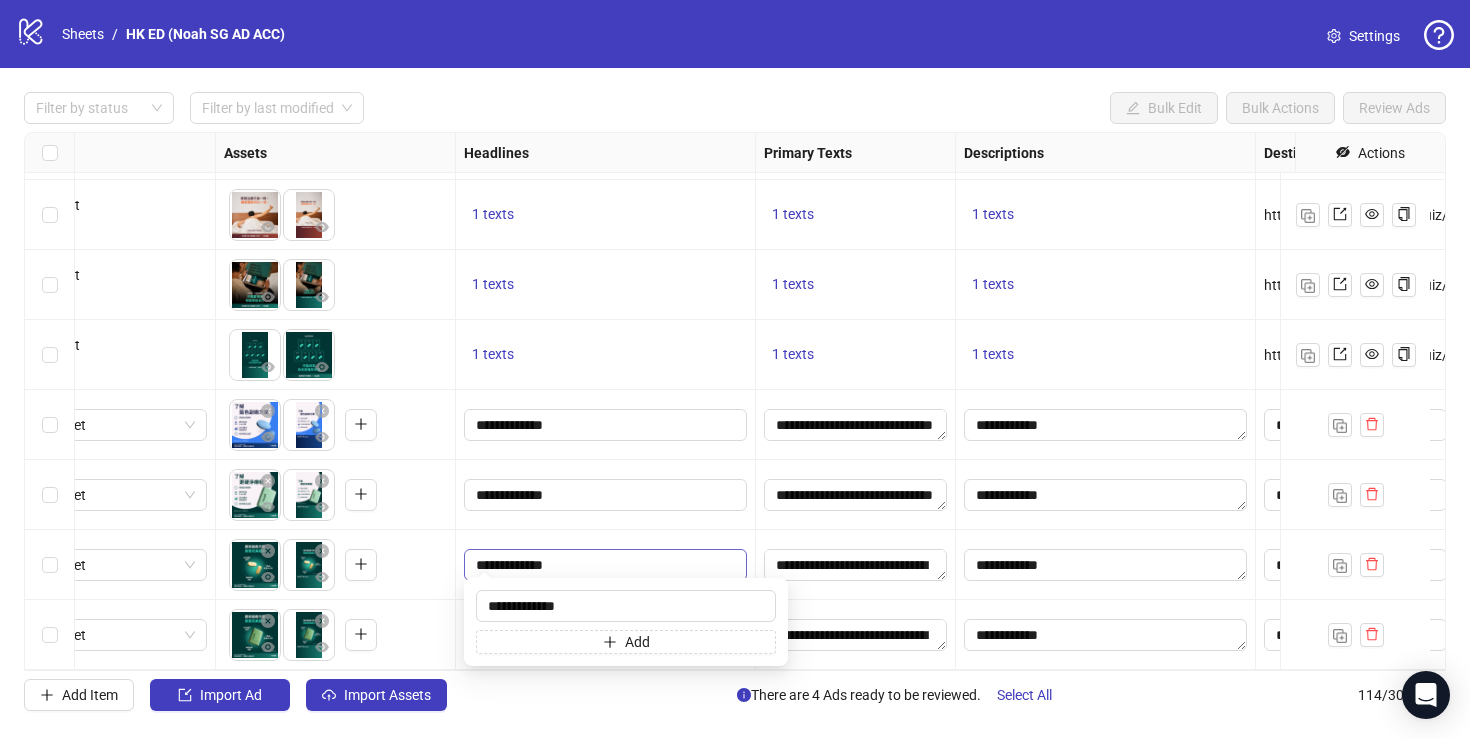 click on "**********" at bounding box center (605, 565) 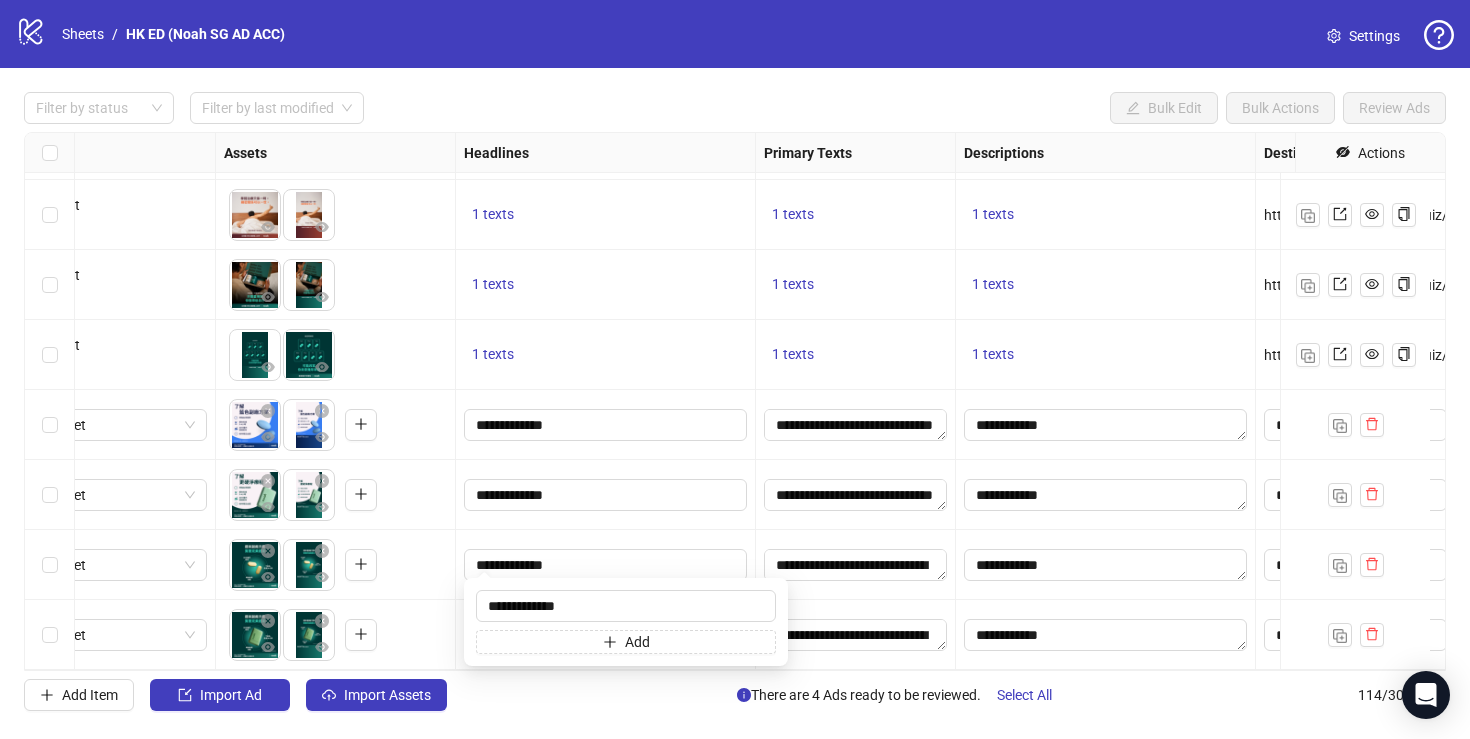 click on "**********" at bounding box center (606, 565) 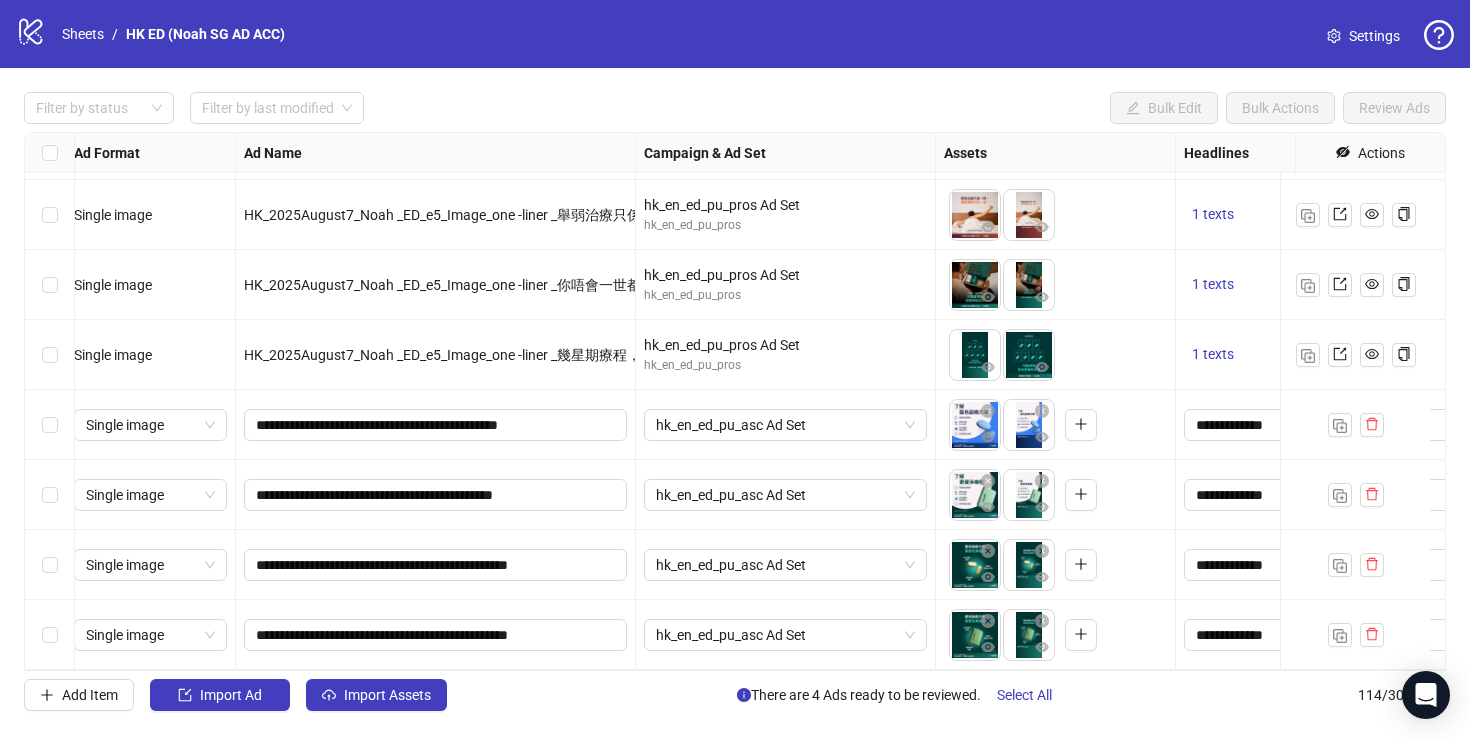 scroll, scrollTop: 7498, scrollLeft: 230, axis: both 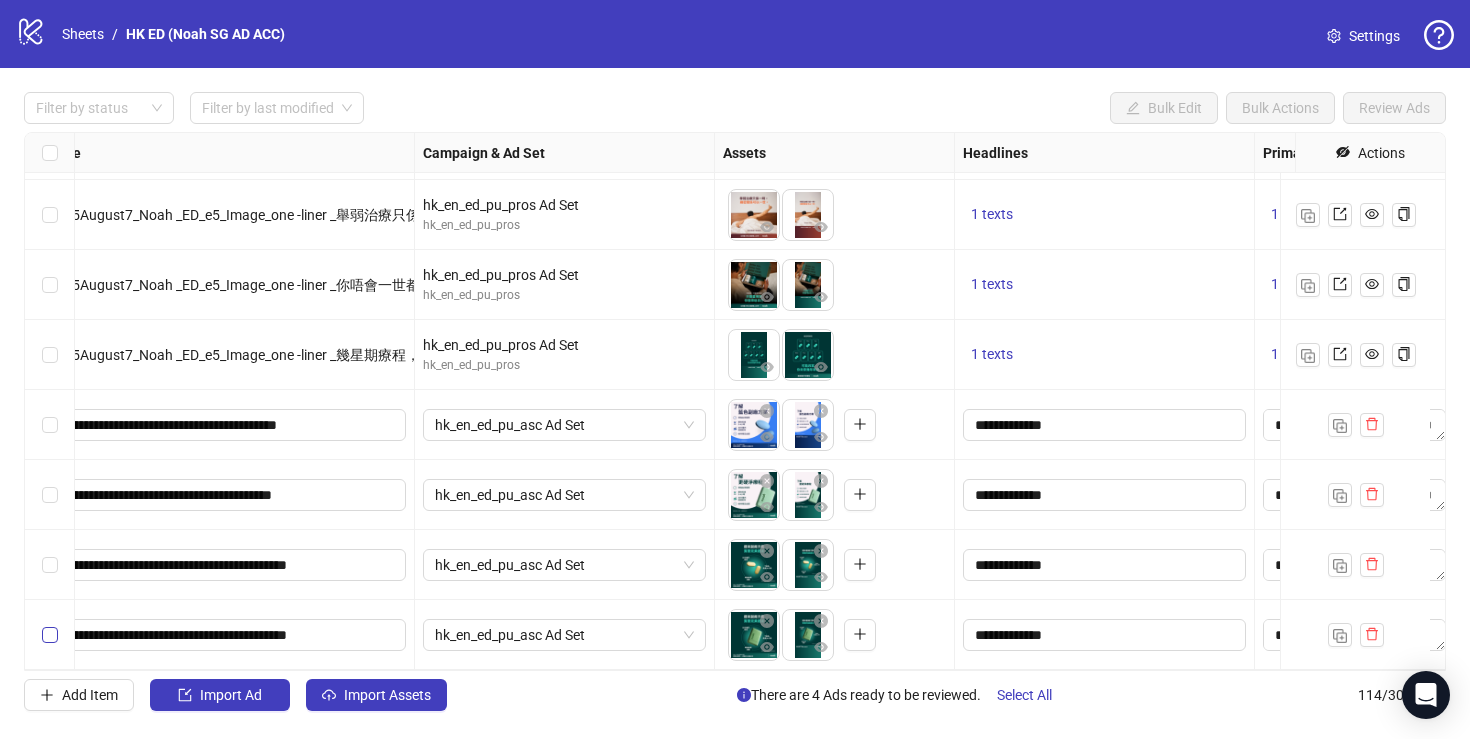 click at bounding box center (50, 635) 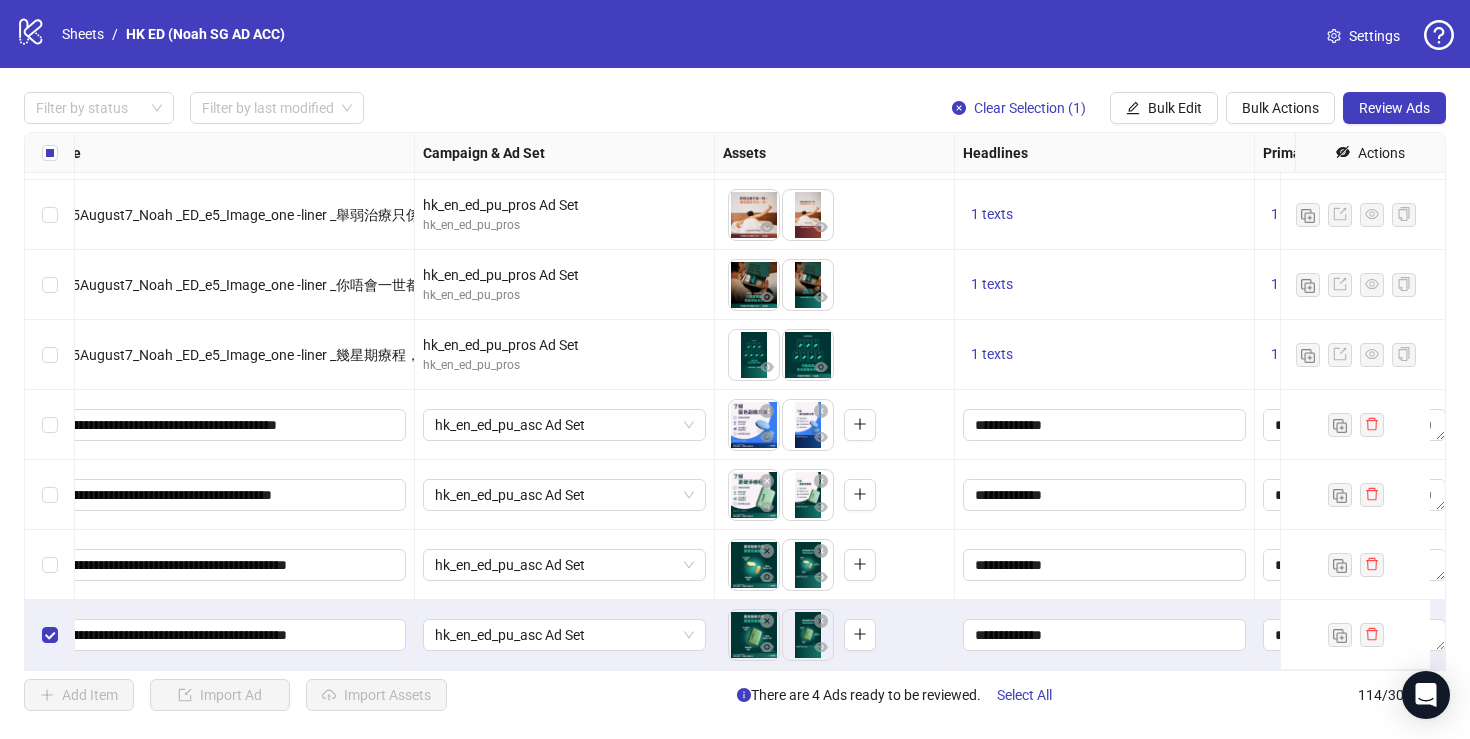 click at bounding box center (50, 425) 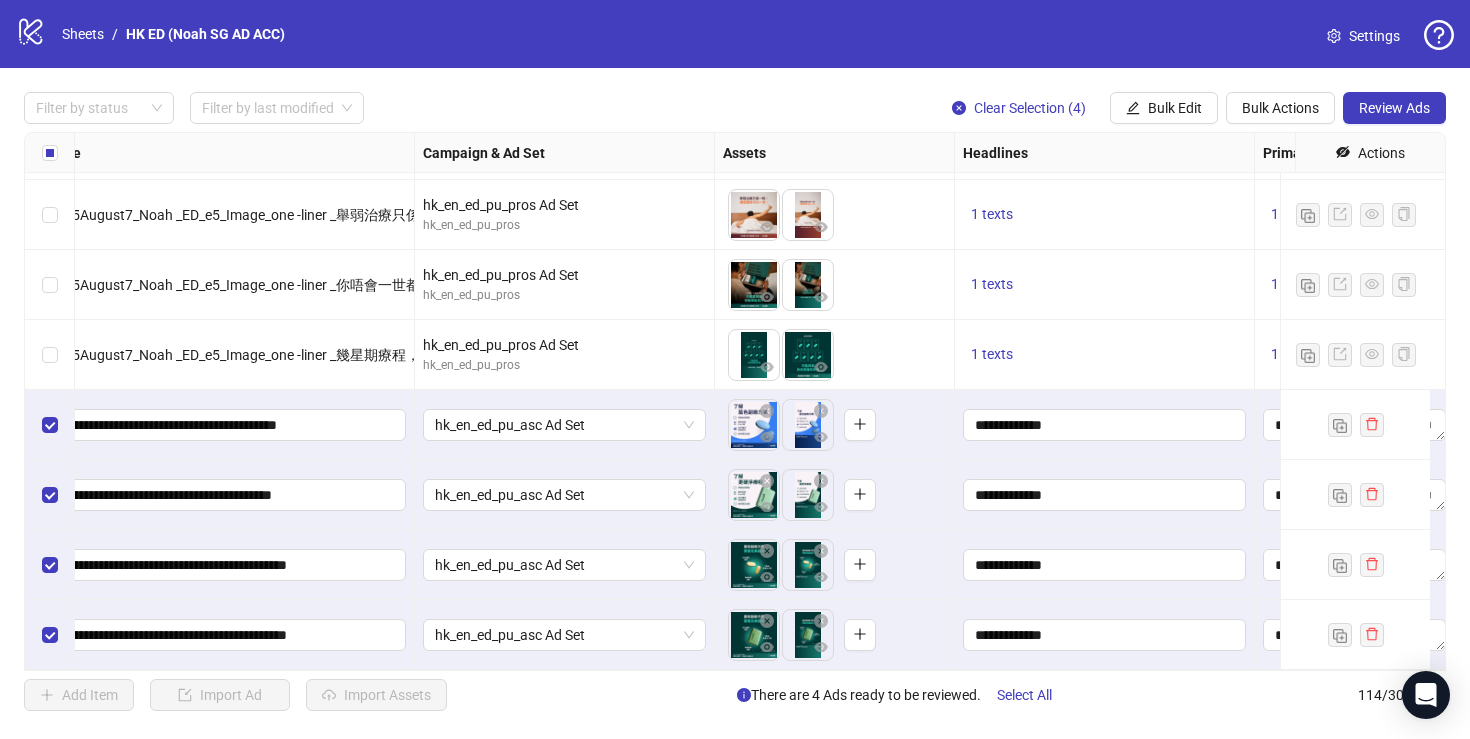 click on "Filter by status Filter by last modified Clear Selection ([NUMBER]) Bulk Edit Bulk Actions Review Ads Ad Format Ad Name Campaign & Ad Set Assets Headlines Primary Texts Descriptions Destination URL App Product Page ID Display URL Leadgen Form Product Set ID Call to Action Actions Single image HK_[YEAR][MONTH][DAY]_Noah _ED_e5_Image_one -liner _令佢面紅心跳，一路紅 hk_en_ed_pu_pros Ad Set hk_en_ed_pu_pros
To pick up a draggable item, press the space bar.
While dragging, use the arrow keys to move the item.
Press space again to drop the item in its new position, or press escape to cancel.
1 texts 1 texts 1 texts Single image HK_[YEAR][MONTH][DAY]_Noah _ED_e5_Image_one -liner _舉弱療程唔使食一世， hk_en_ed_pu_pros Ad Set hk_en_ed_pu_pros
To pick up a draggable item, press the space bar.
While dragging, use the arrow keys to move the item.
Press space again to drop the item in its new position, or press escape to cancel.
1 texts 1 texts 1 texts Single image hk_en_ed_pu_pros [NUMBER] /" at bounding box center [735, 401] 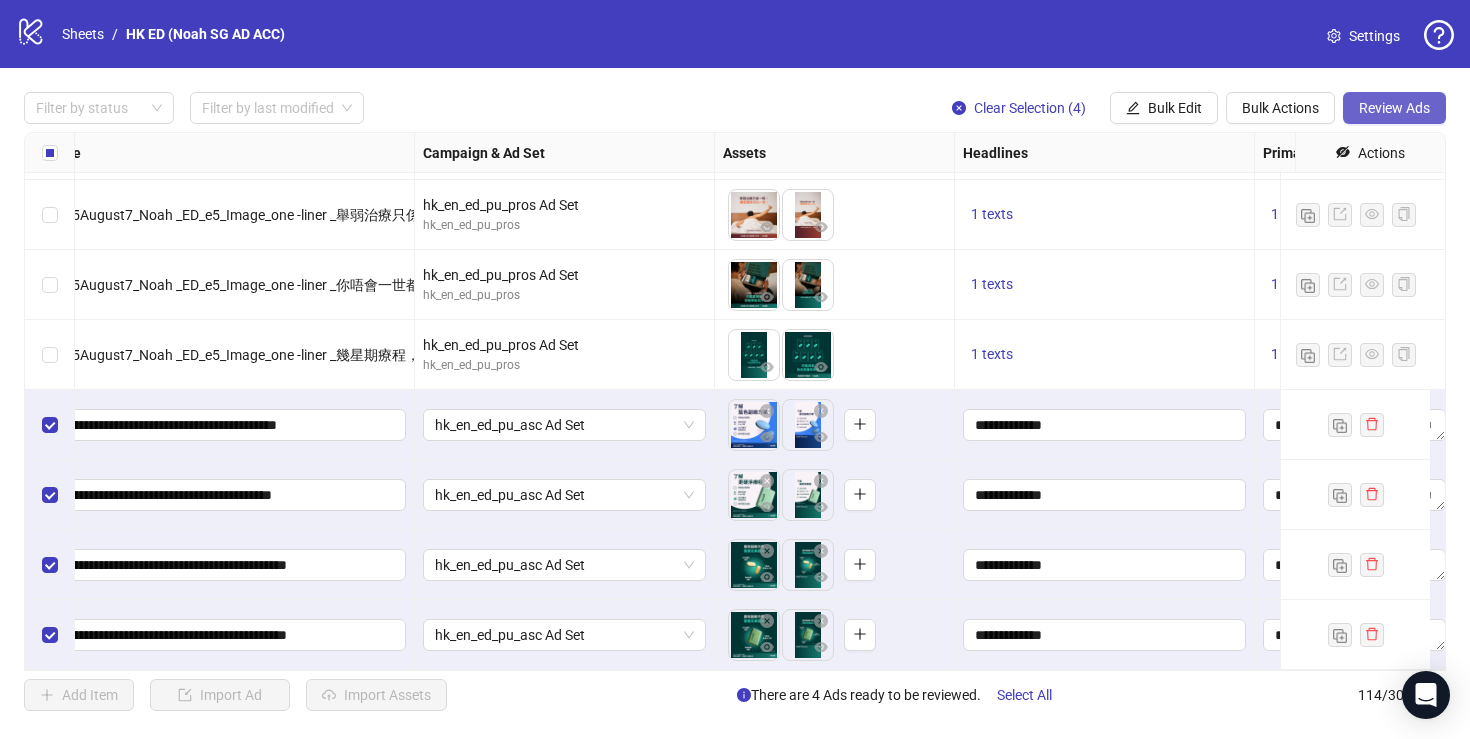 click on "Review Ads" at bounding box center [1394, 108] 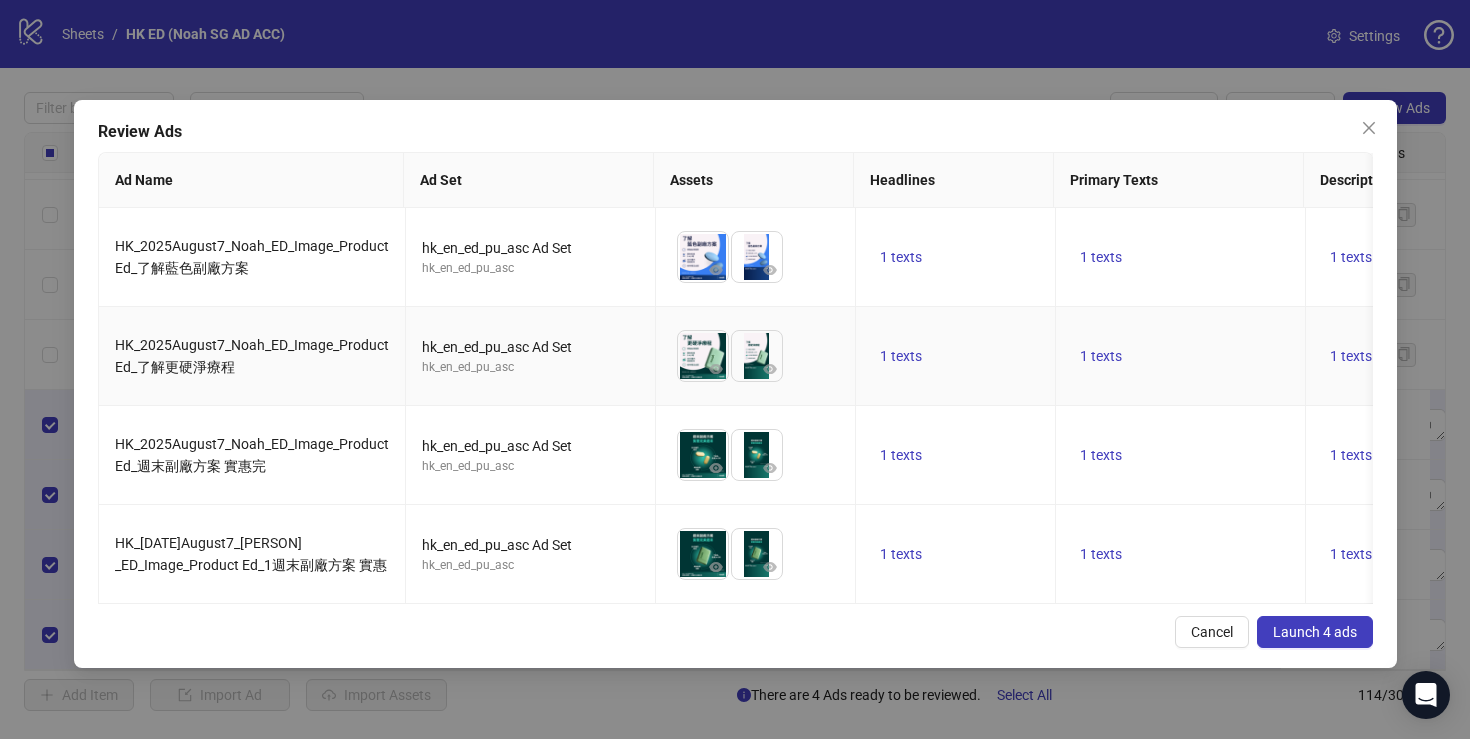 scroll, scrollTop: 0, scrollLeft: 77, axis: horizontal 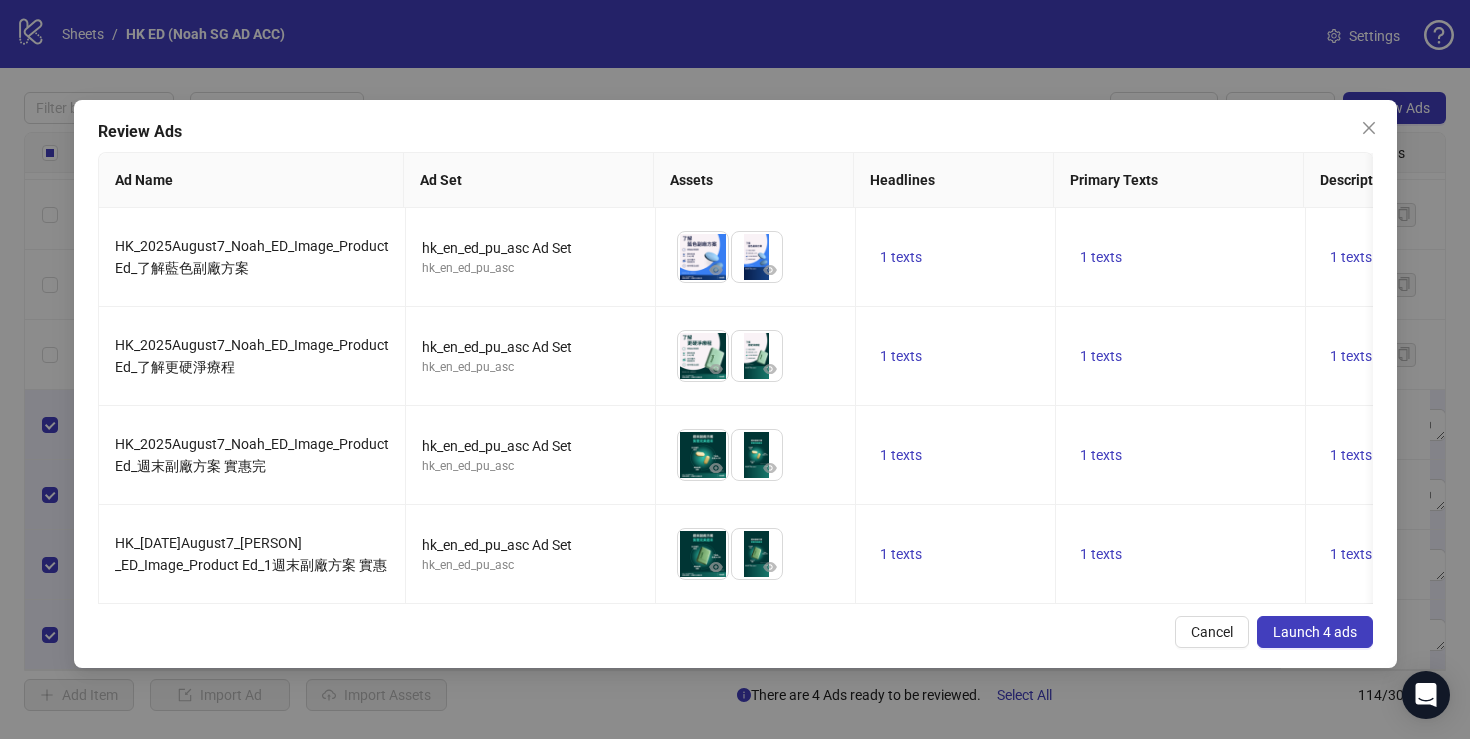 click on "Launch 4 ads" at bounding box center (1315, 632) 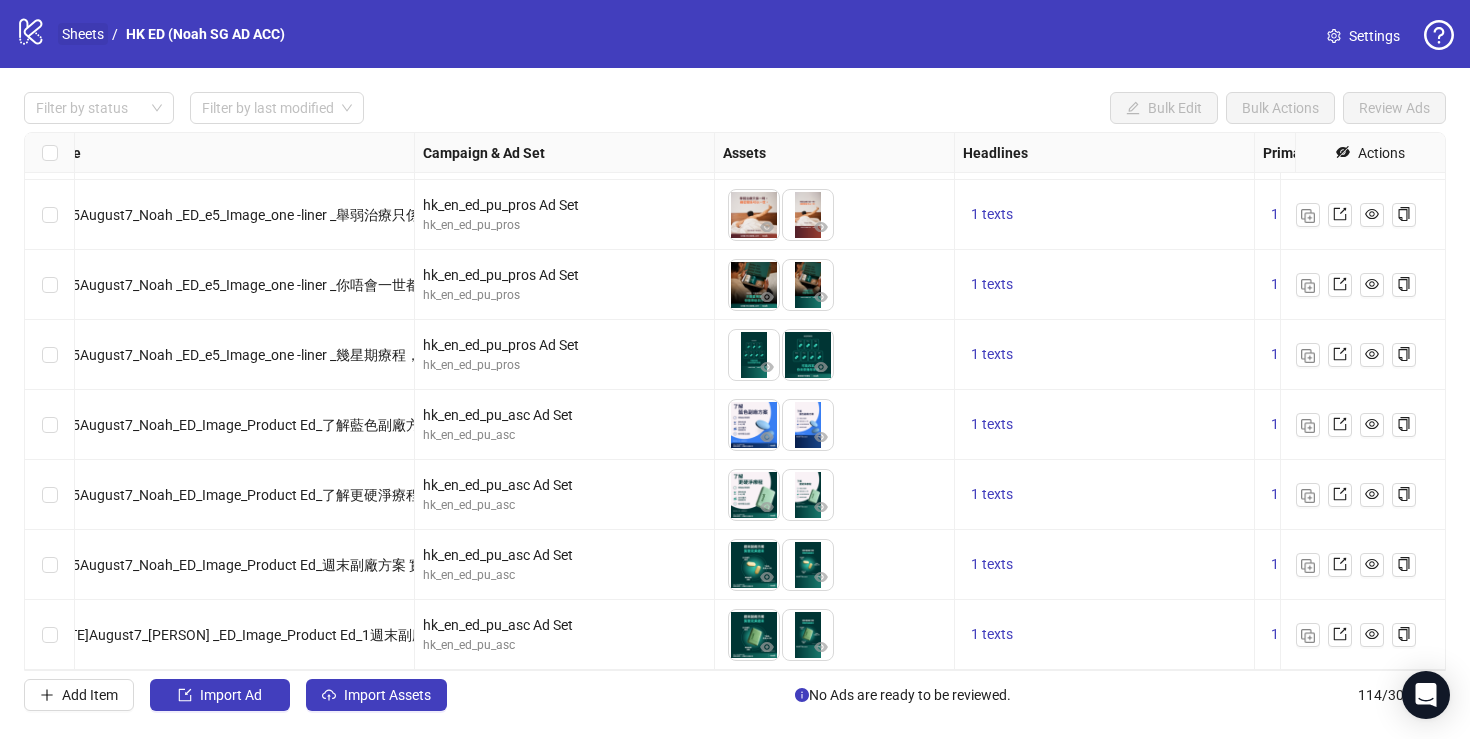 click on "Sheets" at bounding box center [83, 34] 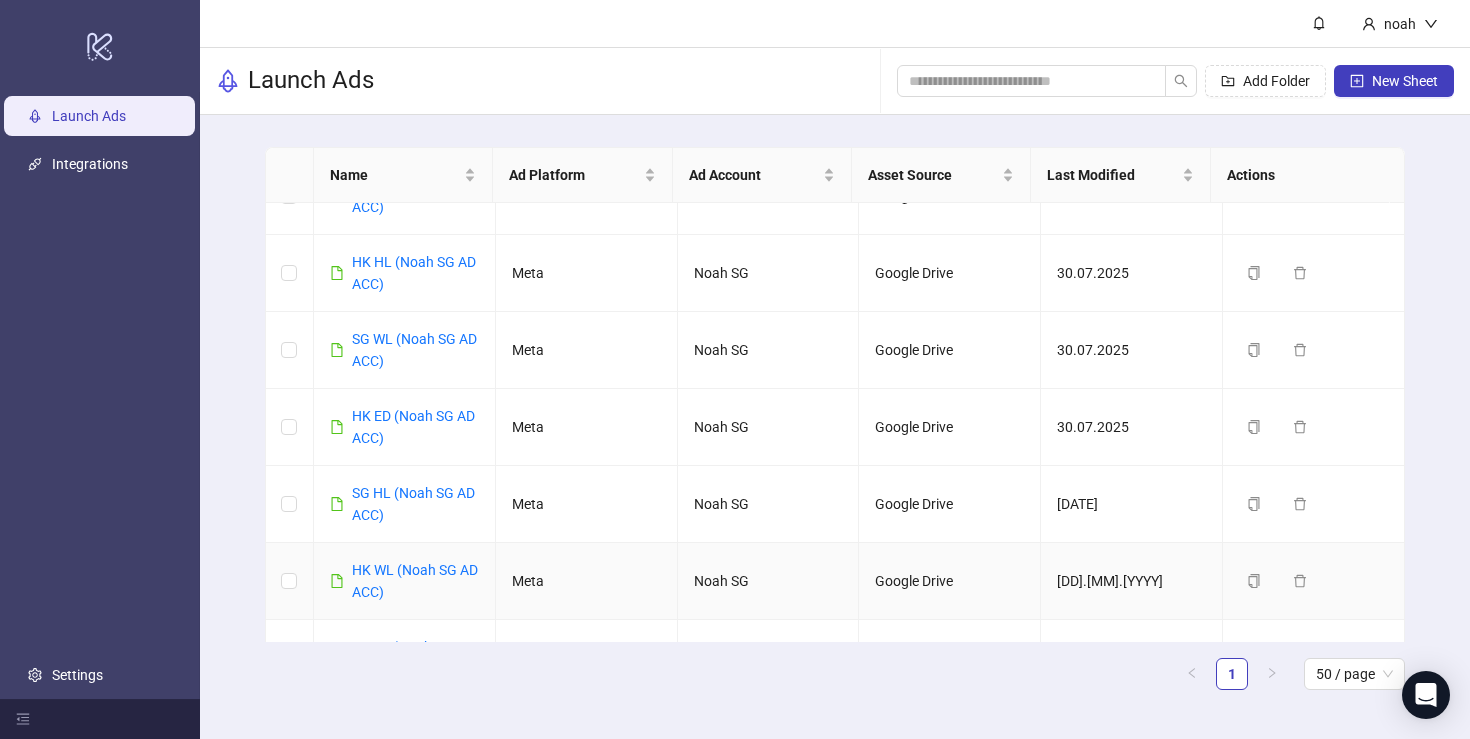 scroll, scrollTop: 125, scrollLeft: 0, axis: vertical 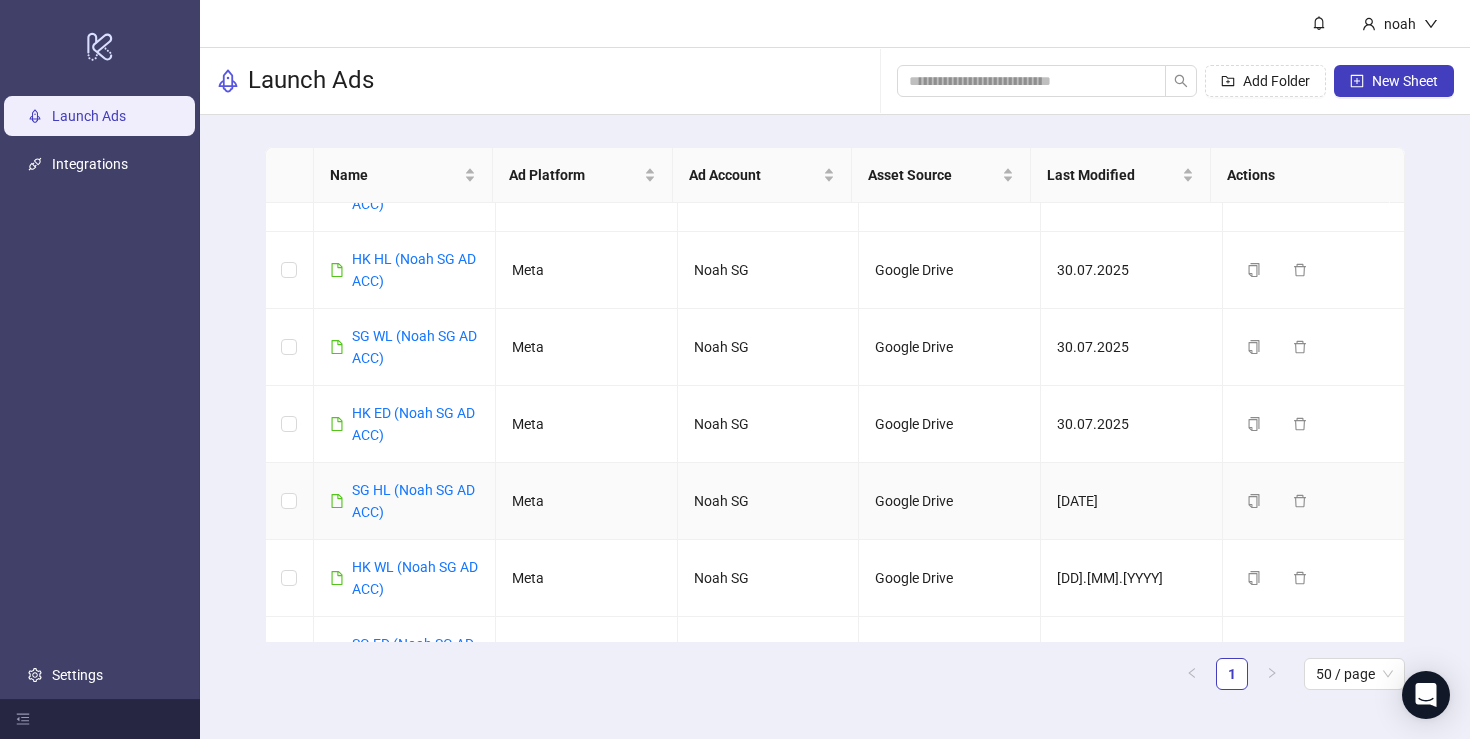 click on "SG HL (Noah SG AD ACC)" at bounding box center (405, 501) 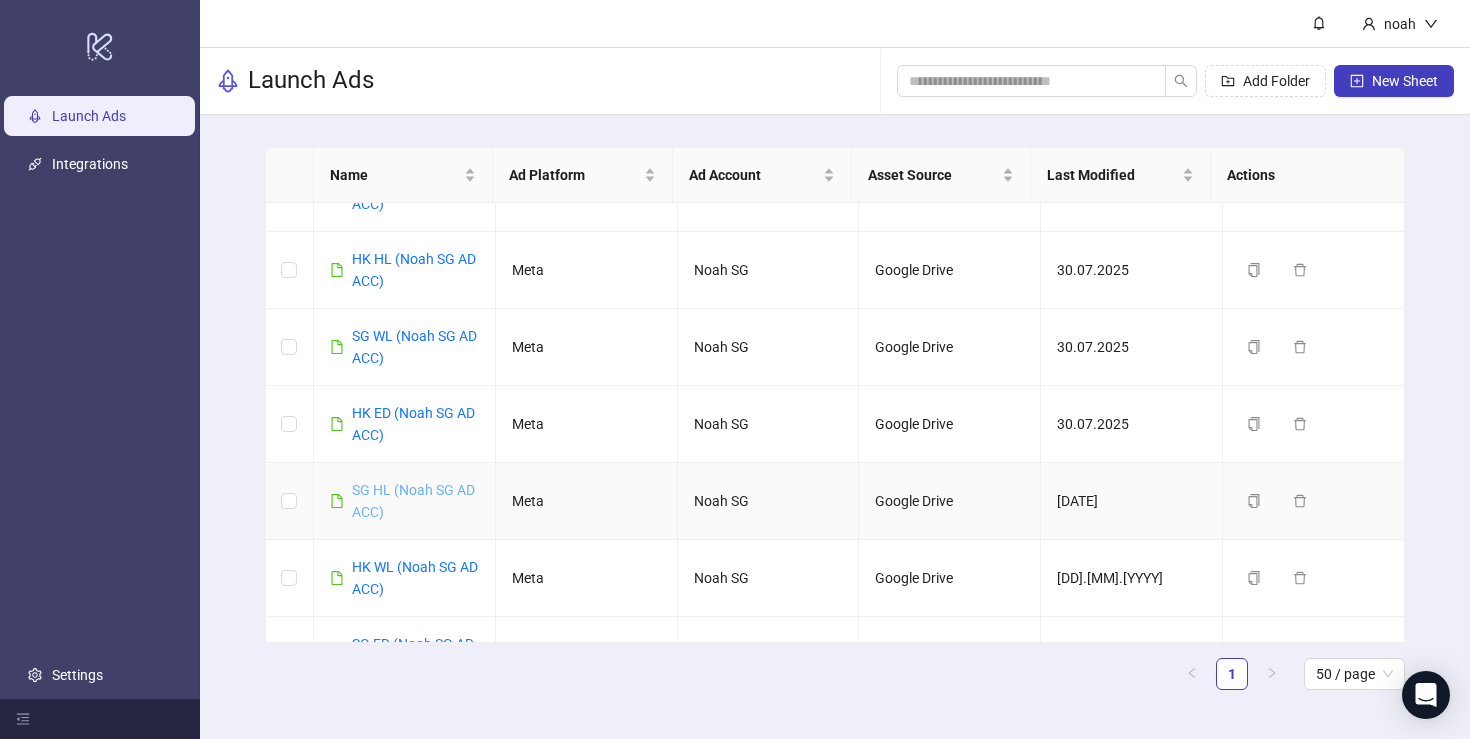 click on "SG HL (Noah SG AD ACC)" at bounding box center [413, 501] 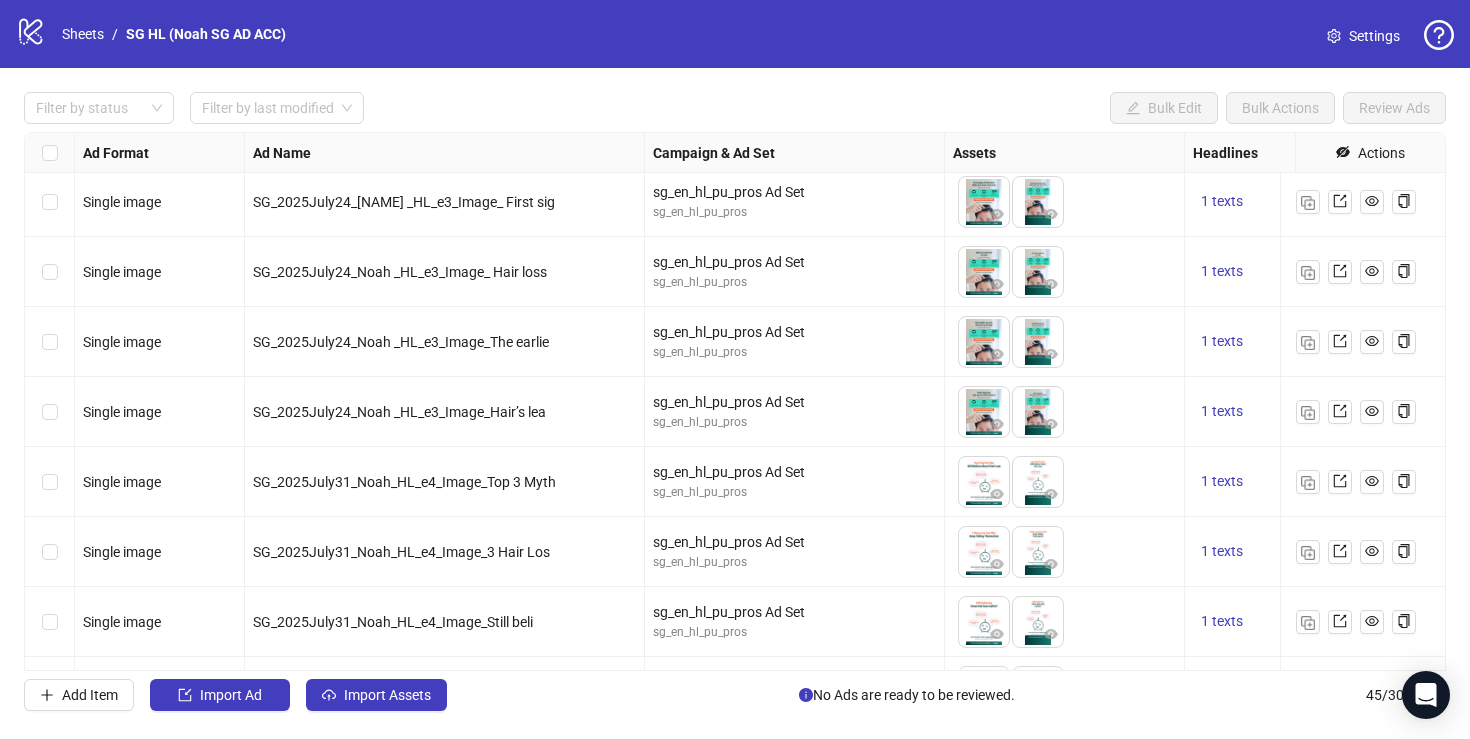scroll, scrollTop: 2668, scrollLeft: 0, axis: vertical 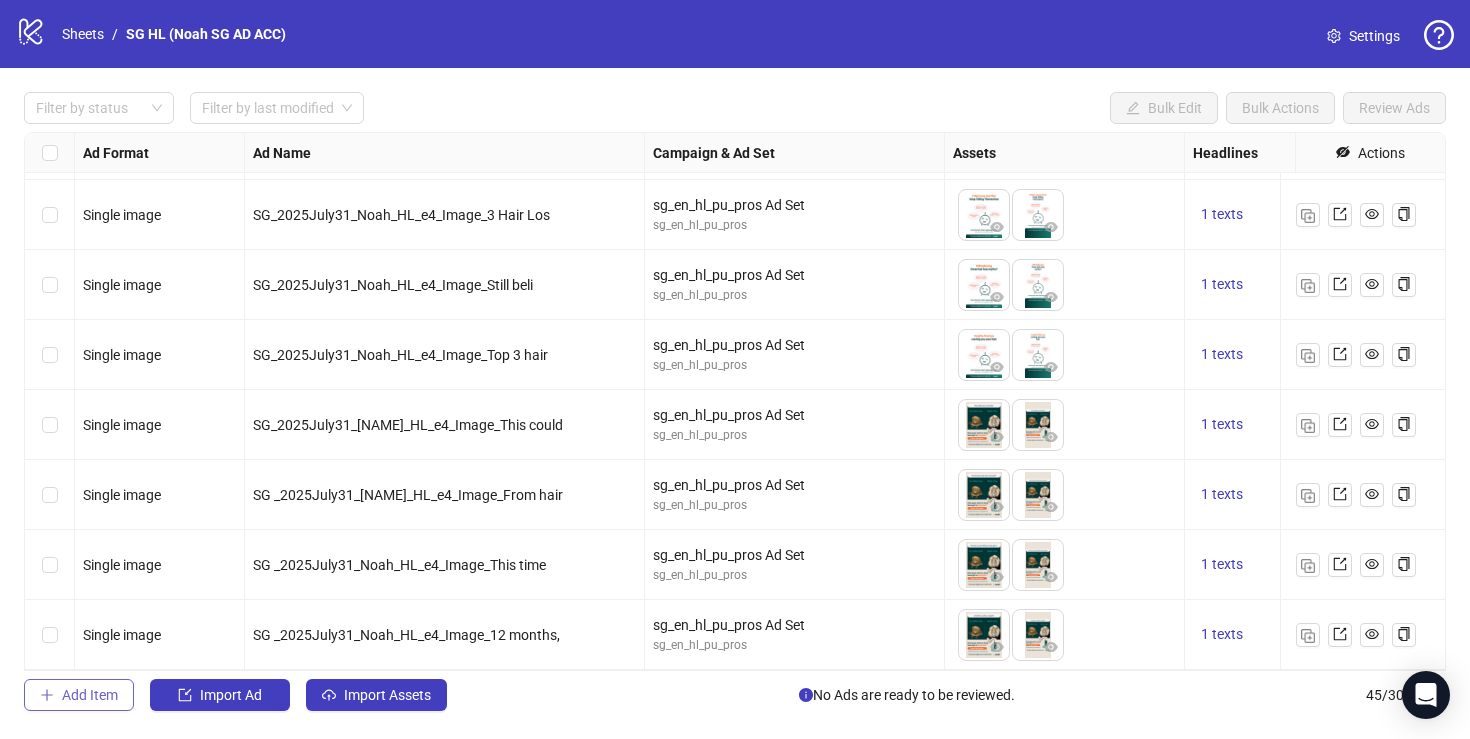 click on "Add Item" at bounding box center (79, 695) 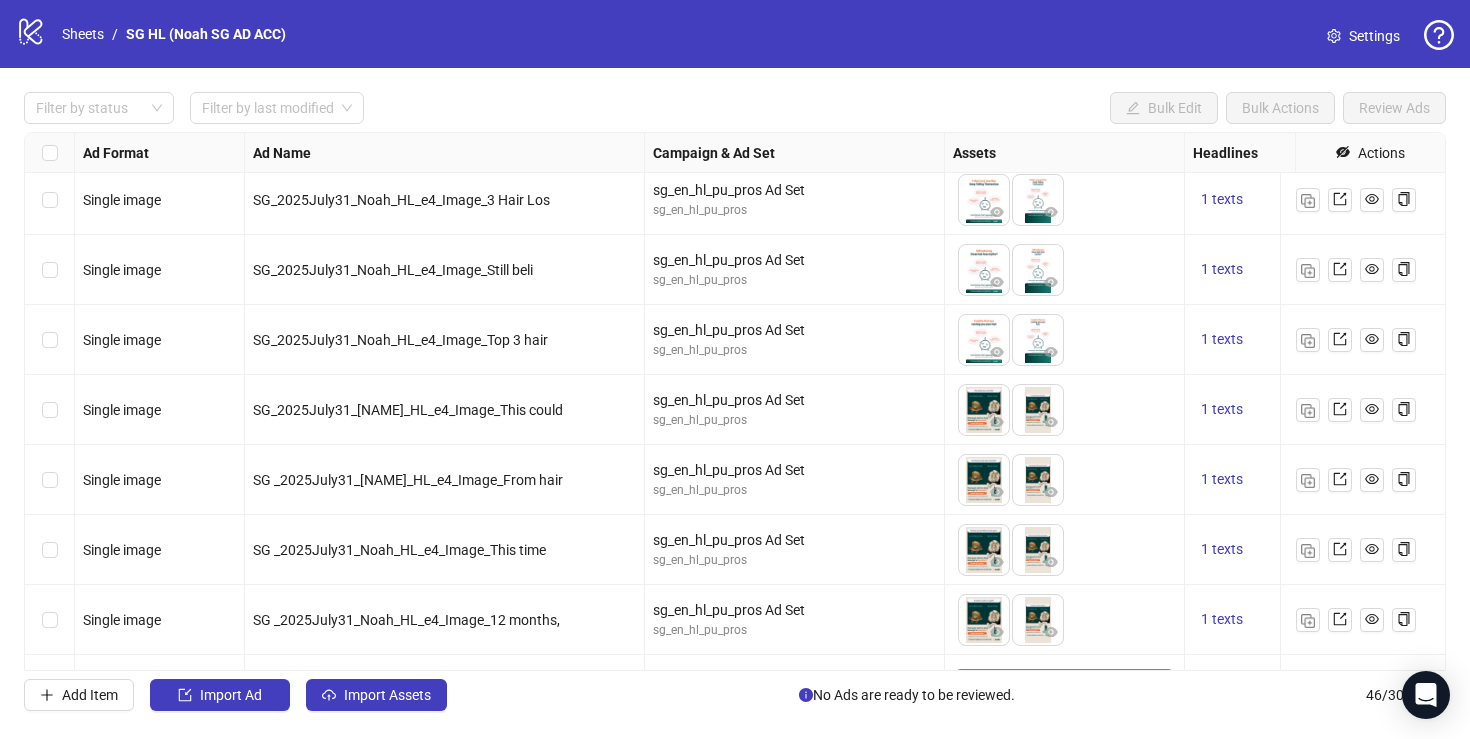 scroll, scrollTop: 2672, scrollLeft: 0, axis: vertical 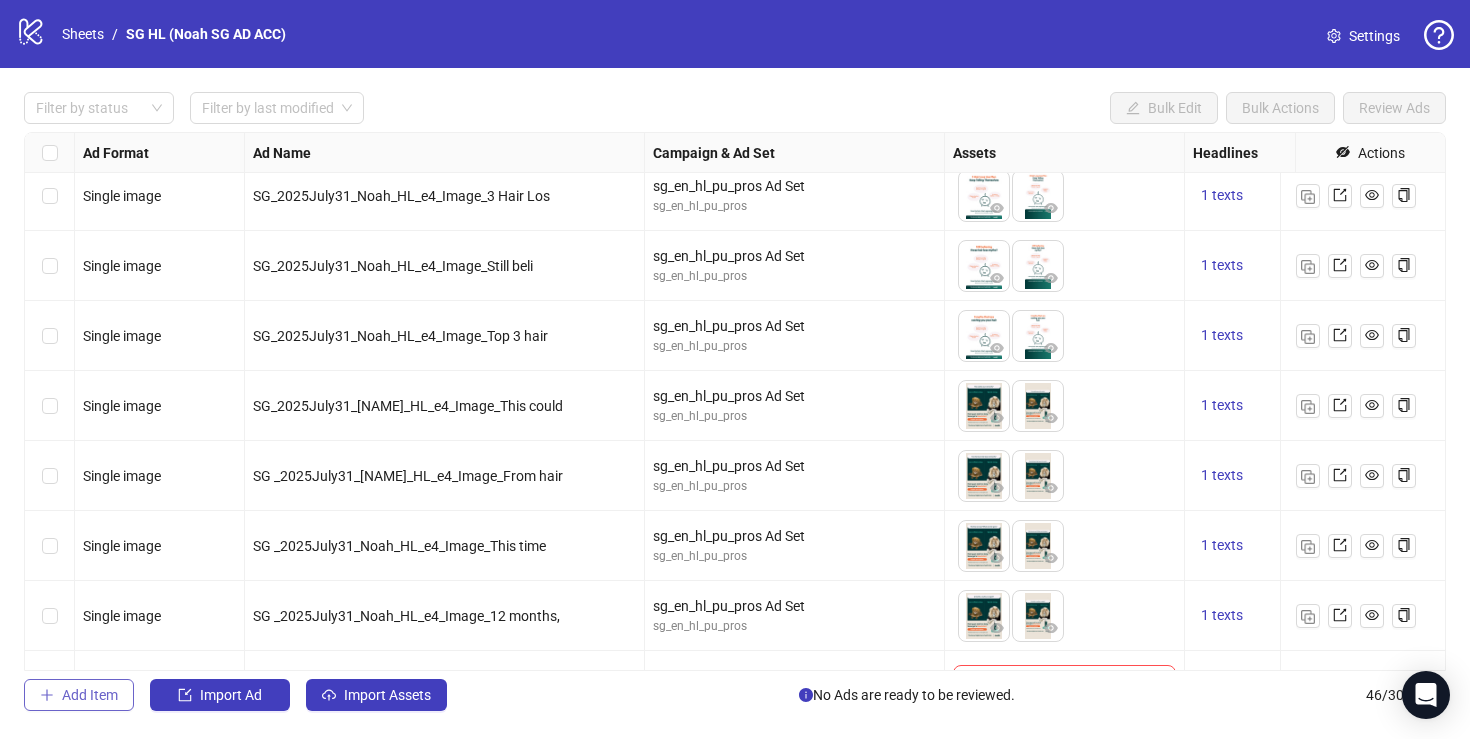 click on "Add Item" at bounding box center [90, 695] 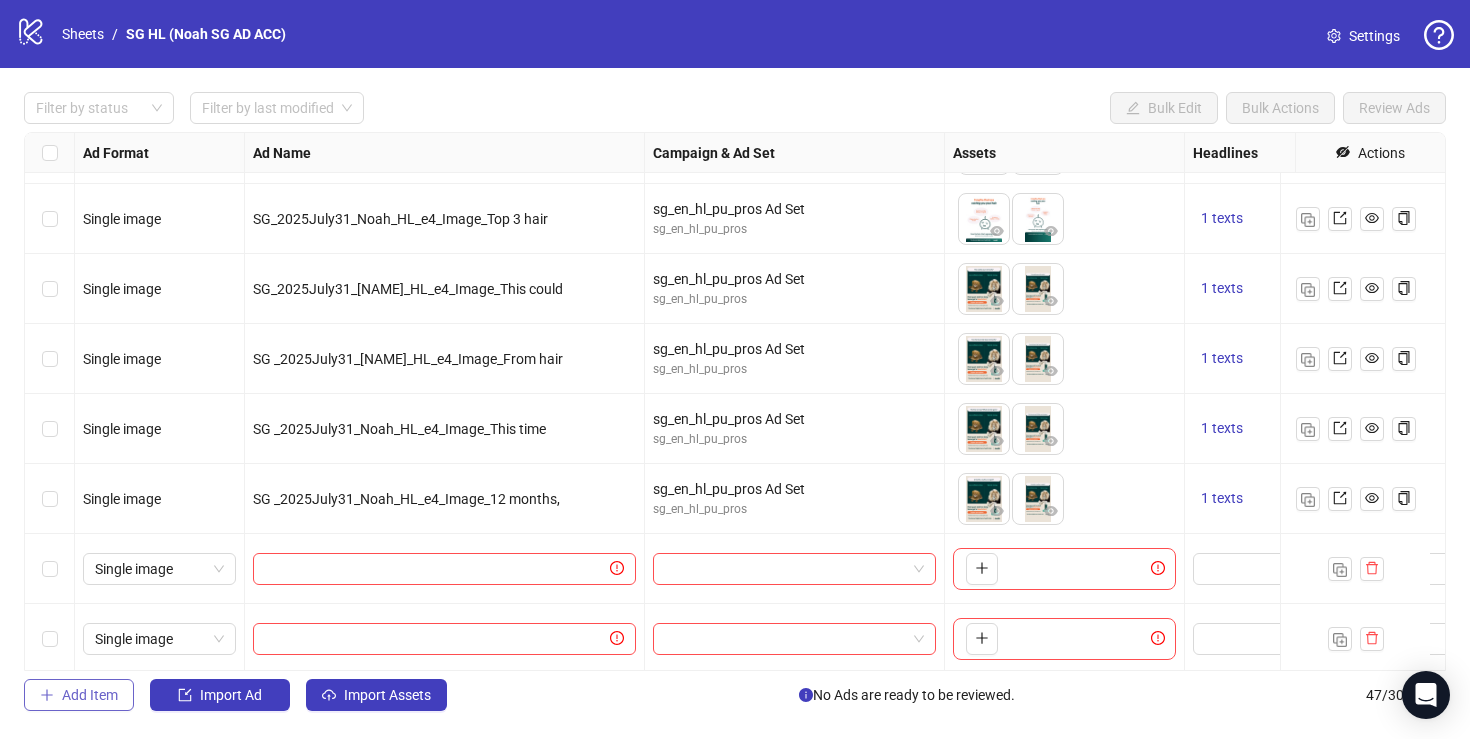 scroll, scrollTop: 2808, scrollLeft: 0, axis: vertical 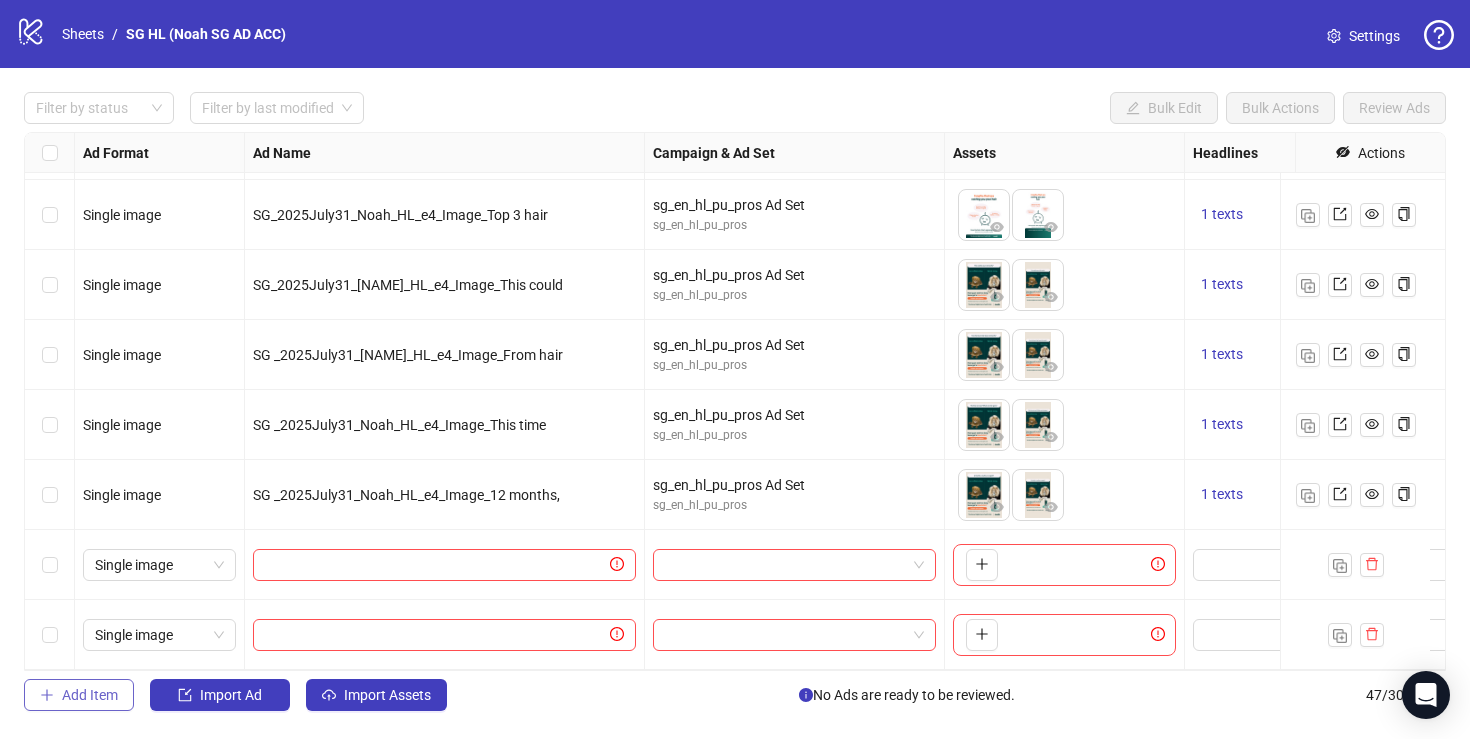 click on "Add Item" at bounding box center (90, 695) 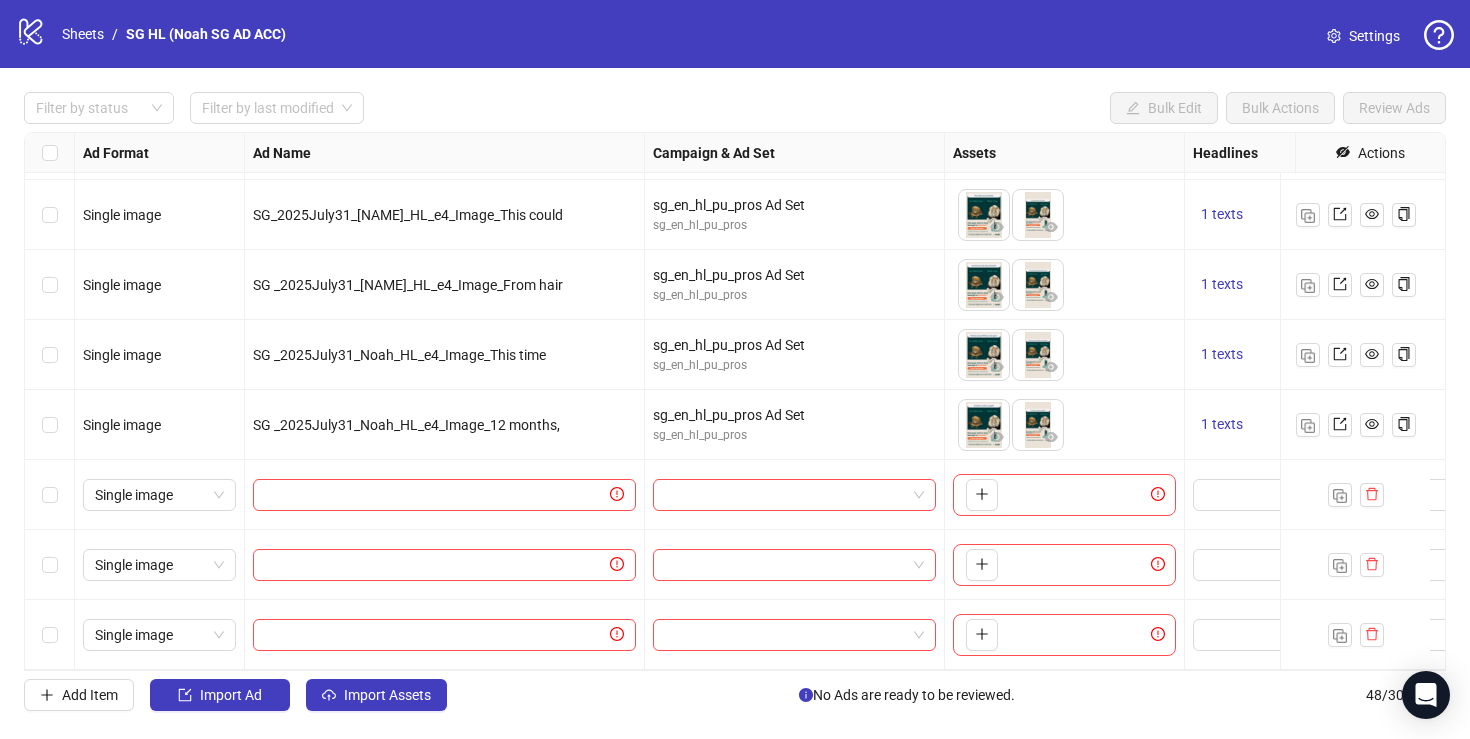 scroll, scrollTop: 2878, scrollLeft: 0, axis: vertical 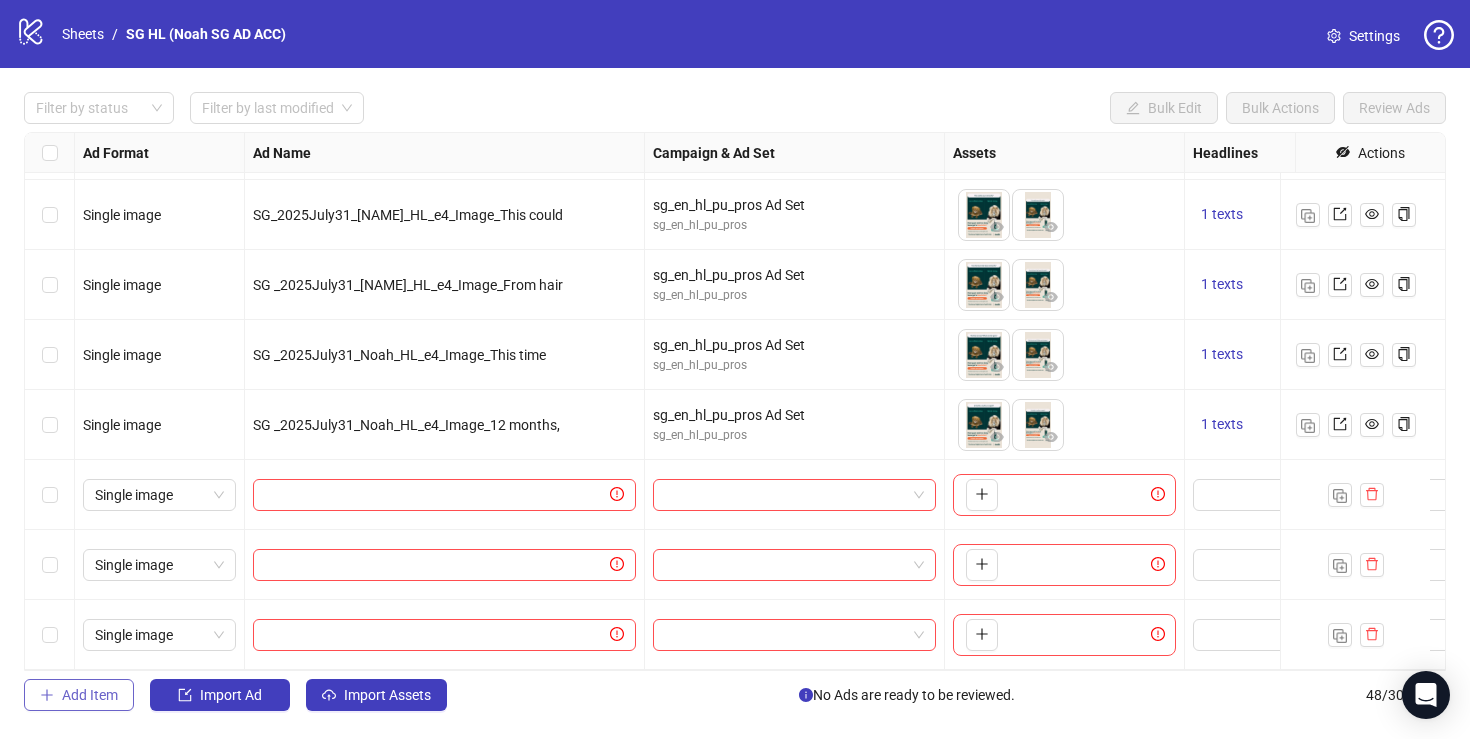 click on "Add Item" at bounding box center (79, 695) 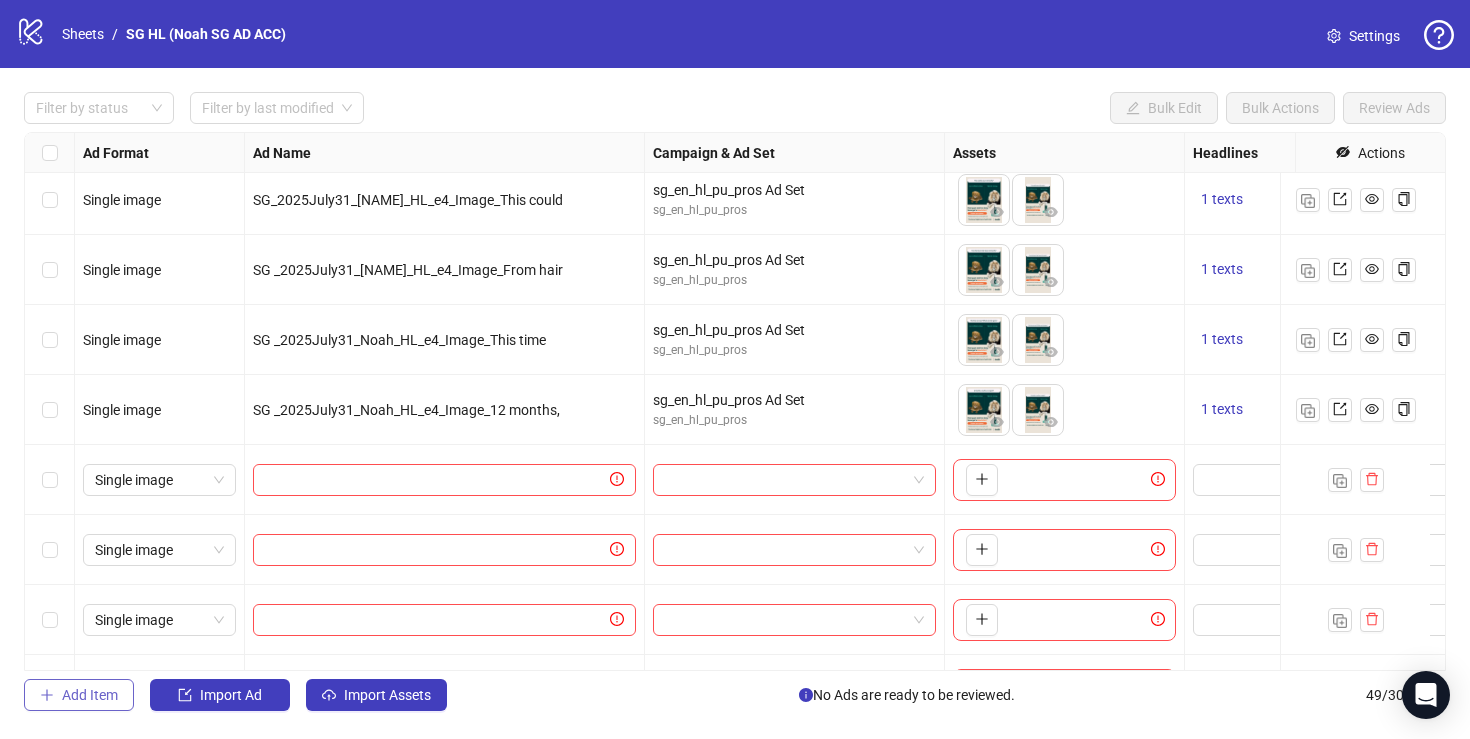 click on "Add Item" at bounding box center (79, 695) 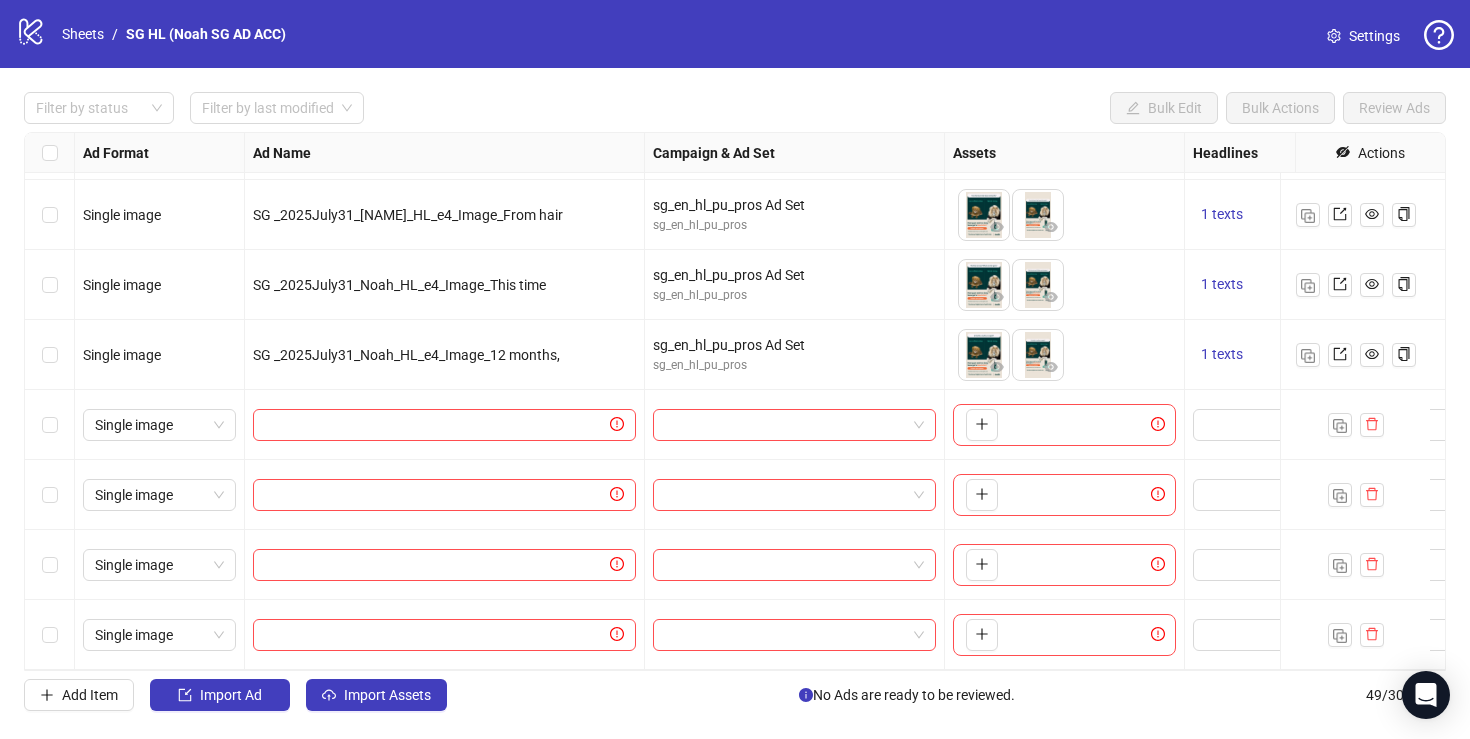 scroll, scrollTop: 2948, scrollLeft: 0, axis: vertical 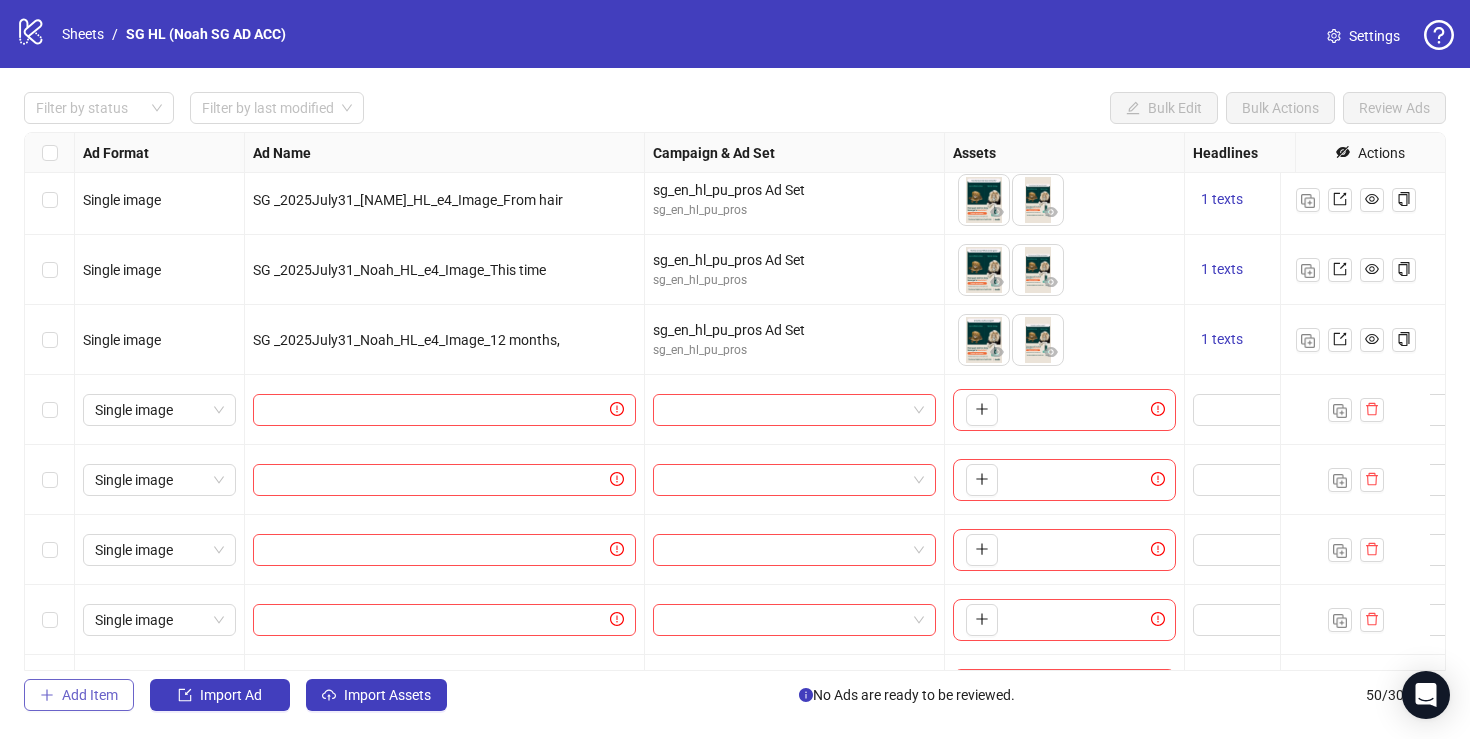 click on "Add Item" at bounding box center (90, 695) 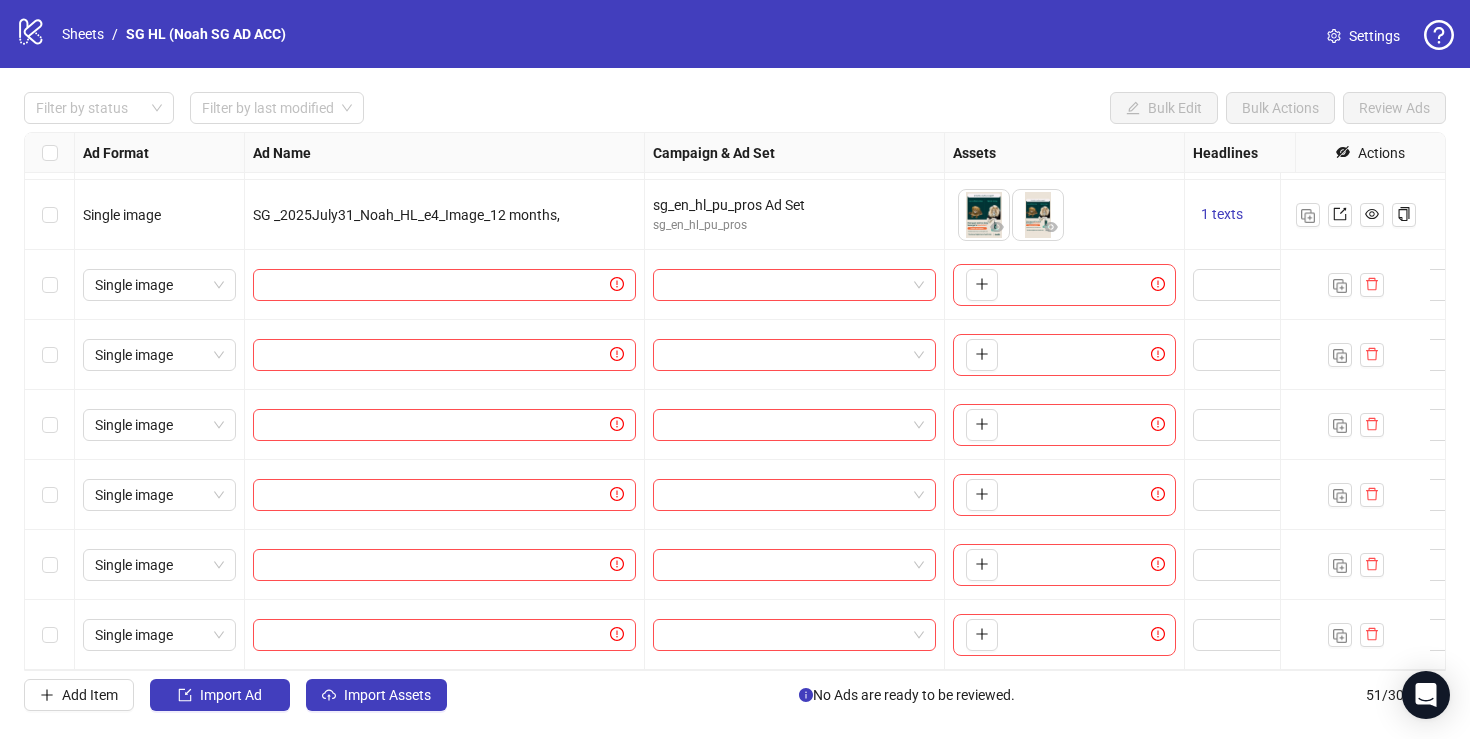 scroll, scrollTop: 3088, scrollLeft: 0, axis: vertical 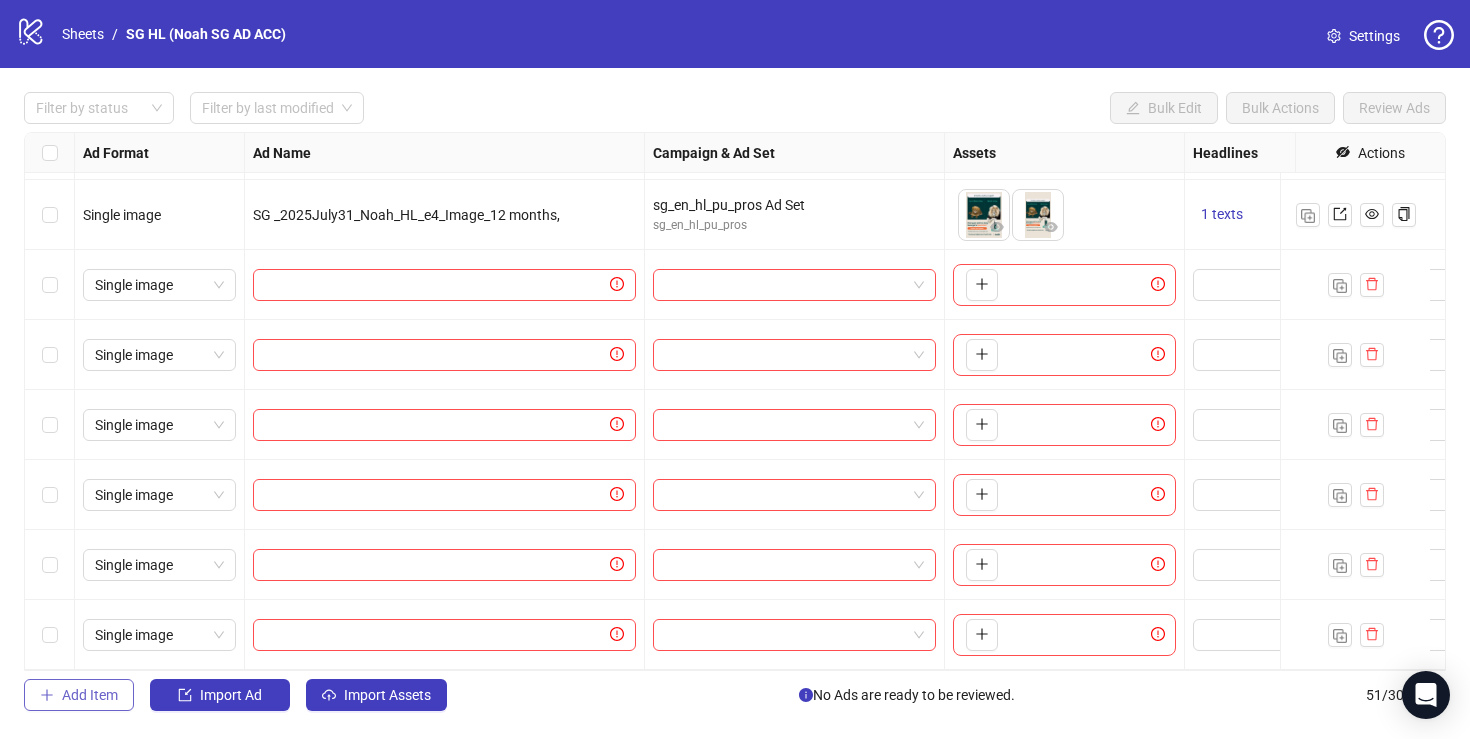click on "Add Item" at bounding box center [79, 695] 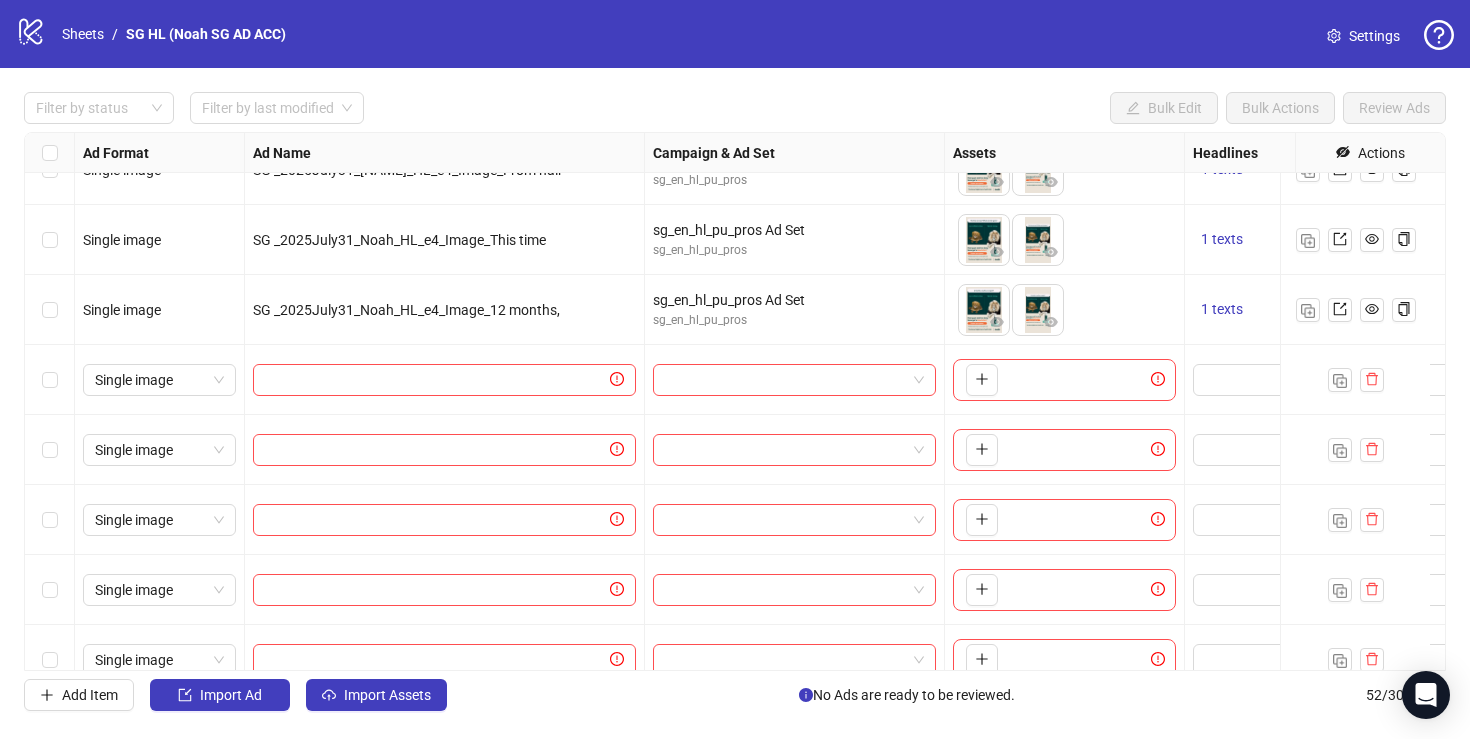 scroll, scrollTop: 3158, scrollLeft: 0, axis: vertical 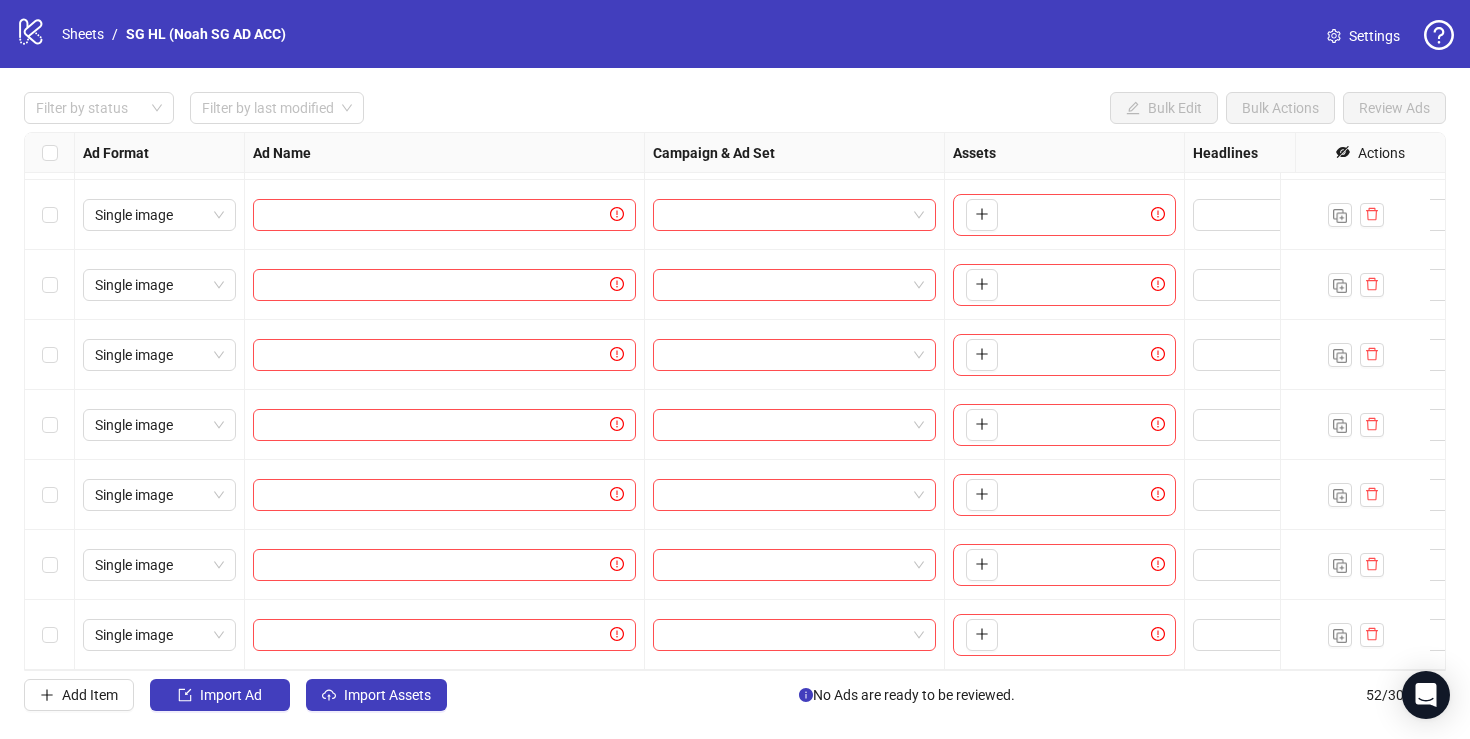 click at bounding box center [50, 285] 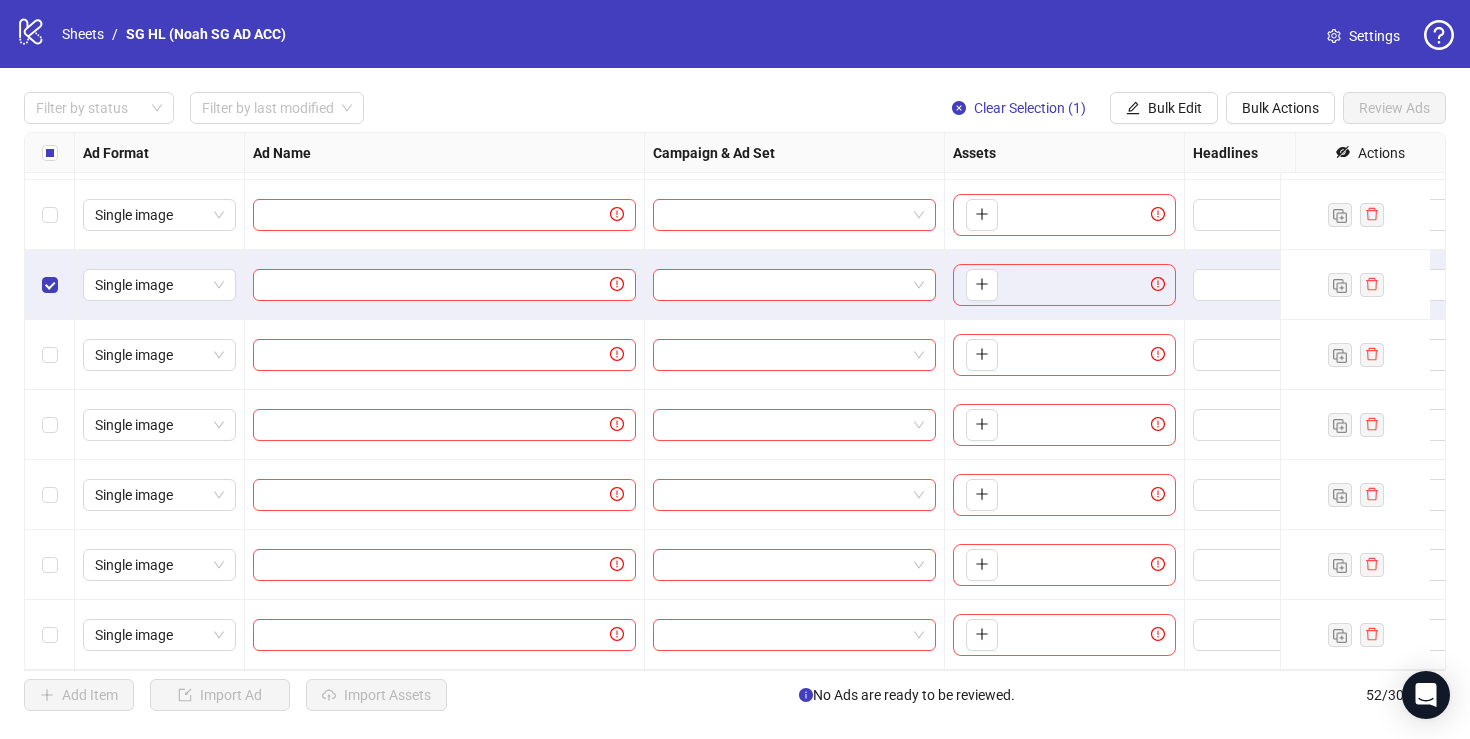 click at bounding box center [50, 355] 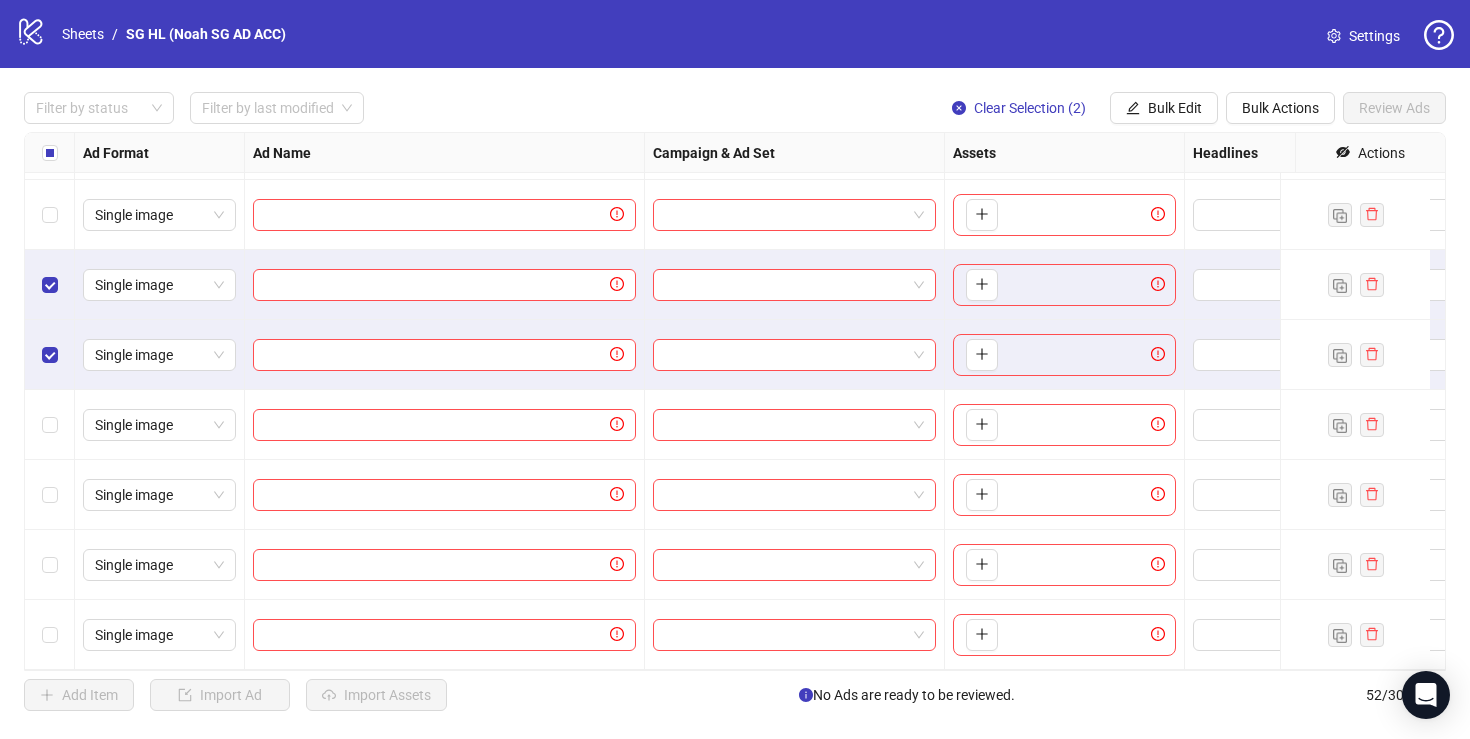 click at bounding box center (50, 425) 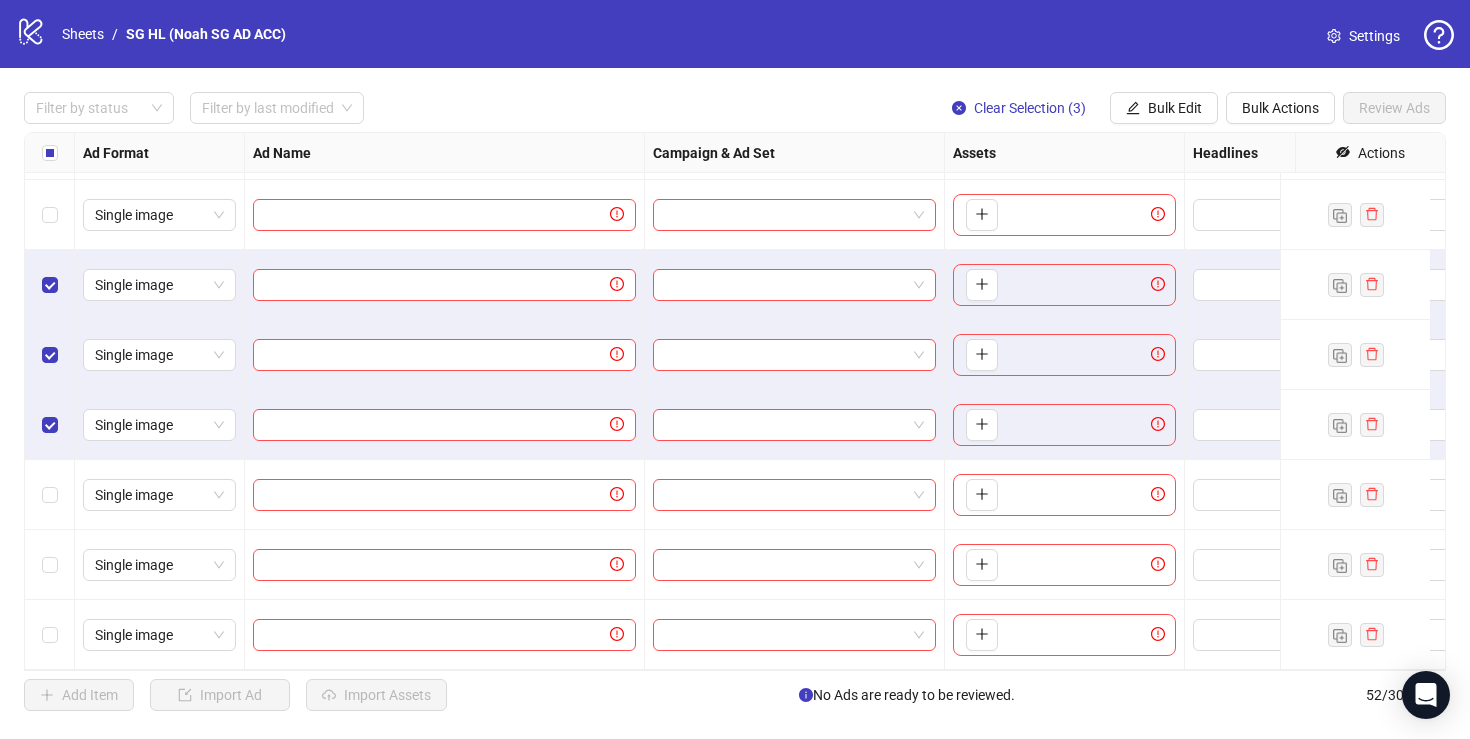 click at bounding box center (50, 635) 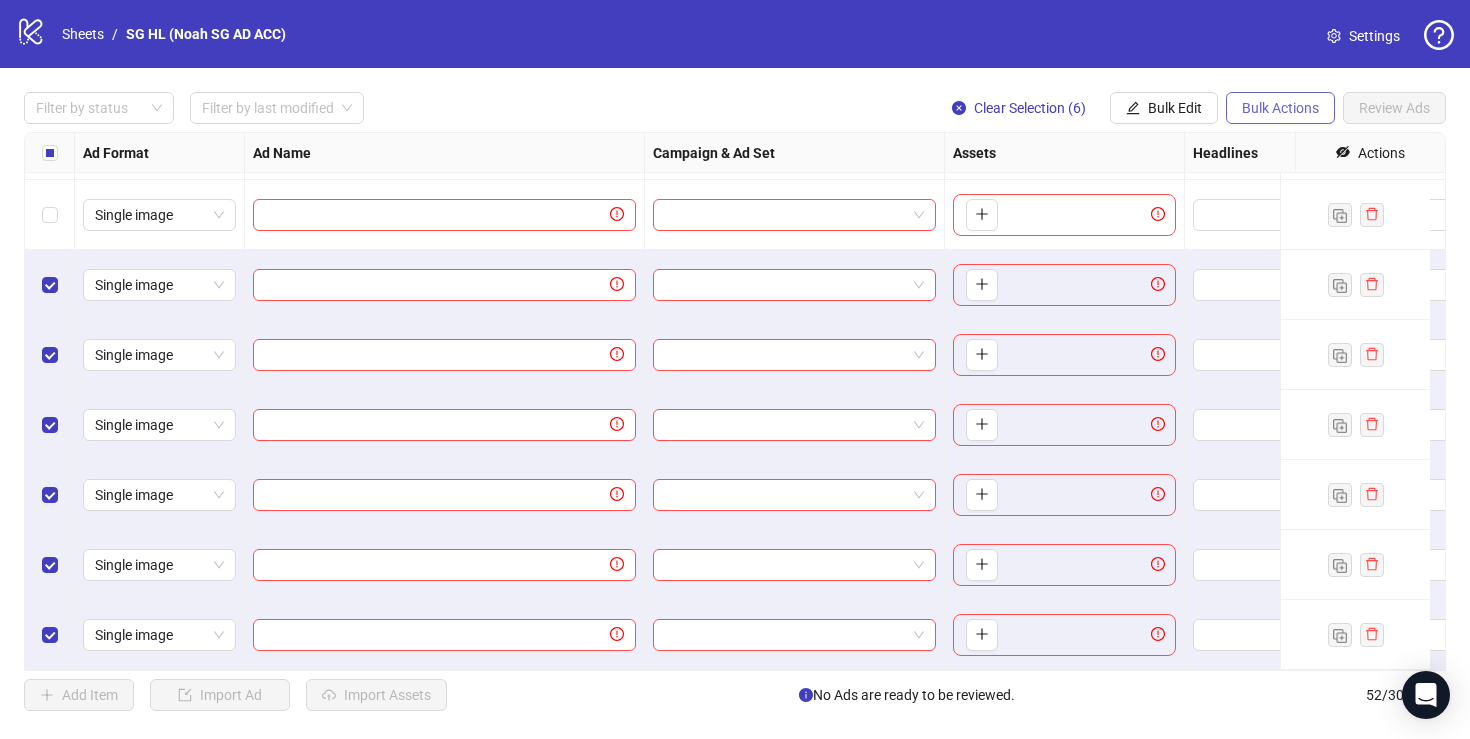 click on "Bulk Actions" at bounding box center (1280, 108) 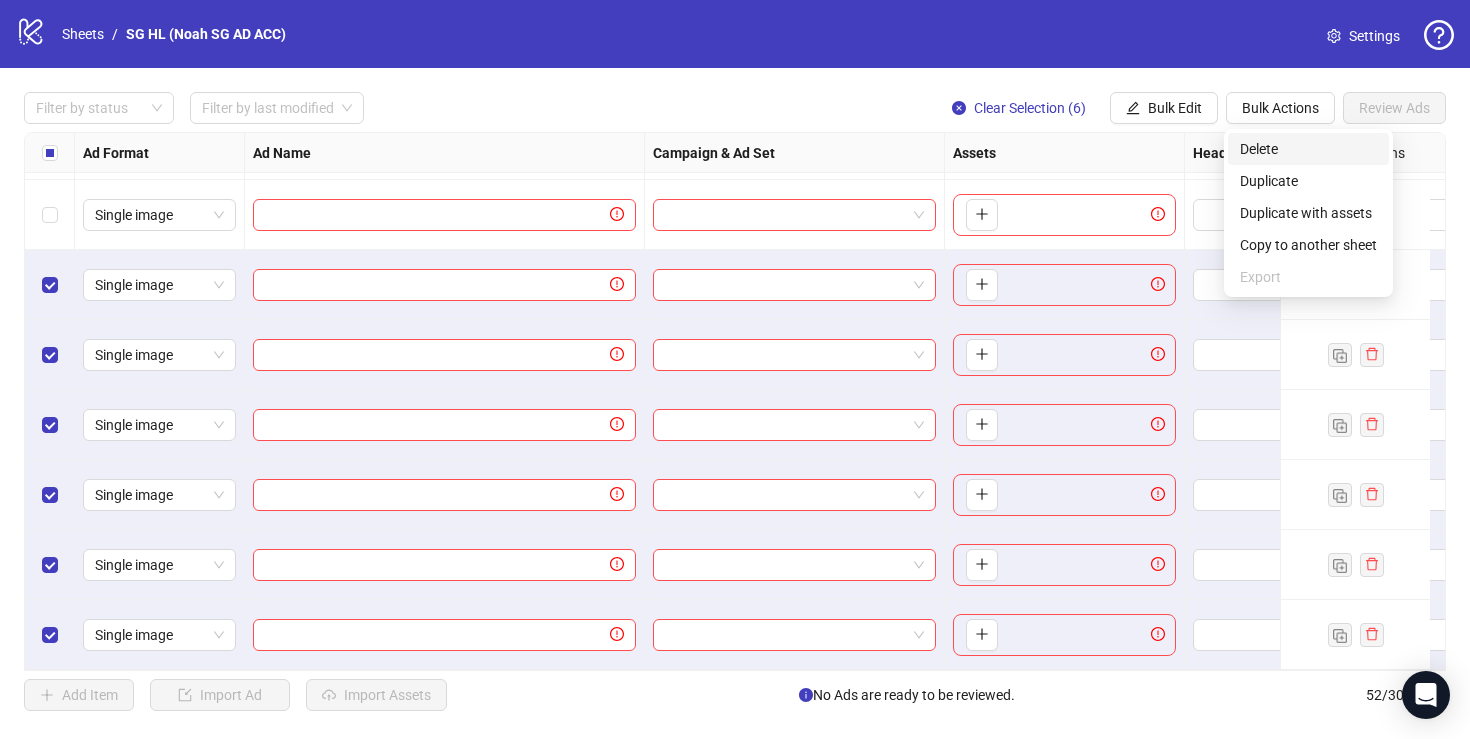 click on "Delete" at bounding box center [1308, 149] 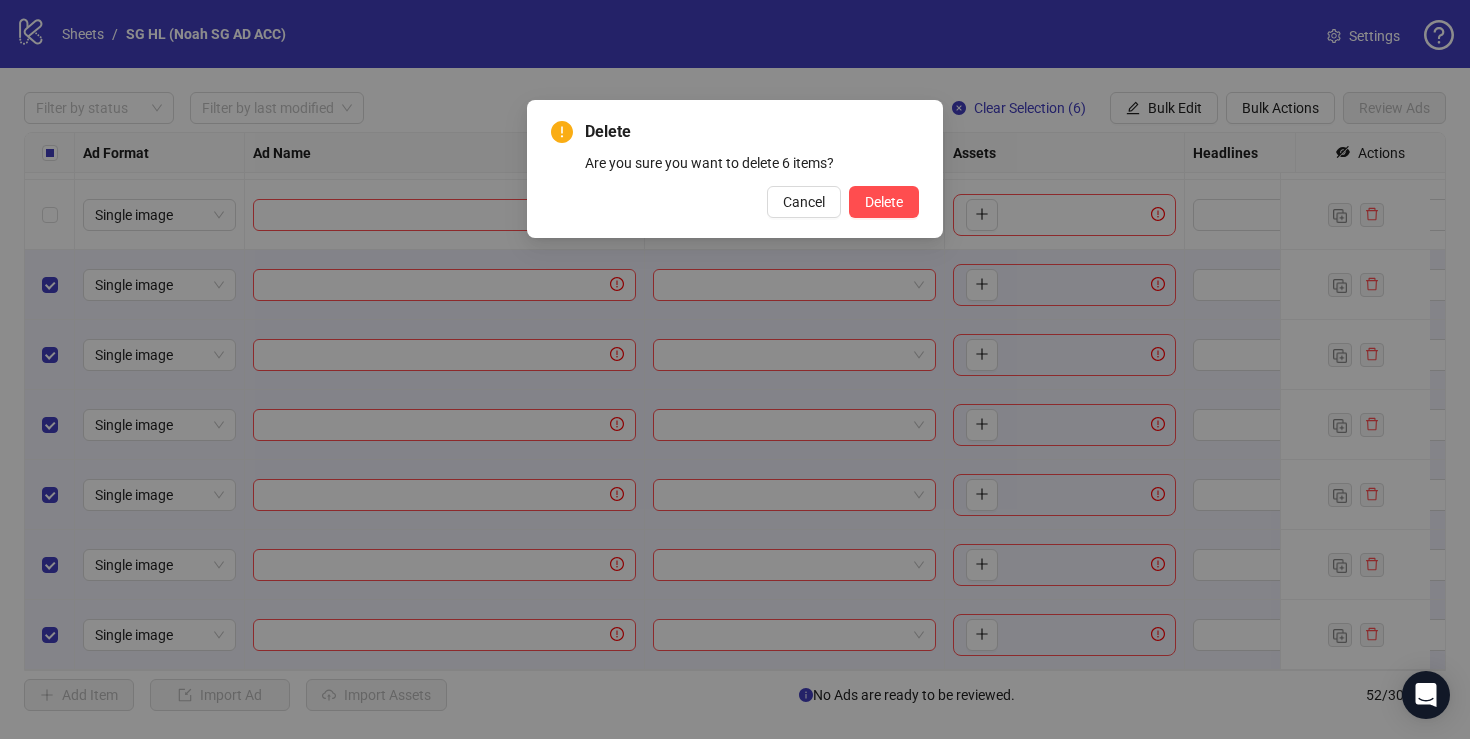 click on "Delete Are you sure you want to delete 6 items? Cancel Delete" at bounding box center [735, 169] 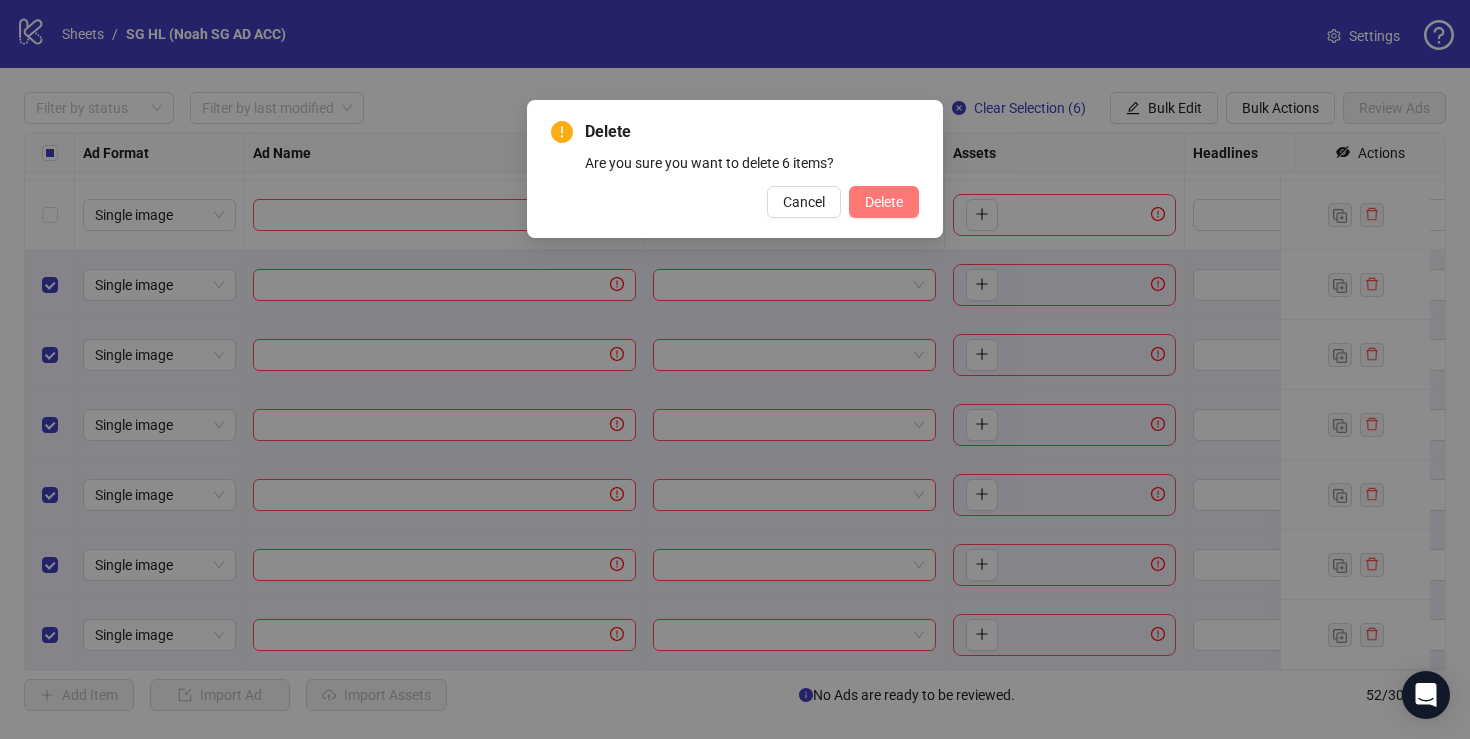 click on "Delete" at bounding box center [884, 202] 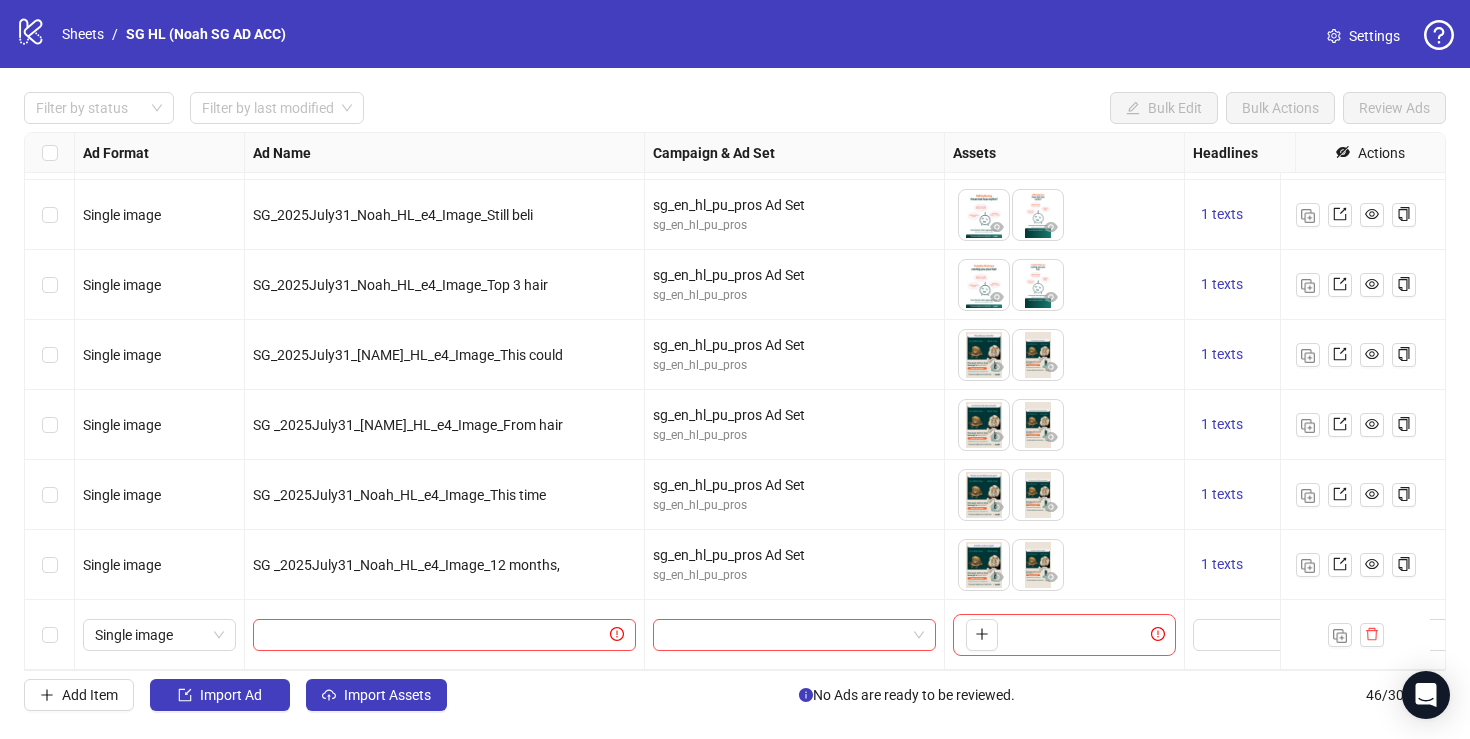 scroll, scrollTop: 2738, scrollLeft: 0, axis: vertical 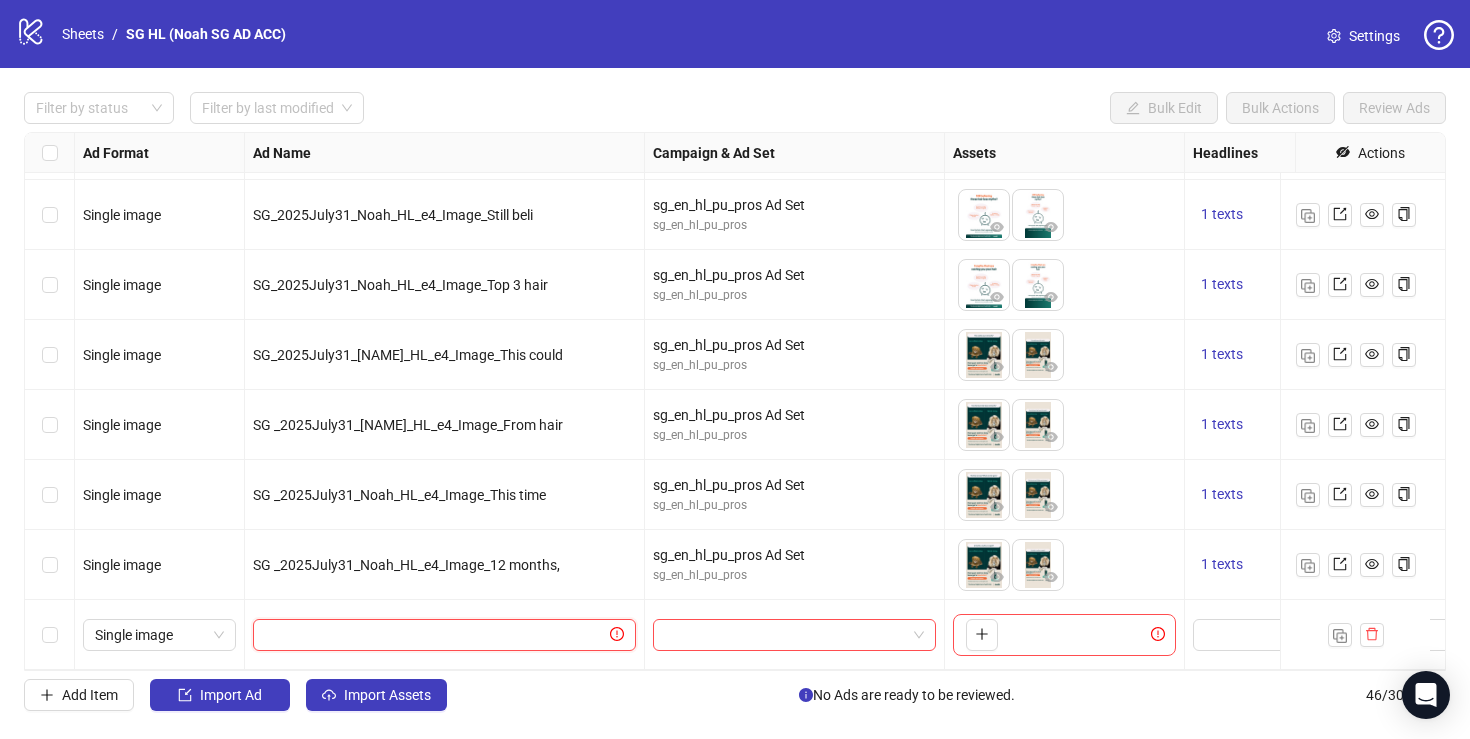 click at bounding box center [435, 635] 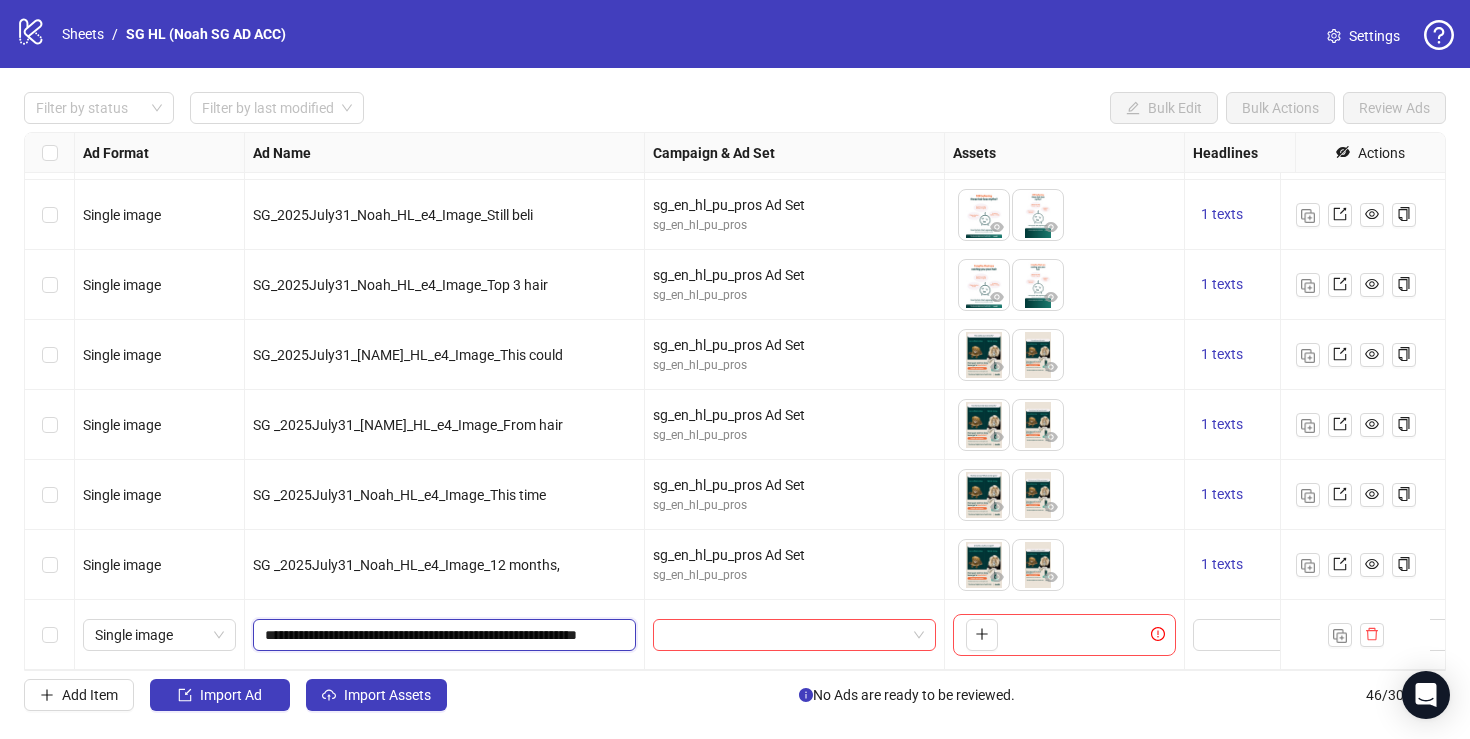 scroll, scrollTop: 0, scrollLeft: 92, axis: horizontal 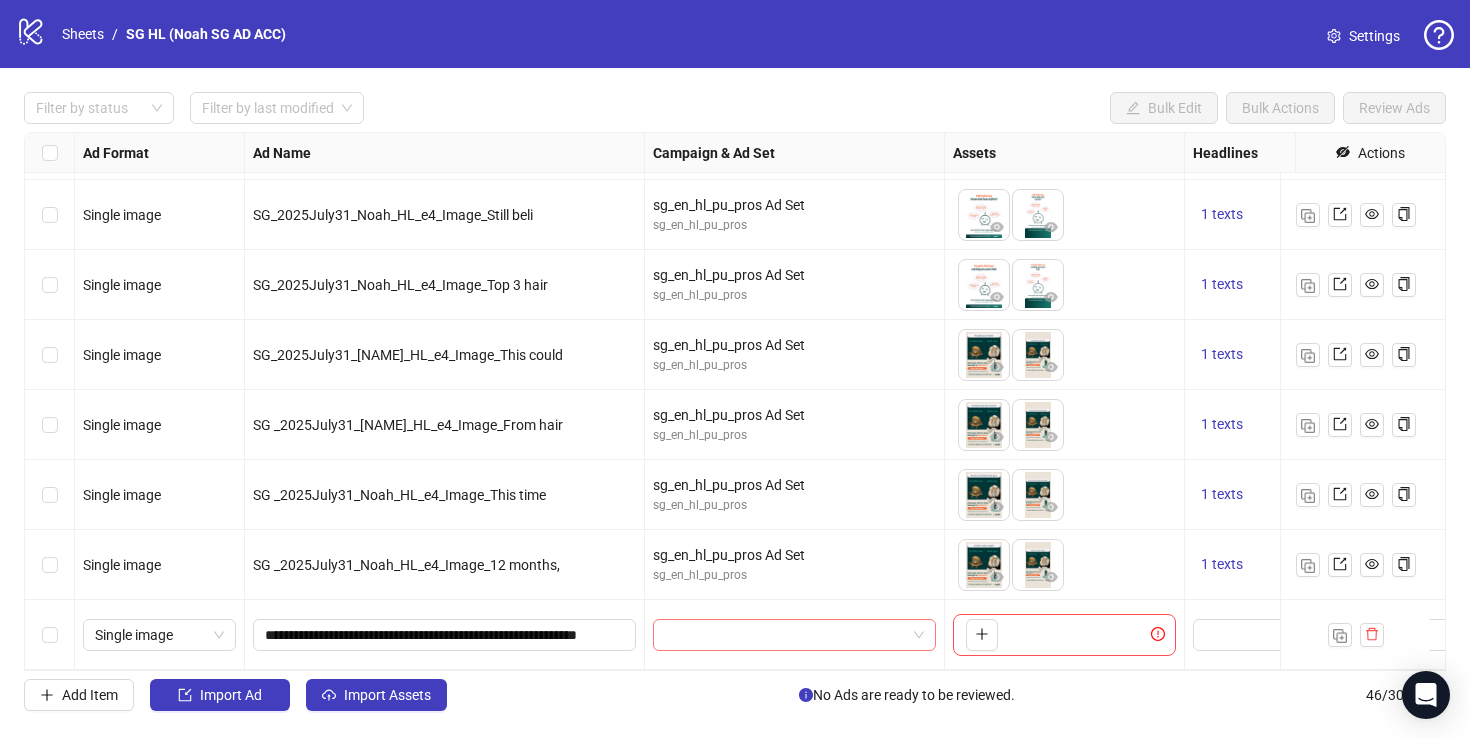 click at bounding box center (785, 635) 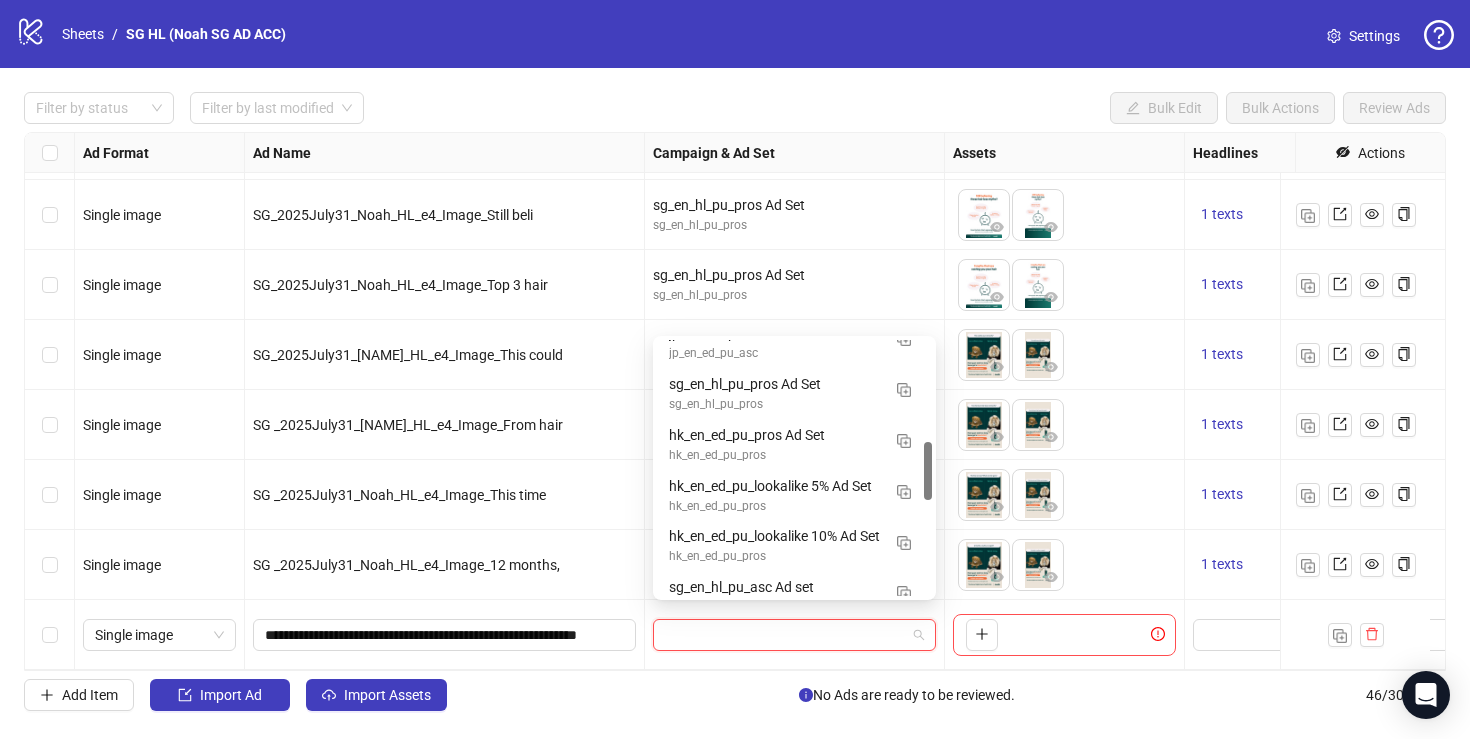 scroll, scrollTop: 444, scrollLeft: 0, axis: vertical 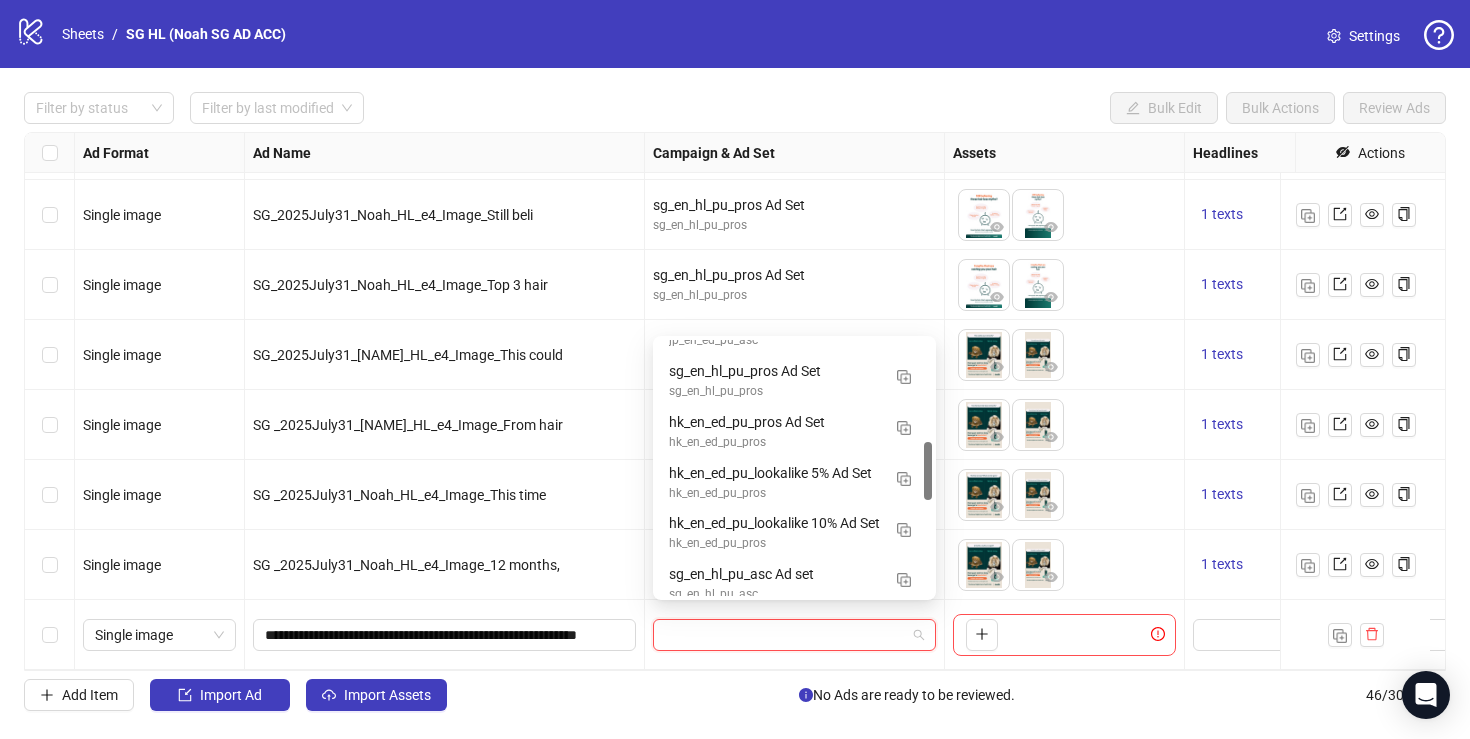 drag, startPoint x: 929, startPoint y: 359, endPoint x: 917, endPoint y: 461, distance: 102.70345 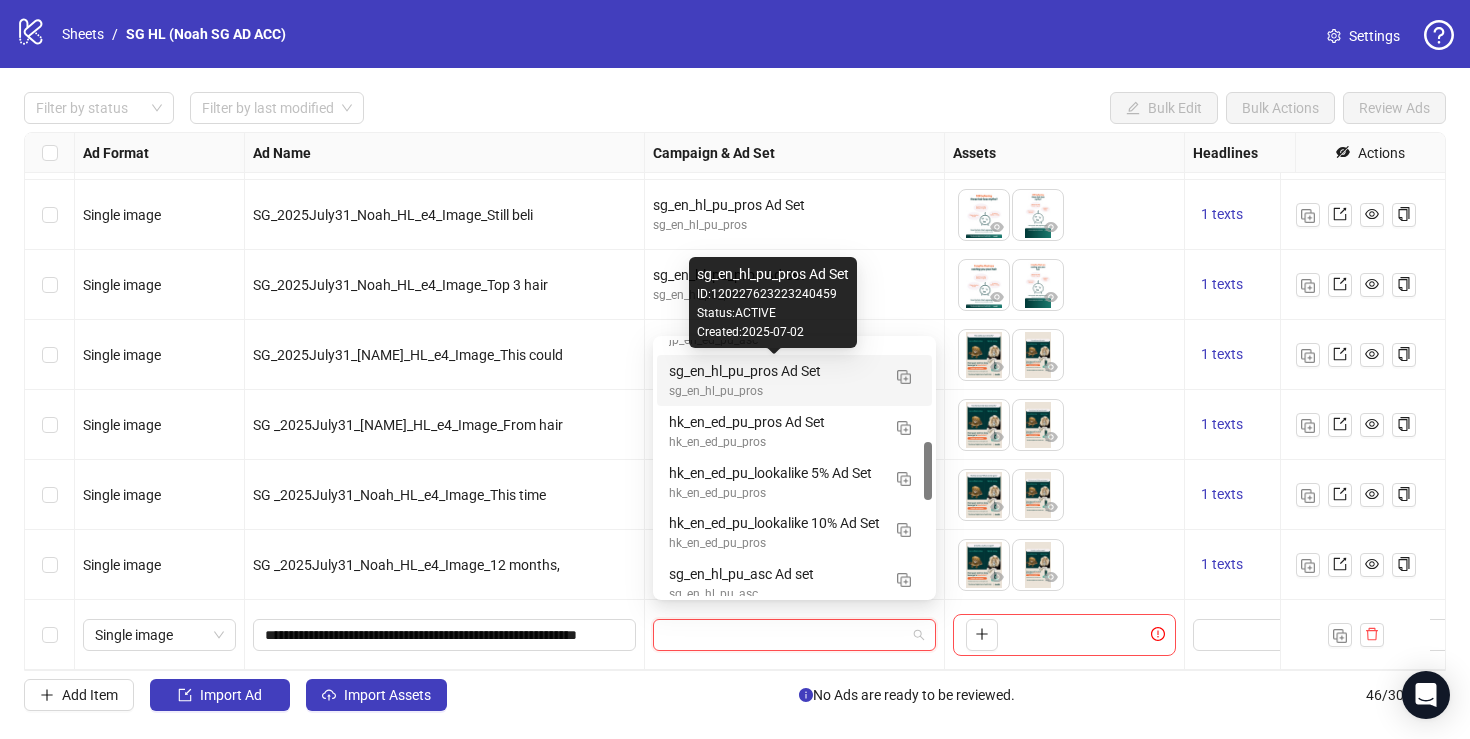 click on "sg_en_hl_pu_pros Ad Set" at bounding box center [774, 371] 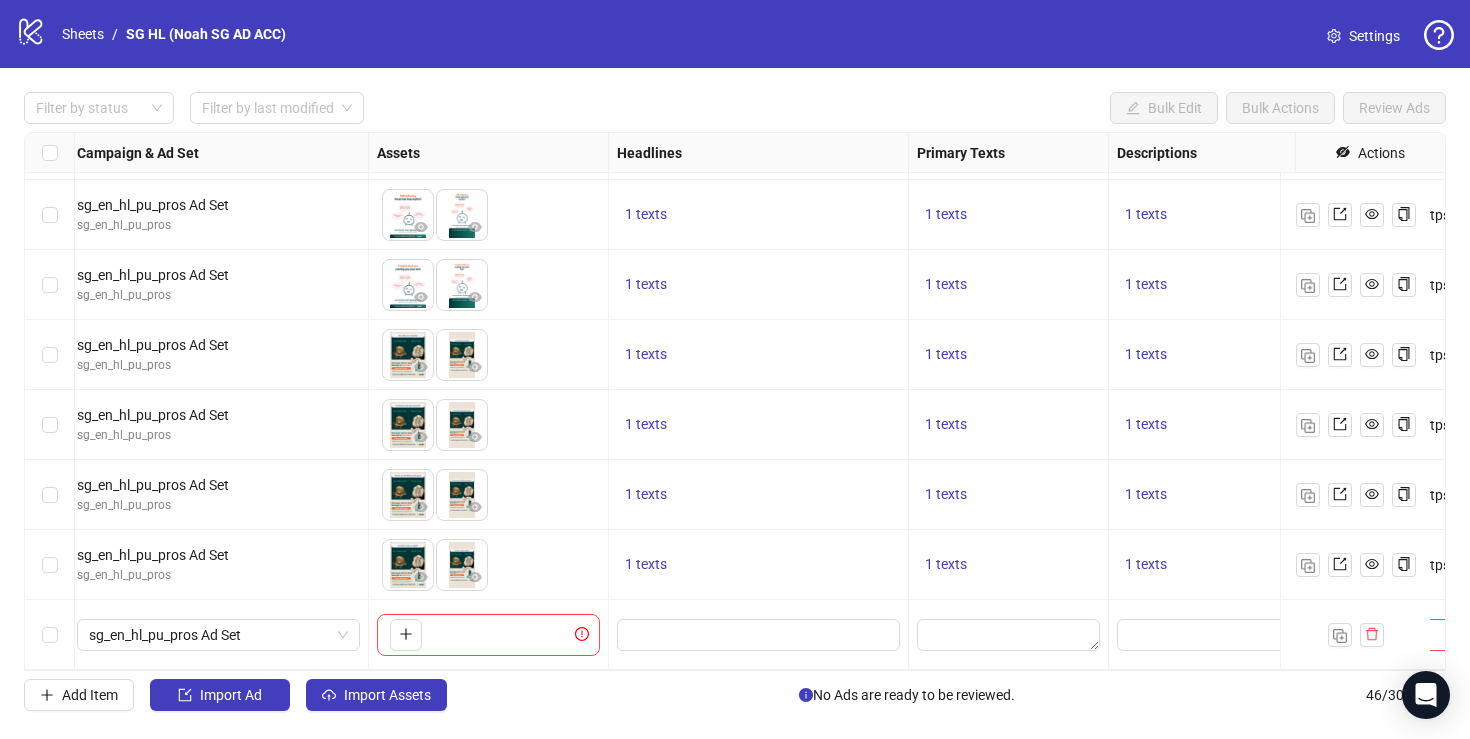 scroll, scrollTop: 2738, scrollLeft: 600, axis: both 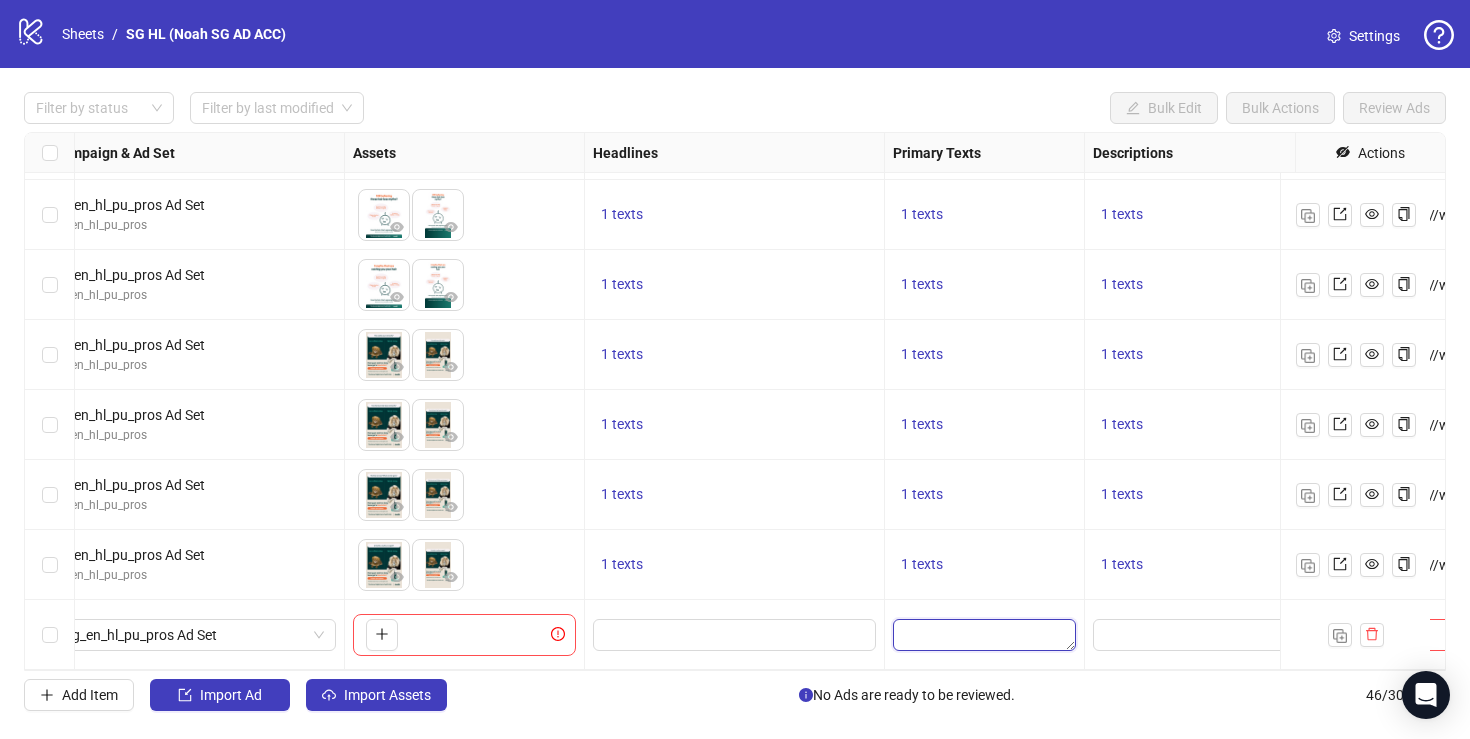 click at bounding box center (984, 635) 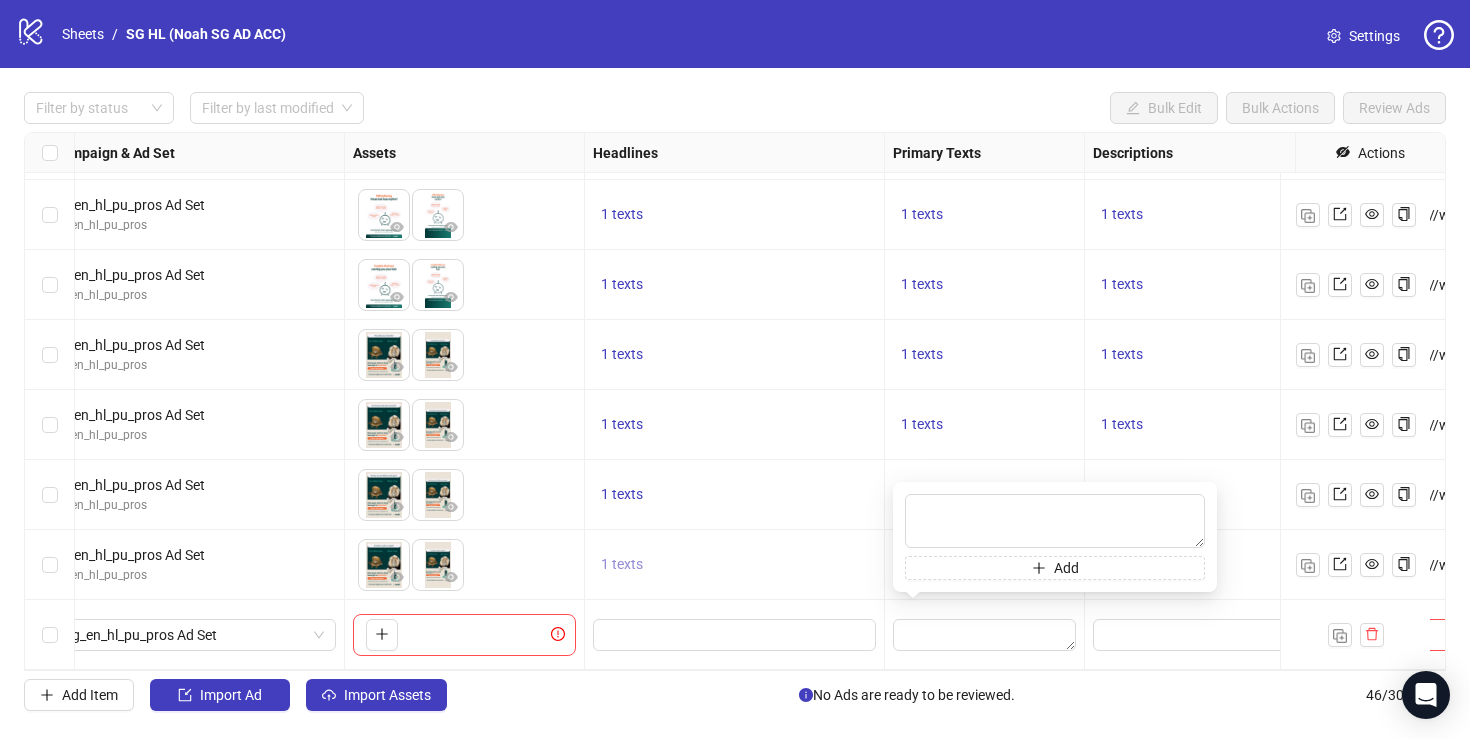 click on "1 texts" at bounding box center (622, 564) 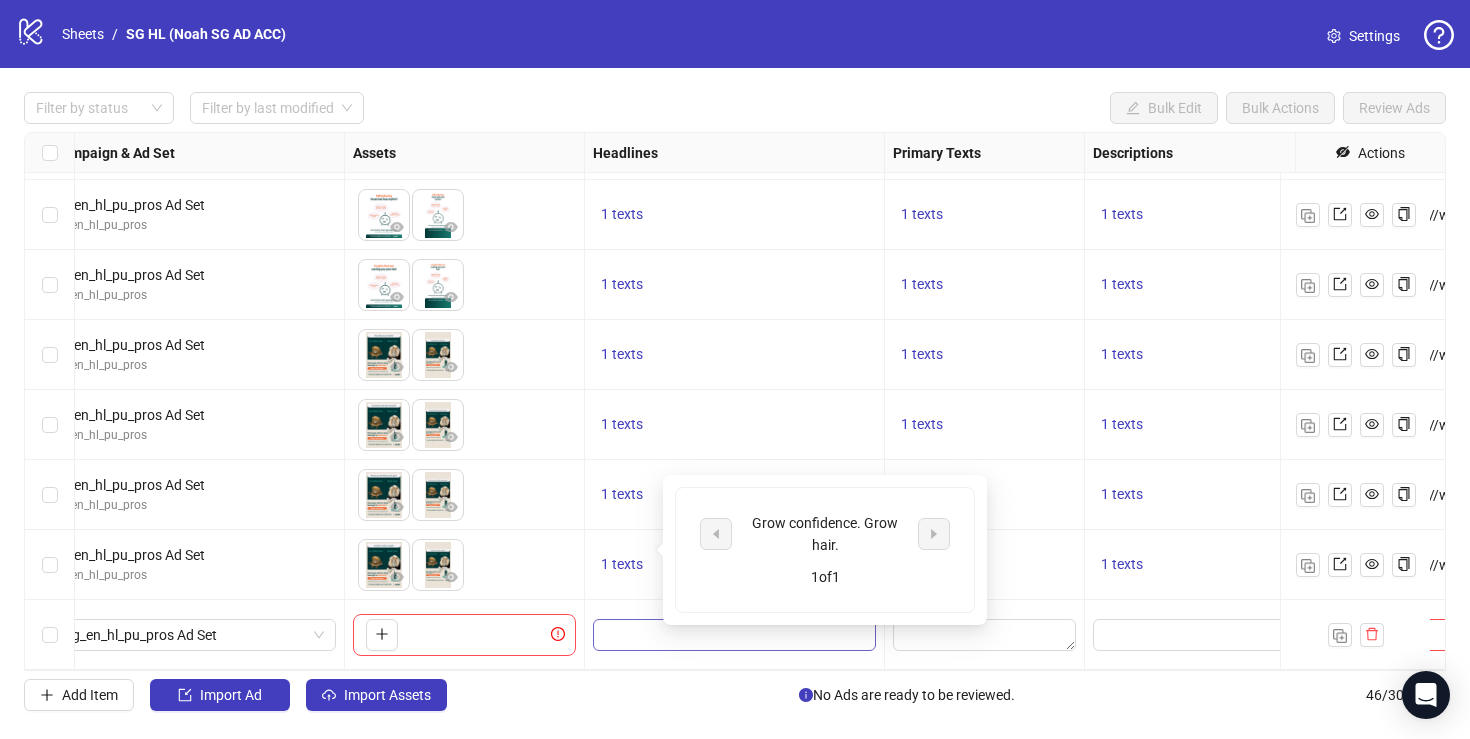 click at bounding box center (734, 635) 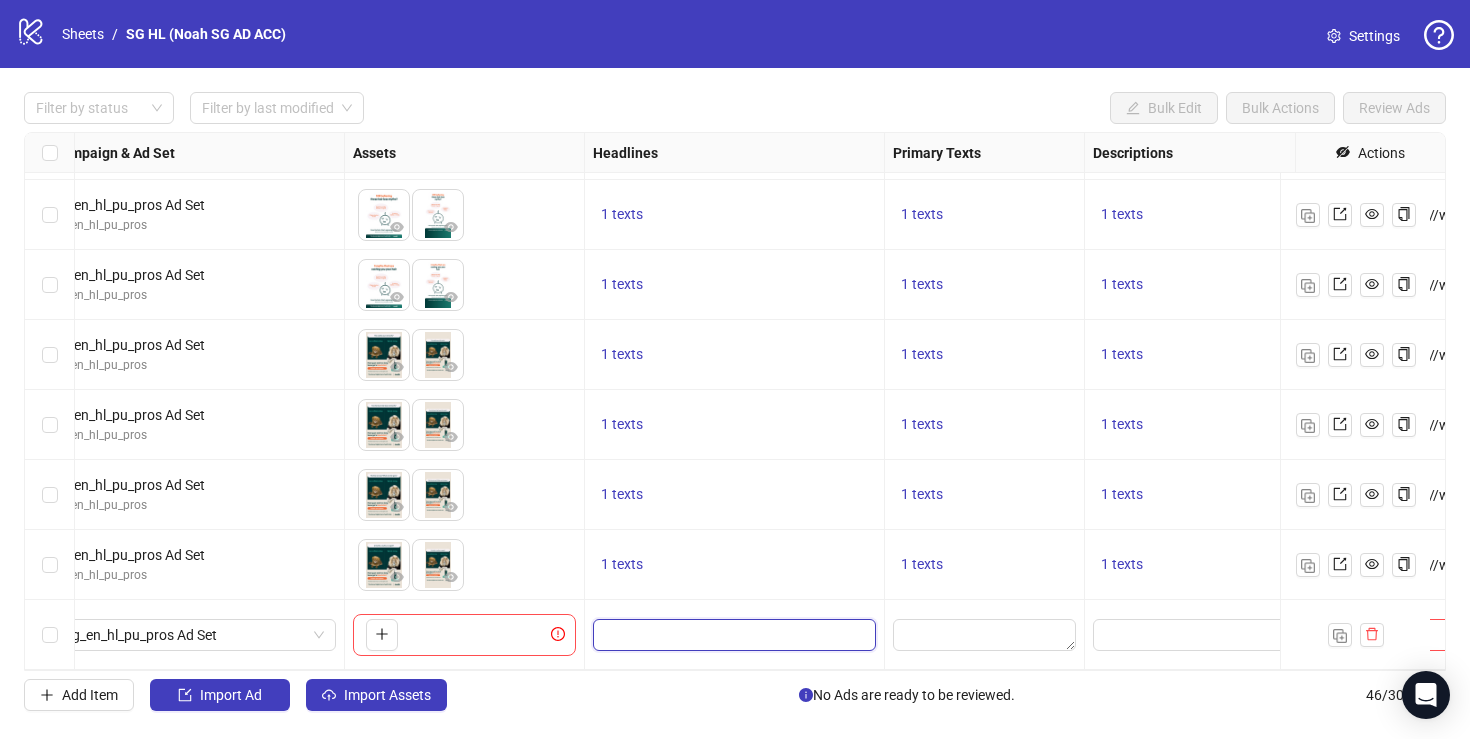 click at bounding box center [732, 635] 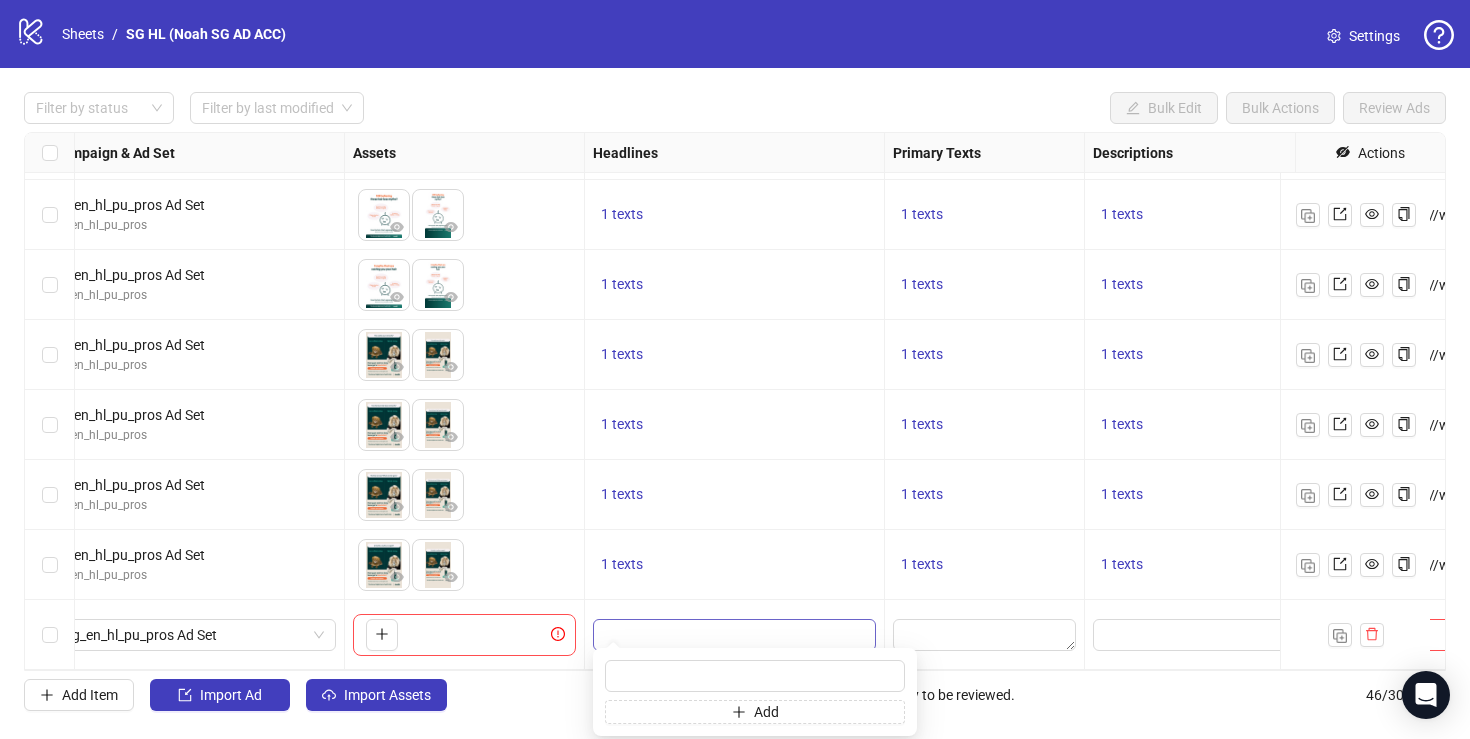 type on "**********" 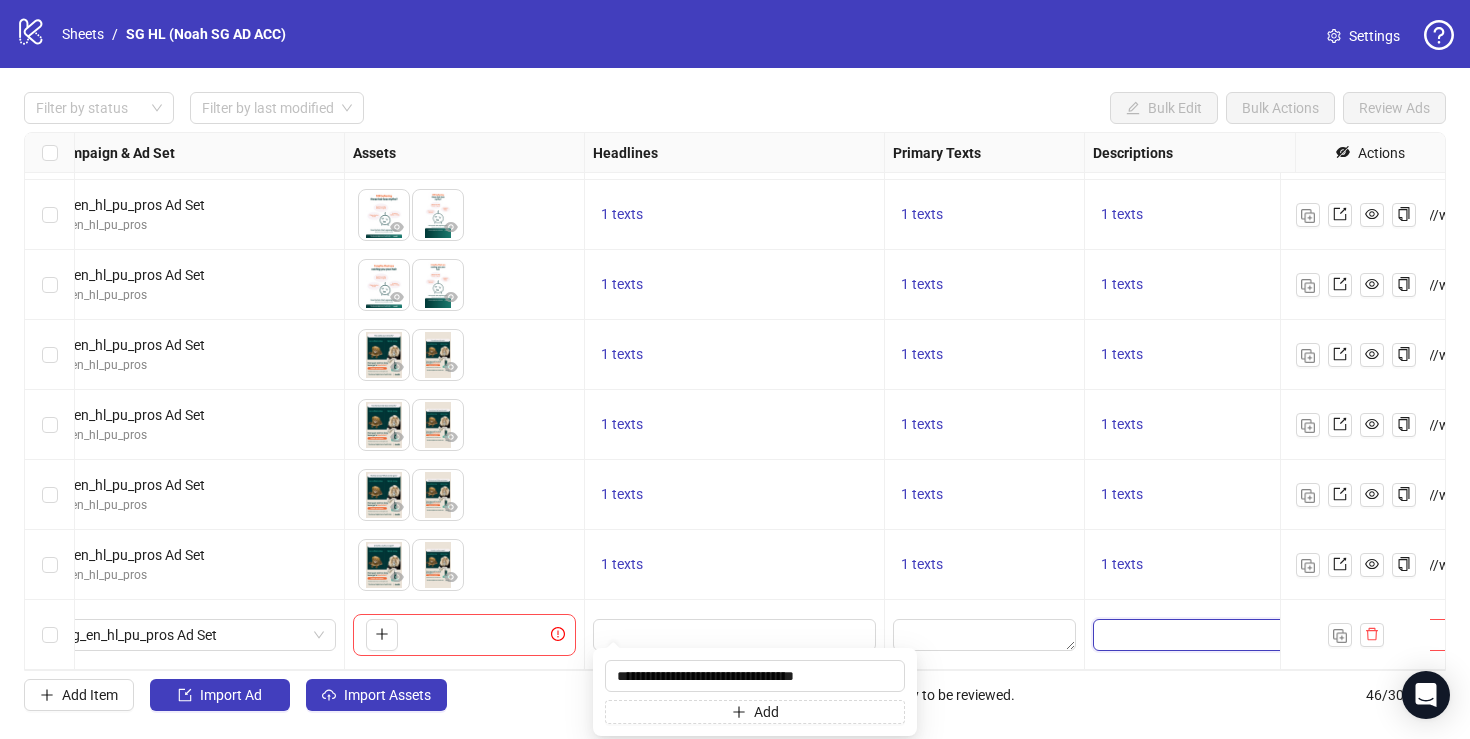 click at bounding box center (1234, 635) 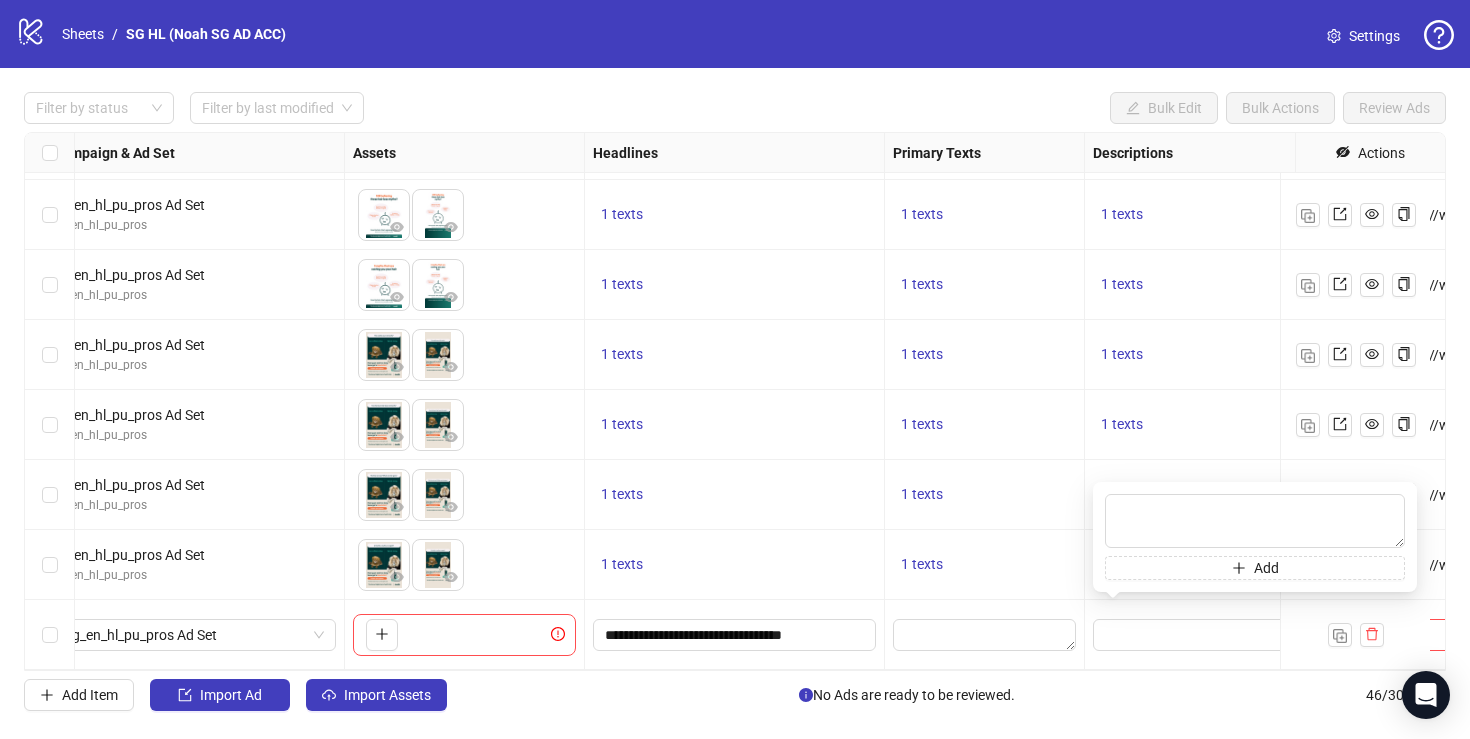 click on "1 texts" at bounding box center (985, 565) 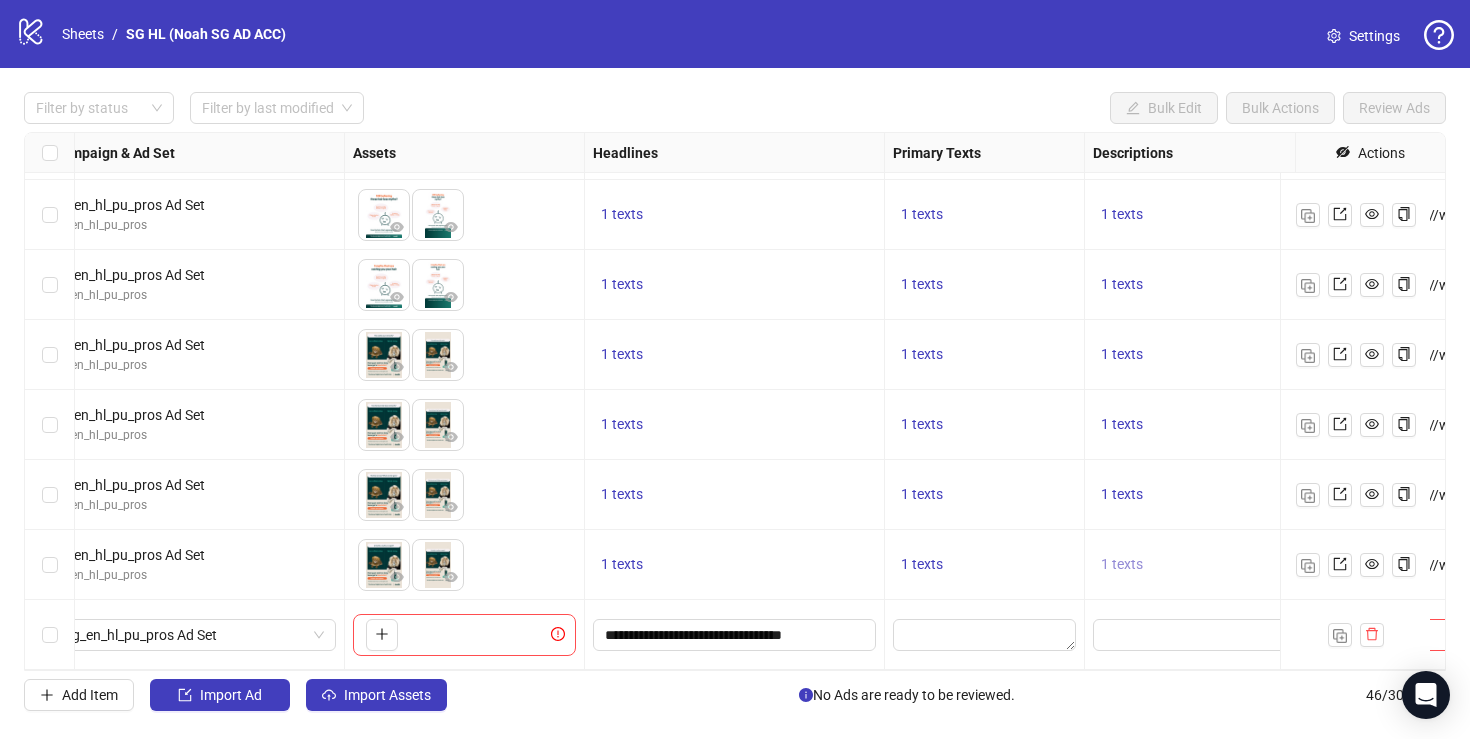 click on "1 texts" at bounding box center [1122, 564] 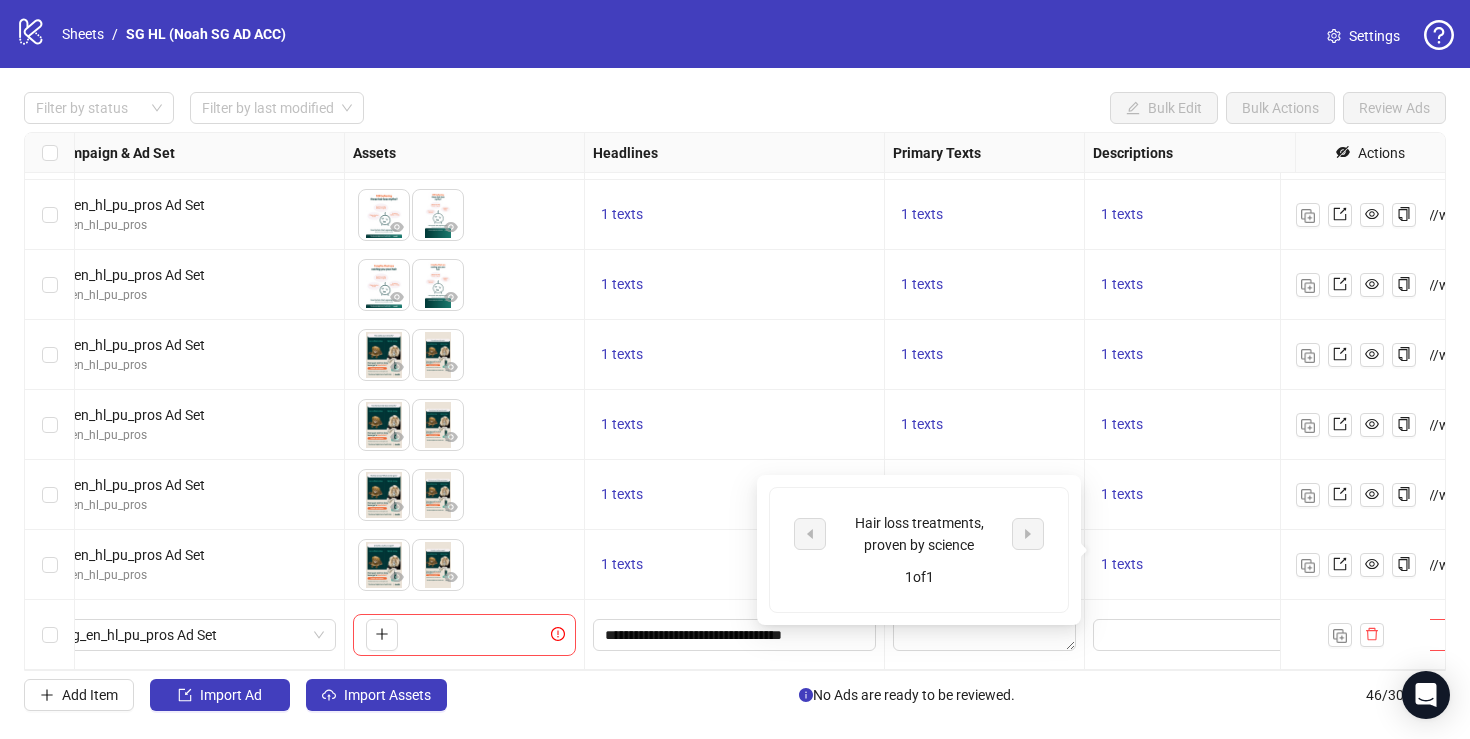click on "Hair loss treatments, proven by science" at bounding box center [919, 534] 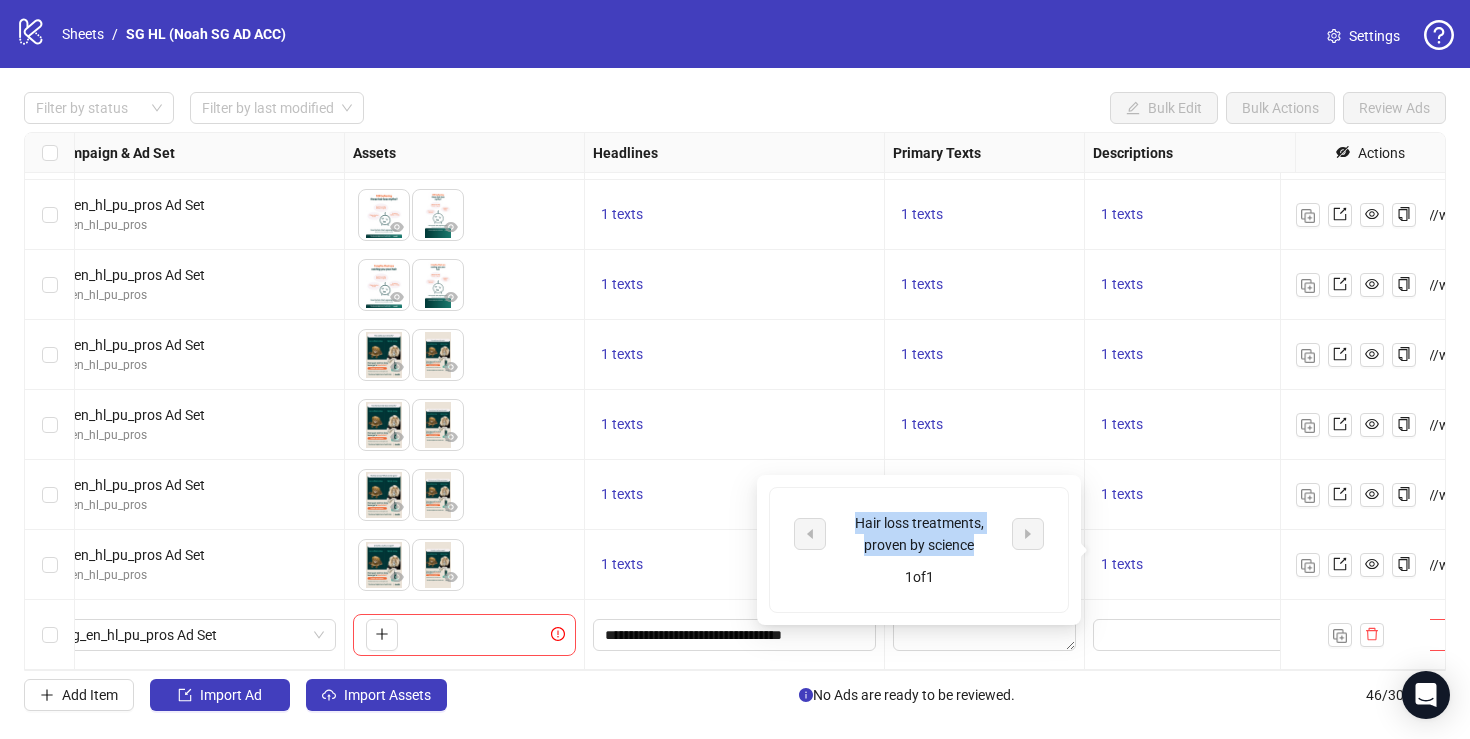 drag, startPoint x: 984, startPoint y: 546, endPoint x: 854, endPoint y: 527, distance: 131.38112 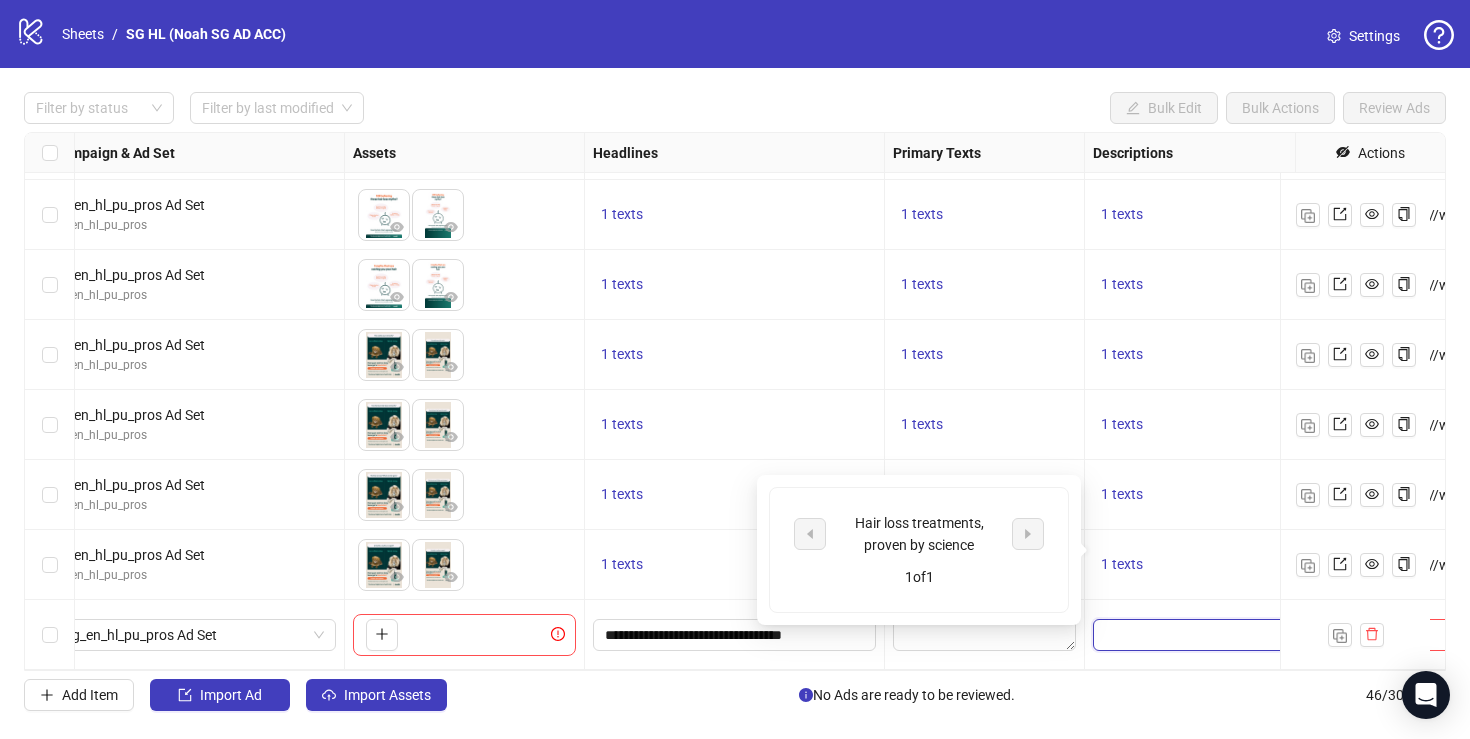 click at bounding box center [1234, 635] 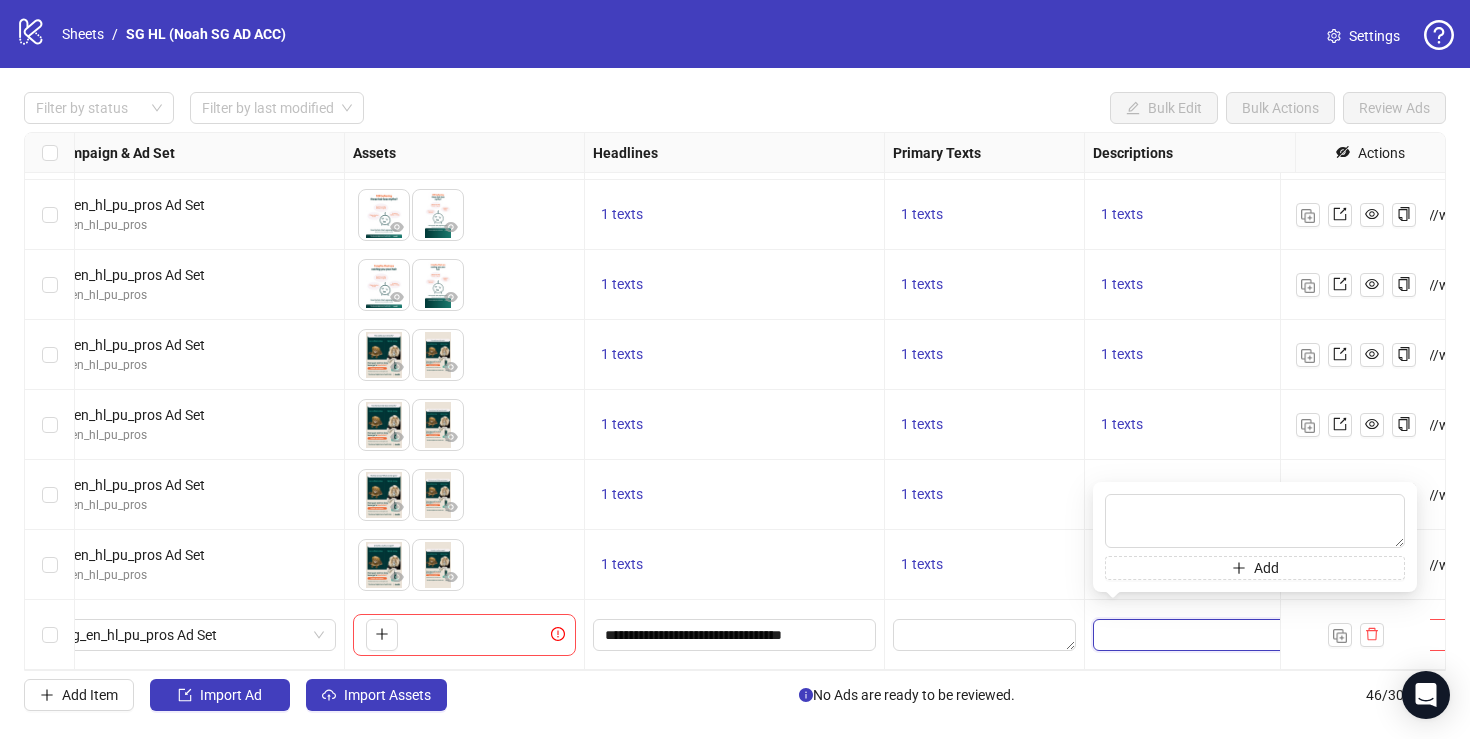 click at bounding box center (1234, 635) 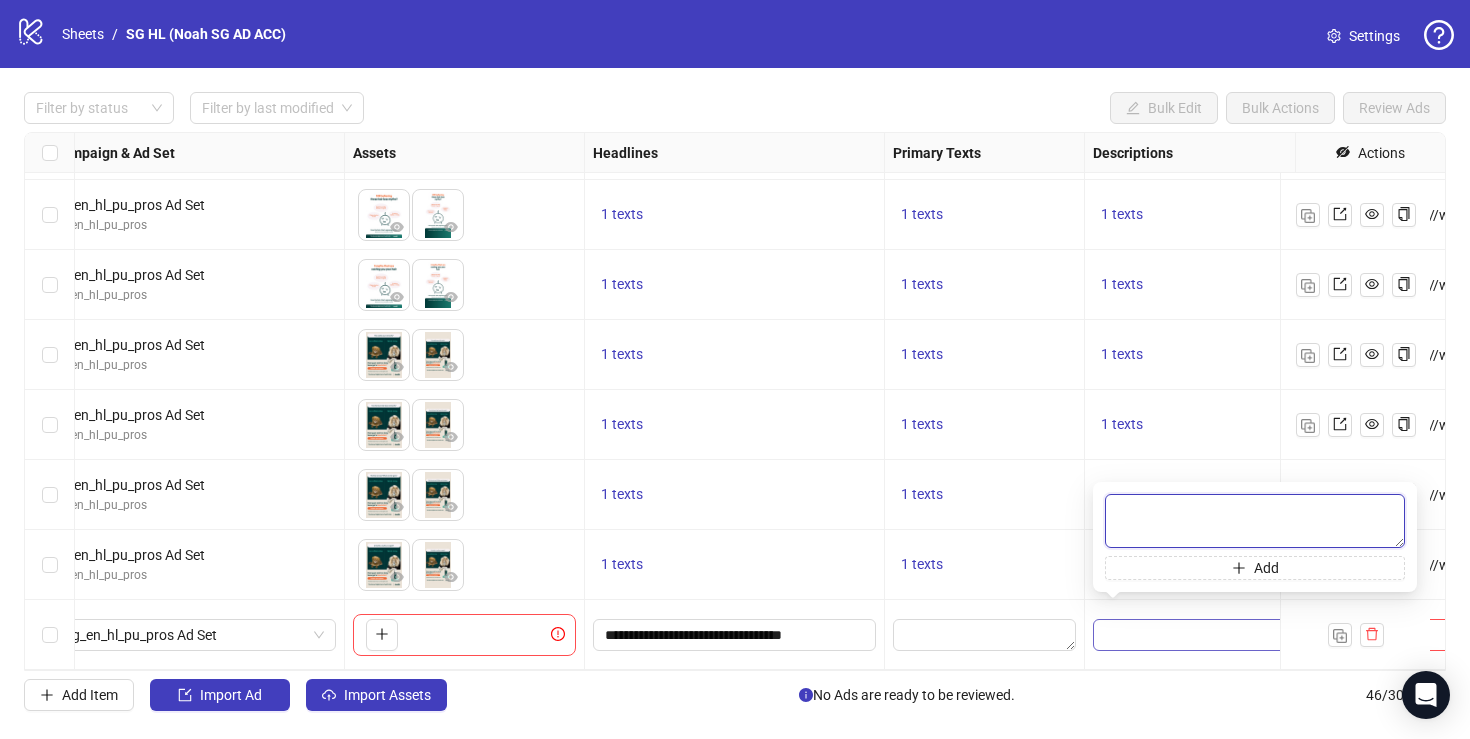 paste on "**********" 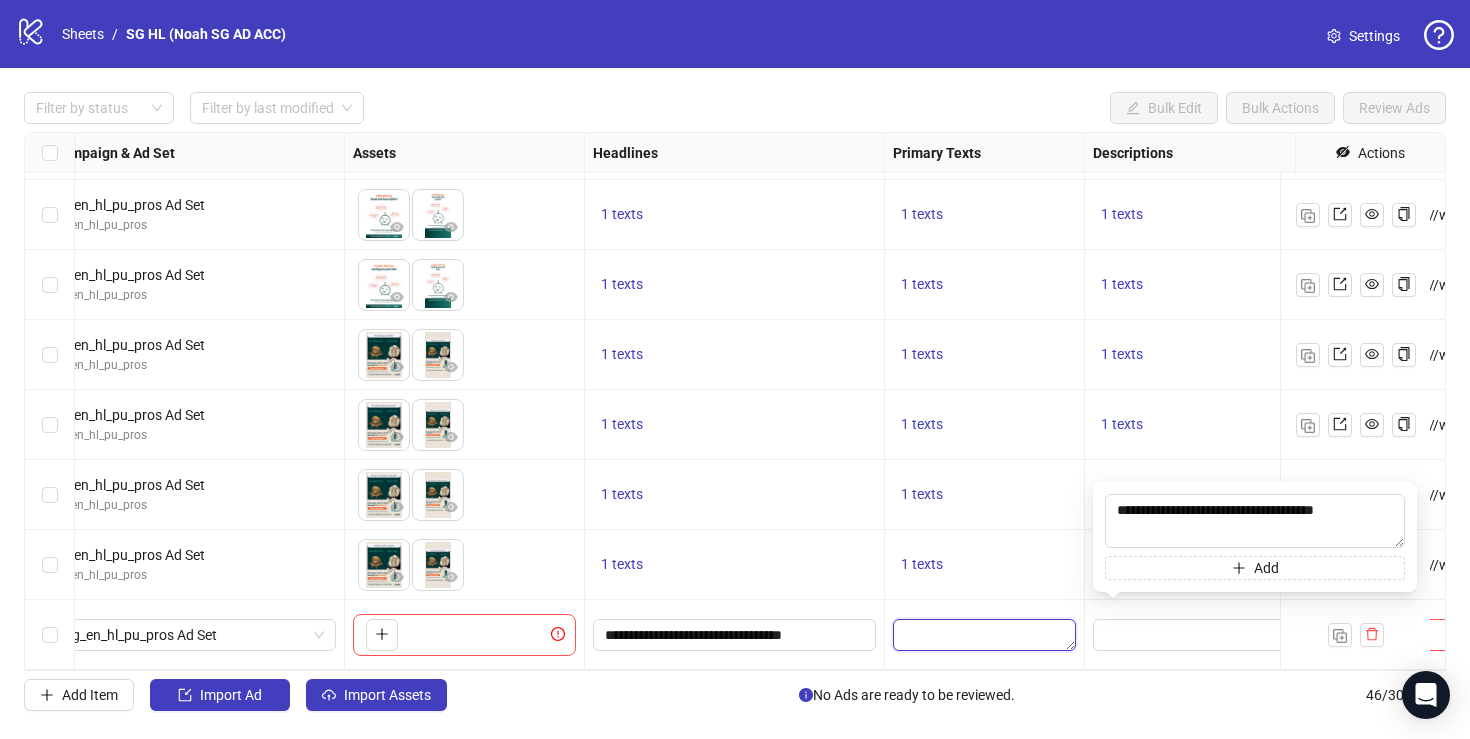 click at bounding box center (984, 635) 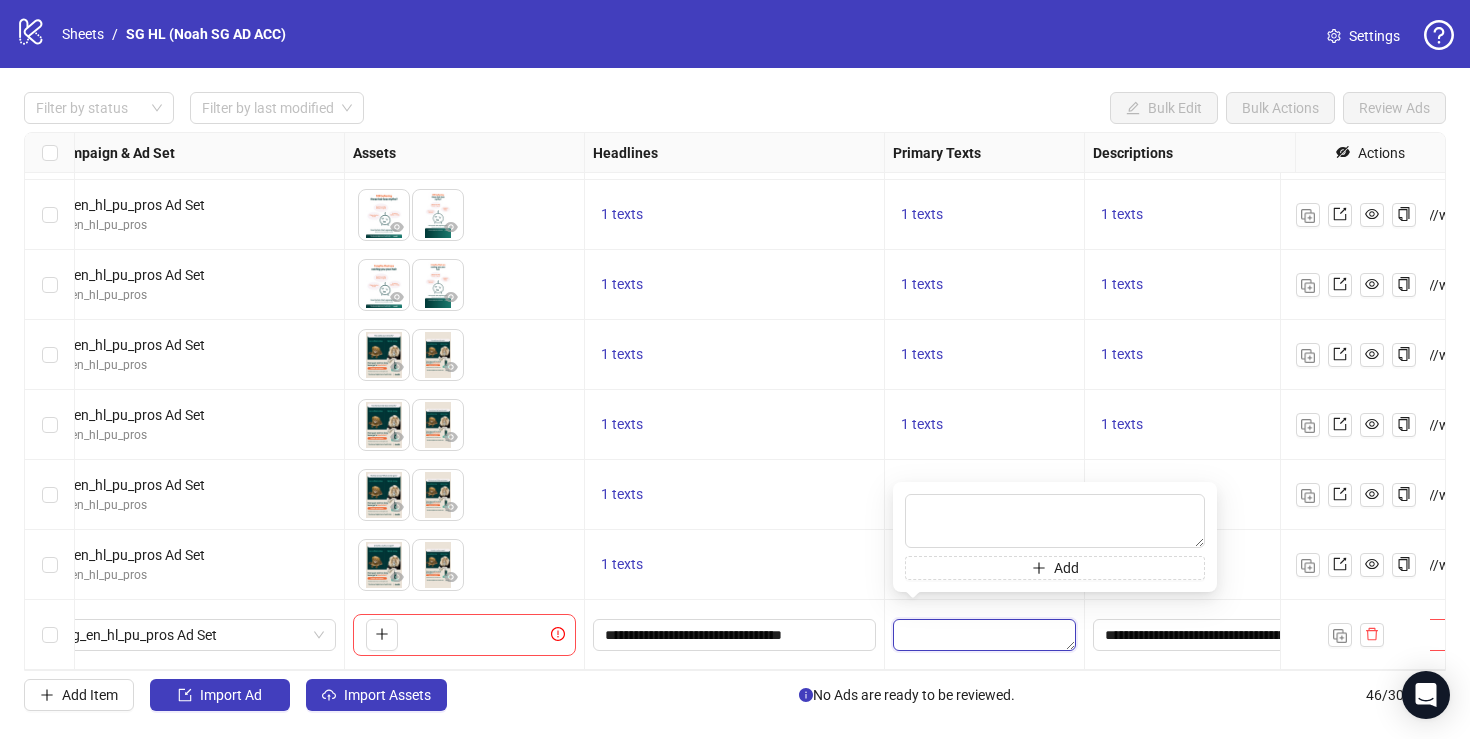 click at bounding box center (984, 635) 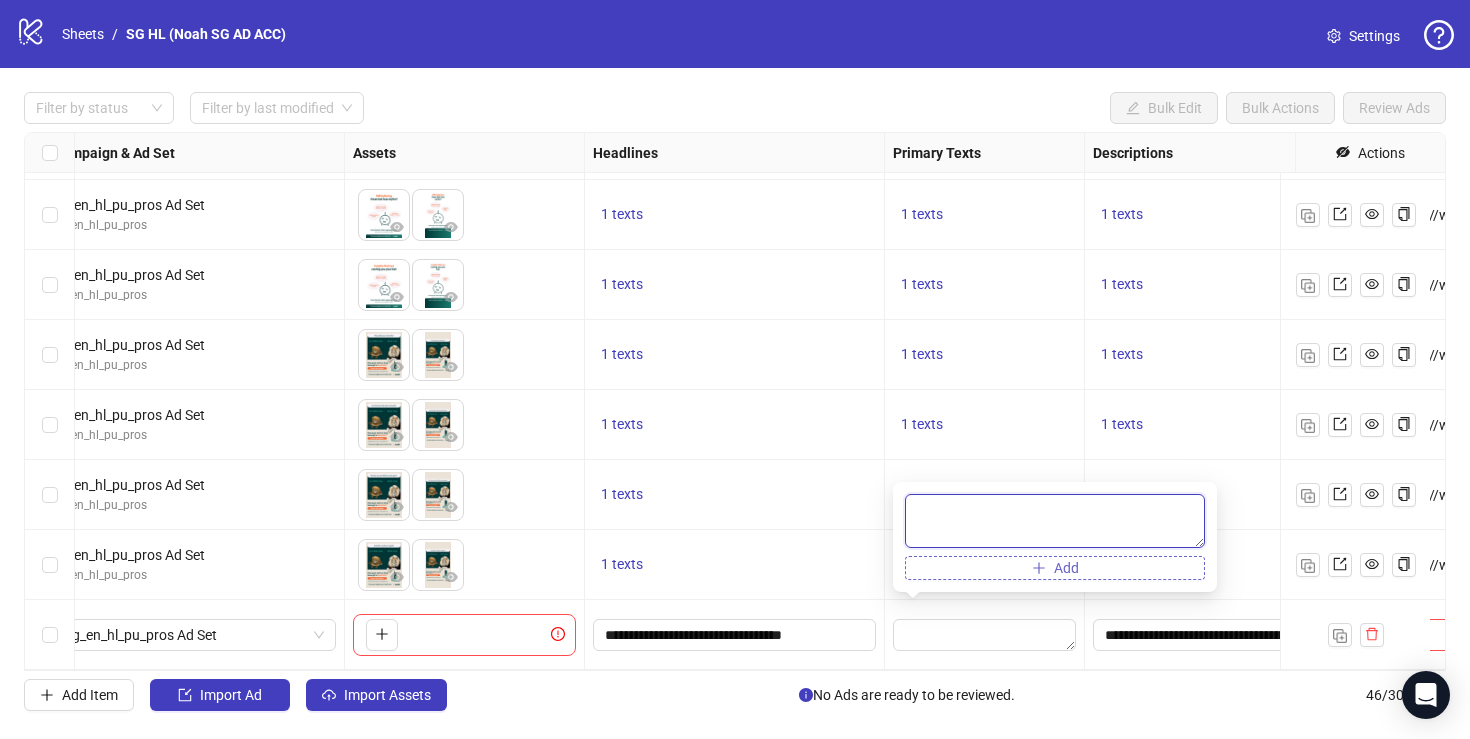 paste on "**********" 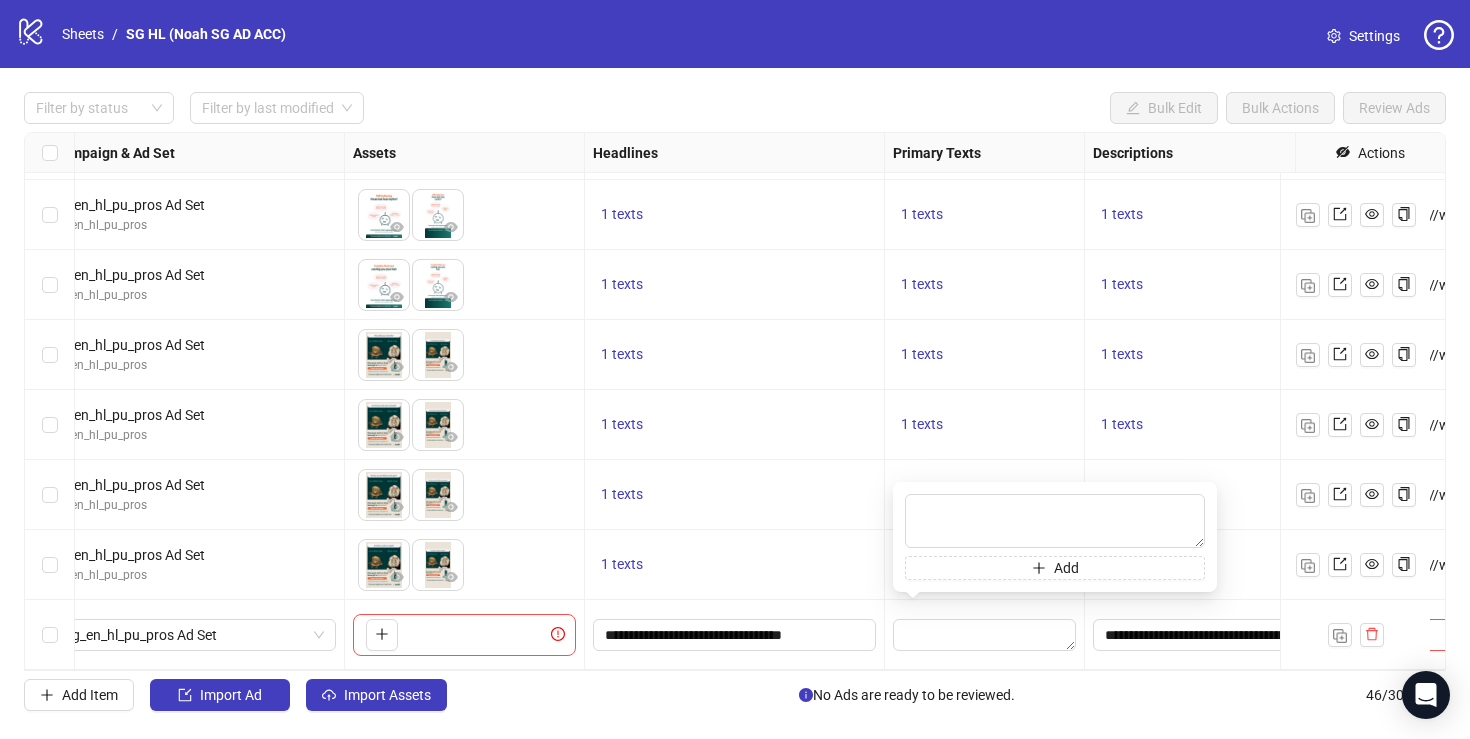 click on "1 texts" at bounding box center [985, 495] 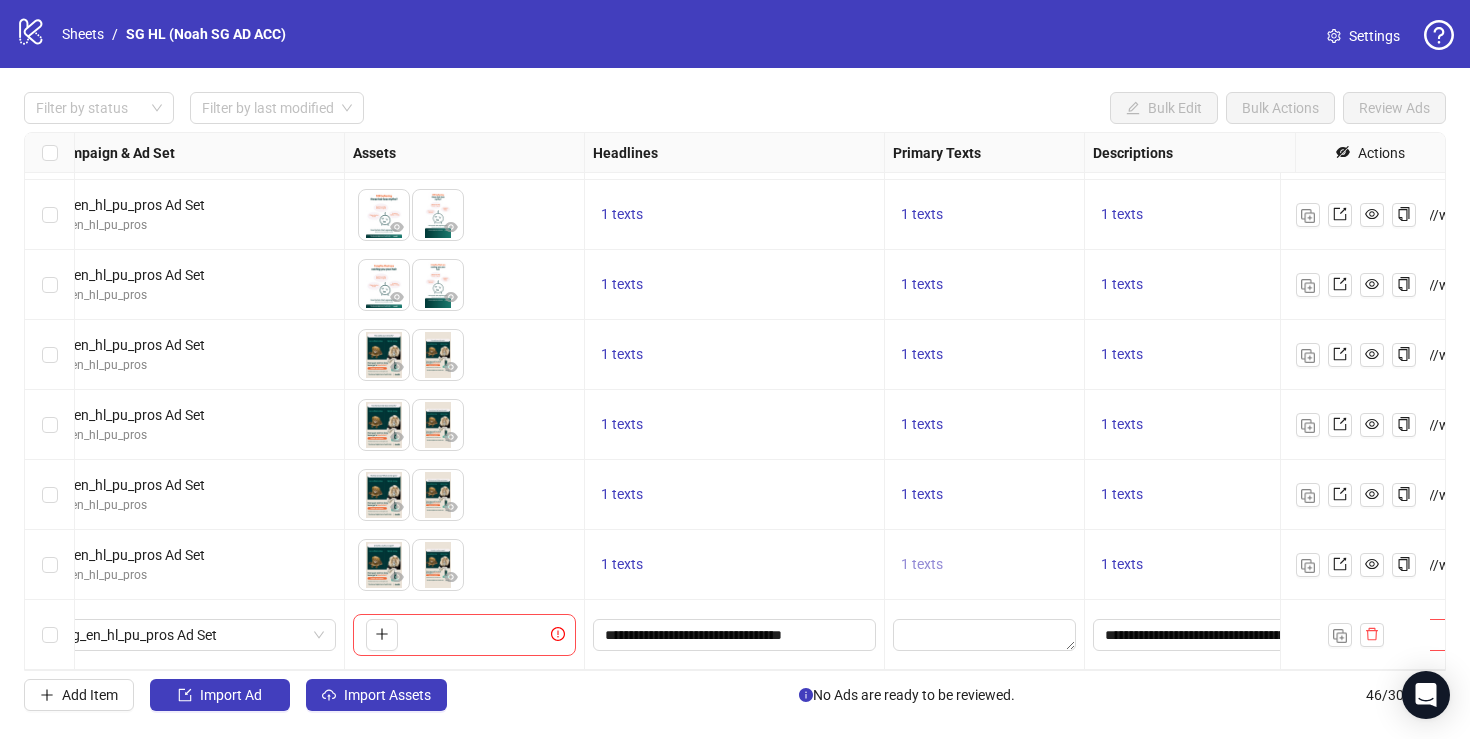 click on "1 texts" at bounding box center (922, 564) 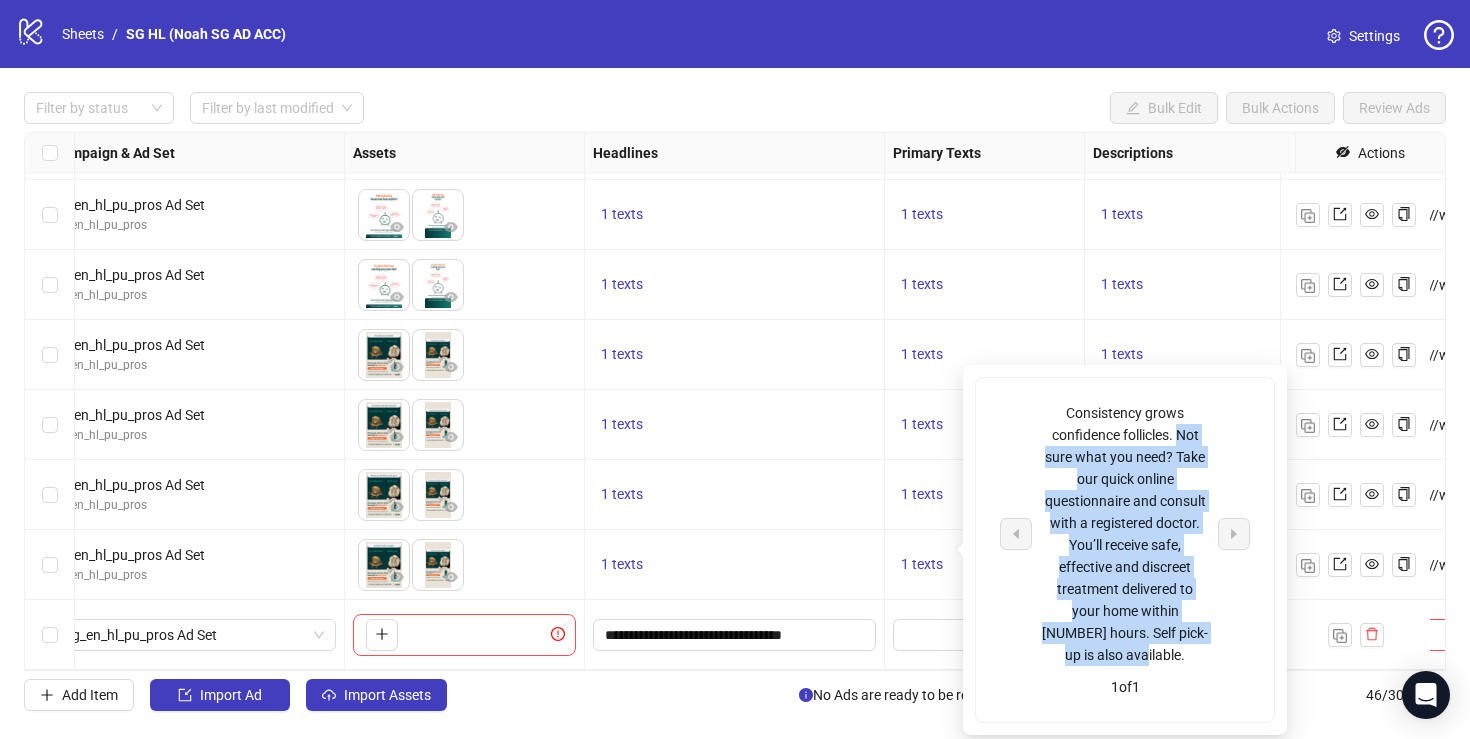 drag, startPoint x: 1181, startPoint y: 434, endPoint x: 1194, endPoint y: 647, distance: 213.39635 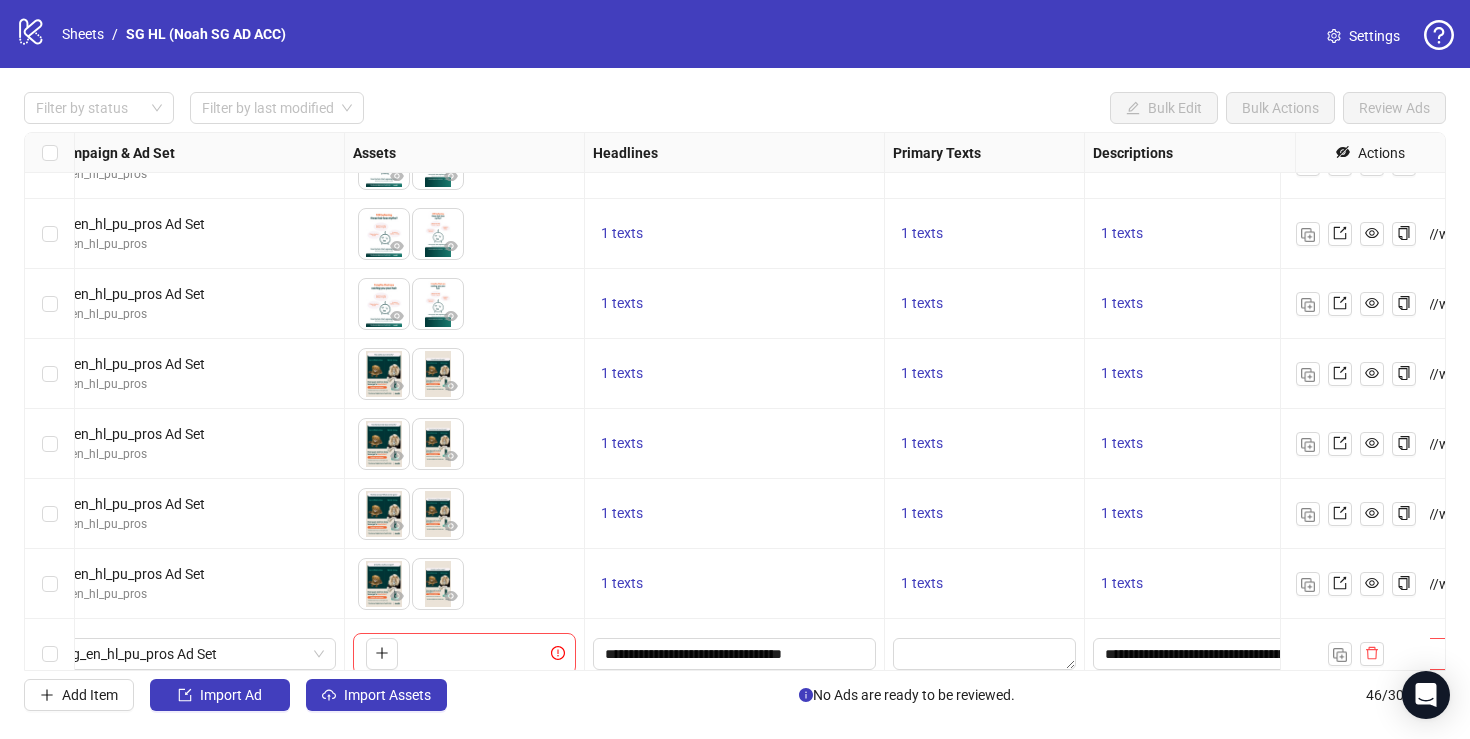 scroll, scrollTop: 2738, scrollLeft: 600, axis: both 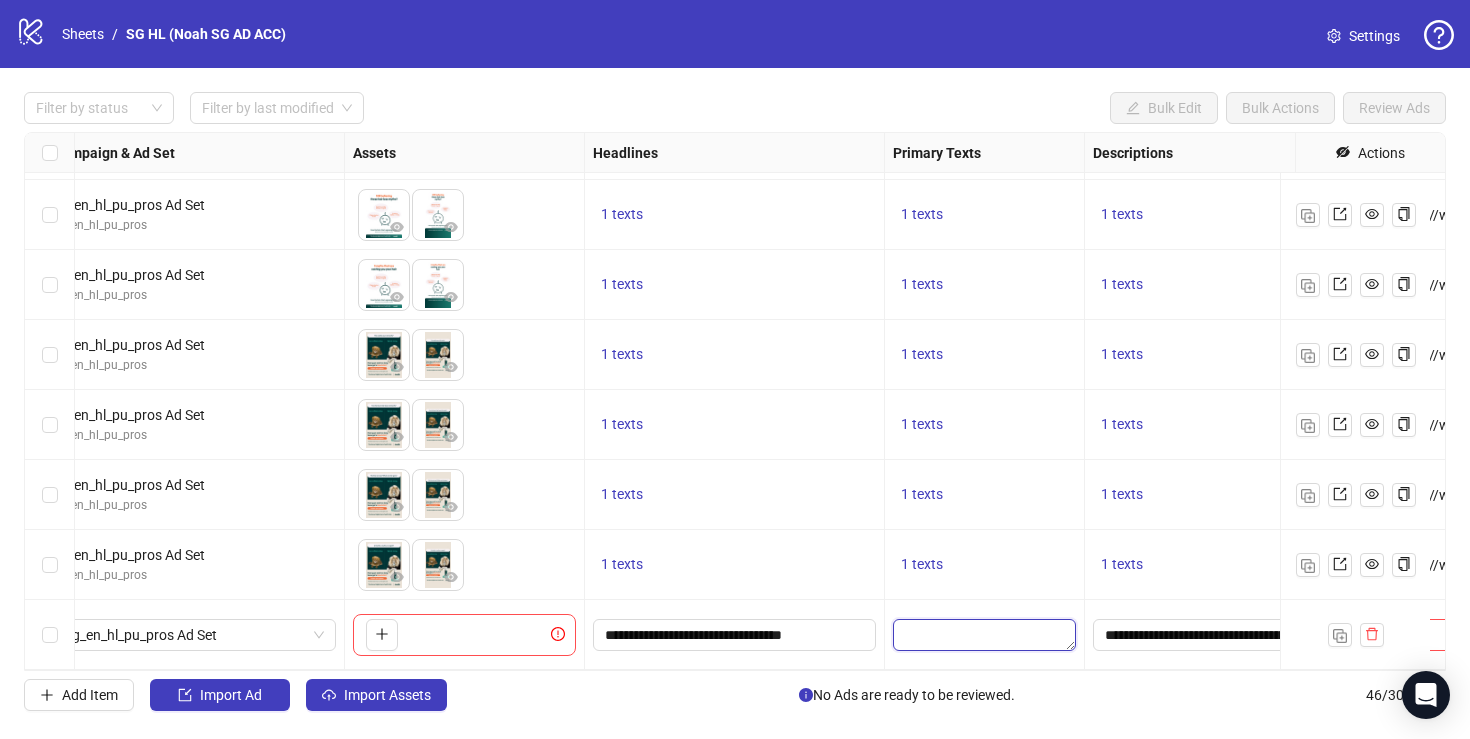 click at bounding box center (984, 635) 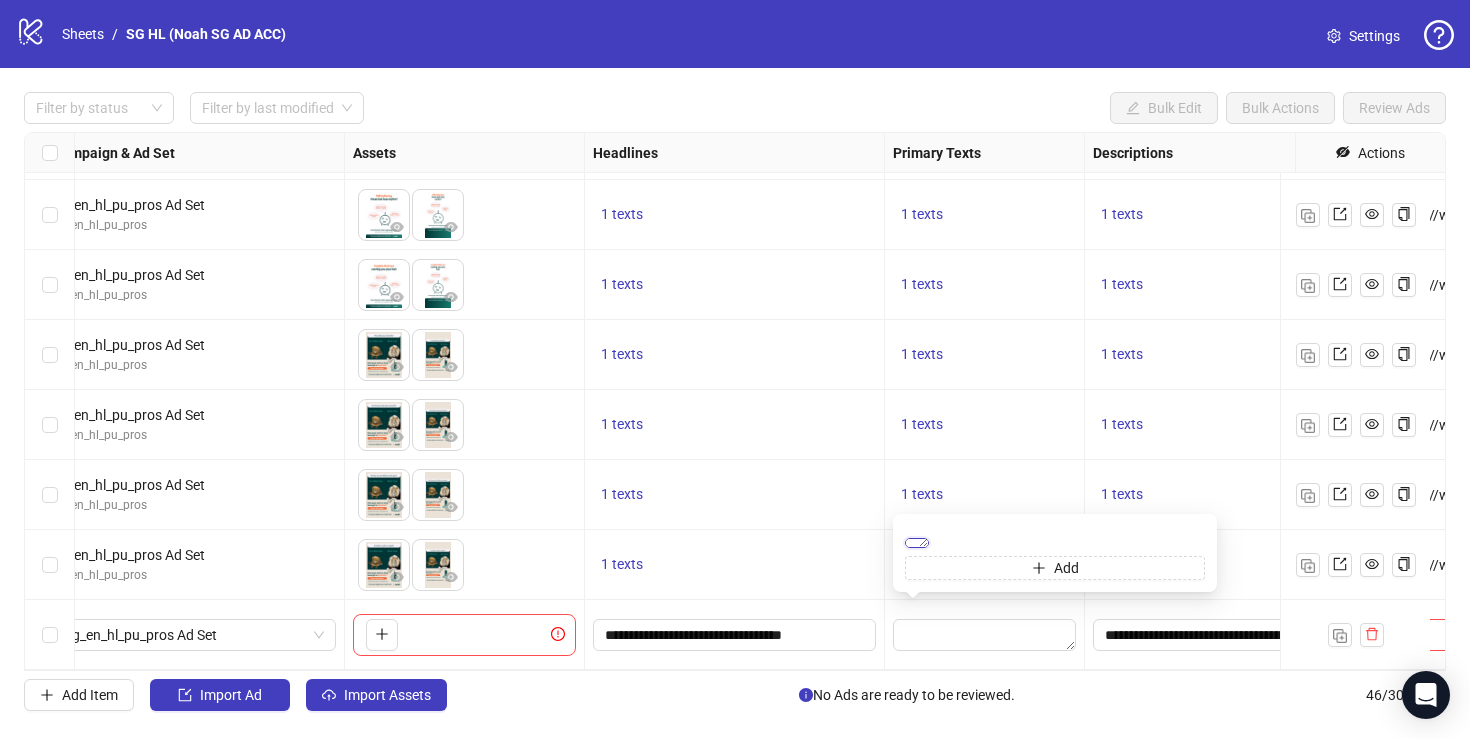 paste on "**********" 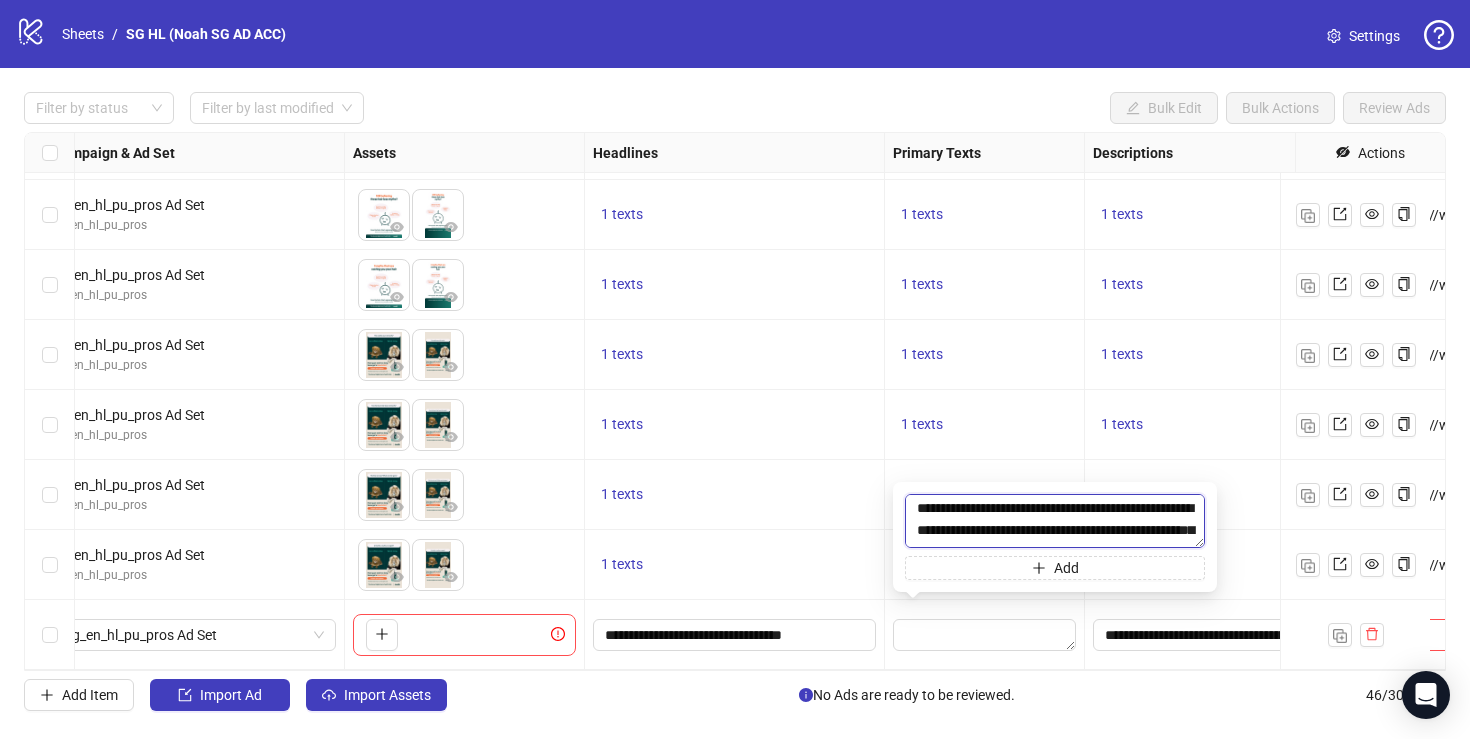 scroll, scrollTop: 0, scrollLeft: 0, axis: both 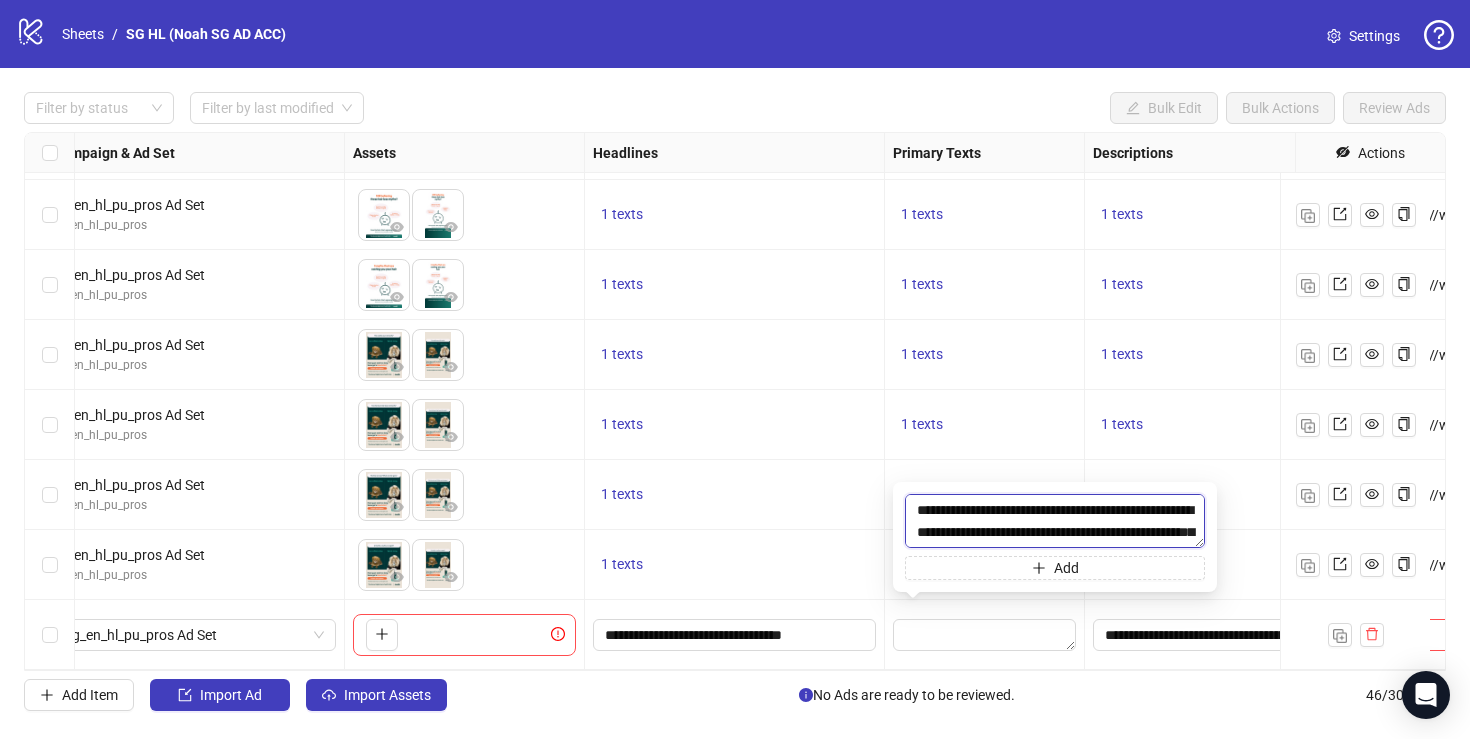click on "**********" at bounding box center [1055, 521] 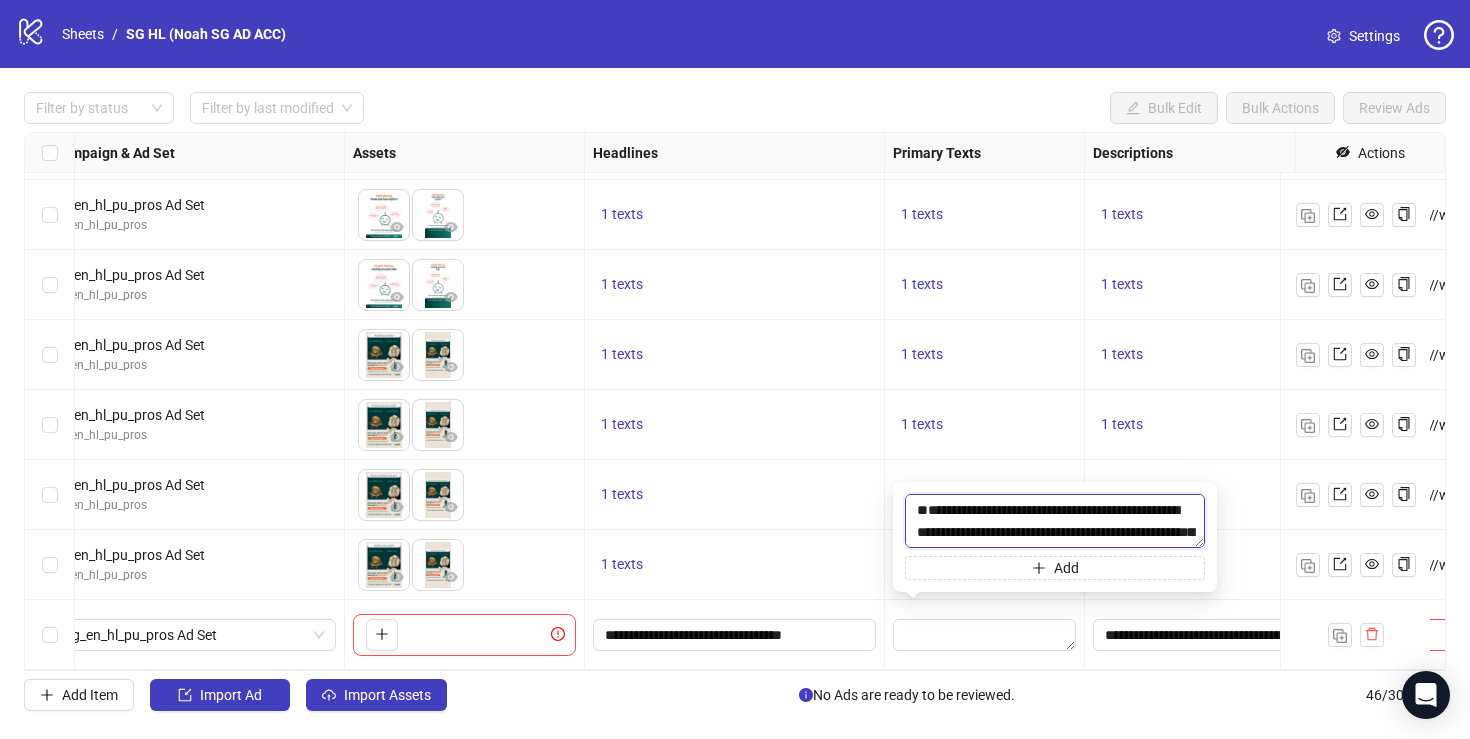 paste on "**********" 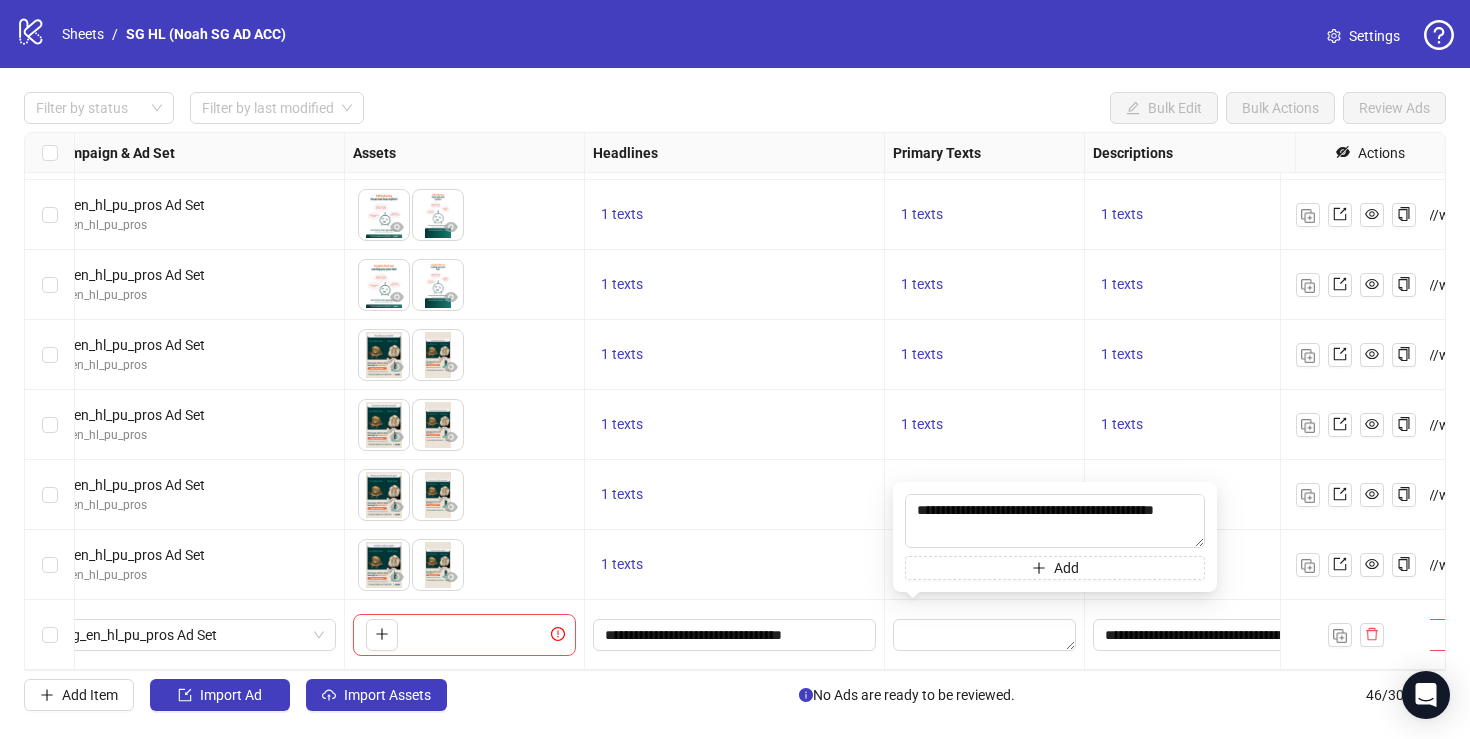 click on "**********" at bounding box center [735, 635] 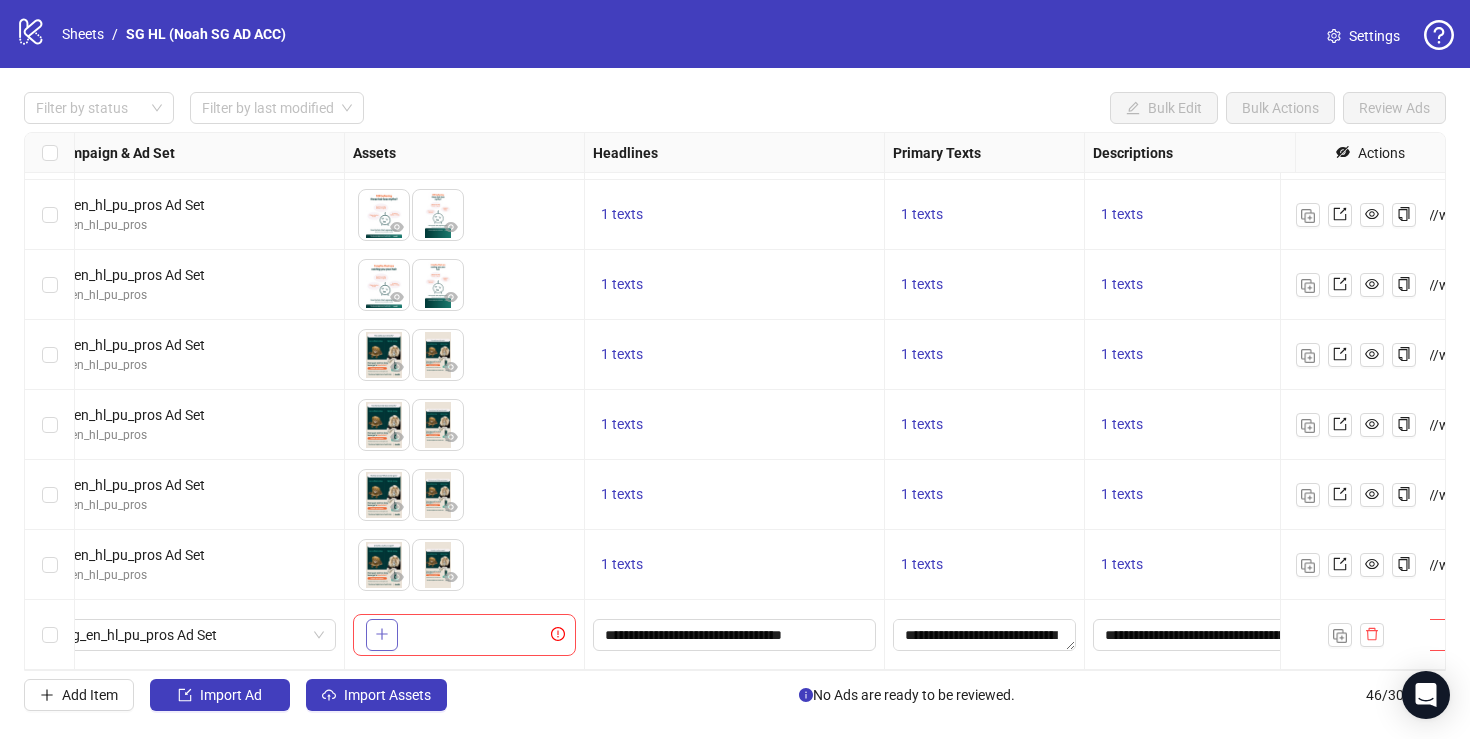 click at bounding box center [382, 635] 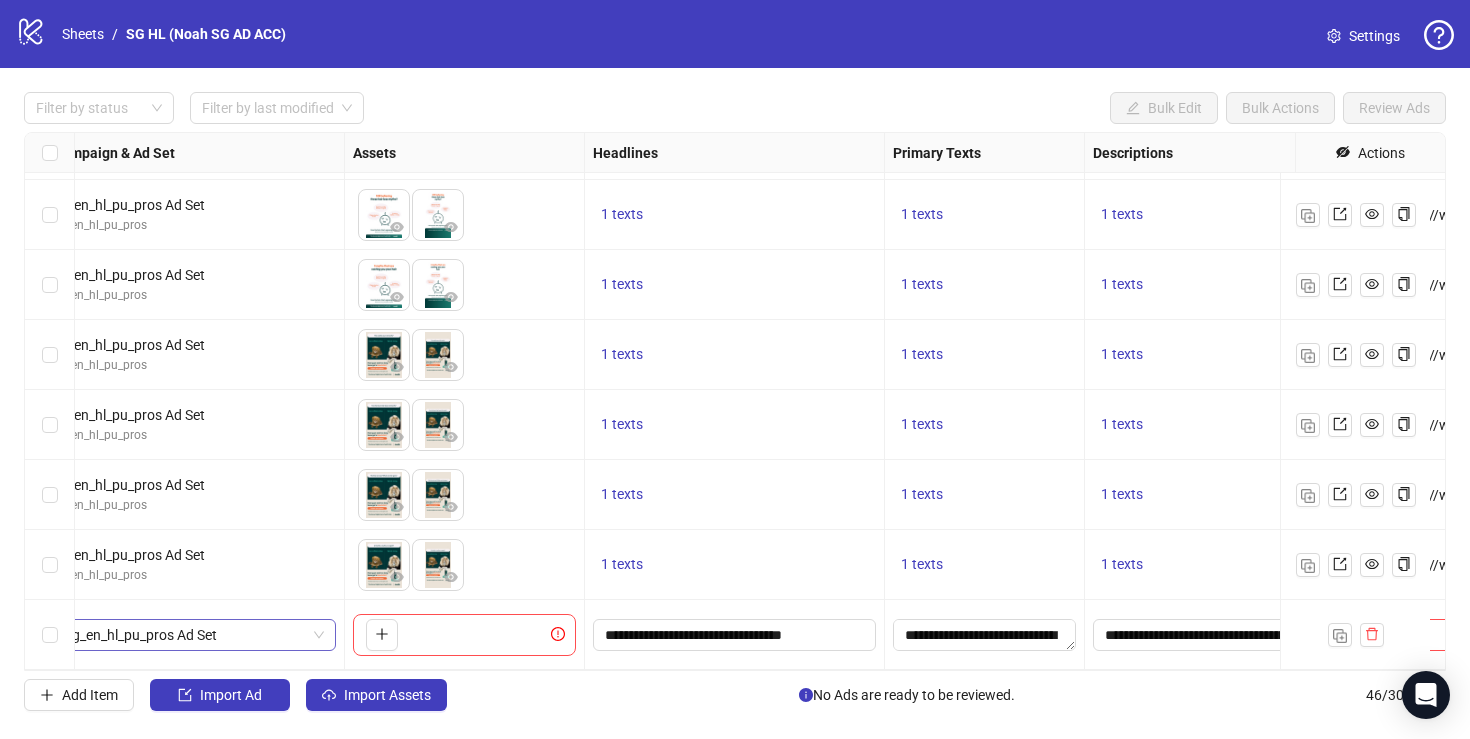 type 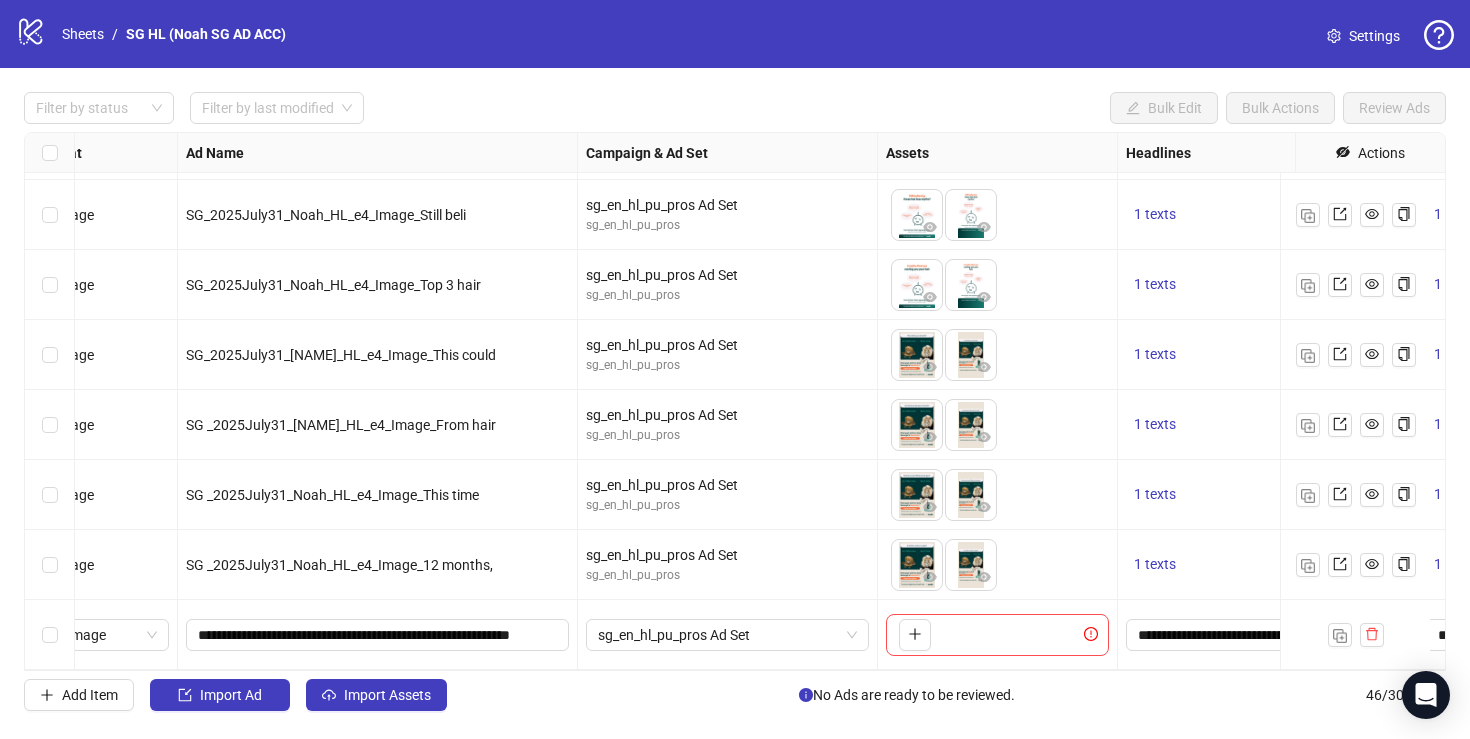 scroll, scrollTop: 2738, scrollLeft: 0, axis: vertical 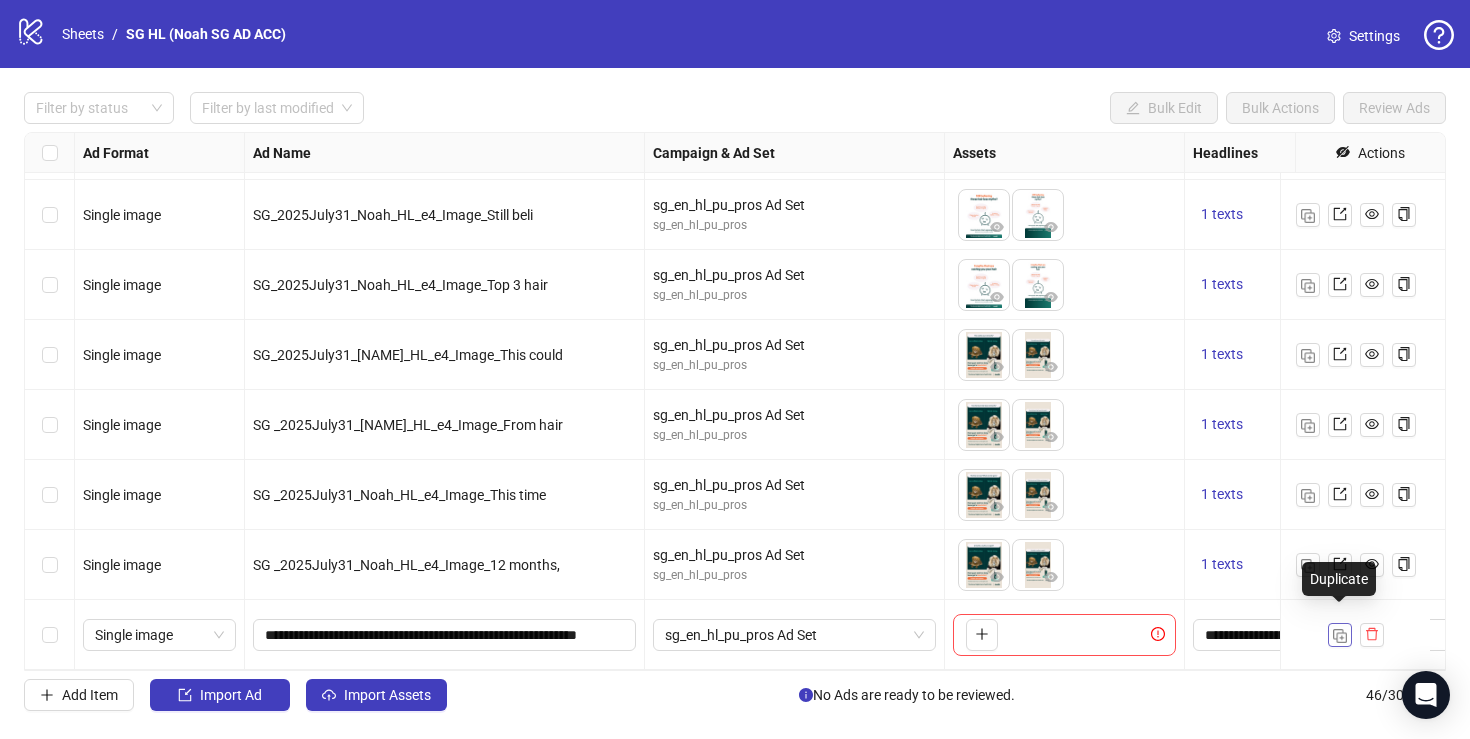 click at bounding box center (1340, 635) 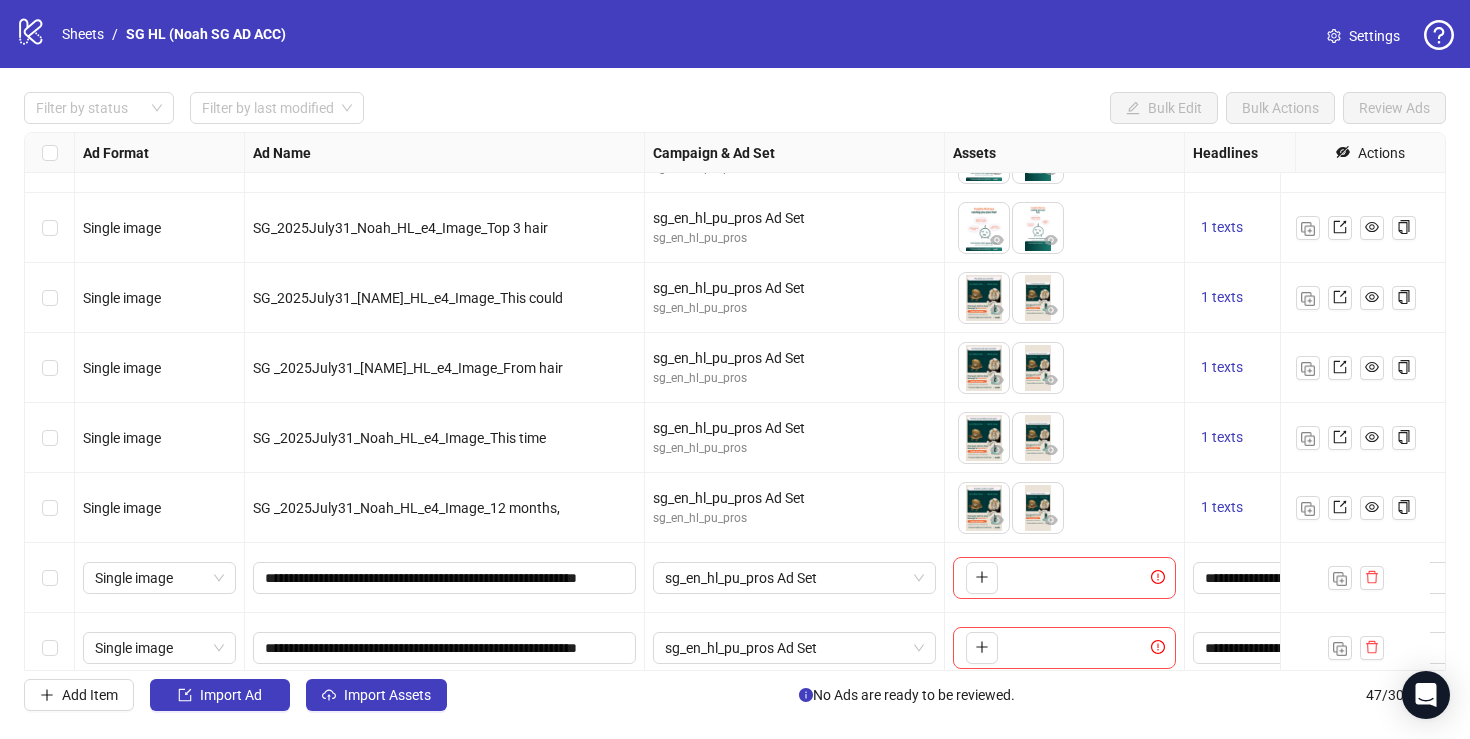 scroll, scrollTop: 2808, scrollLeft: 0, axis: vertical 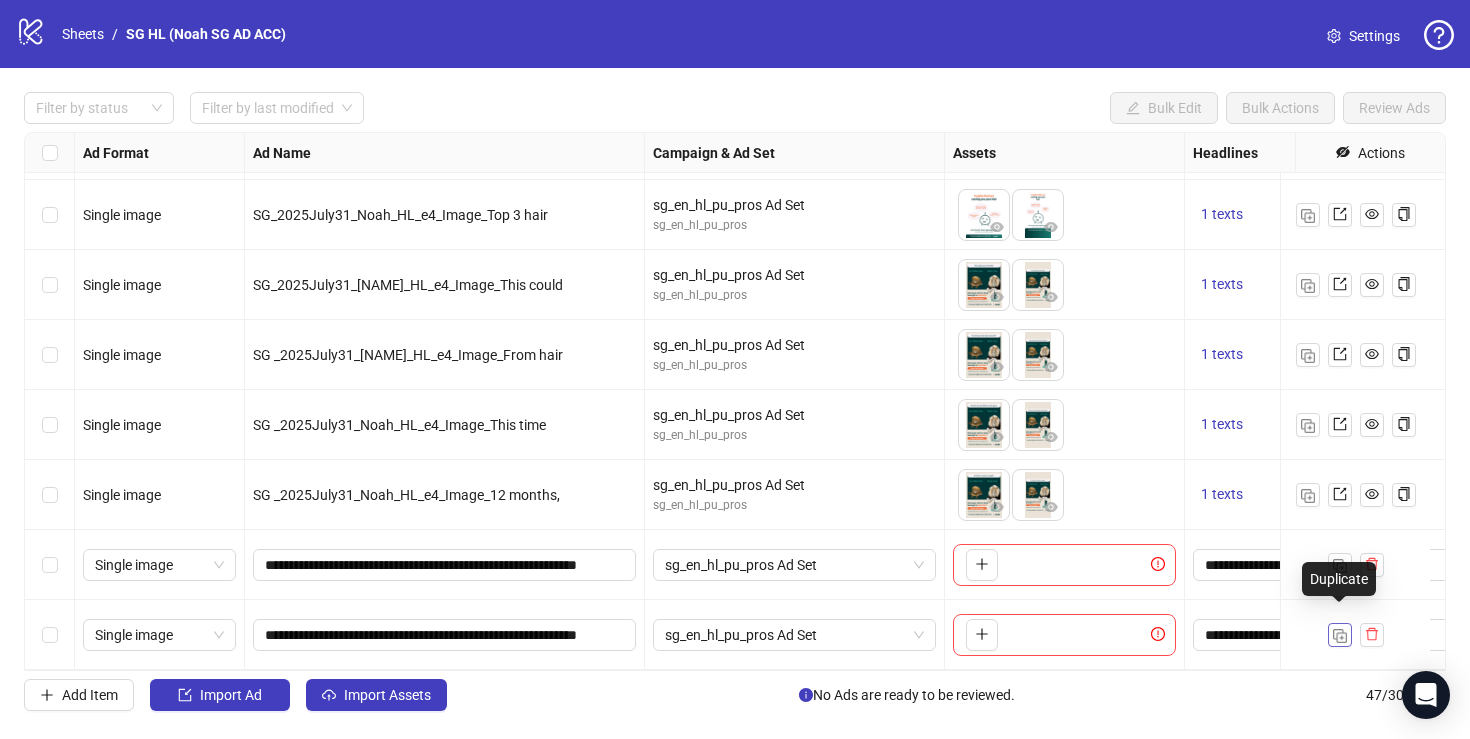 click at bounding box center [1340, 636] 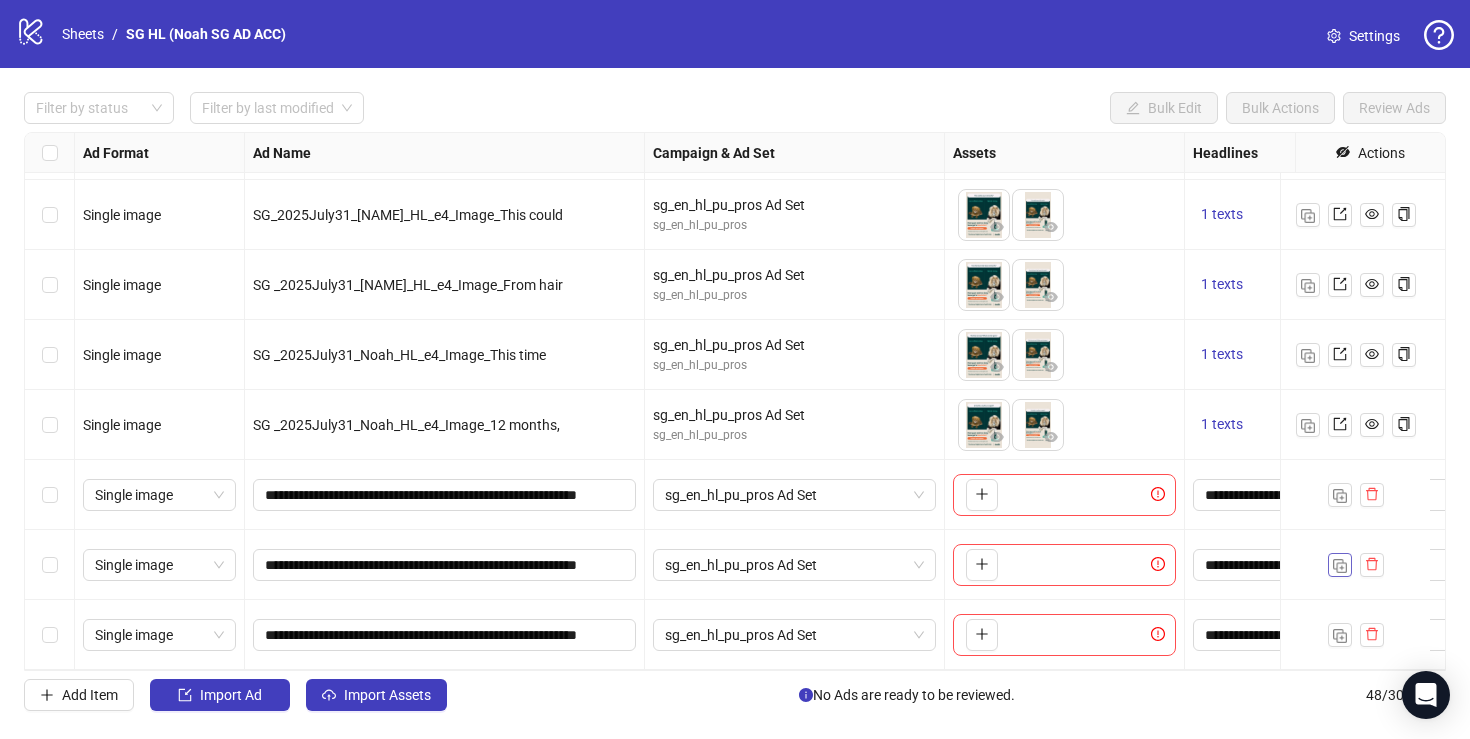 scroll, scrollTop: 2878, scrollLeft: 0, axis: vertical 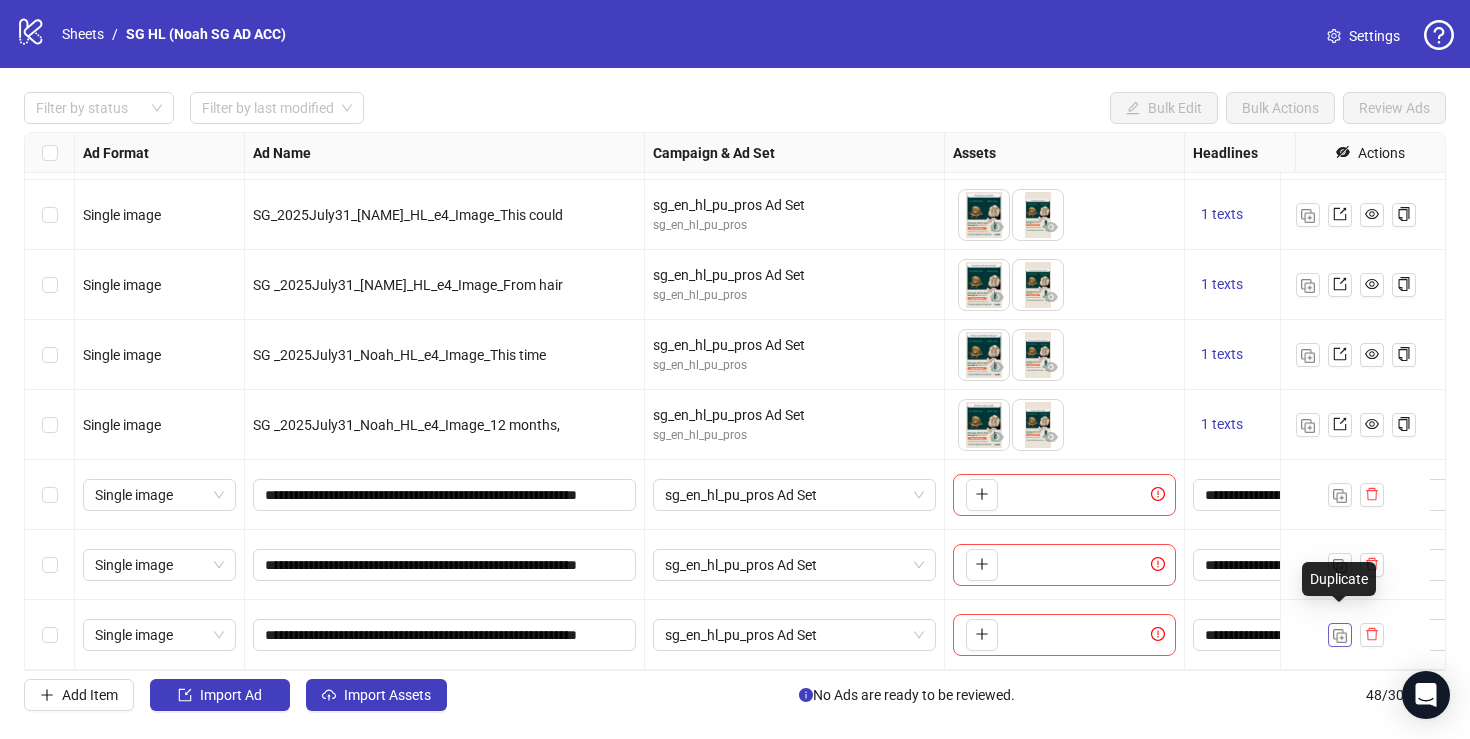 click at bounding box center (1340, 635) 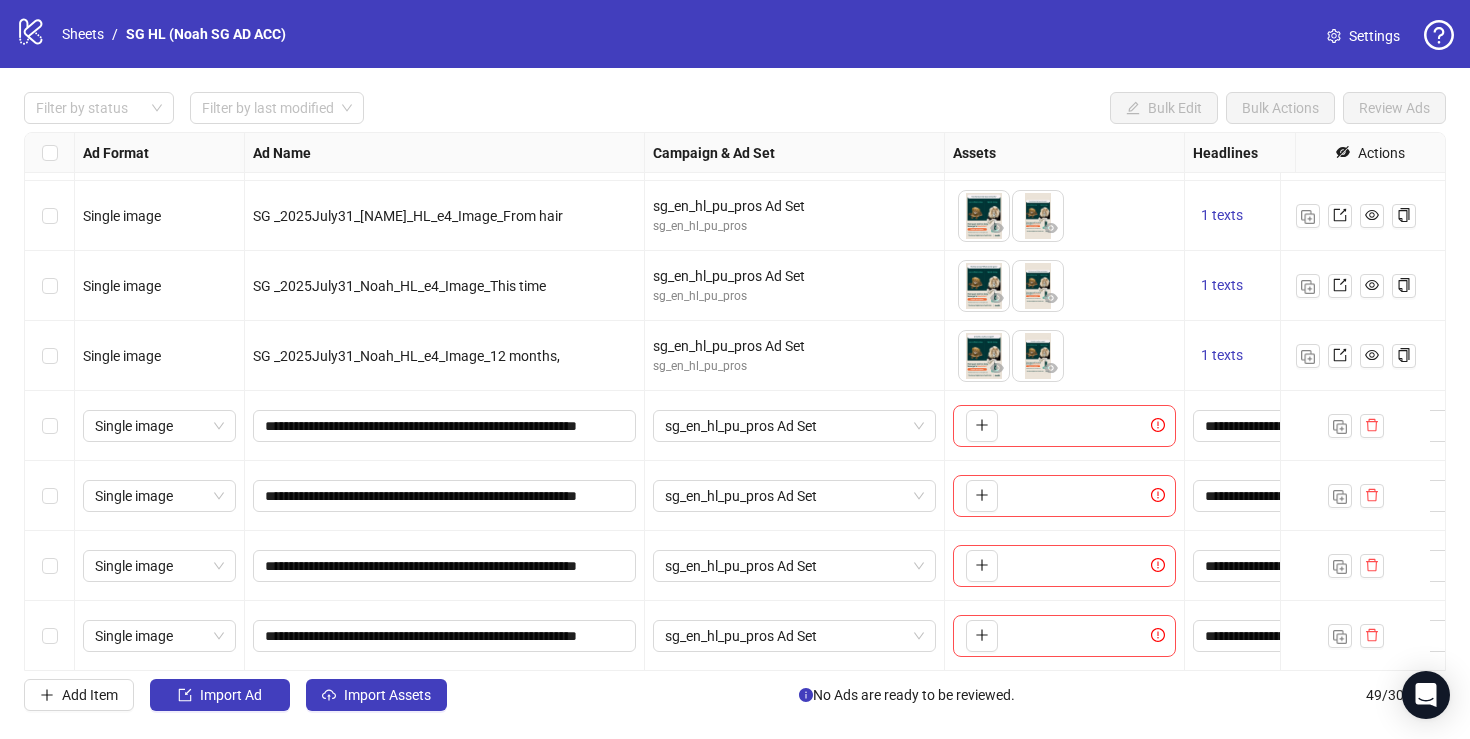 scroll, scrollTop: 2948, scrollLeft: 0, axis: vertical 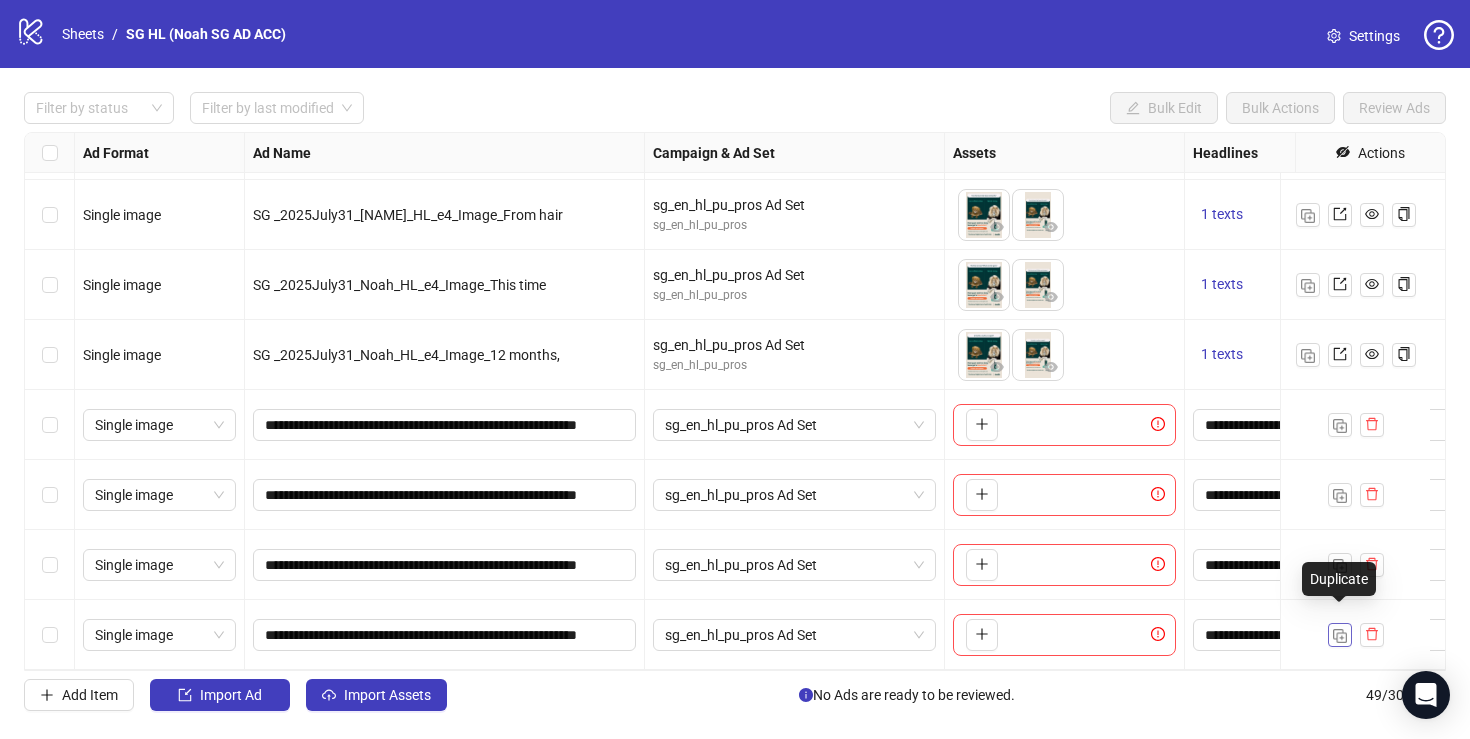 click at bounding box center (1340, 636) 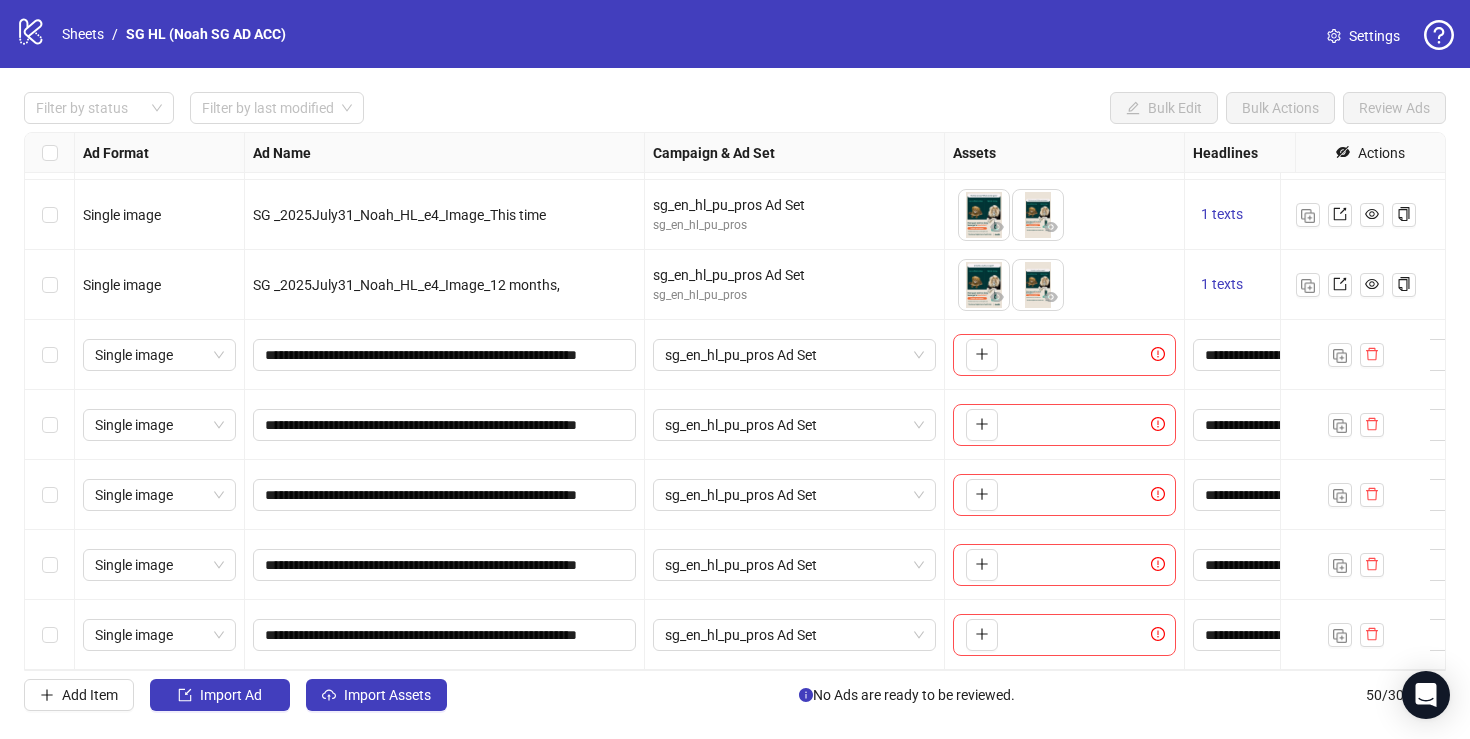scroll, scrollTop: 3018, scrollLeft: 0, axis: vertical 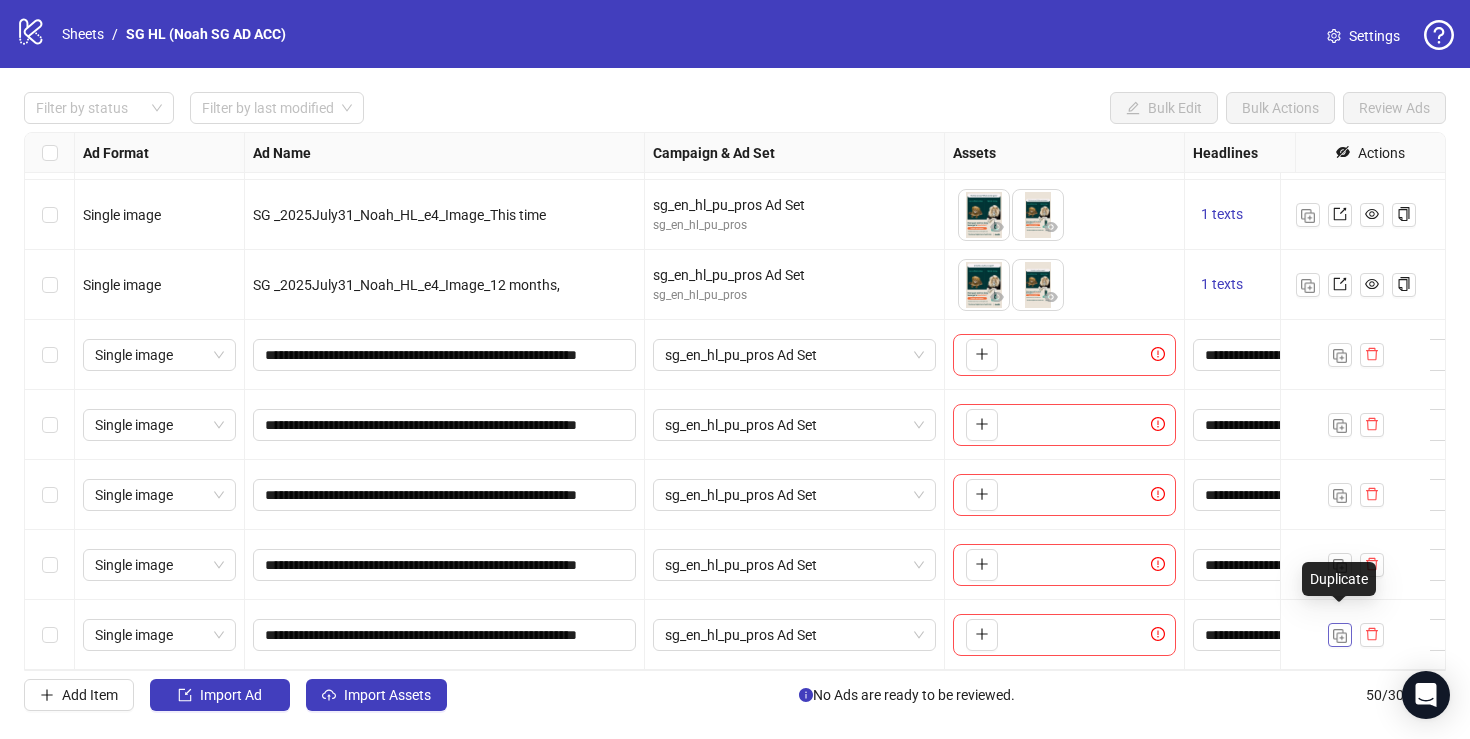 click at bounding box center [1340, 635] 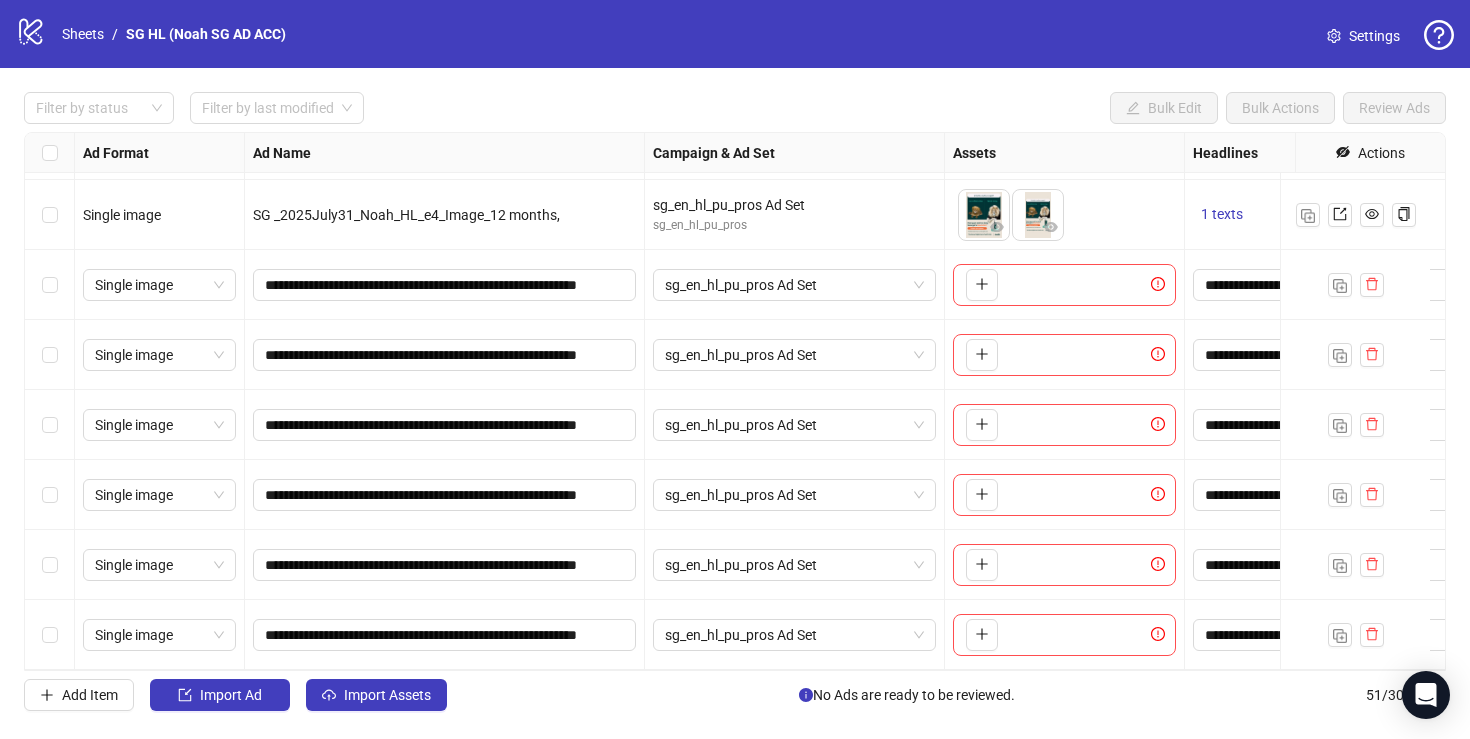 scroll, scrollTop: 3088, scrollLeft: 0, axis: vertical 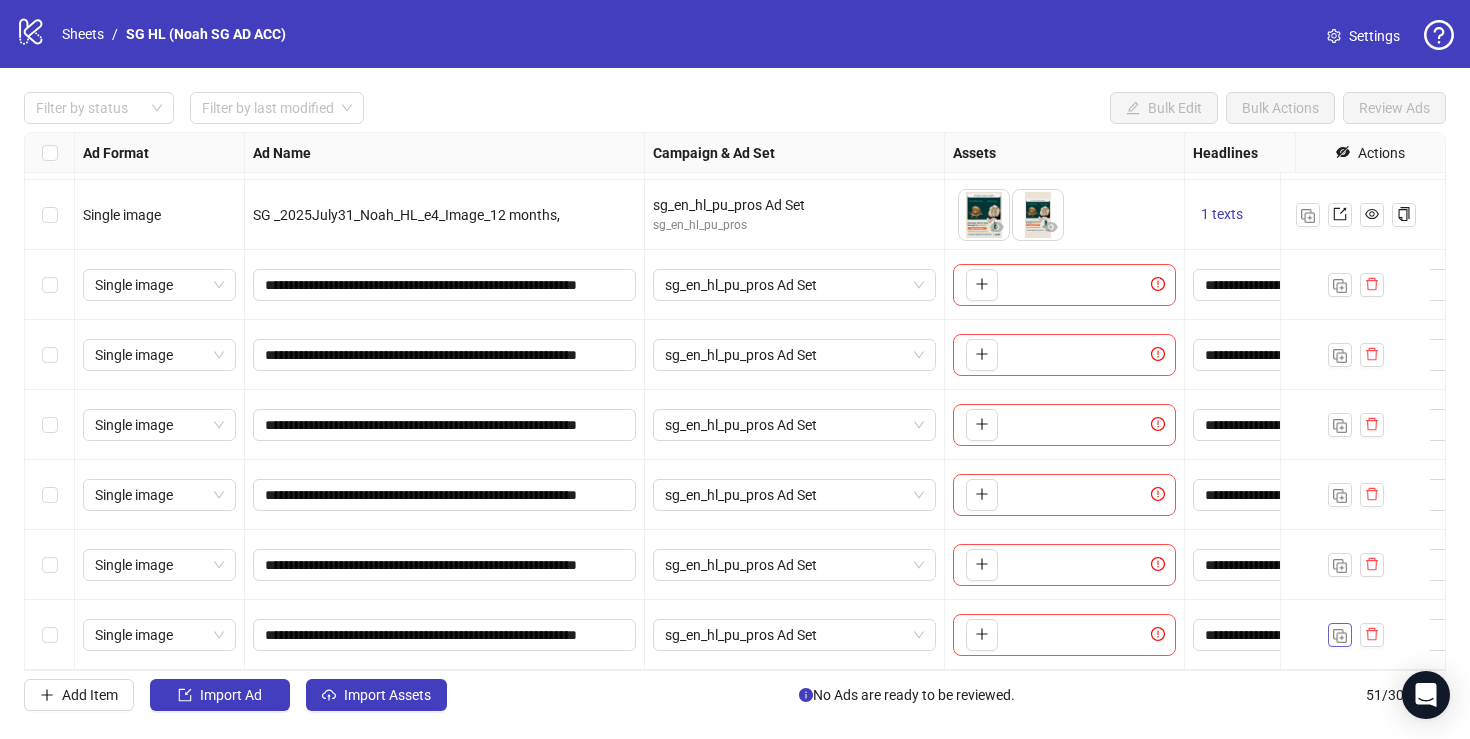 click at bounding box center [1340, 636] 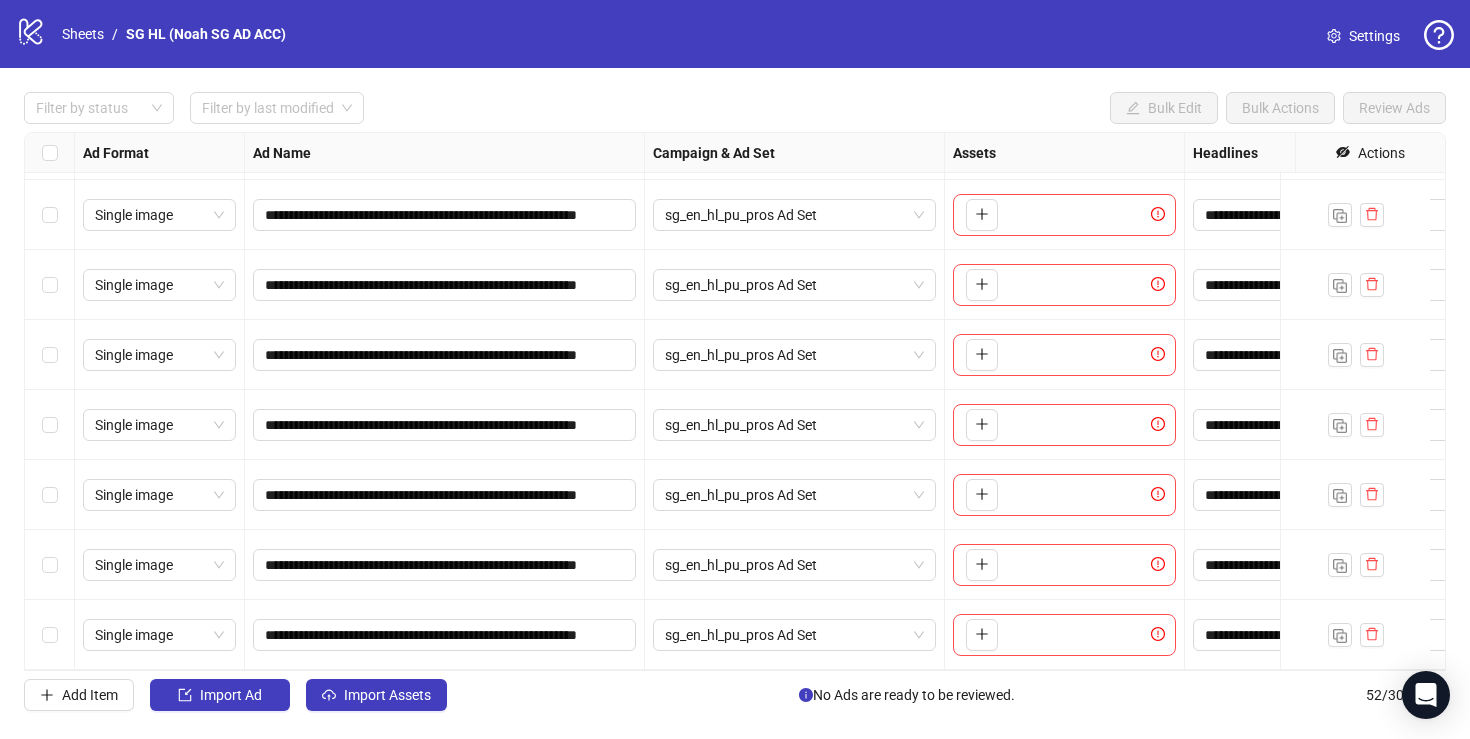 scroll, scrollTop: 3158, scrollLeft: 0, axis: vertical 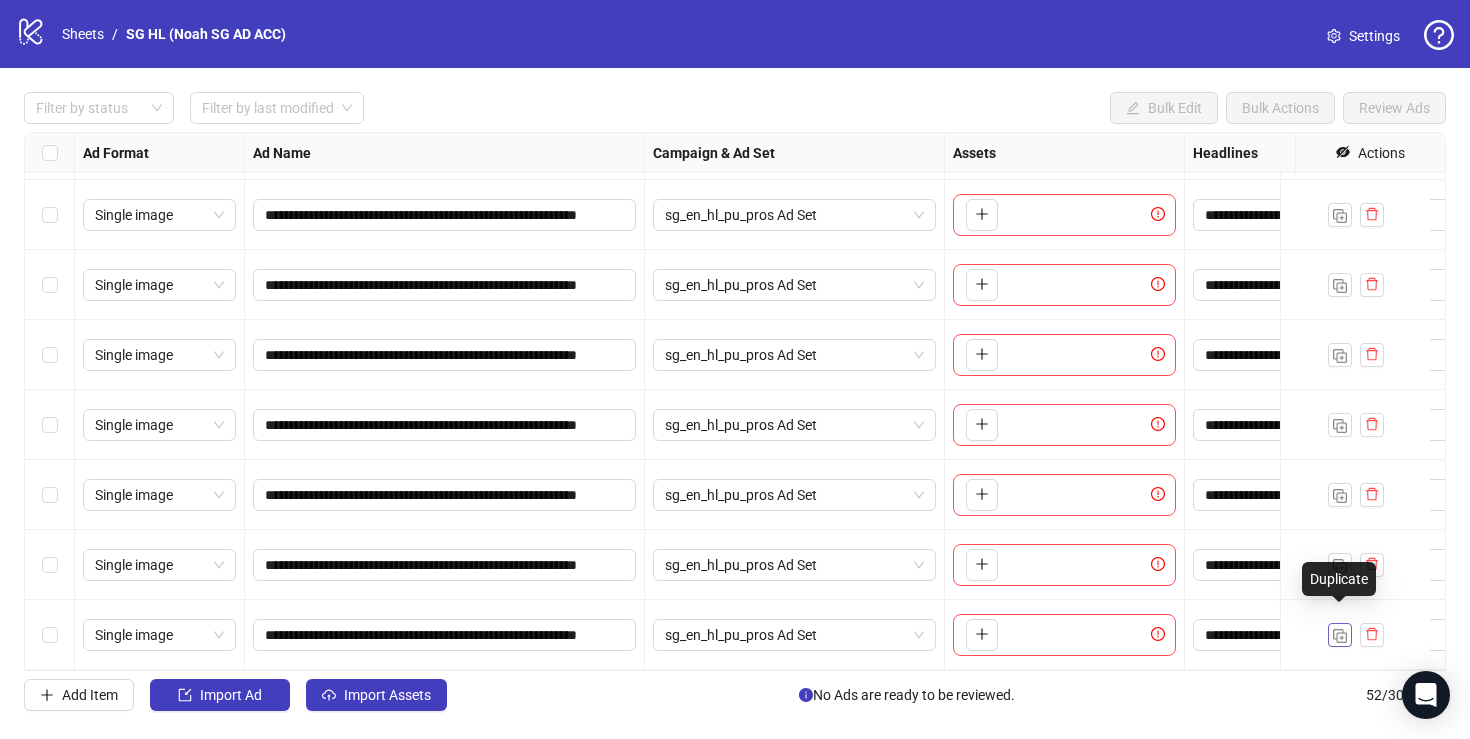 click at bounding box center (1340, 636) 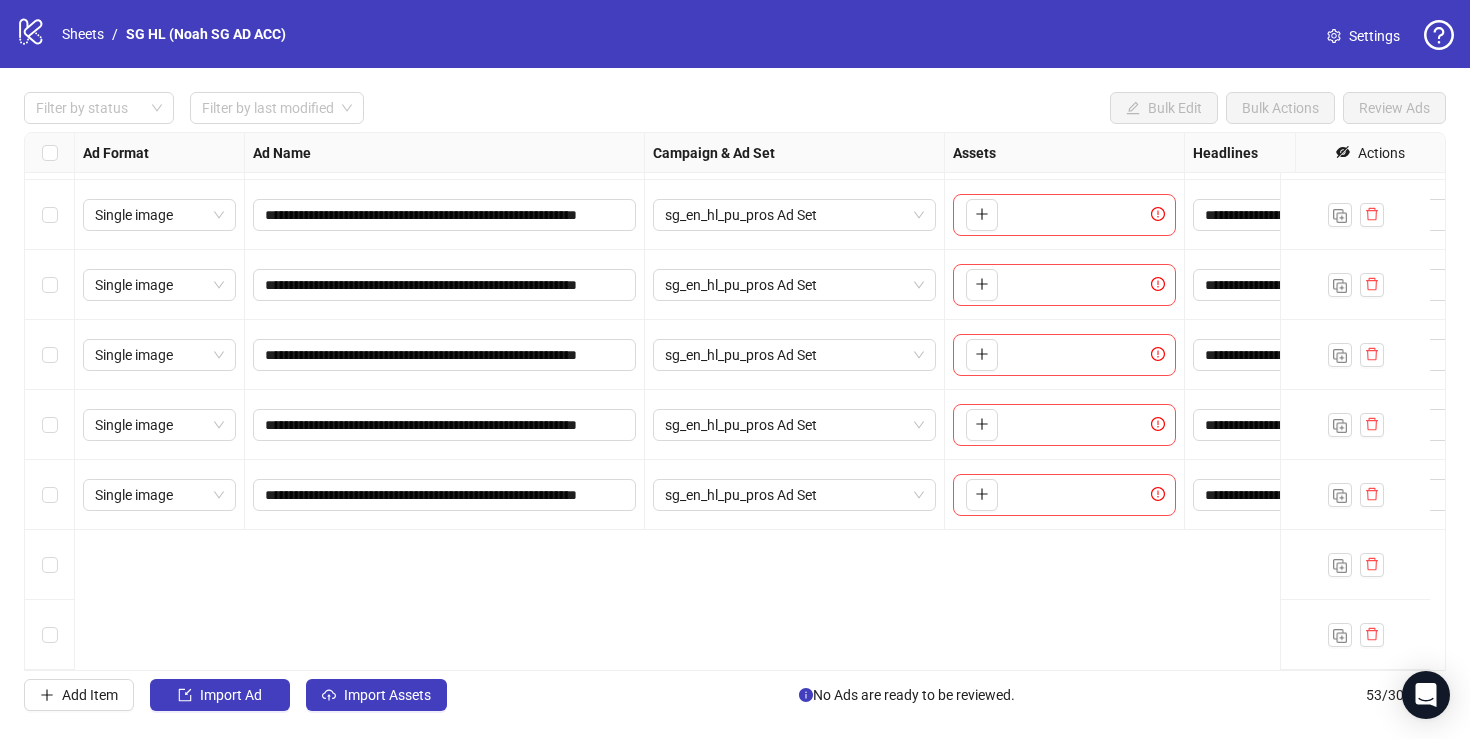 scroll, scrollTop: 2979, scrollLeft: 0, axis: vertical 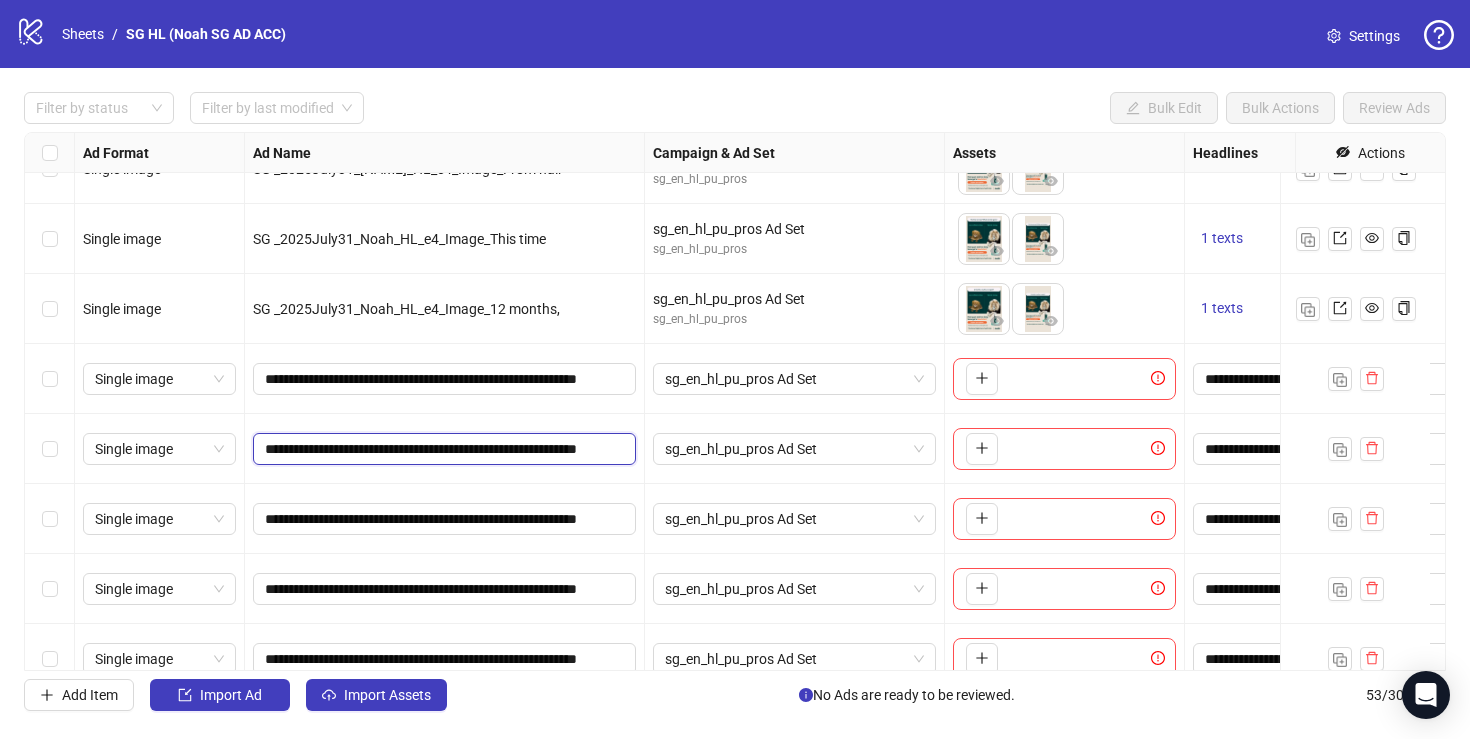click on "**********" at bounding box center [442, 449] 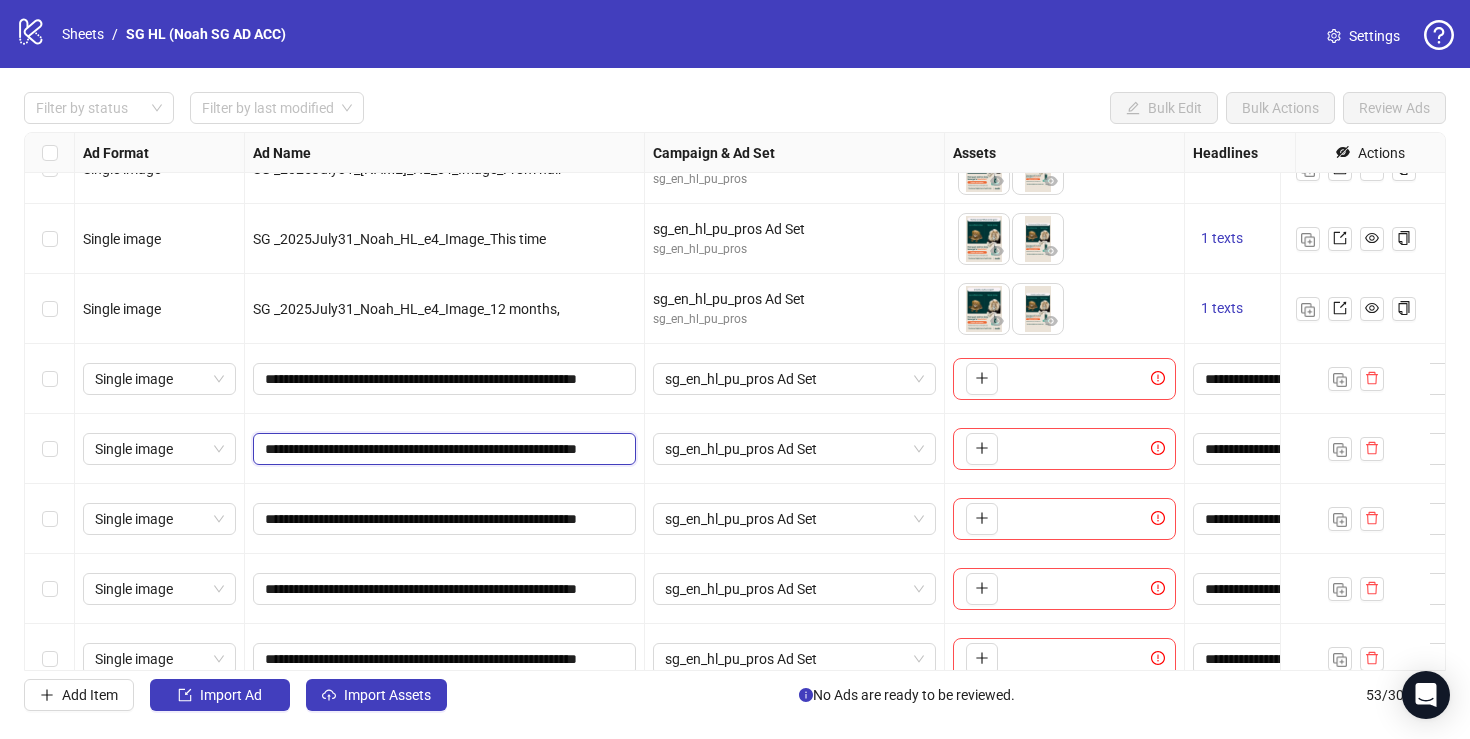 click on "**********" at bounding box center (442, 449) 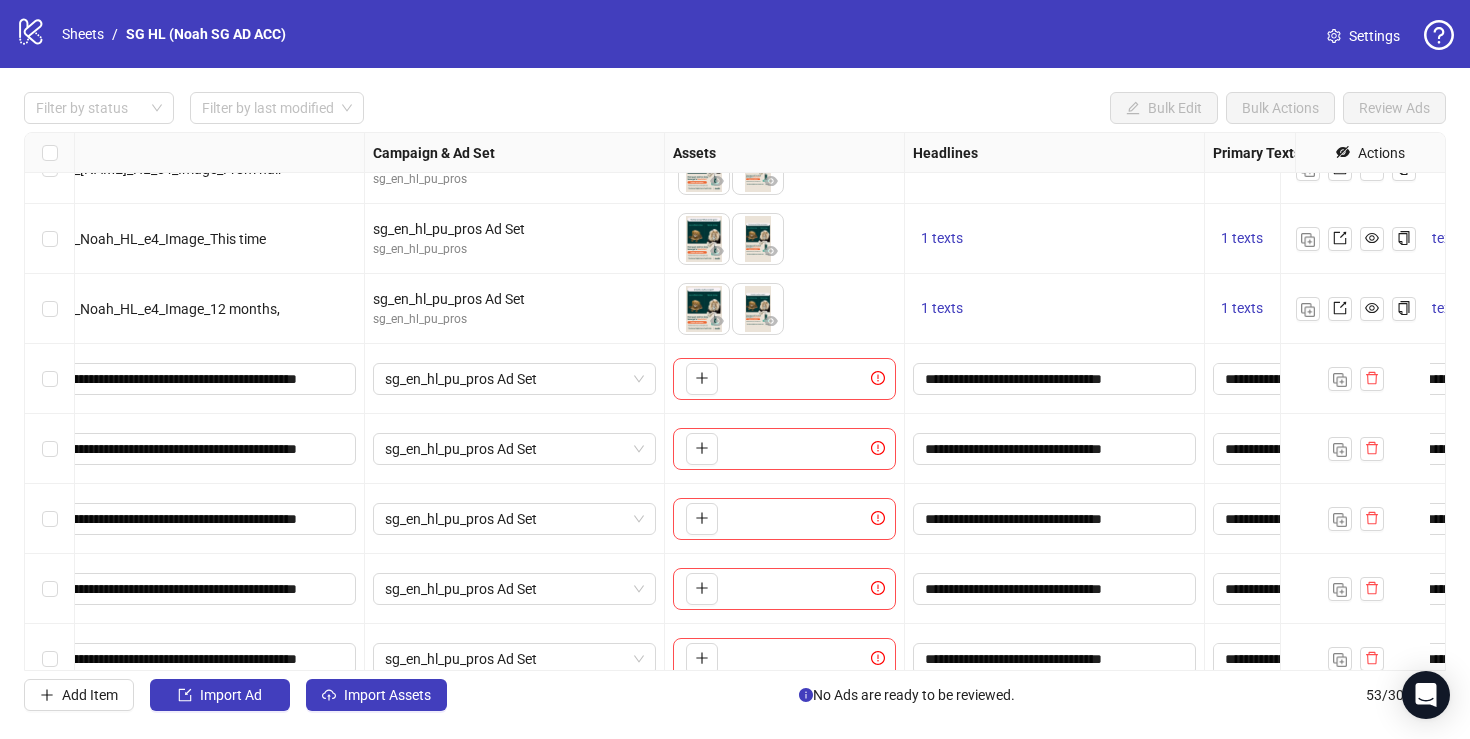 scroll, scrollTop: 2979, scrollLeft: 520, axis: both 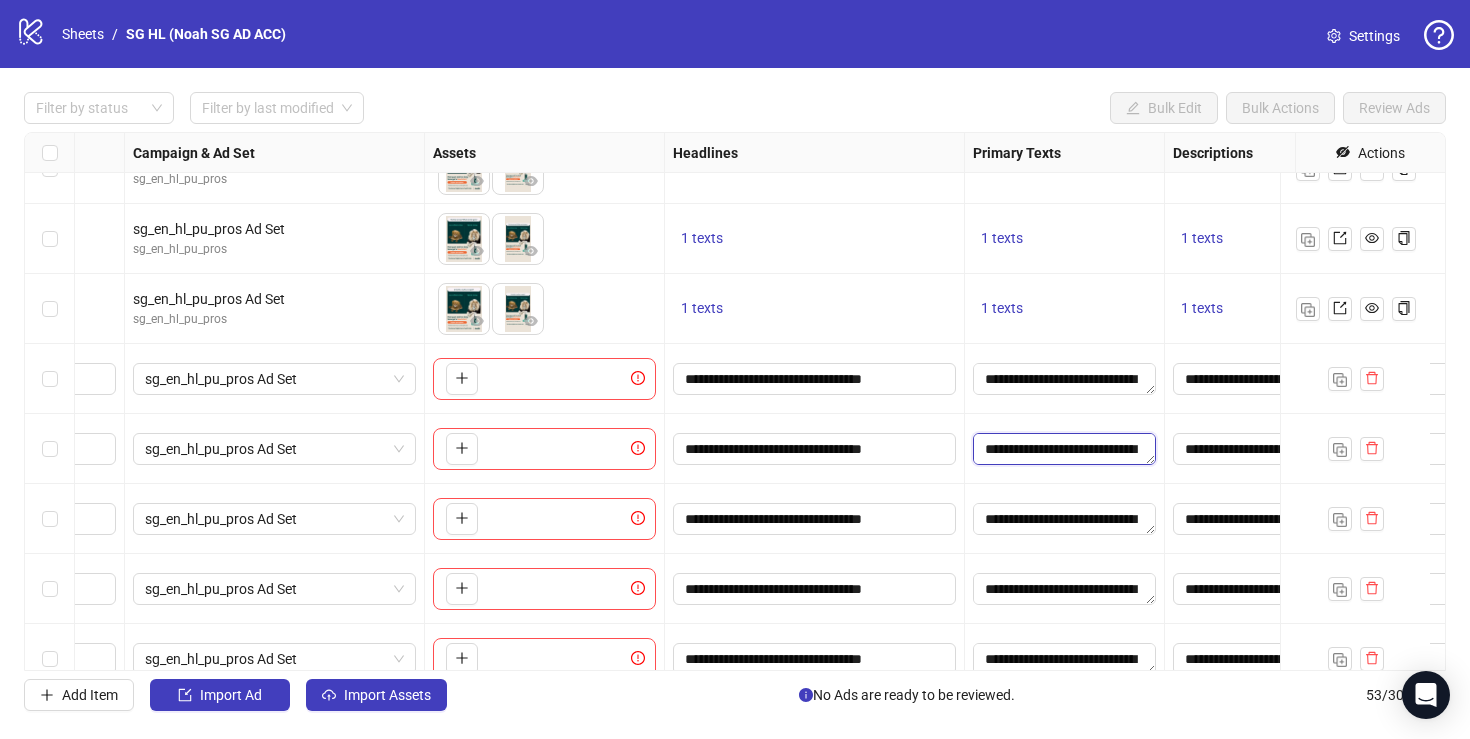 click on "**********" at bounding box center (1064, 449) 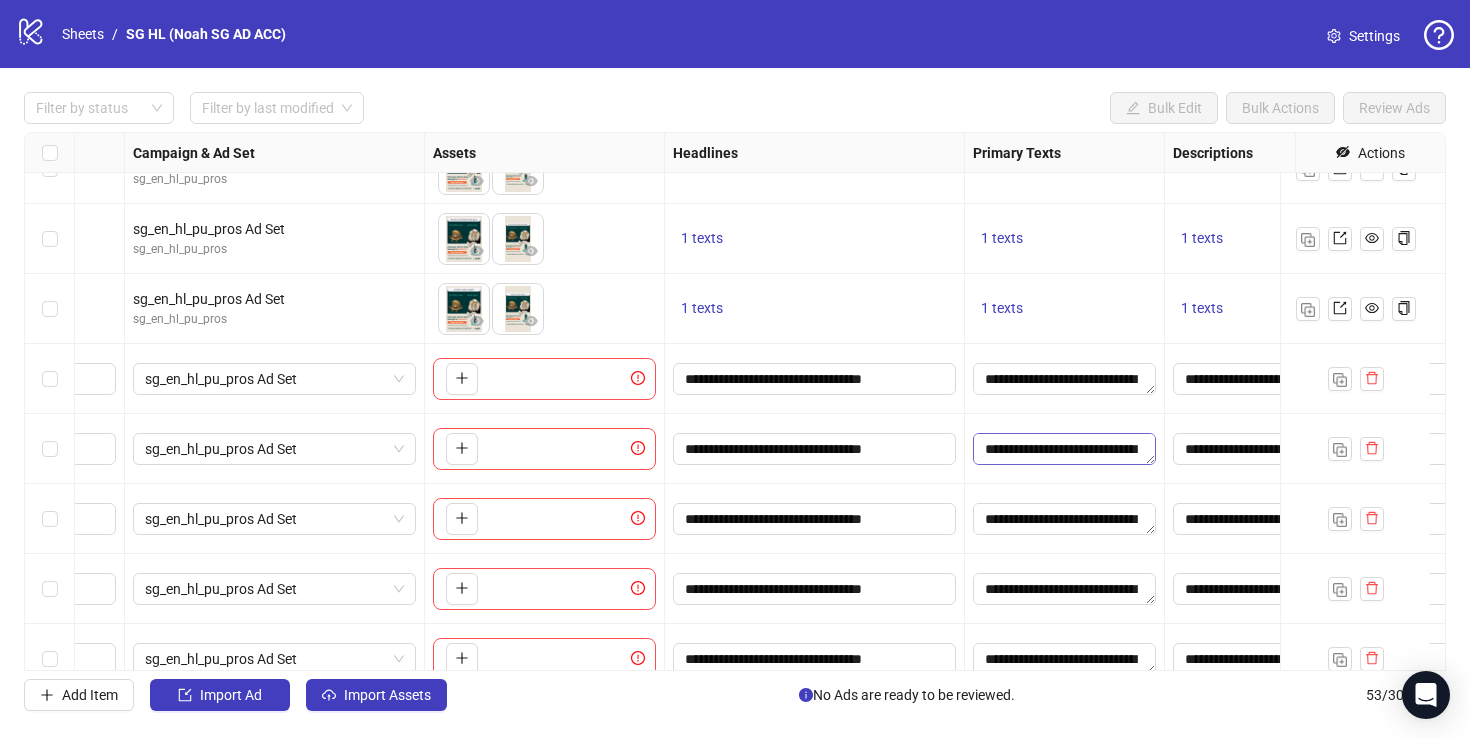 click on "**********" at bounding box center (1064, 449) 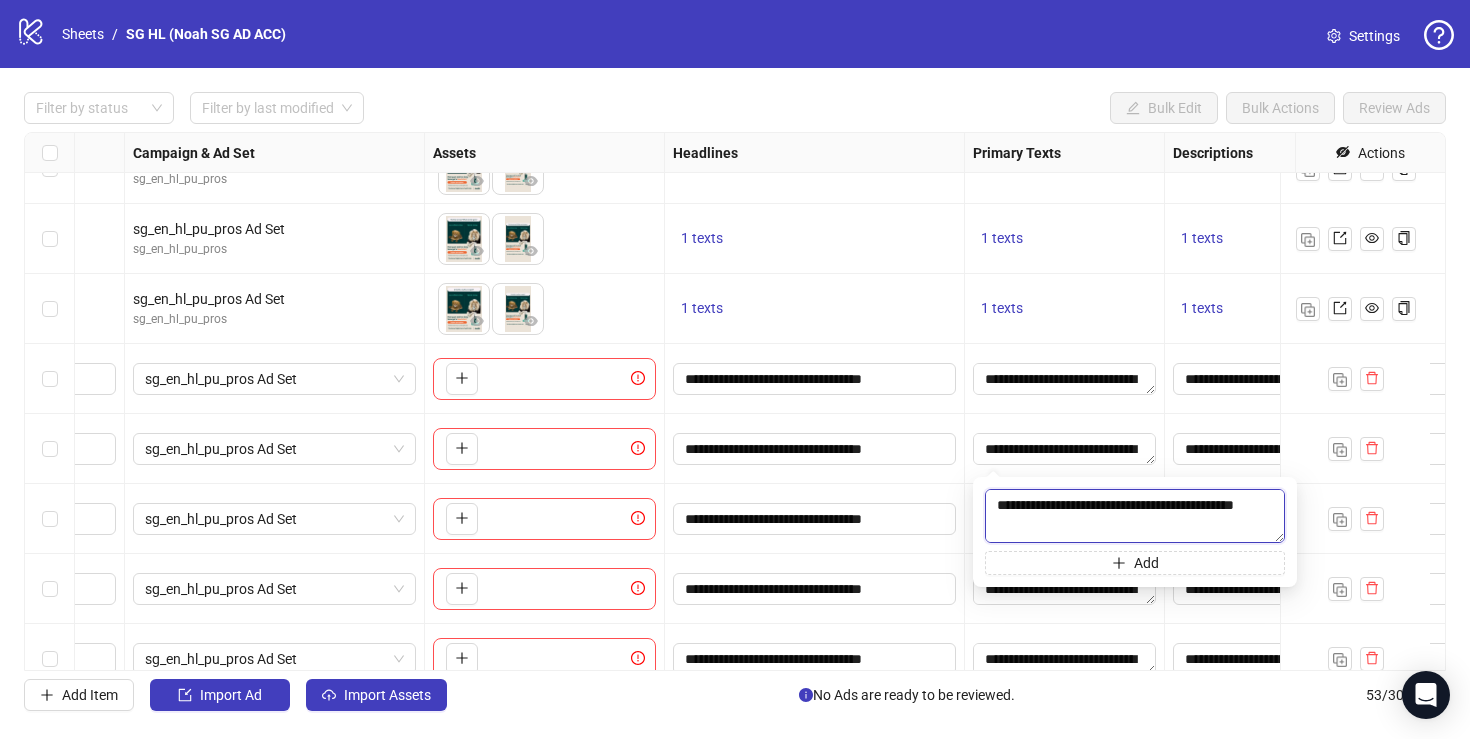drag, startPoint x: 1087, startPoint y: 518, endPoint x: 982, endPoint y: 497, distance: 107.07941 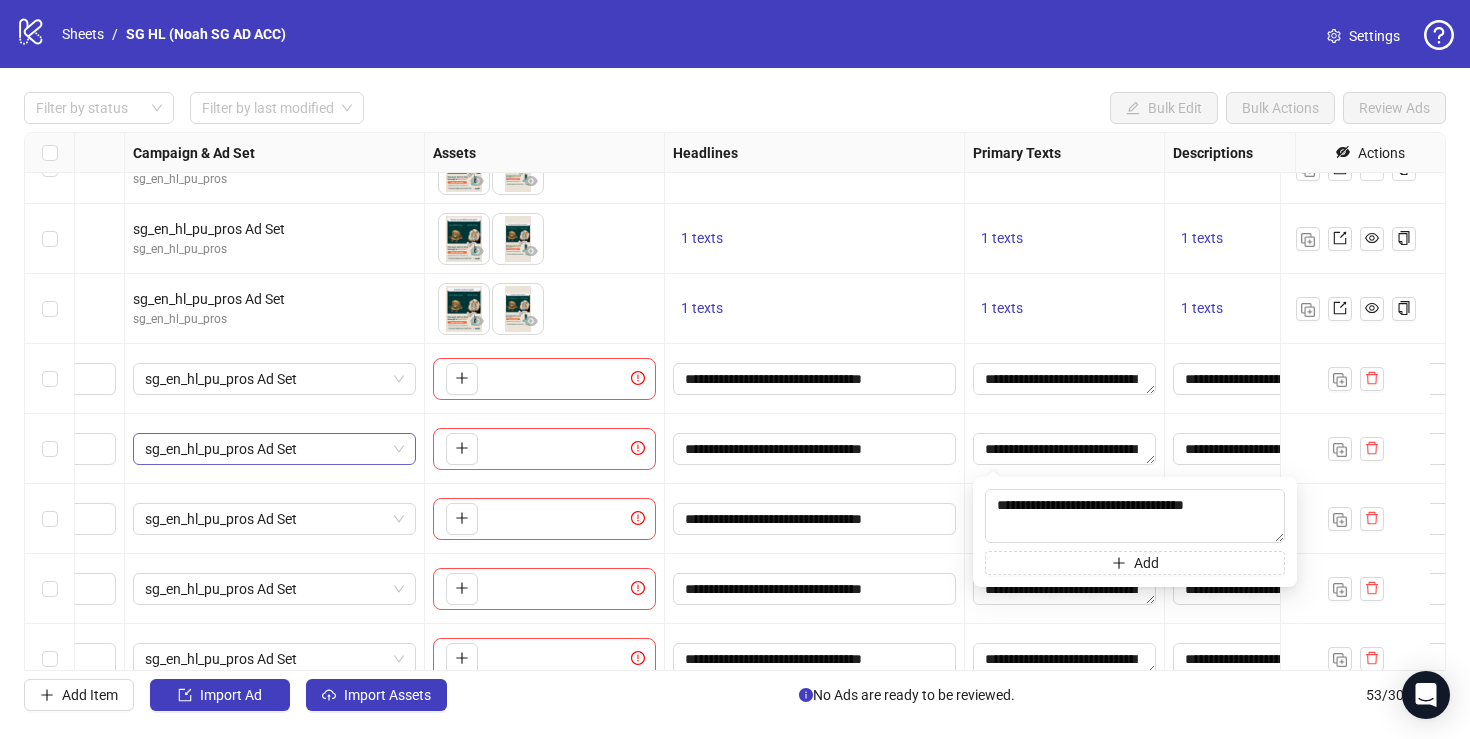 click on "sg_en_hl_pu_pros Ad Set" at bounding box center (274, 449) 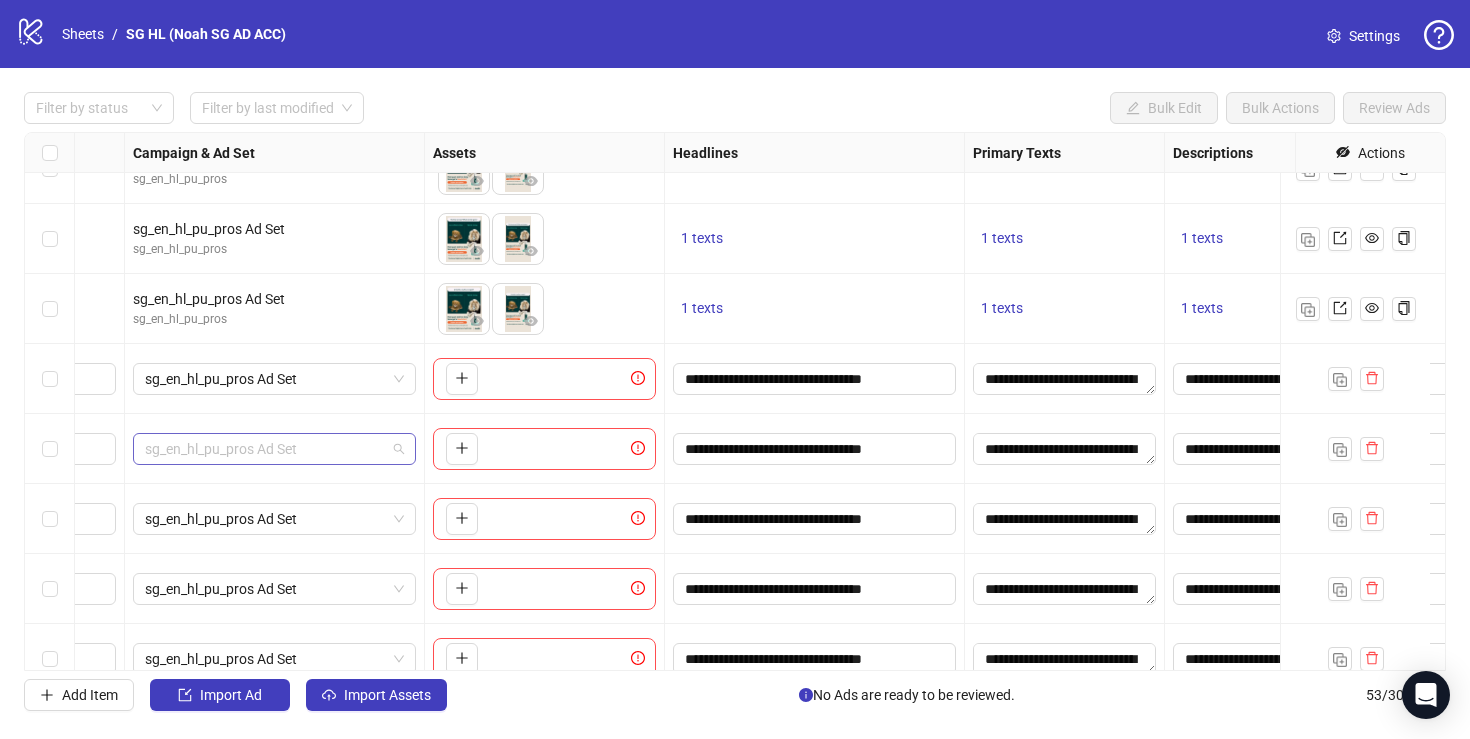 scroll, scrollTop: 254, scrollLeft: 0, axis: vertical 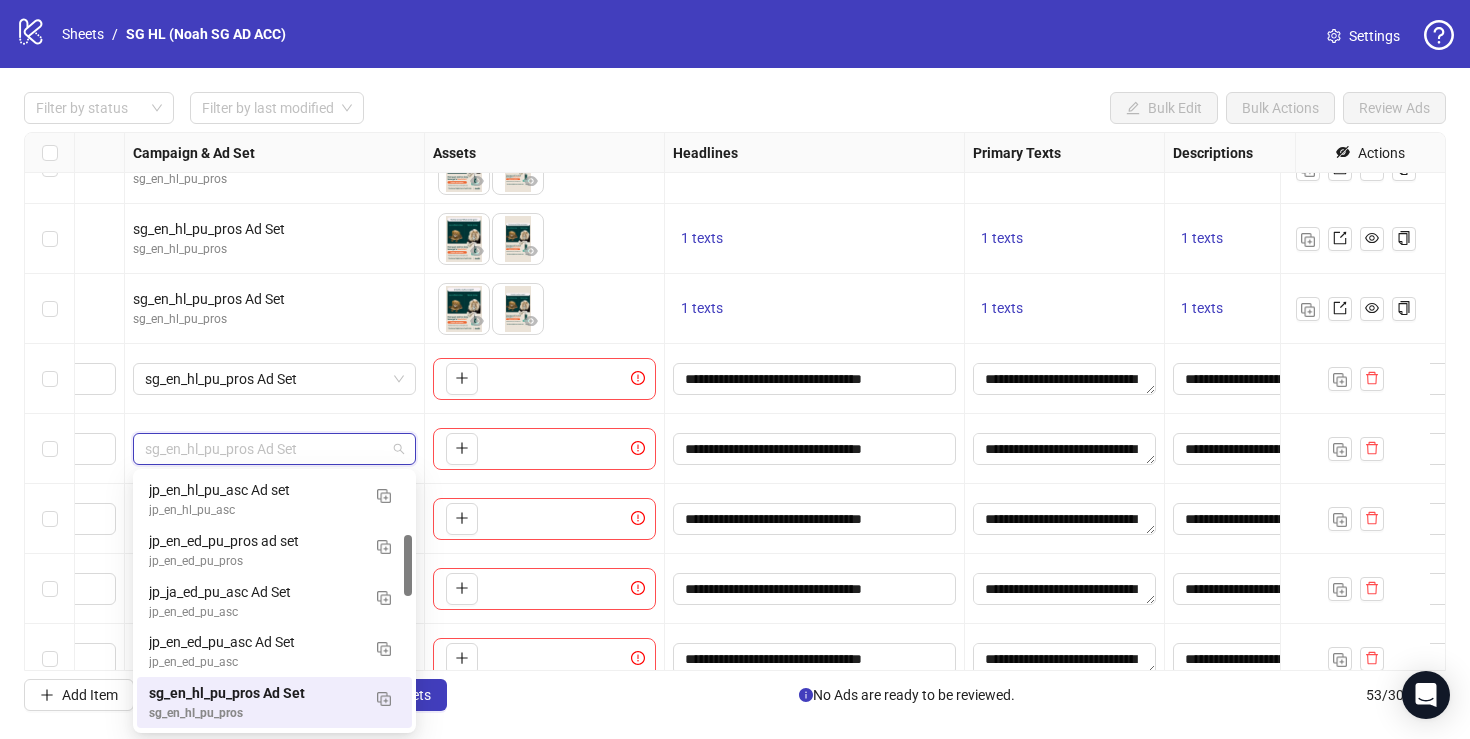 click on "sg_en_hl_pu_pros Ad Set" at bounding box center (274, 449) 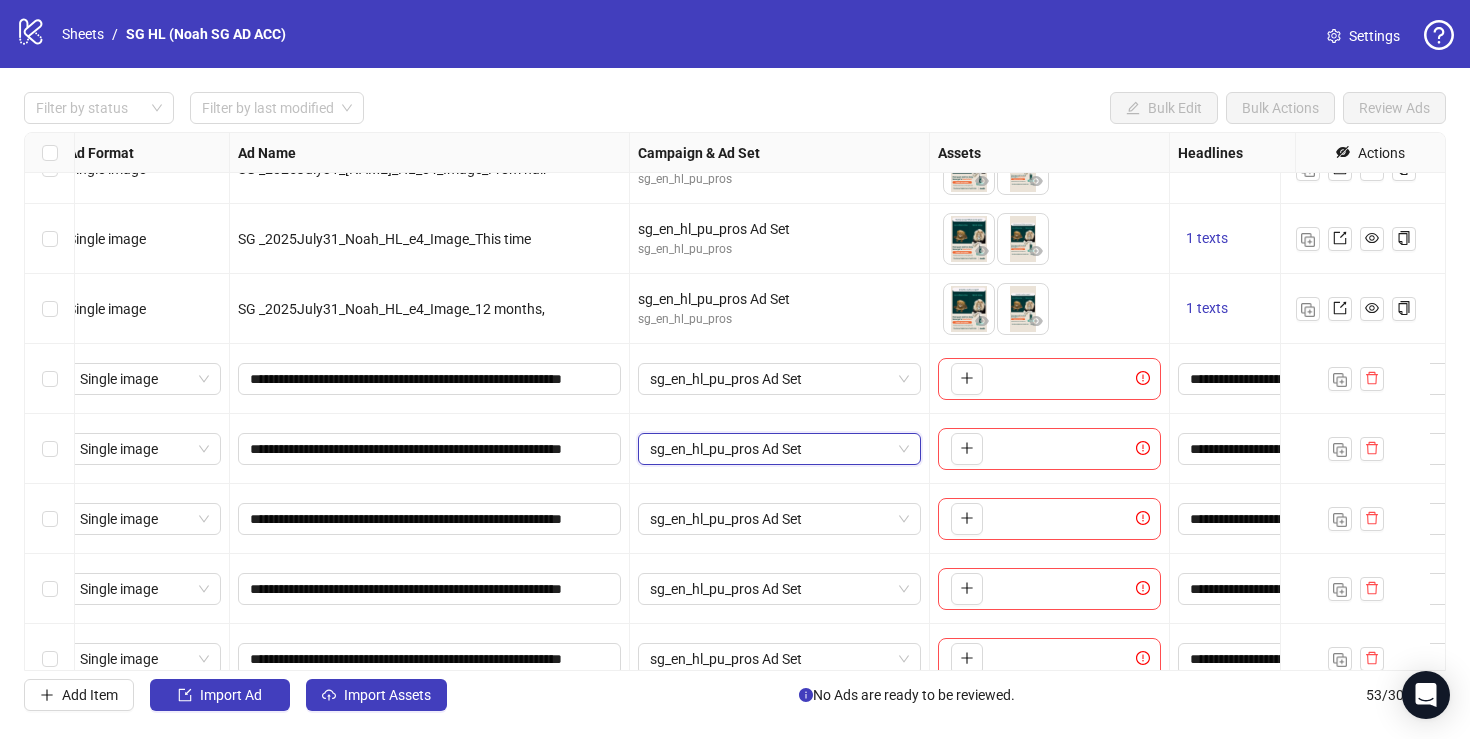 scroll, scrollTop: 2979, scrollLeft: 0, axis: vertical 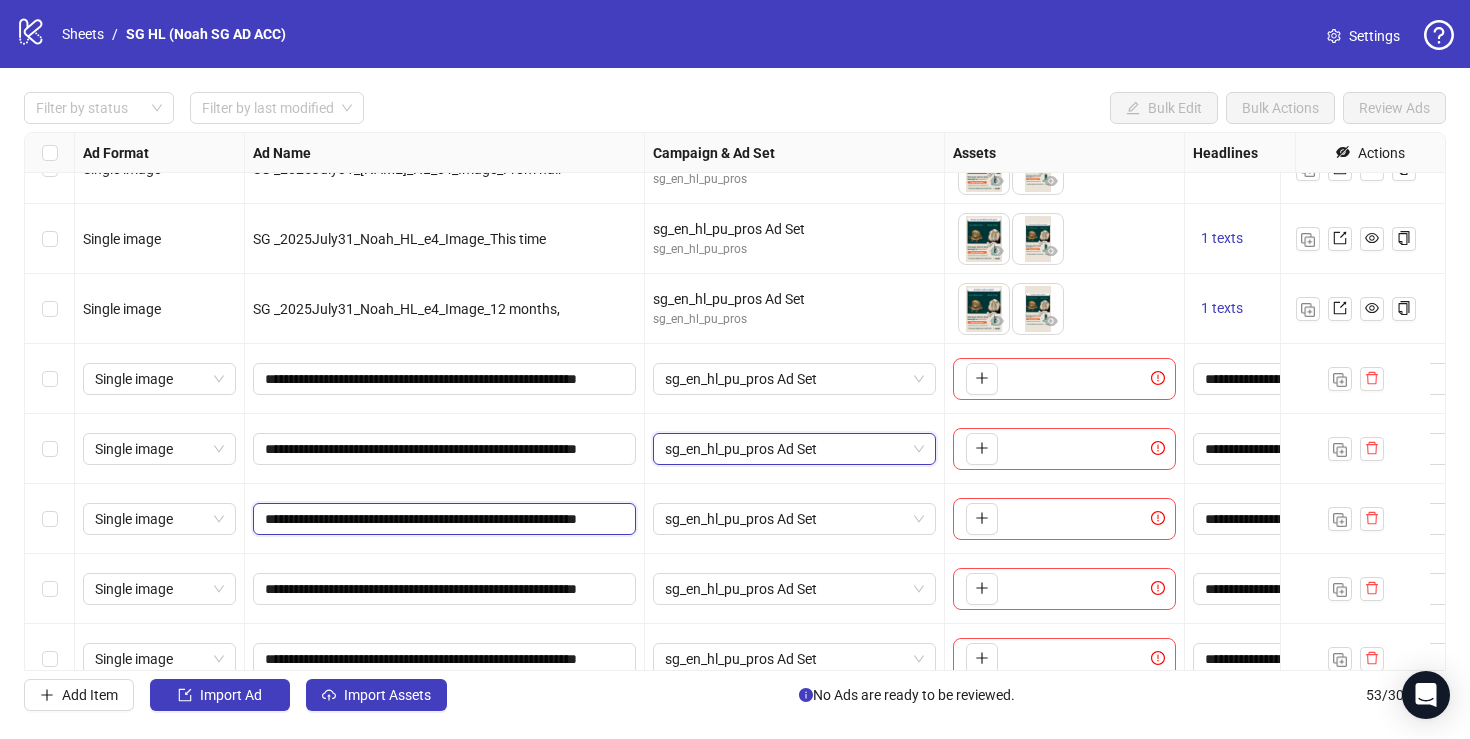 click on "**********" at bounding box center (442, 519) 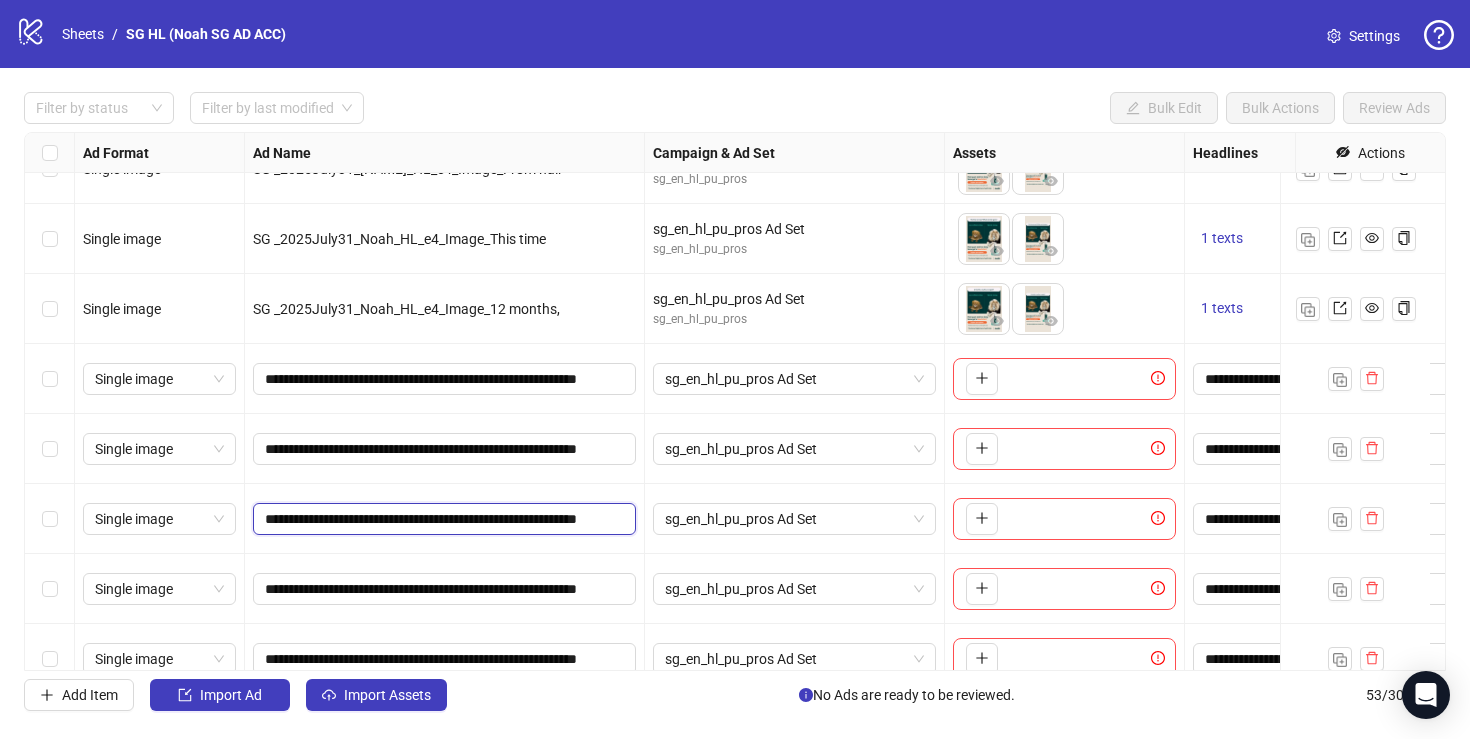 click on "**********" at bounding box center (442, 519) 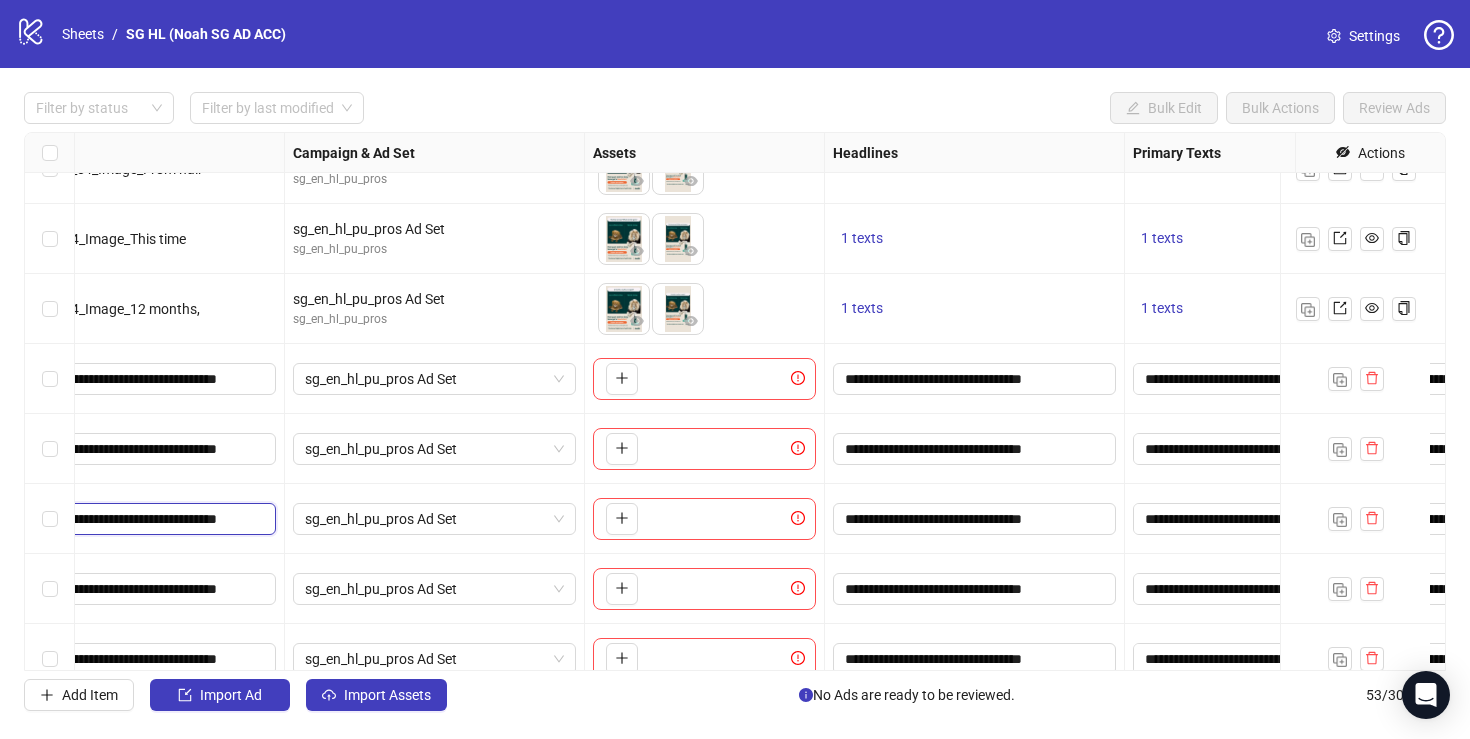 scroll, scrollTop: 2979, scrollLeft: 680, axis: both 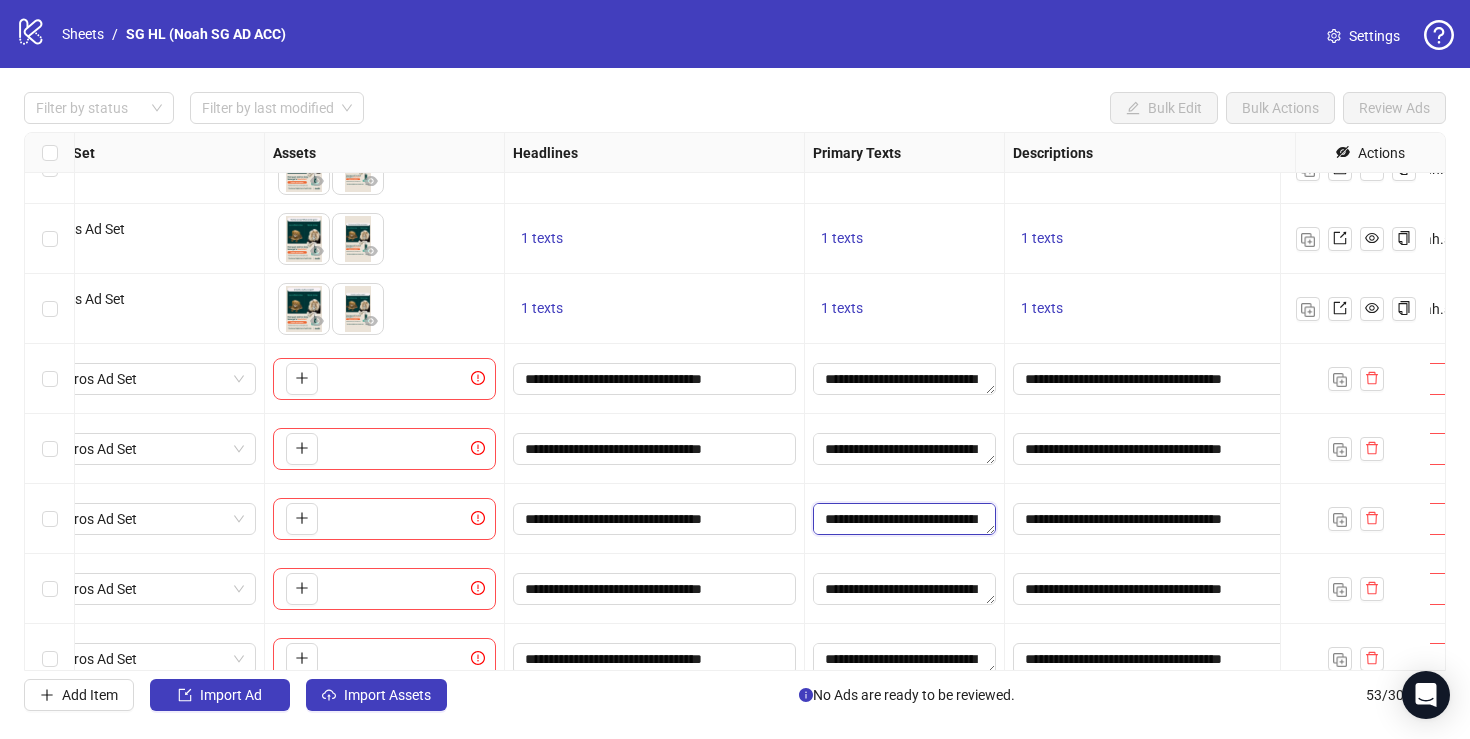 click on "**********" at bounding box center (904, 519) 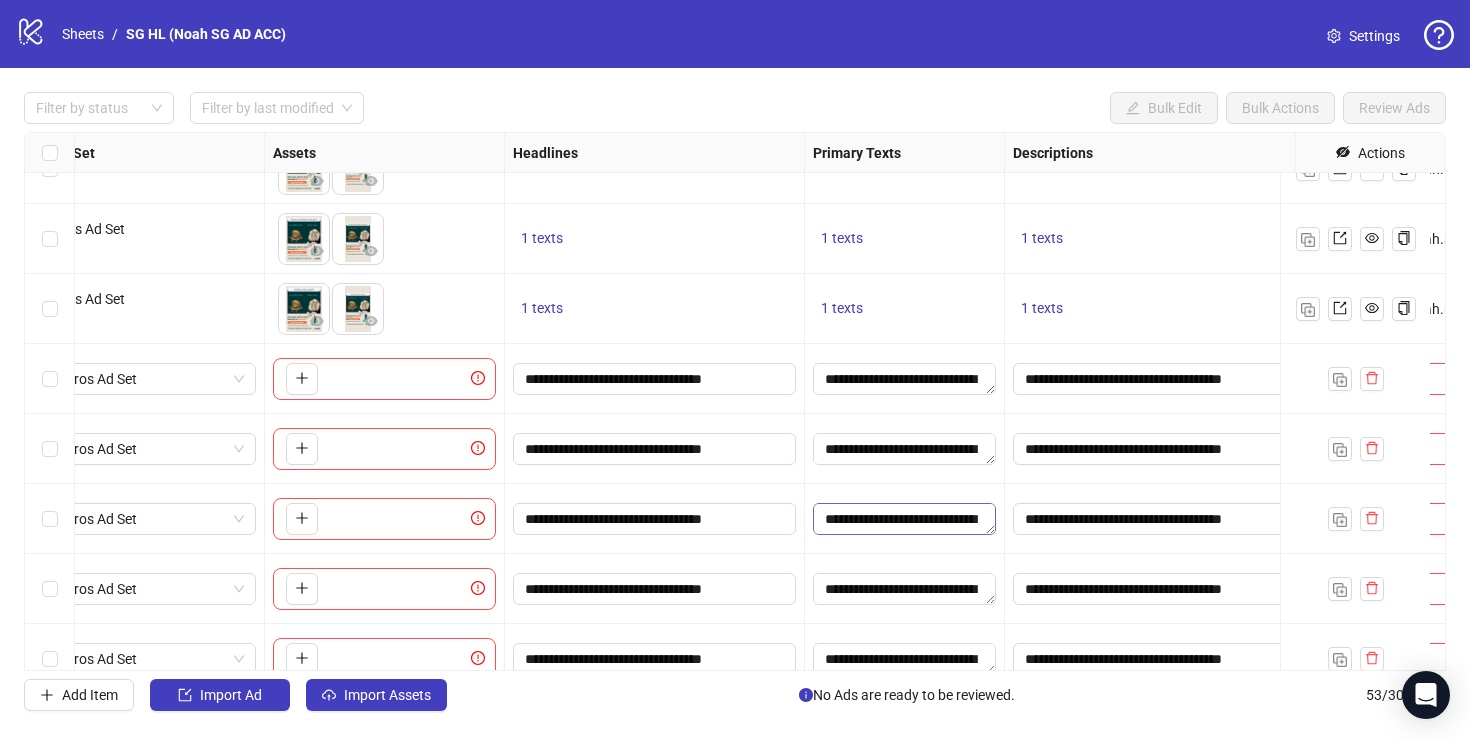 scroll, scrollTop: 0, scrollLeft: 0, axis: both 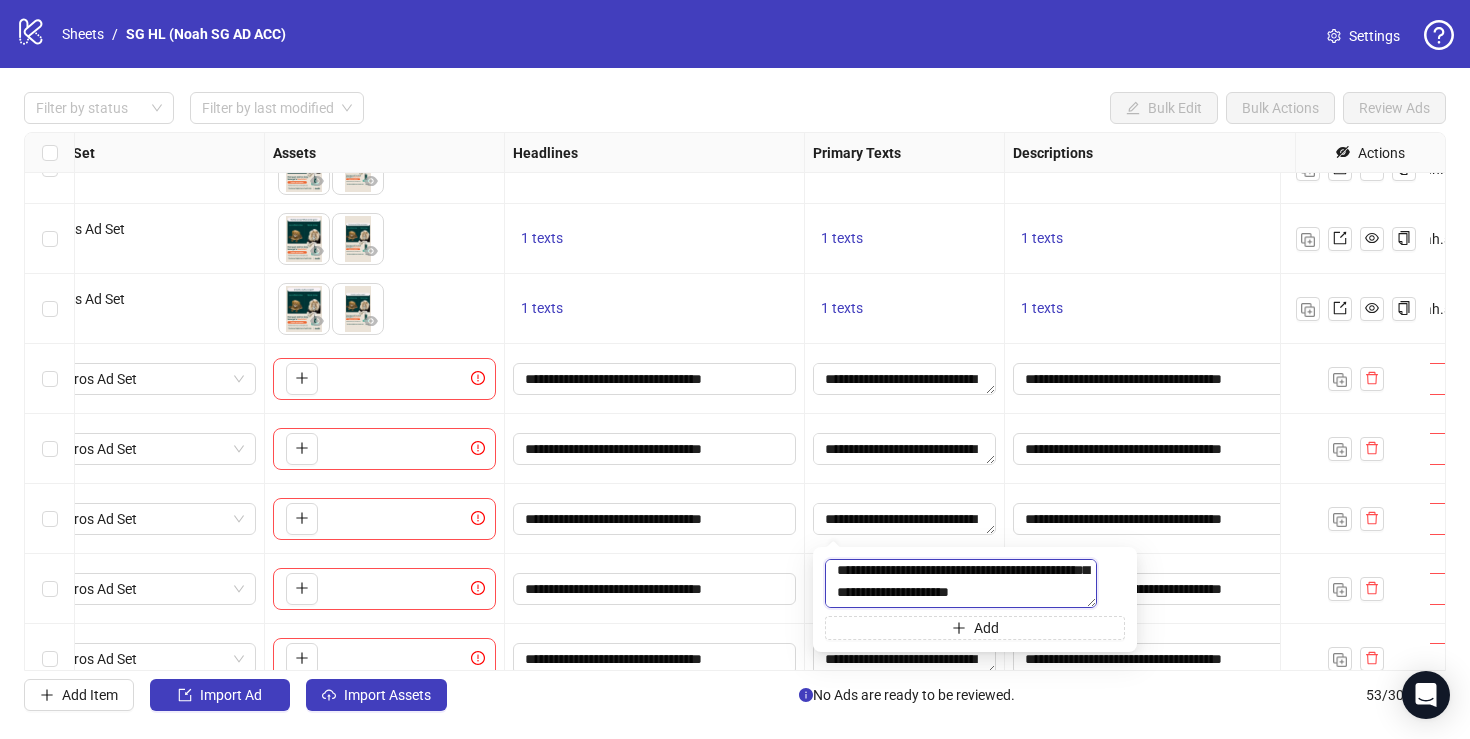 click on "**********" at bounding box center (961, 583) 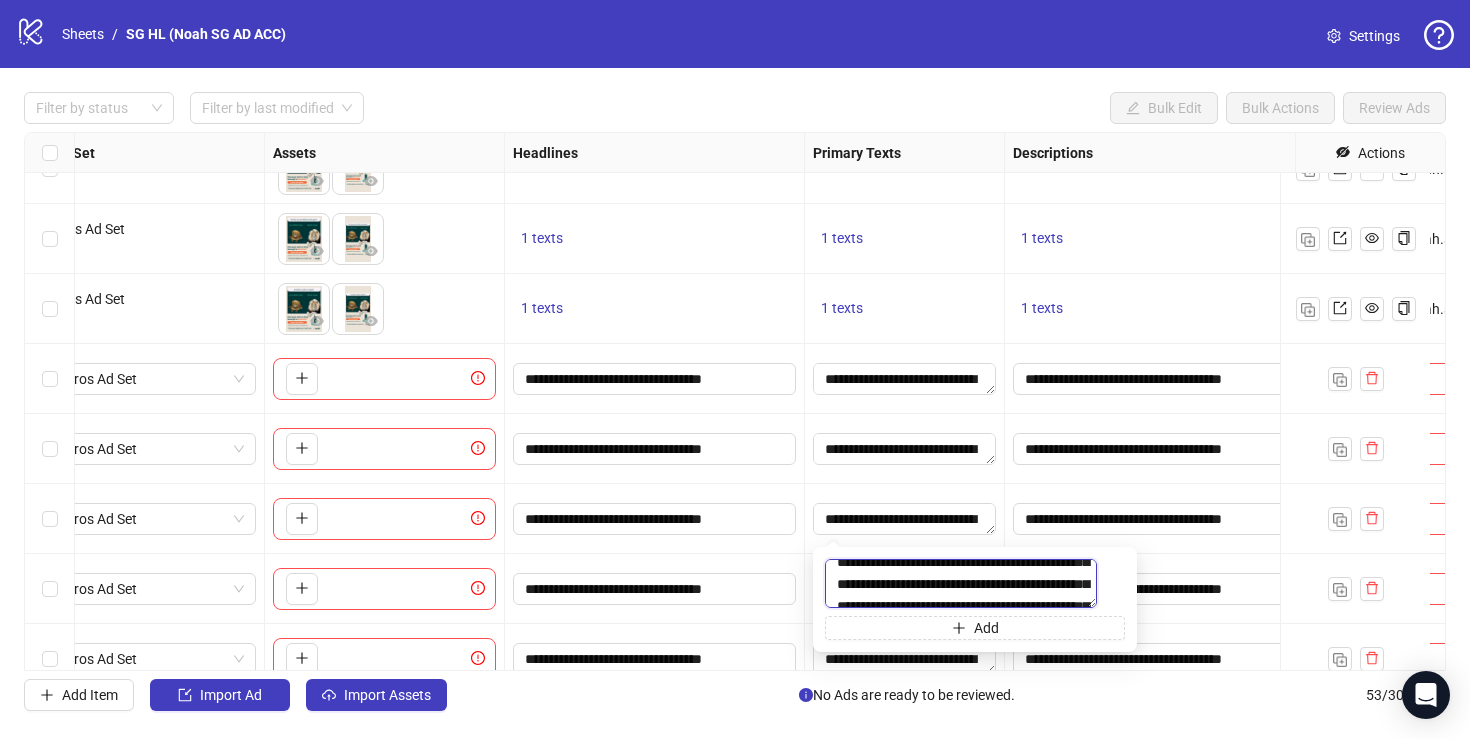scroll, scrollTop: 0, scrollLeft: 0, axis: both 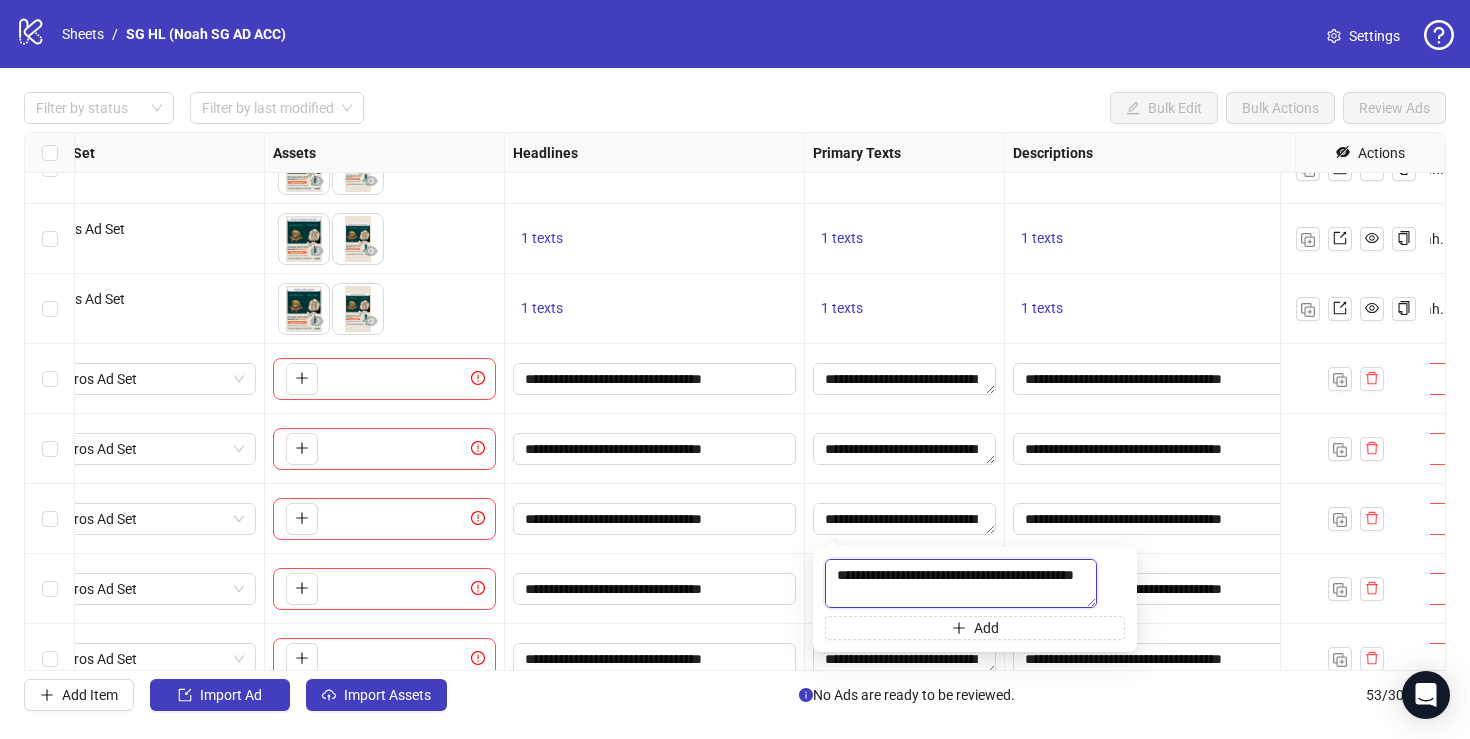 drag, startPoint x: 912, startPoint y: 589, endPoint x: 828, endPoint y: 562, distance: 88.23265 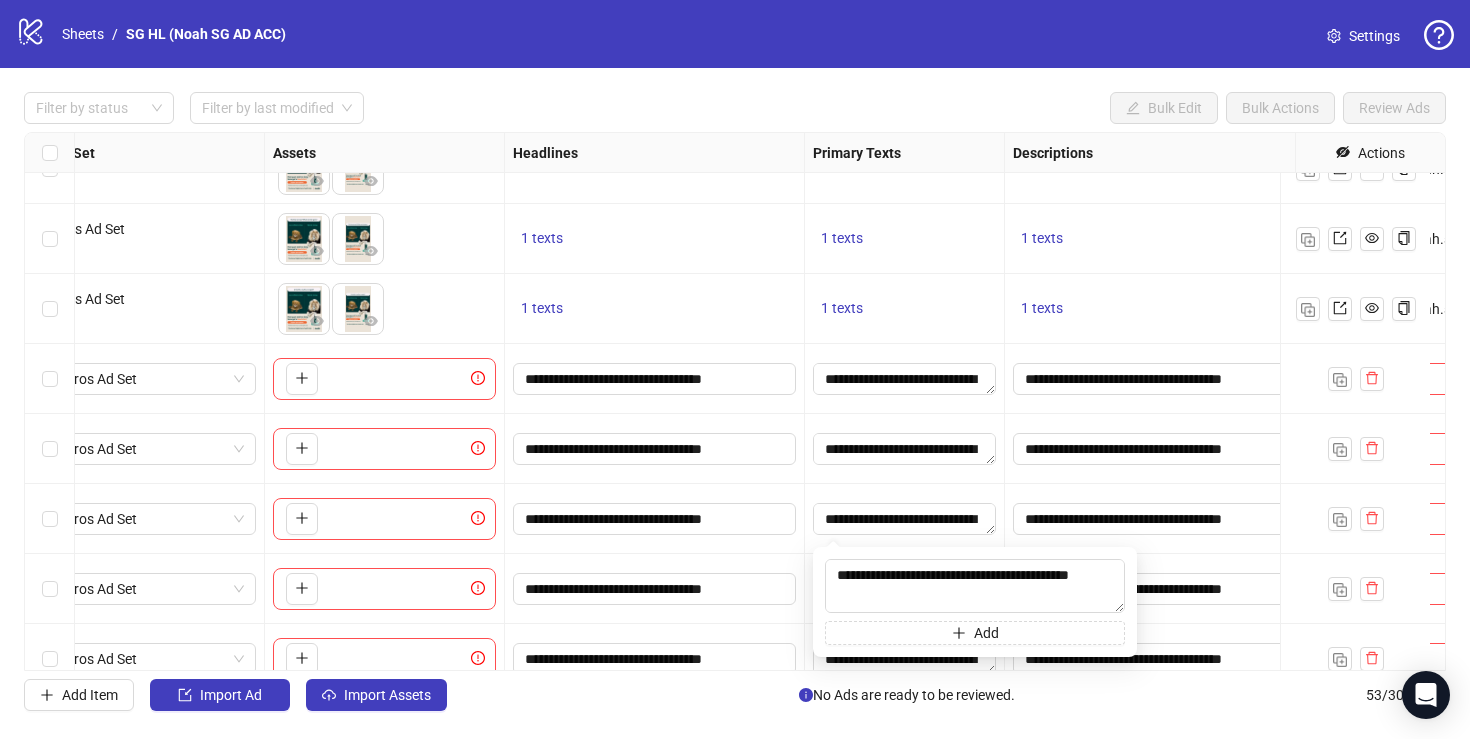 click on "**********" at bounding box center [655, 589] 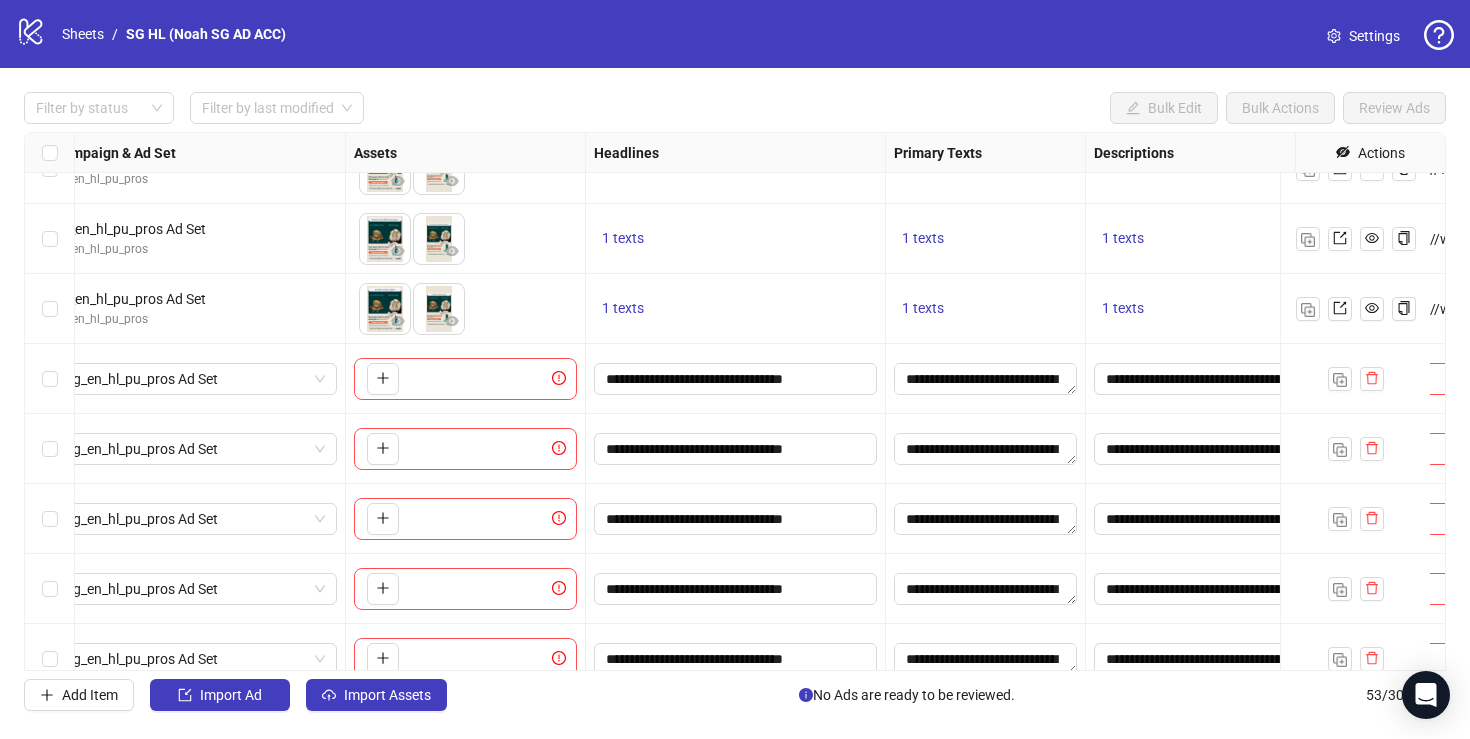 scroll, scrollTop: 2979, scrollLeft: 0, axis: vertical 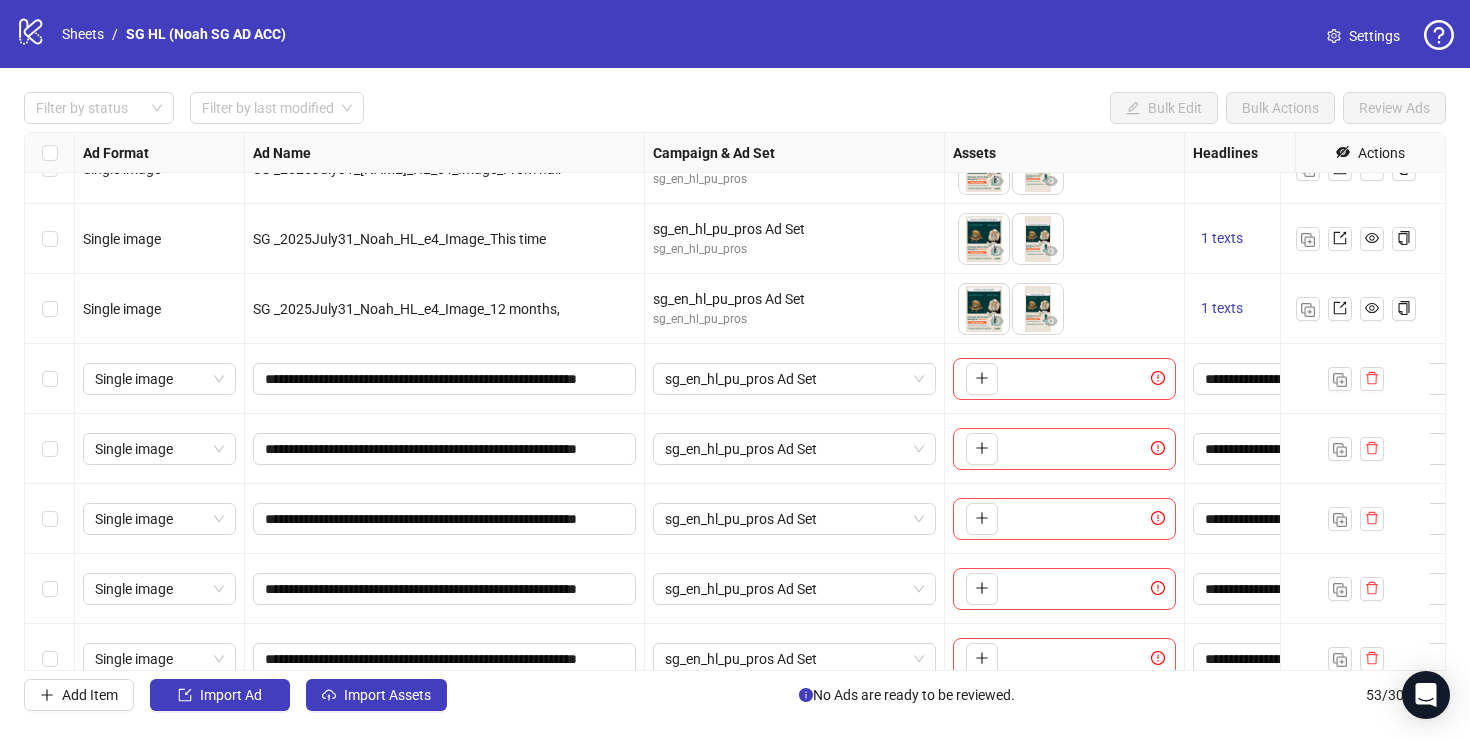 click on "**********" at bounding box center [445, 589] 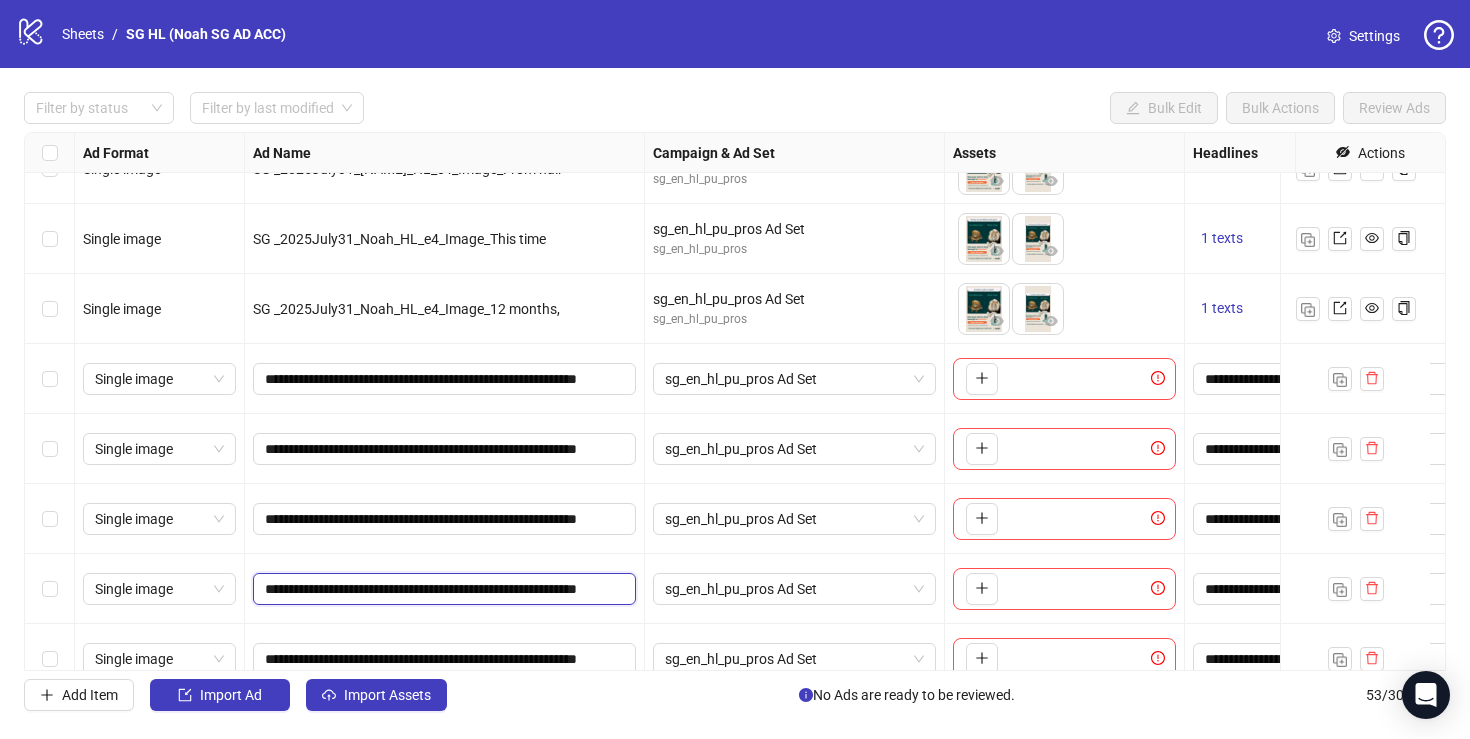 click on "**********" at bounding box center [442, 589] 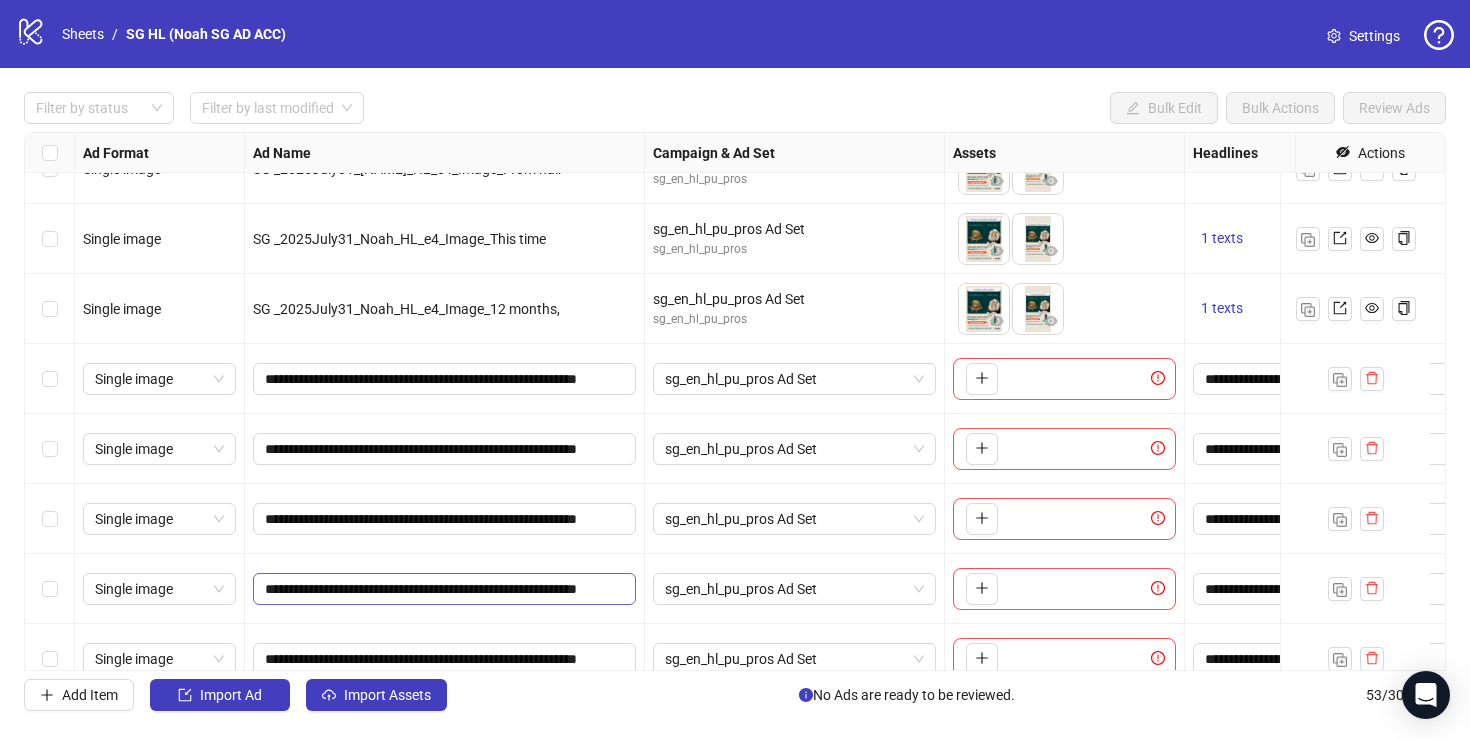 click on "**********" at bounding box center [444, 589] 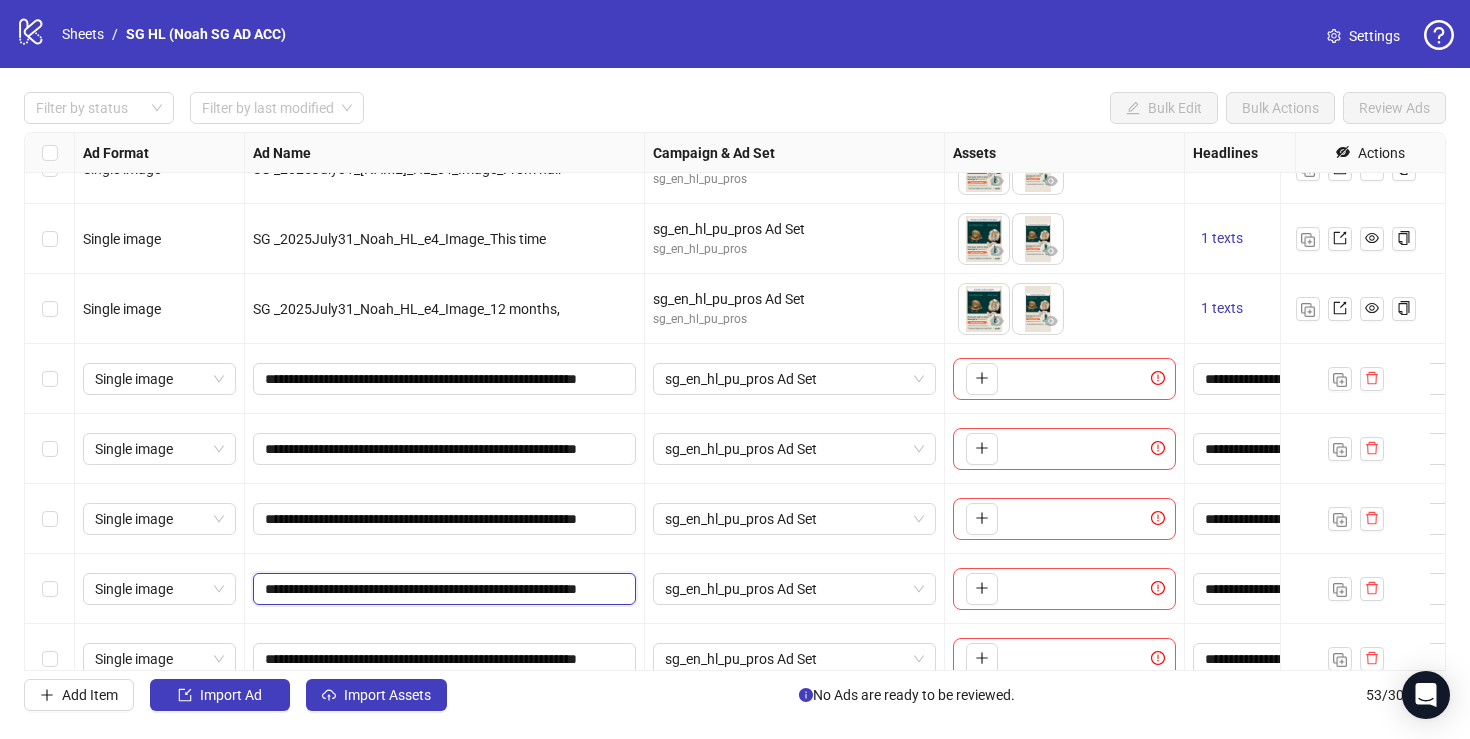 paste 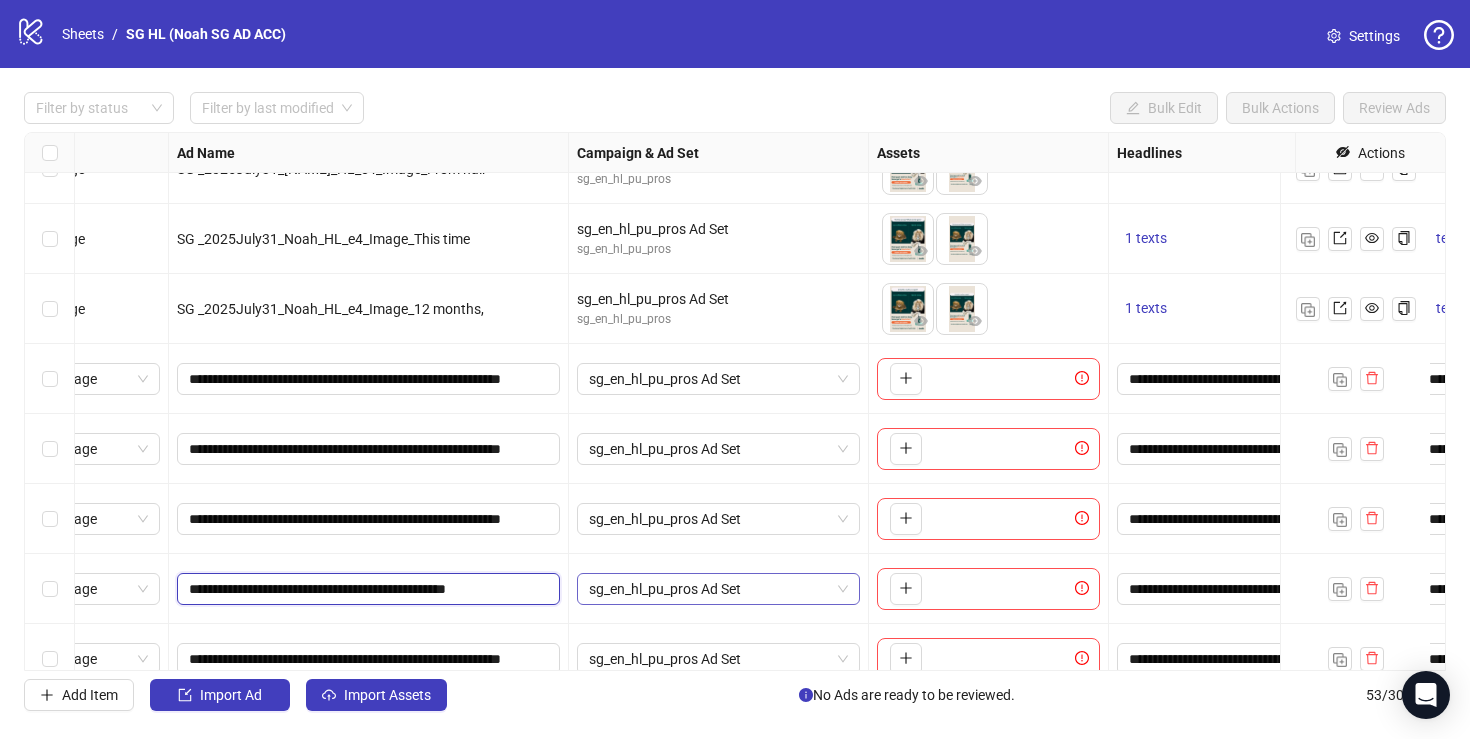scroll, scrollTop: 2979, scrollLeft: 480, axis: both 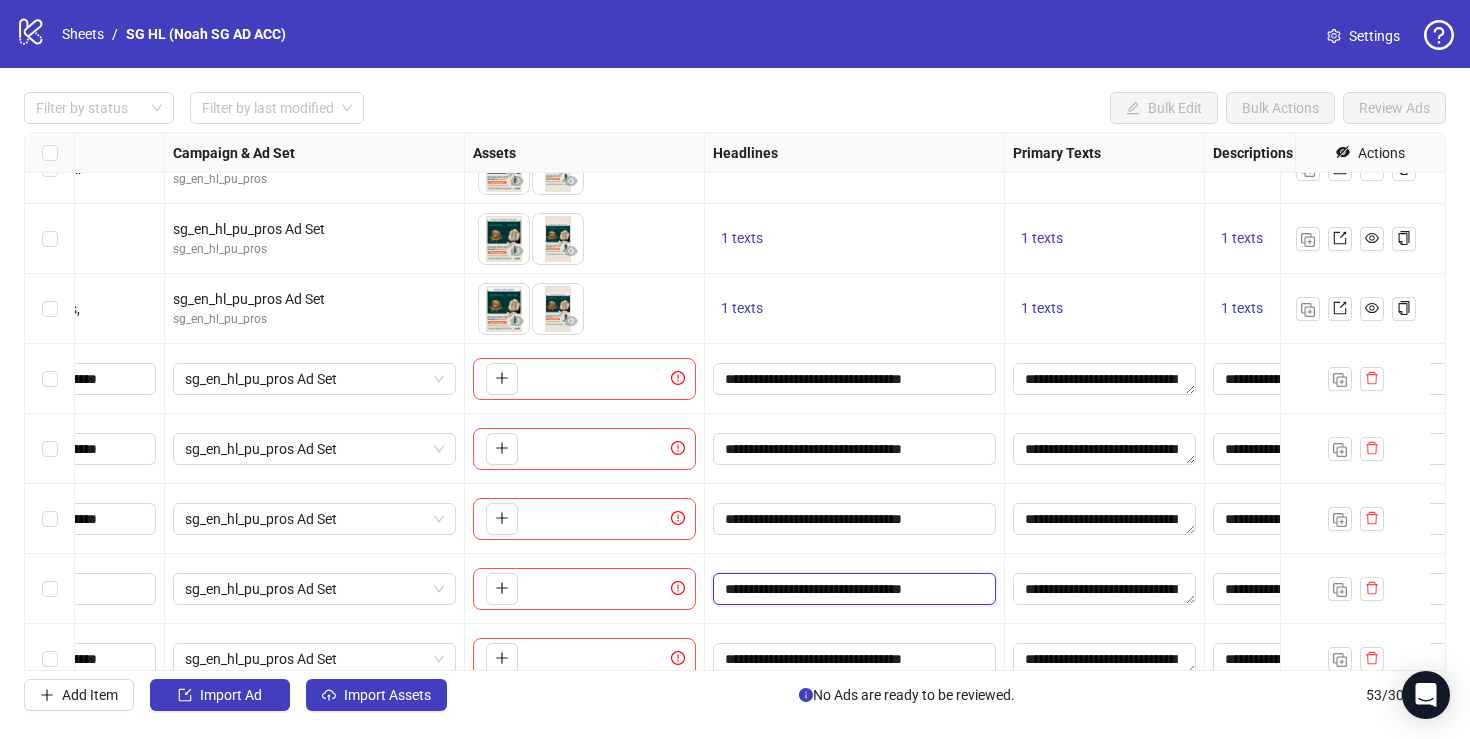 click on "**********" at bounding box center [852, 589] 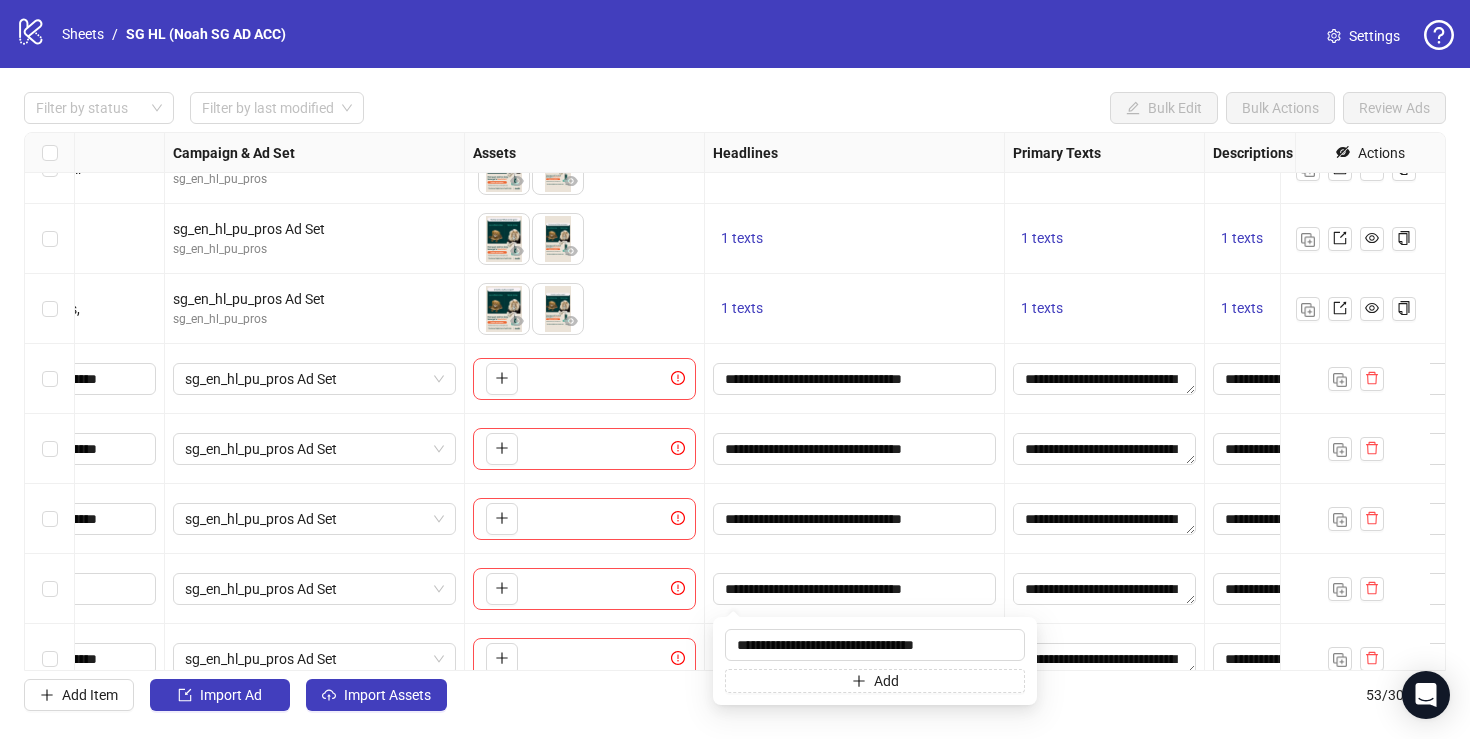 click on "**********" at bounding box center (855, 589) 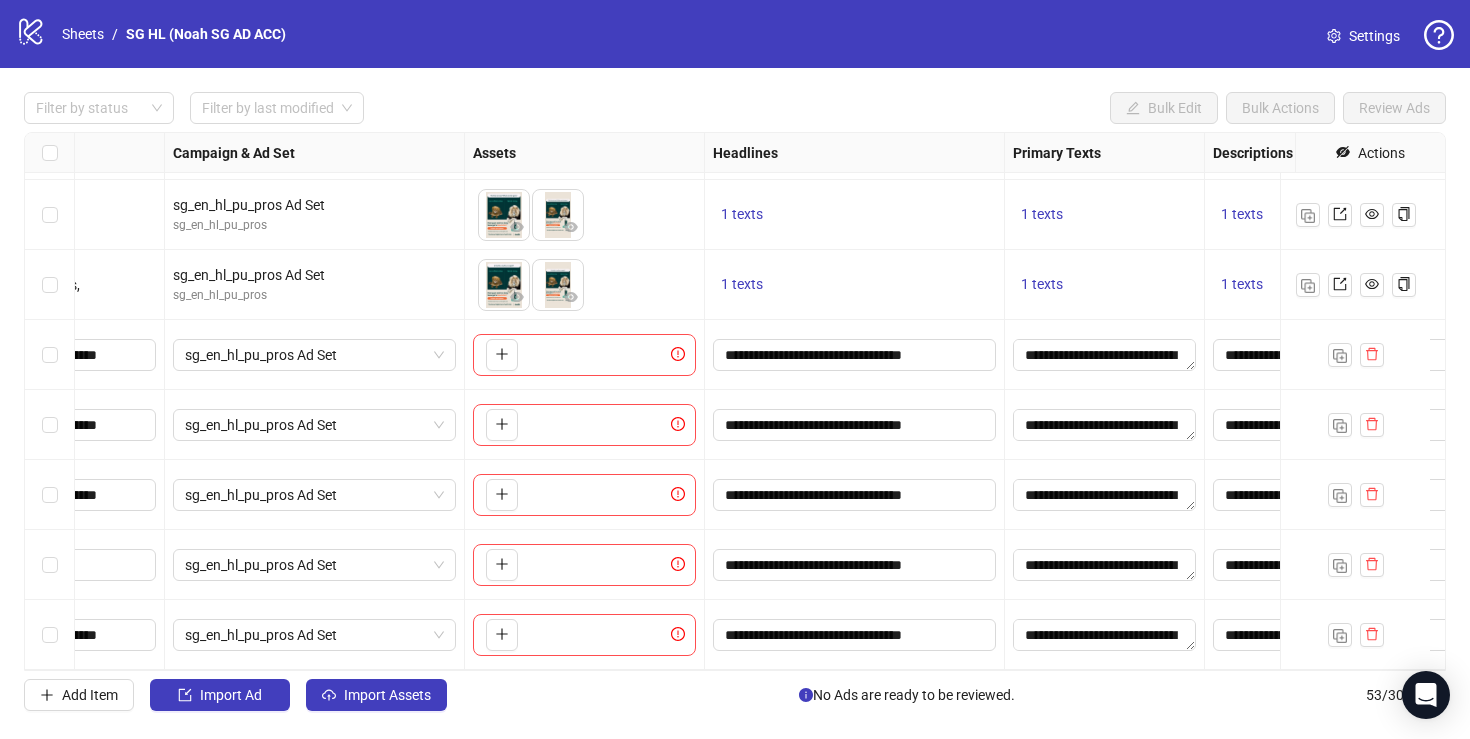 scroll, scrollTop: 3035, scrollLeft: 480, axis: both 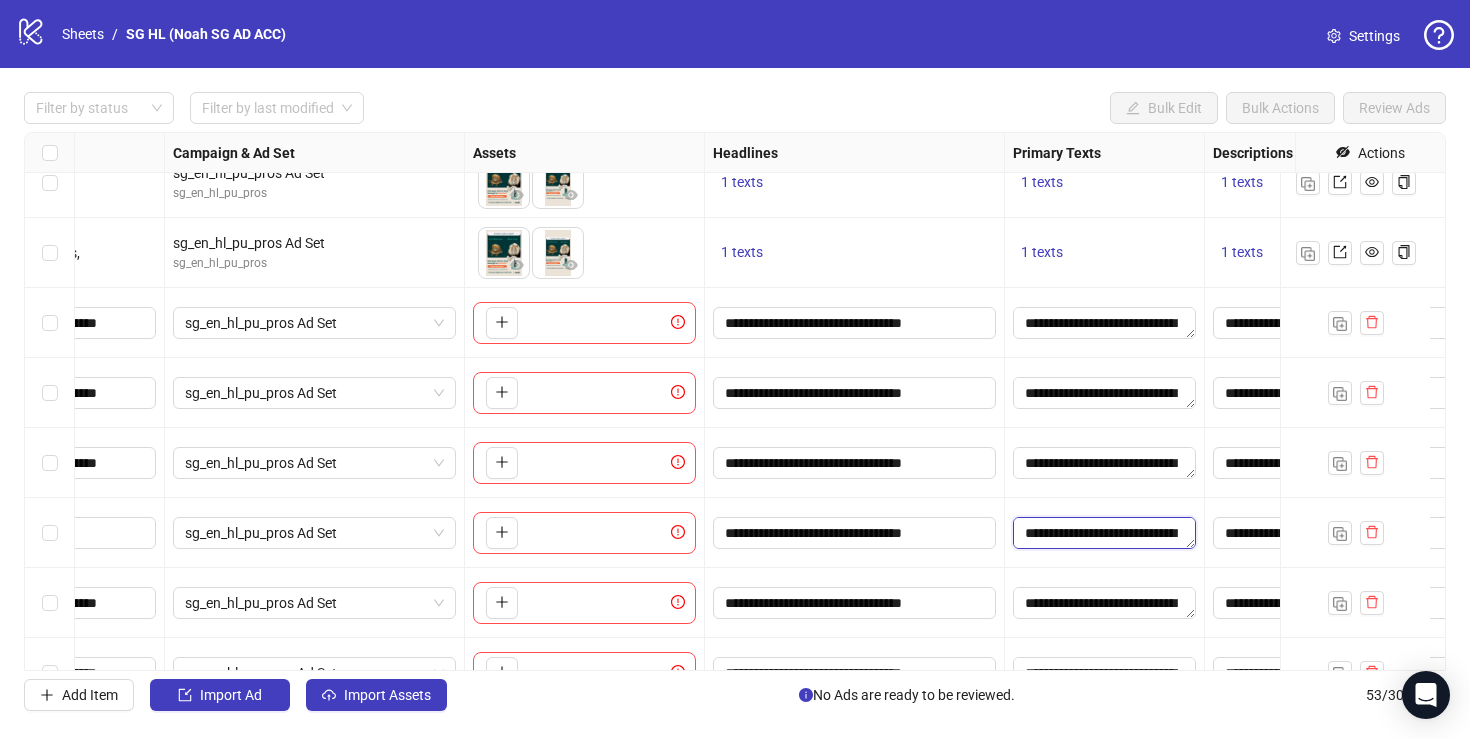 click on "**********" at bounding box center [1104, 533] 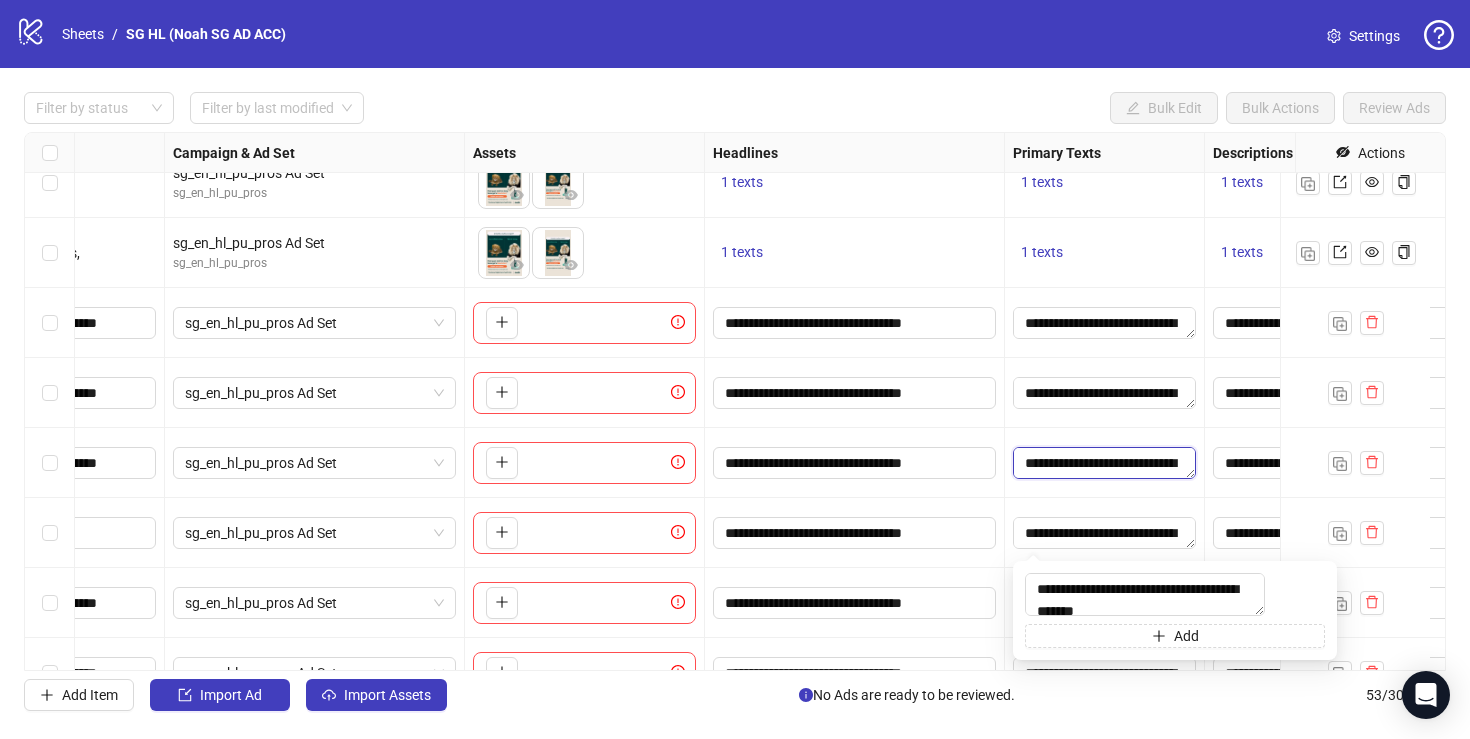 click on "**********" at bounding box center [1104, 463] 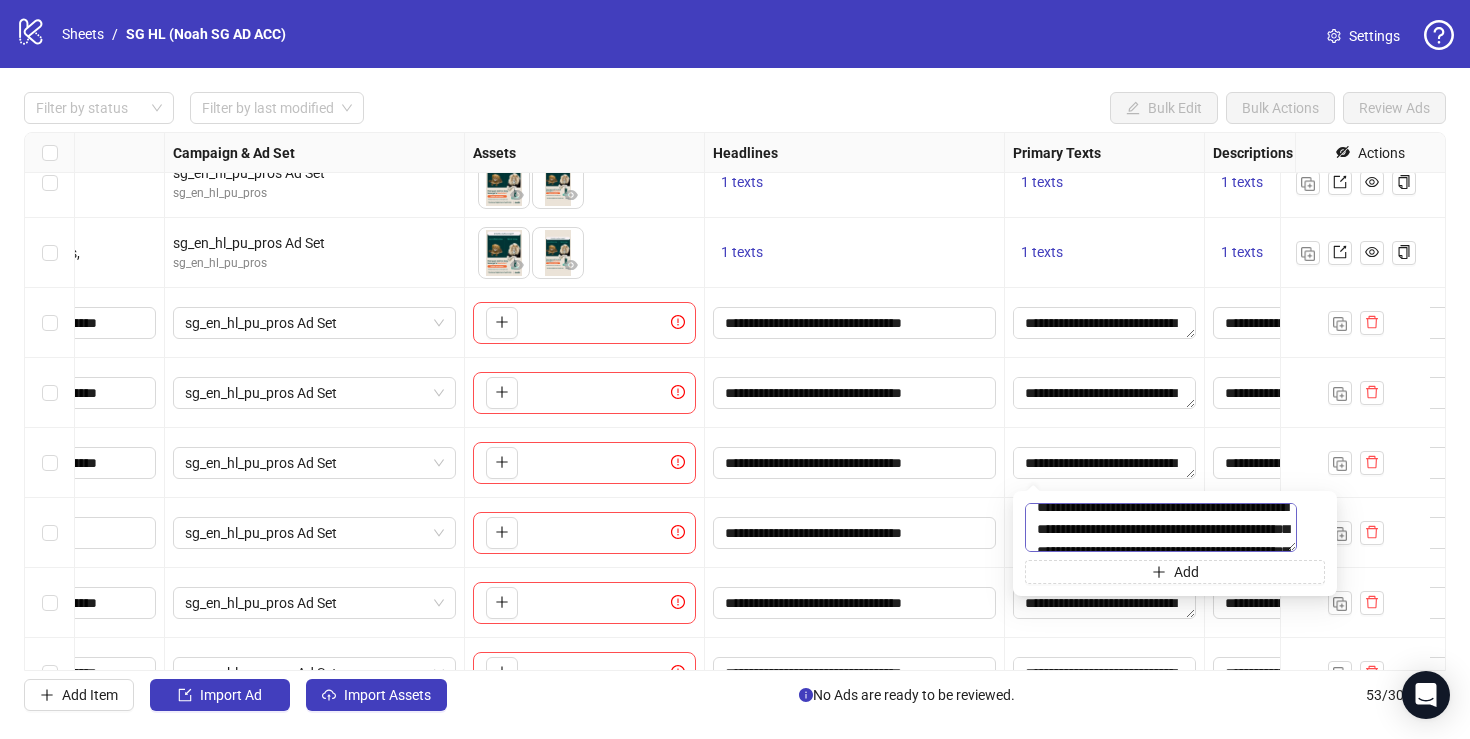 scroll, scrollTop: 0, scrollLeft: 0, axis: both 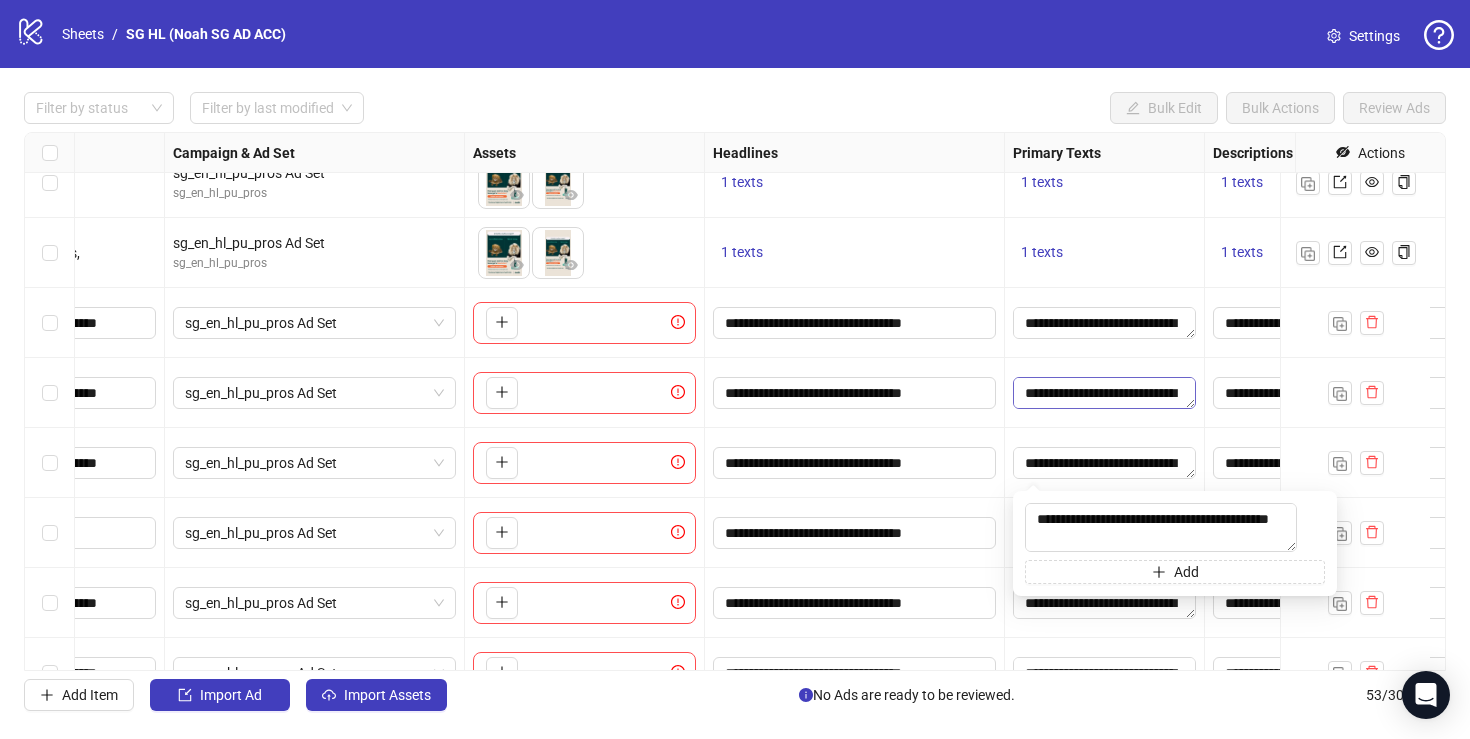 click on "**********" at bounding box center [1104, 393] 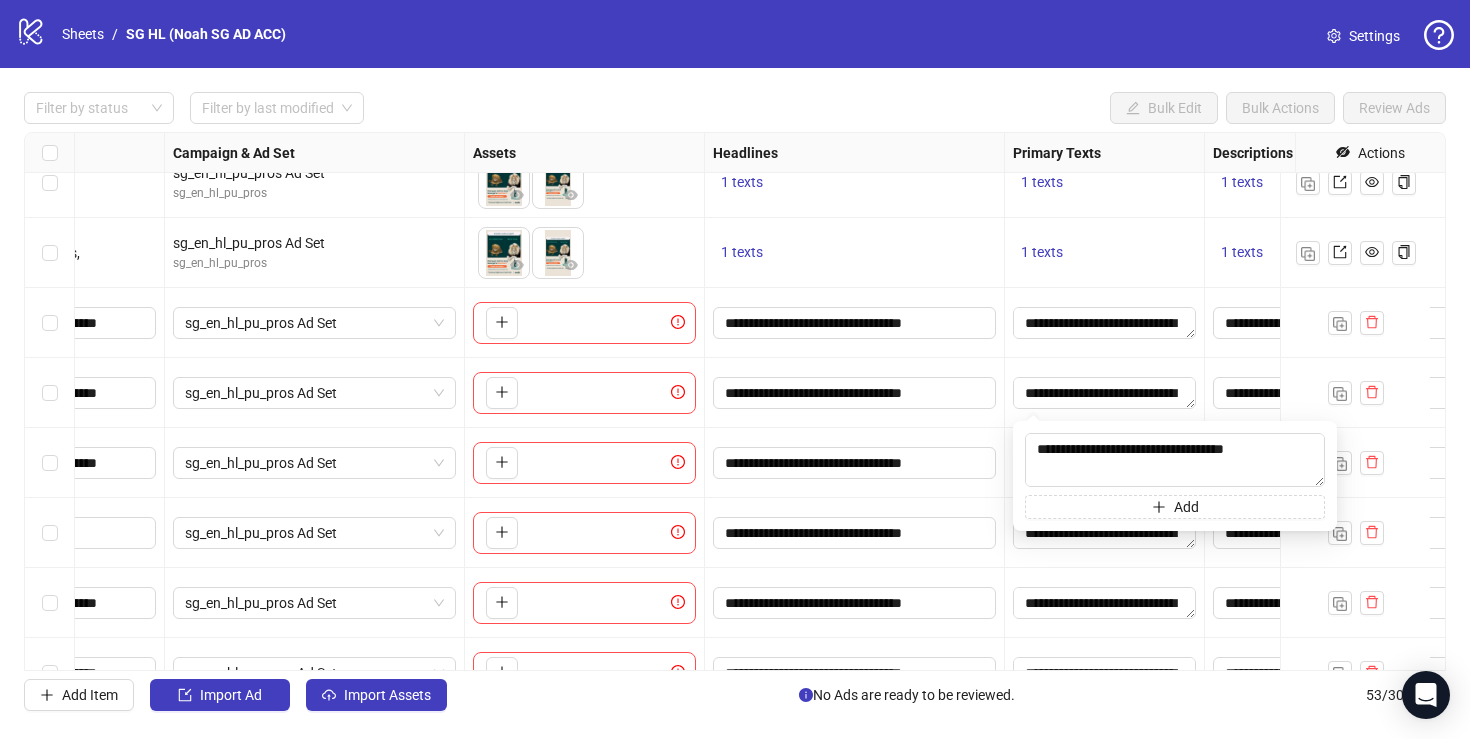 click on "**********" at bounding box center [855, 463] 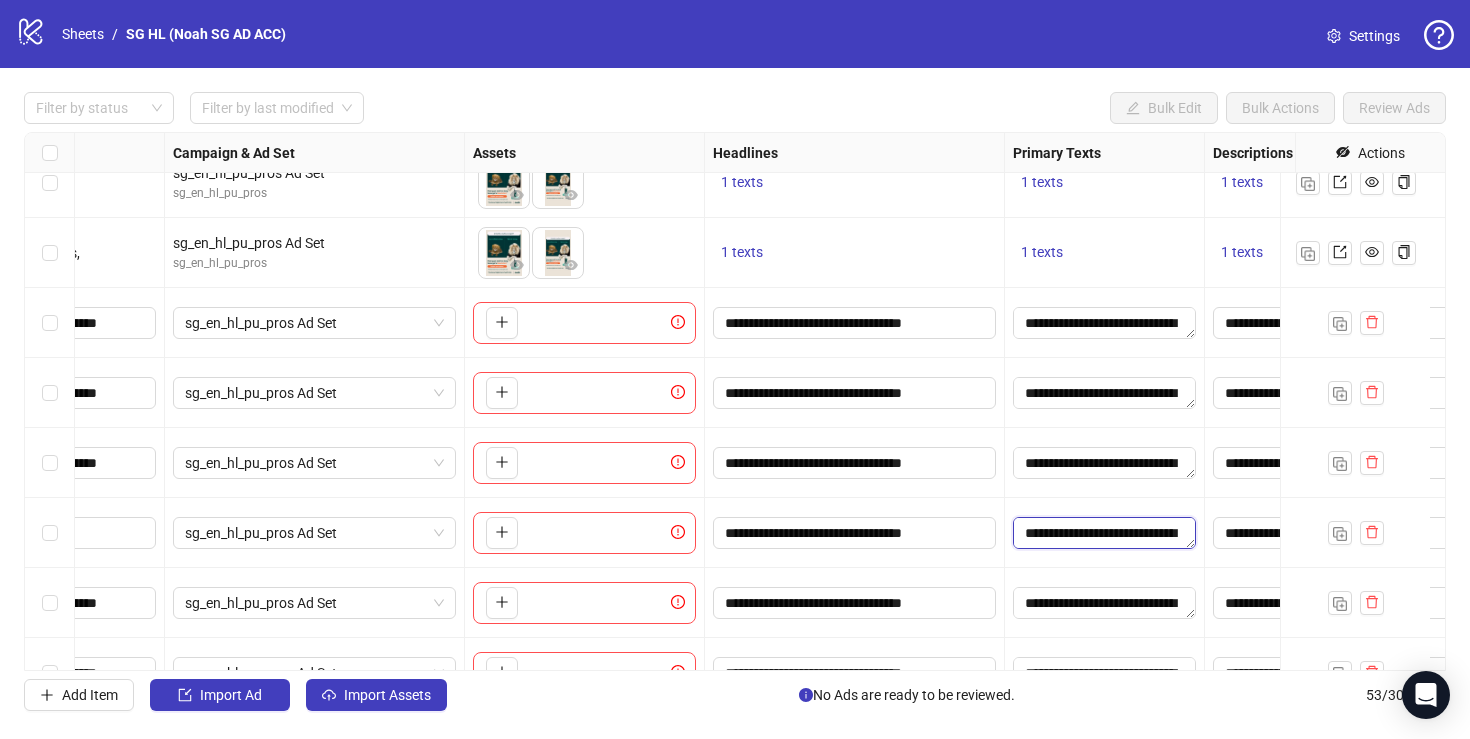 click on "**********" at bounding box center (1104, 533) 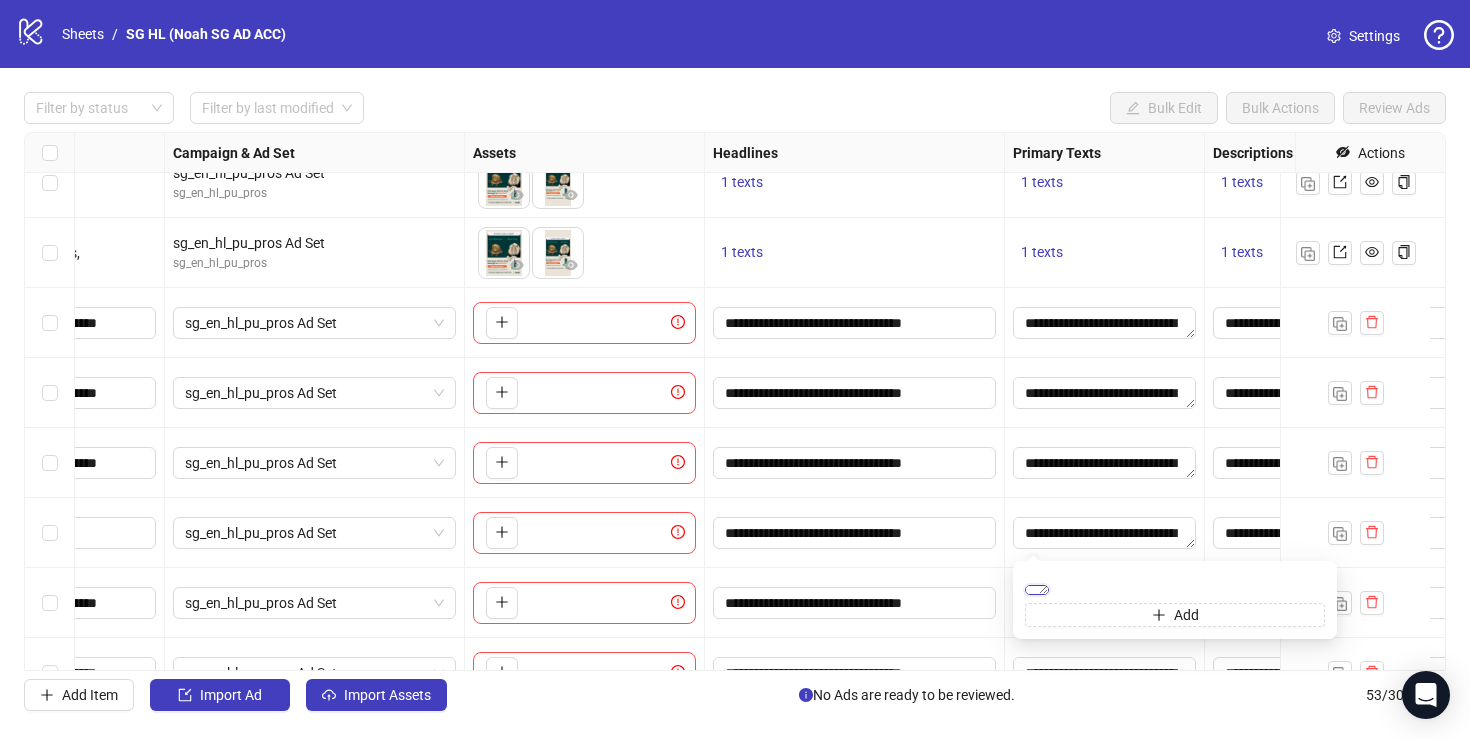 drag, startPoint x: 1112, startPoint y: 607, endPoint x: 992, endPoint y: 584, distance: 122.18429 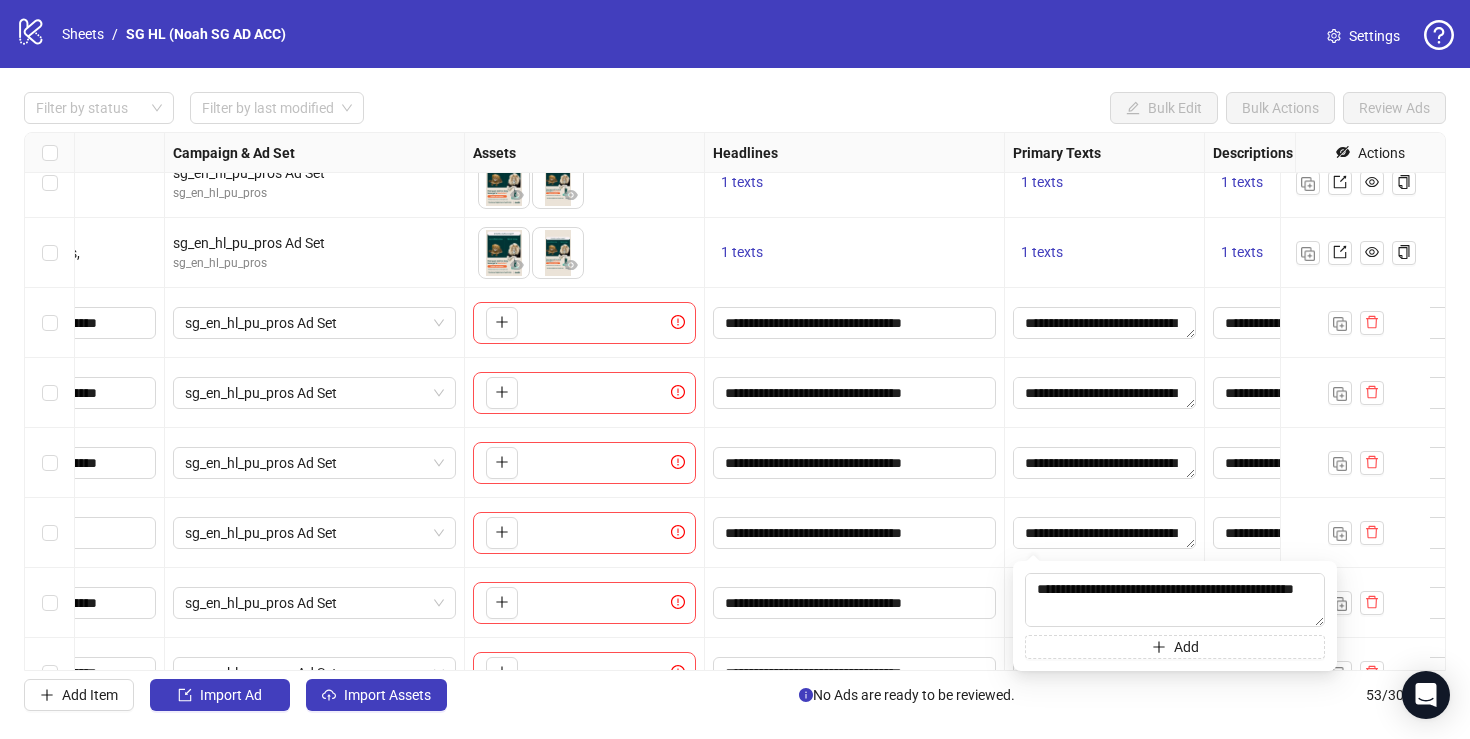 click on "**********" at bounding box center [855, 533] 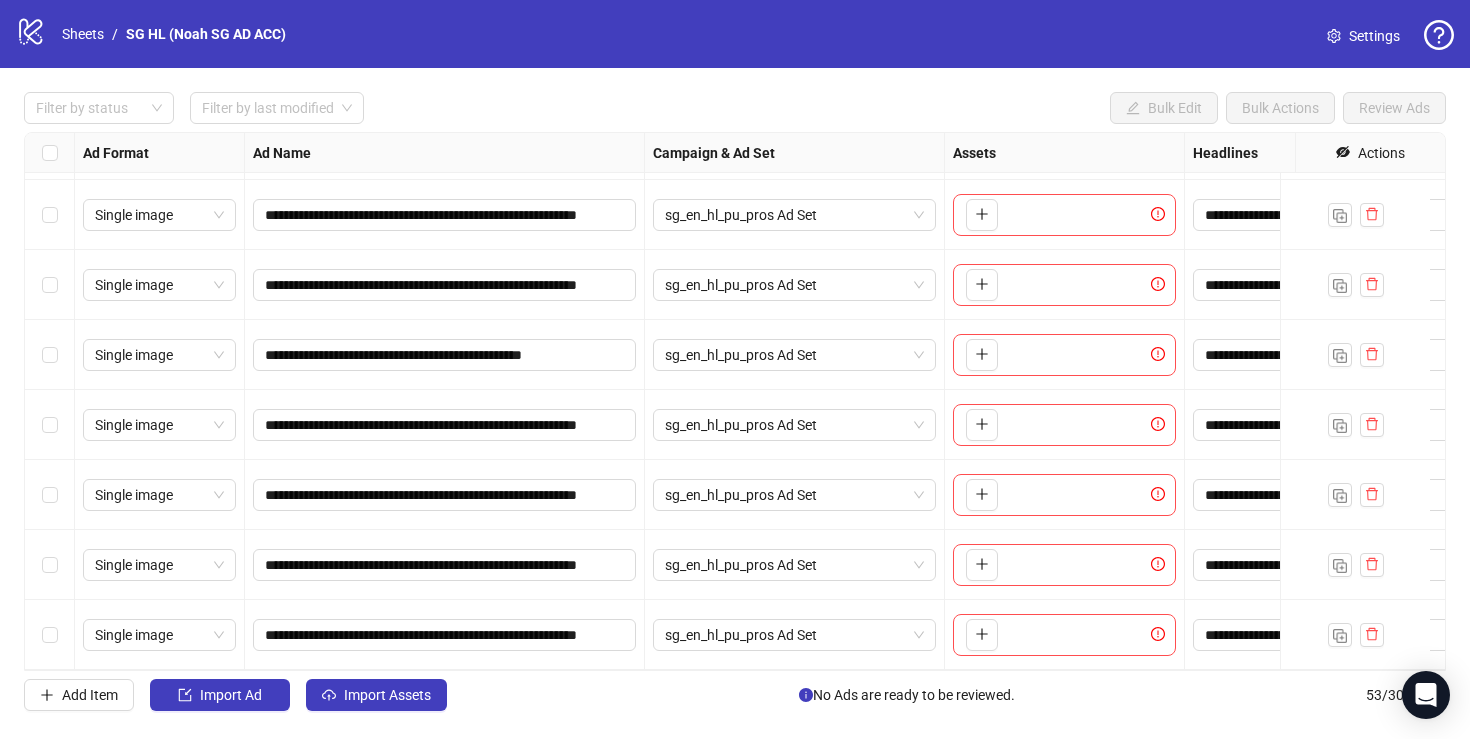 scroll, scrollTop: 3228, scrollLeft: 0, axis: vertical 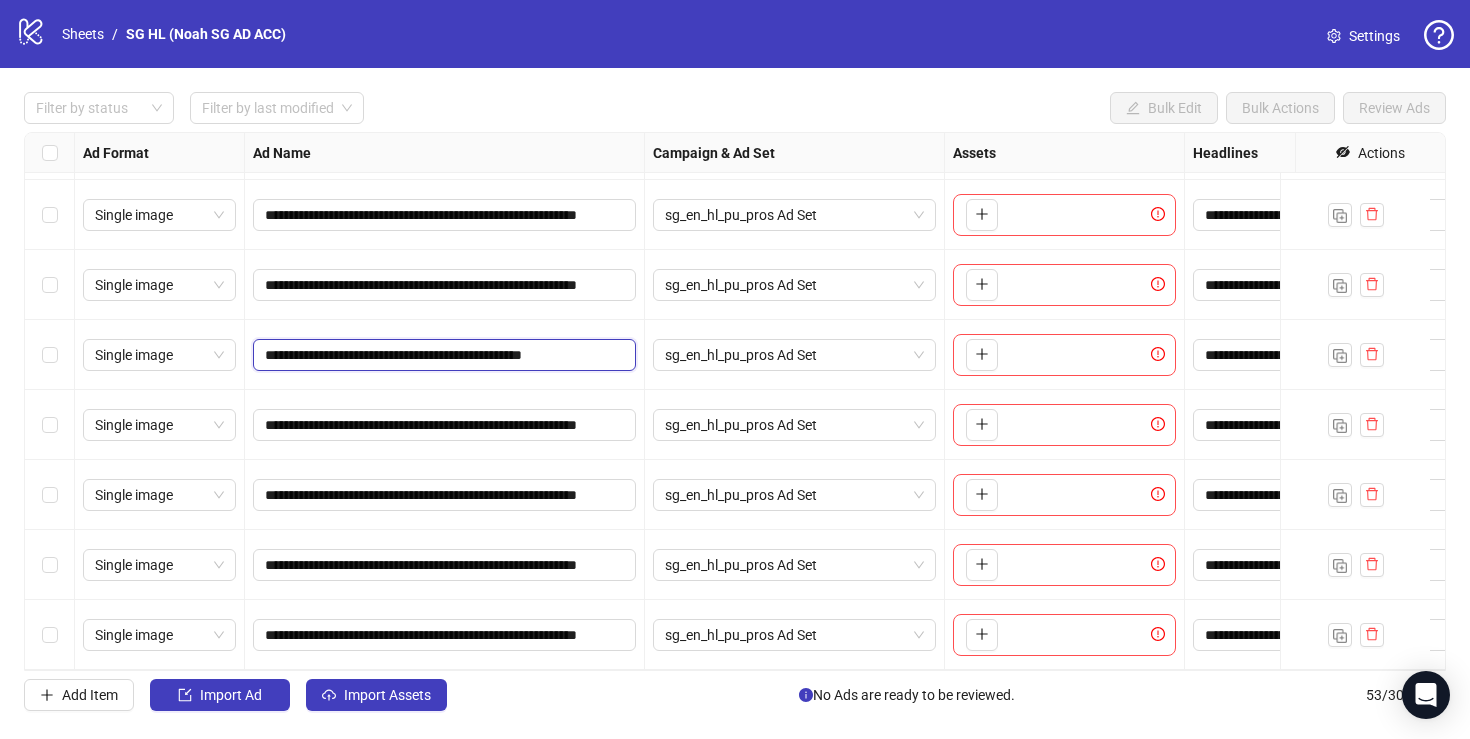 click on "**********" at bounding box center (442, 355) 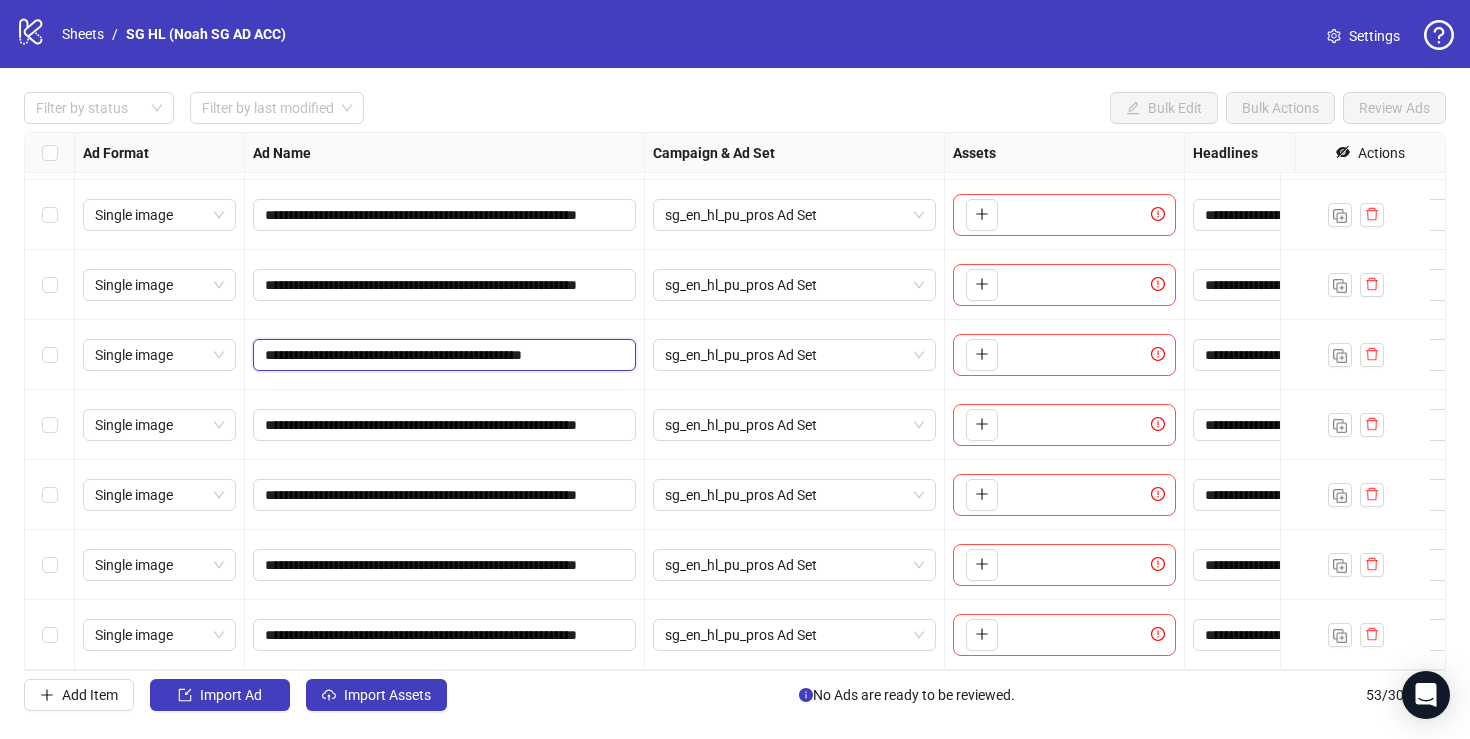 click on "**********" at bounding box center [442, 355] 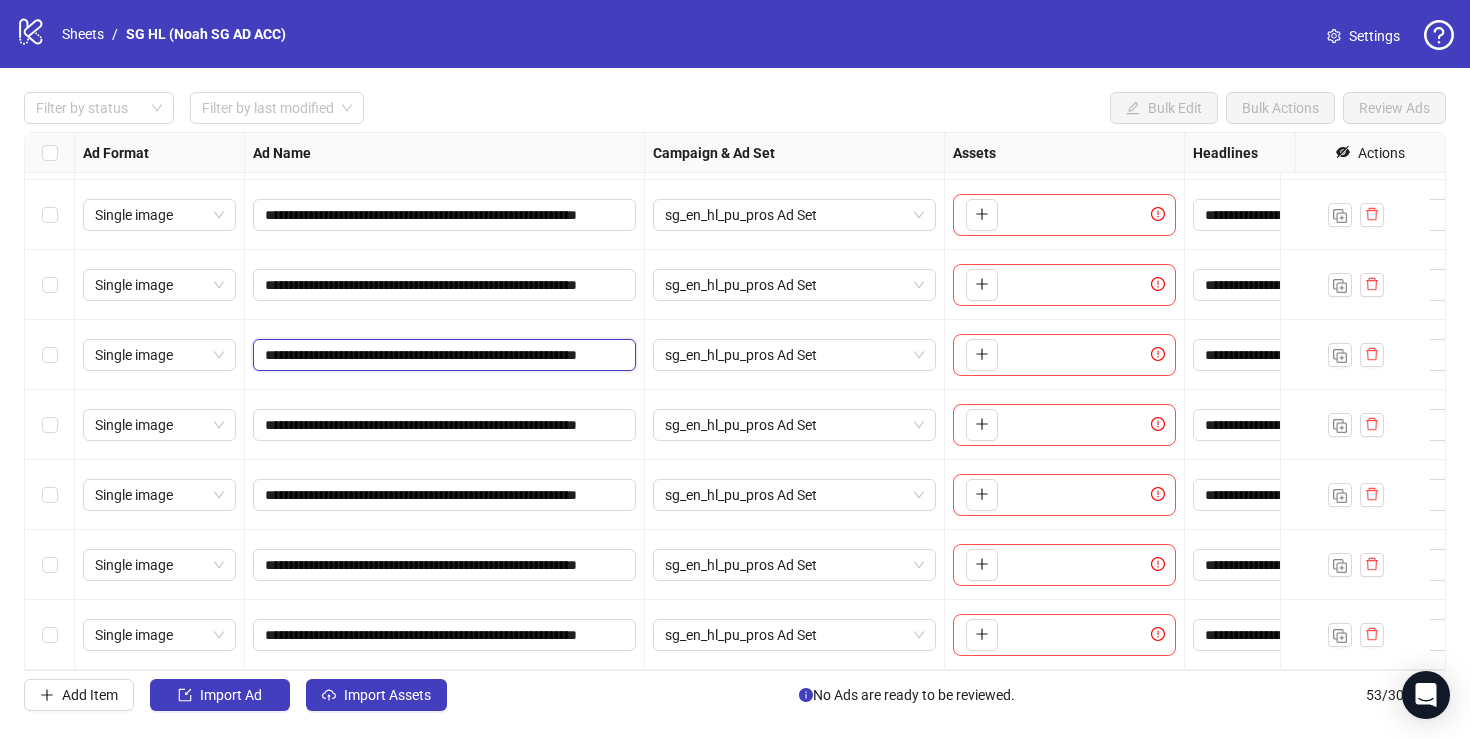 scroll, scrollTop: 0, scrollLeft: 90, axis: horizontal 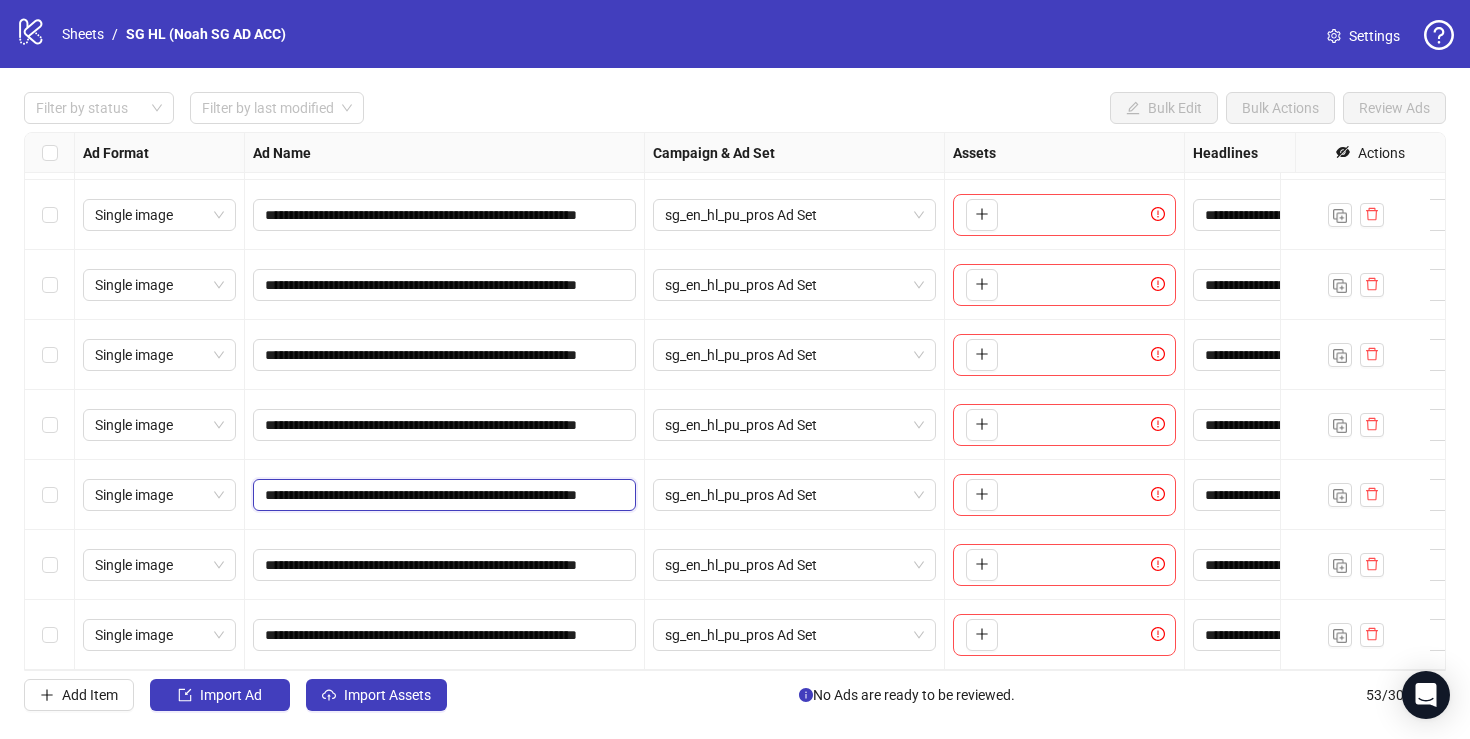 click on "**********" at bounding box center [442, 495] 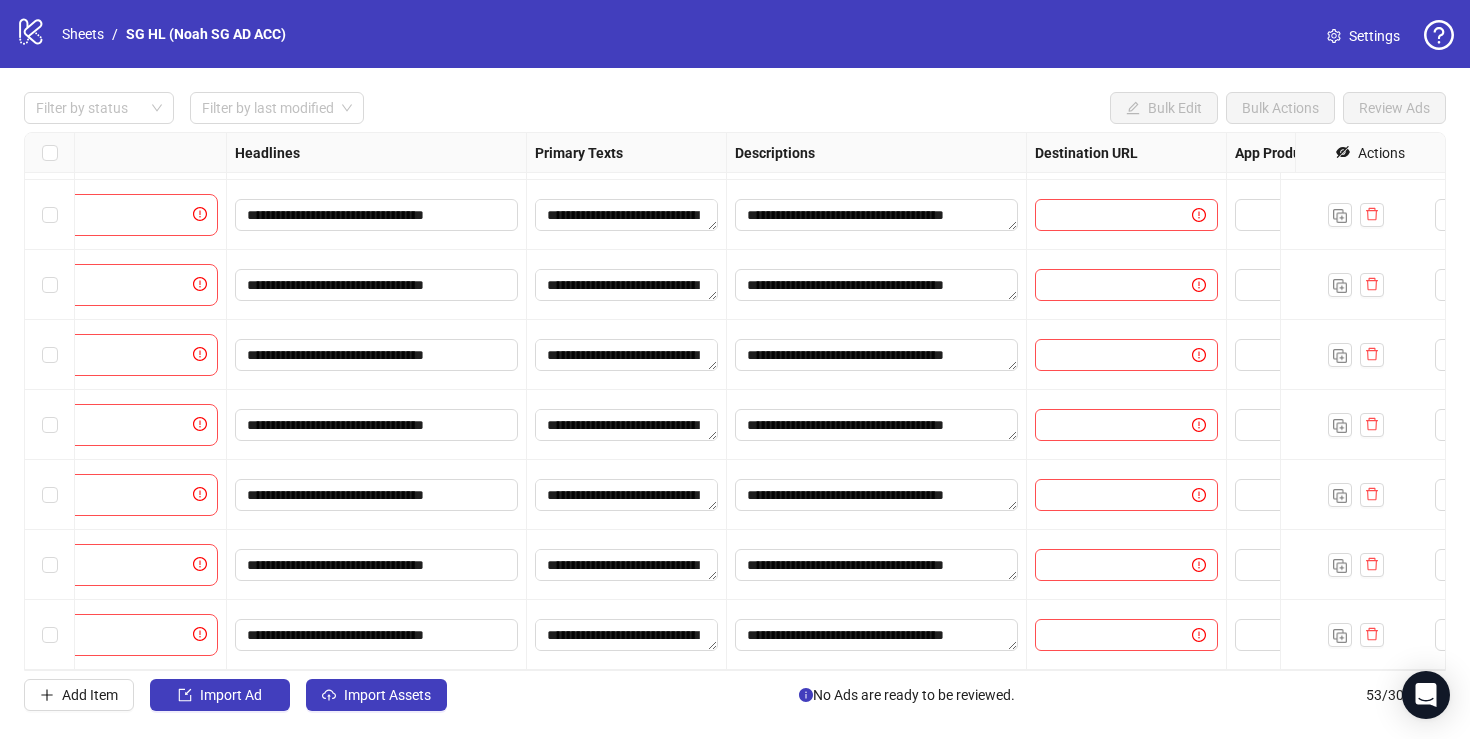 scroll, scrollTop: 3228, scrollLeft: 960, axis: both 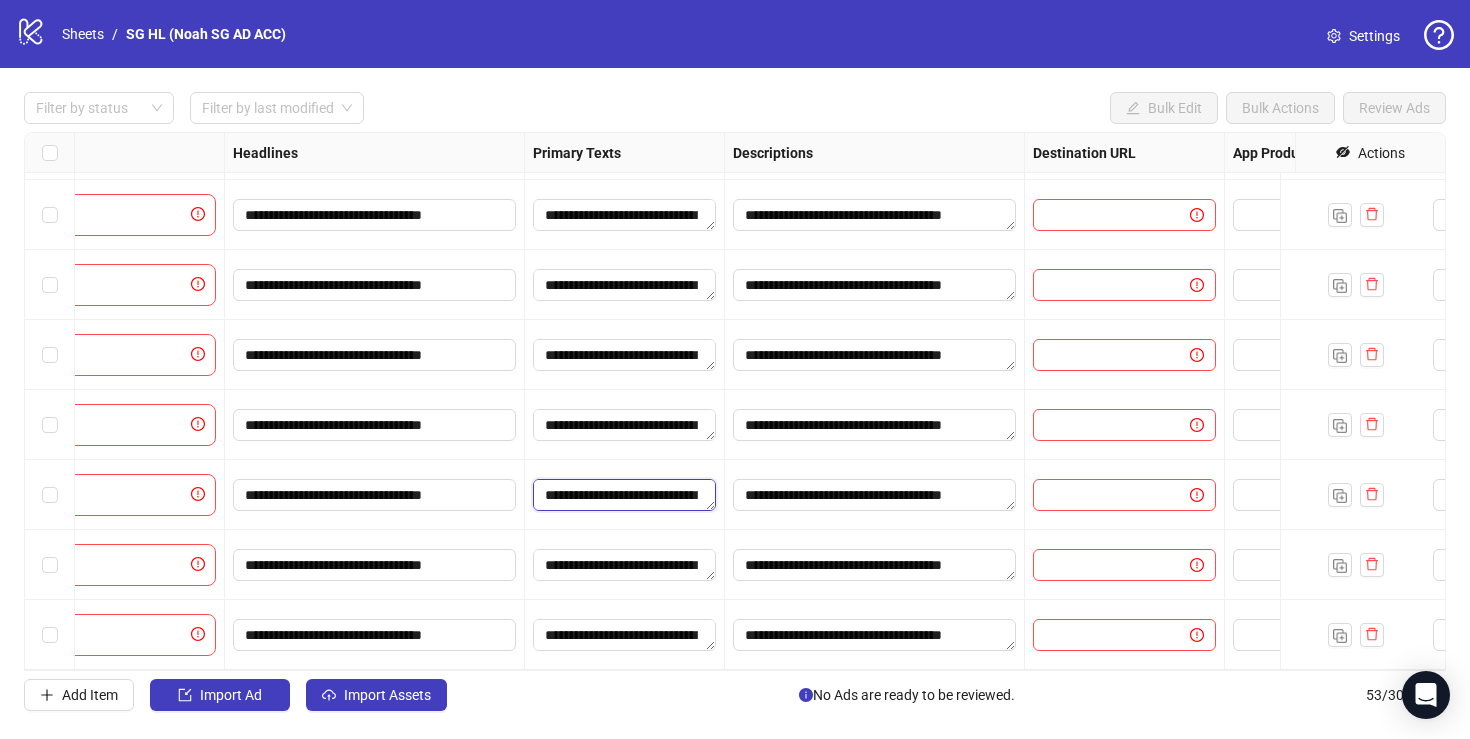 click on "**********" at bounding box center [624, 495] 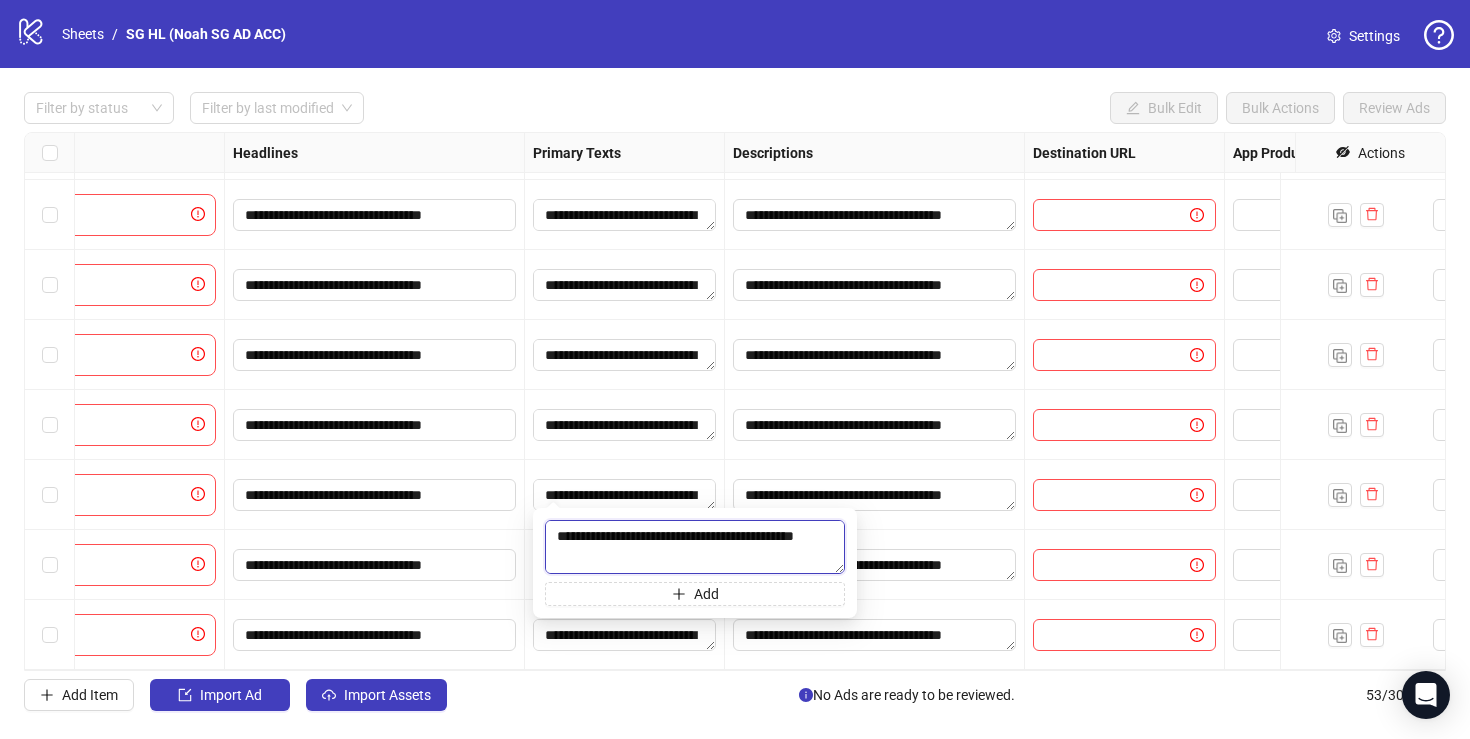 drag, startPoint x: 674, startPoint y: 557, endPoint x: 537, endPoint y: 528, distance: 140.0357 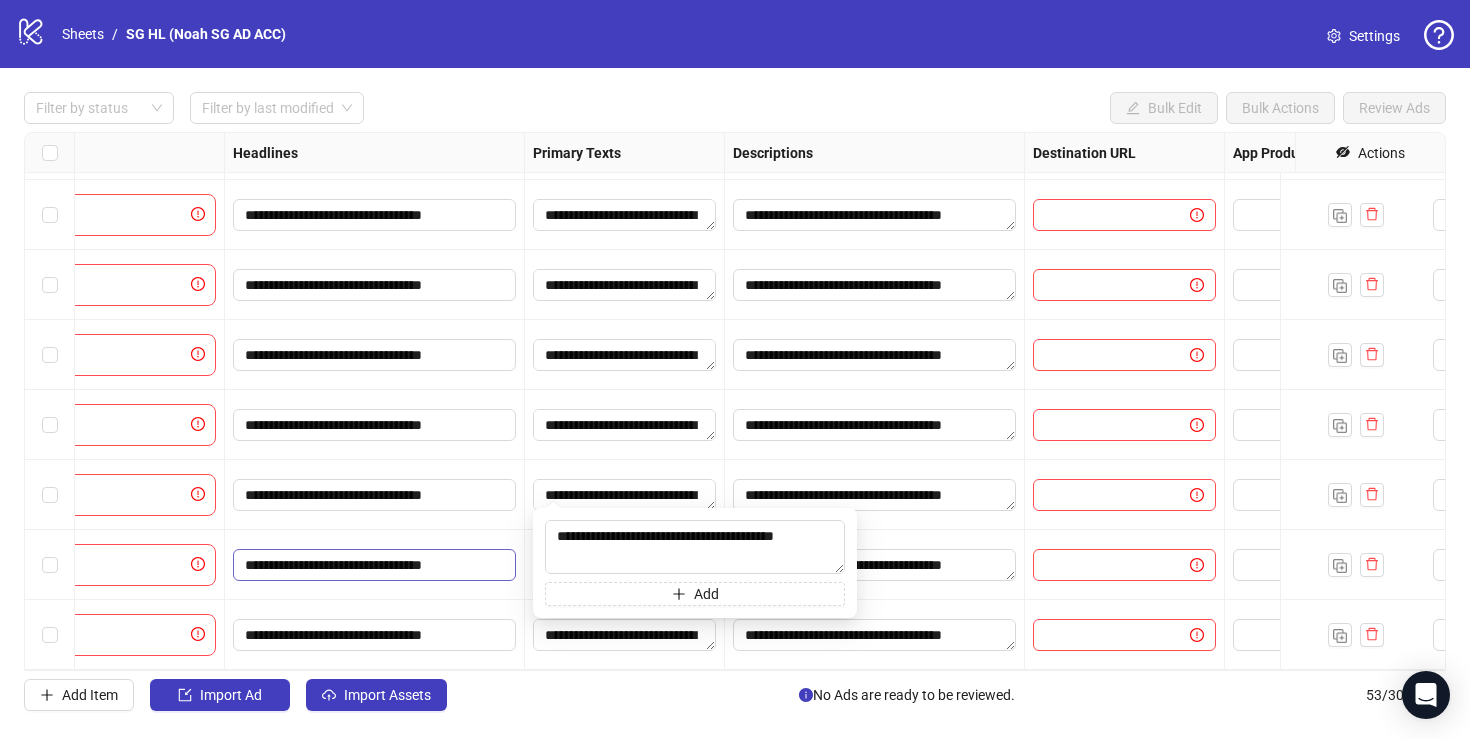 click on "**********" at bounding box center (374, 565) 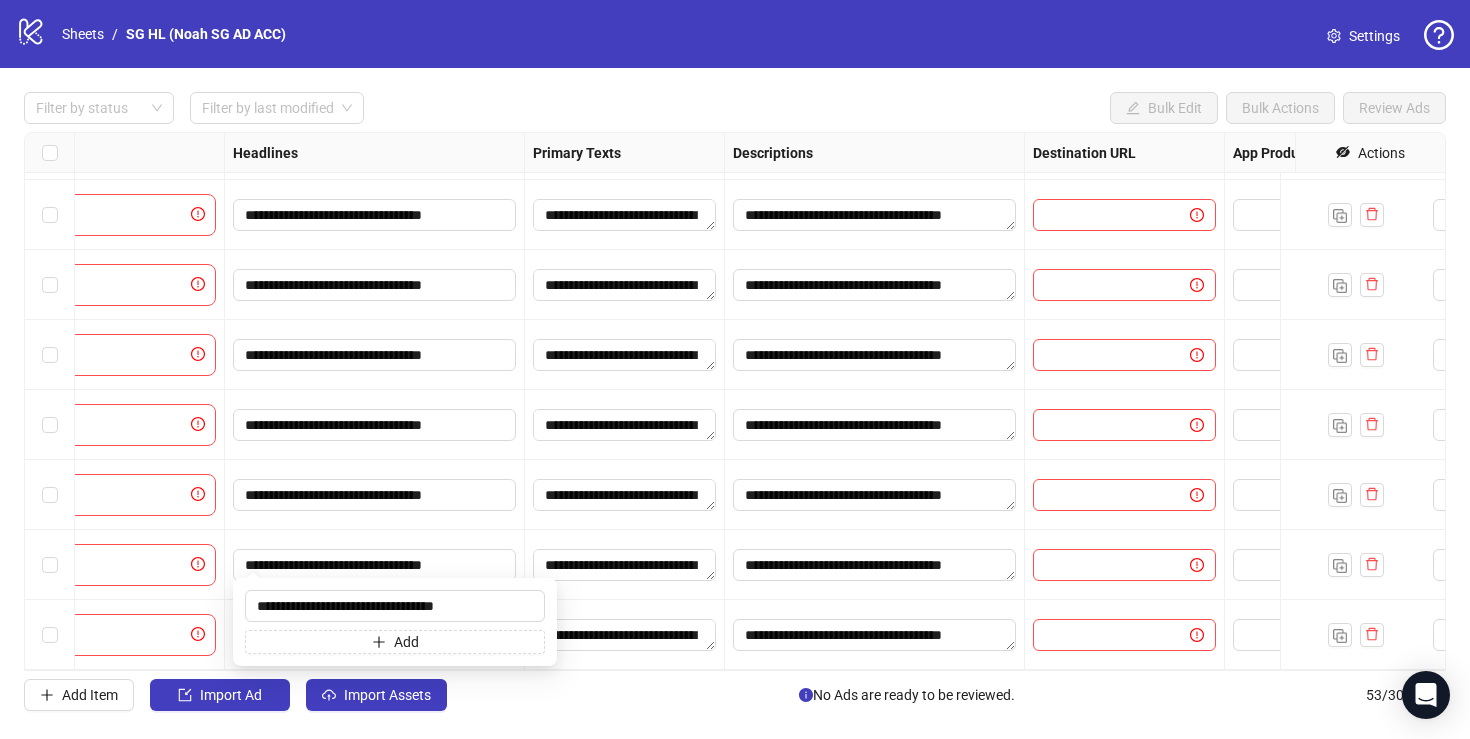 click on "**********" at bounding box center [375, 565] 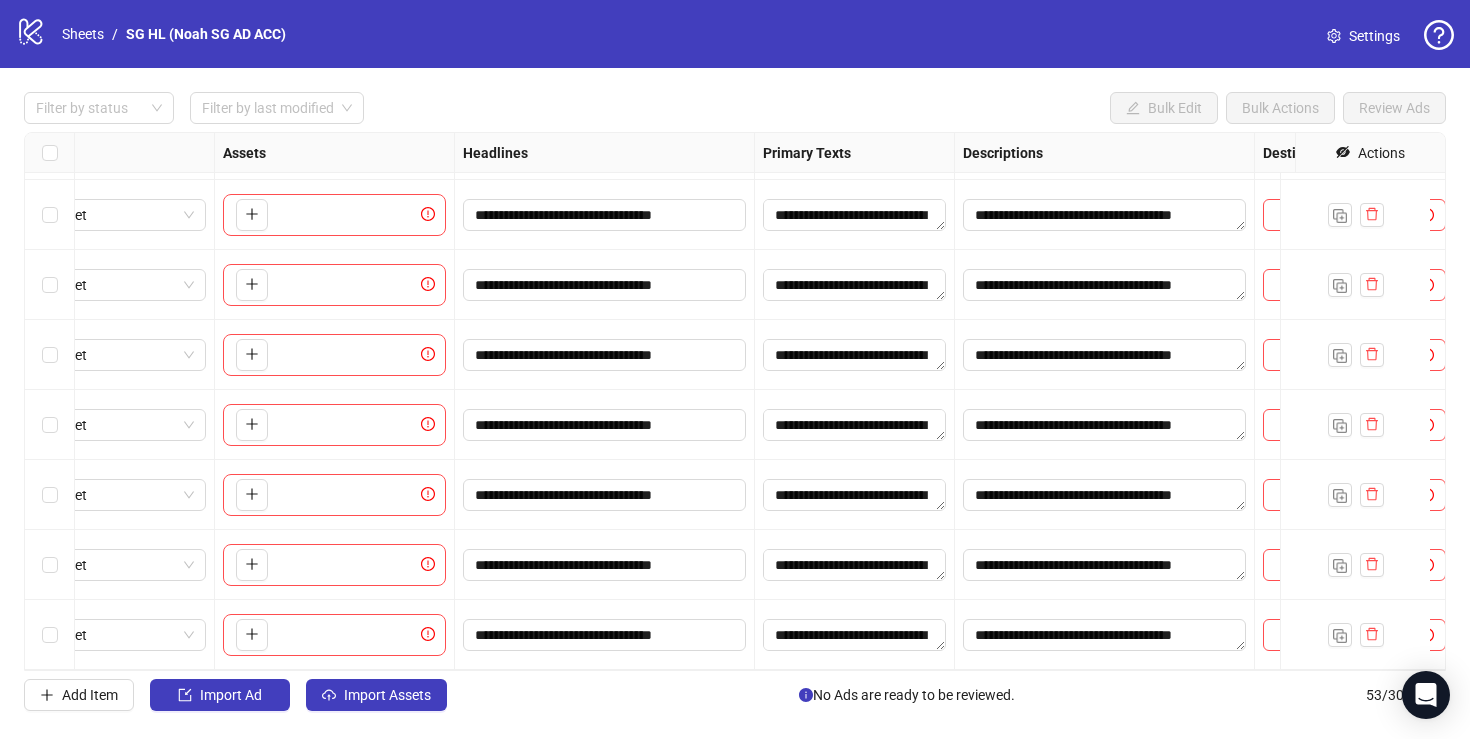 scroll, scrollTop: 3228, scrollLeft: 760, axis: both 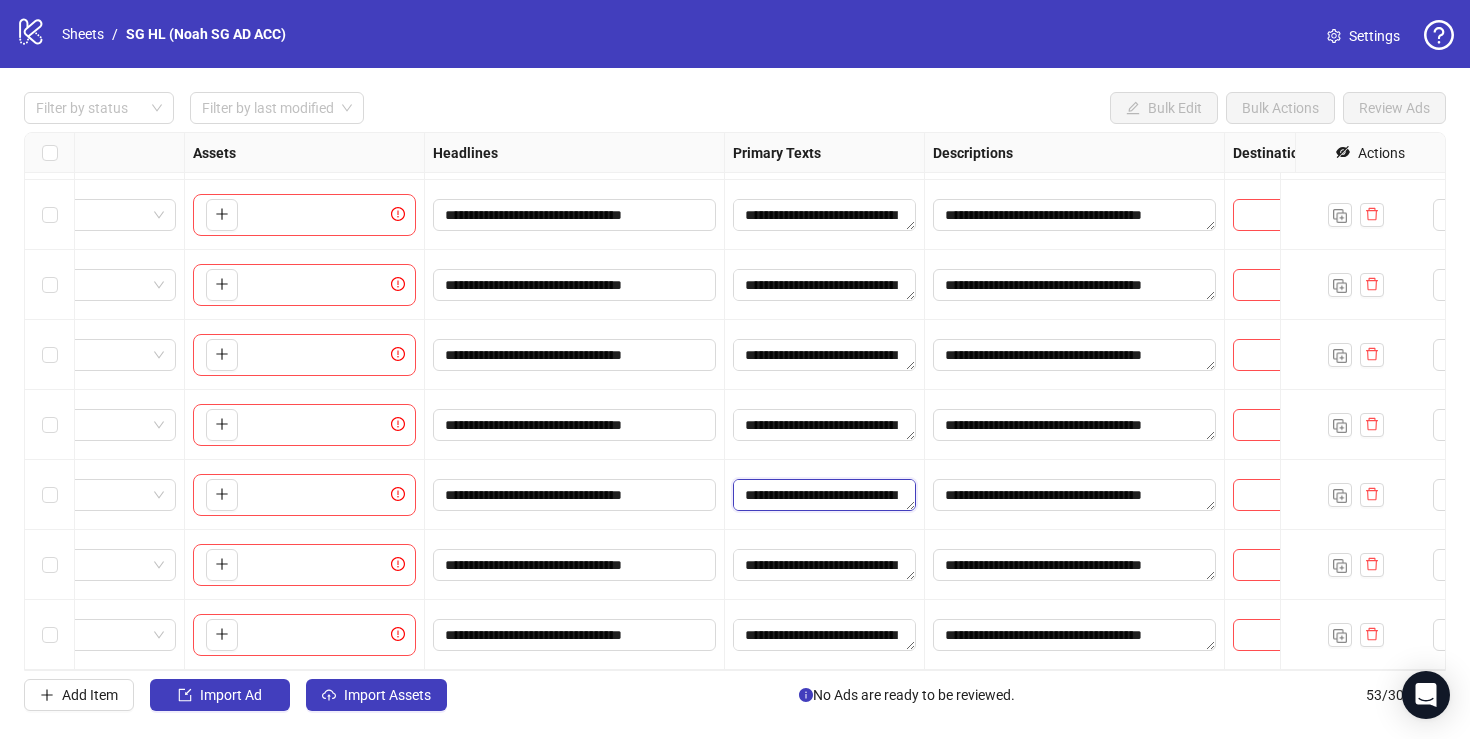 click on "**********" at bounding box center (824, 495) 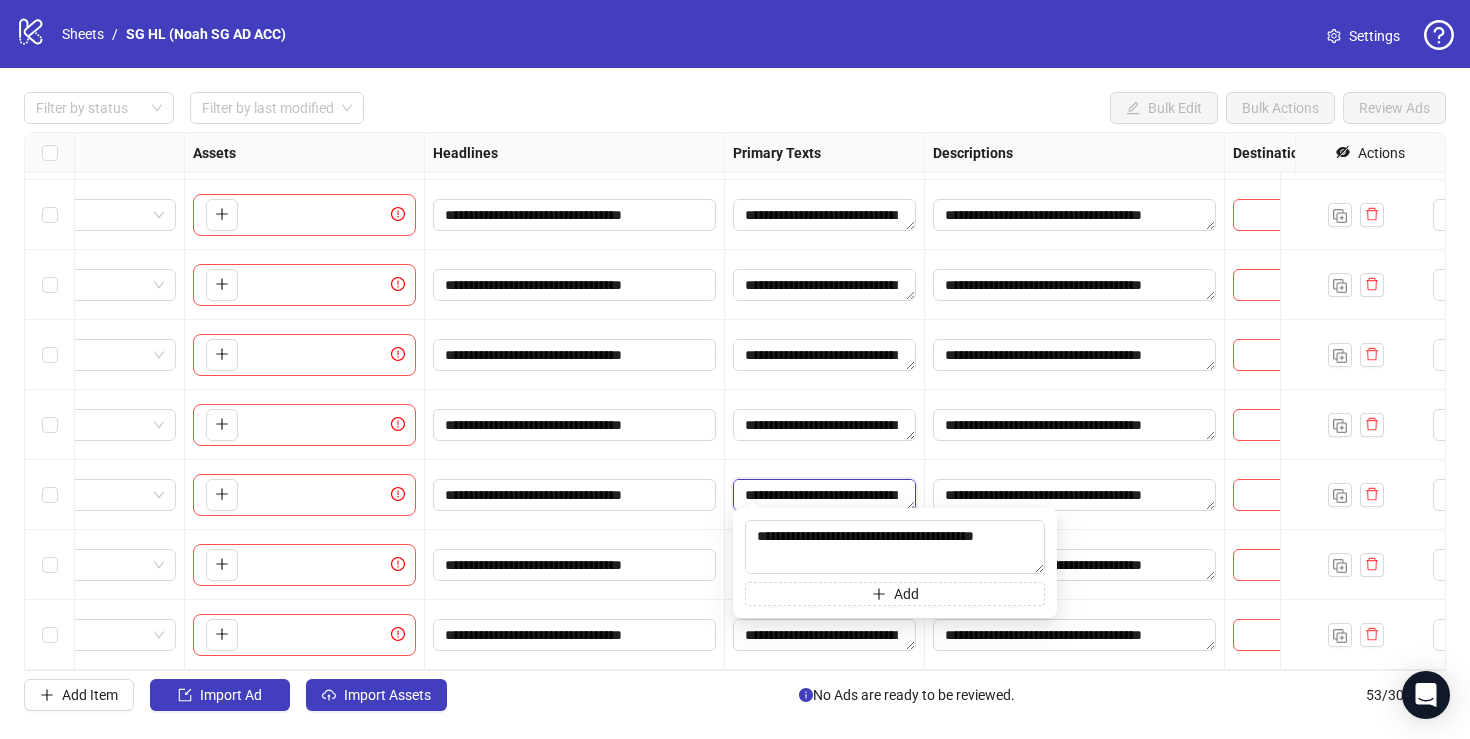 click on "**********" at bounding box center (824, 495) 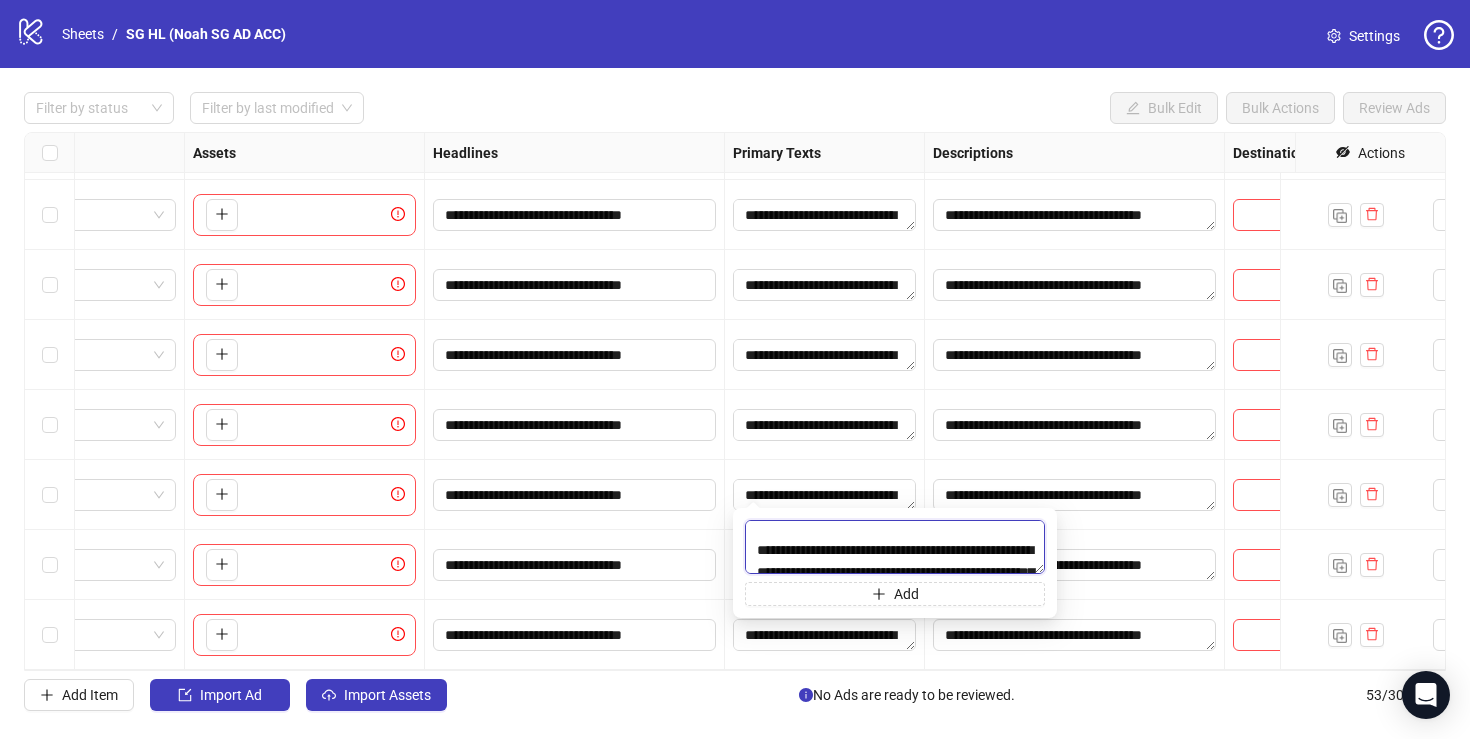 scroll, scrollTop: 0, scrollLeft: 0, axis: both 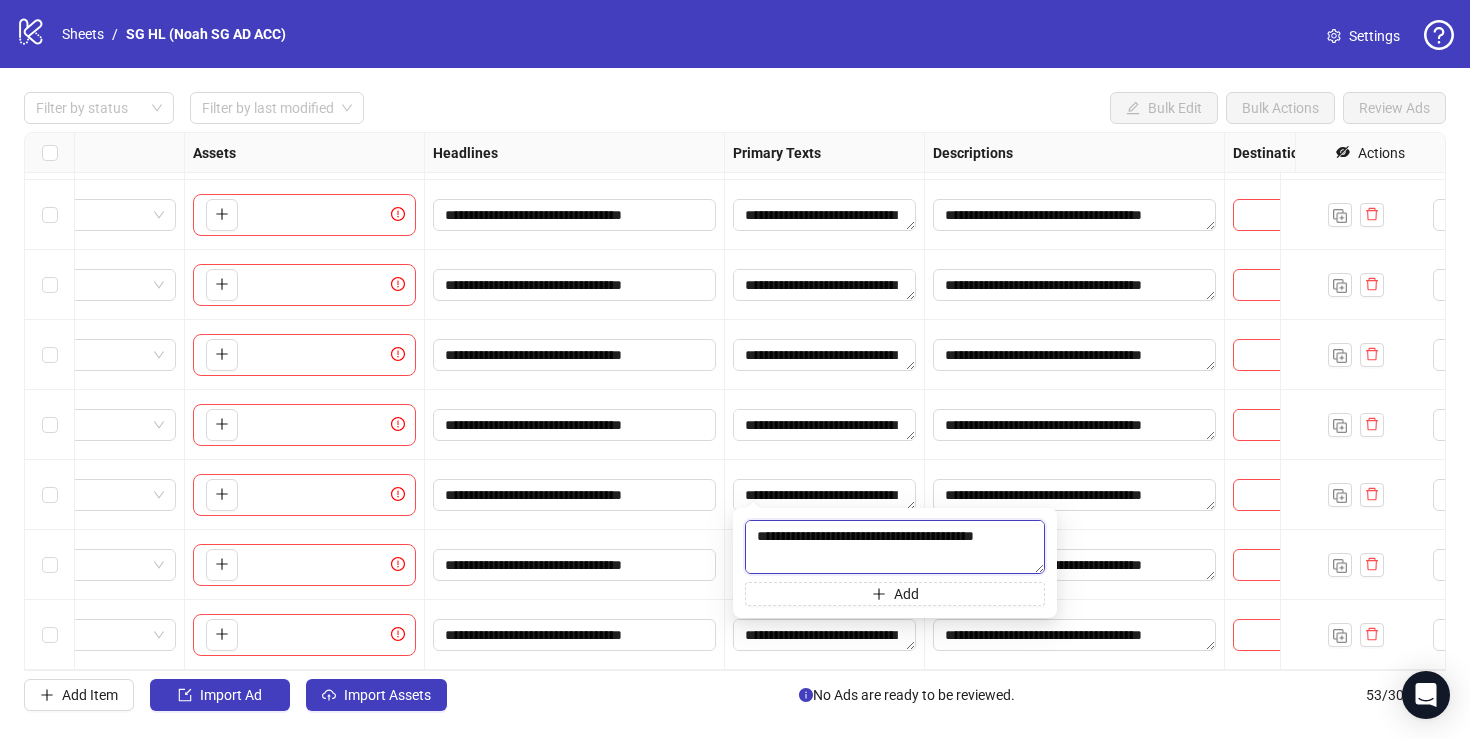 drag, startPoint x: 843, startPoint y: 547, endPoint x: 679, endPoint y: 528, distance: 165.09694 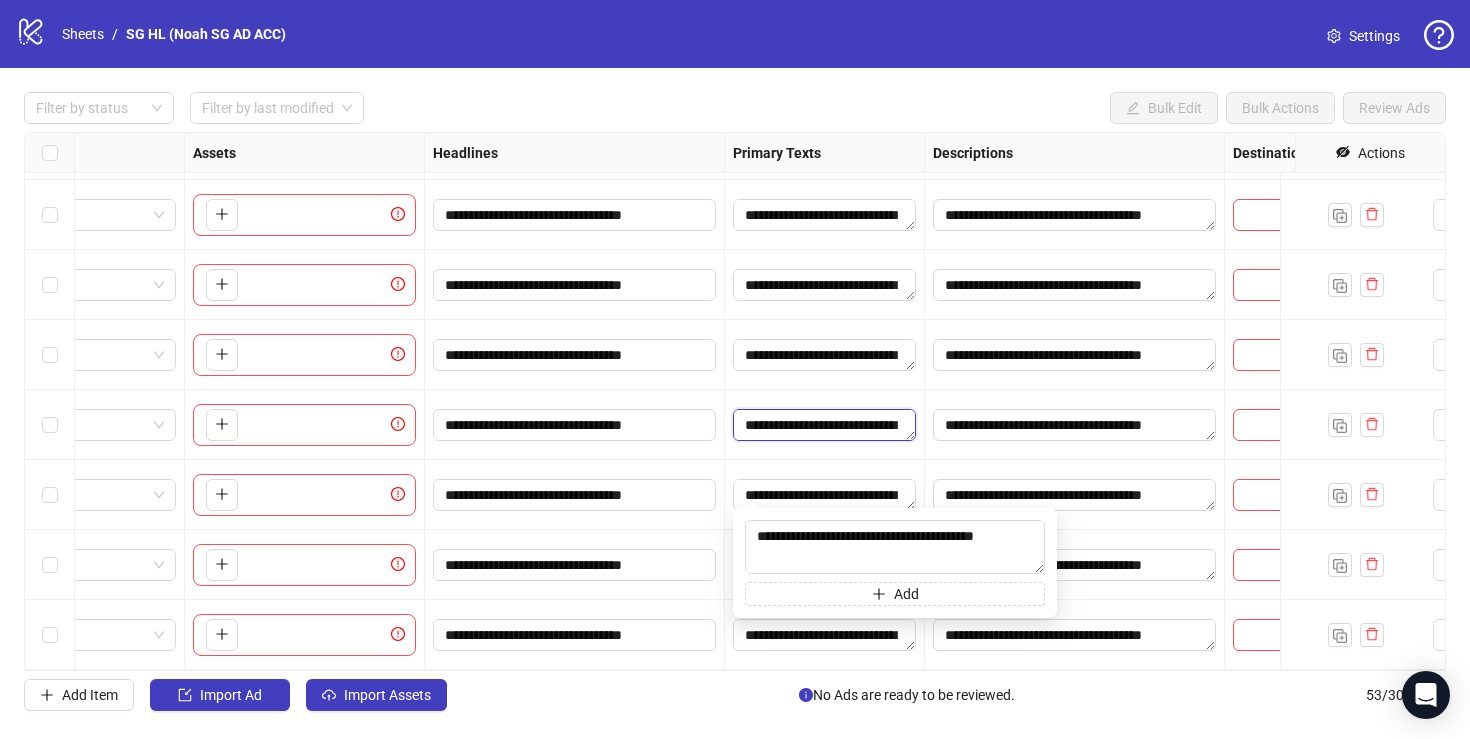 click on "**********" at bounding box center (824, 425) 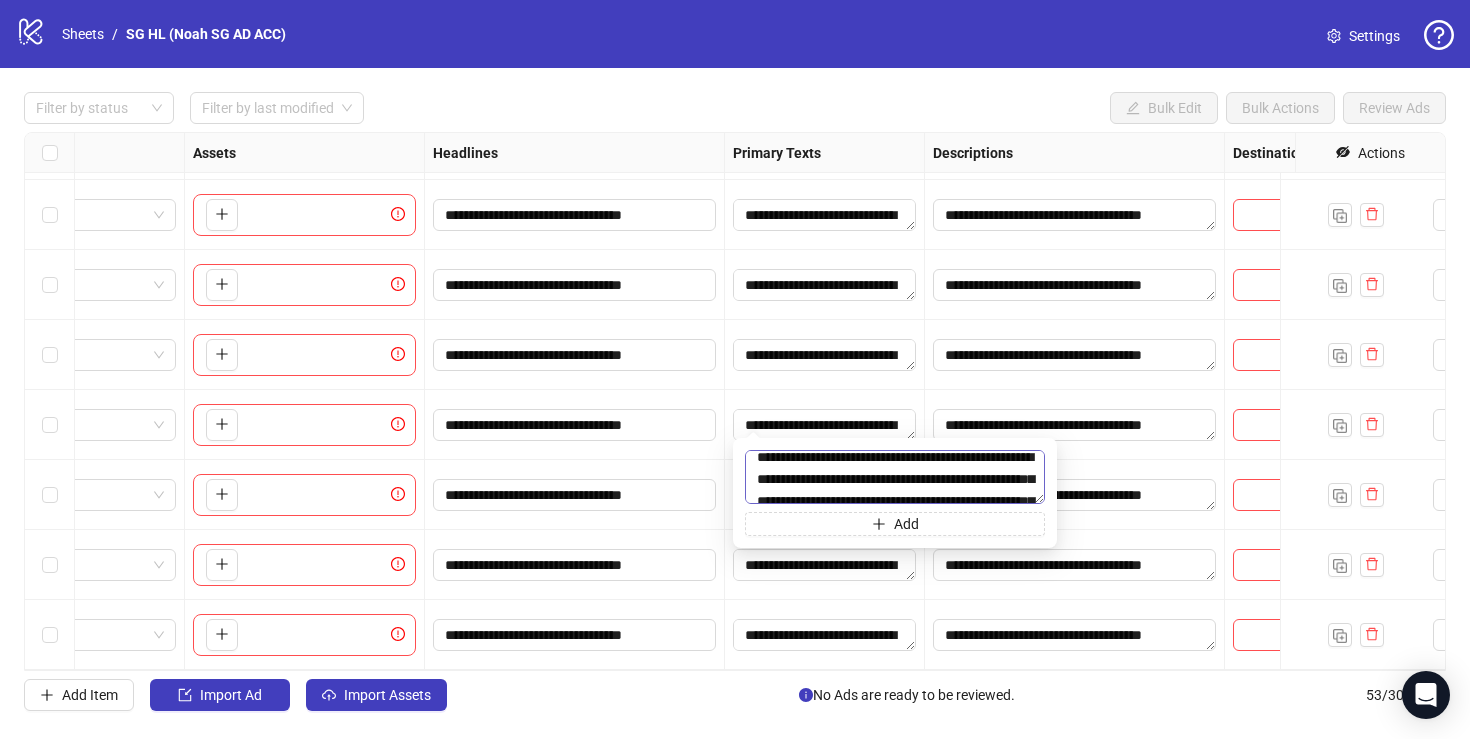 scroll, scrollTop: 0, scrollLeft: 0, axis: both 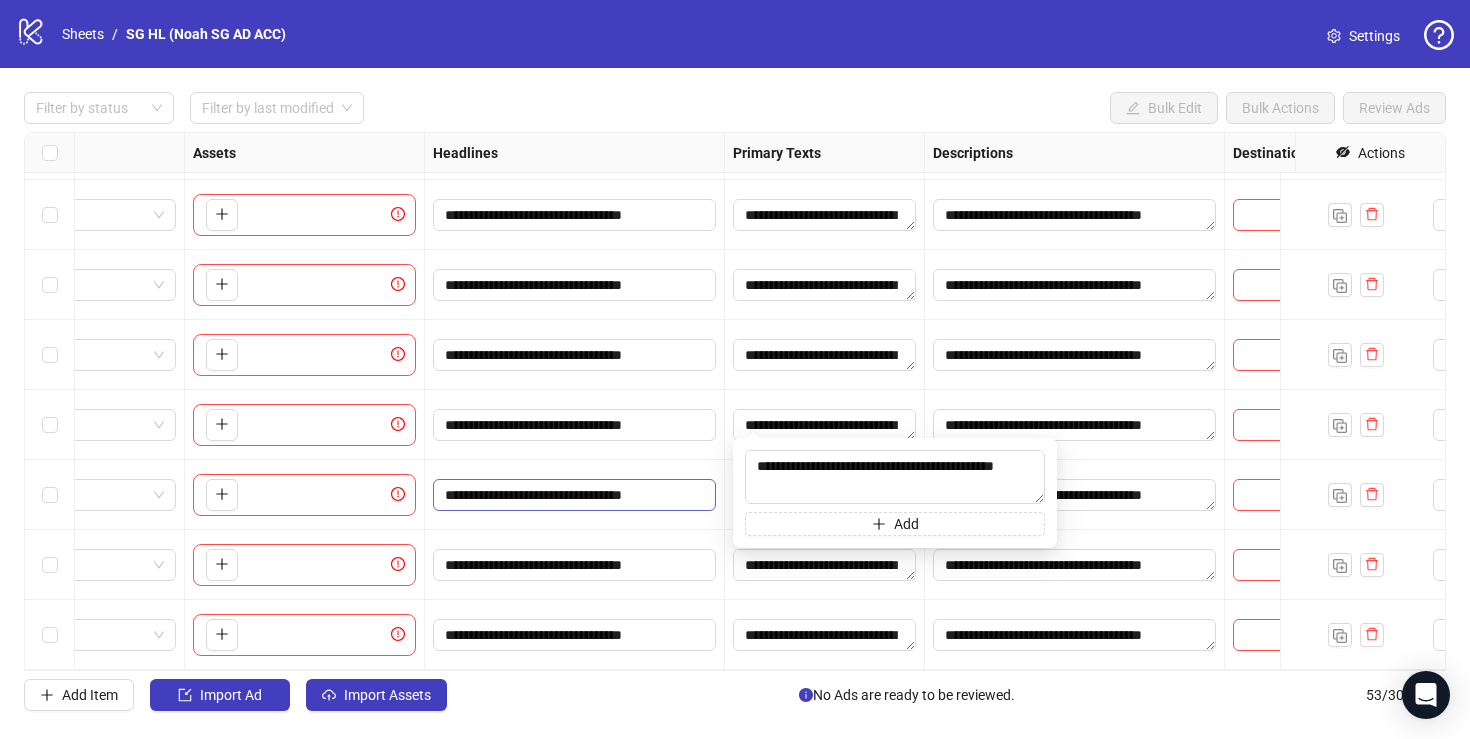 drag, startPoint x: 830, startPoint y: 483, endPoint x: 647, endPoint y: 474, distance: 183.22118 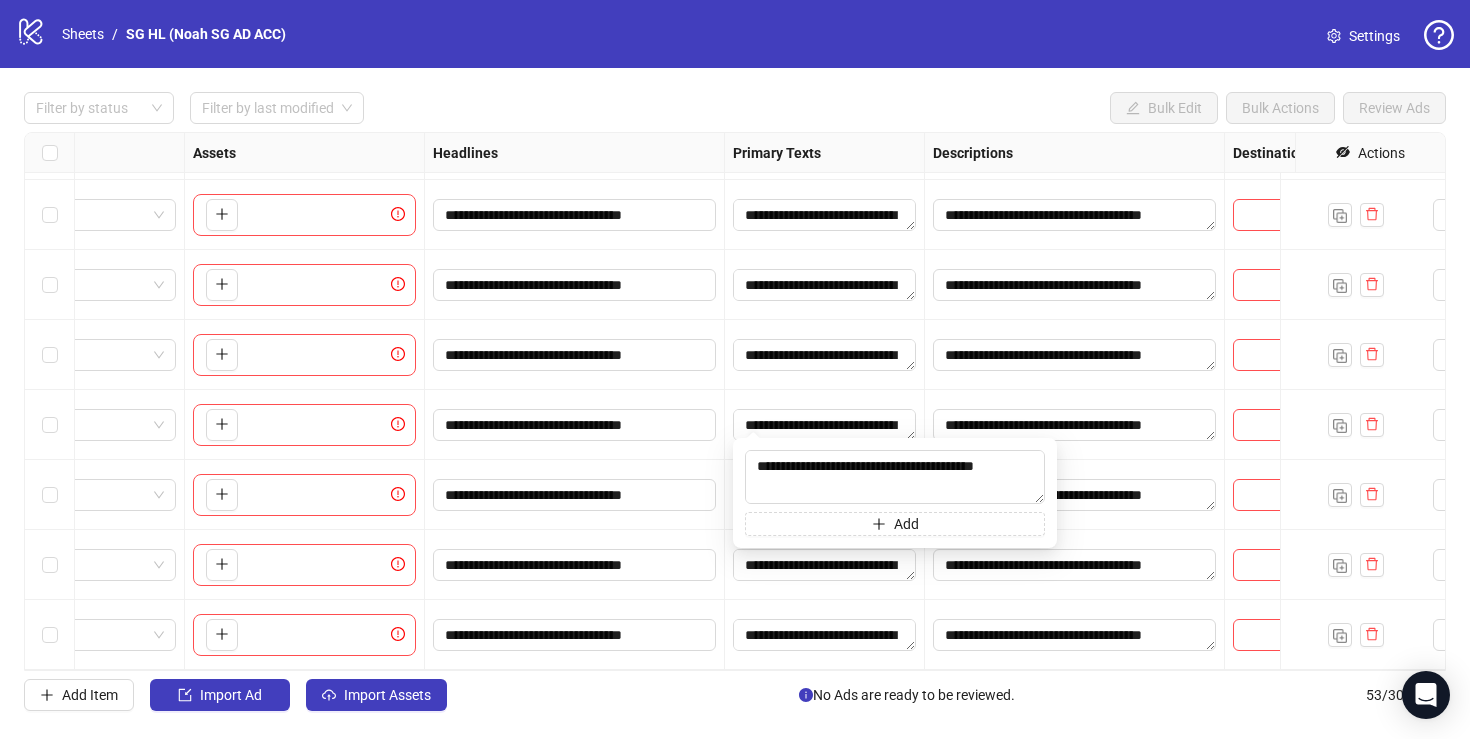 click on "**********" at bounding box center (575, 495) 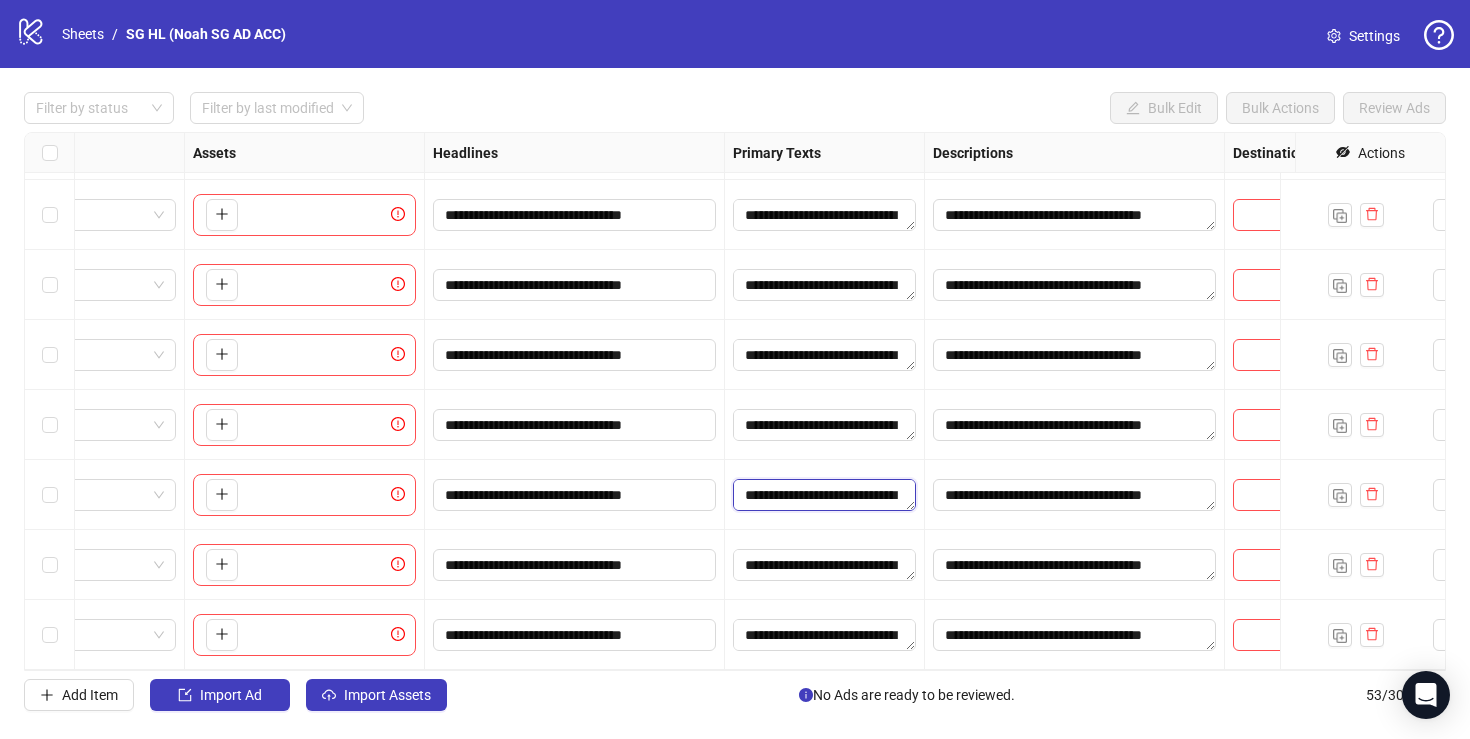 click on "**********" at bounding box center [824, 495] 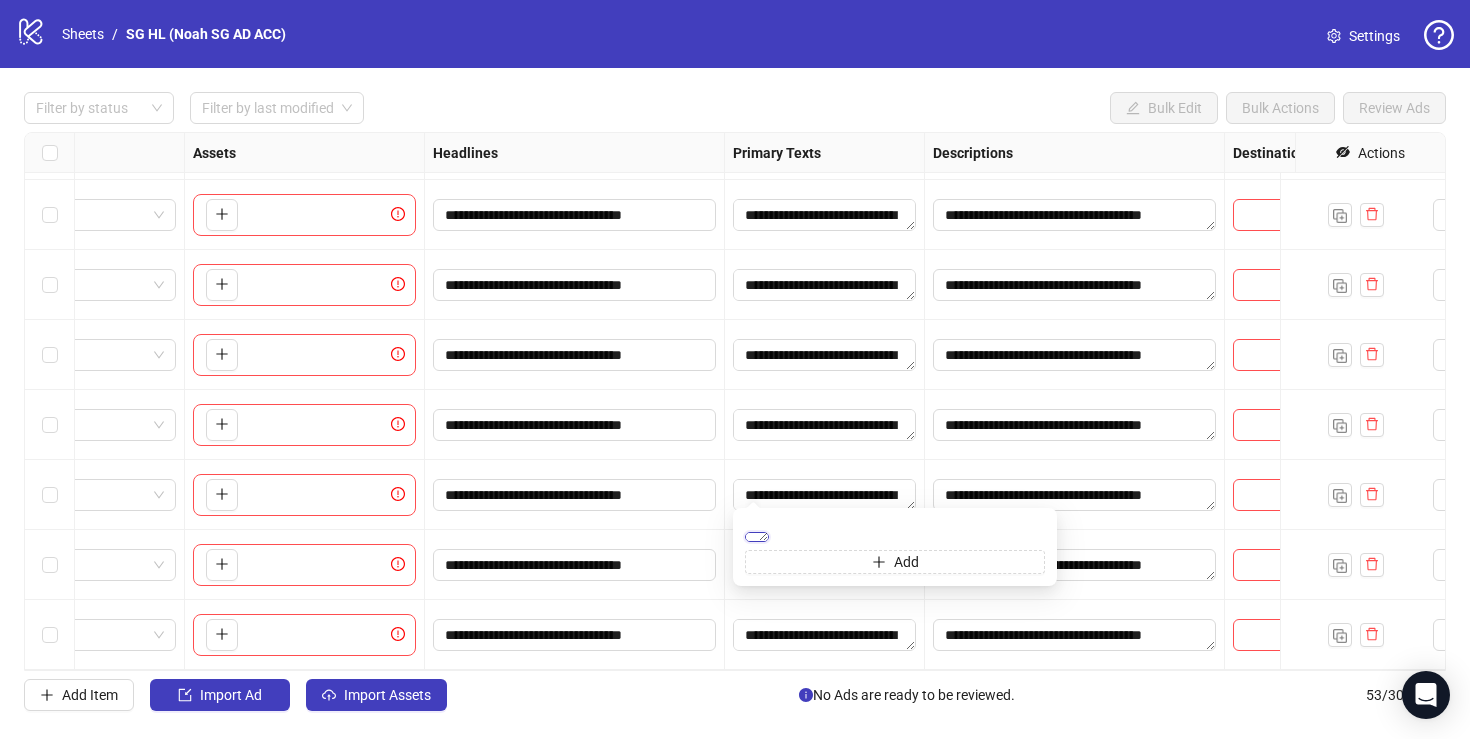 click on "**********" at bounding box center [757, 537] 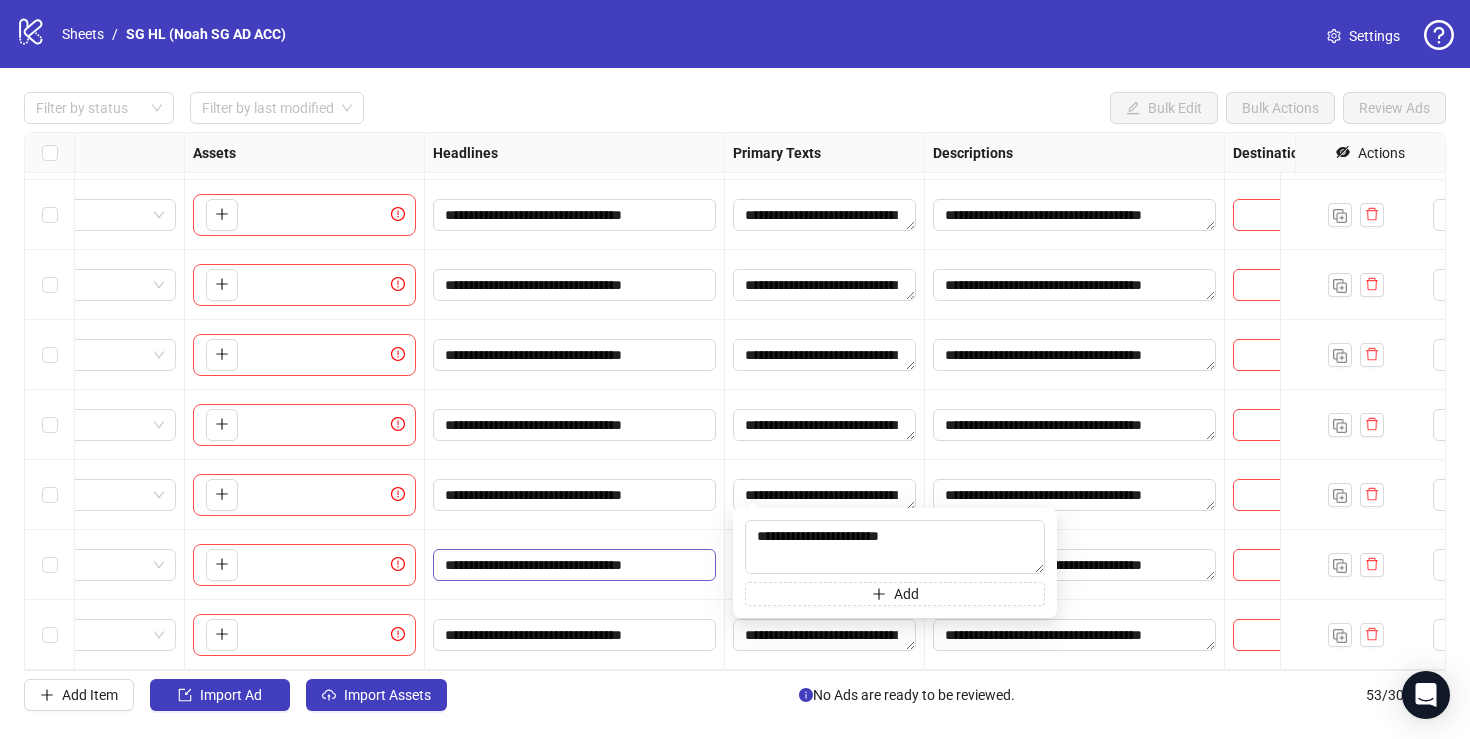 click on "**********" at bounding box center [574, 565] 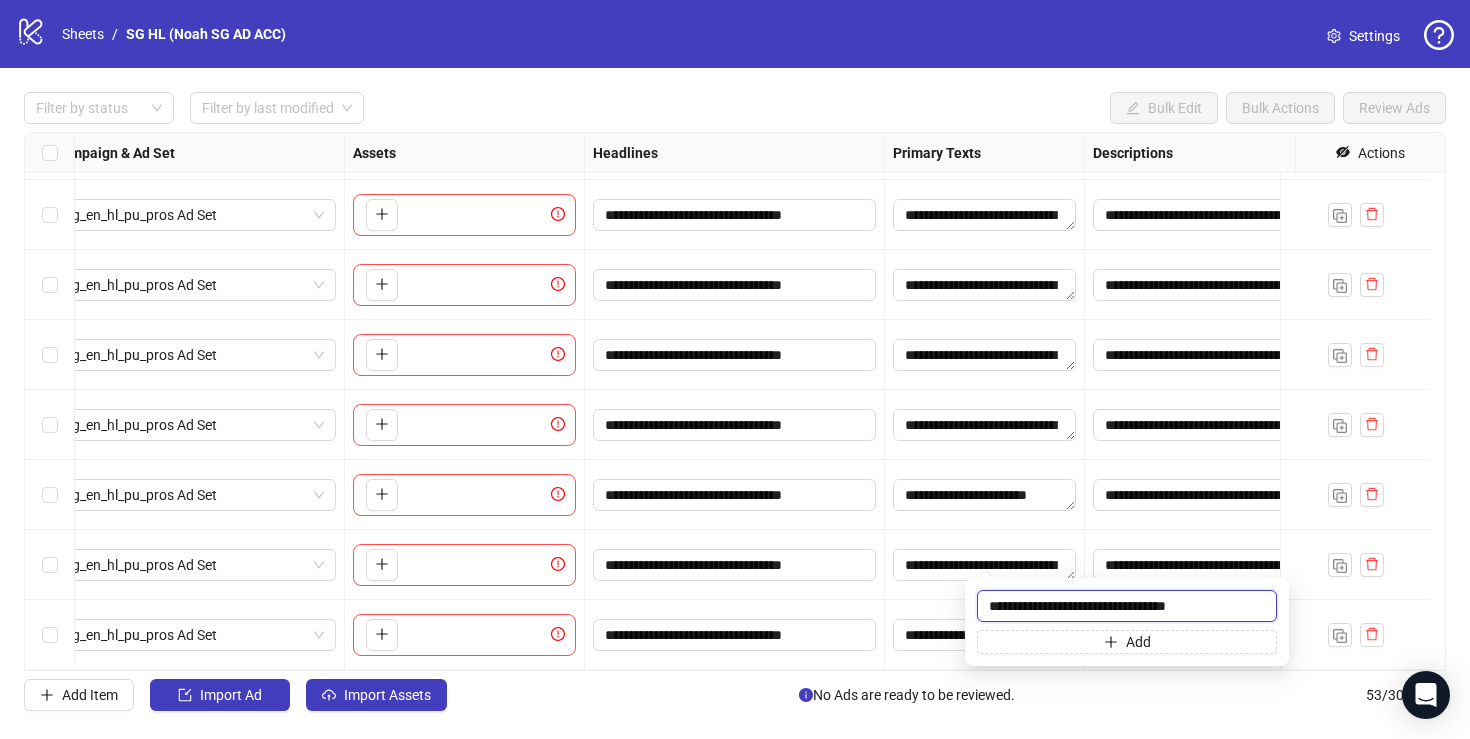 scroll, scrollTop: 3228, scrollLeft: 0, axis: vertical 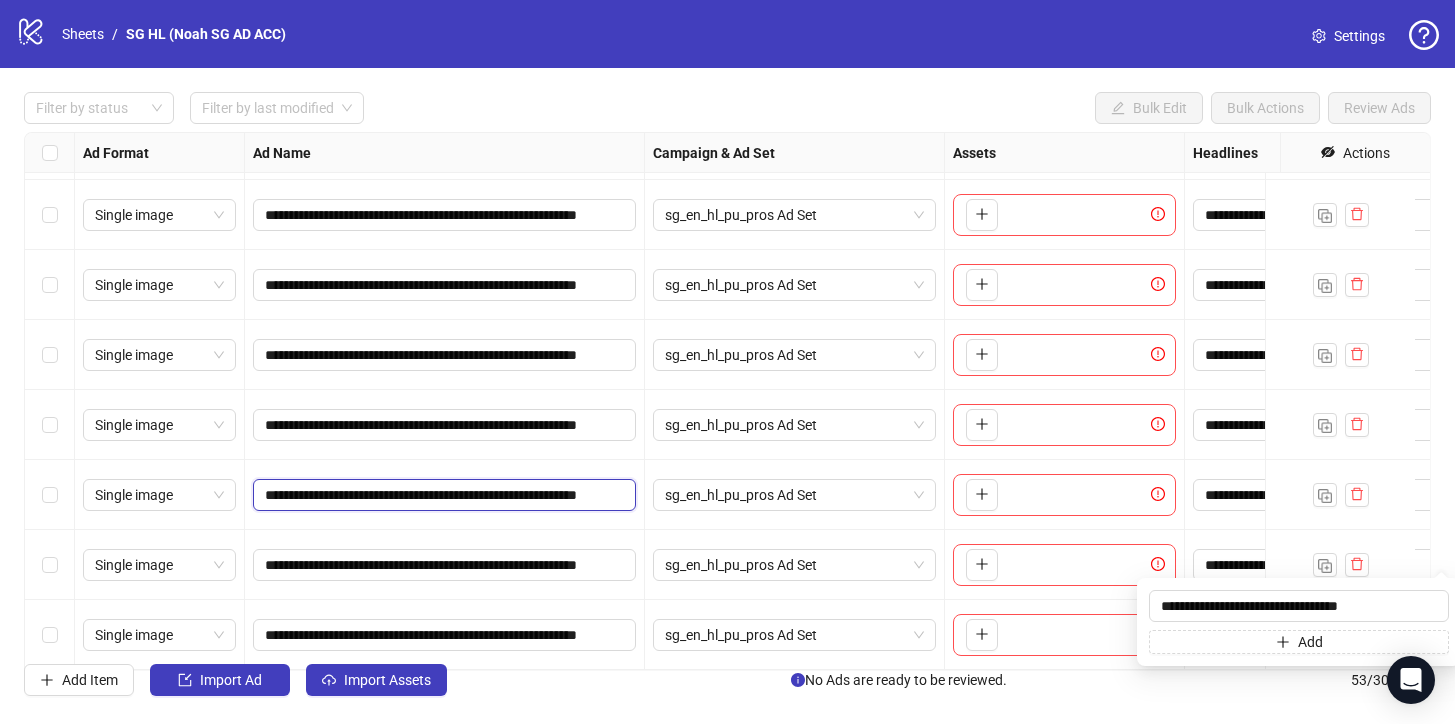 click on "**********" at bounding box center [442, 495] 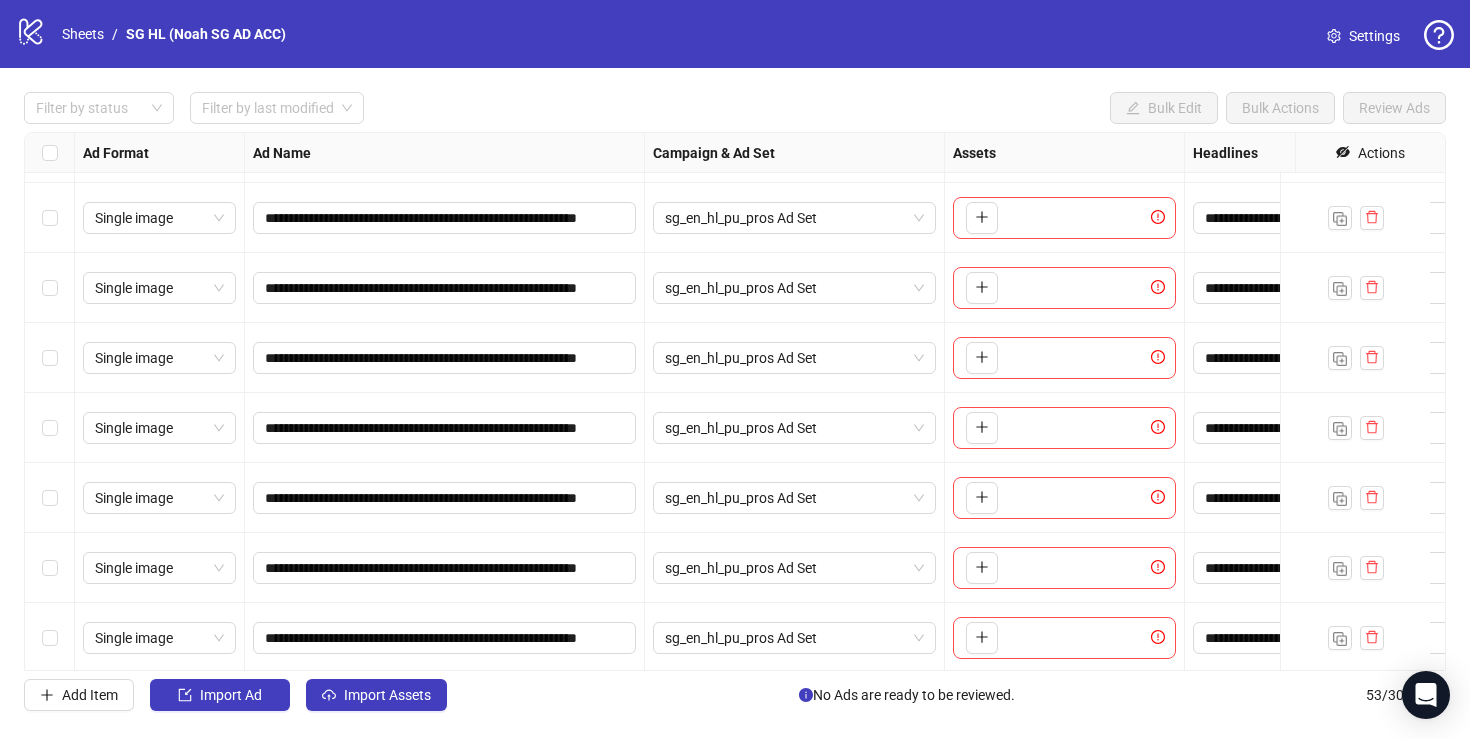 scroll, scrollTop: 3228, scrollLeft: 0, axis: vertical 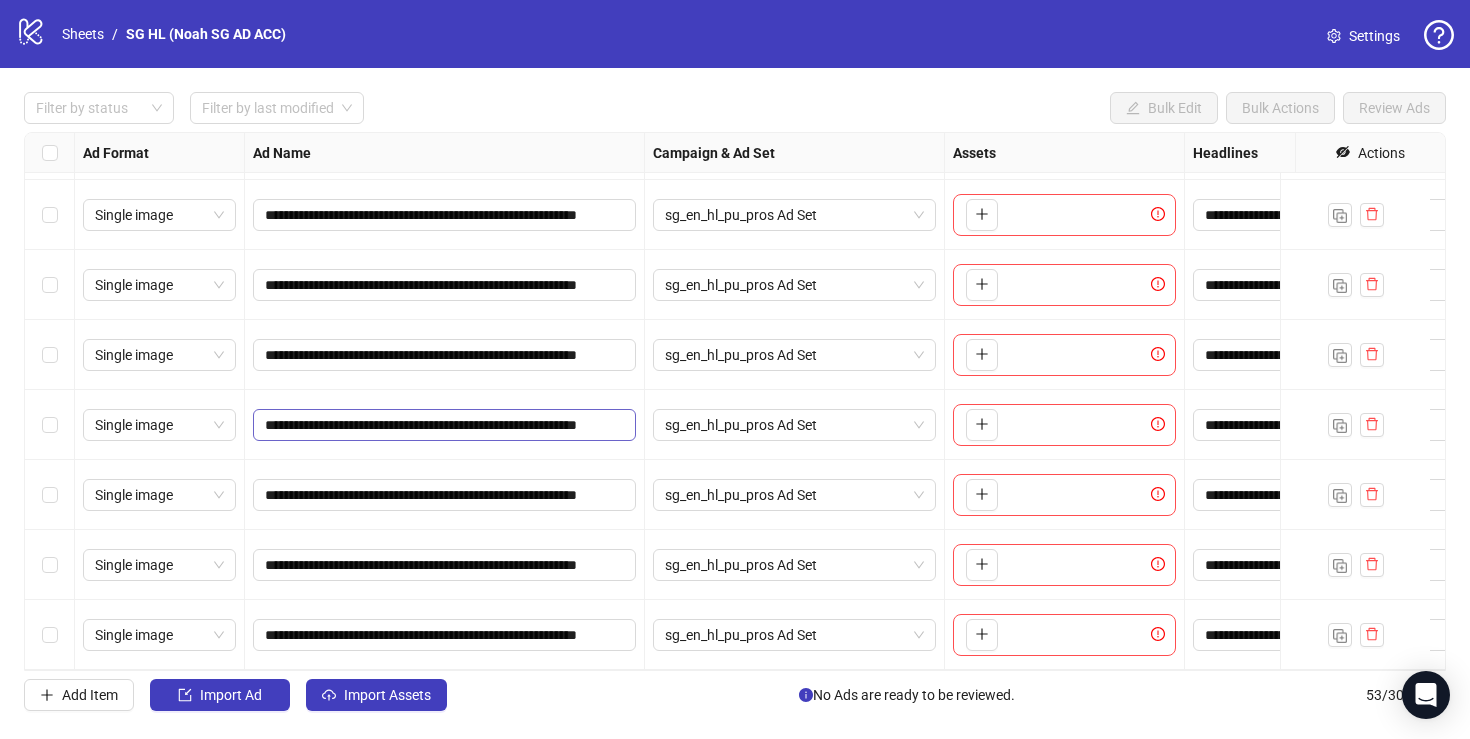 click on "**********" at bounding box center [444, 425] 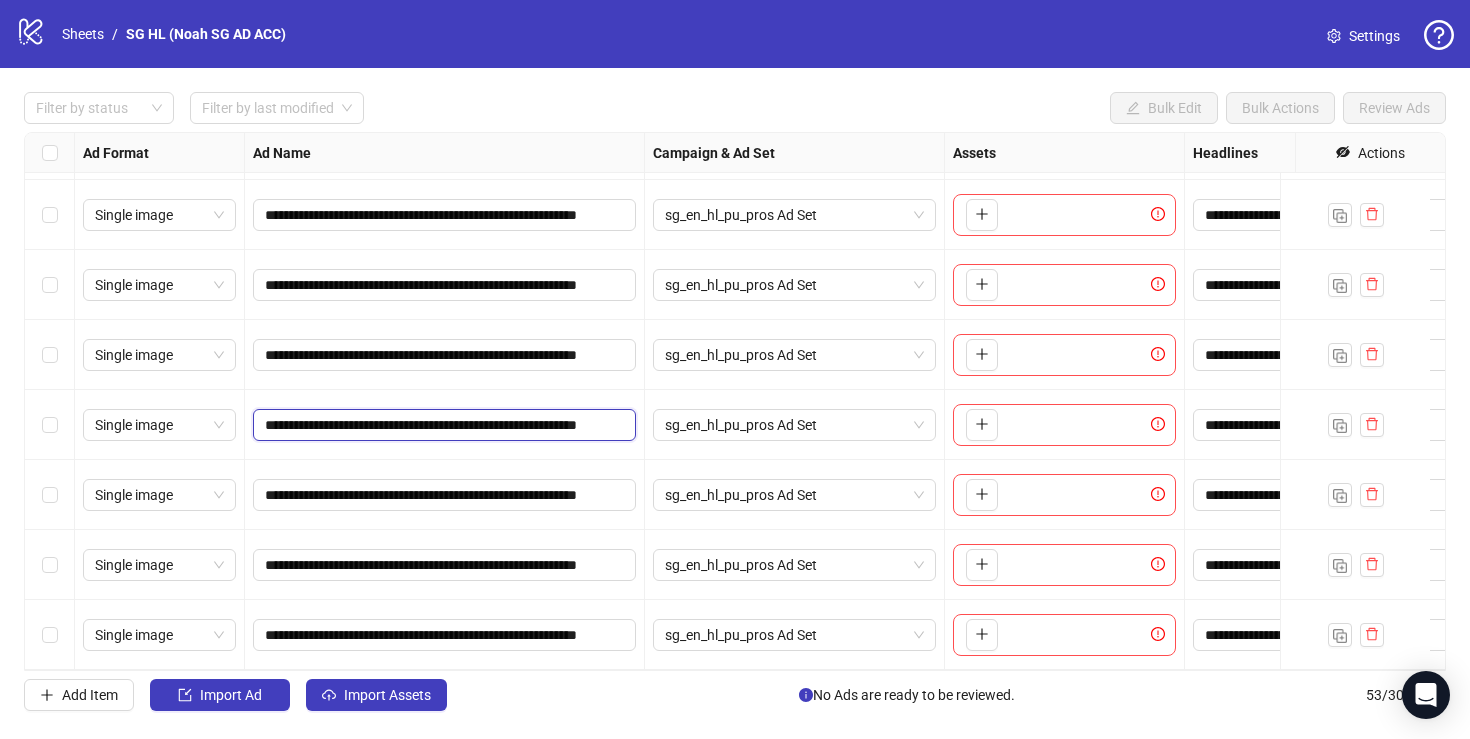 scroll, scrollTop: 0, scrollLeft: 93, axis: horizontal 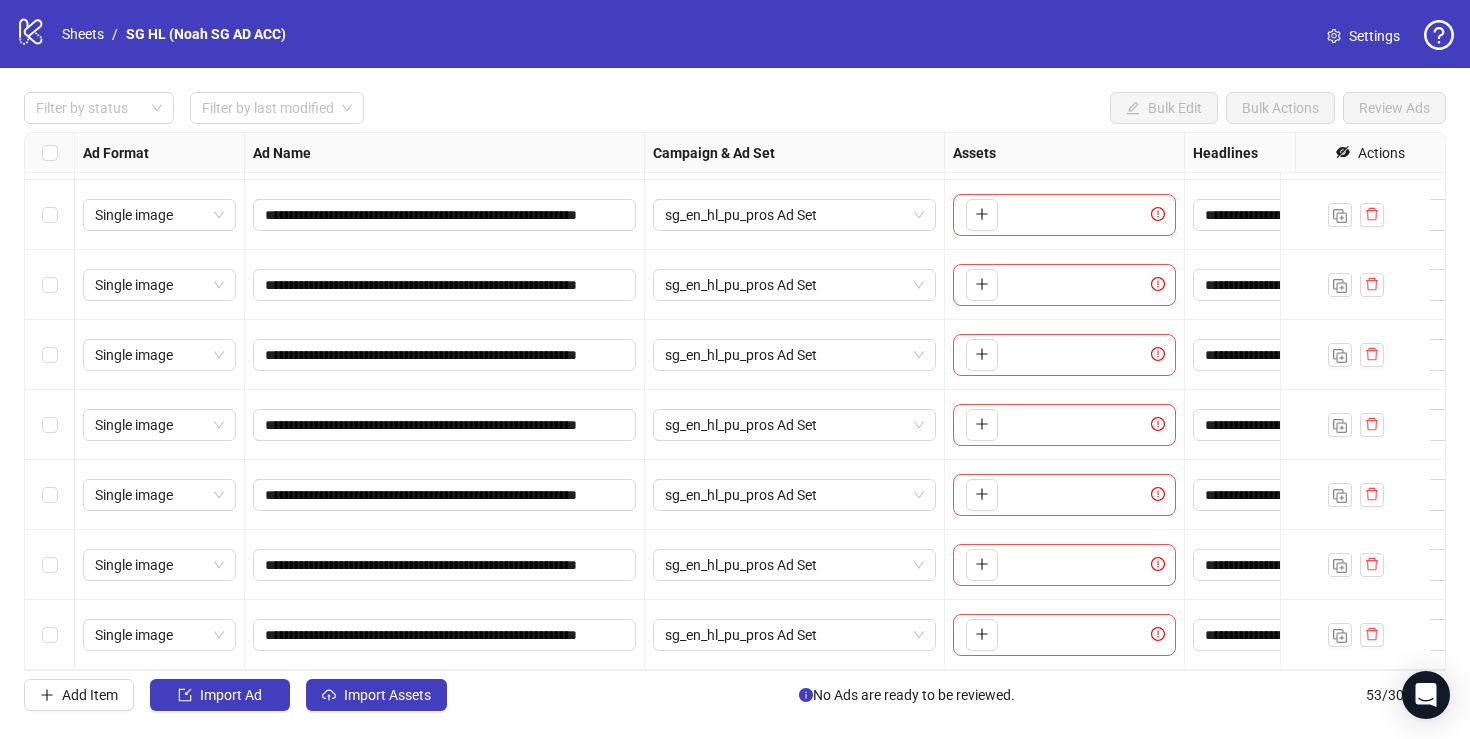 click on "**********" at bounding box center (445, 495) 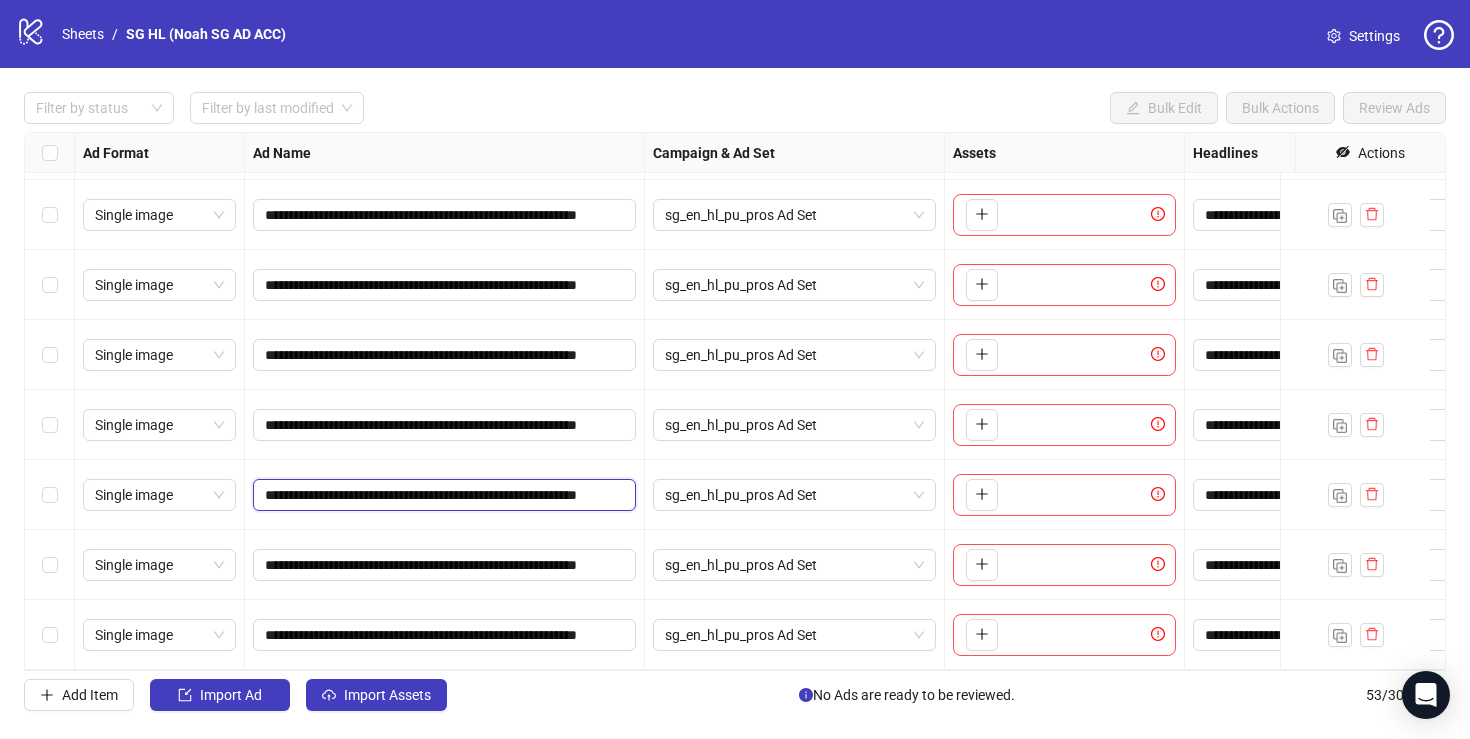 click on "**********" at bounding box center (442, 495) 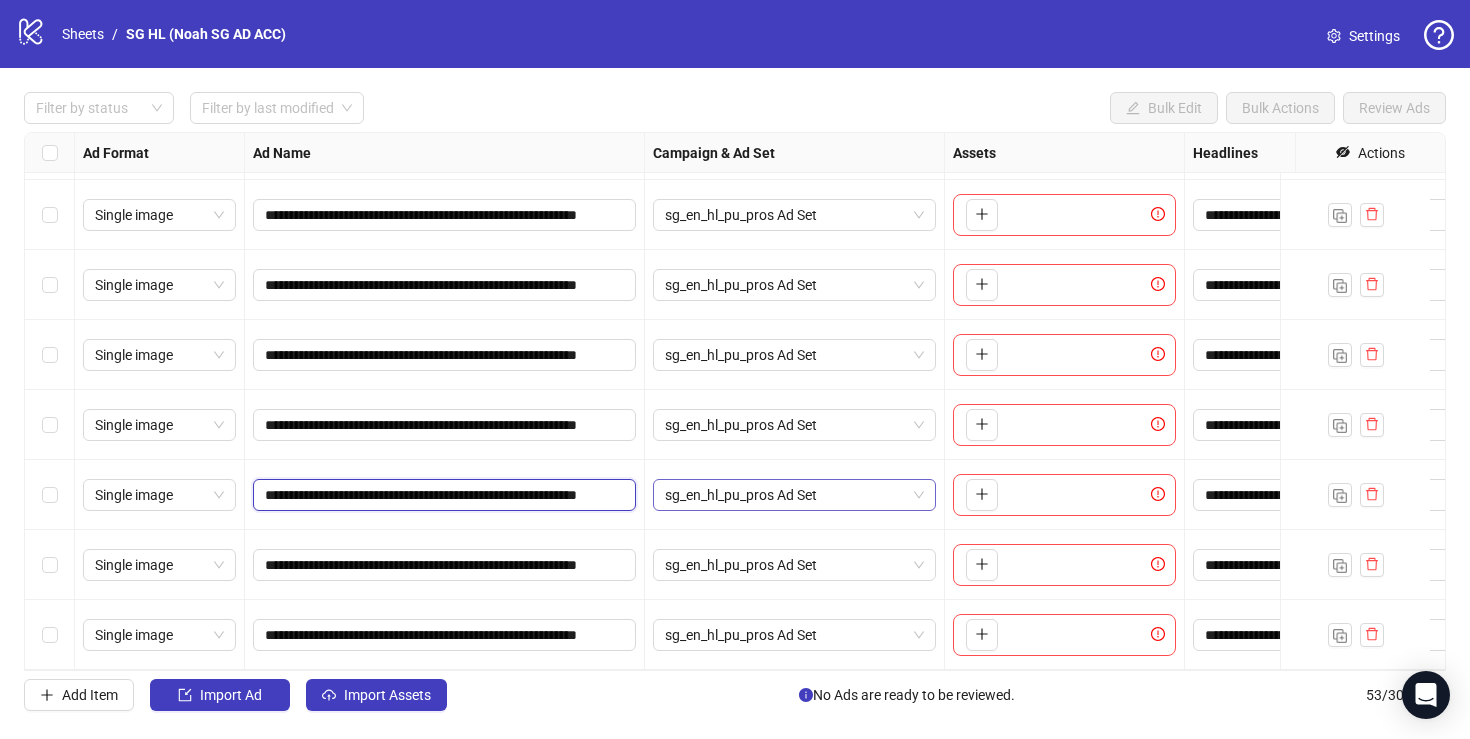 scroll, scrollTop: 0, scrollLeft: 93, axis: horizontal 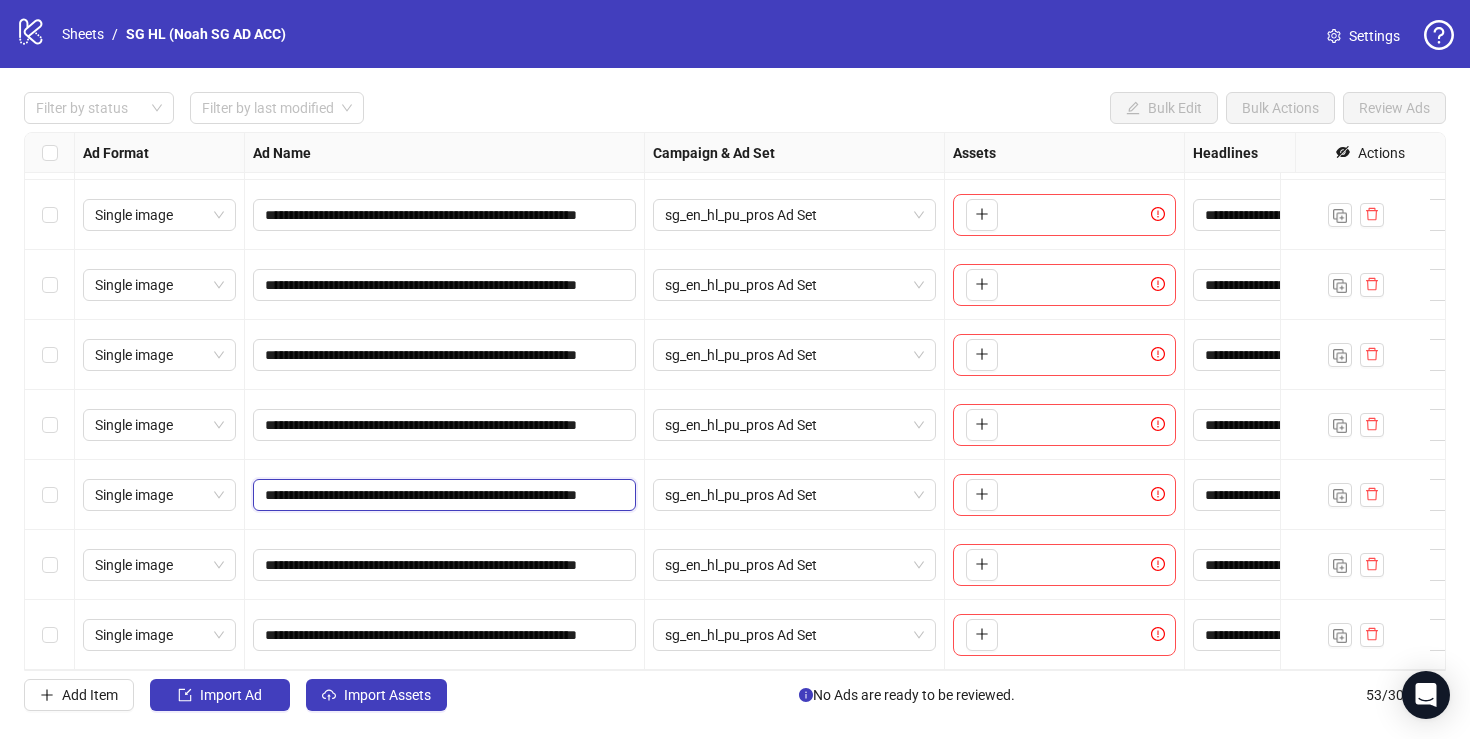 click on "**********" at bounding box center (442, 495) 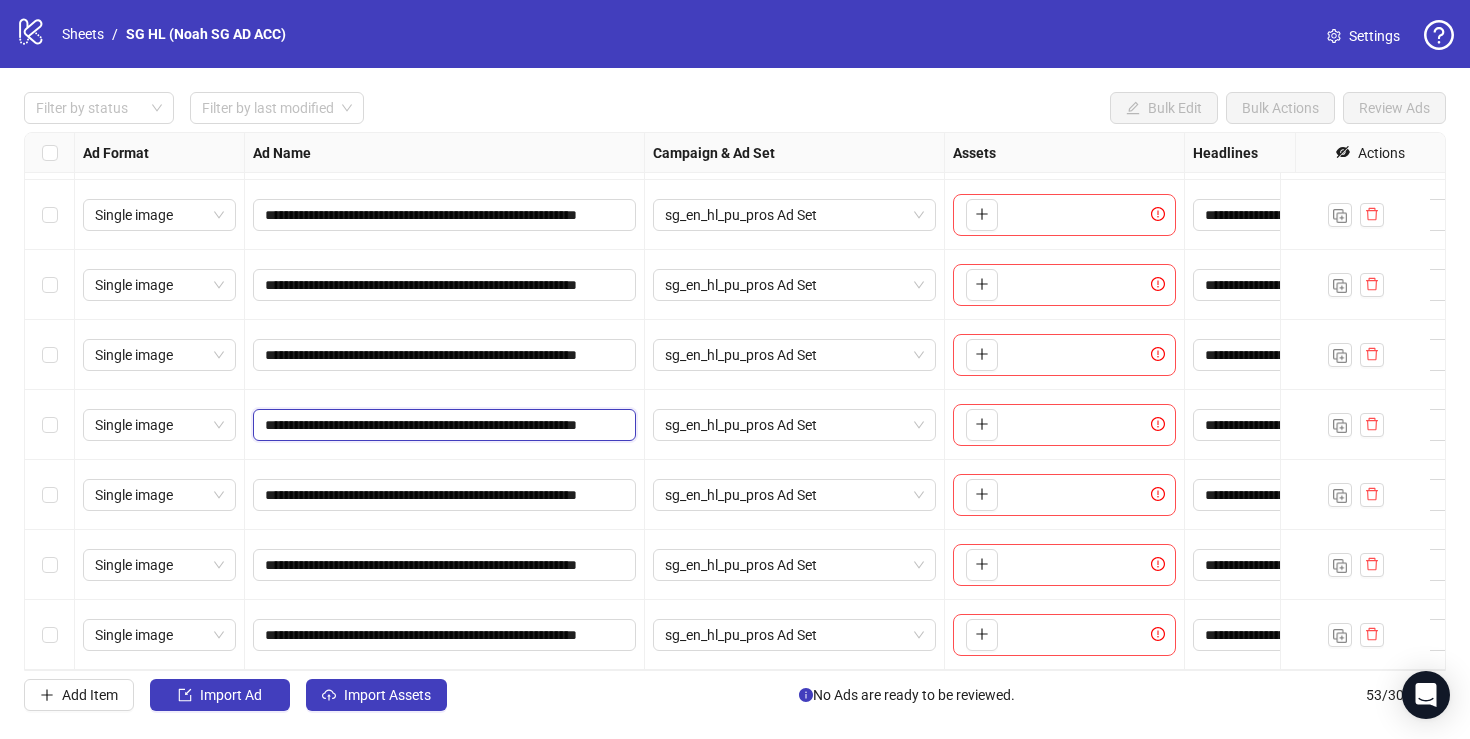 click on "**********" at bounding box center (442, 425) 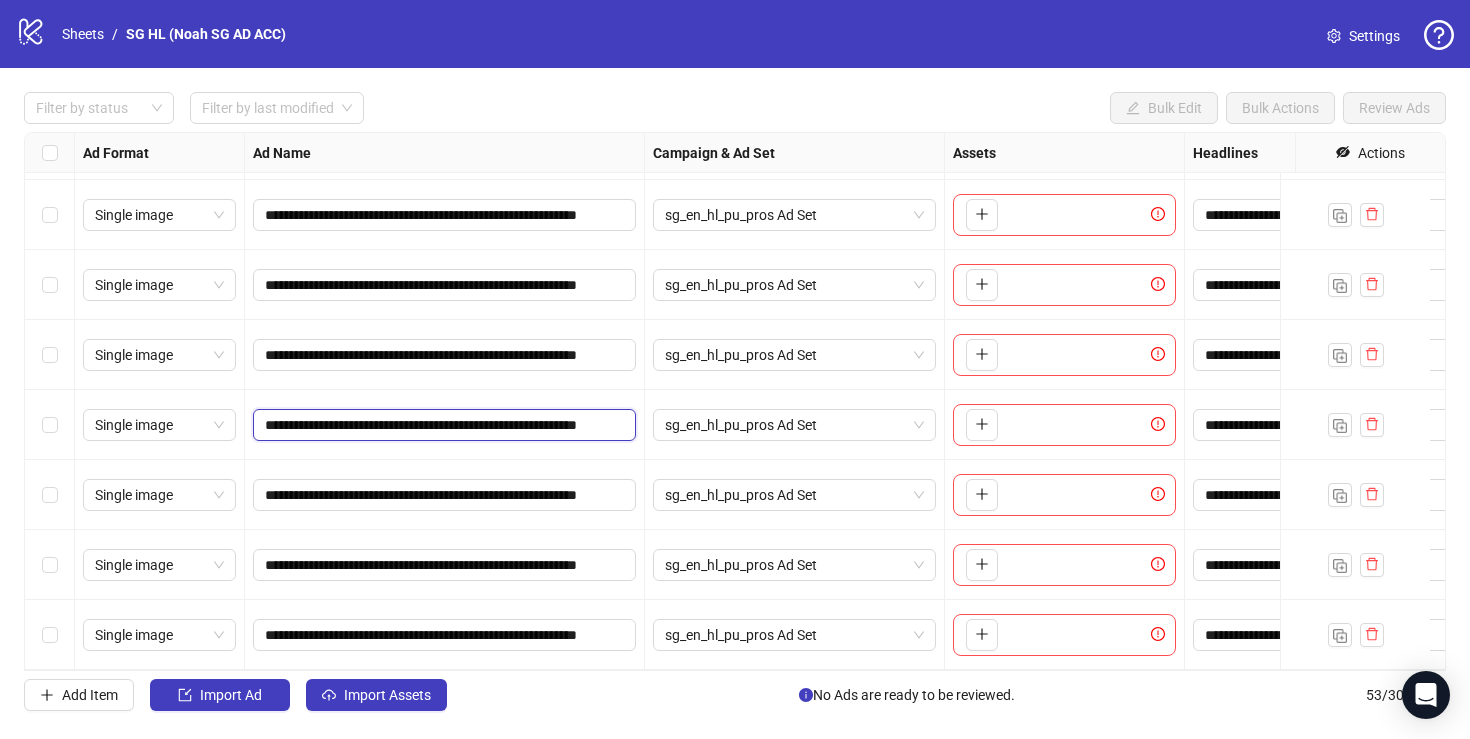 scroll, scrollTop: 0, scrollLeft: 0, axis: both 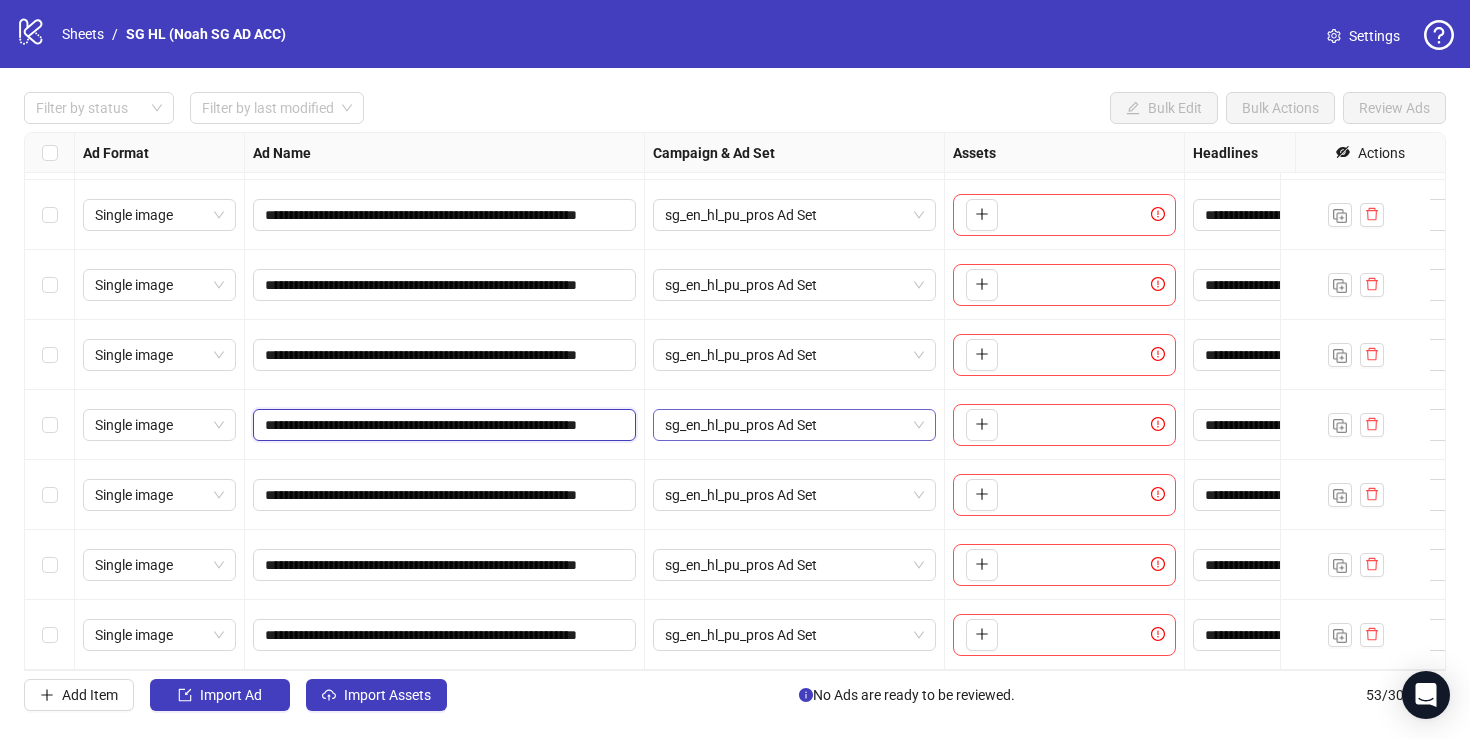 drag, startPoint x: 539, startPoint y: 406, endPoint x: 674, endPoint y: 410, distance: 135.05925 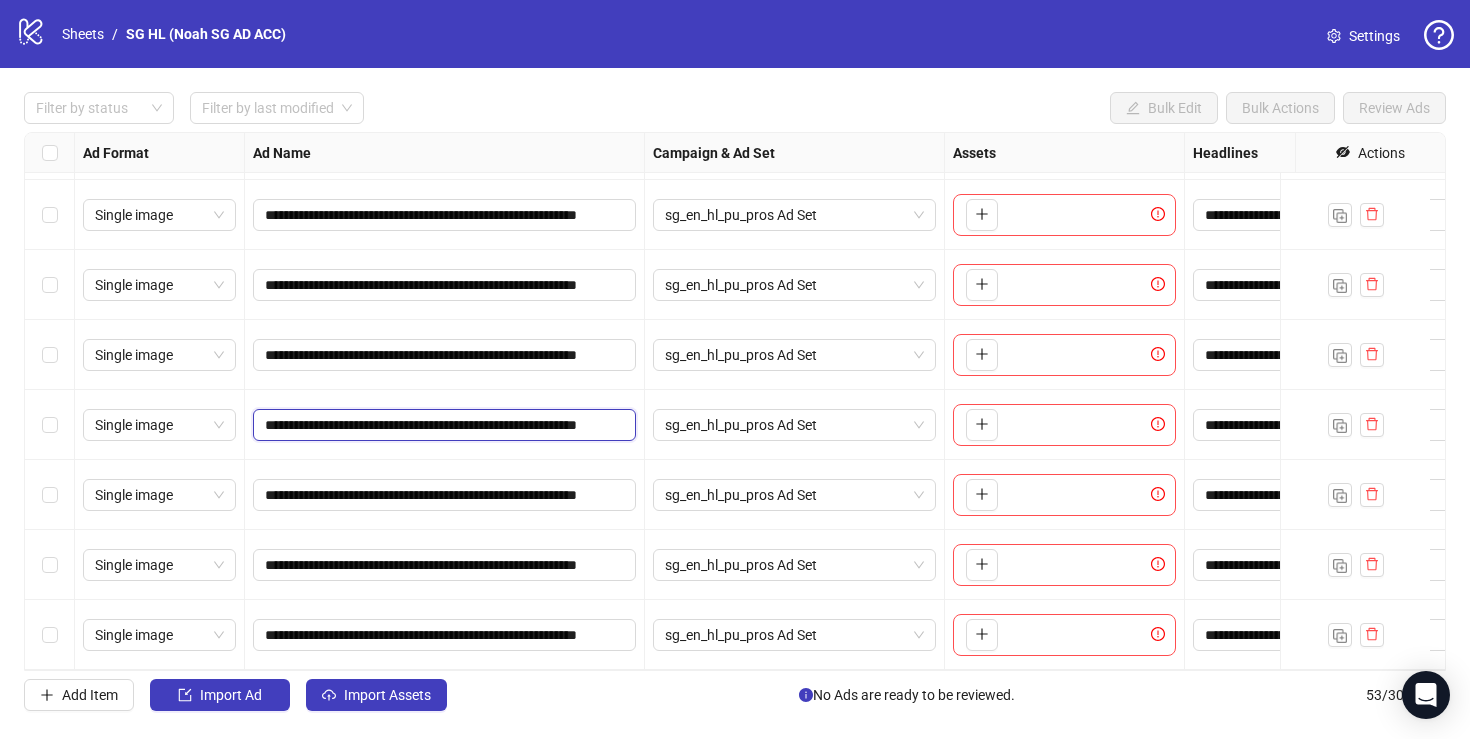 click on "**********" at bounding box center (442, 425) 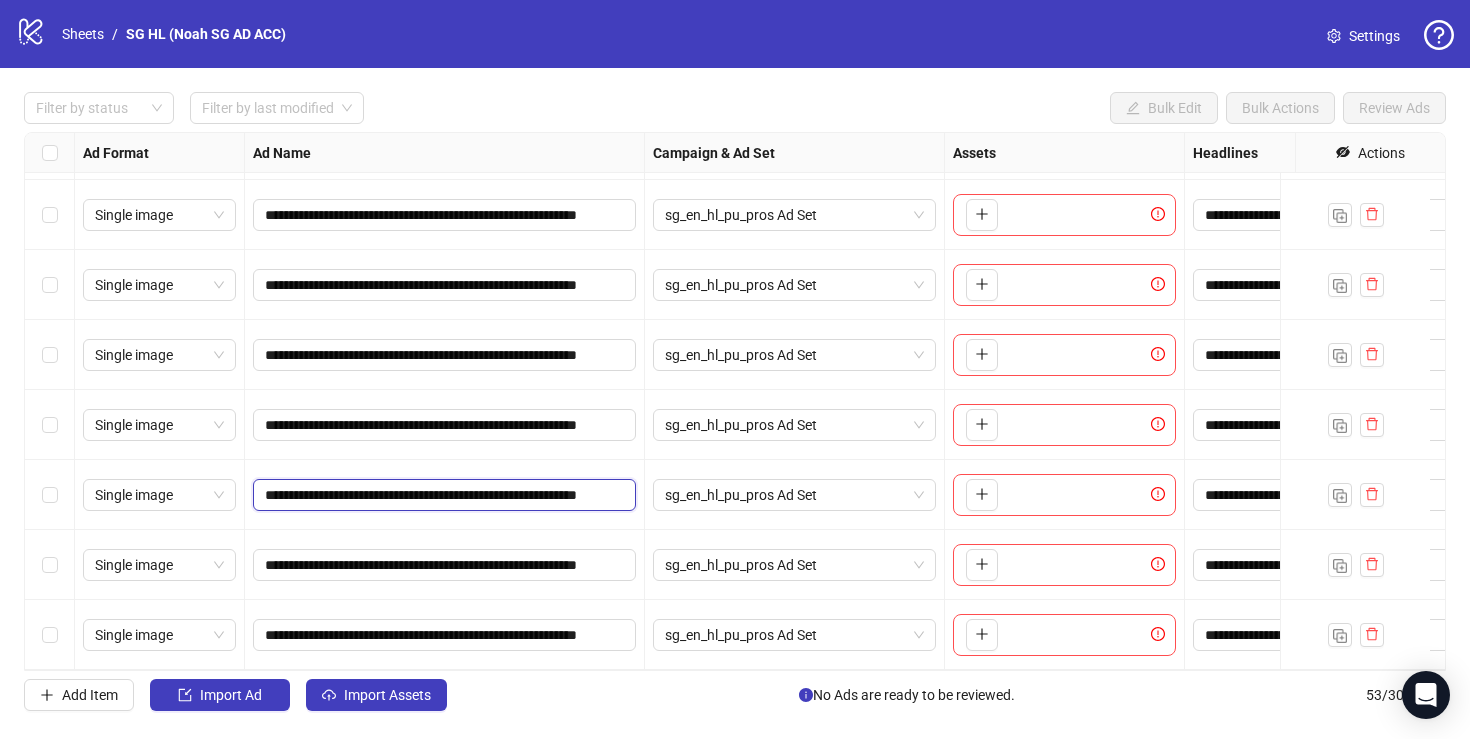 click on "**********" at bounding box center [442, 495] 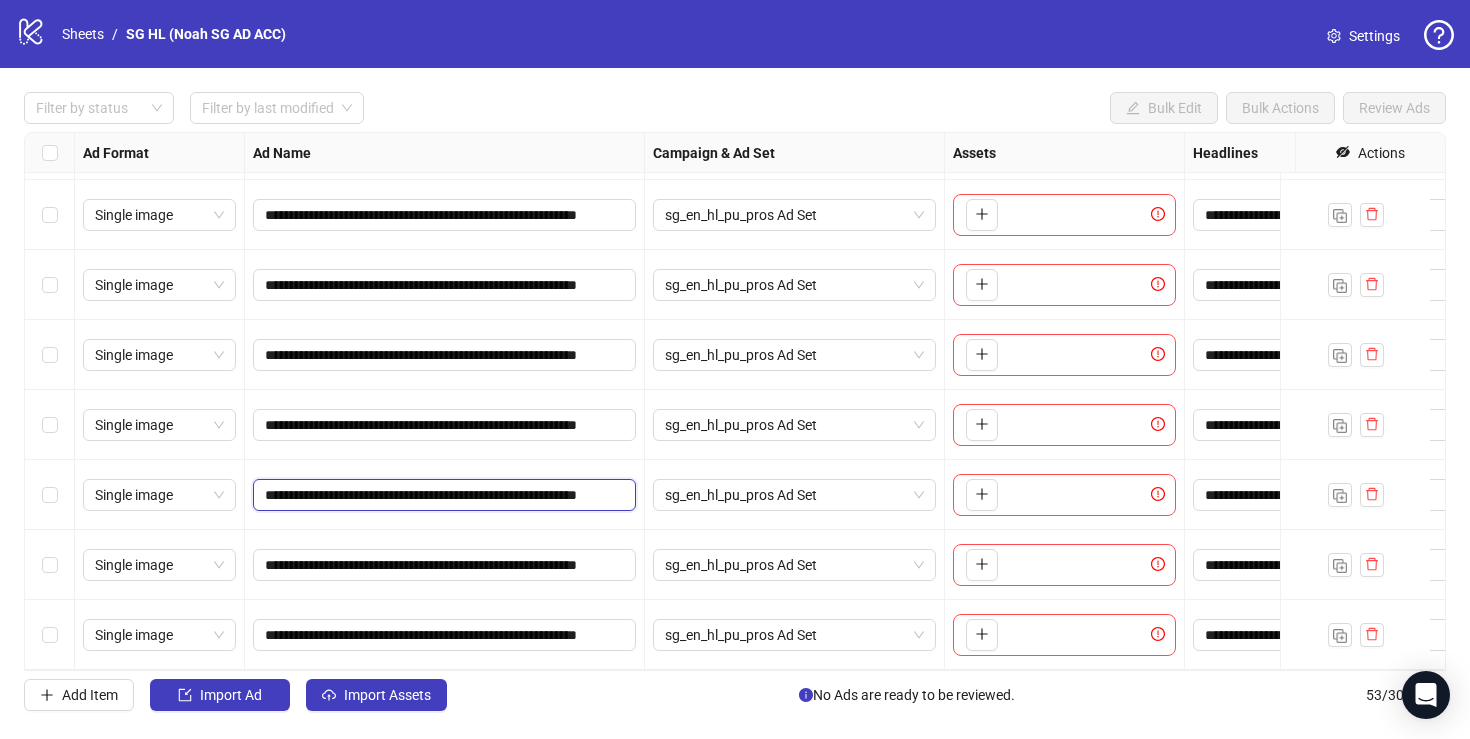 scroll, scrollTop: 0, scrollLeft: 0, axis: both 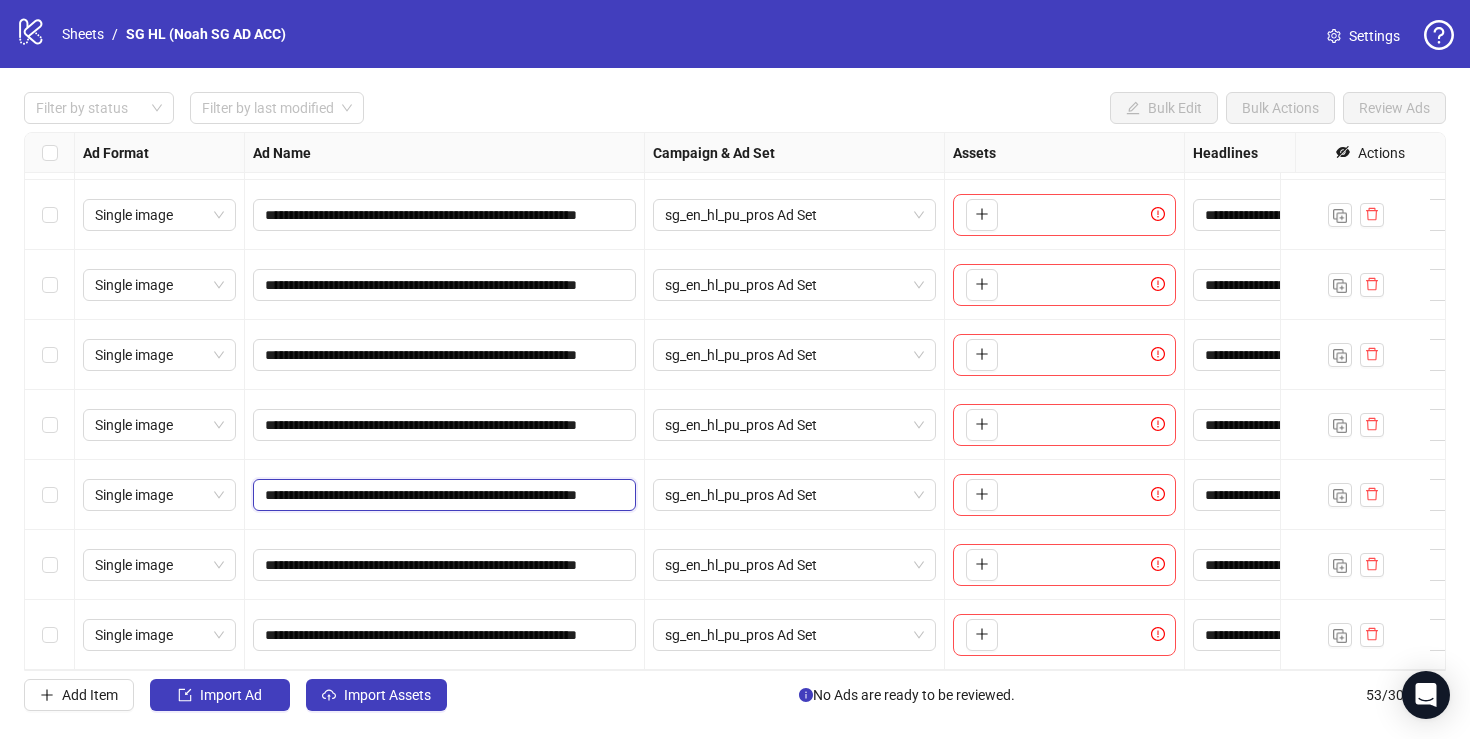 paste 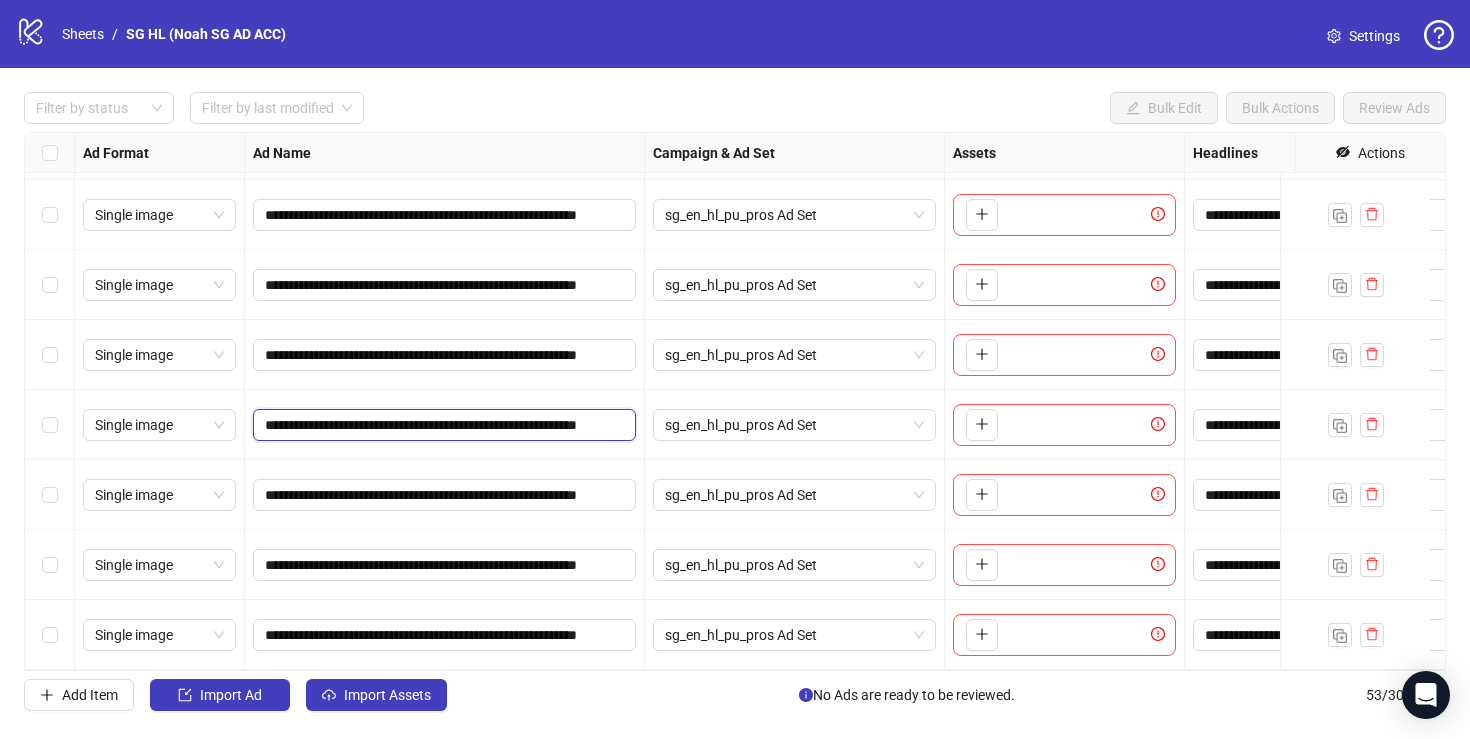 click on "**********" at bounding box center (442, 425) 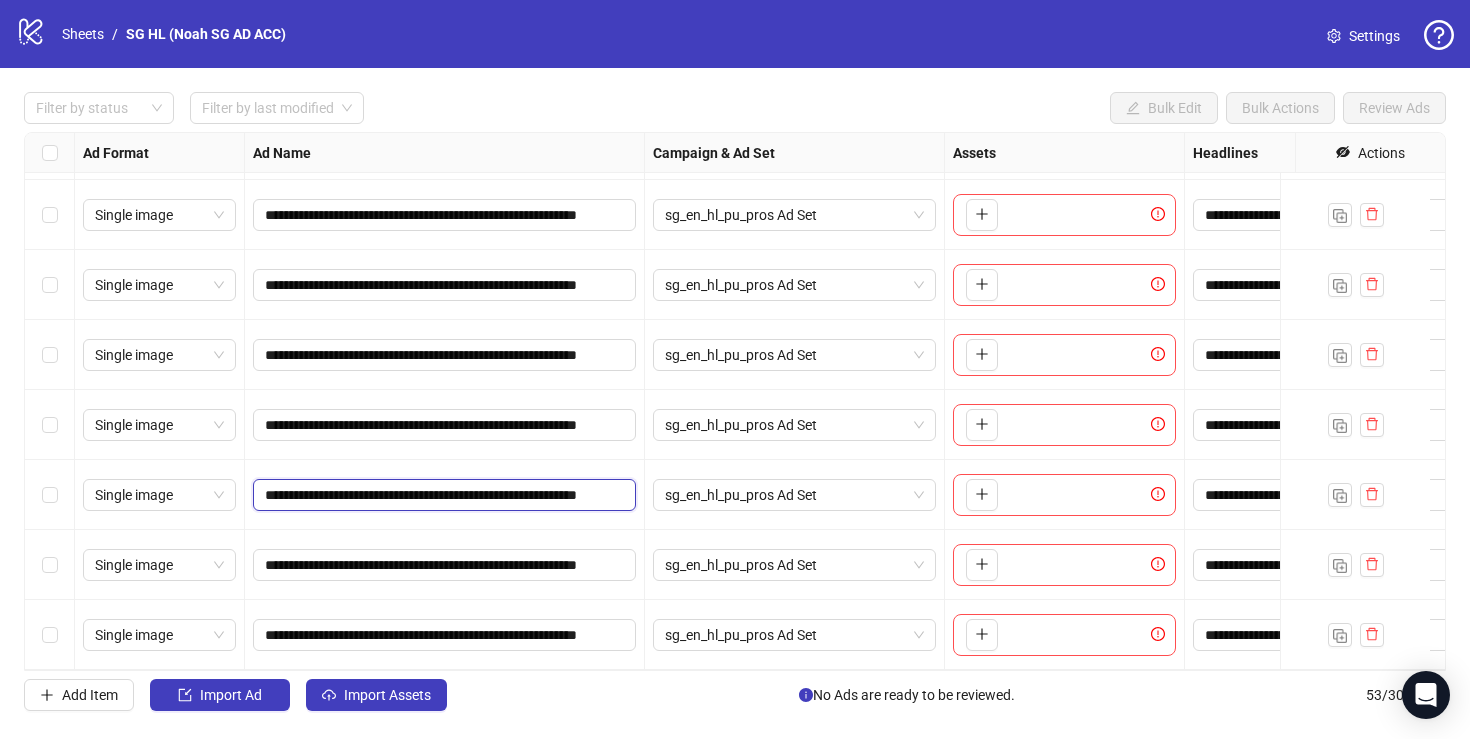click on "**********" at bounding box center [442, 495] 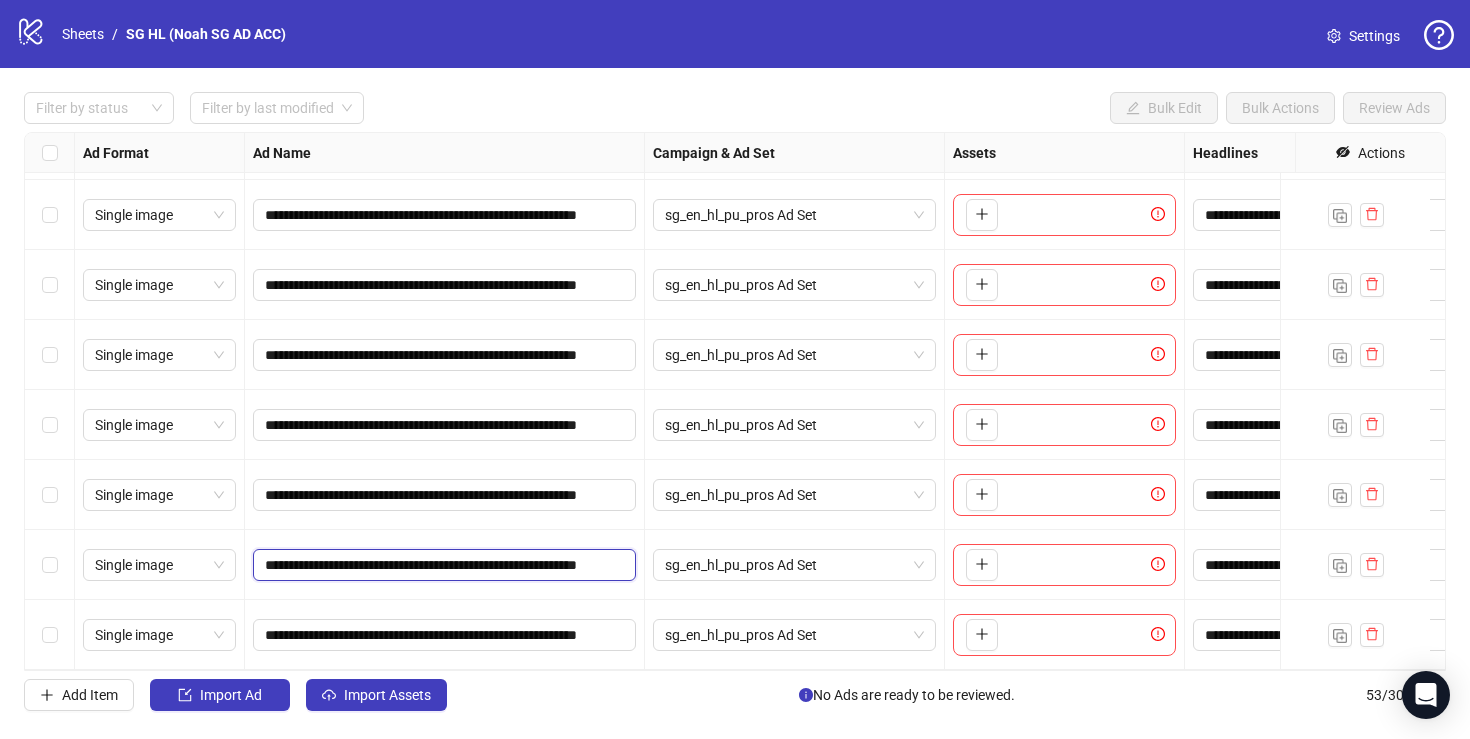 click on "**********" at bounding box center [442, 565] 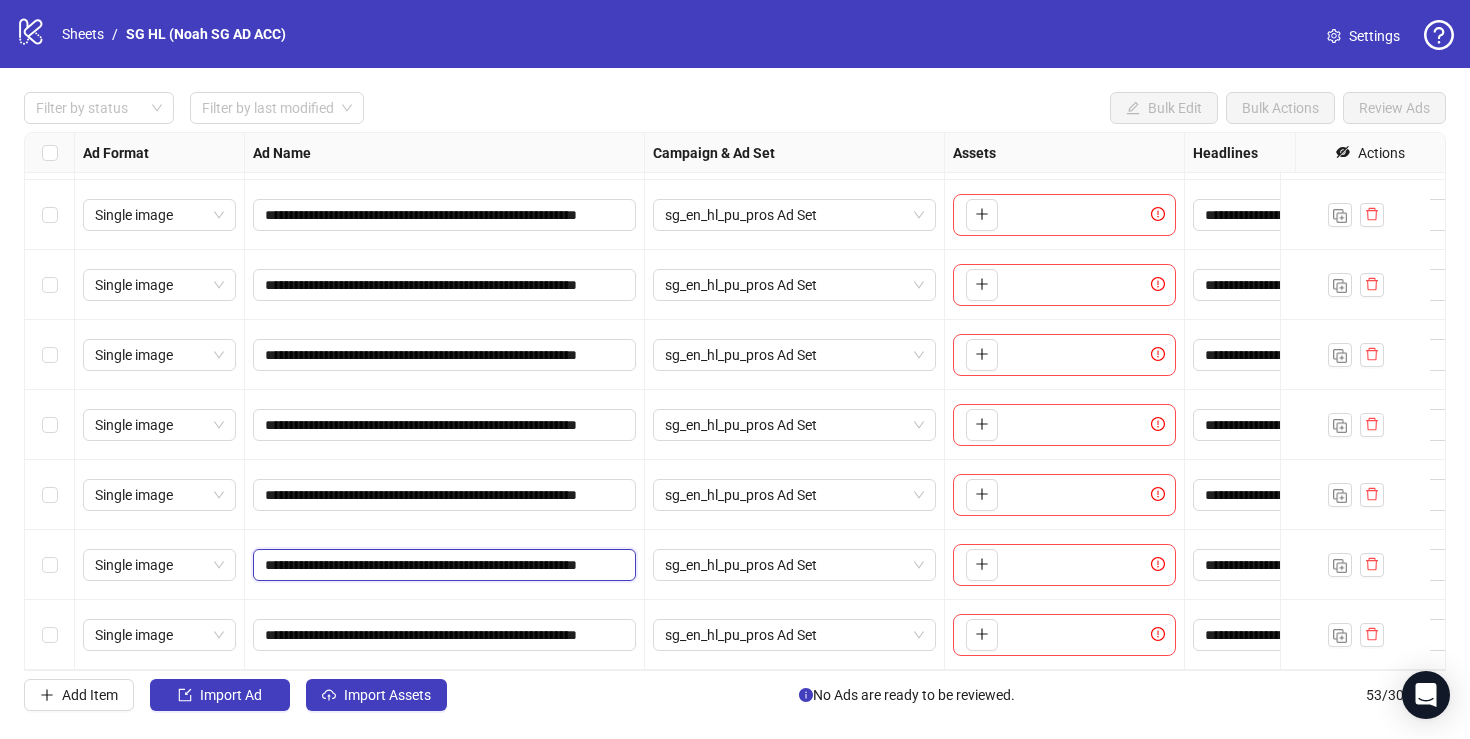 paste 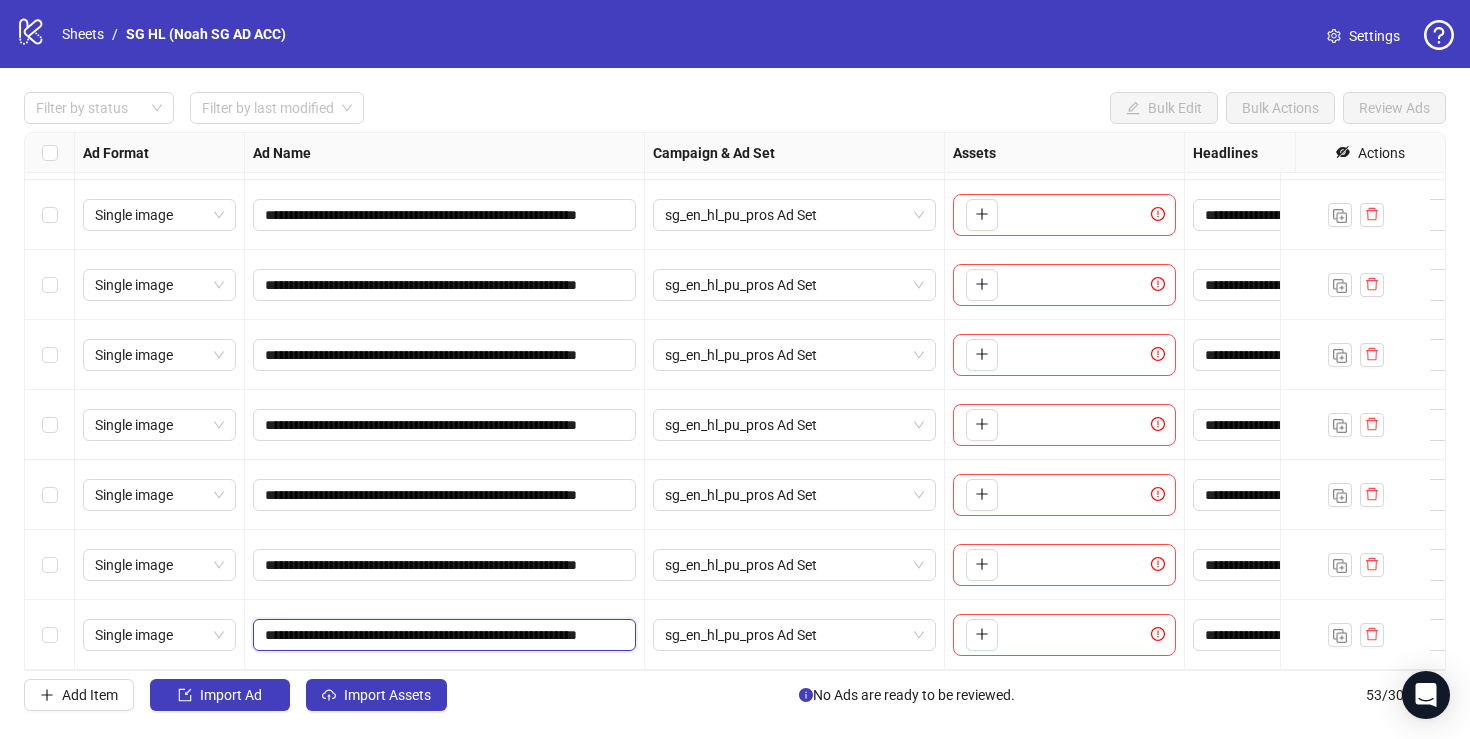 click on "**********" at bounding box center (442, 635) 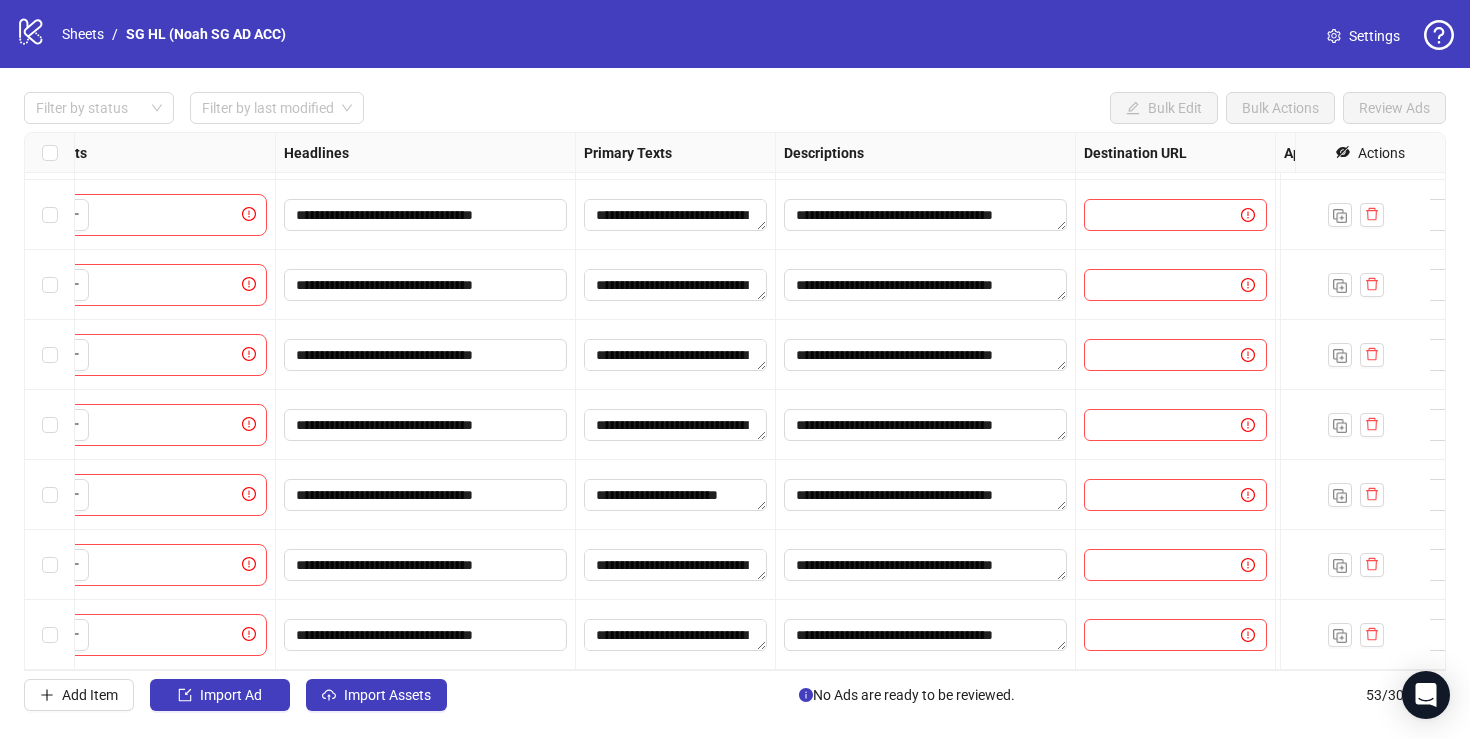 scroll, scrollTop: 3213, scrollLeft: 720, axis: both 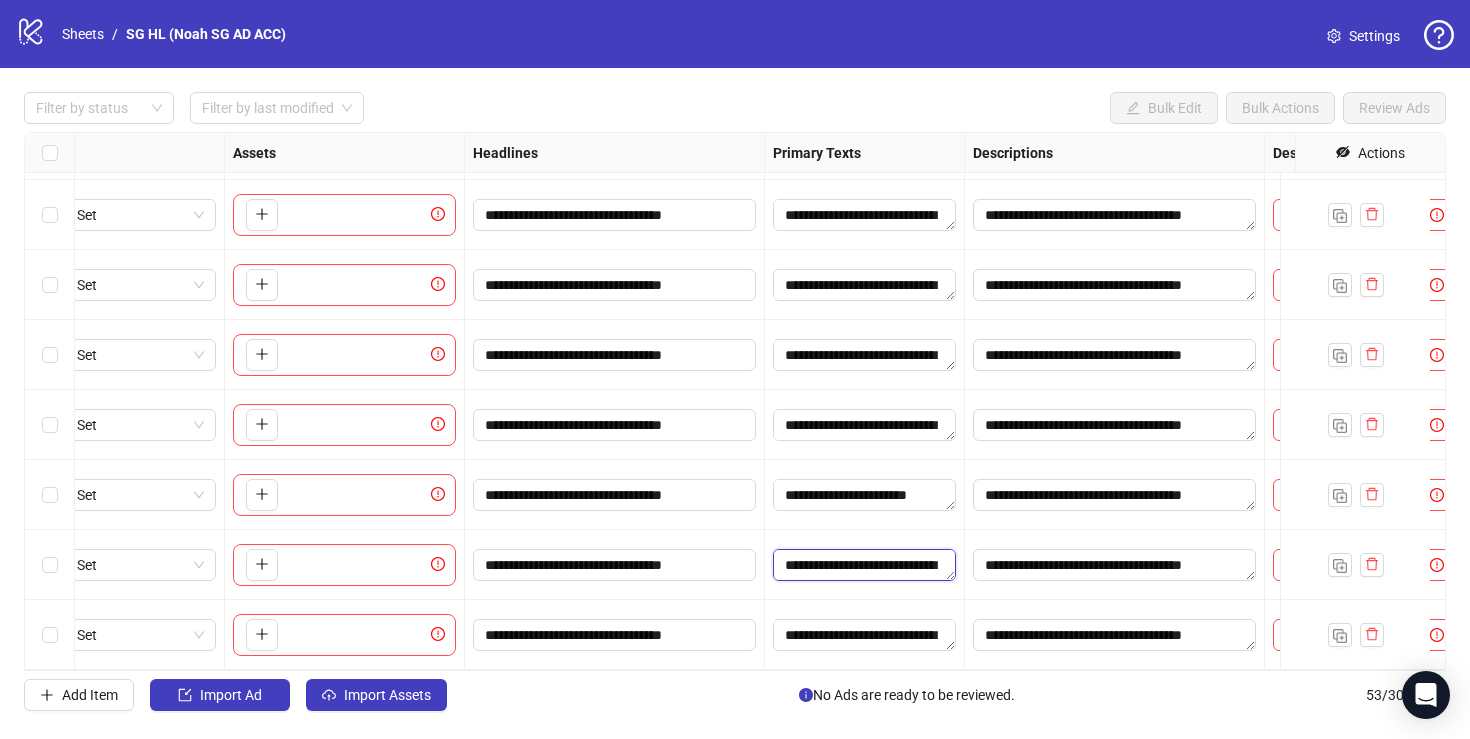 click on "**********" at bounding box center (864, 565) 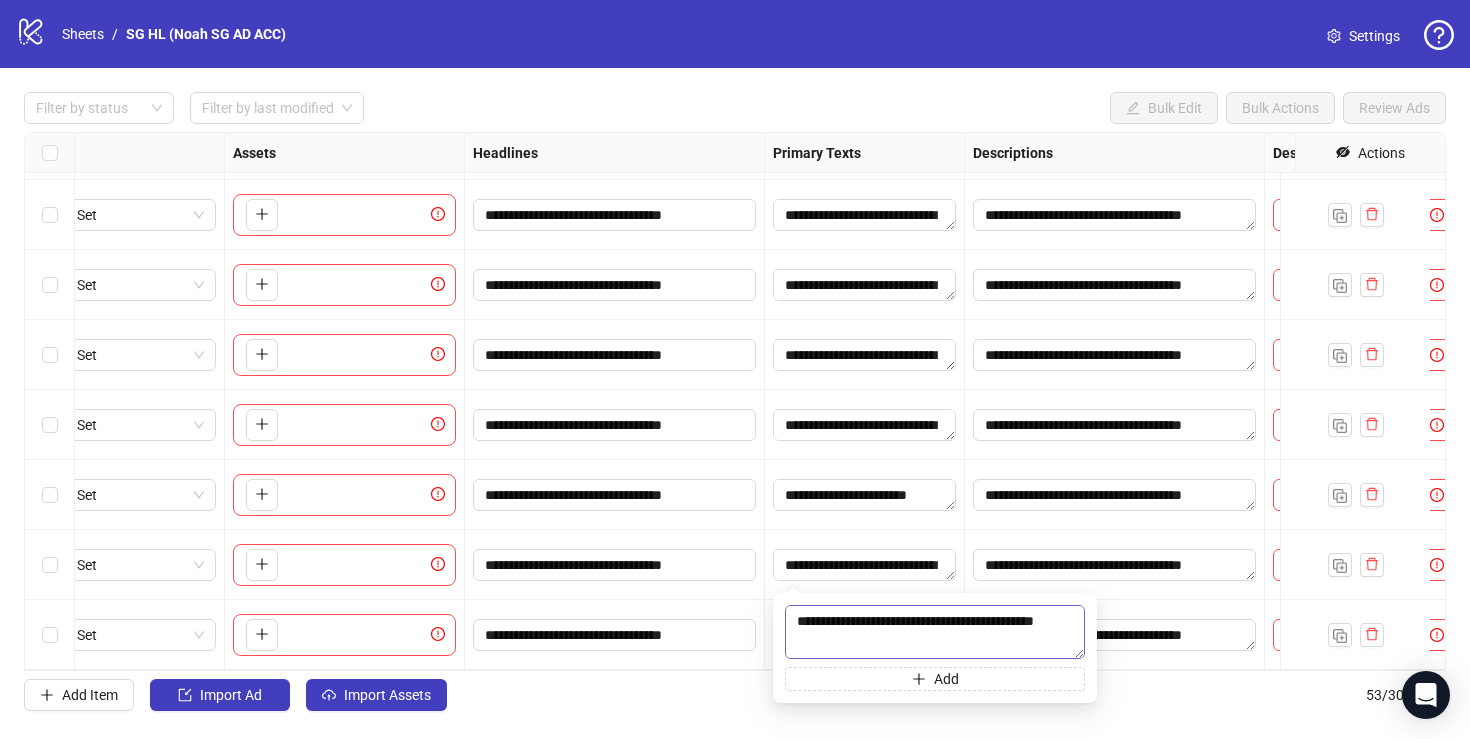 click on "**********" at bounding box center [935, 632] 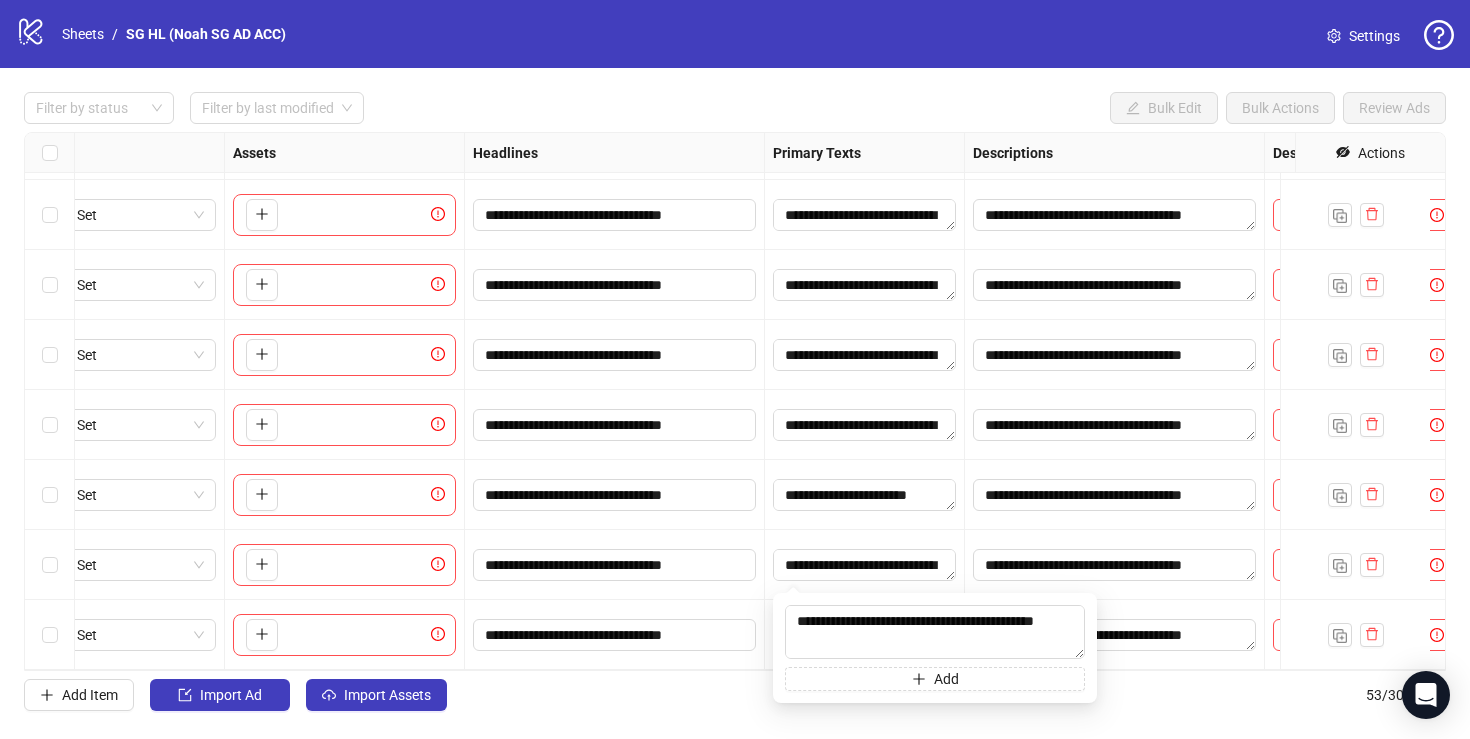 drag, startPoint x: 875, startPoint y: 649, endPoint x: 774, endPoint y: 622, distance: 104.54664 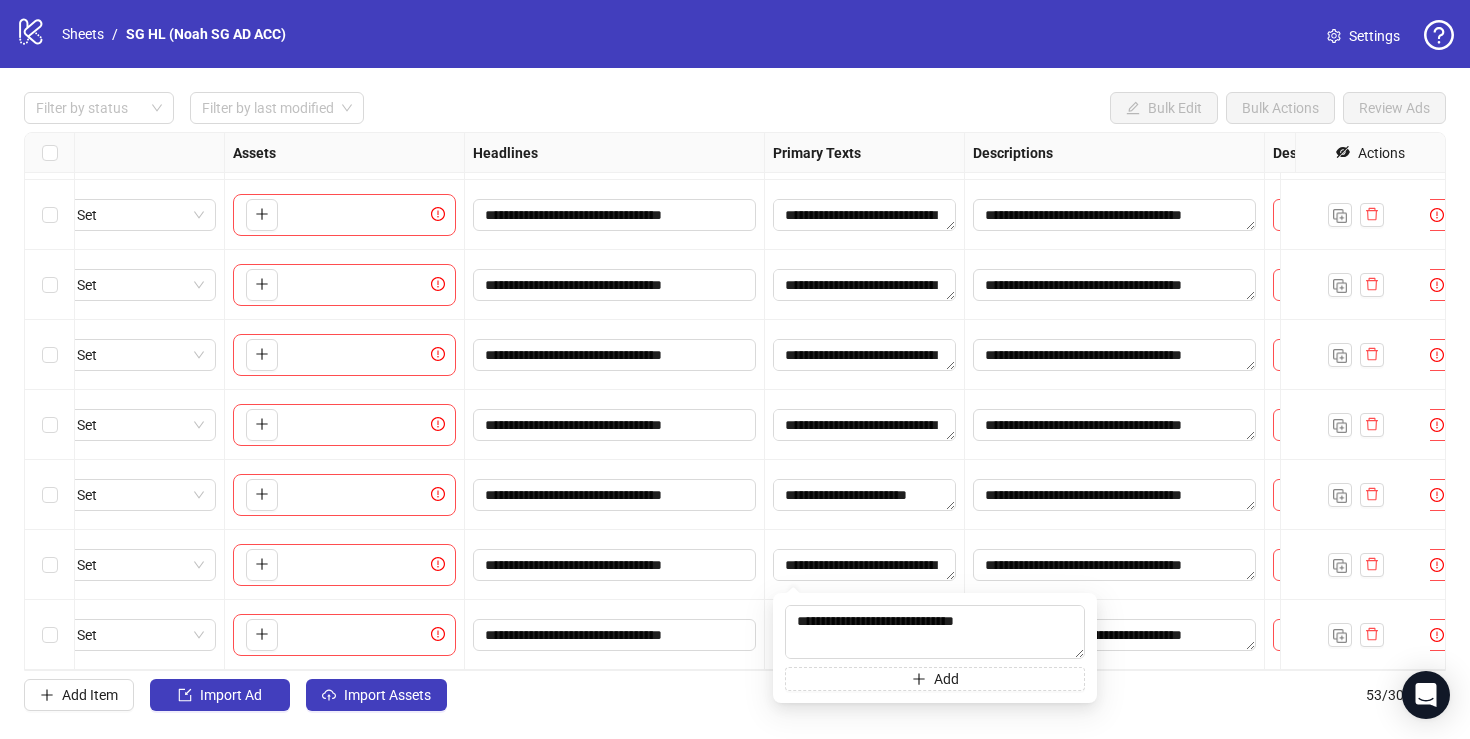 click on "**********" at bounding box center [615, 565] 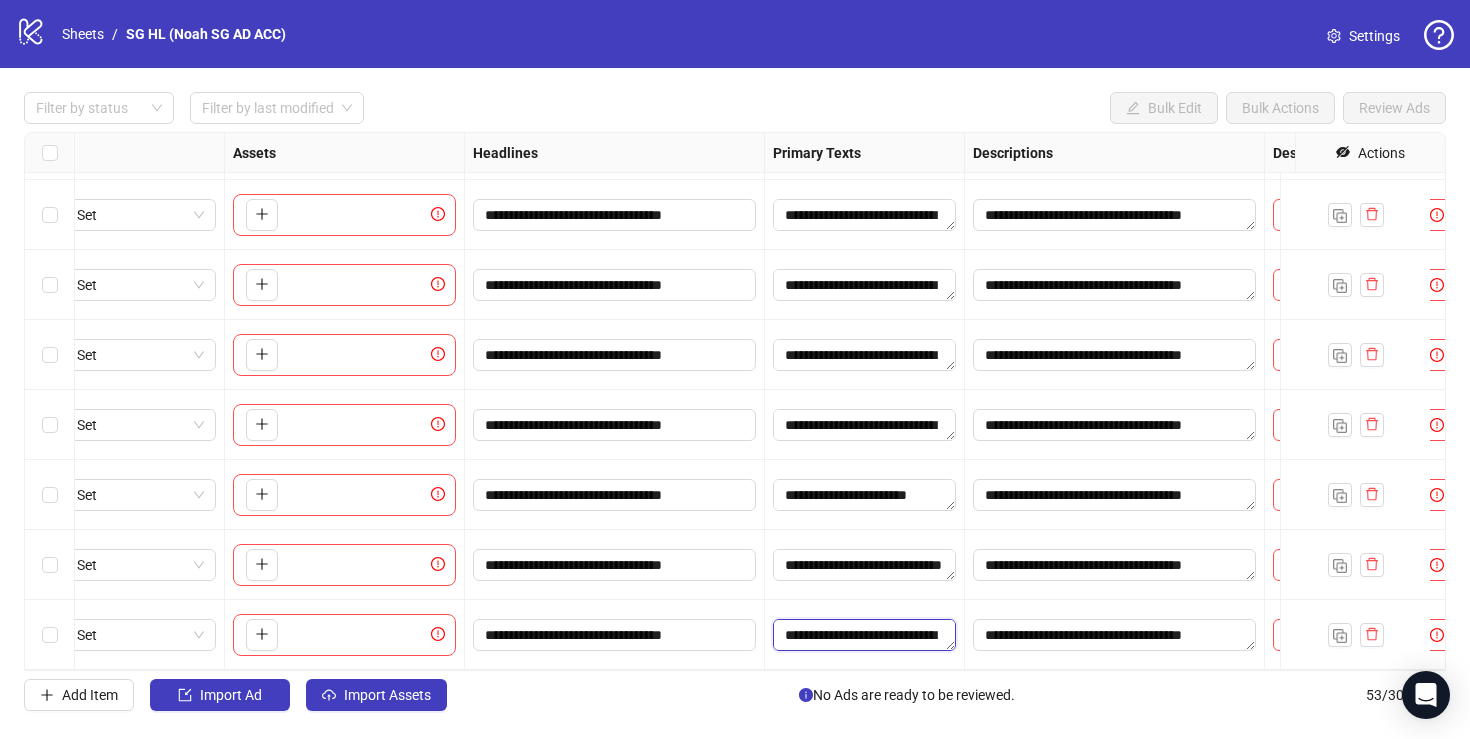 click on "**********" at bounding box center (864, 635) 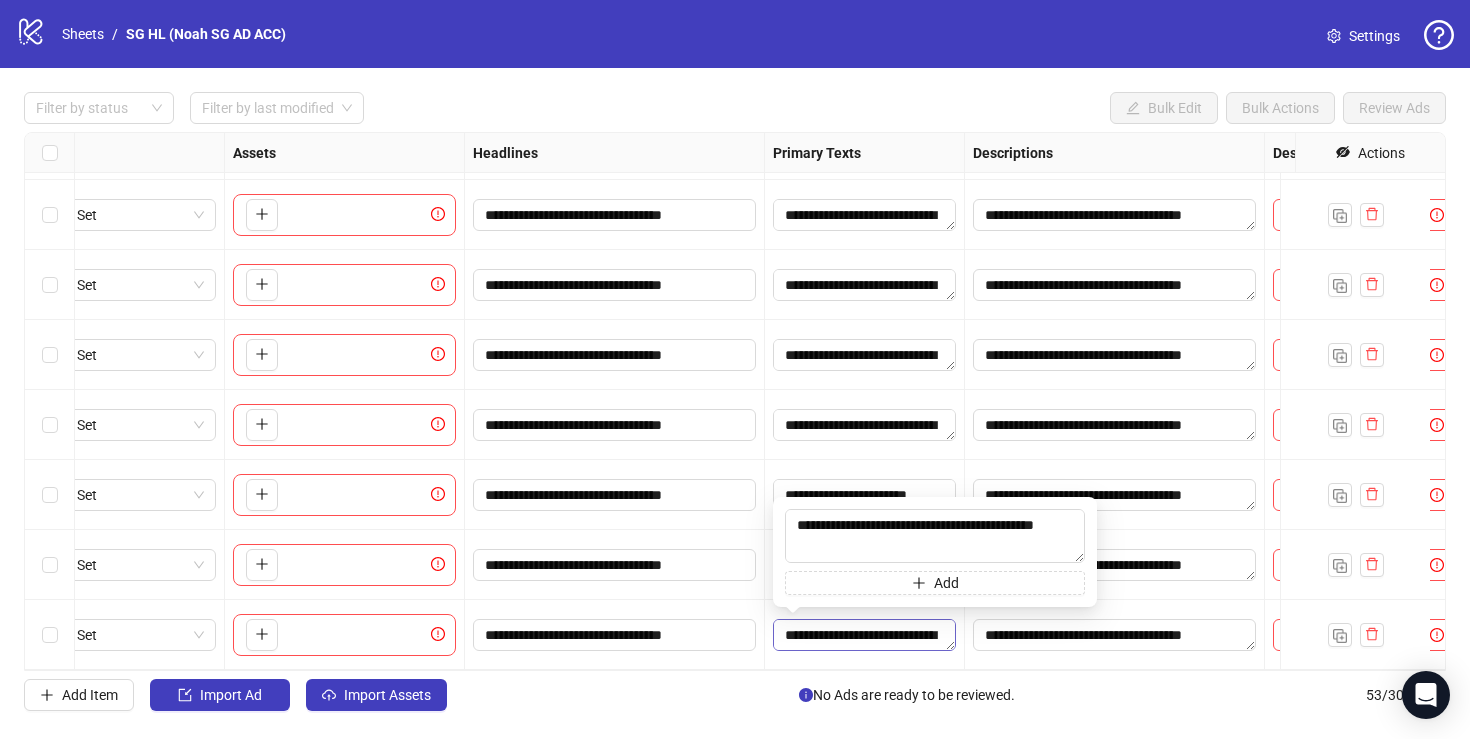 scroll, scrollTop: 154, scrollLeft: 0, axis: vertical 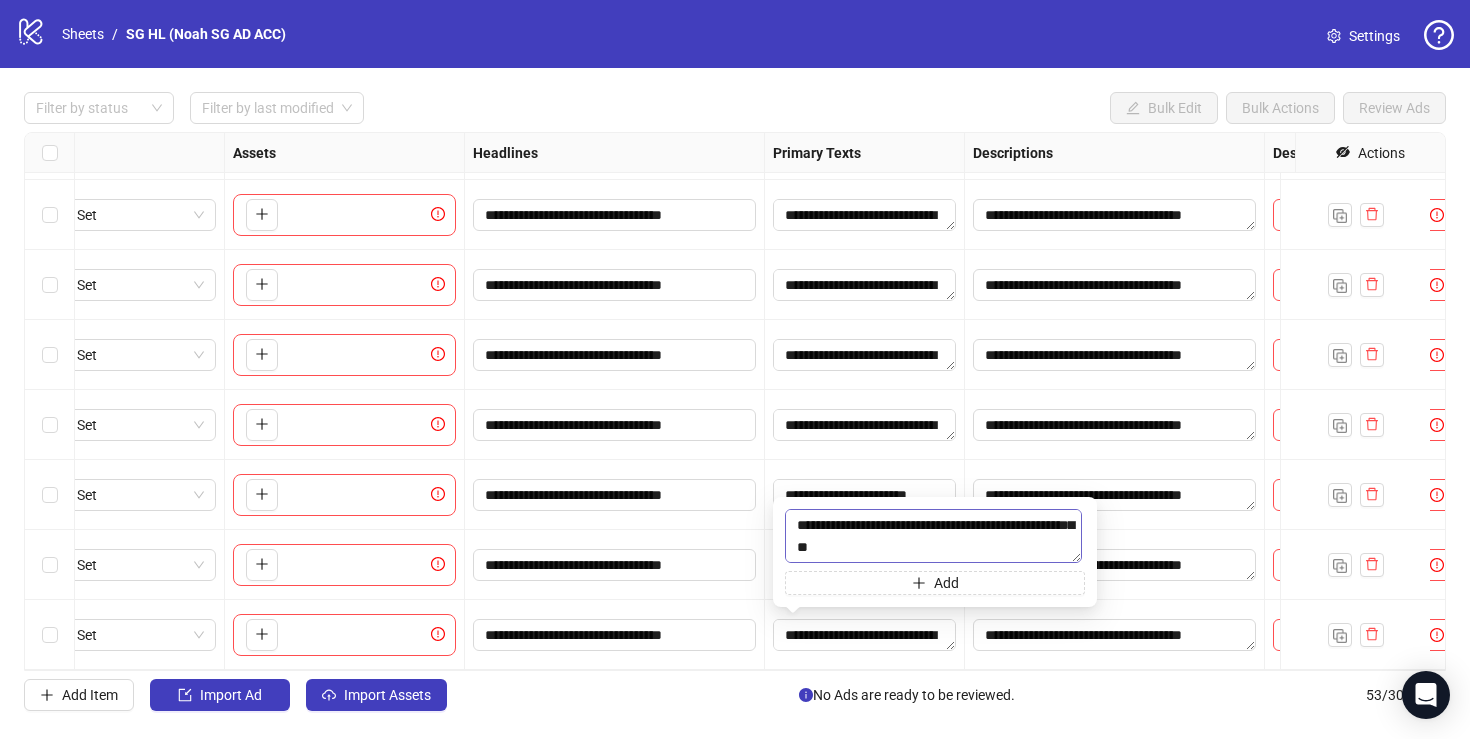 click on "**********" at bounding box center (933, 536) 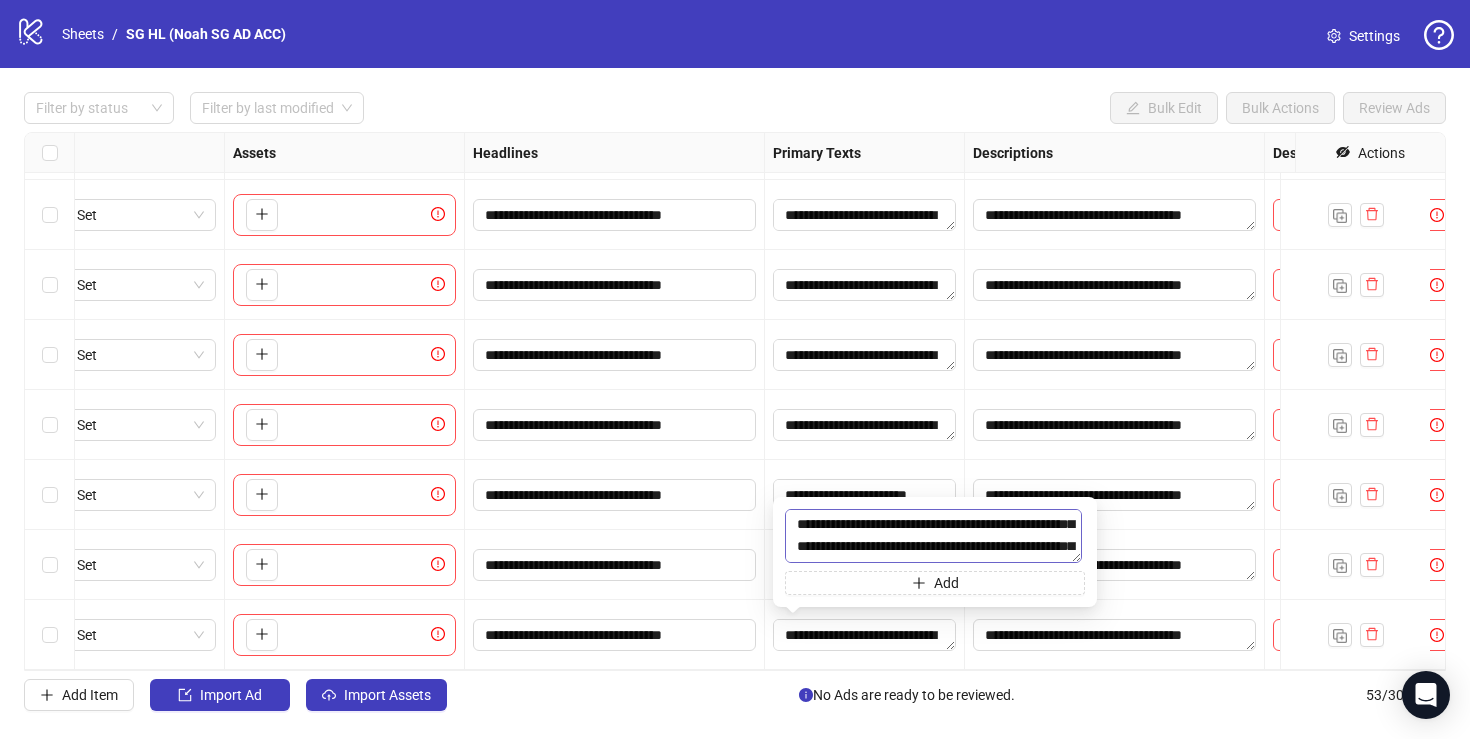 scroll, scrollTop: 0, scrollLeft: 0, axis: both 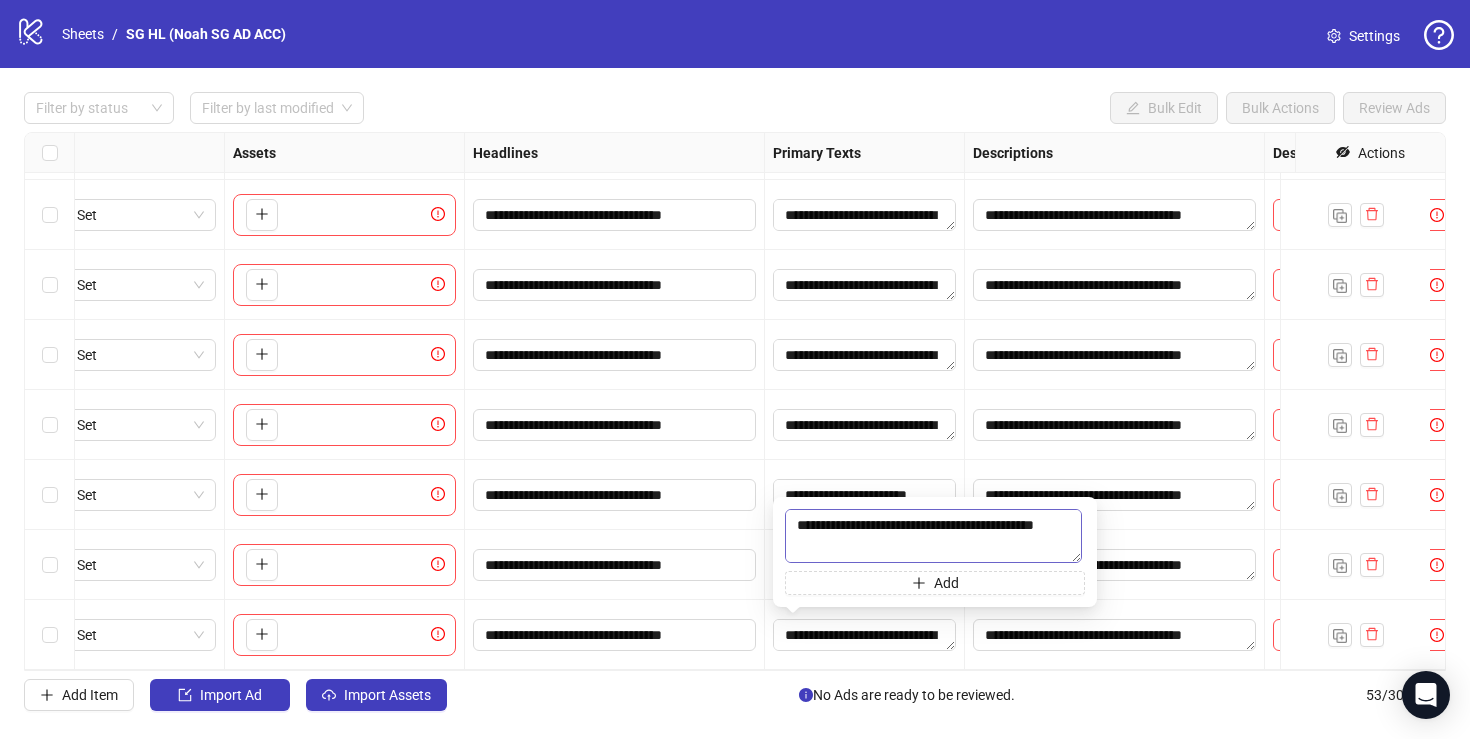 click on "**********" at bounding box center [933, 536] 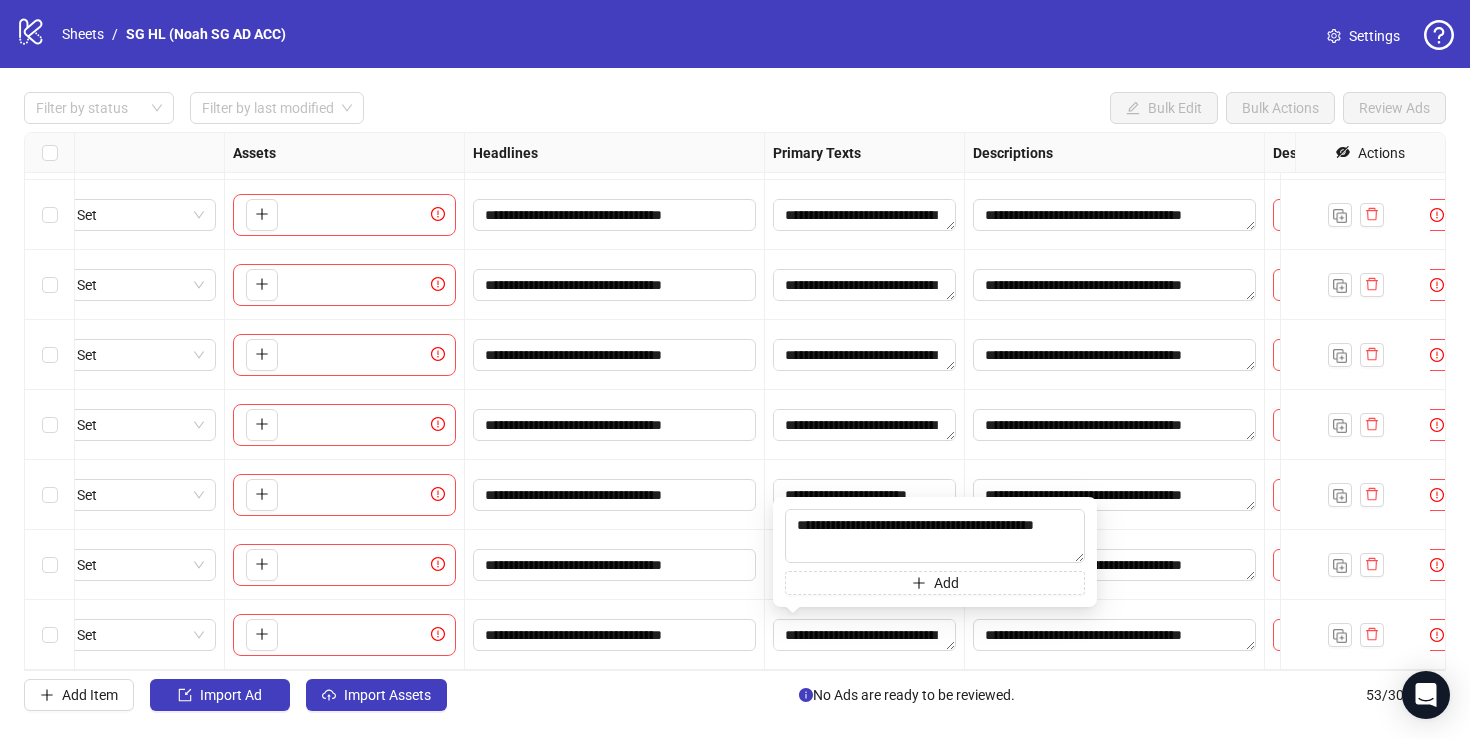 click on "**********" at bounding box center (615, 635) 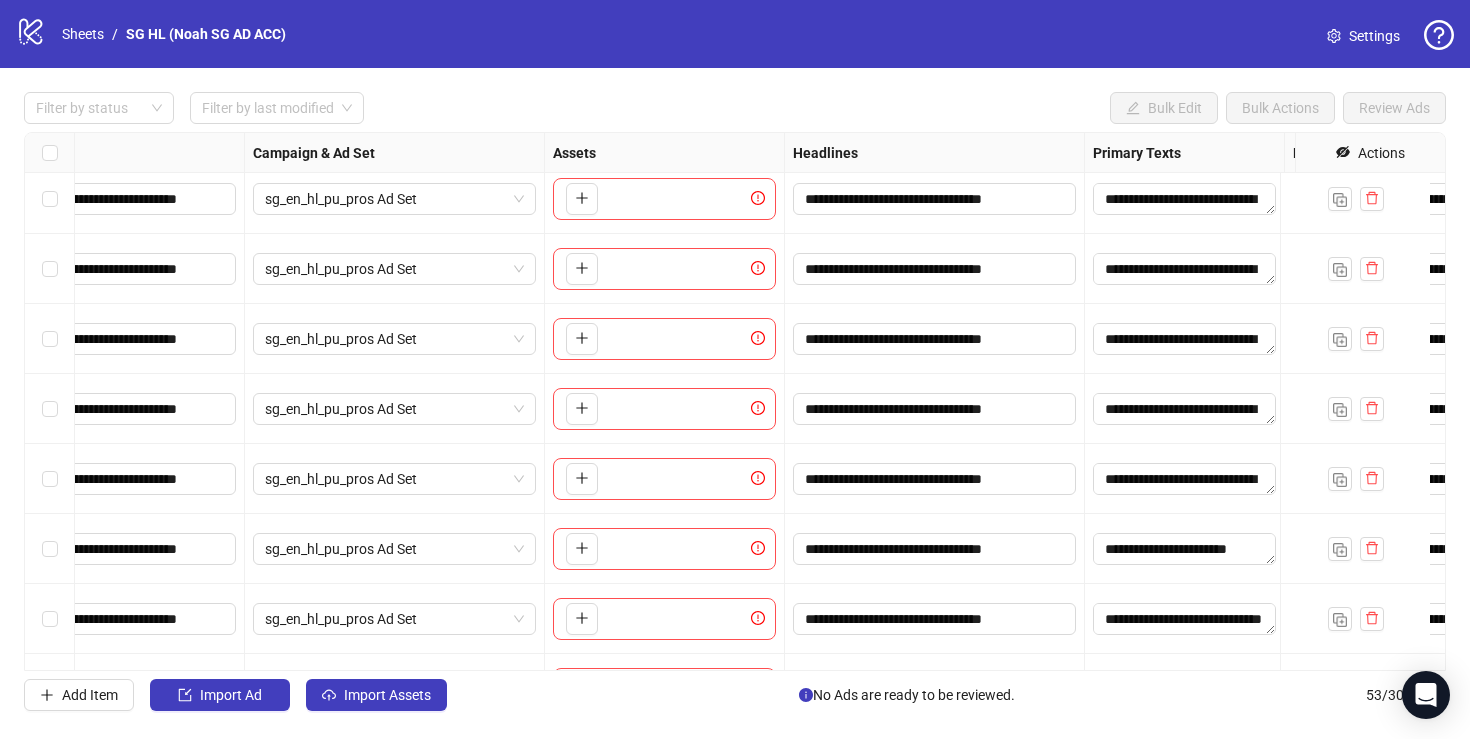 scroll, scrollTop: 3158, scrollLeft: 400, axis: both 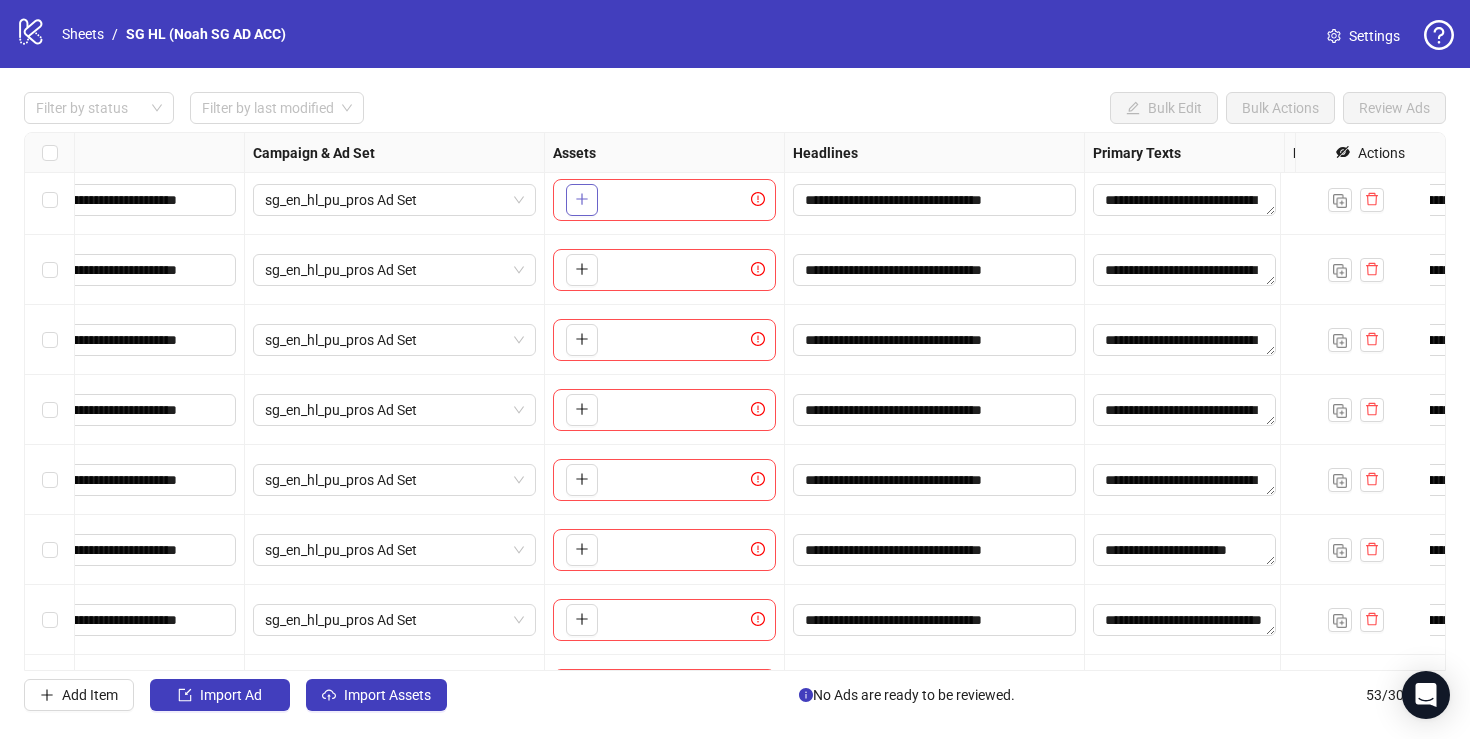 click at bounding box center (582, 200) 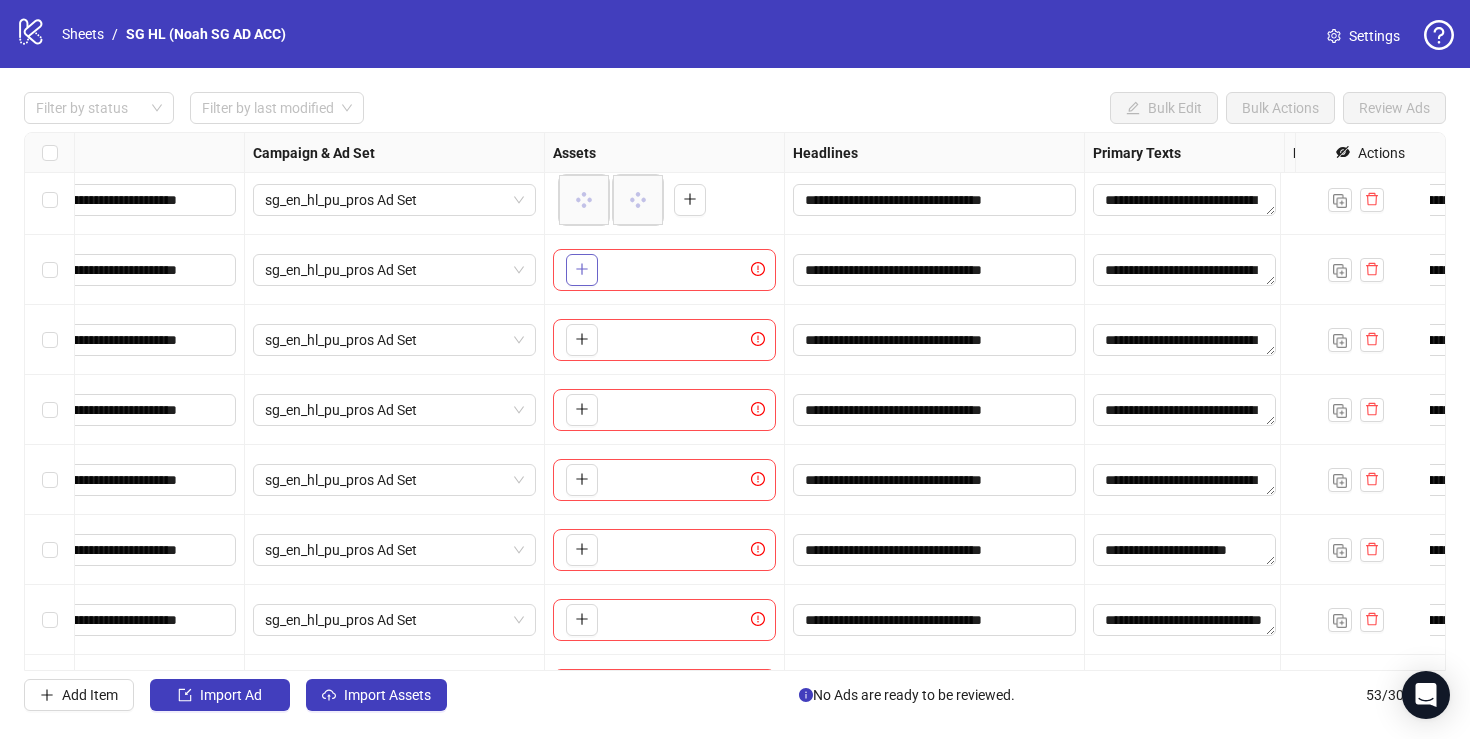 click at bounding box center [582, 270] 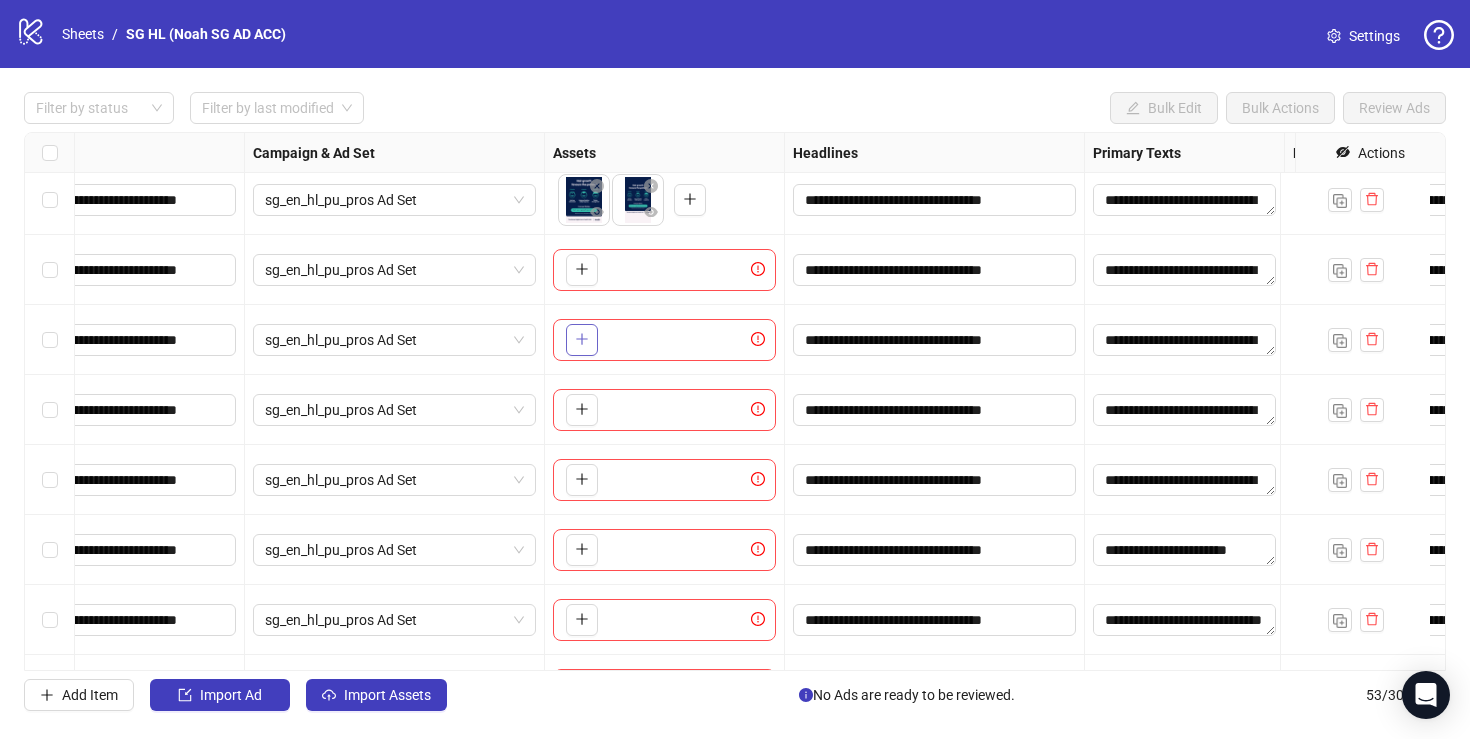 click at bounding box center (582, 340) 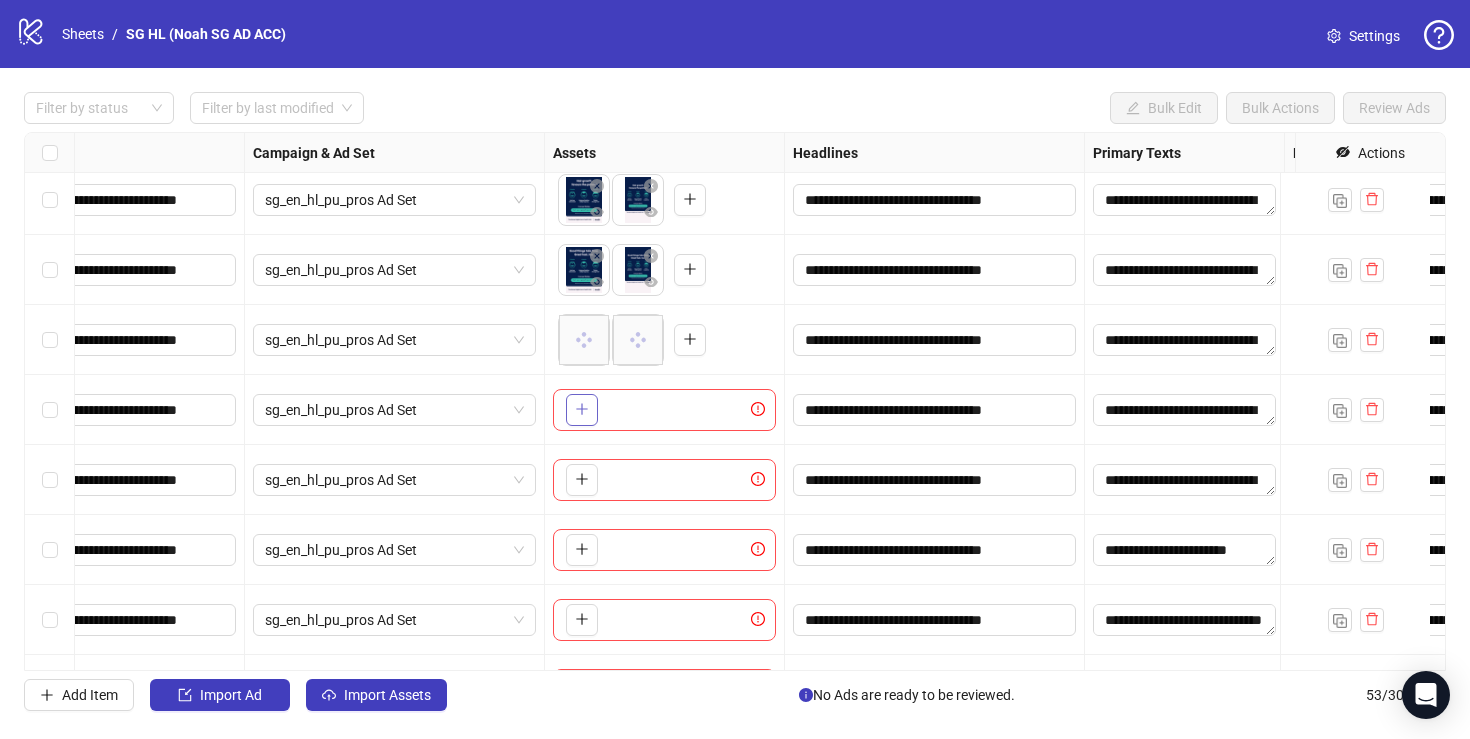 click 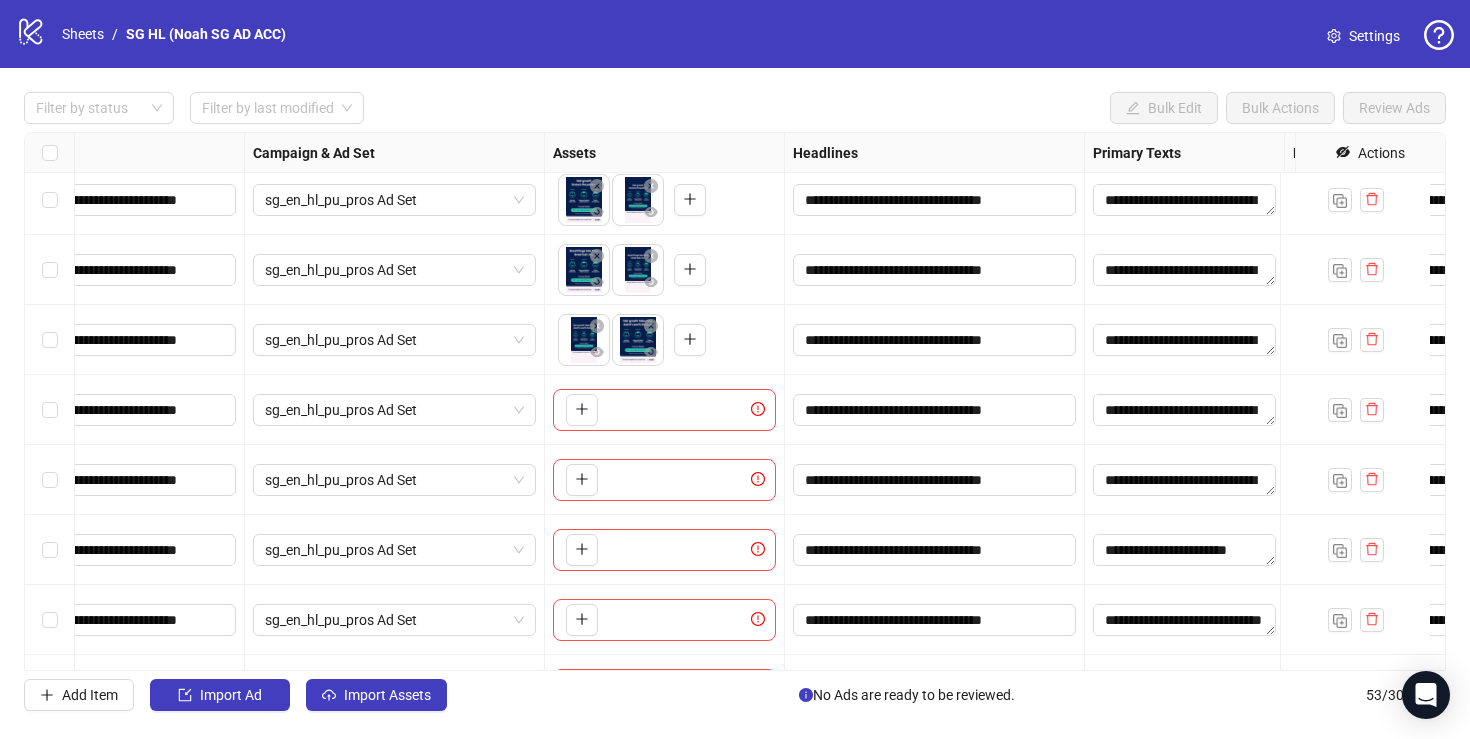 scroll, scrollTop: 3162, scrollLeft: 400, axis: both 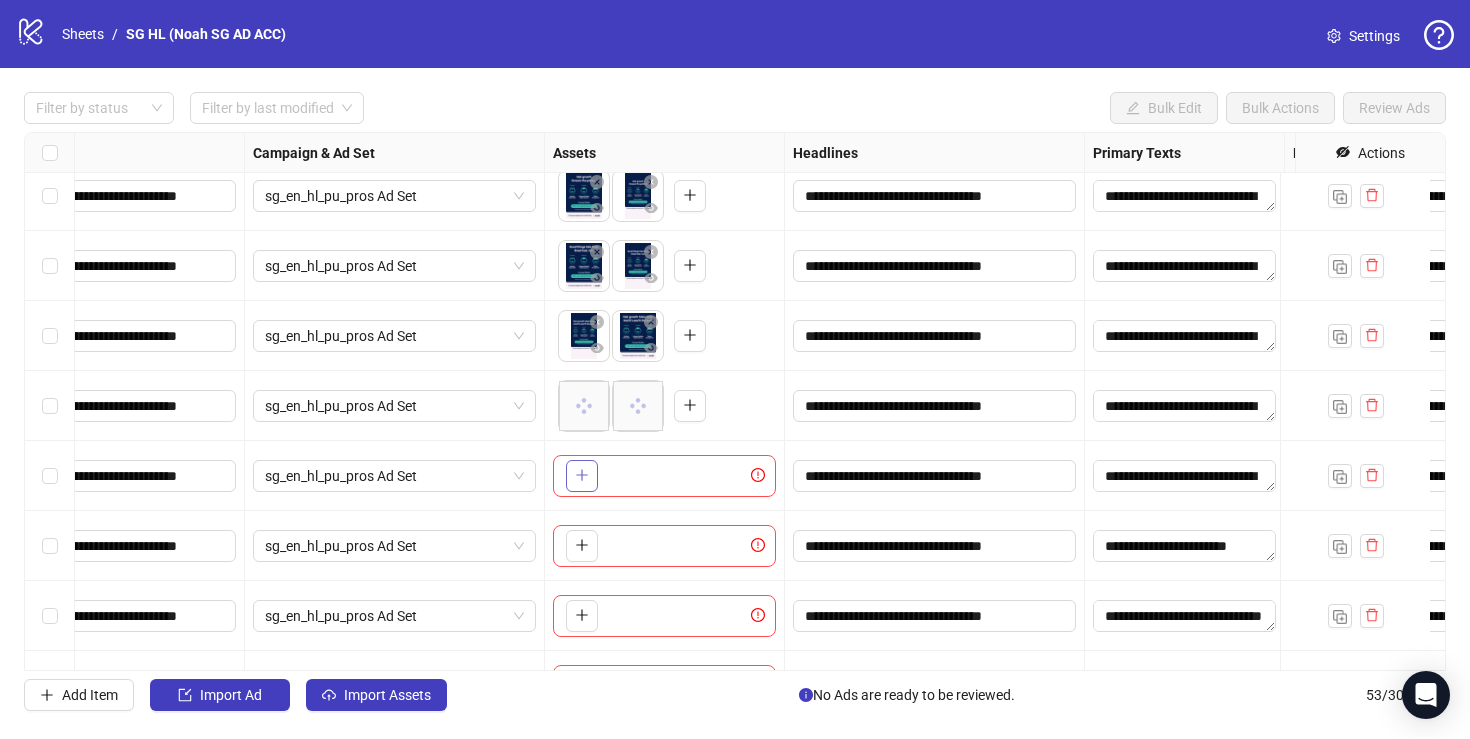 click at bounding box center (582, 476) 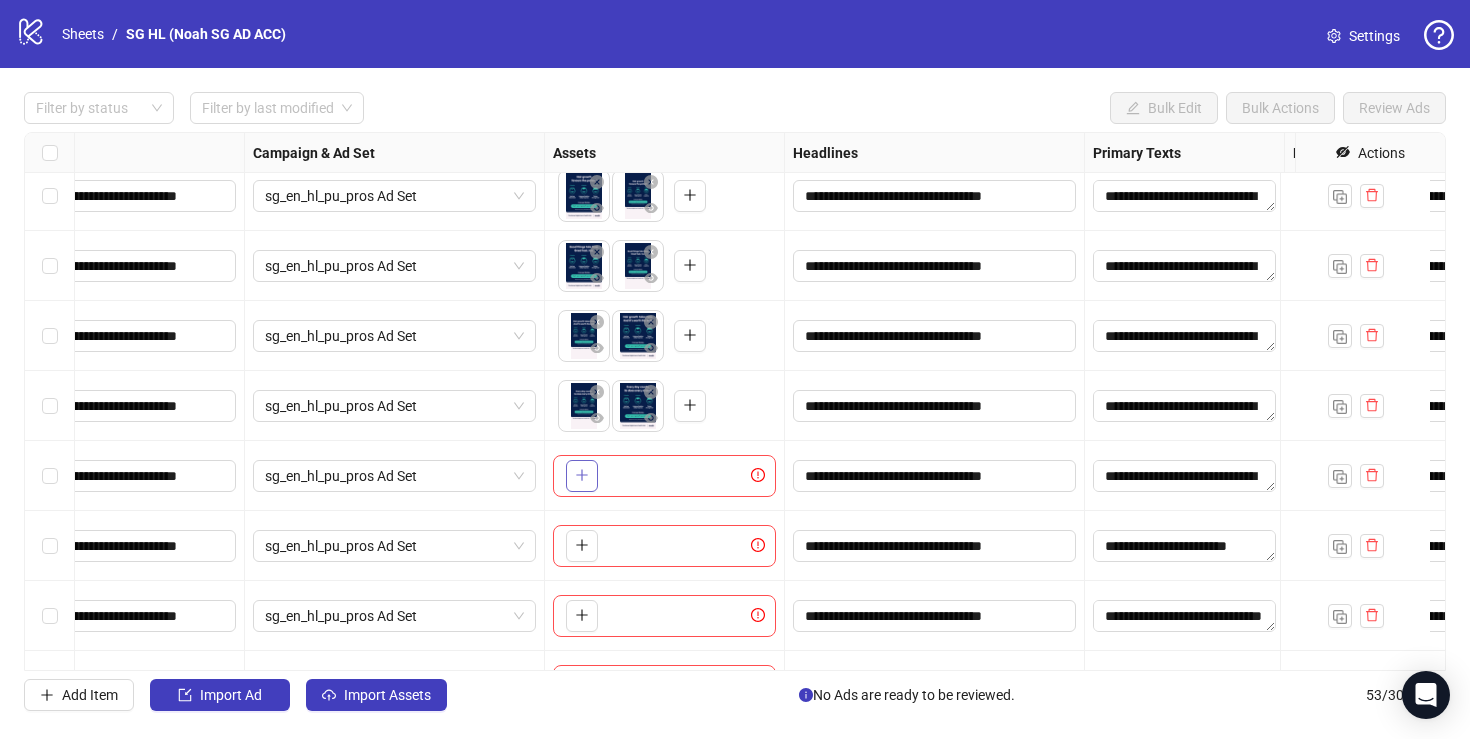 click on "logo/logo-mobile Sheets / SG HL (Noah SG AD ACC) Settings   Filter by status Filter by last modified Bulk Edit Bulk Actions Review Ads Ad Format Ad Name Campaign & Ad Set Assets Headlines Primary Texts Descriptions Destination URL App Product Page ID Display URL Leadgen Form Product Set ID Call to Action Actions Single image SG _[YEAR][MONTH][DAY]_Noah_HL_e4_Image_This time  sg_en_hl_pu_pros Ad Set sg_en_hl_pu_pros
To pick up a draggable item, press the space bar.
While dragging, use the arrow keys to move the item.
Press space again to drop the item in its new position, or press escape to cancel.
1 texts 1 texts 1 texts https://www.ofnoah.sg/quiz/hair-loss-101 Single image SG _[YEAR][MONTH][DAY]_Noah_HL_e4_Image_12 months, sg_en_hl_pu_pros Ad Set sg_en_hl_pu_pros
To pick up a draggable item, press the space bar.
While dragging, use the arrow keys to move the item.
Press space again to drop the item in its new position, or press escape to cancel.
1 texts 1 texts 1 texts Single image Add Item" at bounding box center [735, 369] 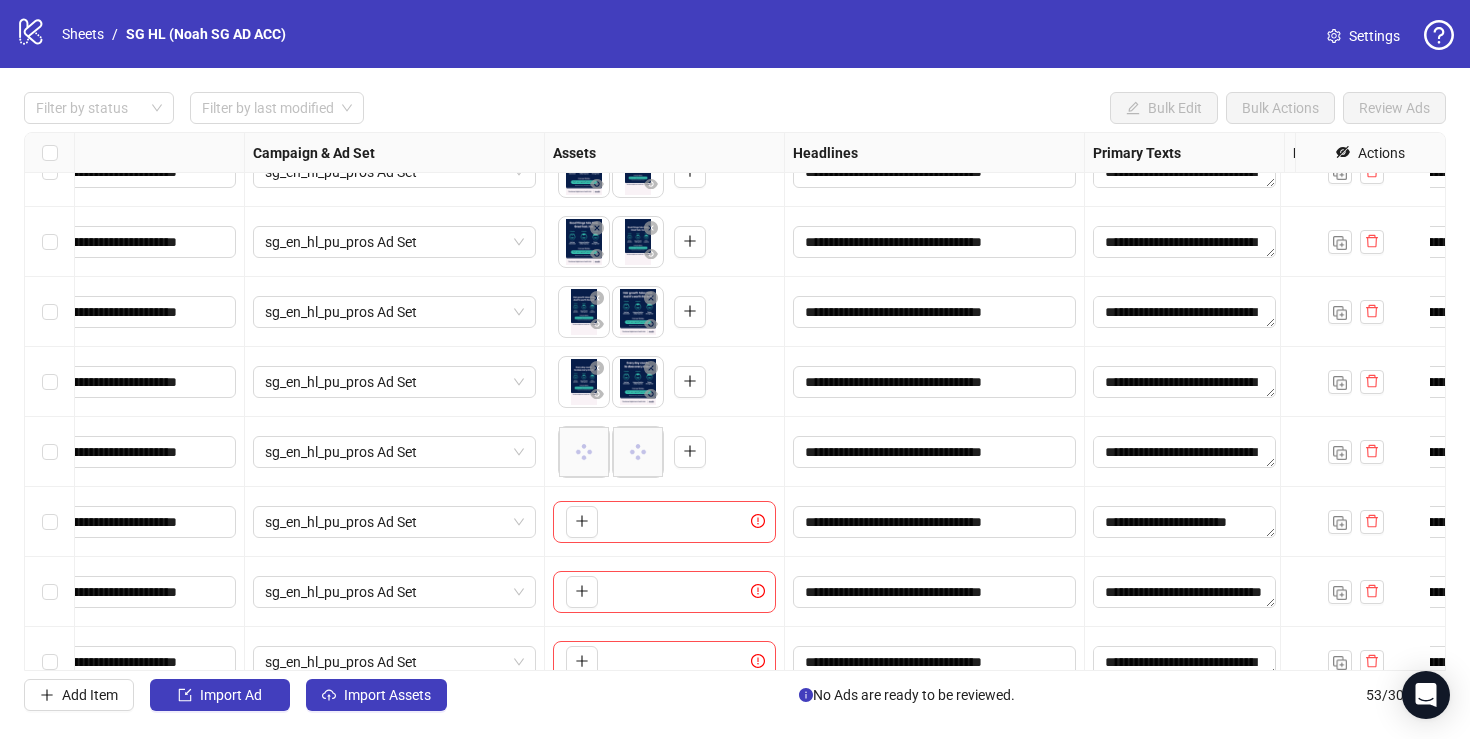 scroll, scrollTop: 3191, scrollLeft: 400, axis: both 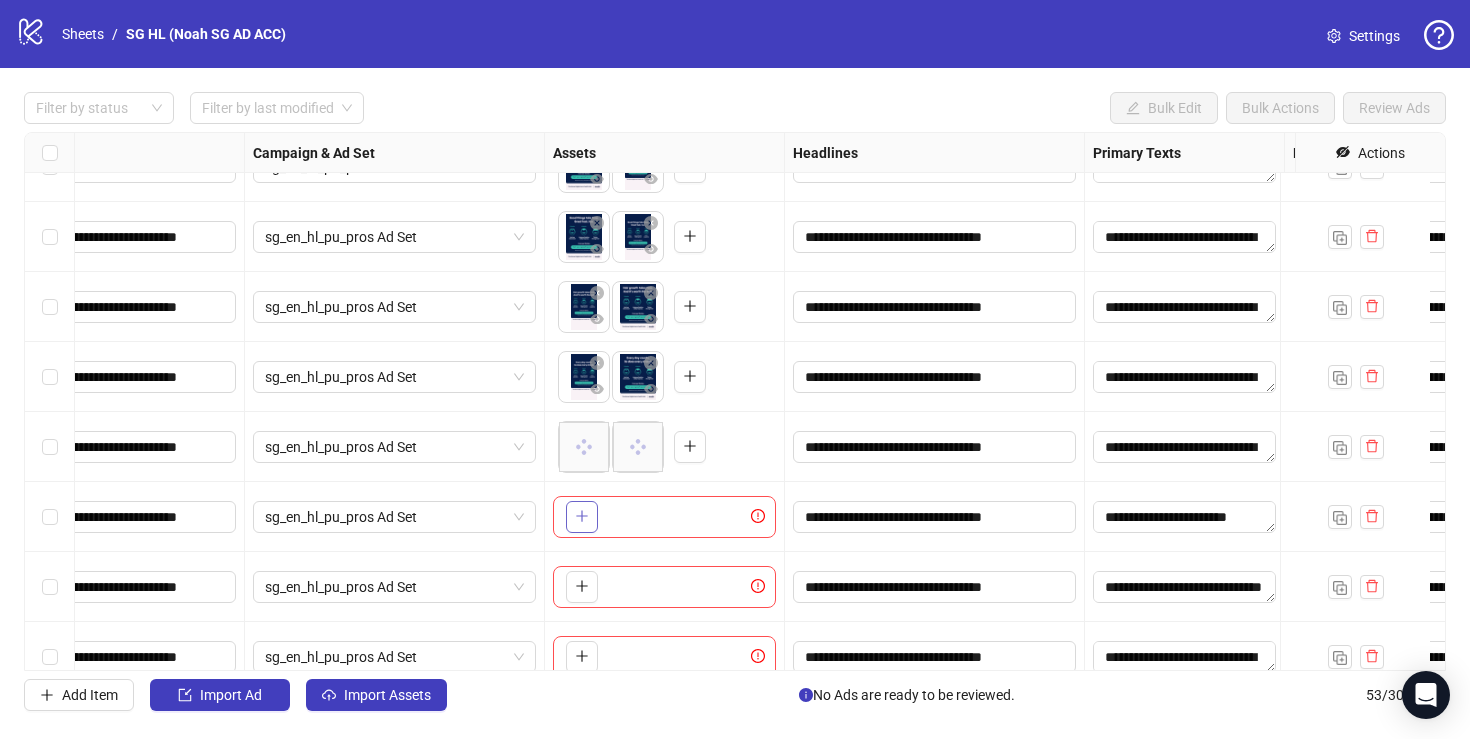 click at bounding box center (582, 517) 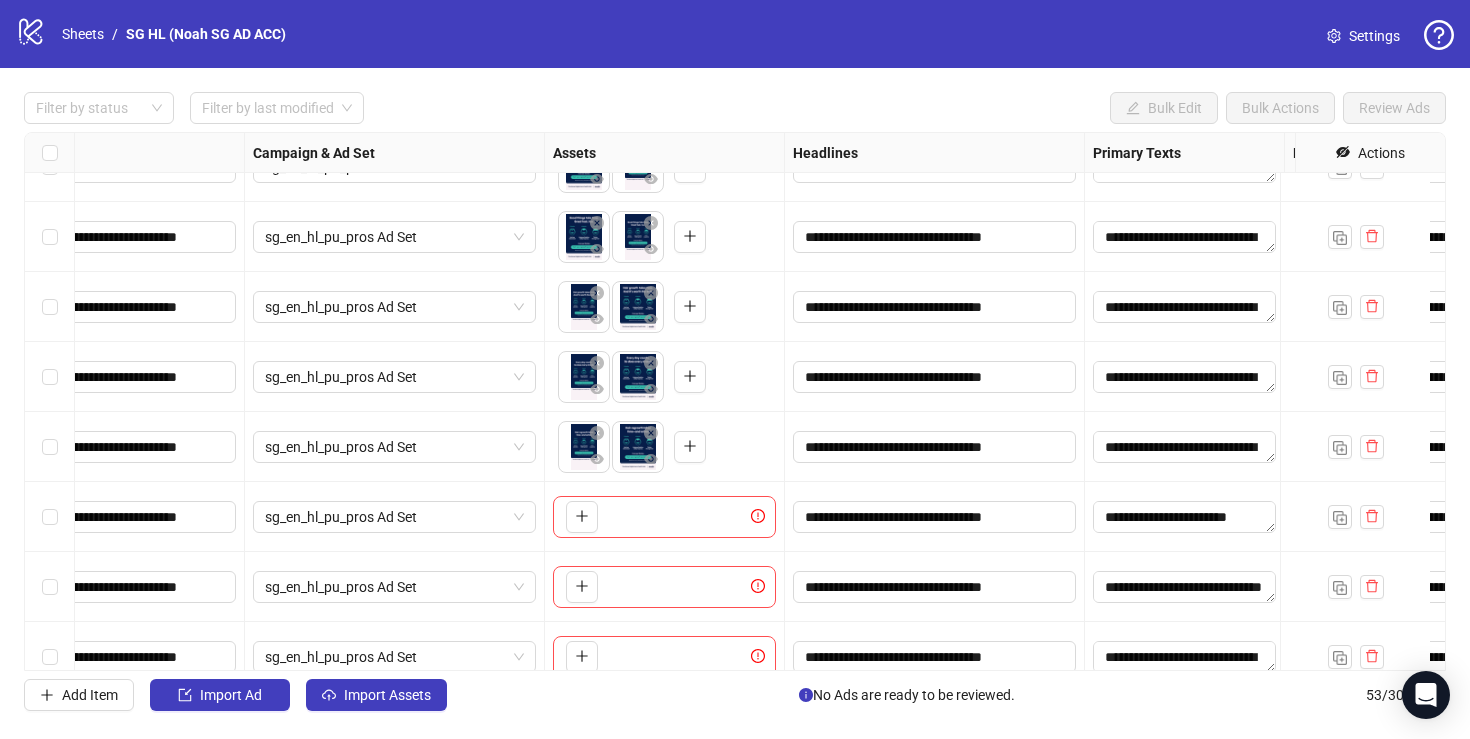 scroll, scrollTop: 3228, scrollLeft: 400, axis: both 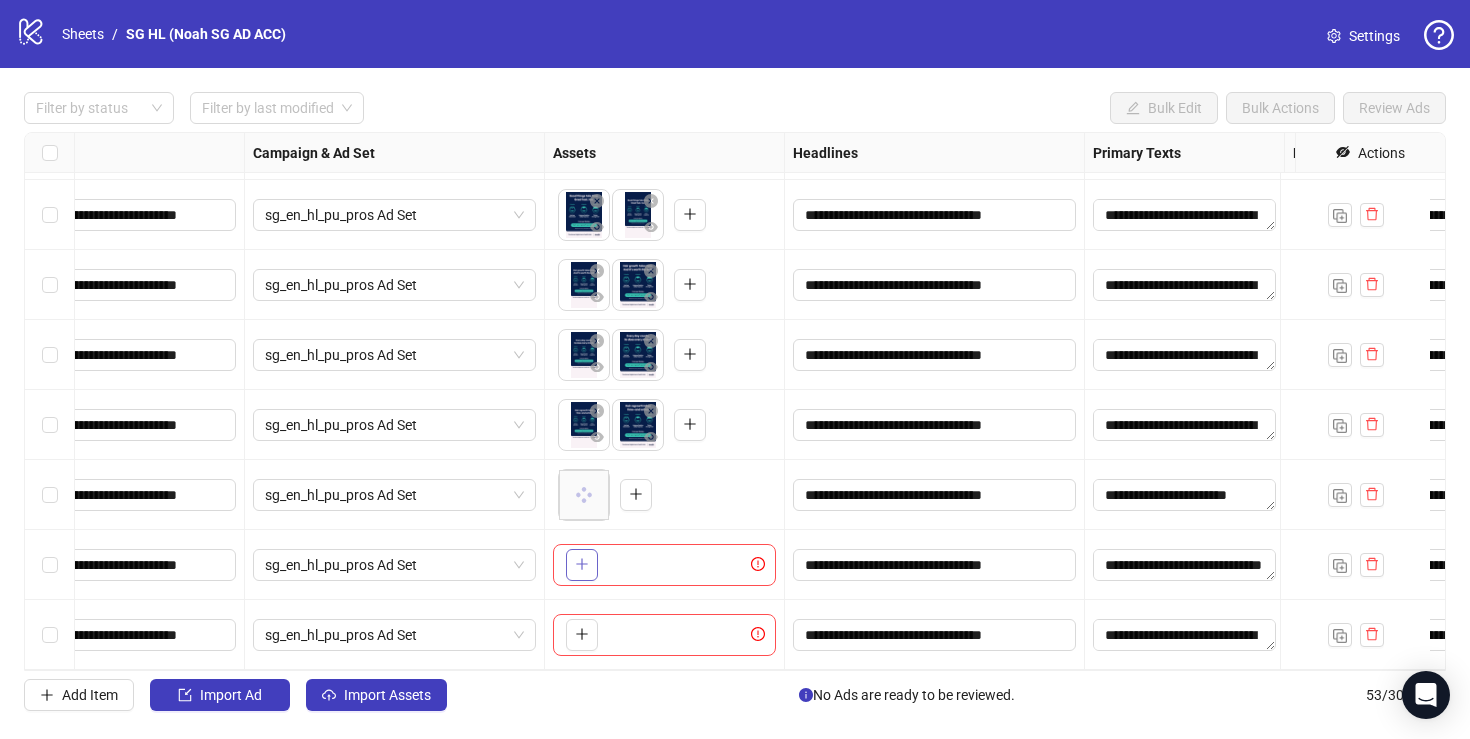 click 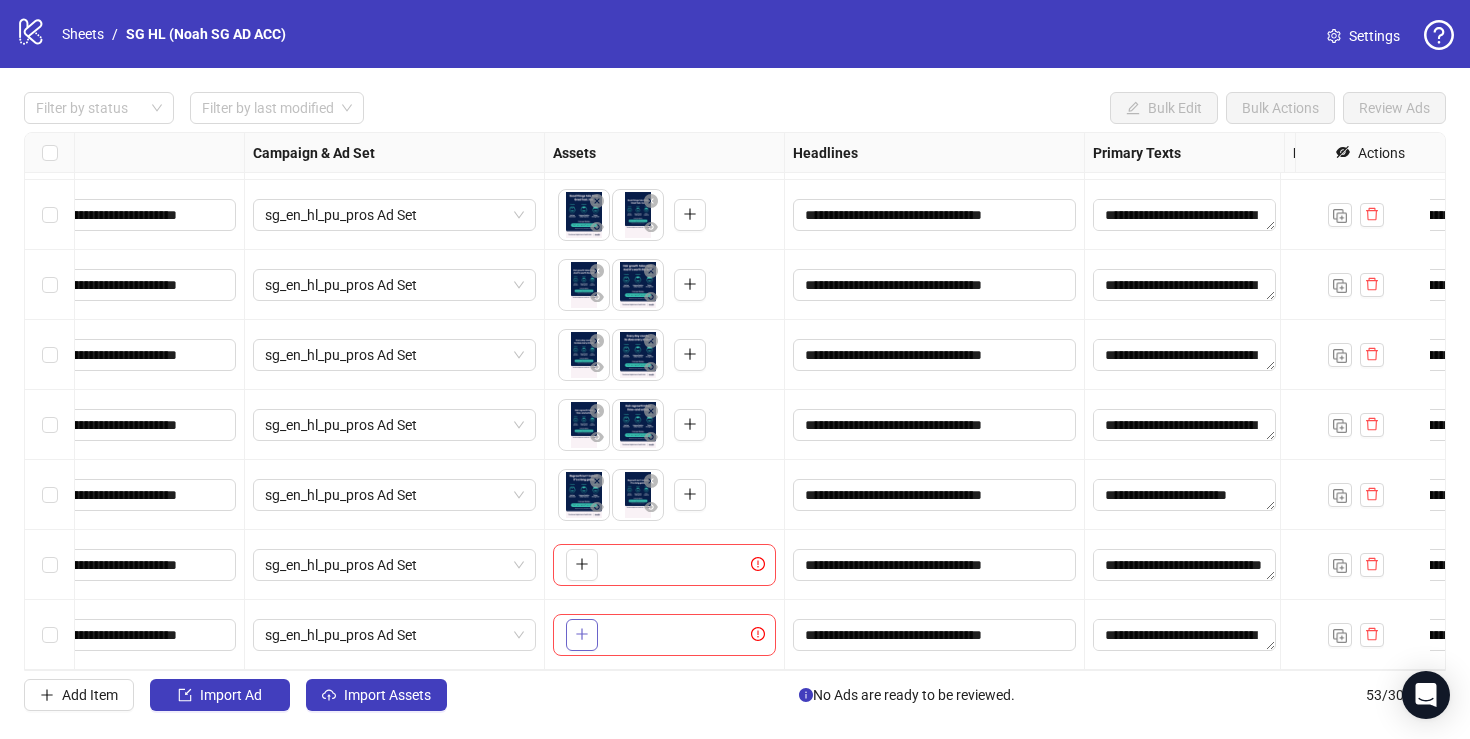 click at bounding box center [582, 634] 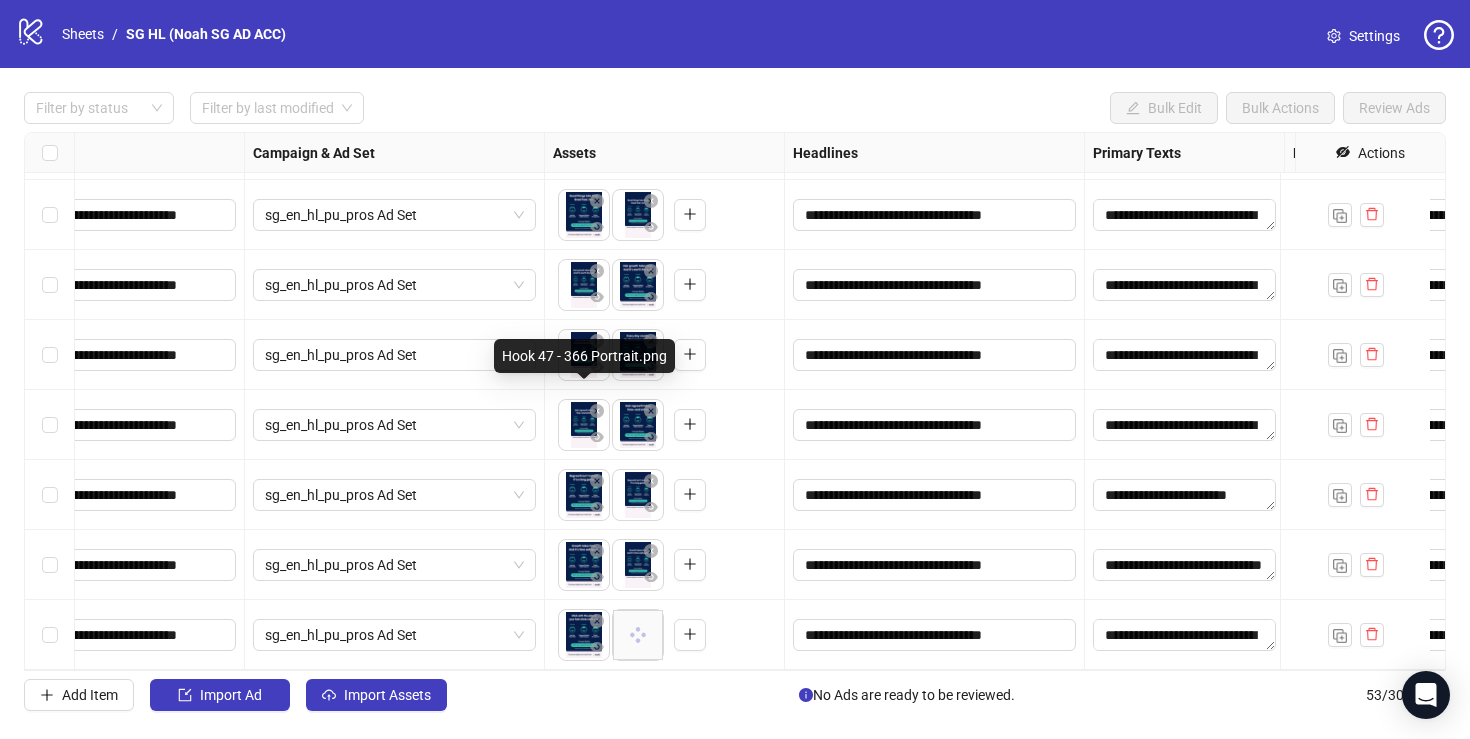 drag, startPoint x: 642, startPoint y: 412, endPoint x: 585, endPoint y: 413, distance: 57.00877 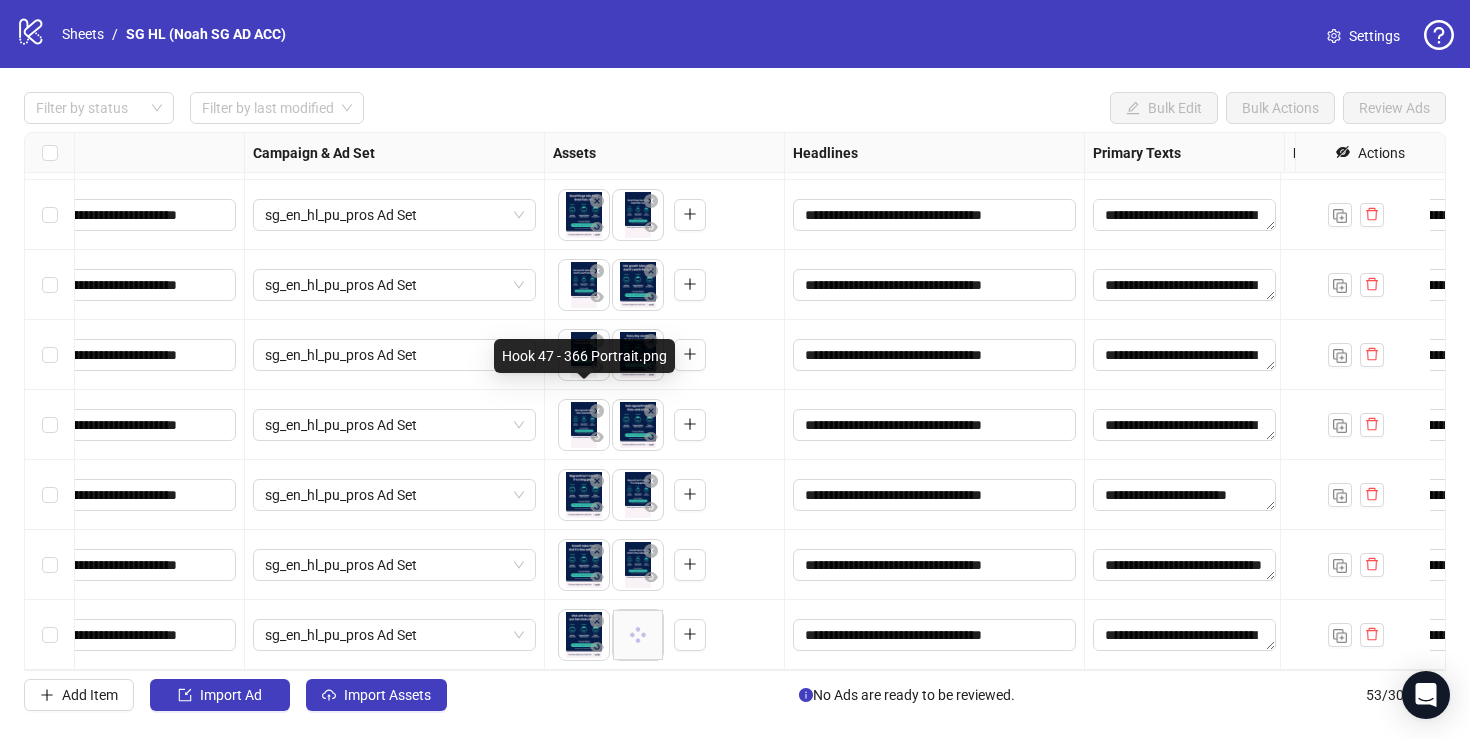 click at bounding box center (612, 425) 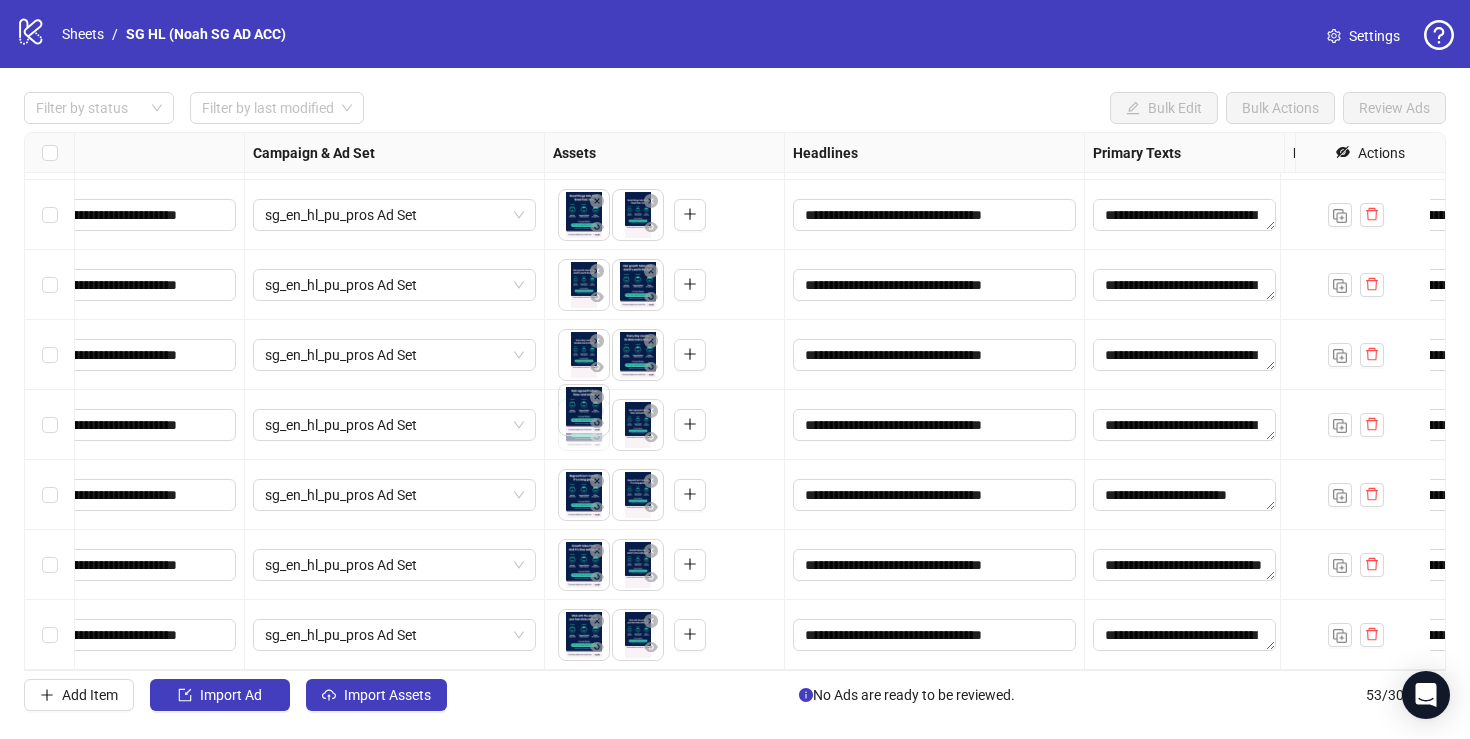 drag, startPoint x: 632, startPoint y: 413, endPoint x: 589, endPoint y: 415, distance: 43.046486 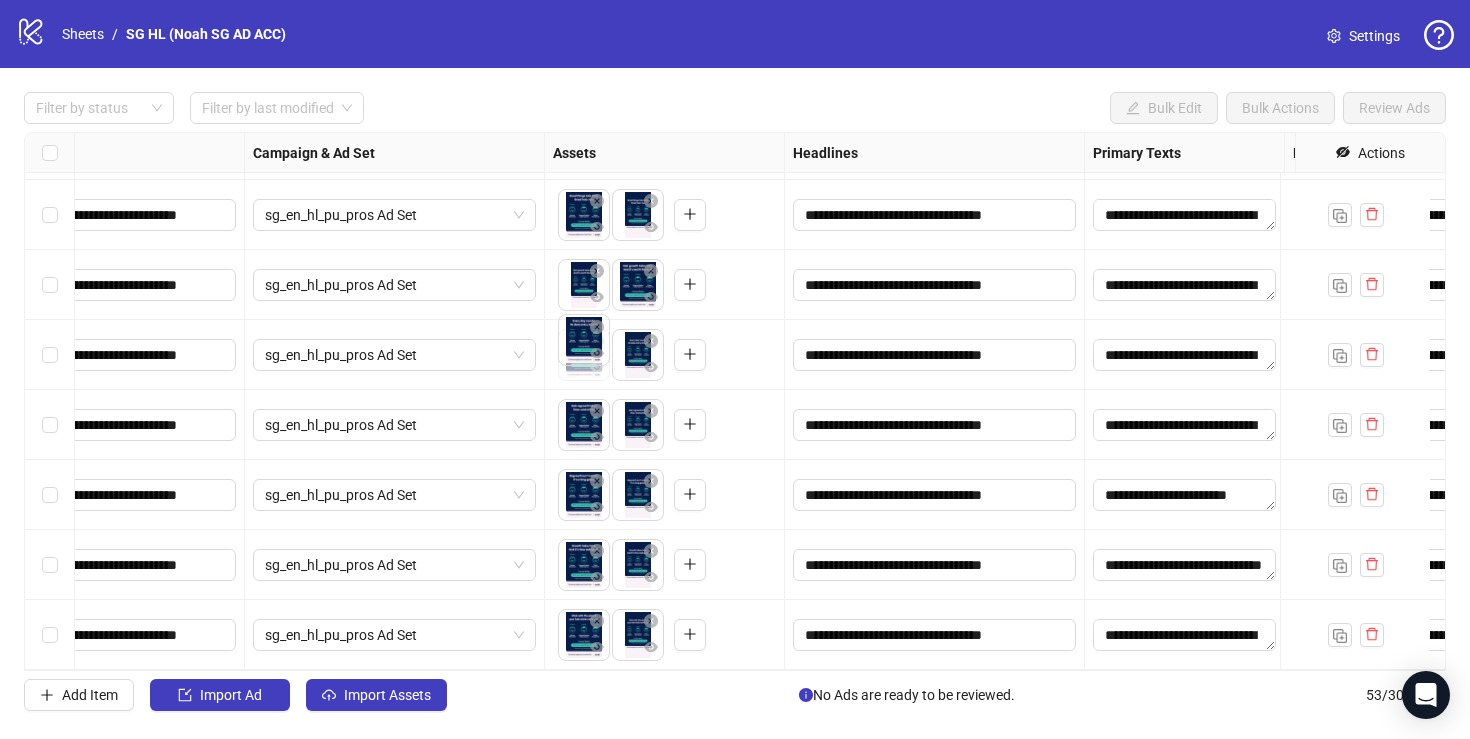 drag, startPoint x: 630, startPoint y: 351, endPoint x: 587, endPoint y: 354, distance: 43.104523 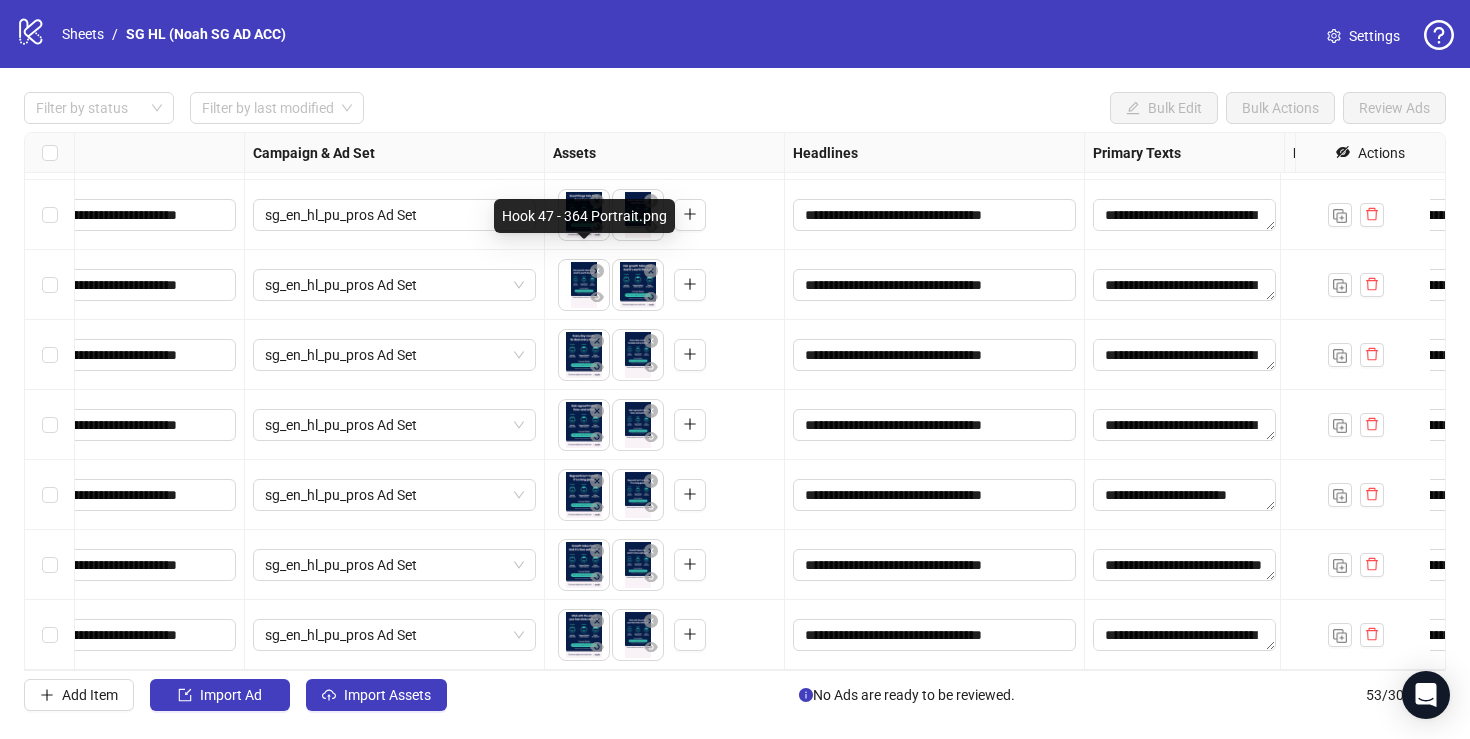 drag, startPoint x: 639, startPoint y: 279, endPoint x: 578, endPoint y: 278, distance: 61.008198 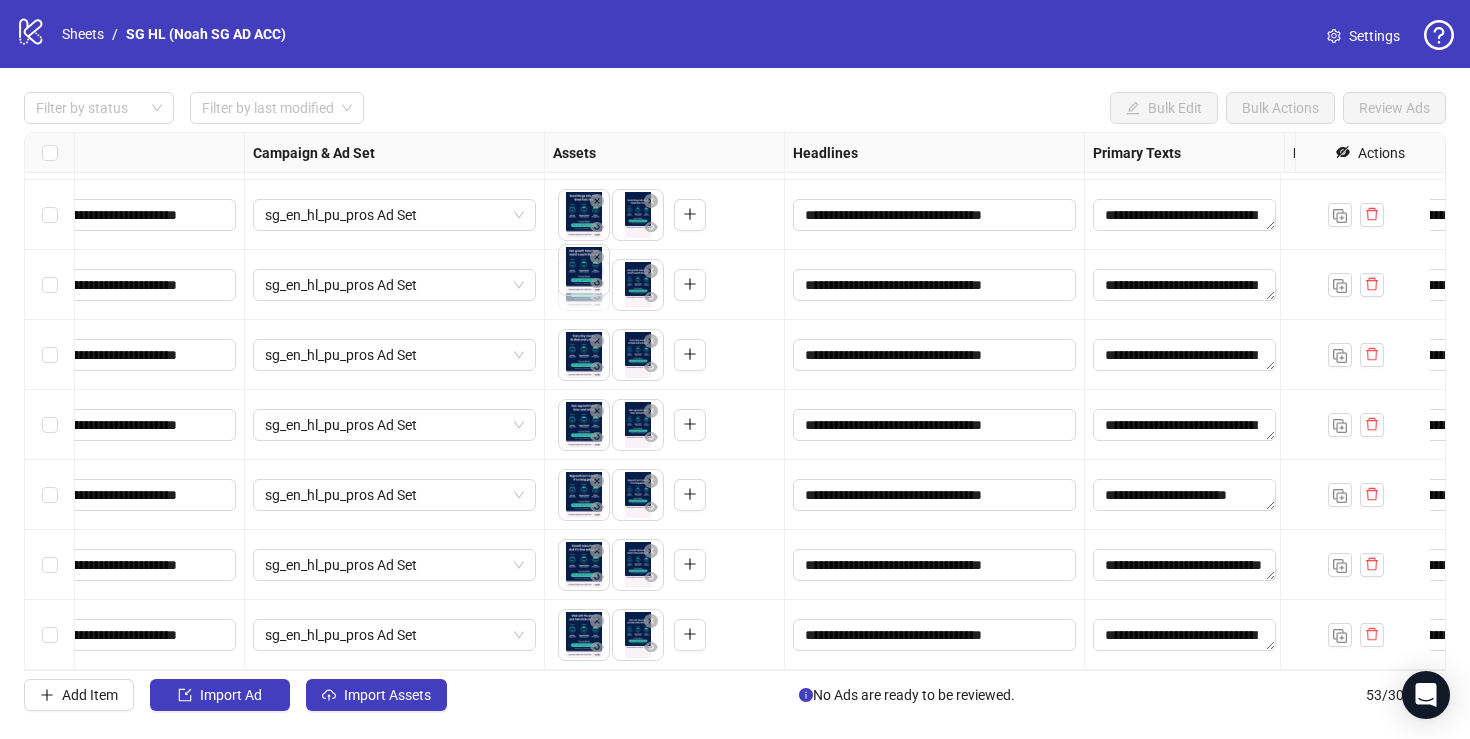 drag, startPoint x: 634, startPoint y: 277, endPoint x: 623, endPoint y: 297, distance: 22.825424 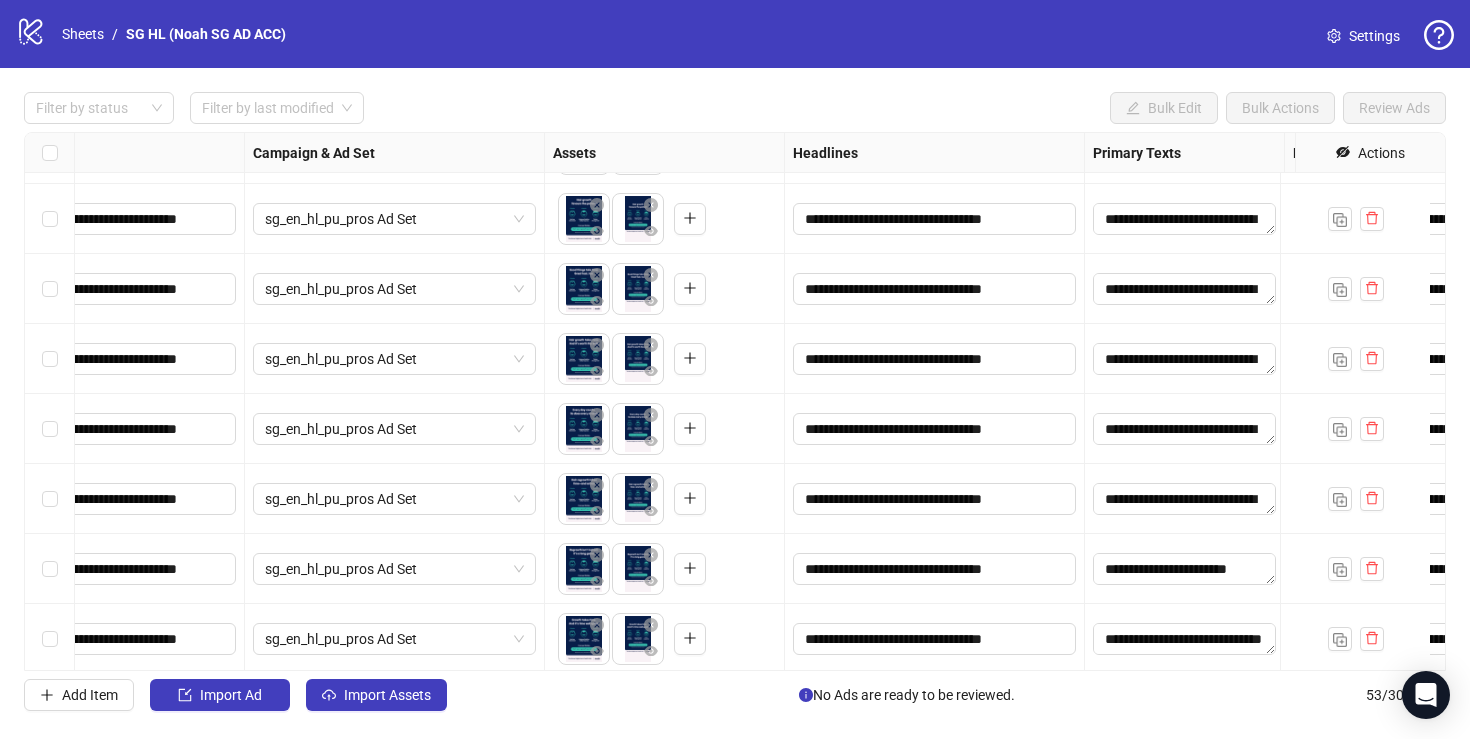 scroll, scrollTop: 3228, scrollLeft: 400, axis: both 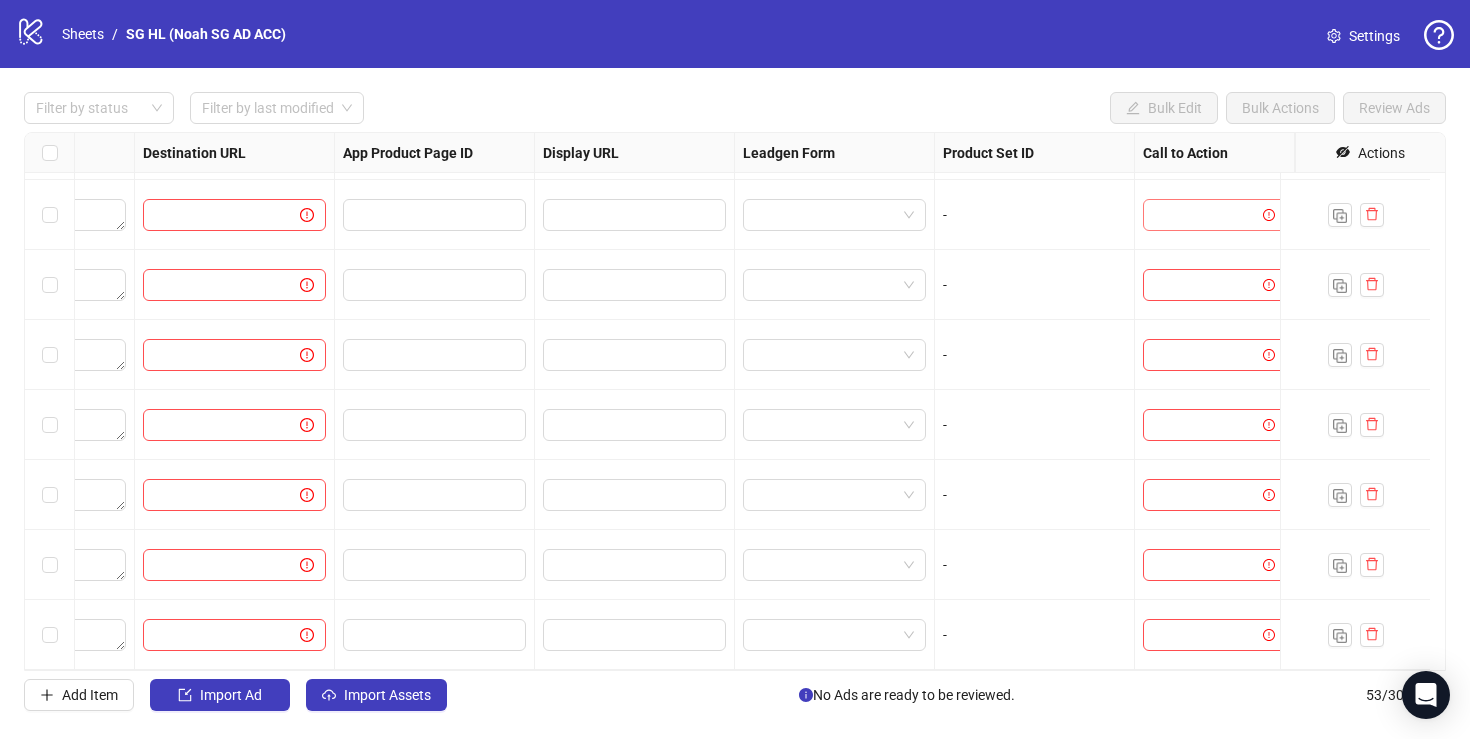 click at bounding box center [1214, 215] 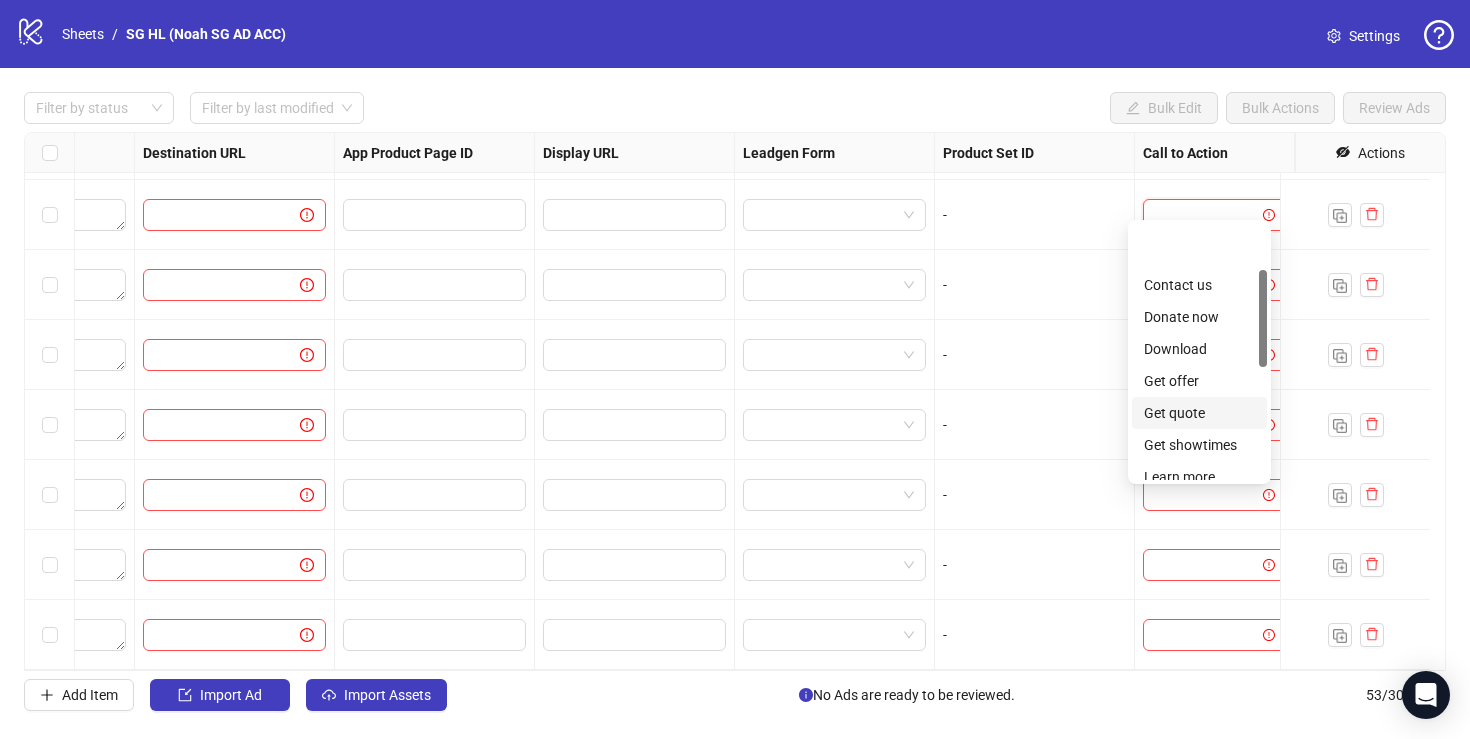 scroll, scrollTop: 121, scrollLeft: 0, axis: vertical 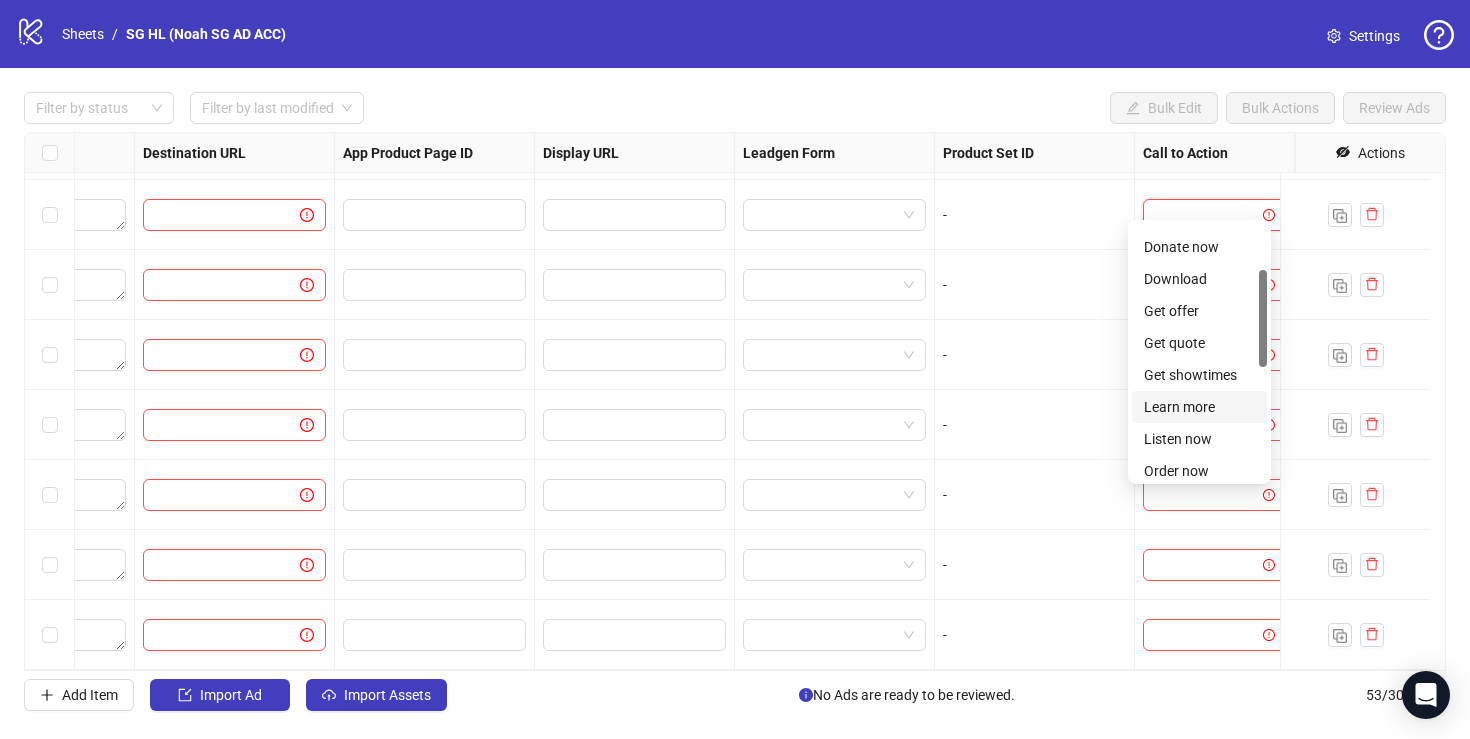 click on "Learn more" at bounding box center [1199, 407] 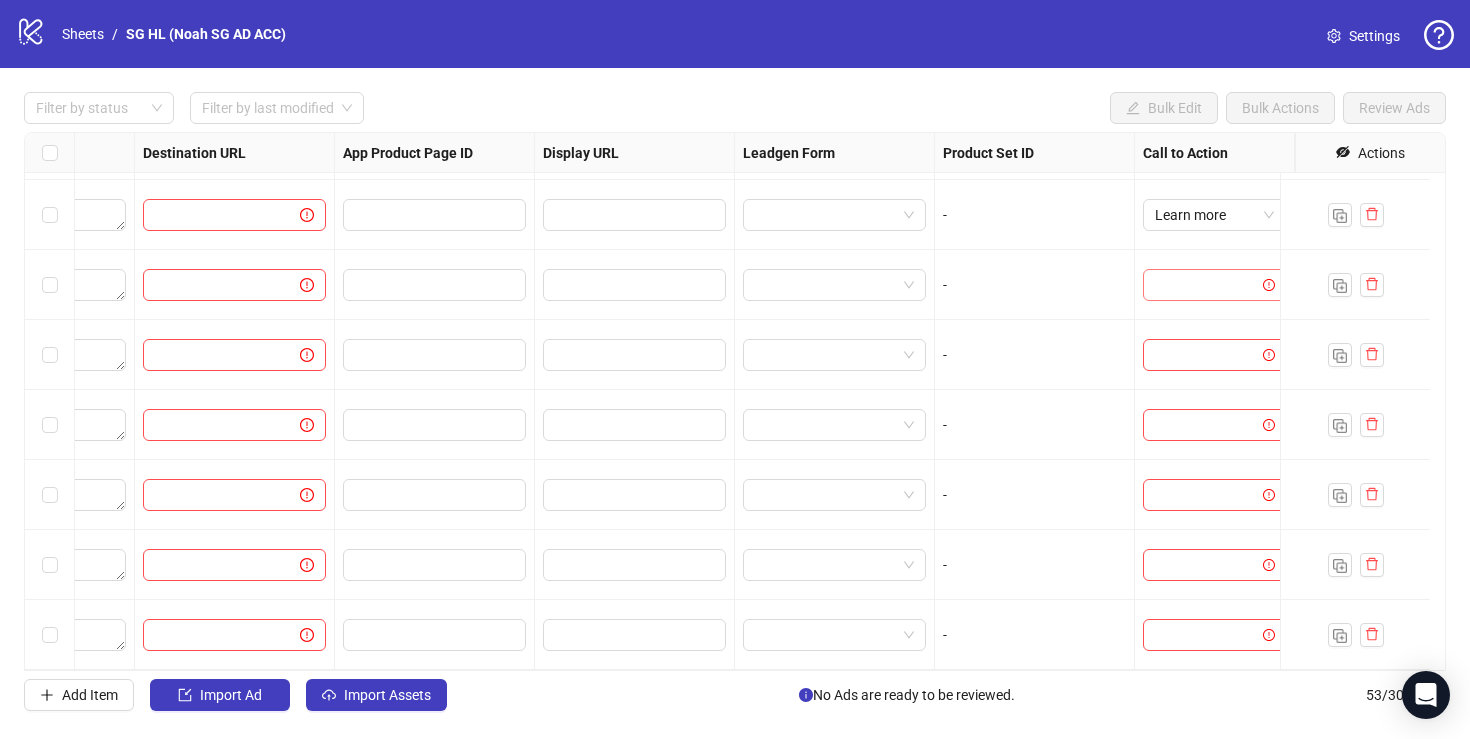 click at bounding box center (1205, 285) 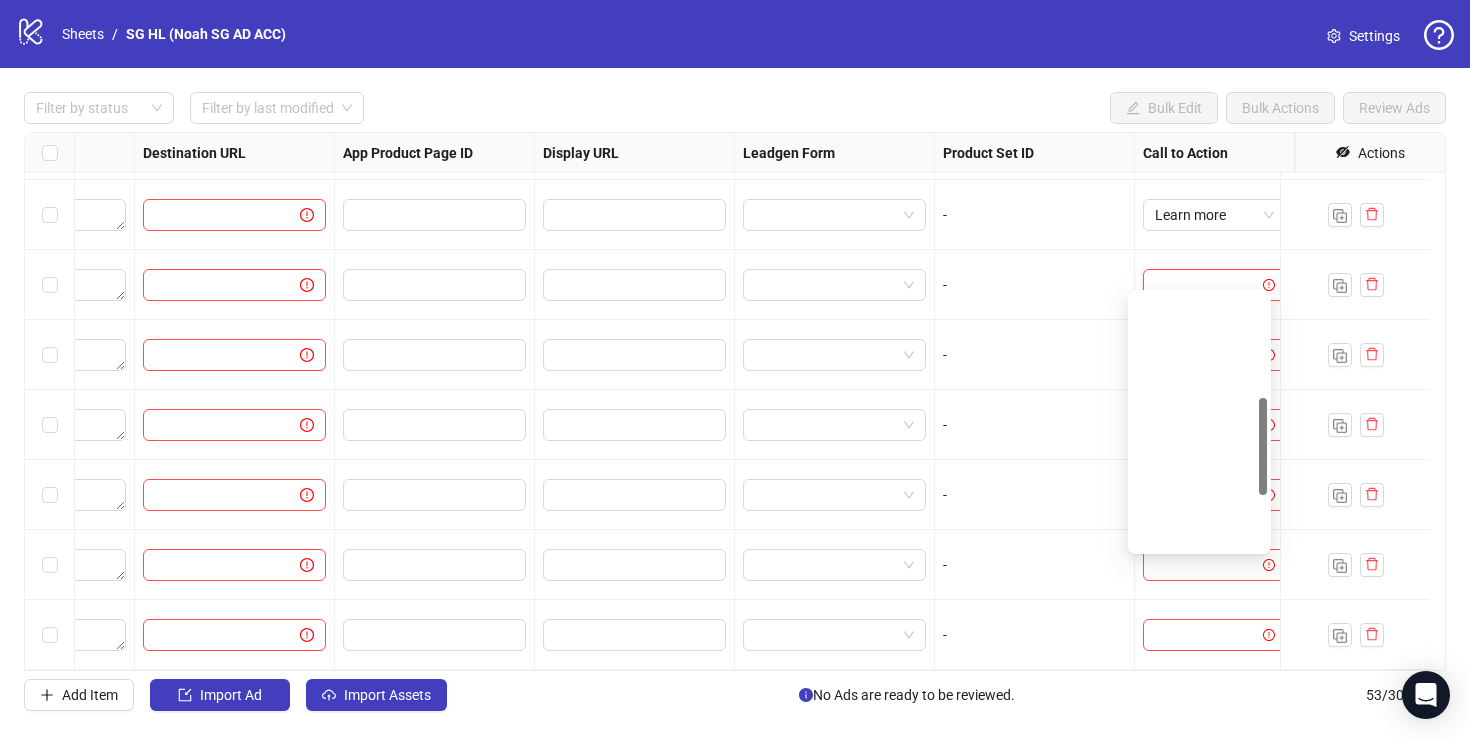 scroll, scrollTop: 271, scrollLeft: 0, axis: vertical 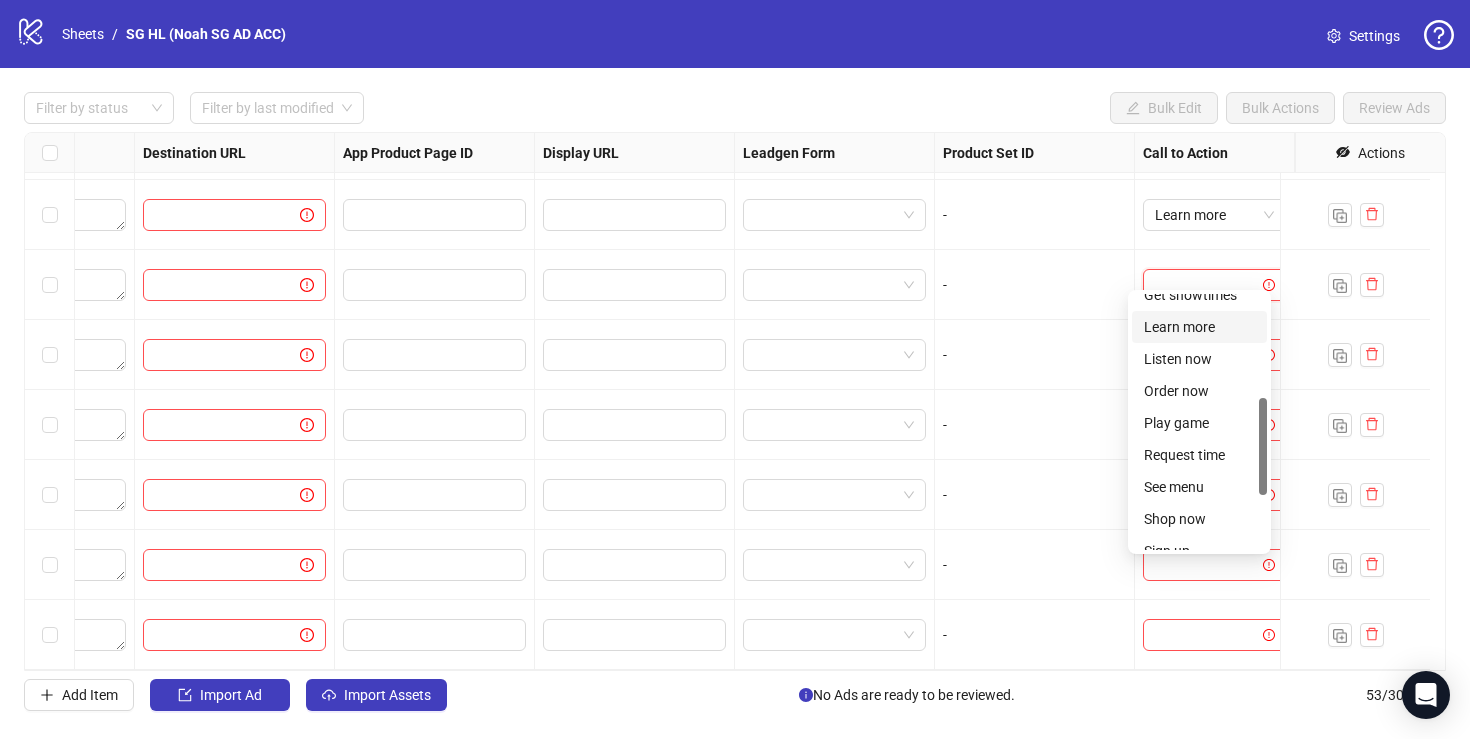 click on "Learn more" at bounding box center [1199, 327] 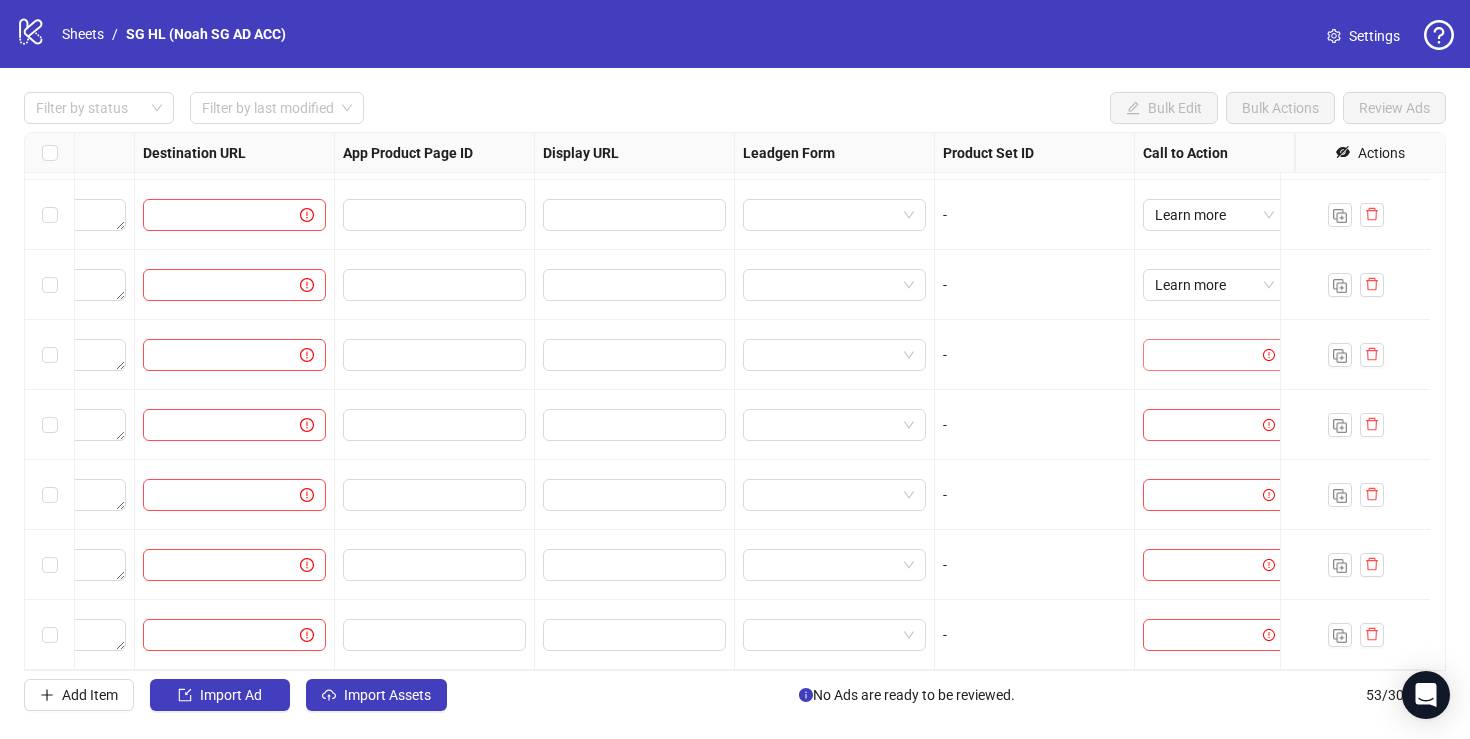 click at bounding box center (1205, 355) 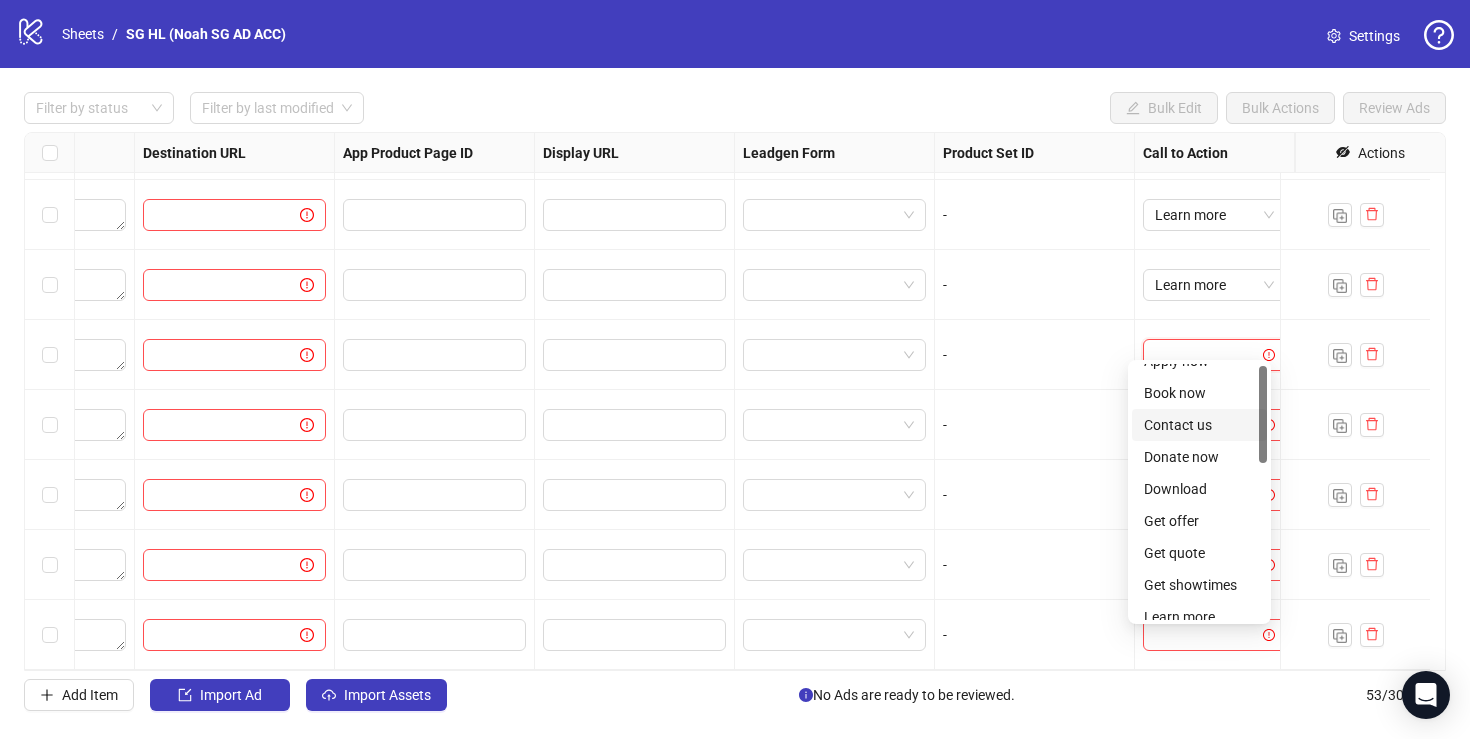 scroll, scrollTop: 270, scrollLeft: 0, axis: vertical 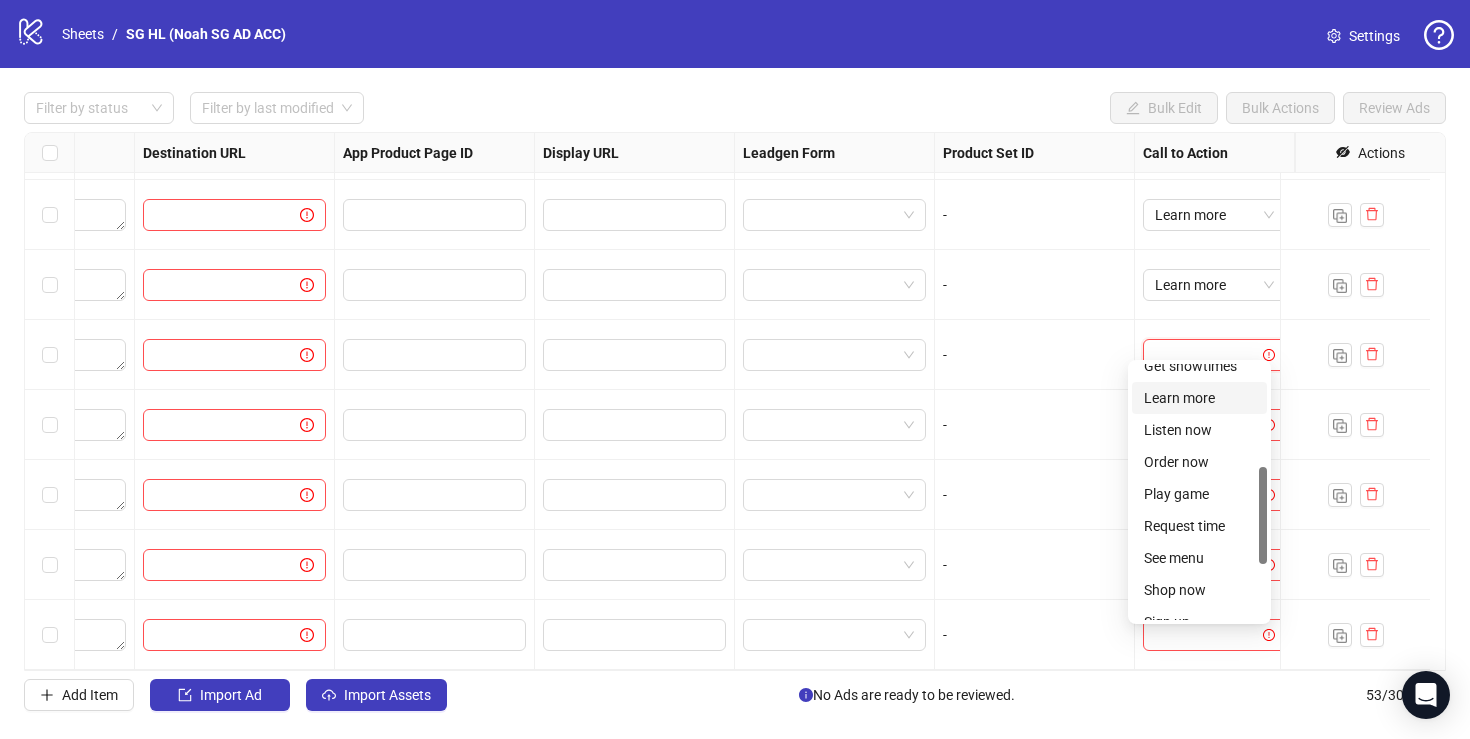click on "Learn more" at bounding box center (1199, 398) 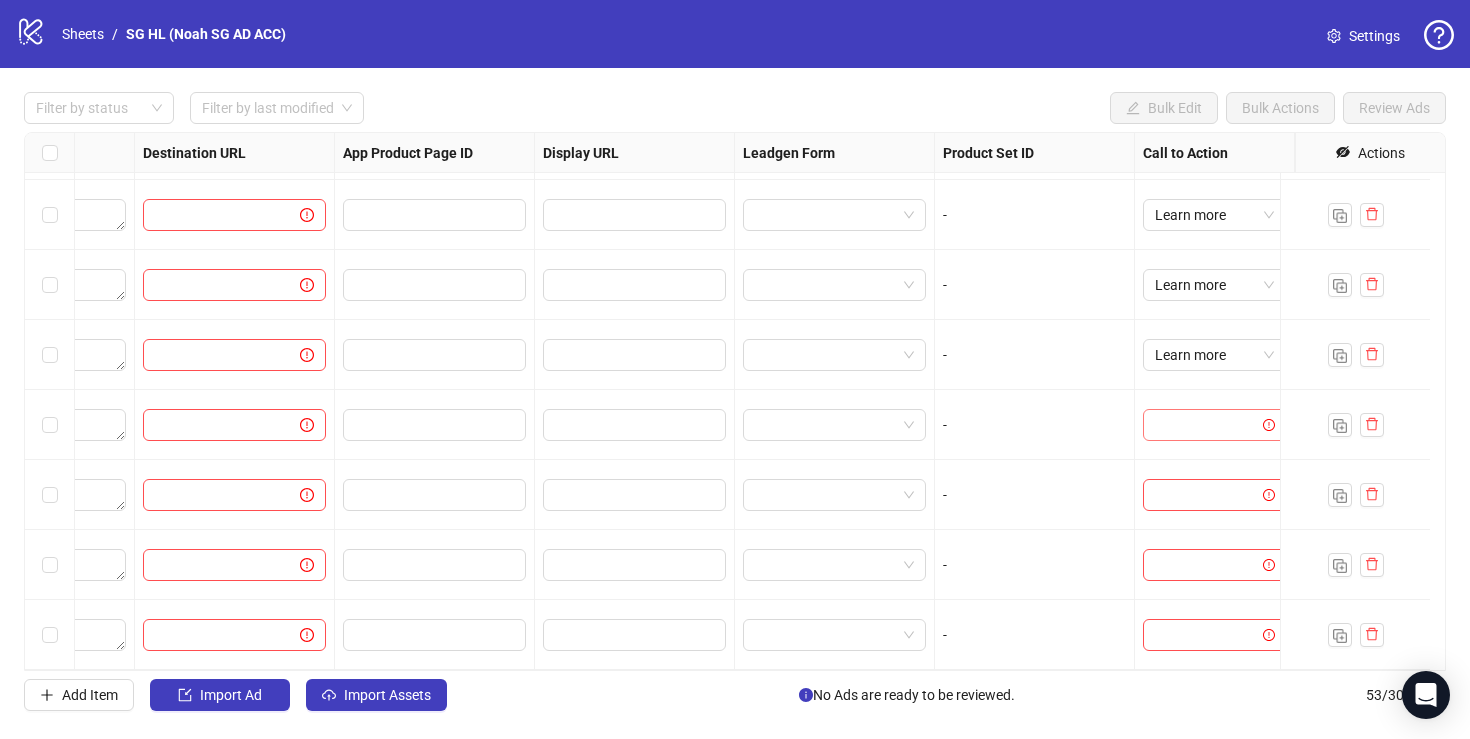 click at bounding box center (1205, 425) 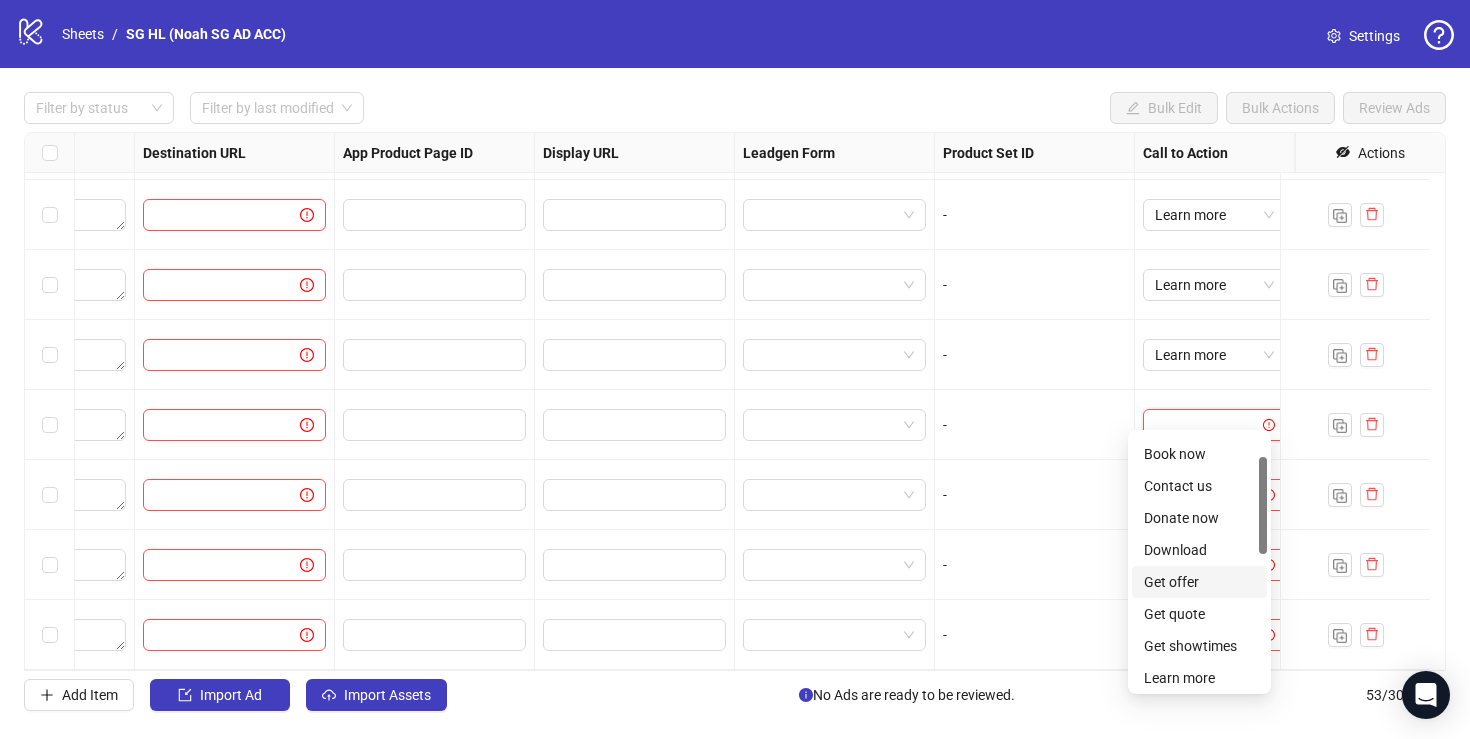scroll, scrollTop: 64, scrollLeft: 0, axis: vertical 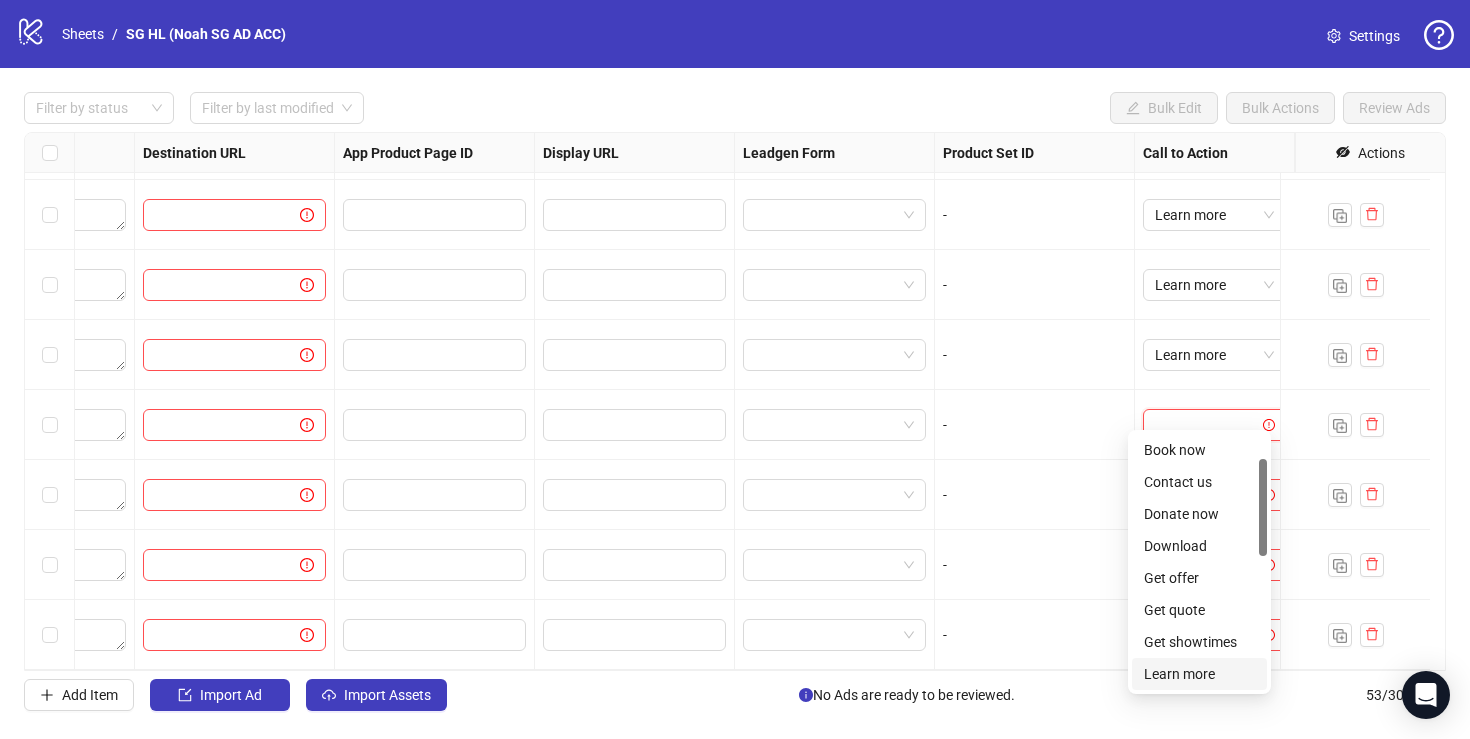 click on "Learn more" at bounding box center [1199, 674] 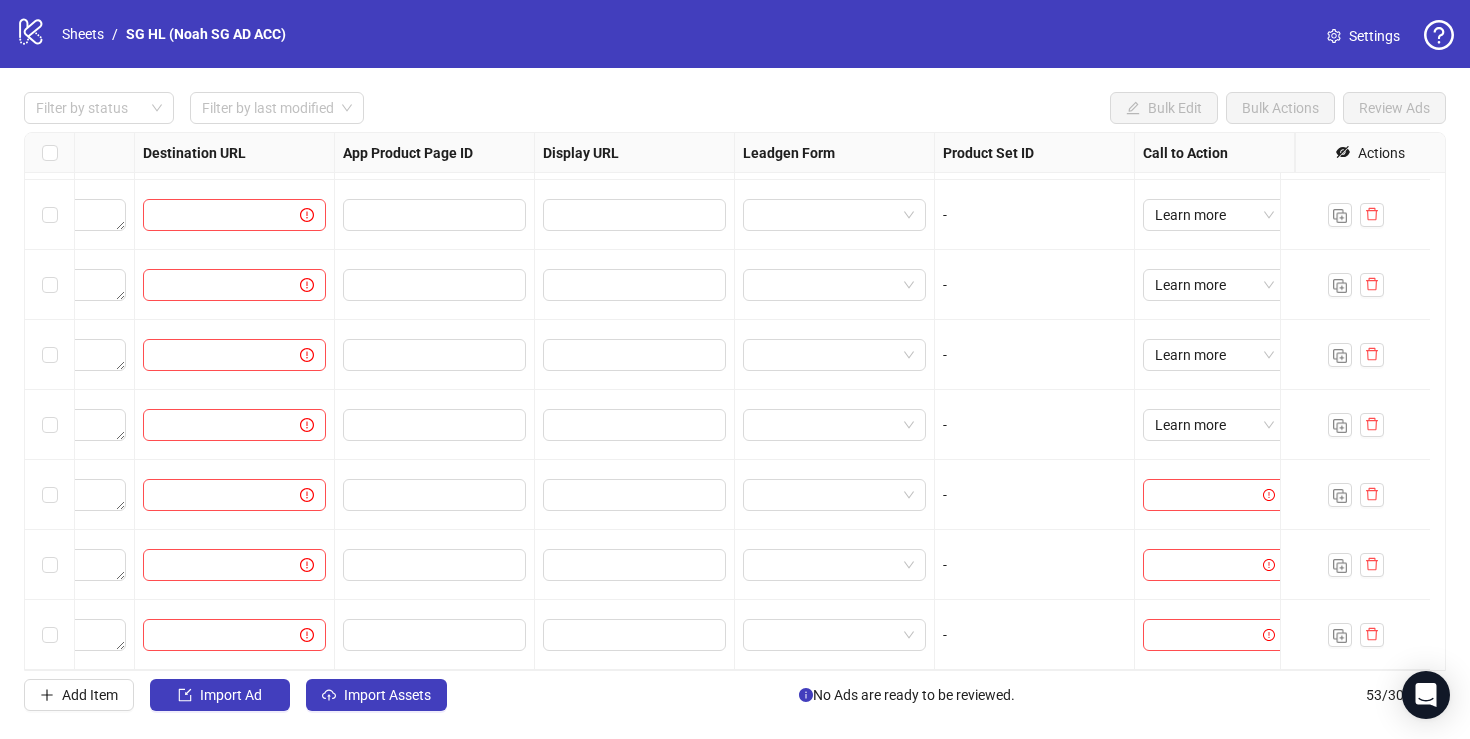 click at bounding box center [1215, 495] 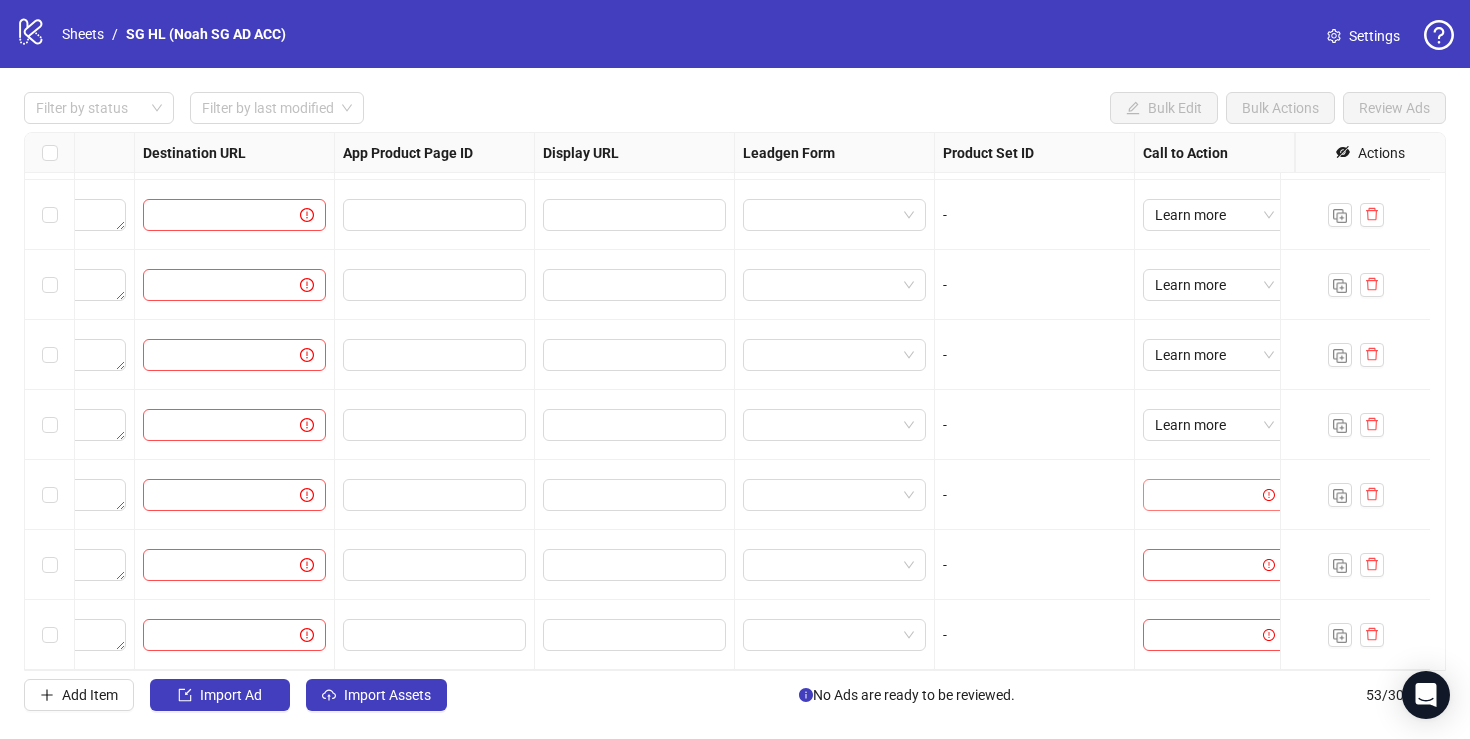 click at bounding box center (1205, 495) 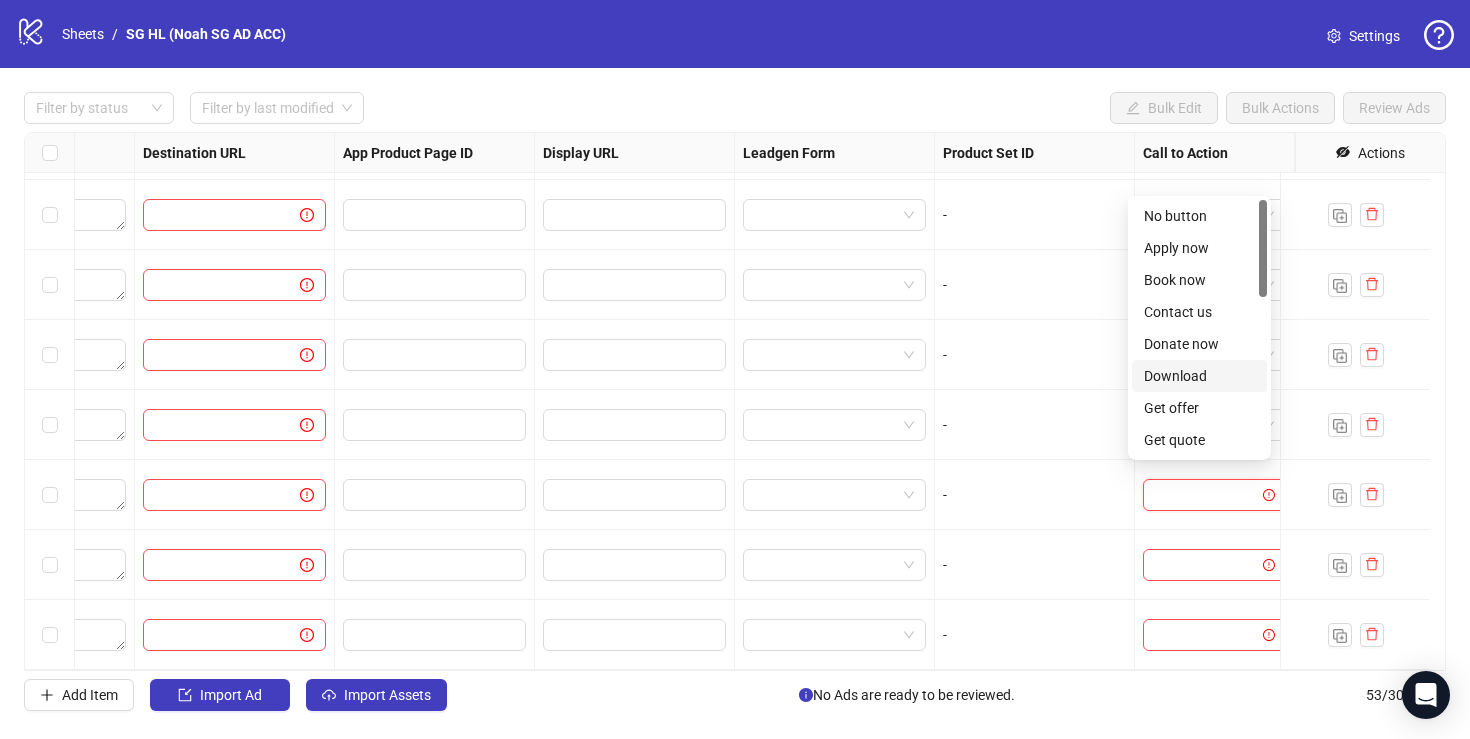 scroll, scrollTop: 272, scrollLeft: 0, axis: vertical 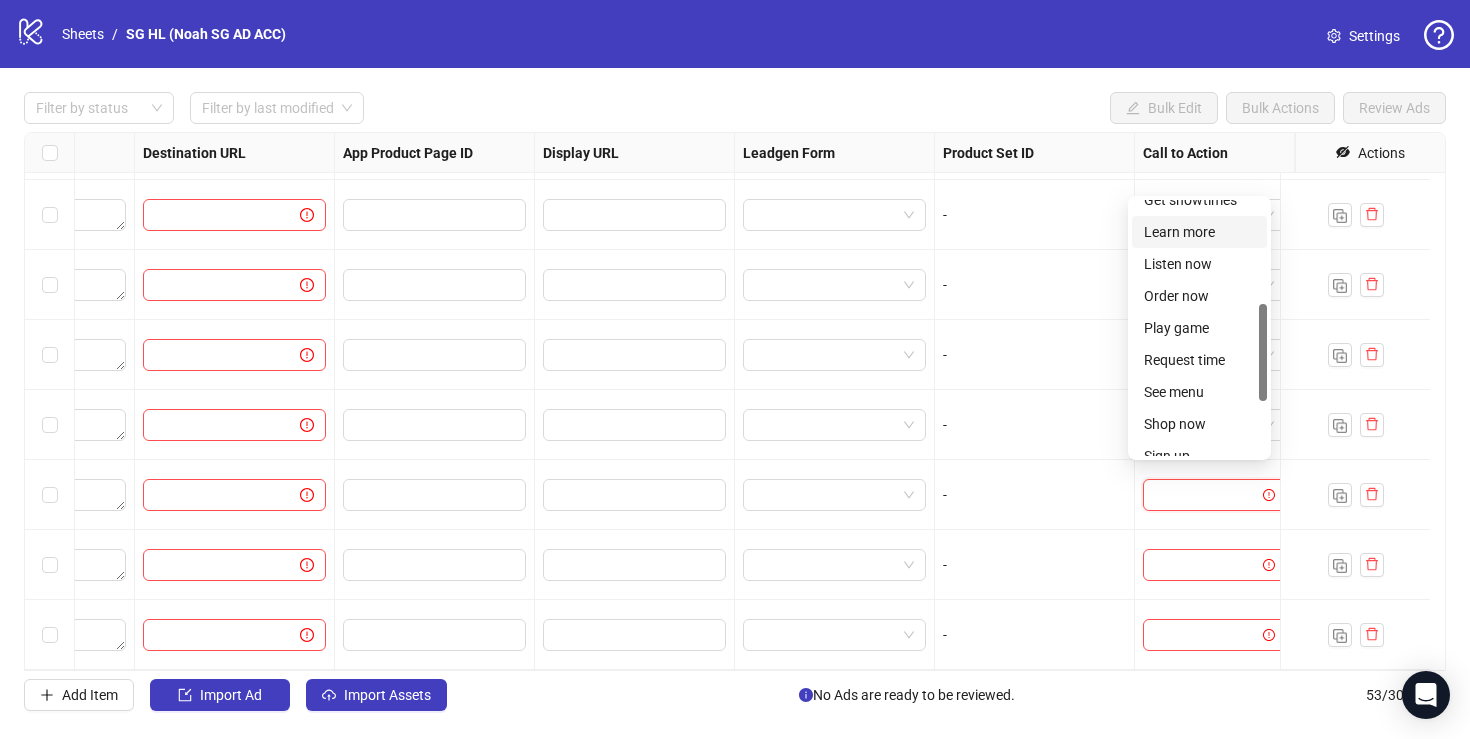 click on "Learn more" at bounding box center (1199, 232) 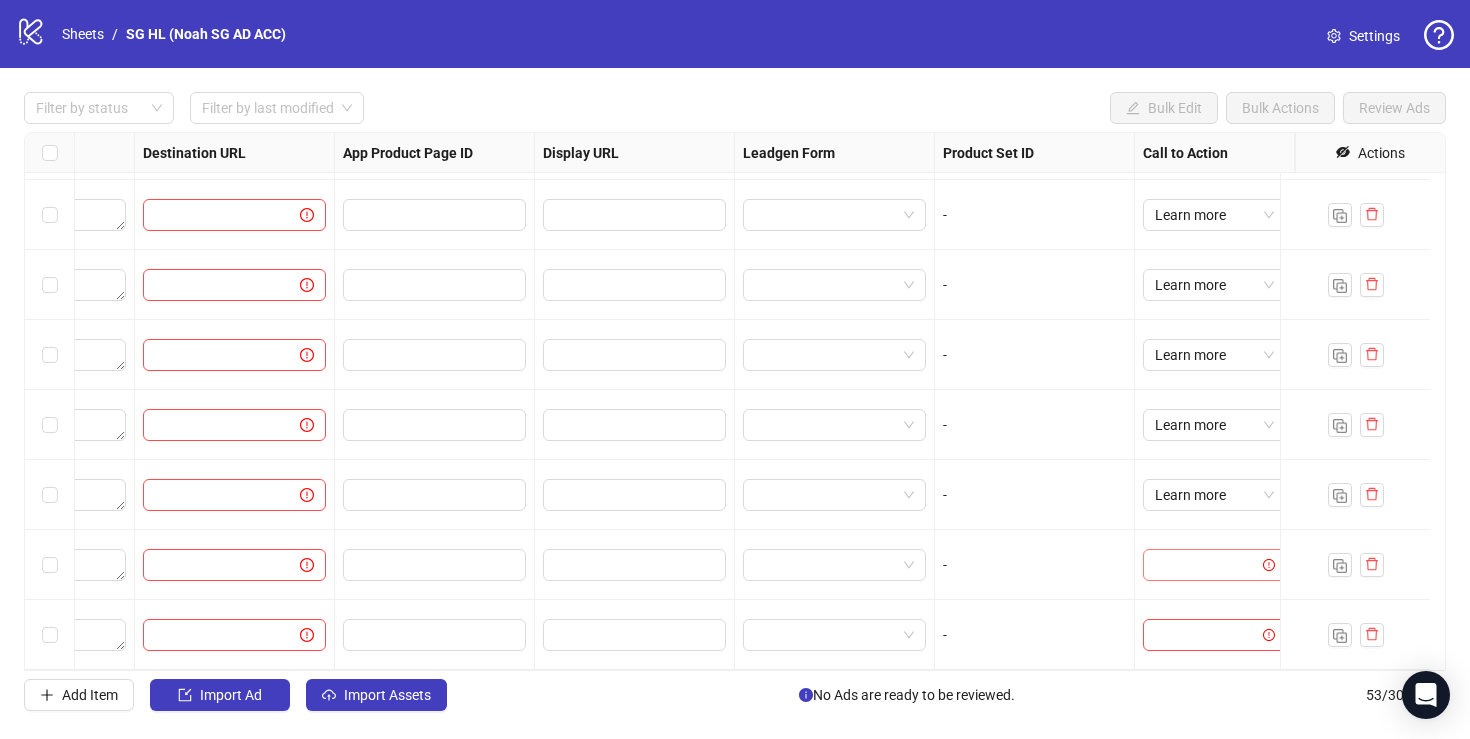 click at bounding box center [1205, 565] 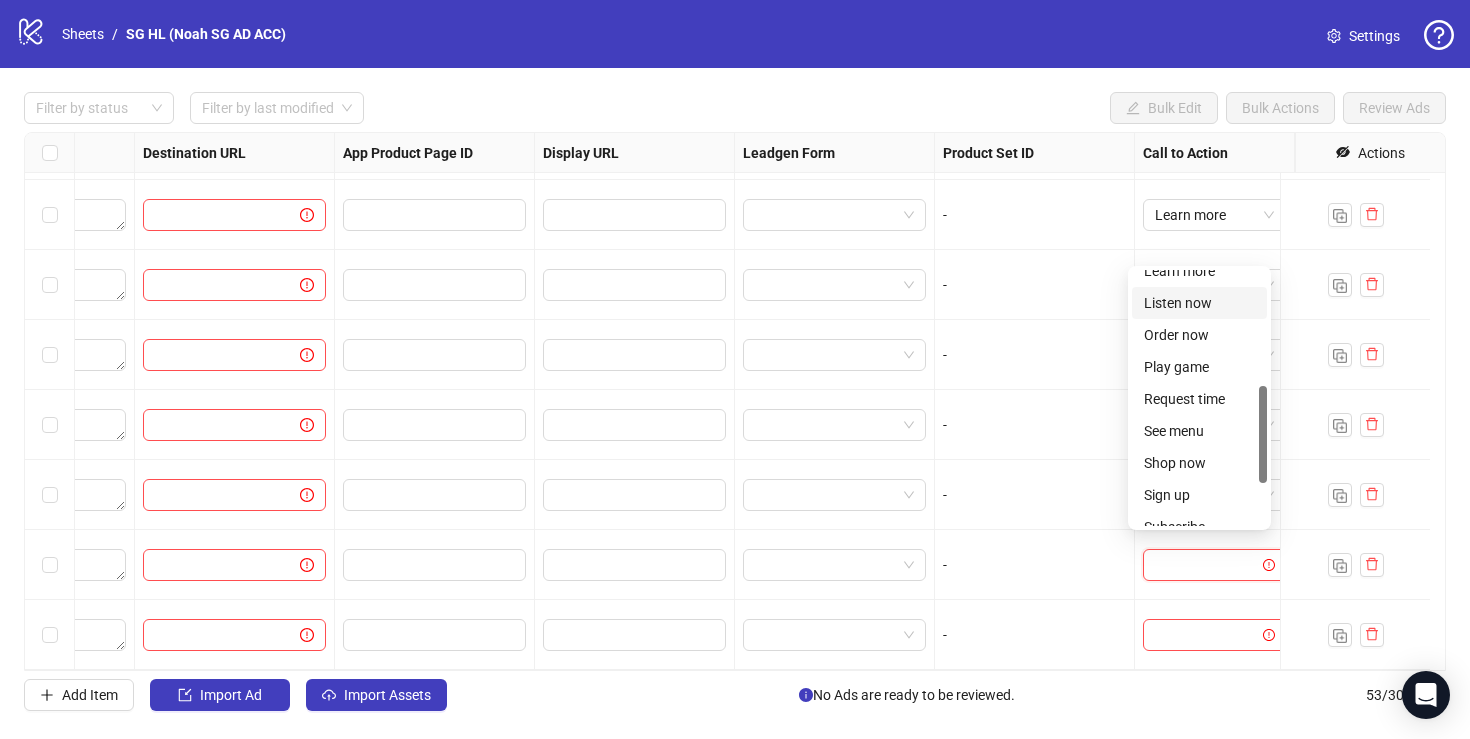scroll, scrollTop: 248, scrollLeft: 0, axis: vertical 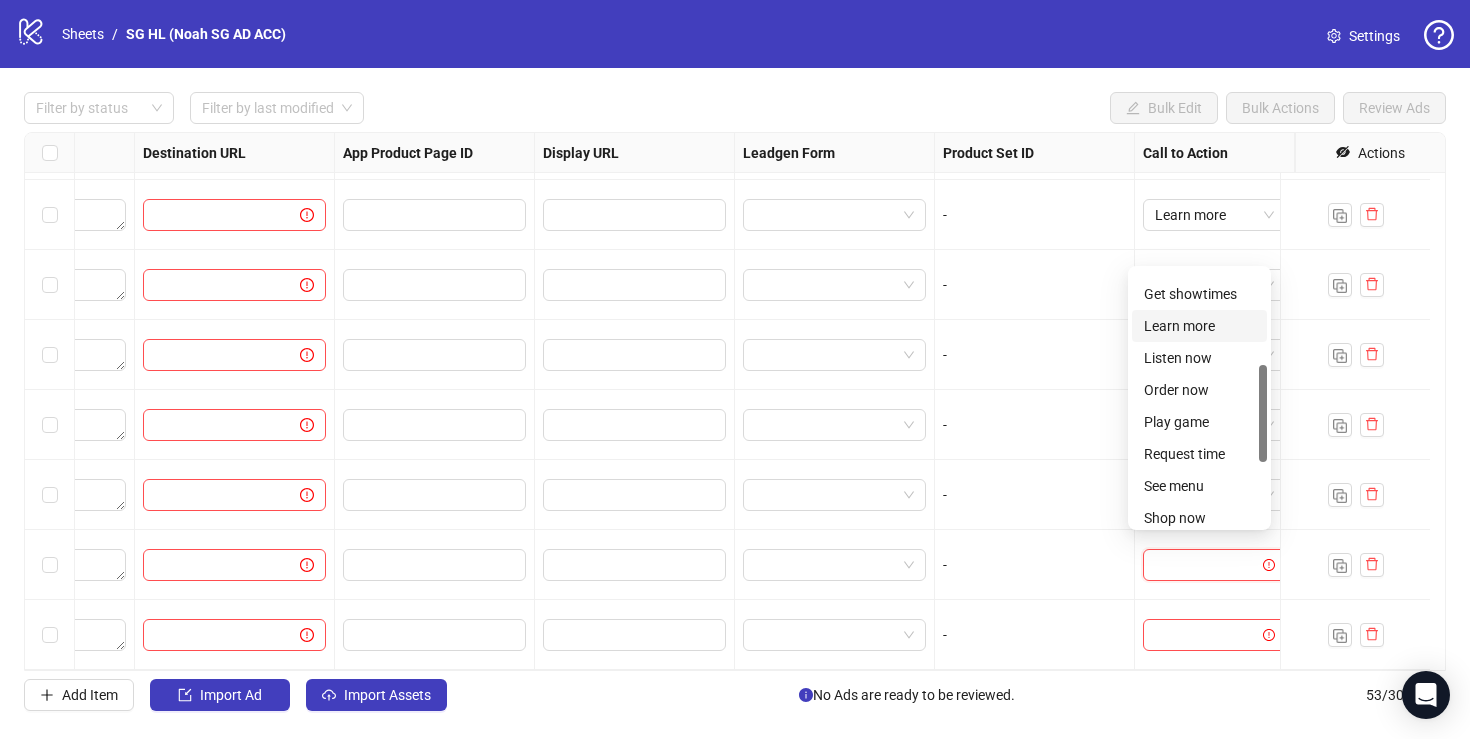 click on "Learn more" at bounding box center [1199, 326] 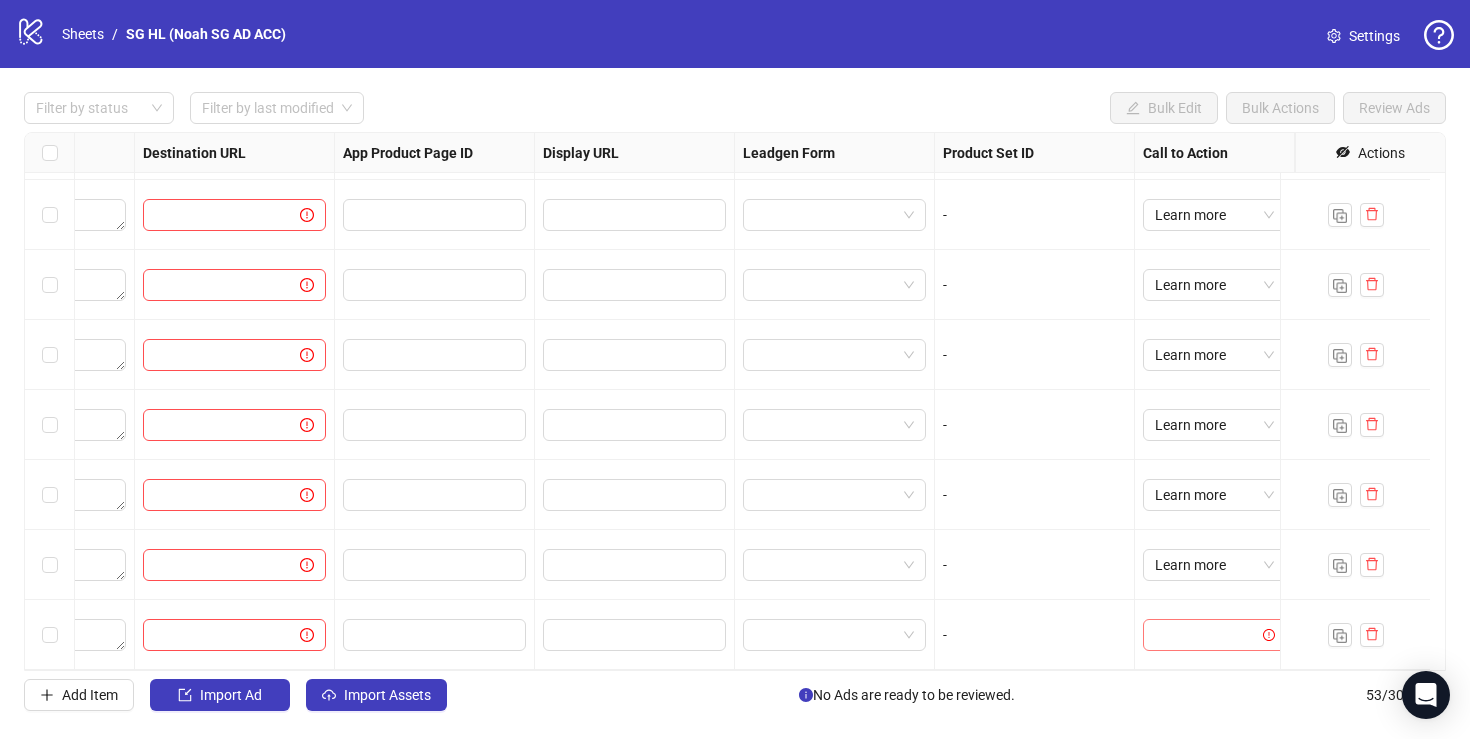 click at bounding box center [1205, 635] 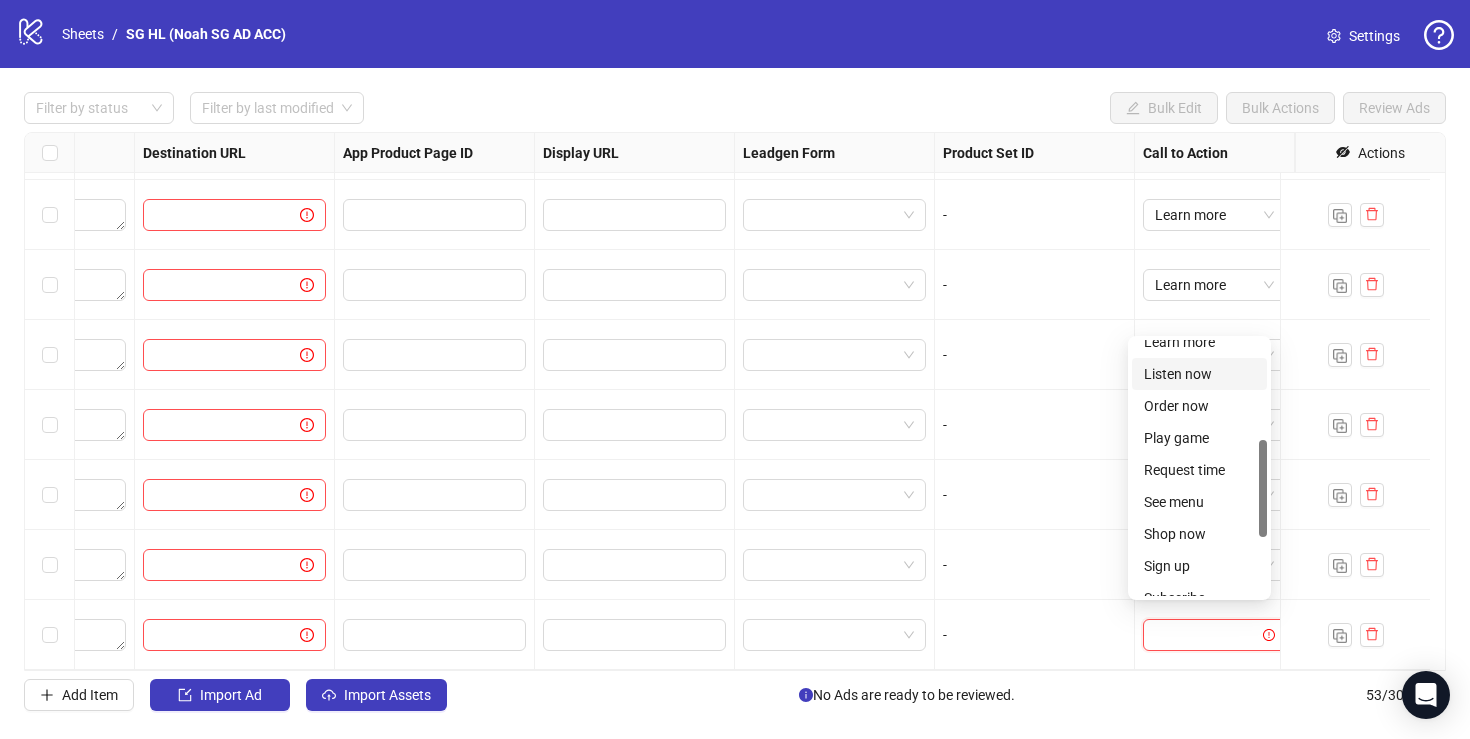 scroll, scrollTop: 260, scrollLeft: 0, axis: vertical 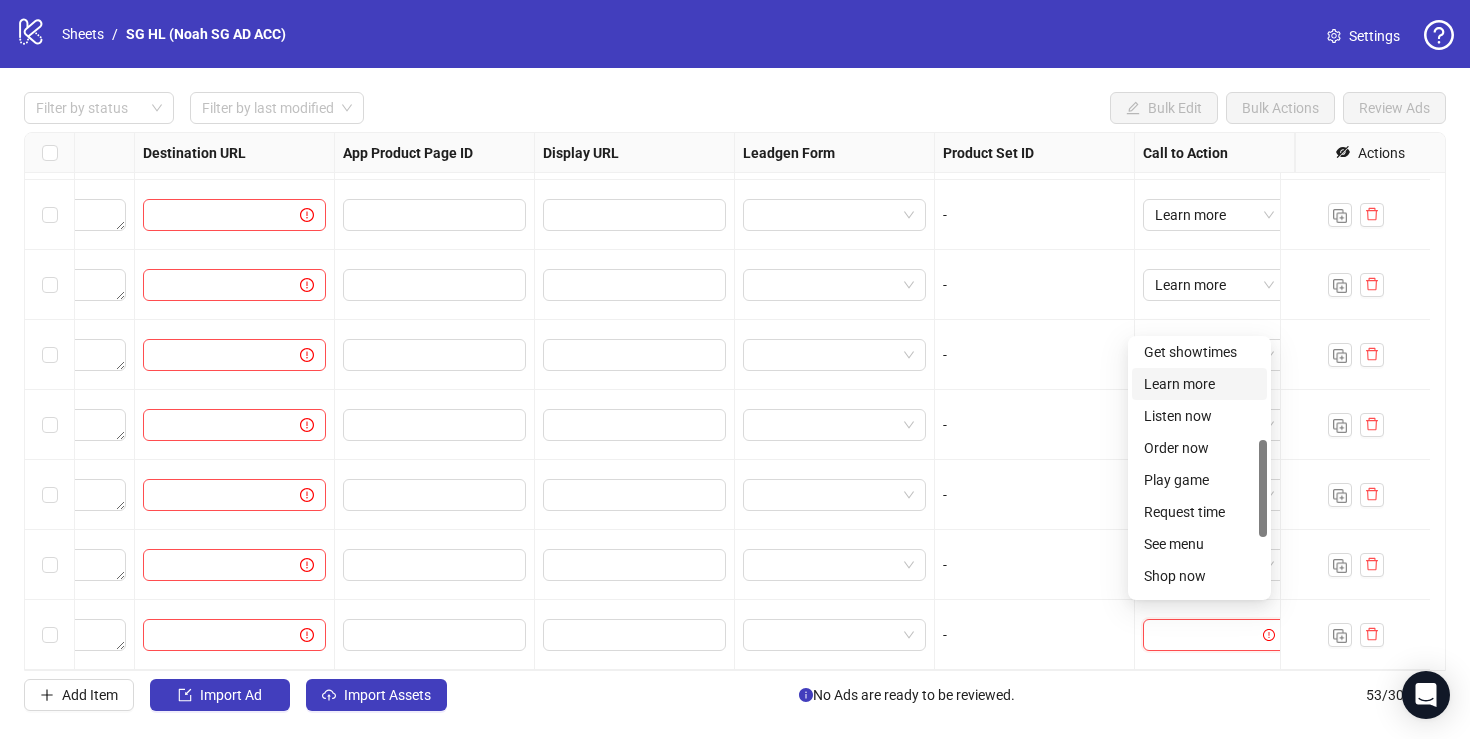 click on "Learn more" at bounding box center [1199, 384] 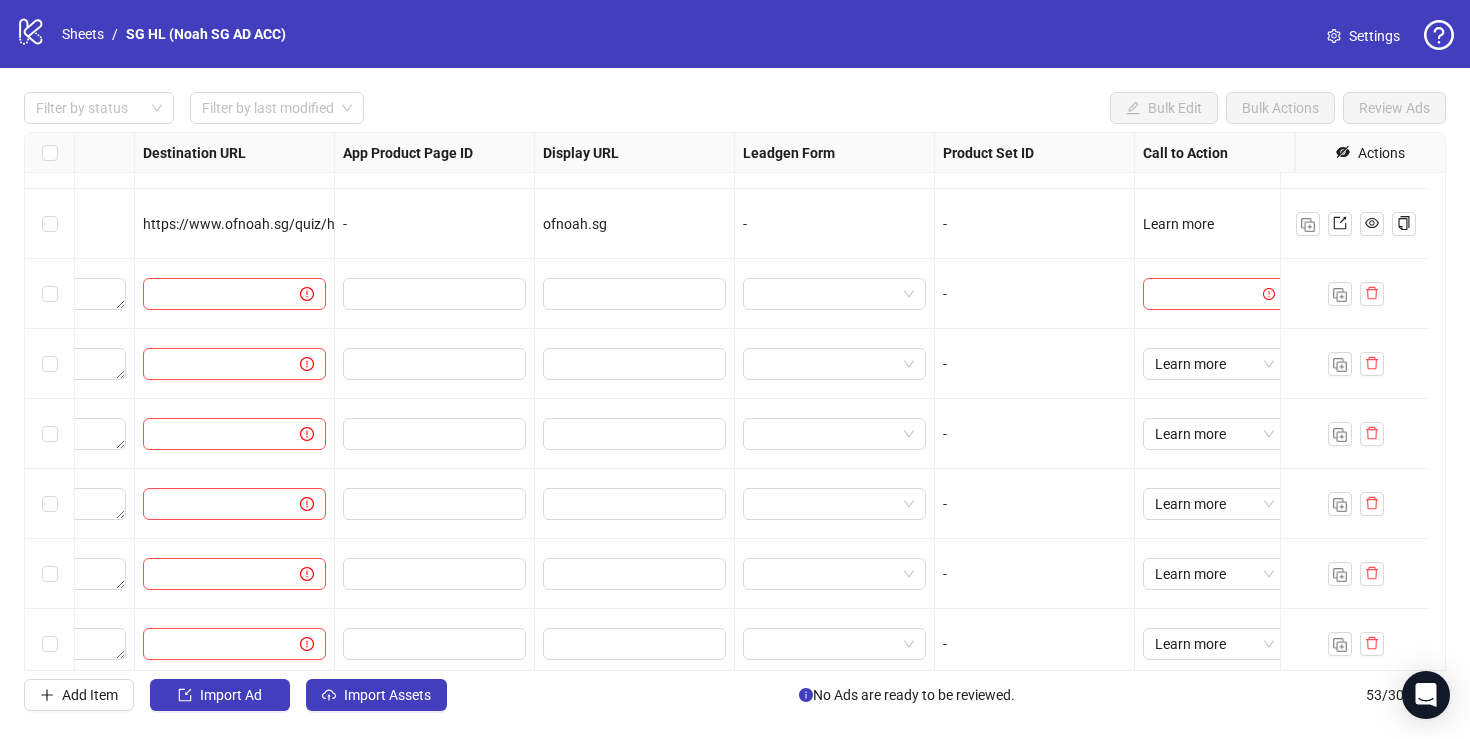 scroll, scrollTop: 3063, scrollLeft: 1865, axis: both 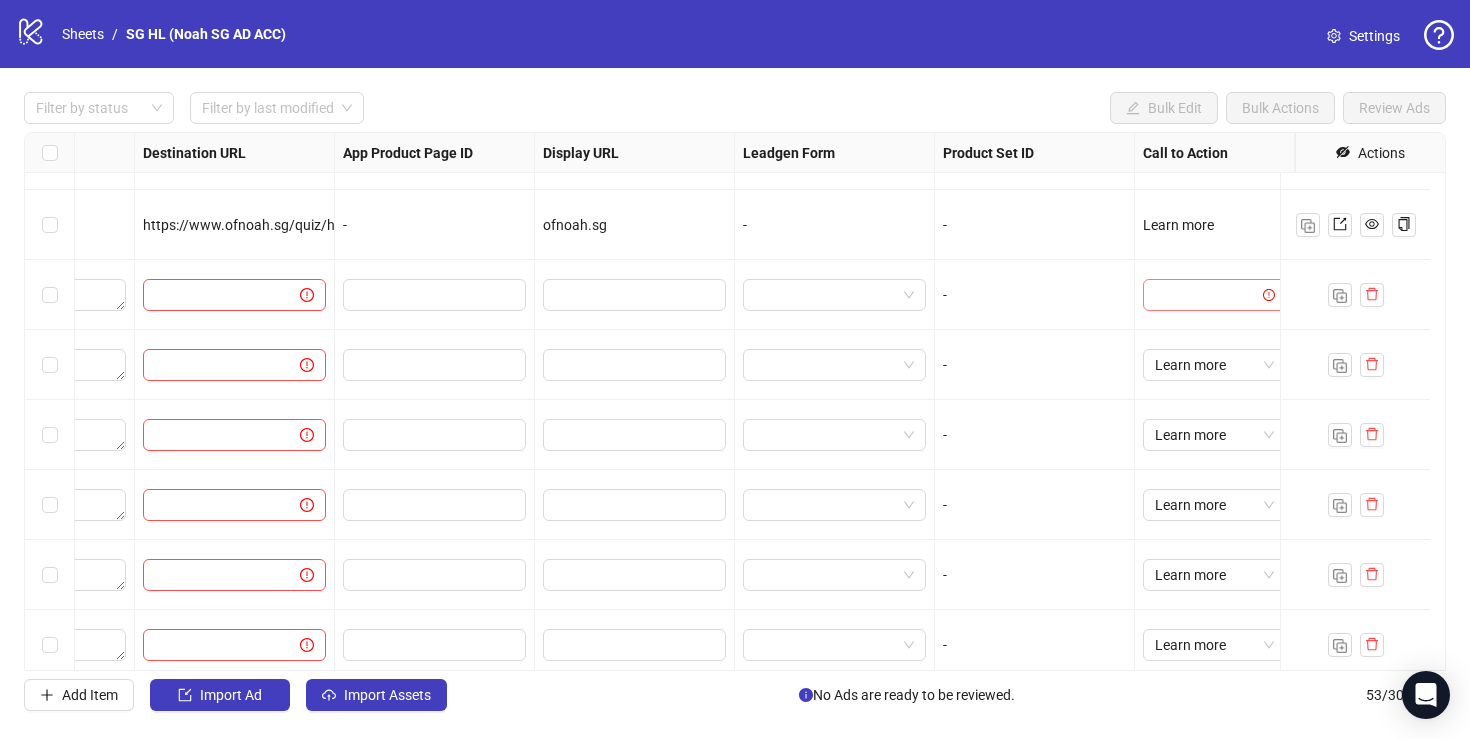 click at bounding box center (1205, 295) 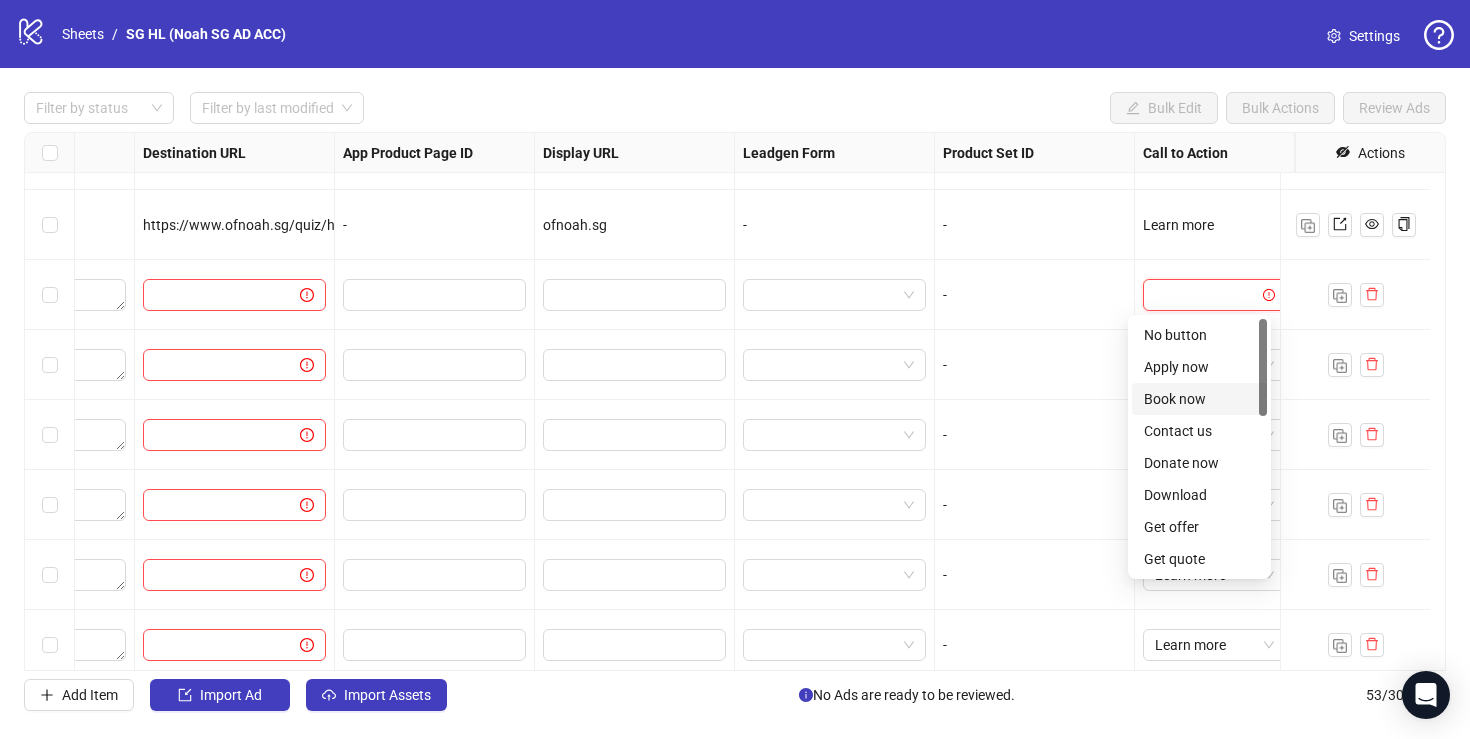 type on "*" 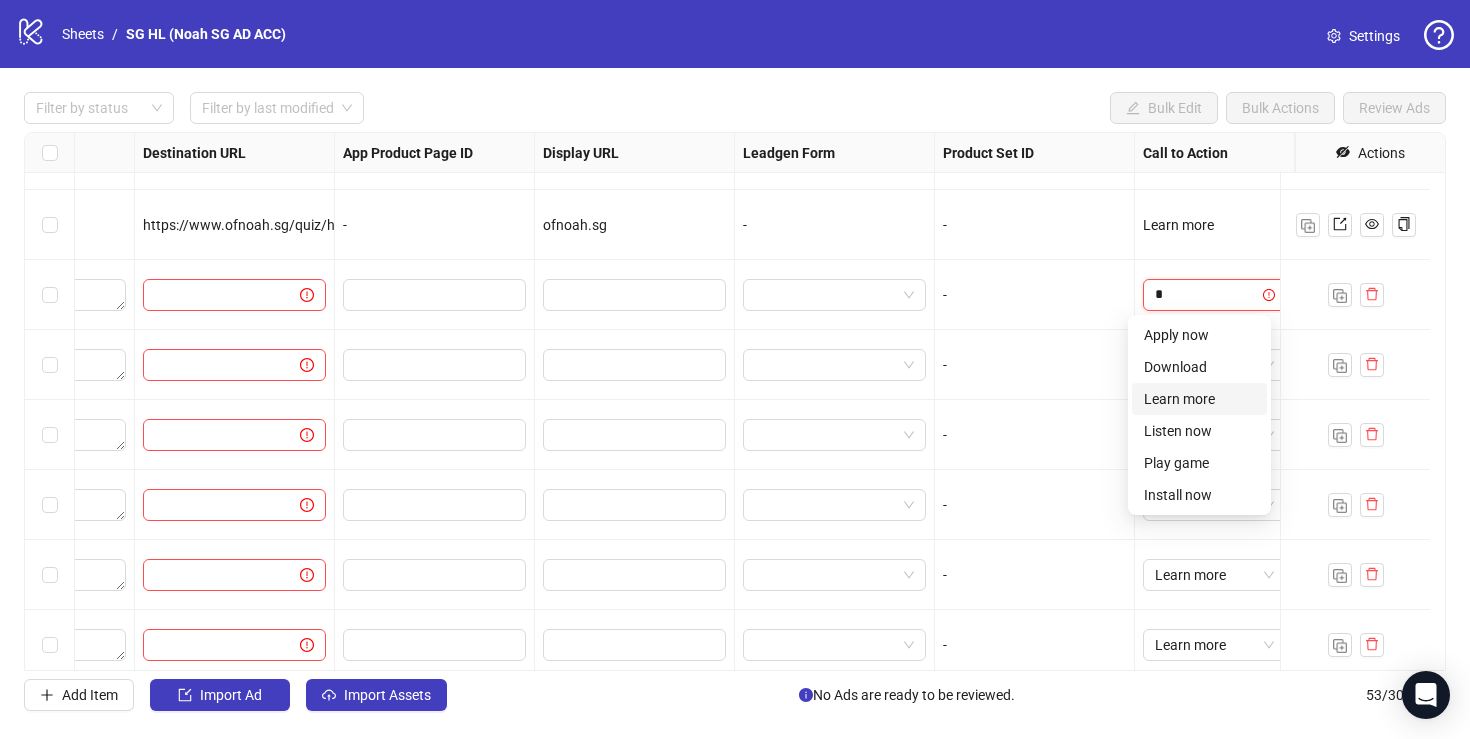 click on "Learn more" at bounding box center (1199, 399) 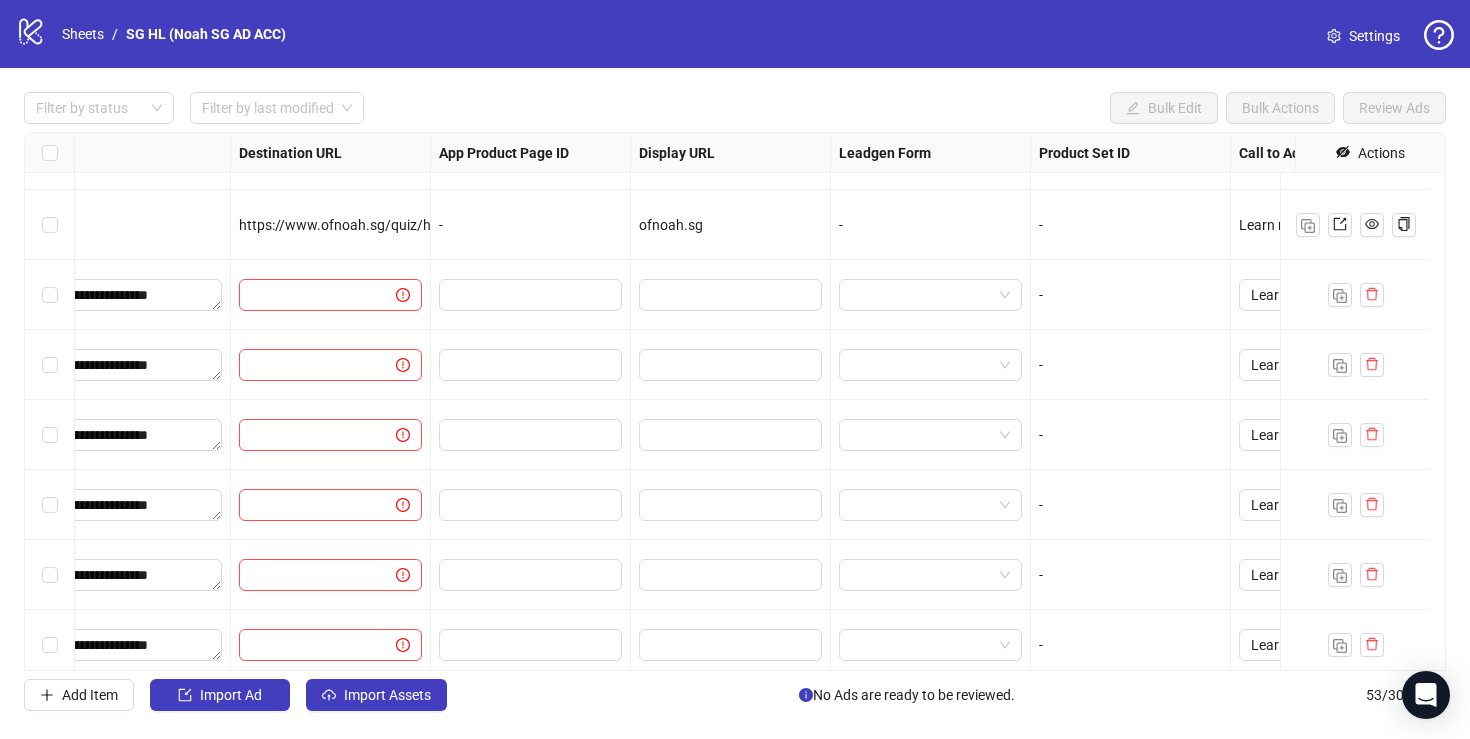 scroll, scrollTop: 3063, scrollLeft: 1745, axis: both 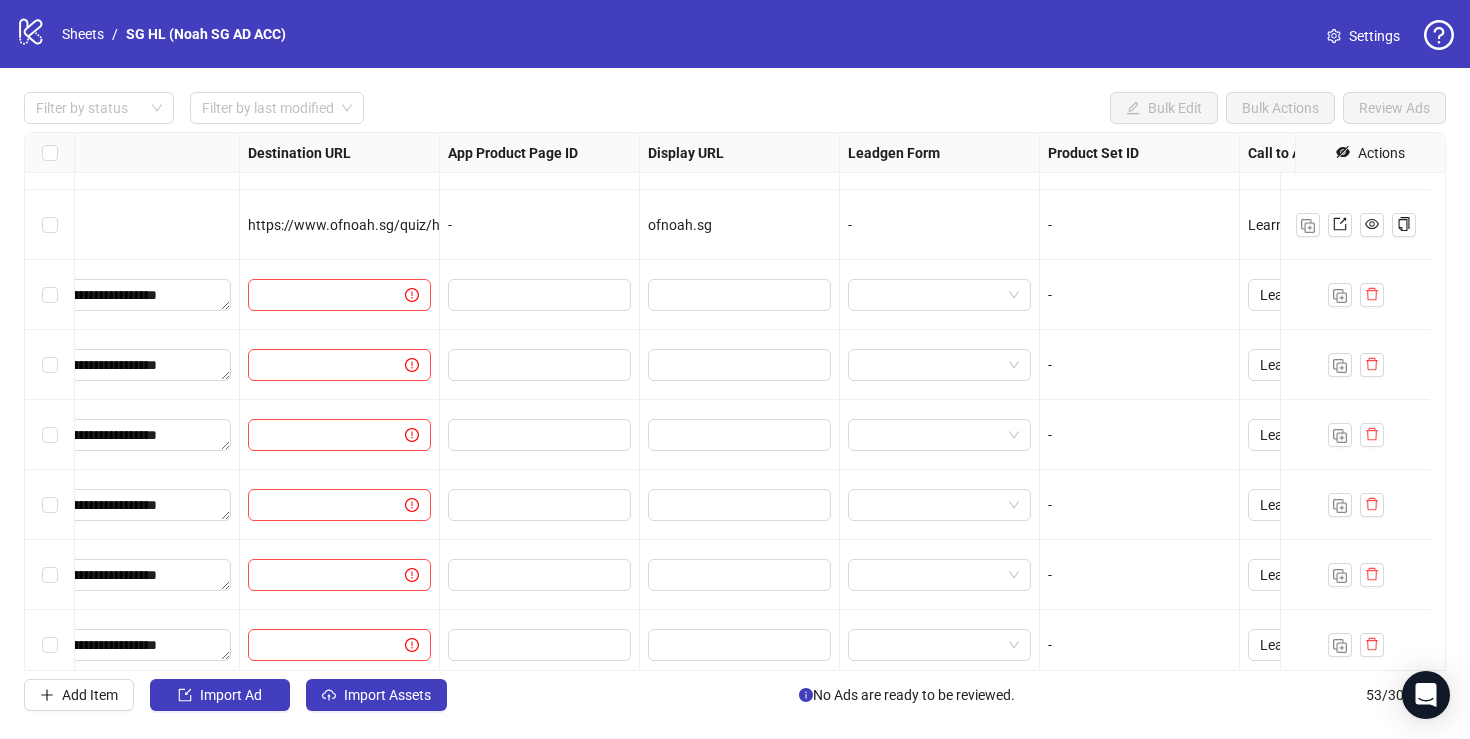 click on "ofnoah.sg" at bounding box center [739, 225] 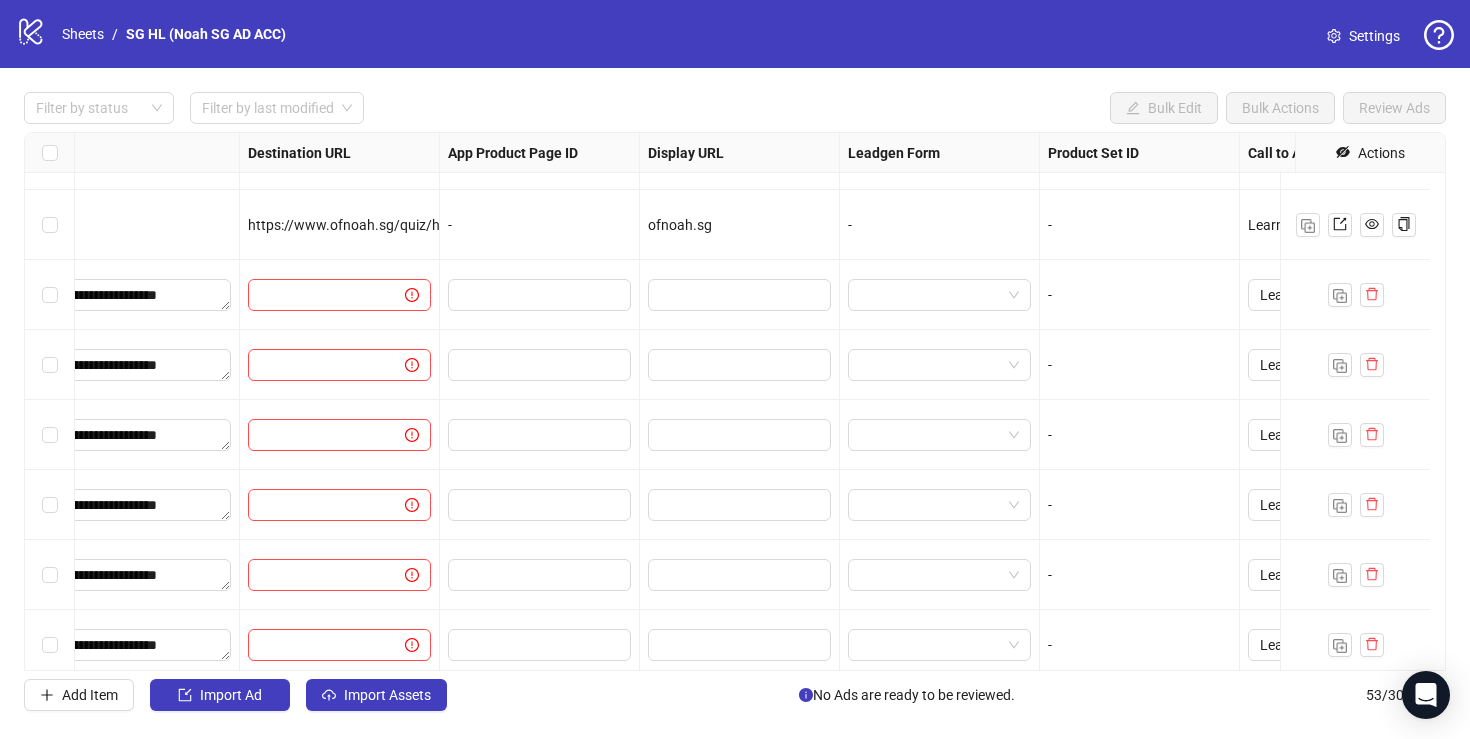drag, startPoint x: 716, startPoint y: 227, endPoint x: 642, endPoint y: 236, distance: 74.54529 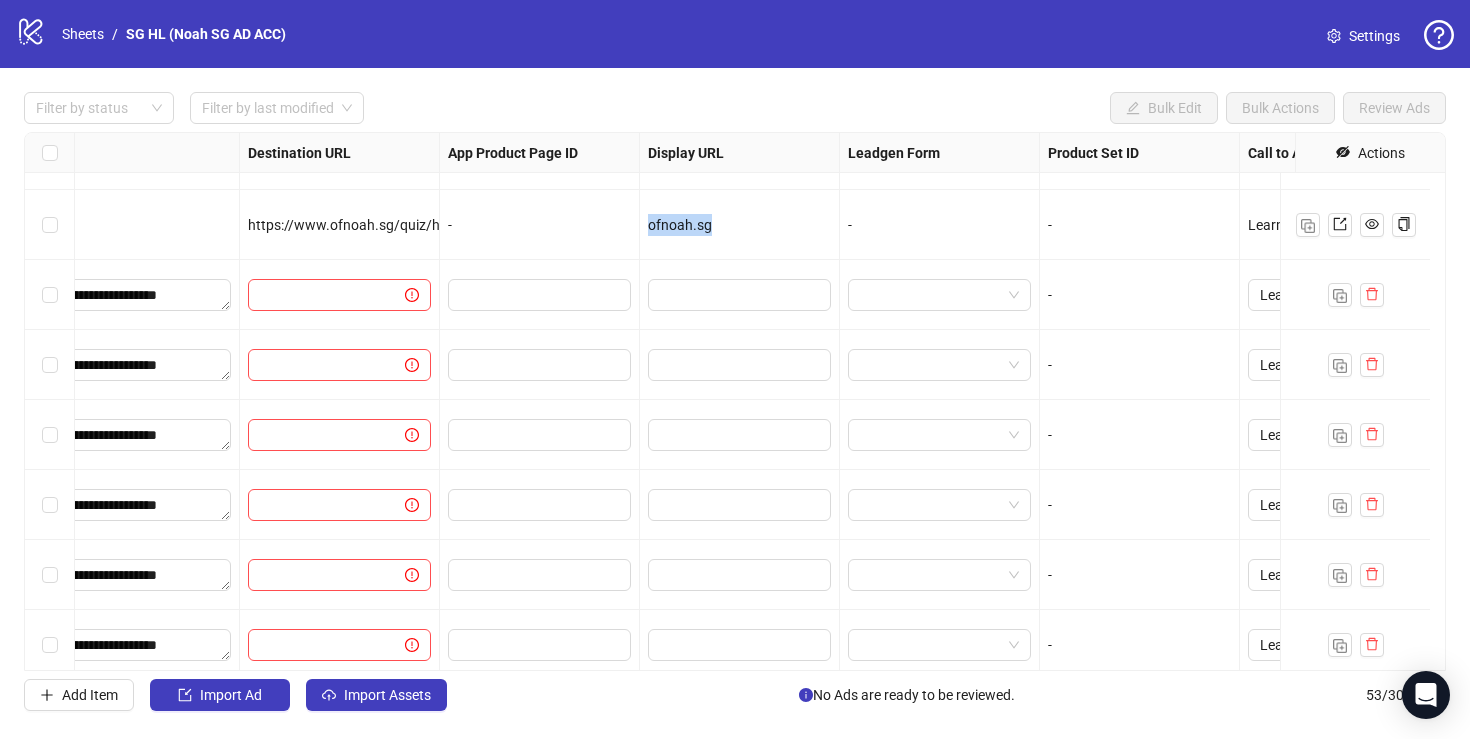 drag, startPoint x: 646, startPoint y: 226, endPoint x: 780, endPoint y: 241, distance: 134.83694 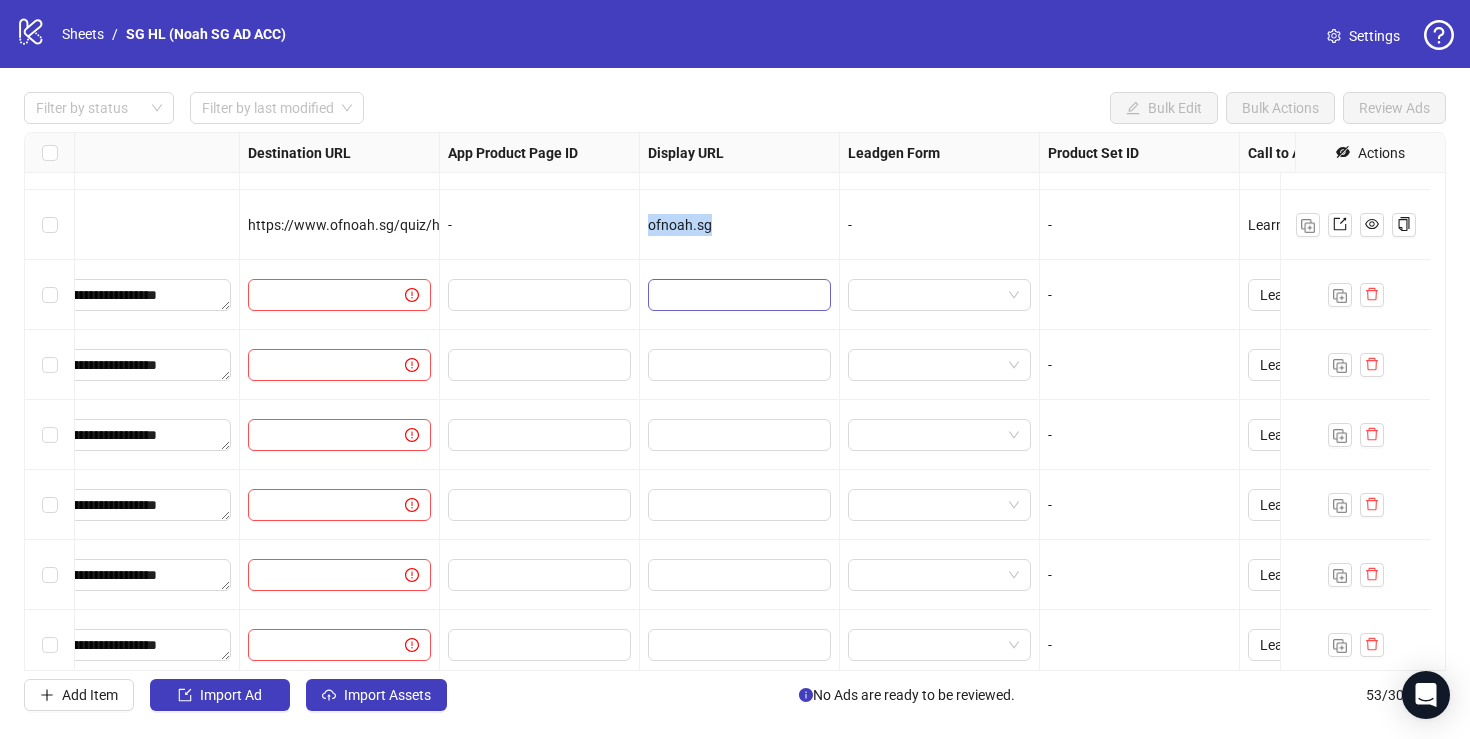 copy on "ofnoah.sg" 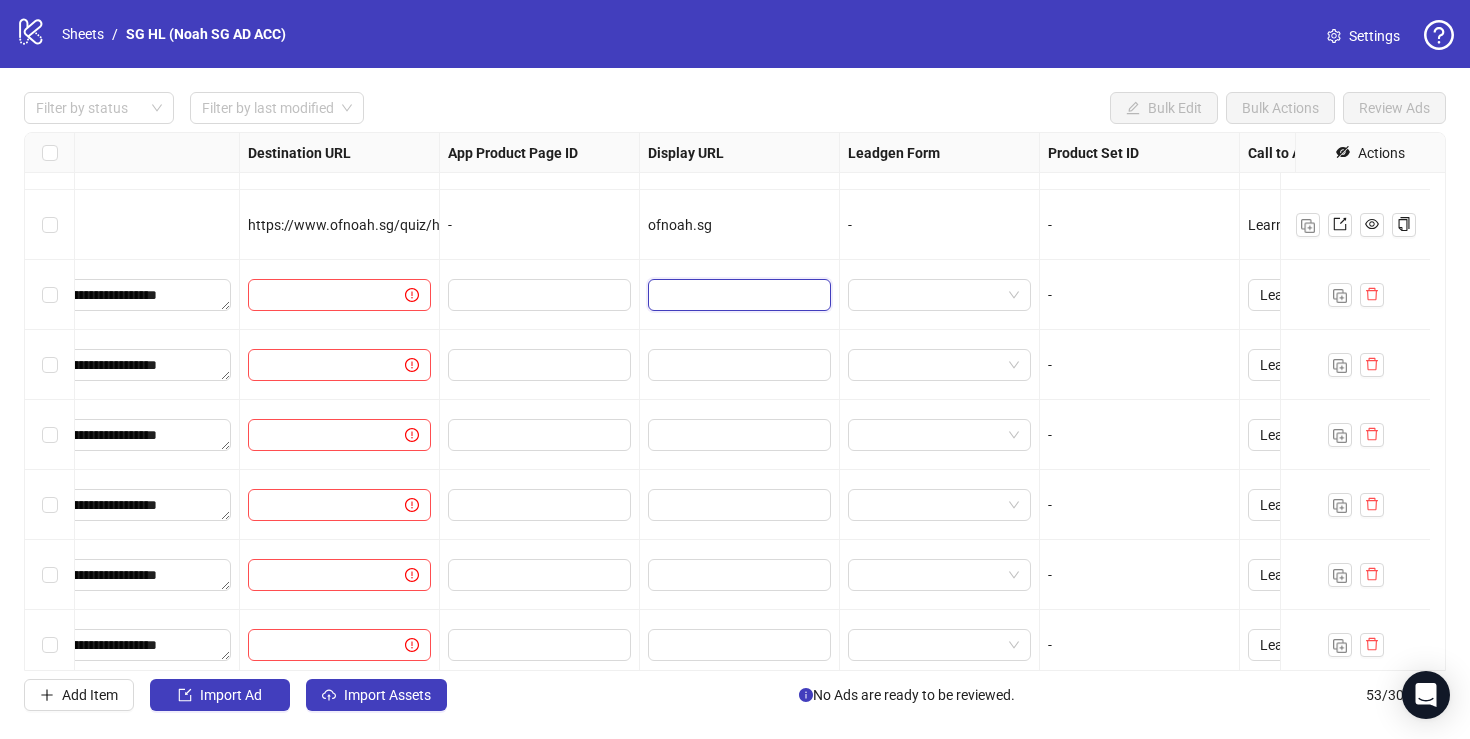 click at bounding box center (737, 295) 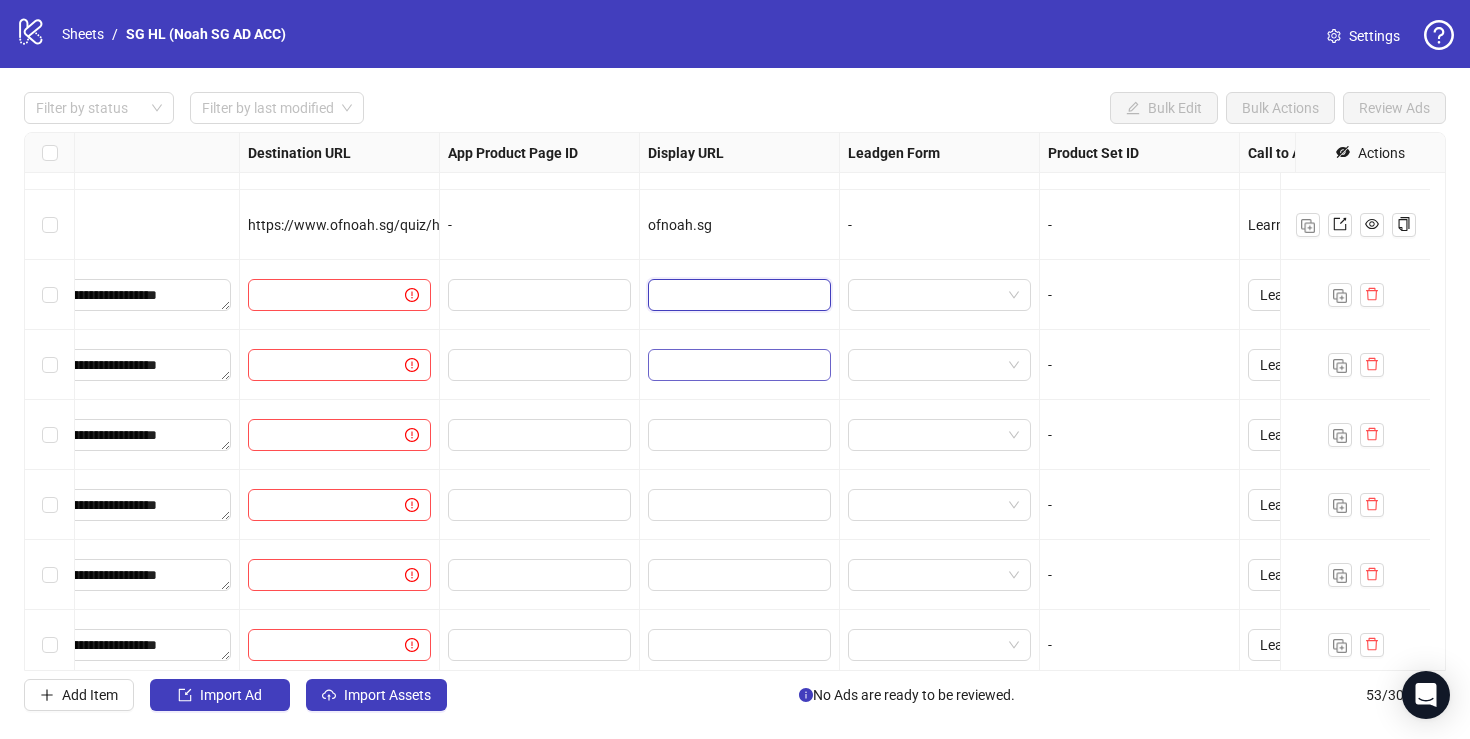 paste on "*********" 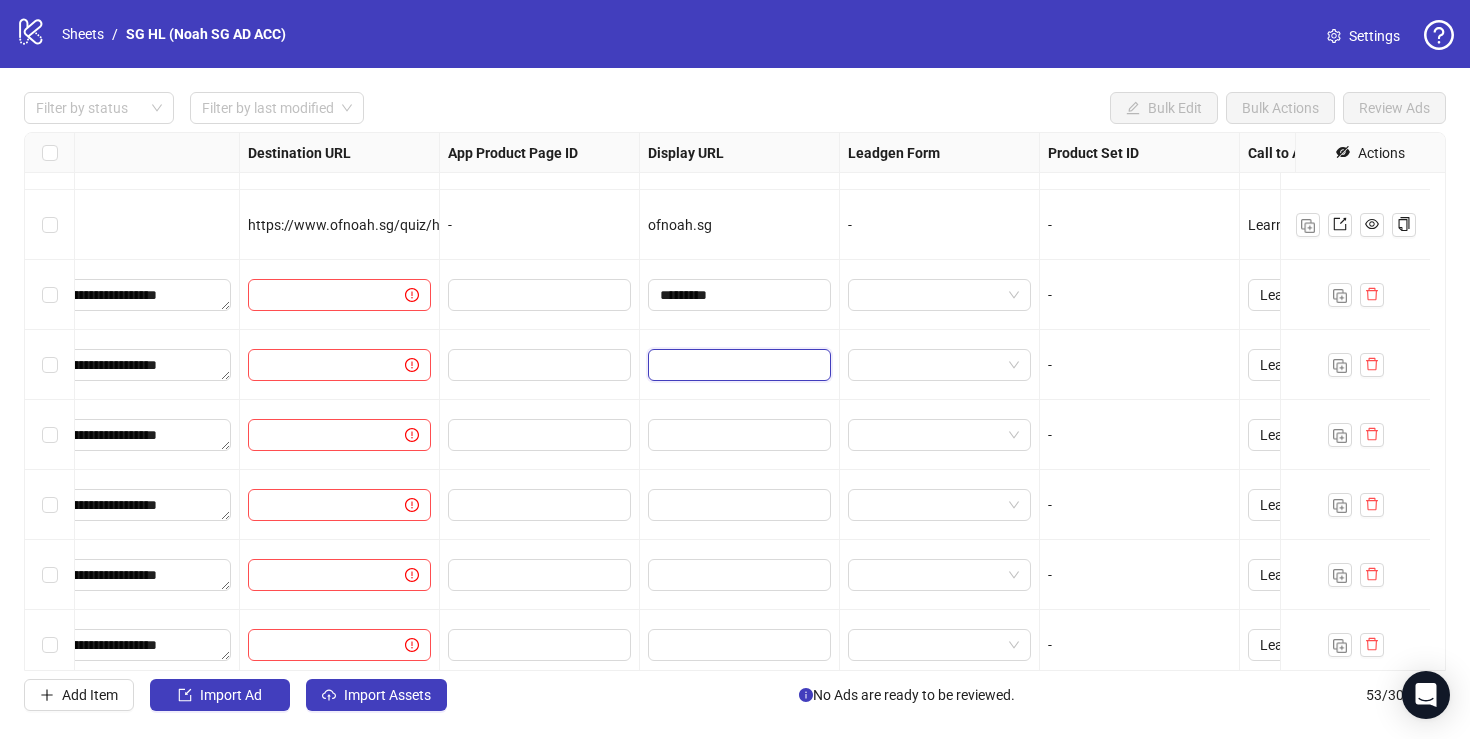 click at bounding box center (737, 365) 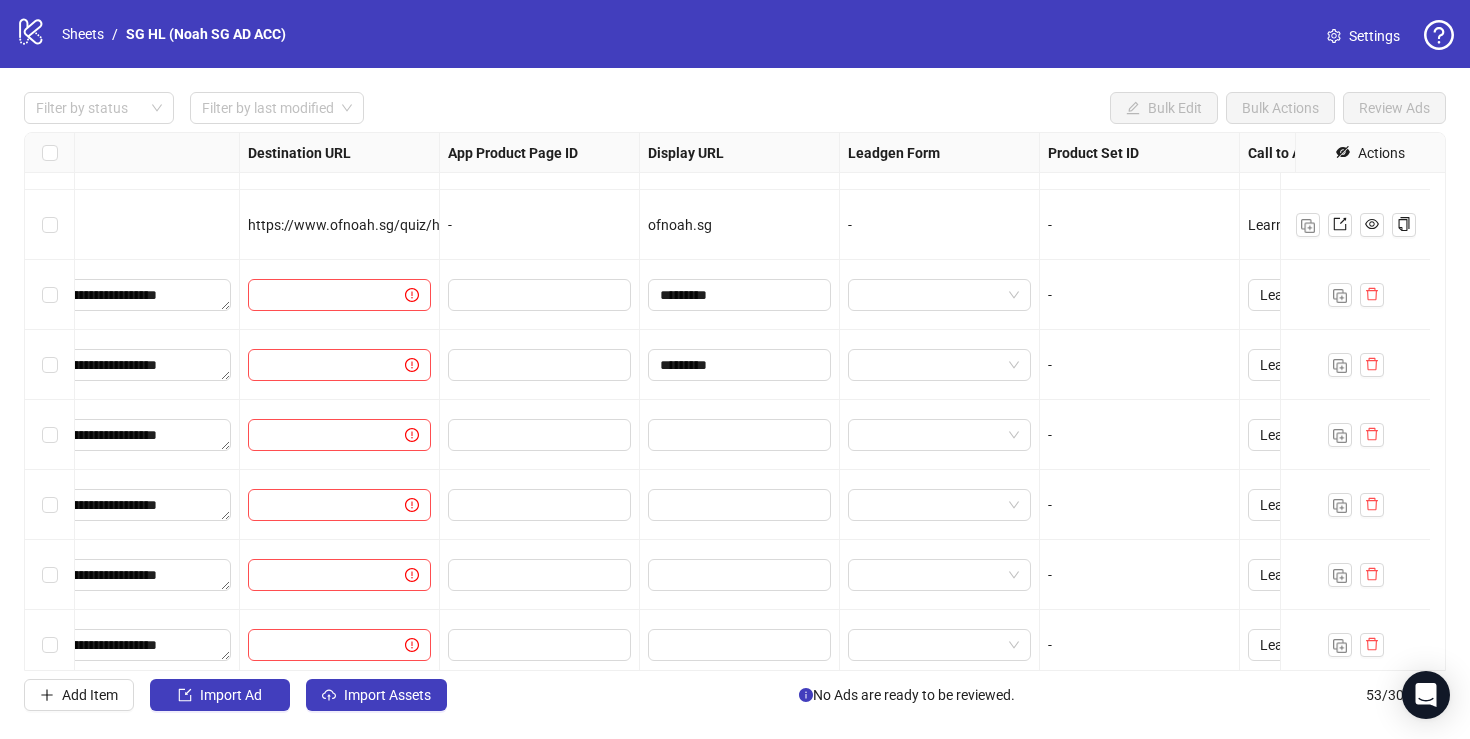click at bounding box center (740, 435) 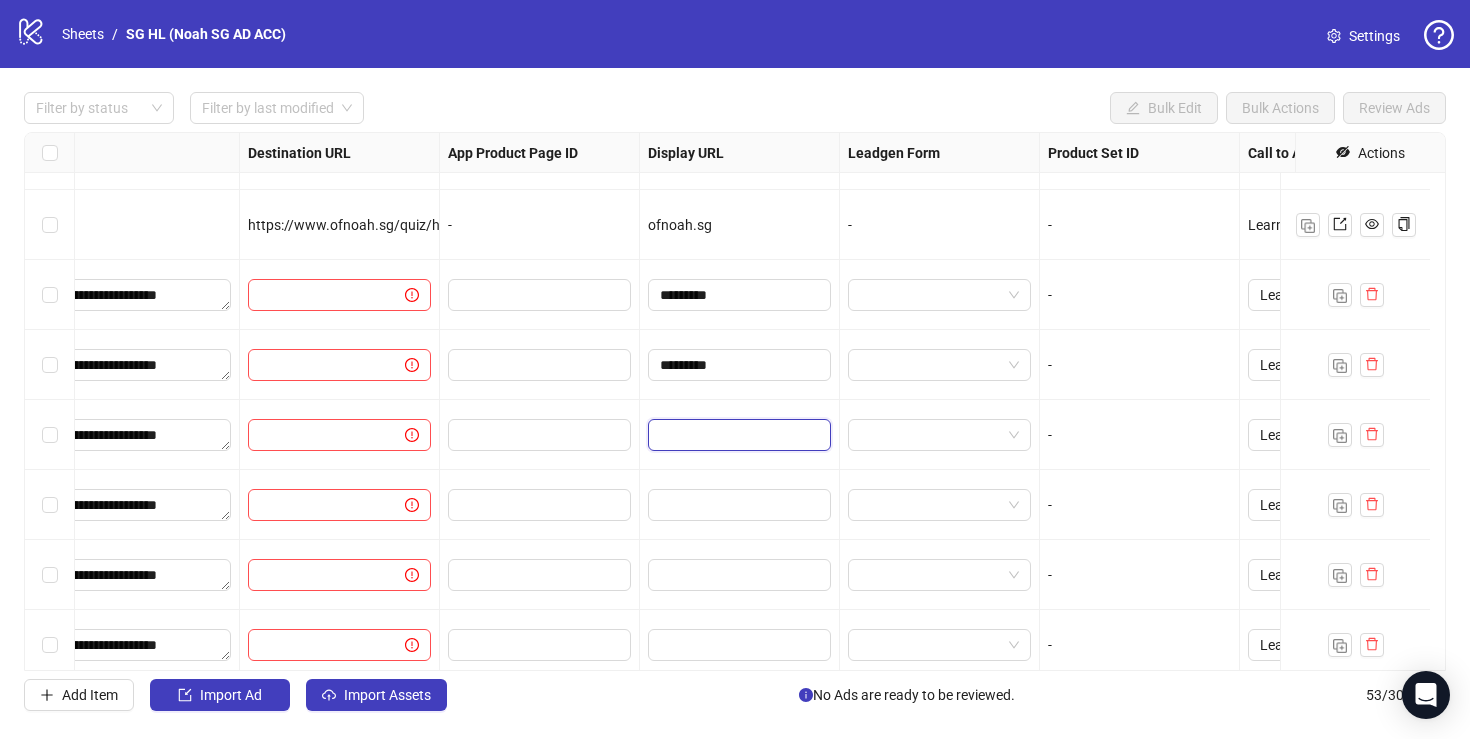 click at bounding box center [737, 435] 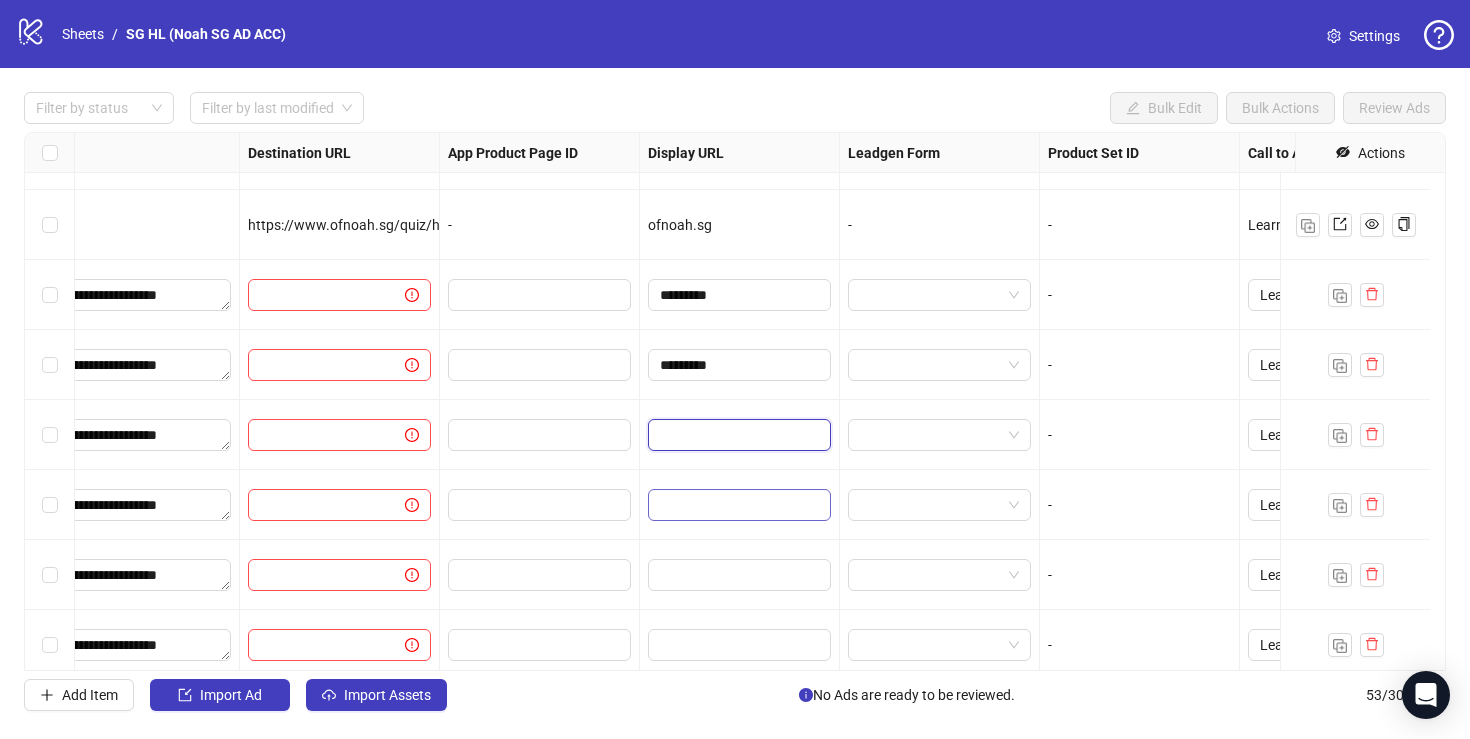 paste on "*********" 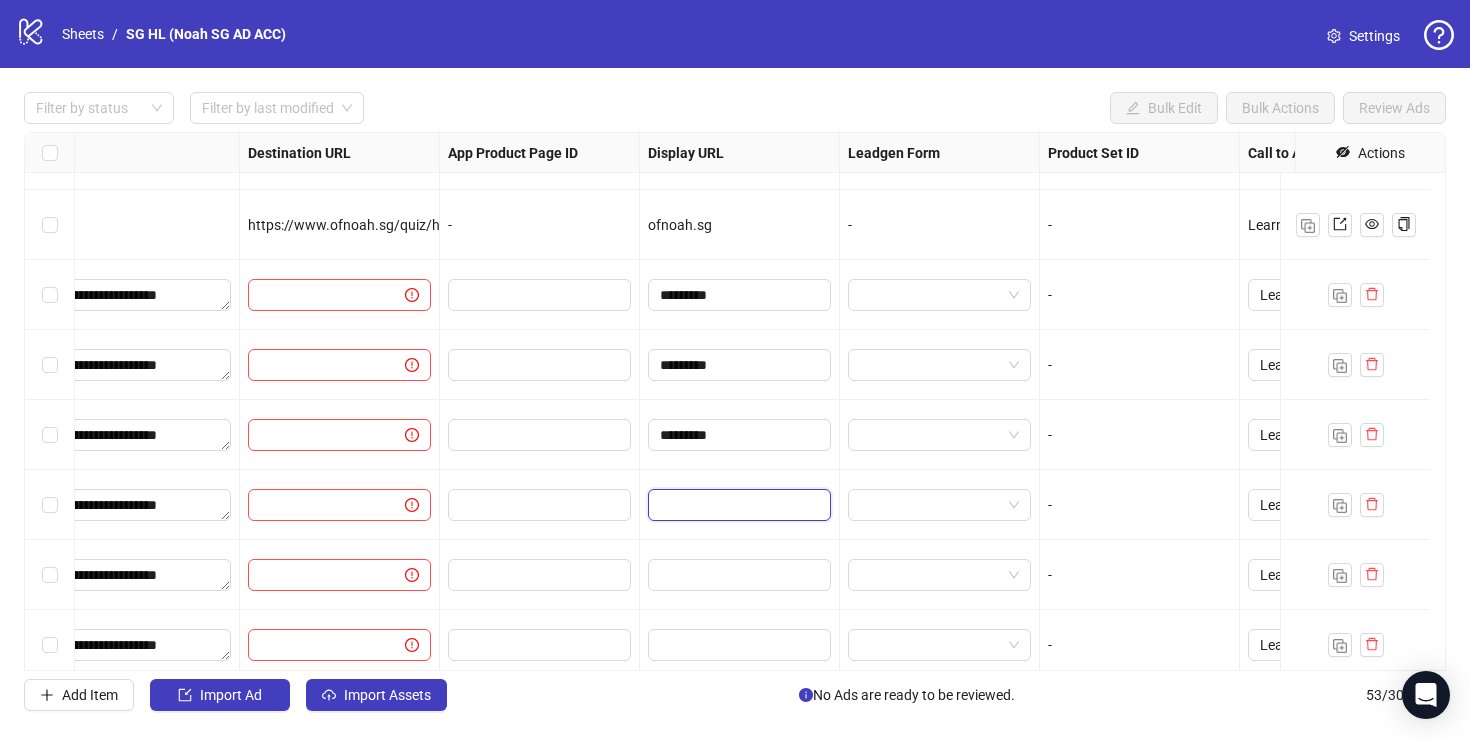 click at bounding box center [737, 505] 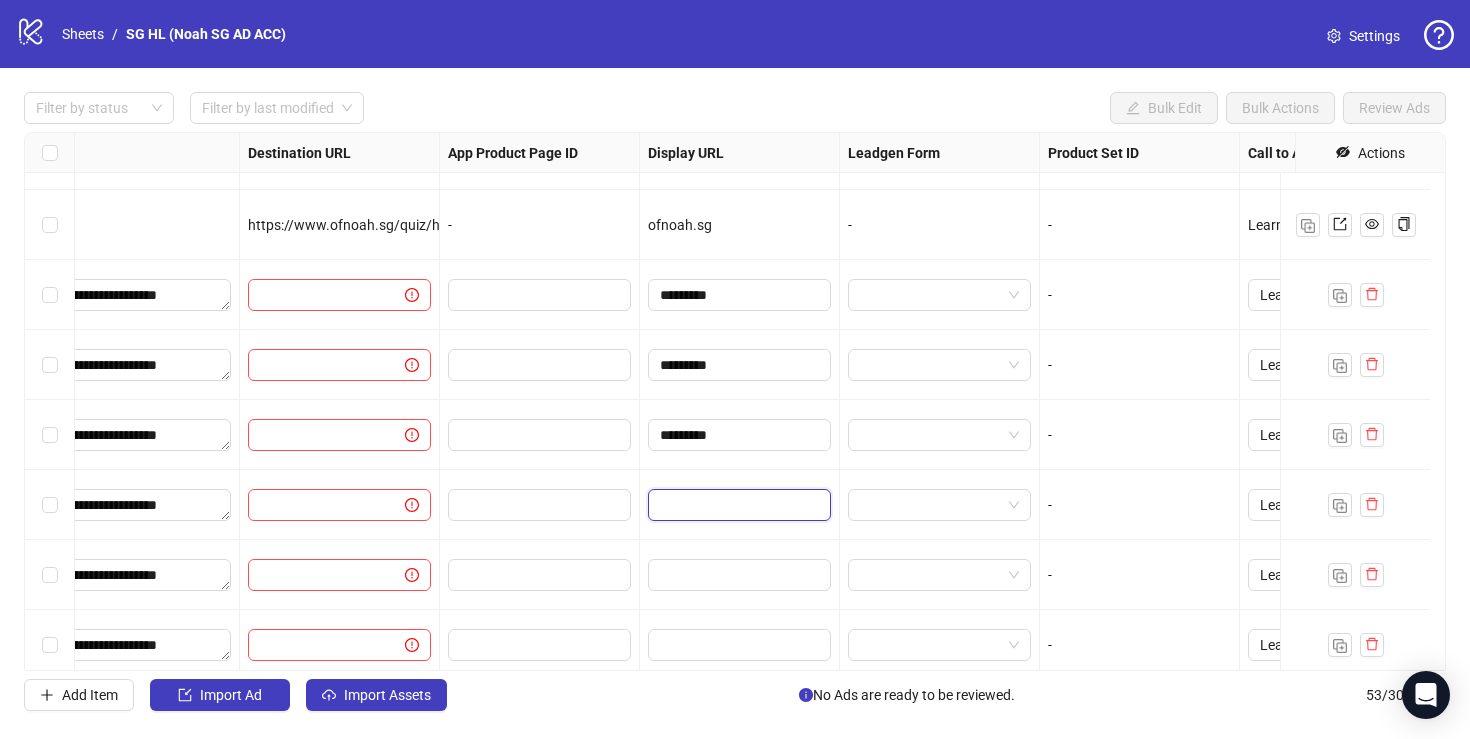 paste on "*********" 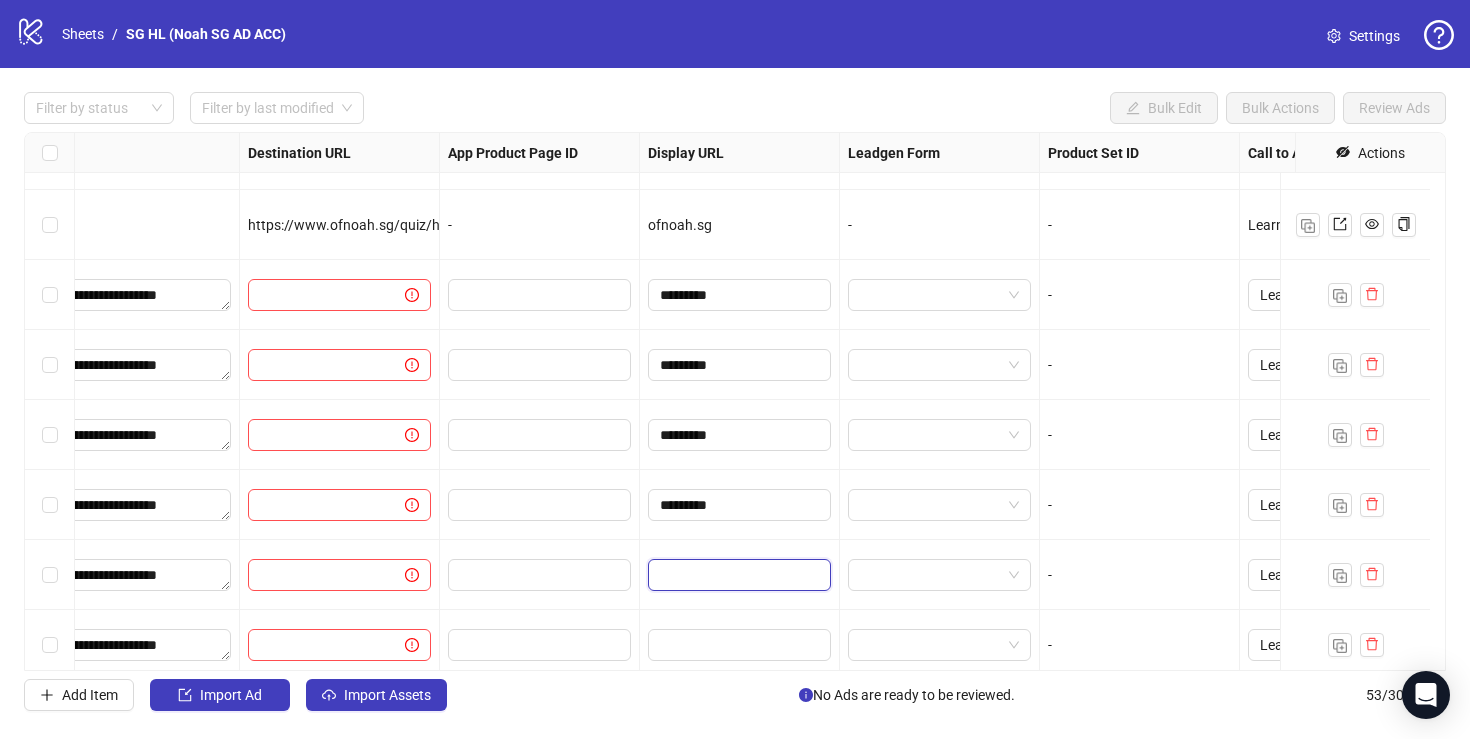 click at bounding box center (737, 575) 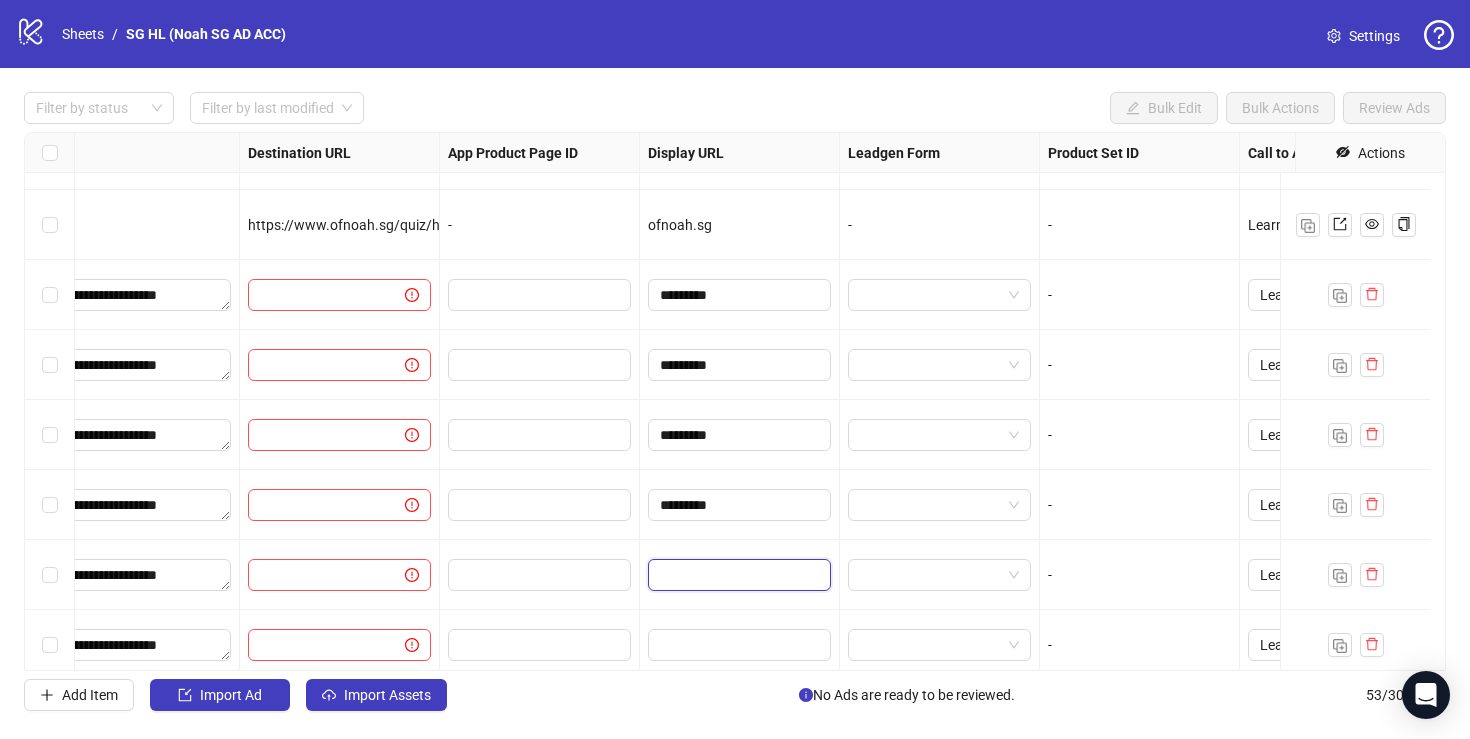 paste on "*********" 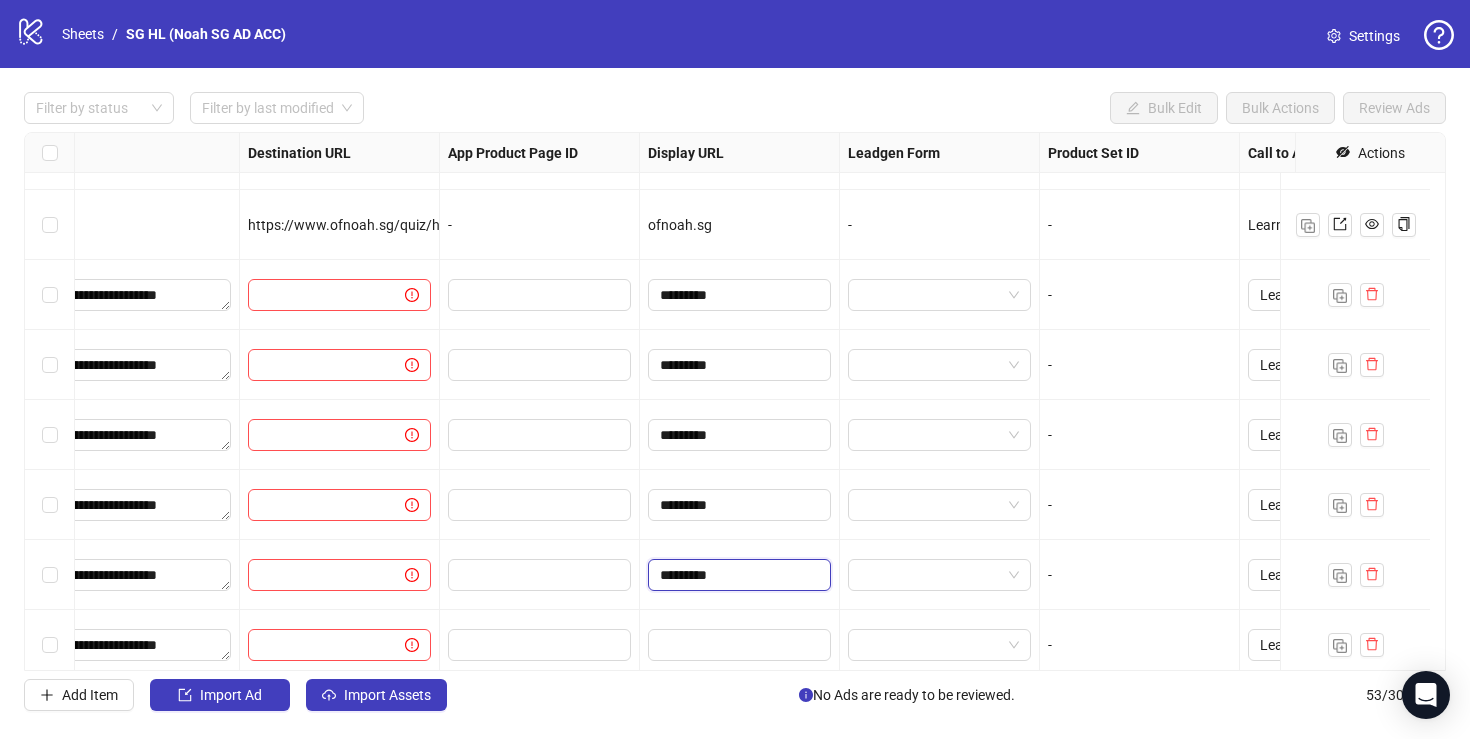 scroll, scrollTop: 3228, scrollLeft: 1745, axis: both 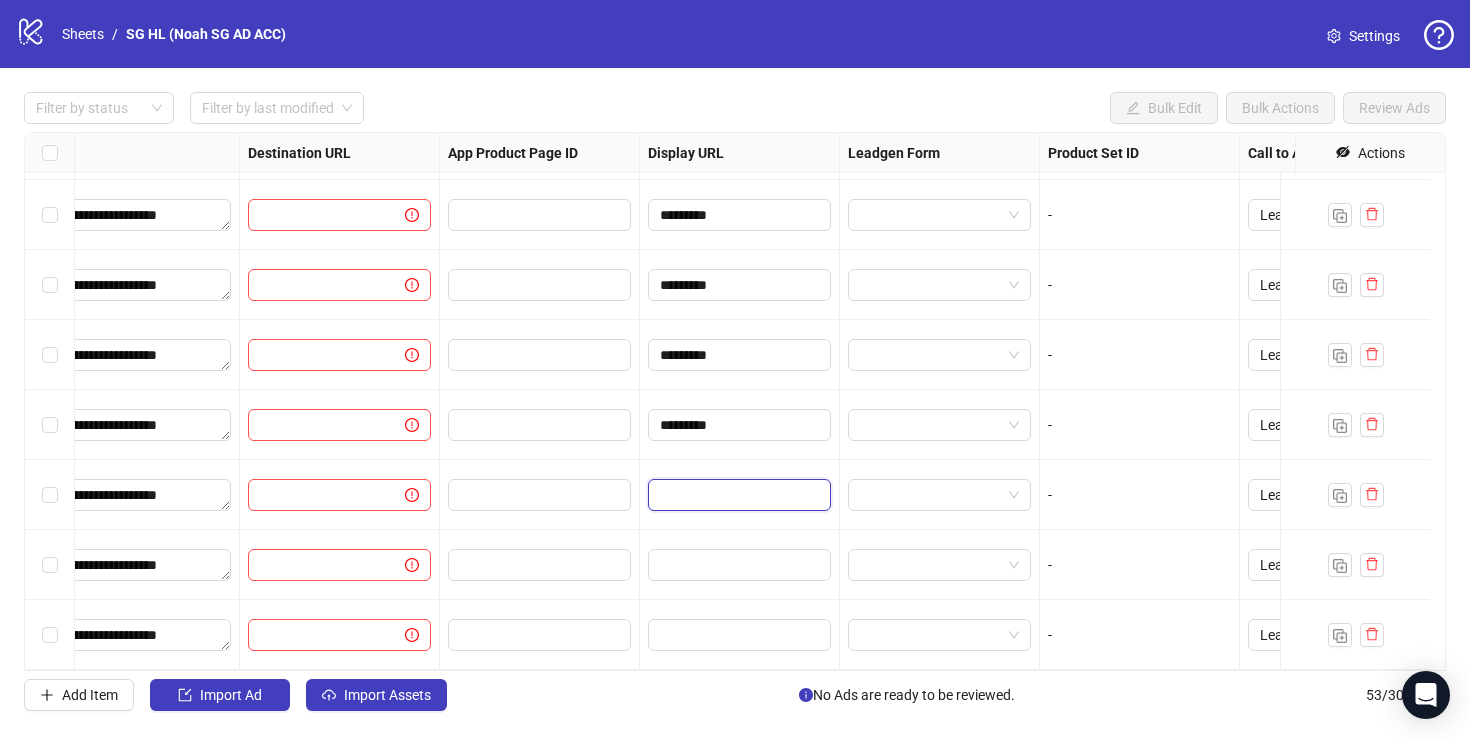click at bounding box center (737, 495) 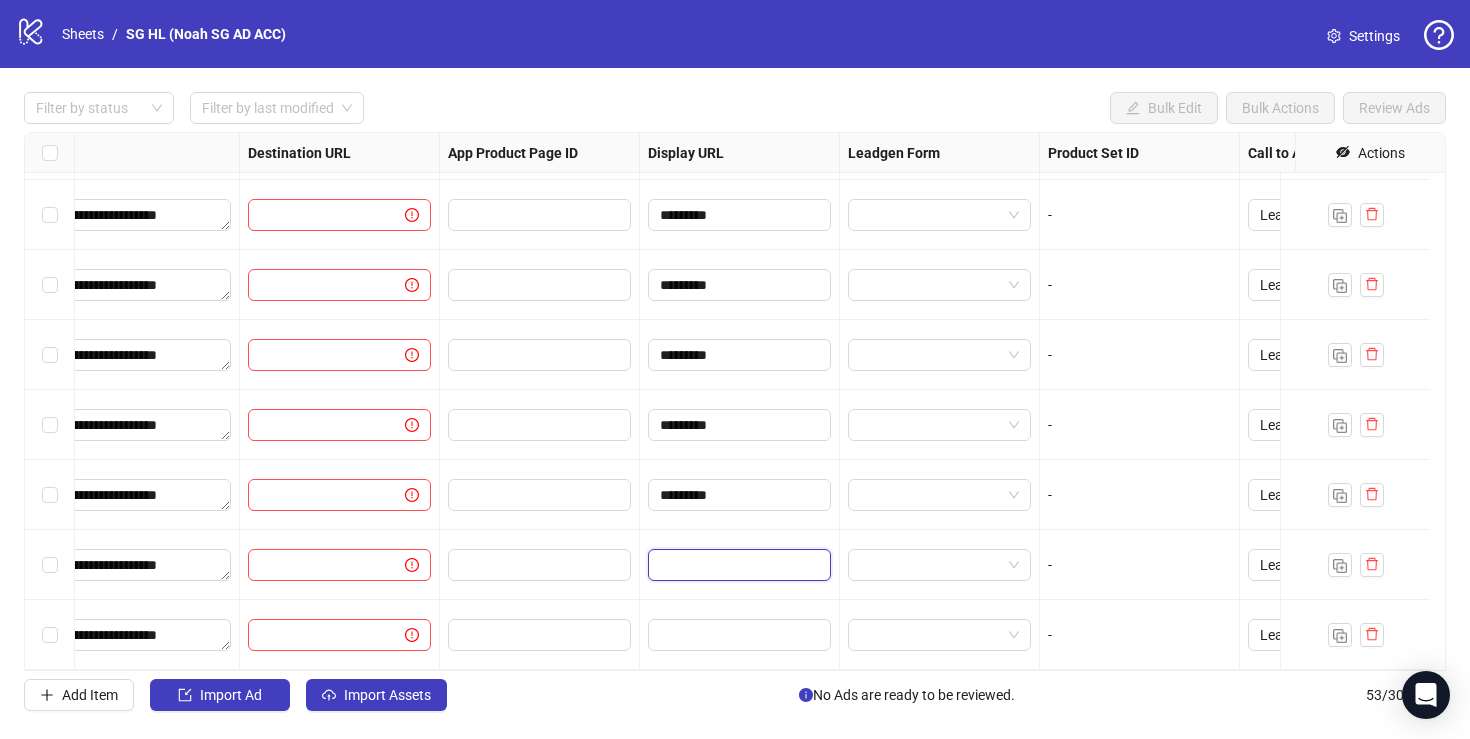 click at bounding box center (737, 565) 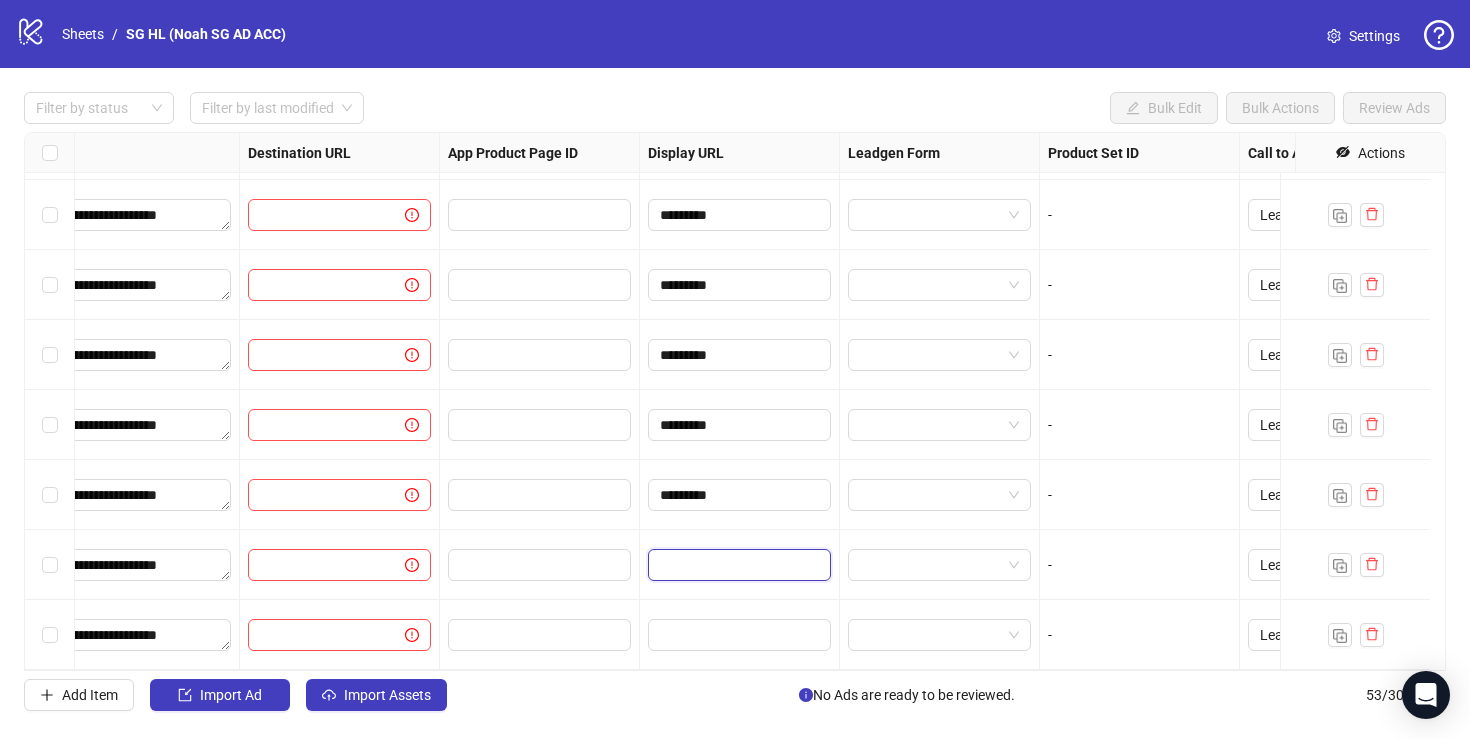 paste on "*********" 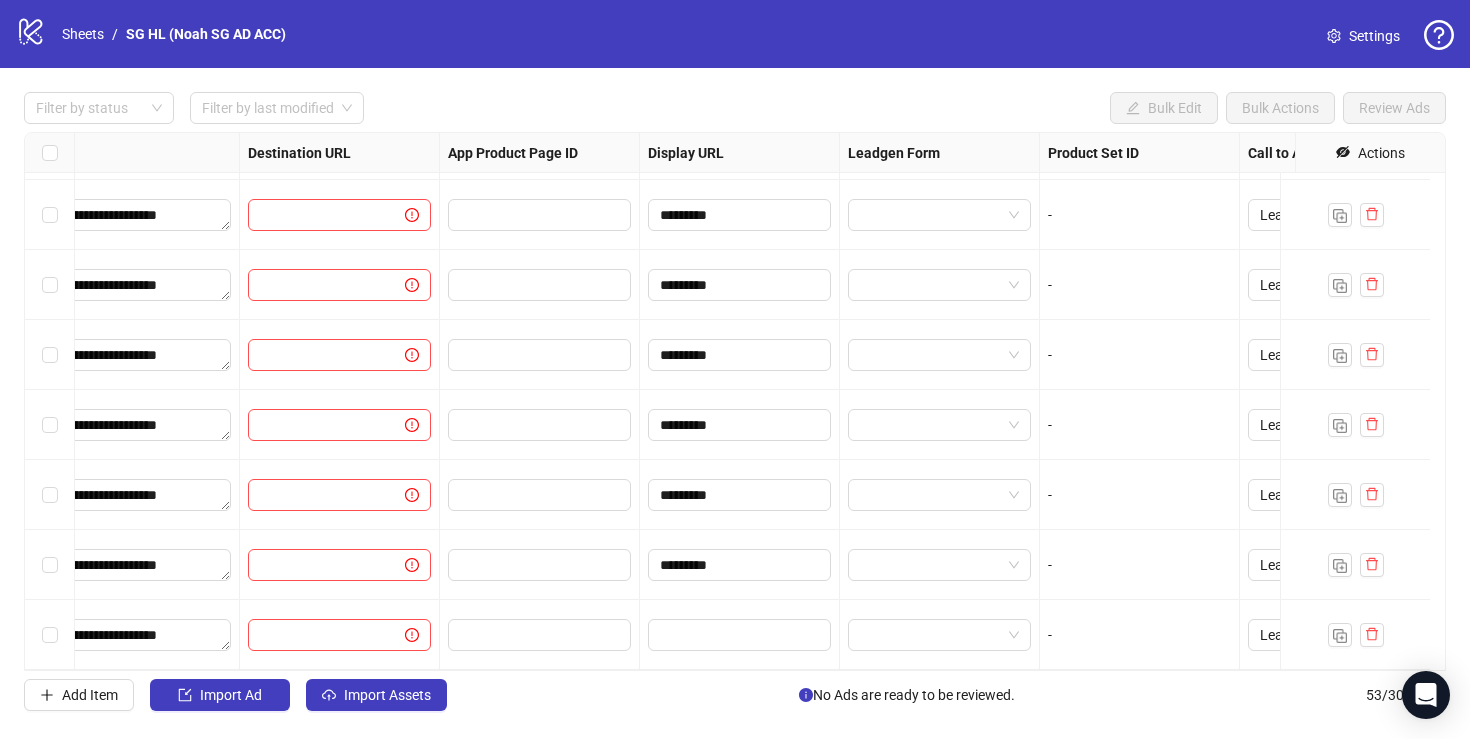 click at bounding box center (740, 635) 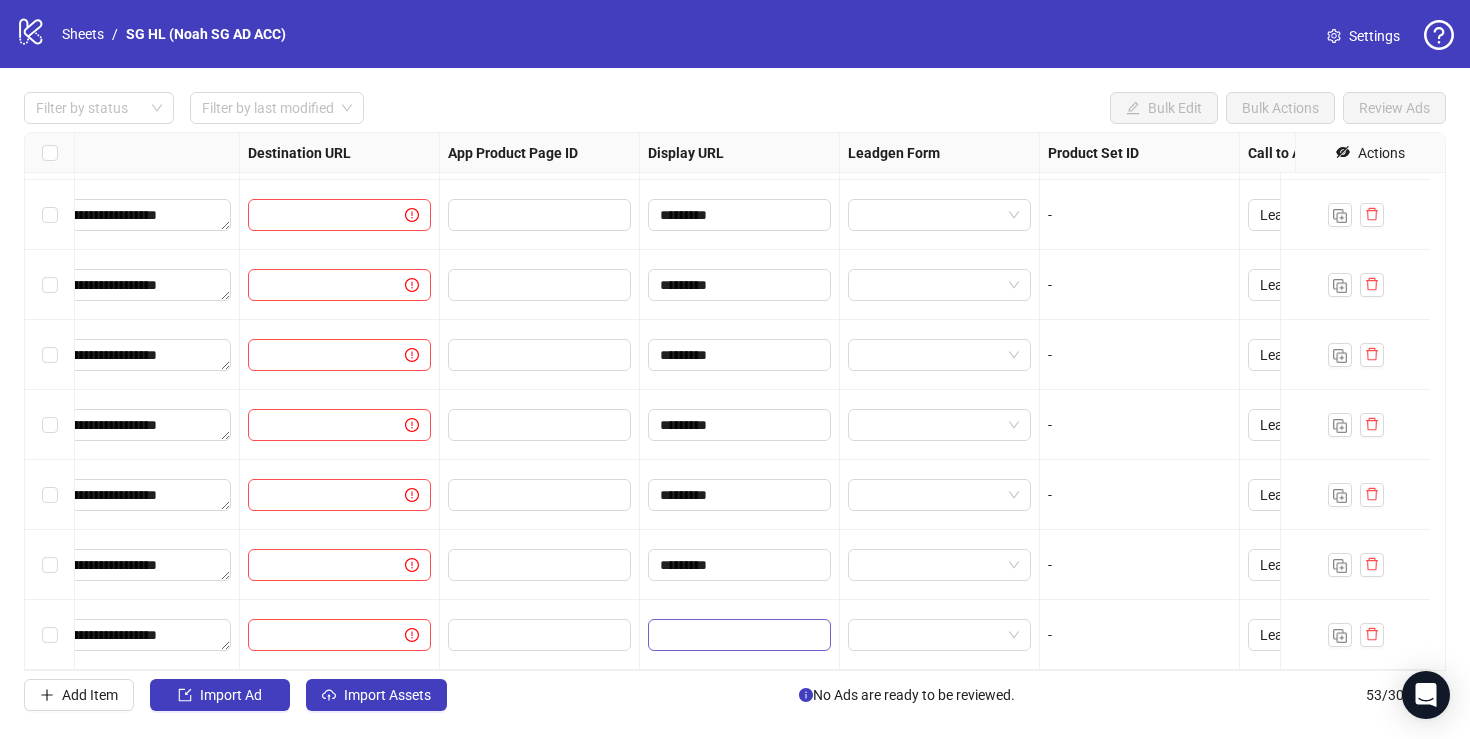 click at bounding box center (739, 635) 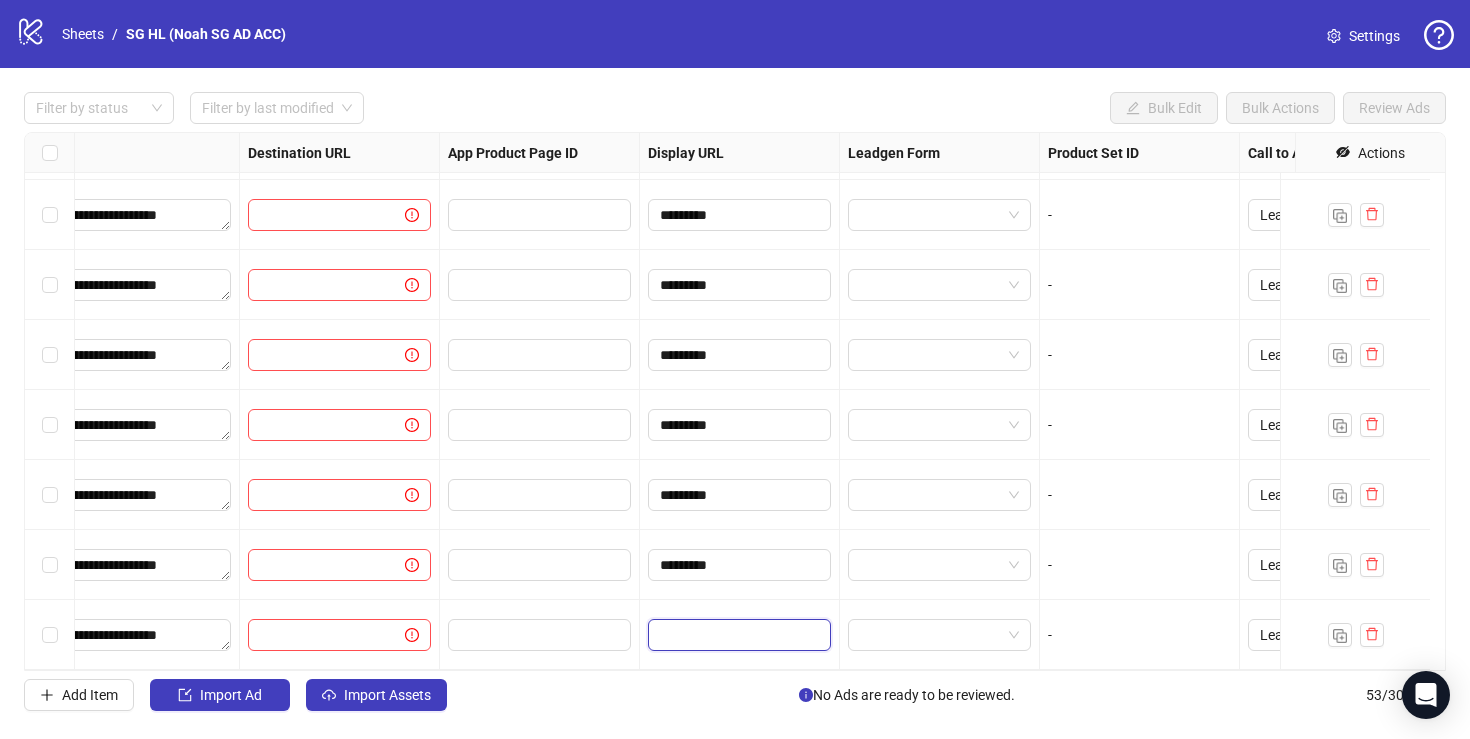 paste on "*********" 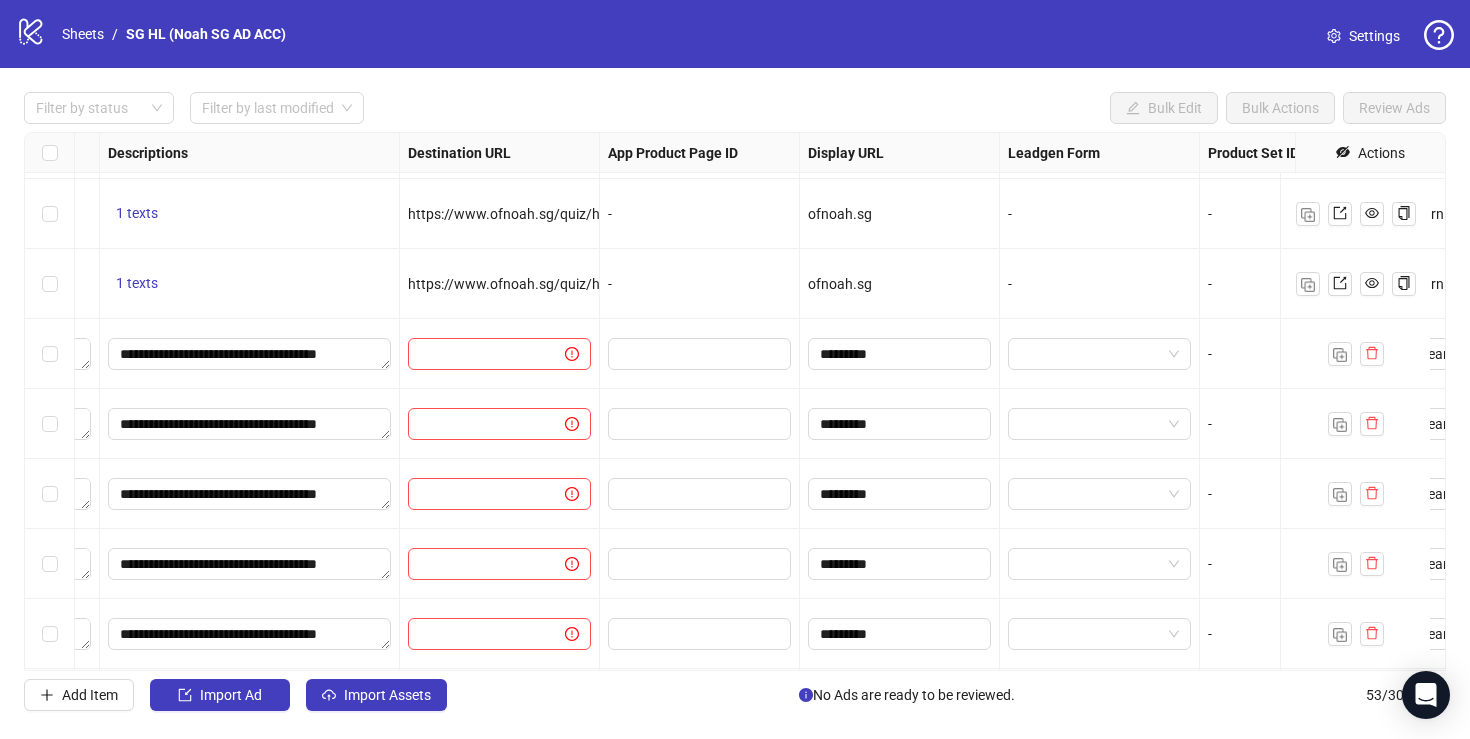scroll, scrollTop: 3004, scrollLeft: 1545, axis: both 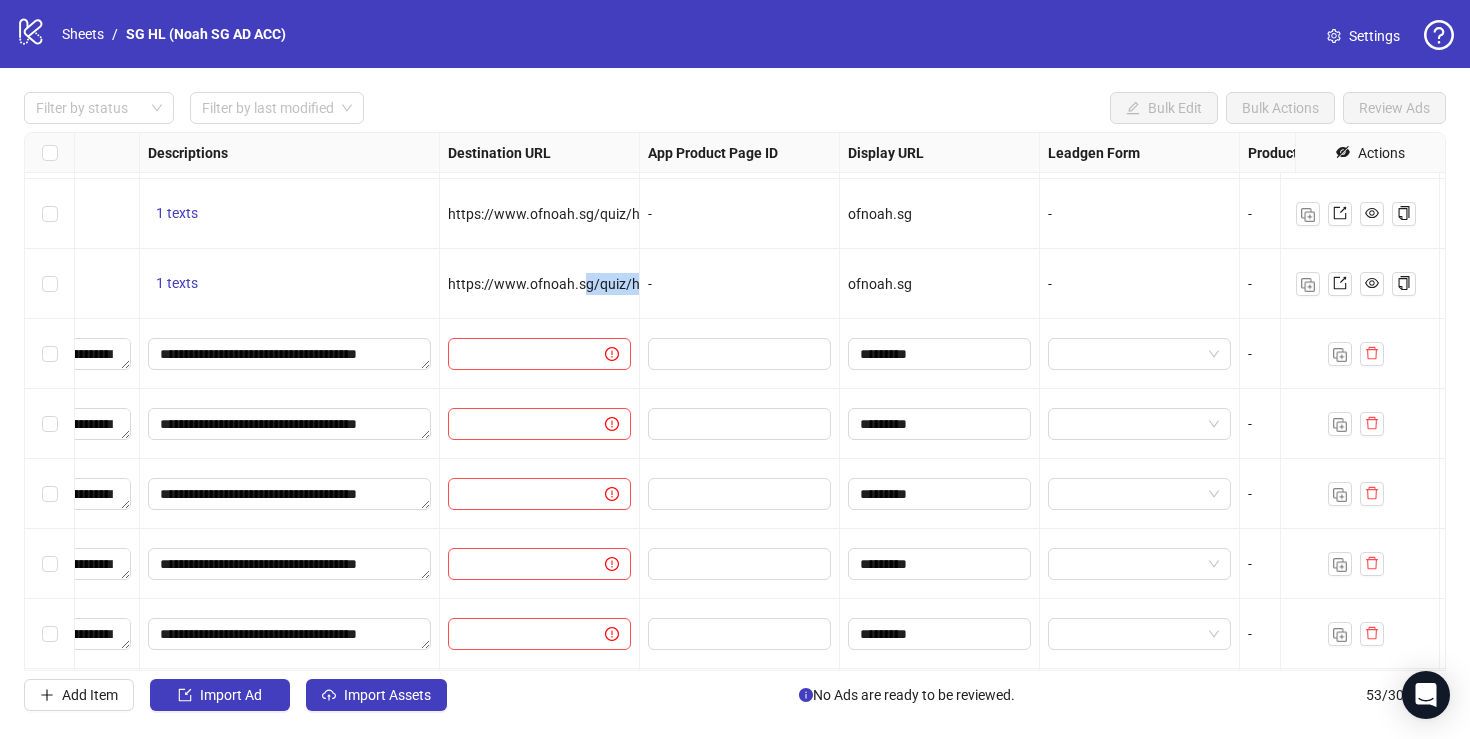 drag, startPoint x: 505, startPoint y: 295, endPoint x: 583, endPoint y: 285, distance: 78.63841 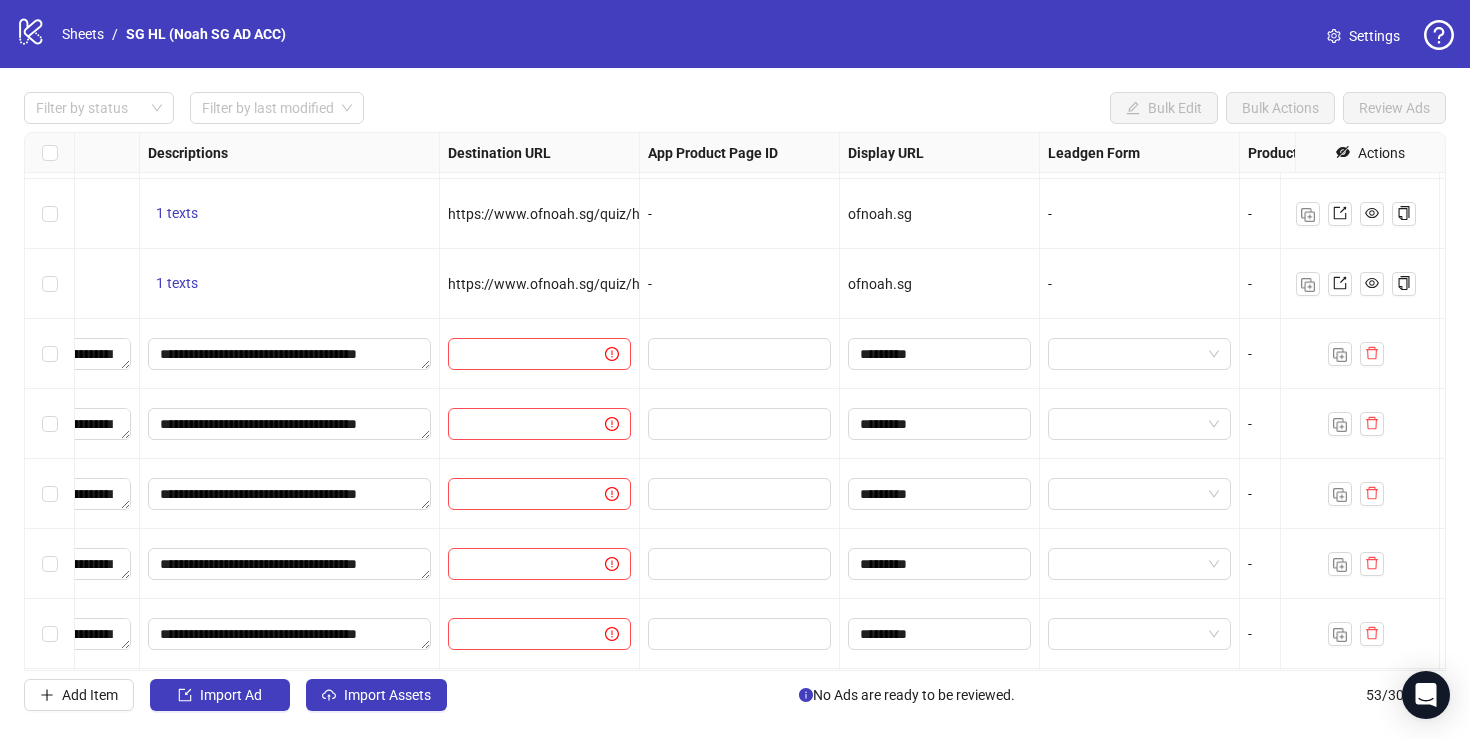click on "https://www.ofnoah.sg/quiz/hair-loss-101" at bounding box center [580, 284] 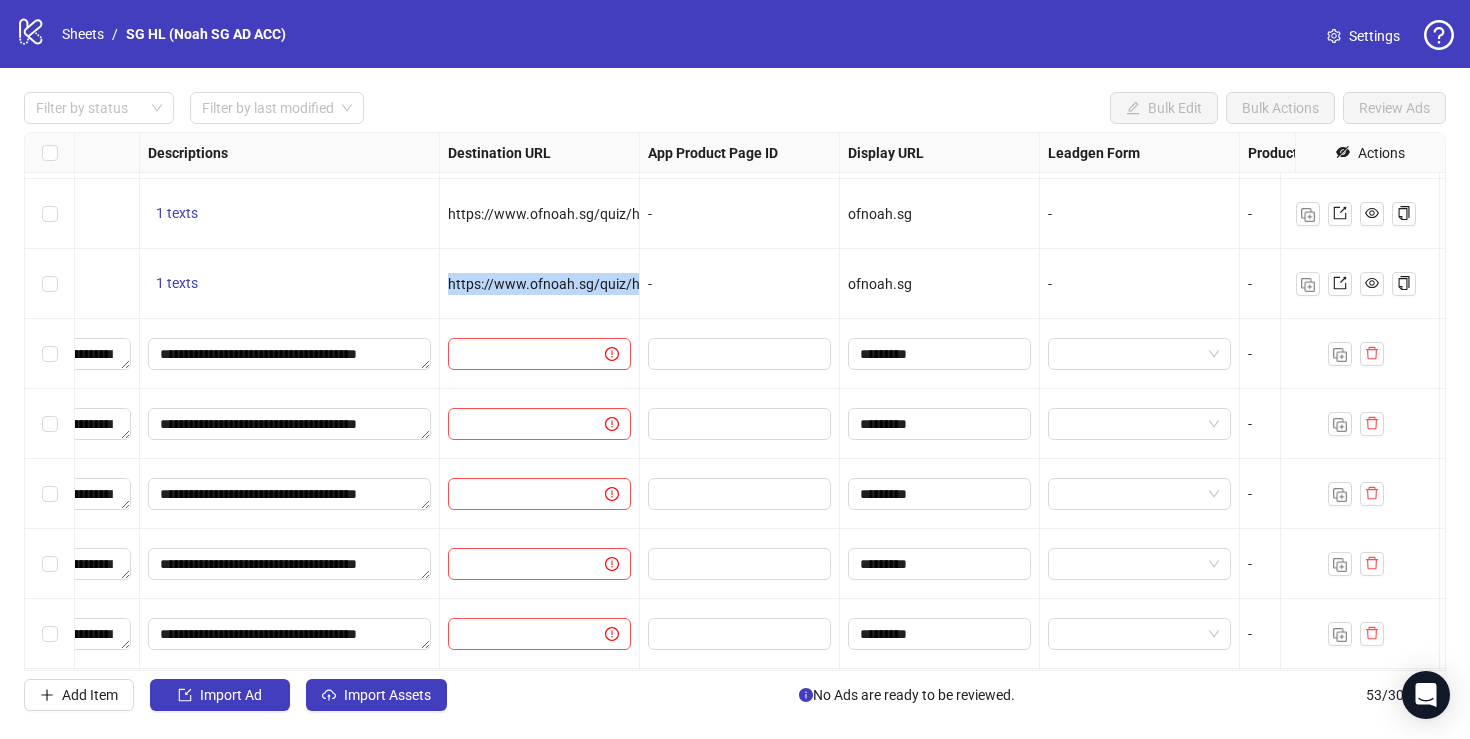 drag, startPoint x: 450, startPoint y: 281, endPoint x: 483, endPoint y: 312, distance: 45.276924 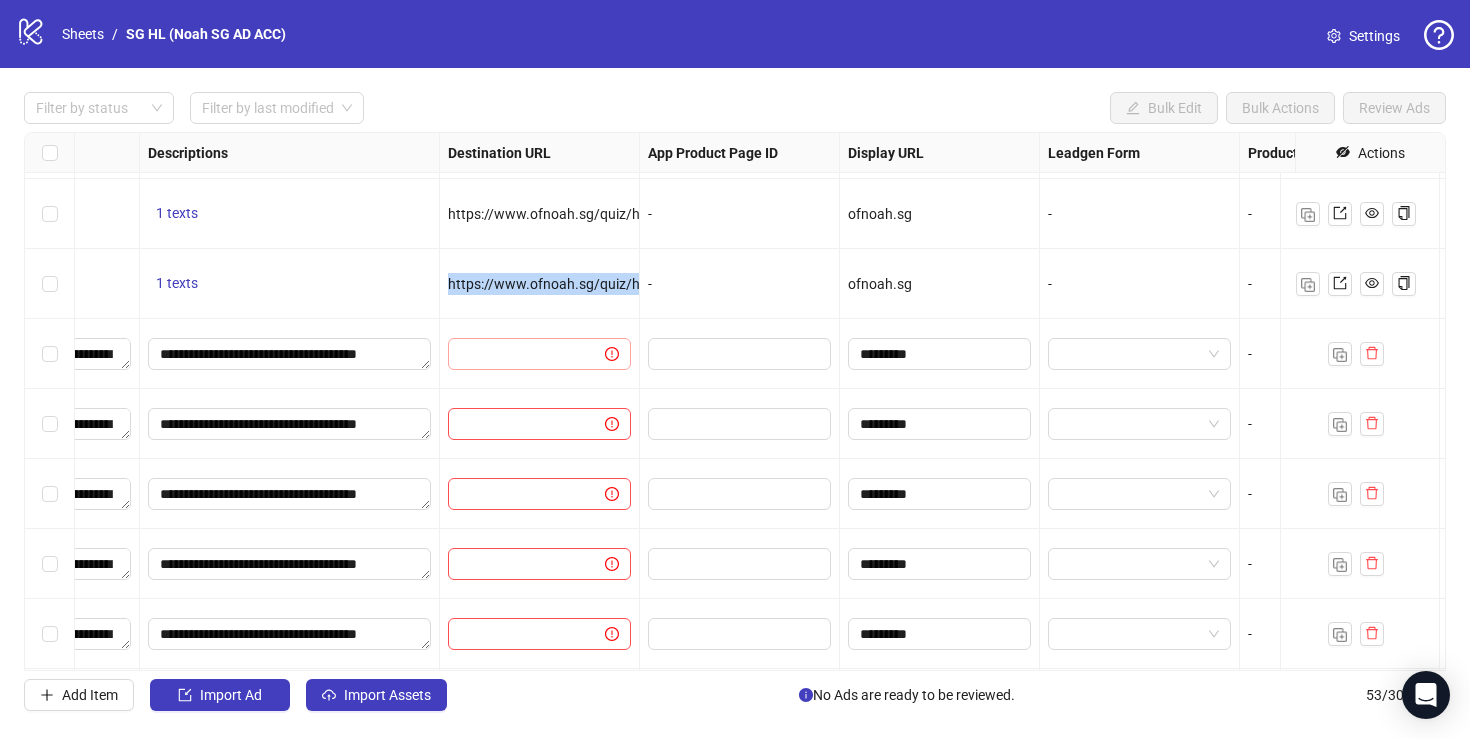 copy on "https://www.ofnoah.sg/quiz/hair-loss-101" 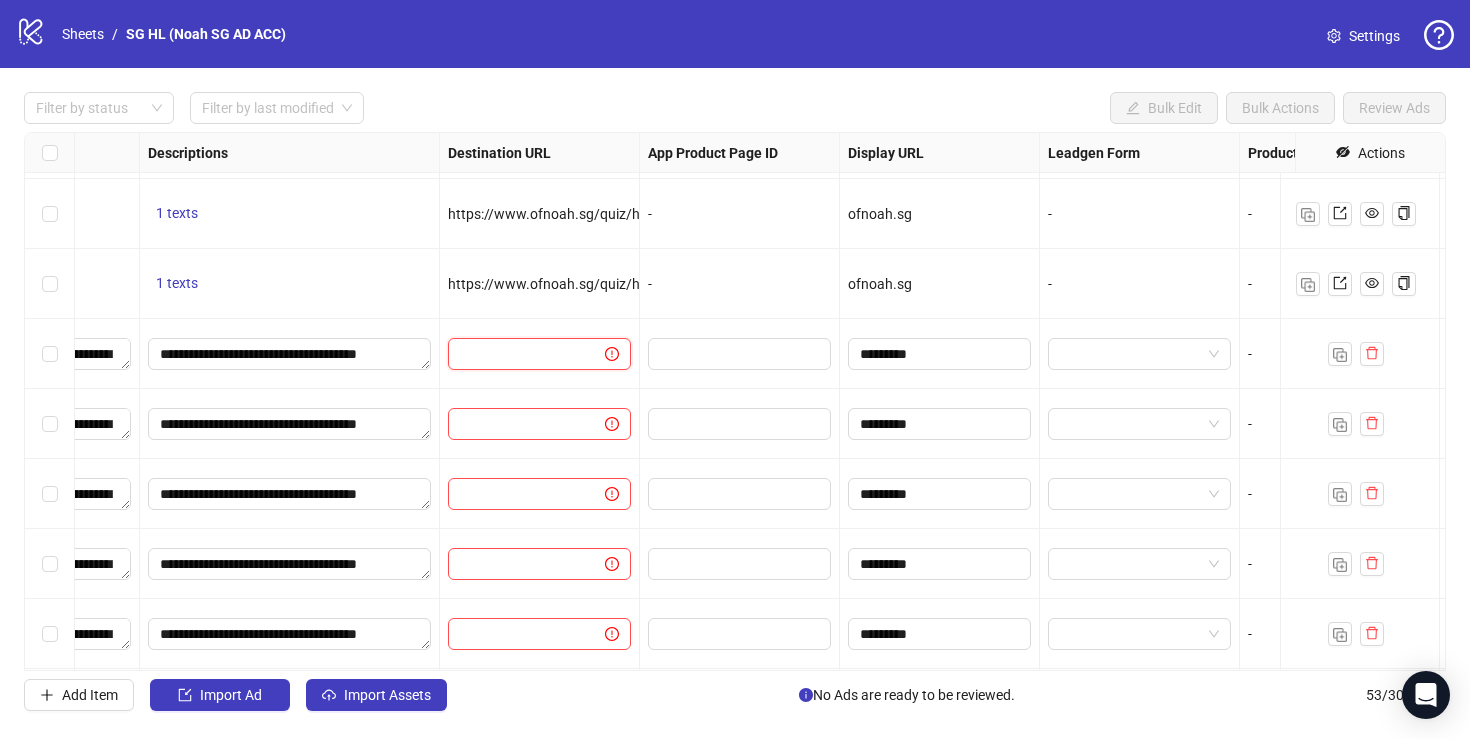 click at bounding box center (518, 354) 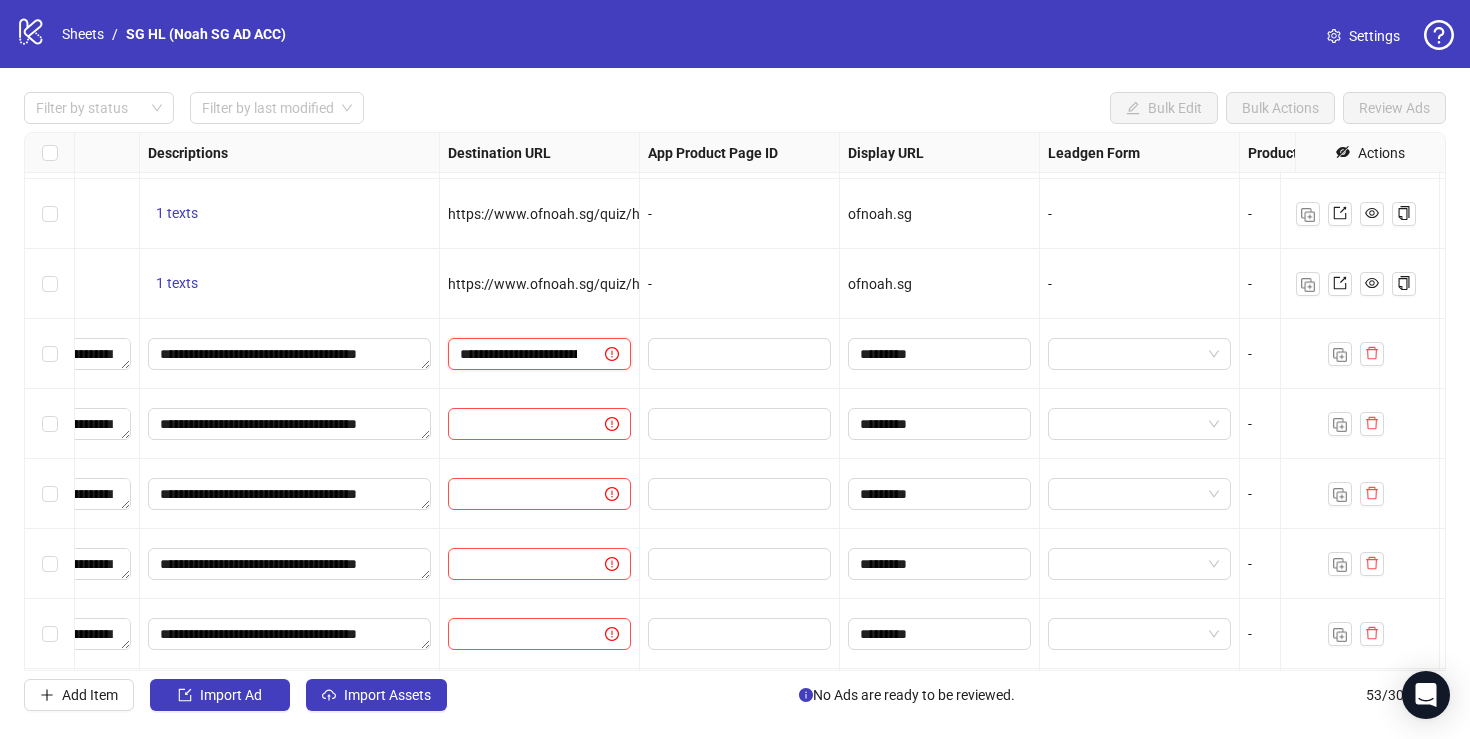 scroll, scrollTop: 0, scrollLeft: 129, axis: horizontal 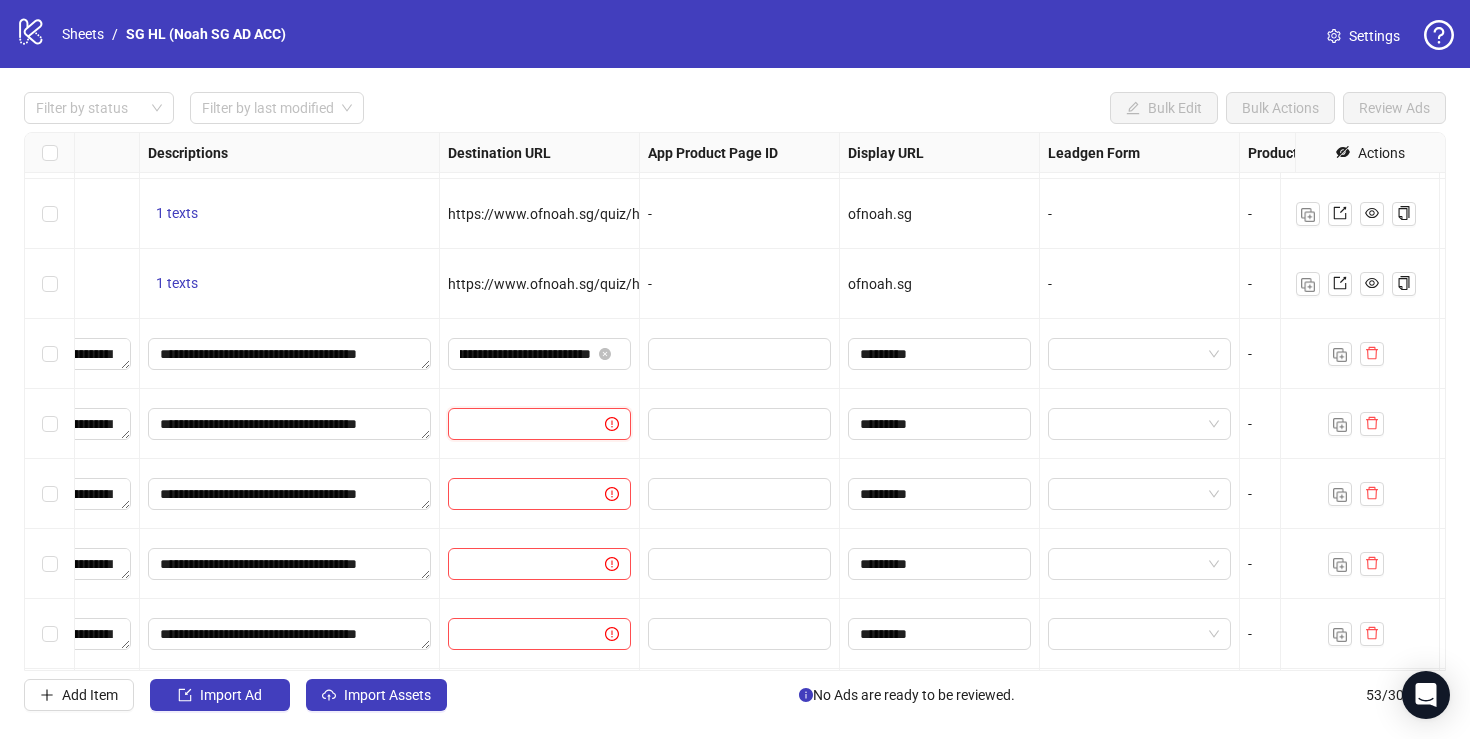 click at bounding box center [518, 424] 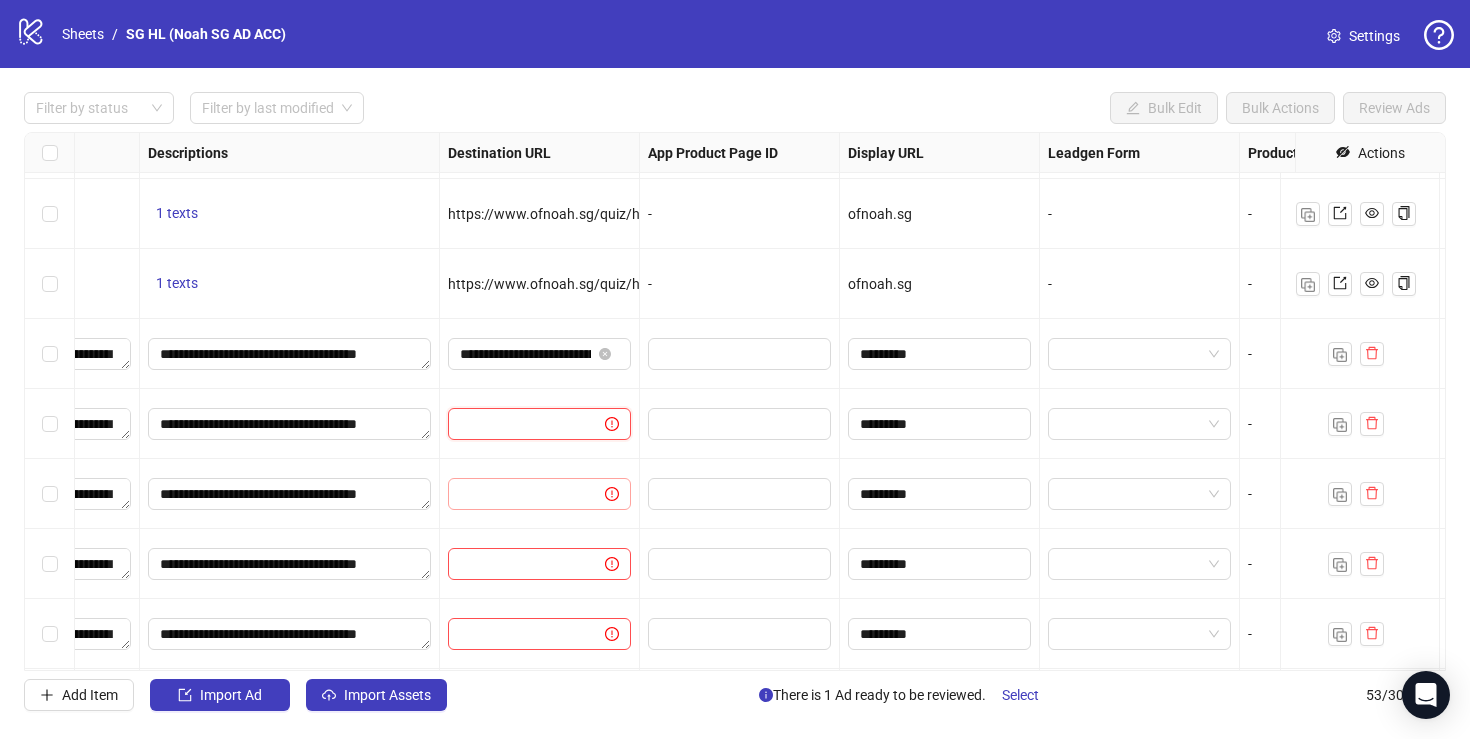 paste on "**********" 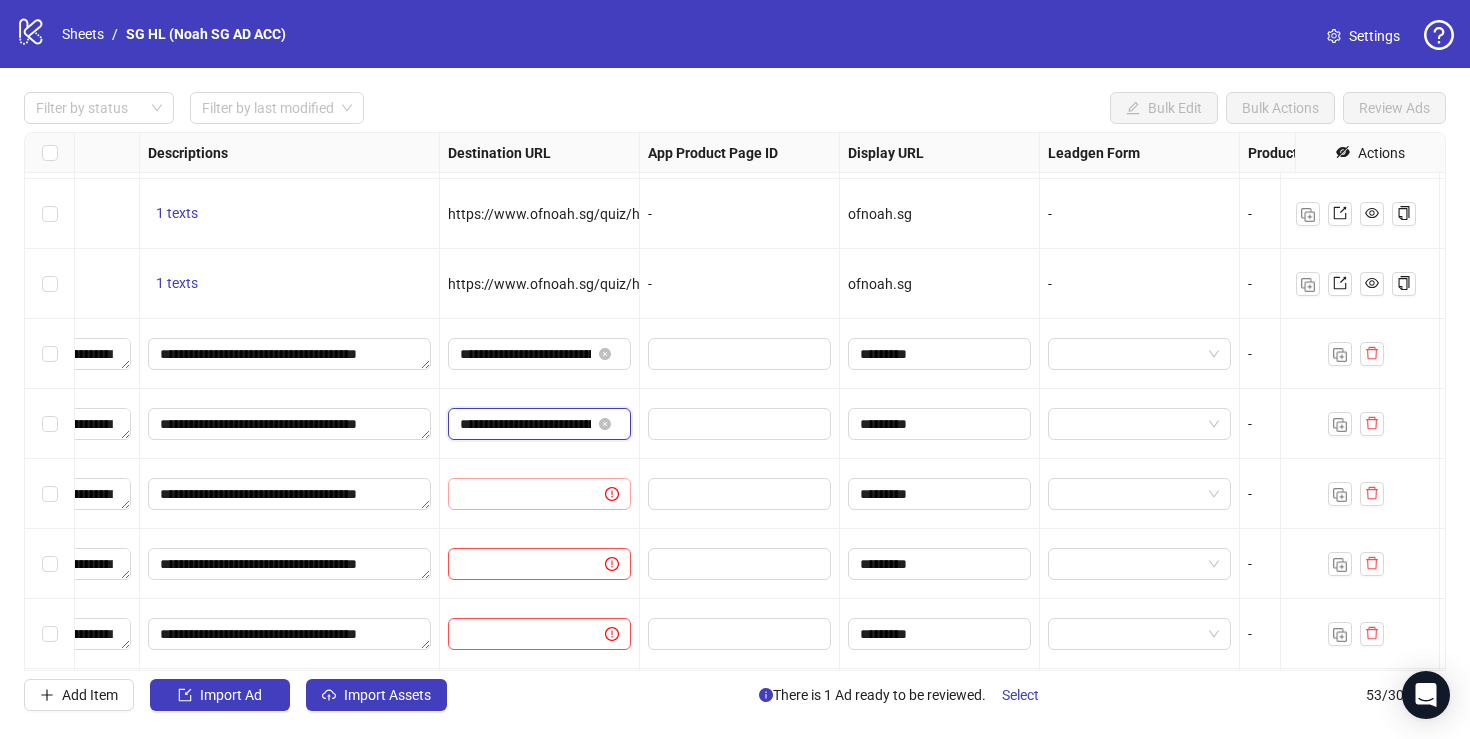 scroll, scrollTop: 0, scrollLeft: 129, axis: horizontal 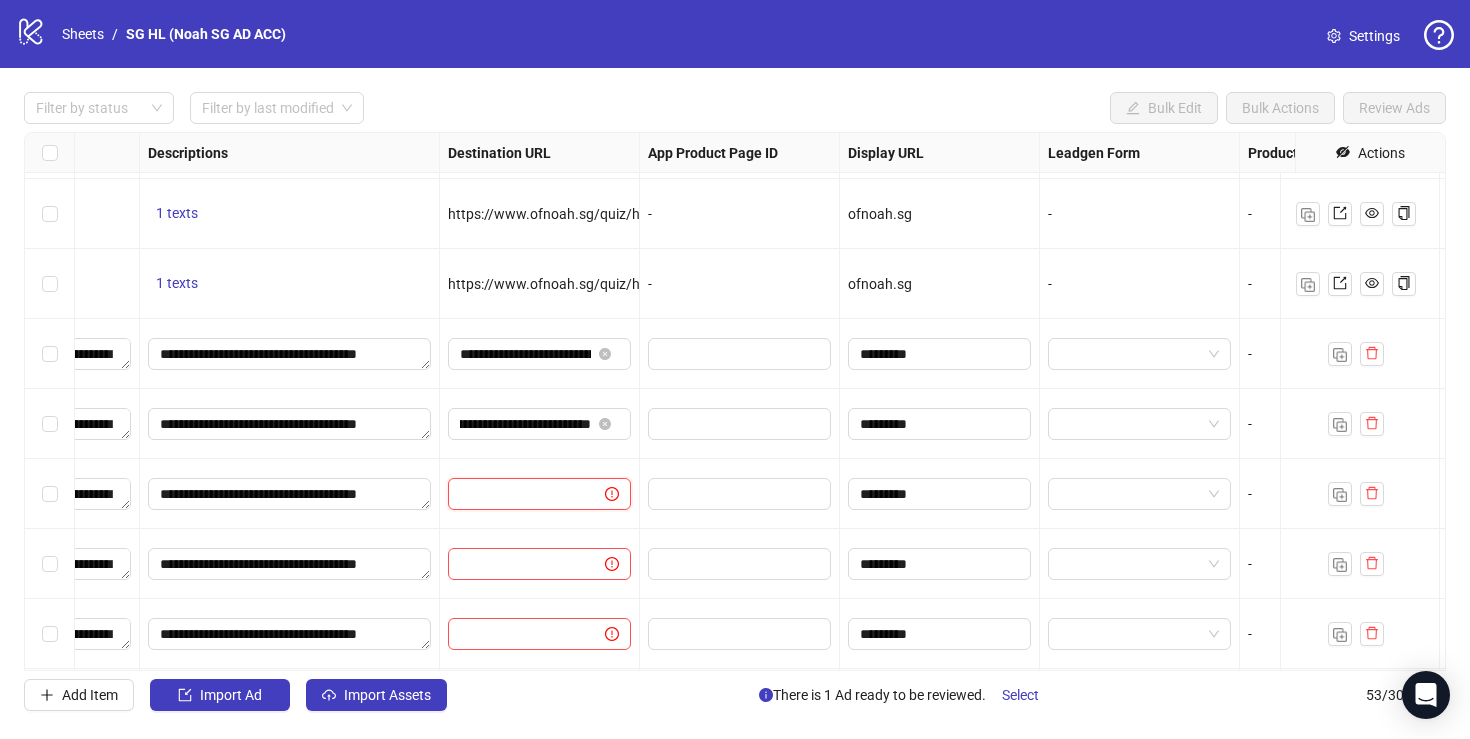 click at bounding box center [518, 494] 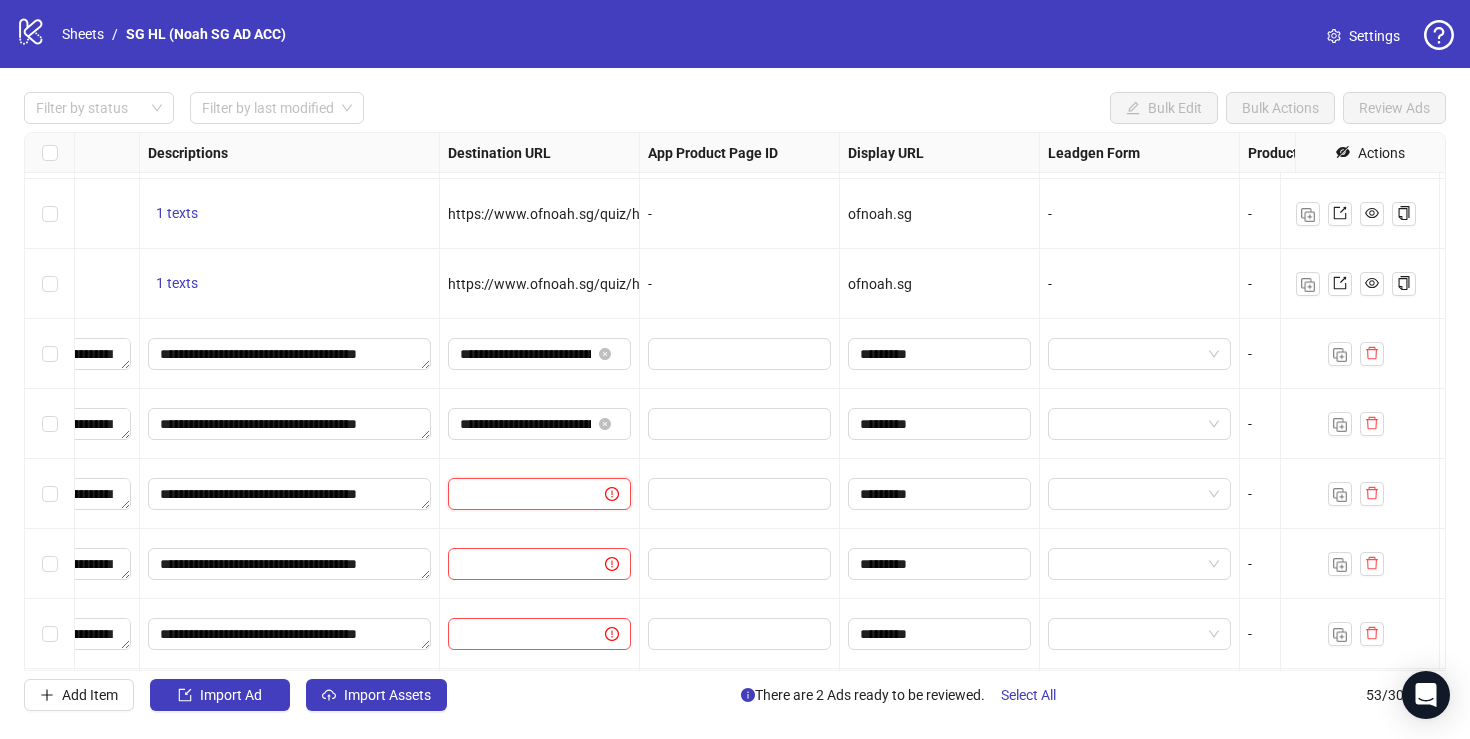 paste on "**********" 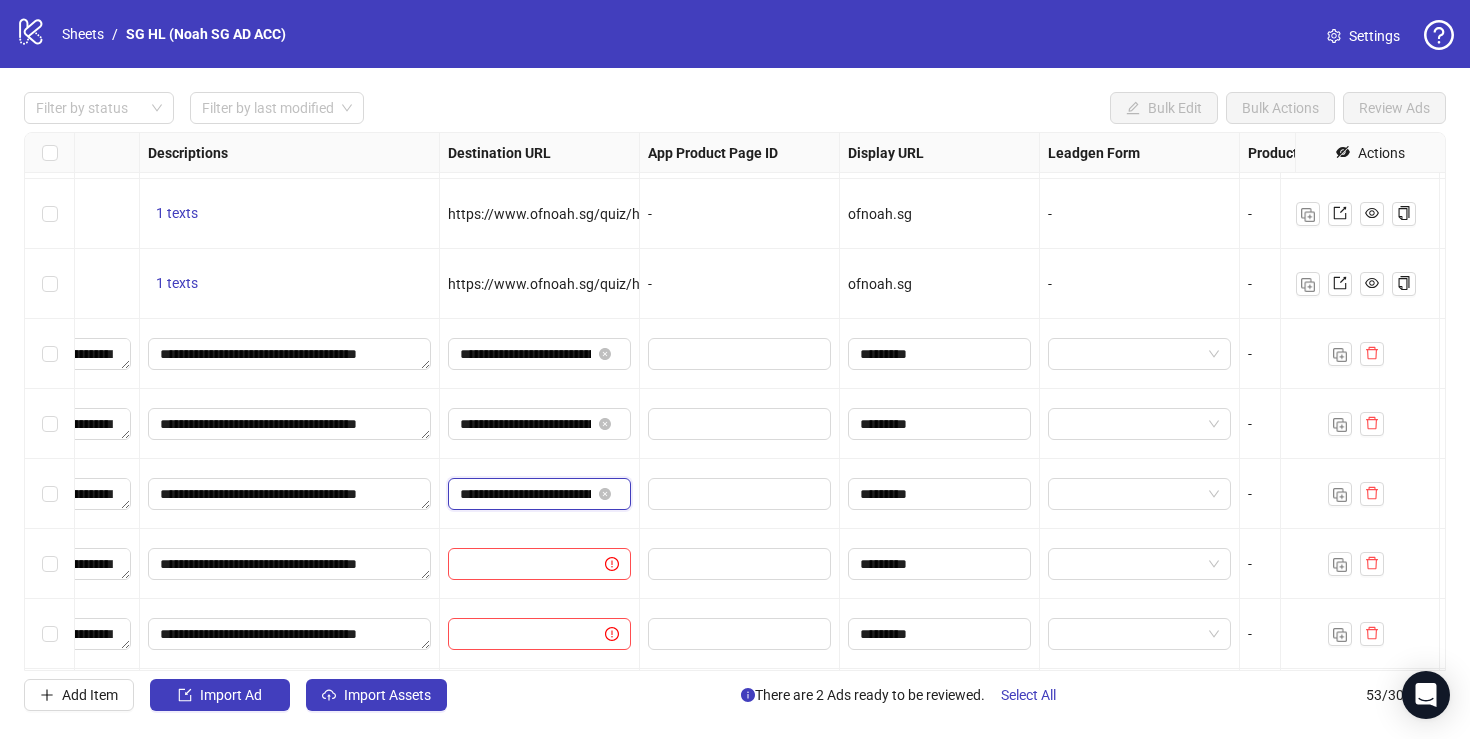 scroll, scrollTop: 0, scrollLeft: 129, axis: horizontal 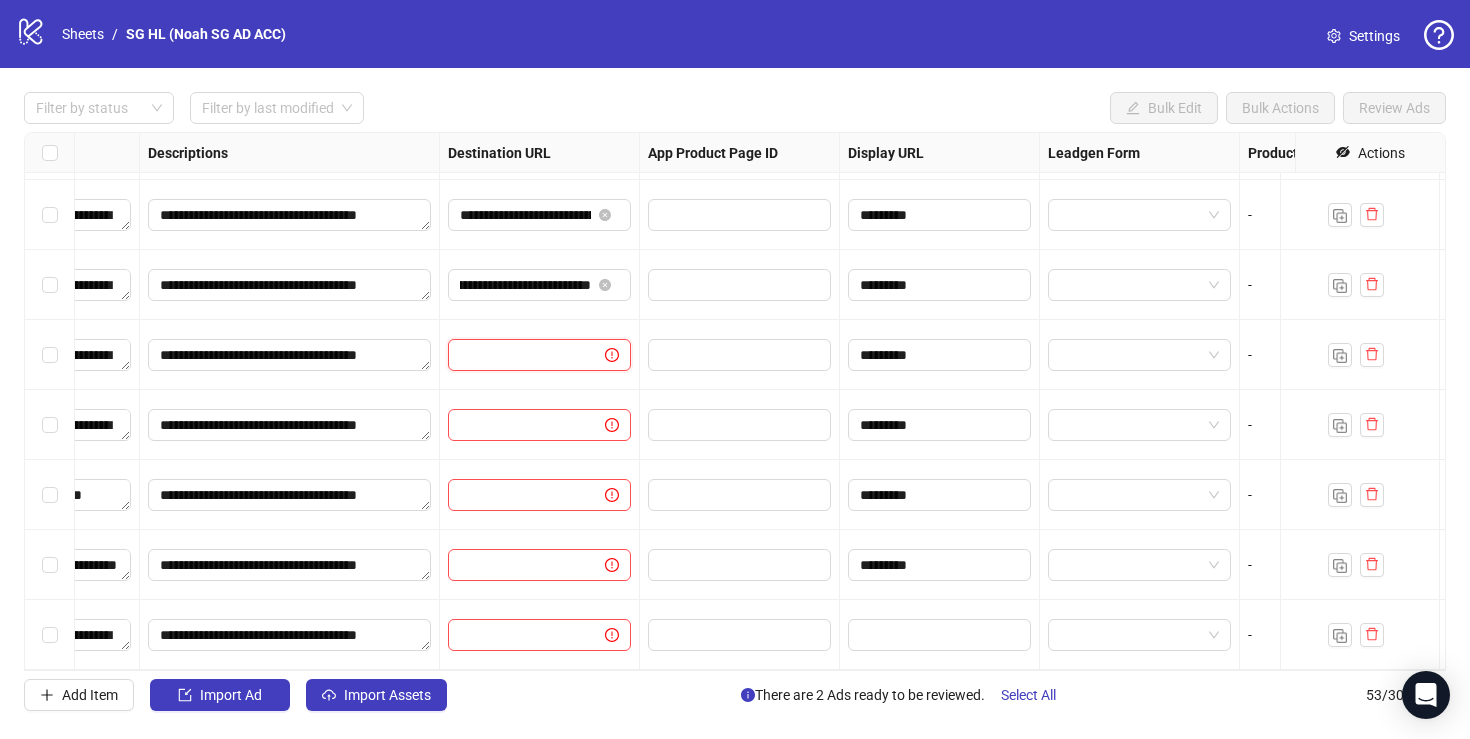 click at bounding box center (518, 355) 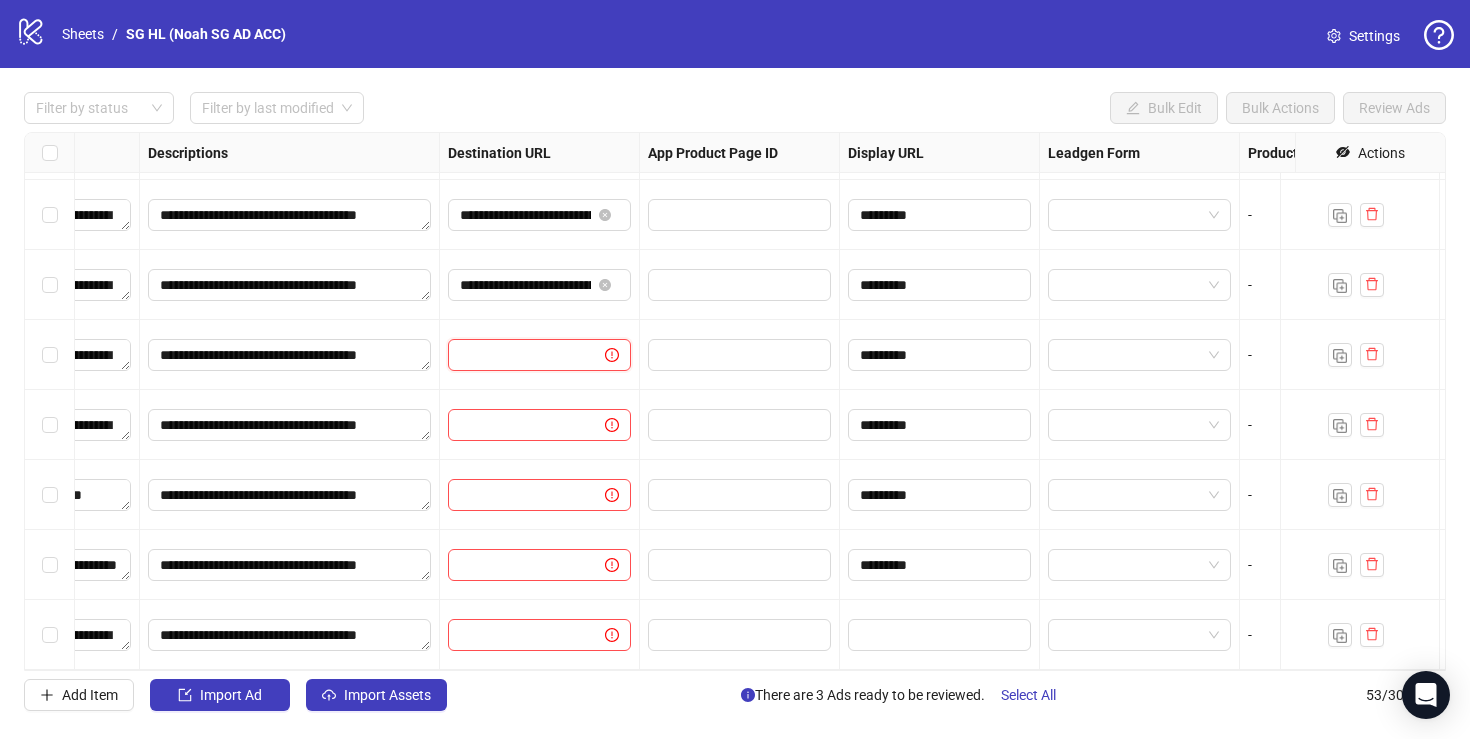 paste on "**********" 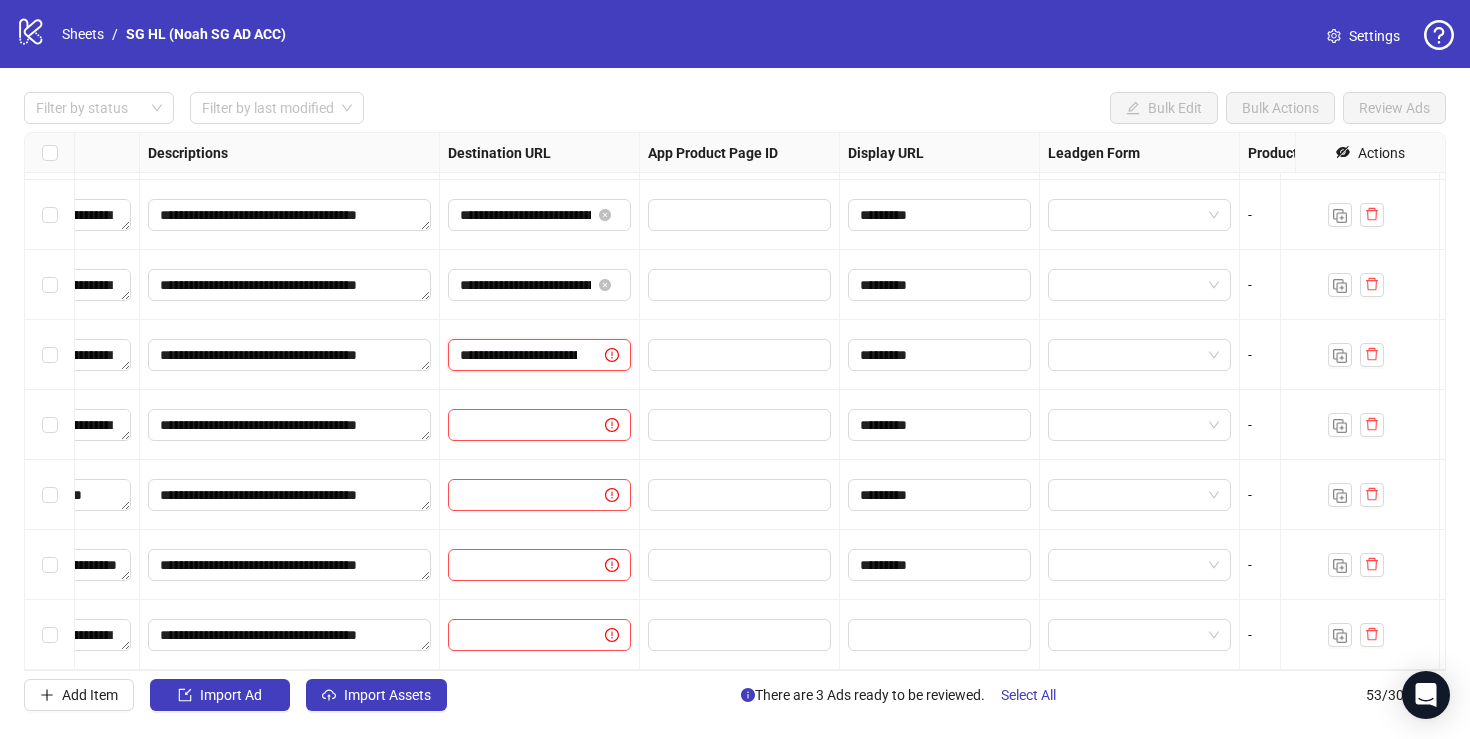 scroll, scrollTop: 0, scrollLeft: 129, axis: horizontal 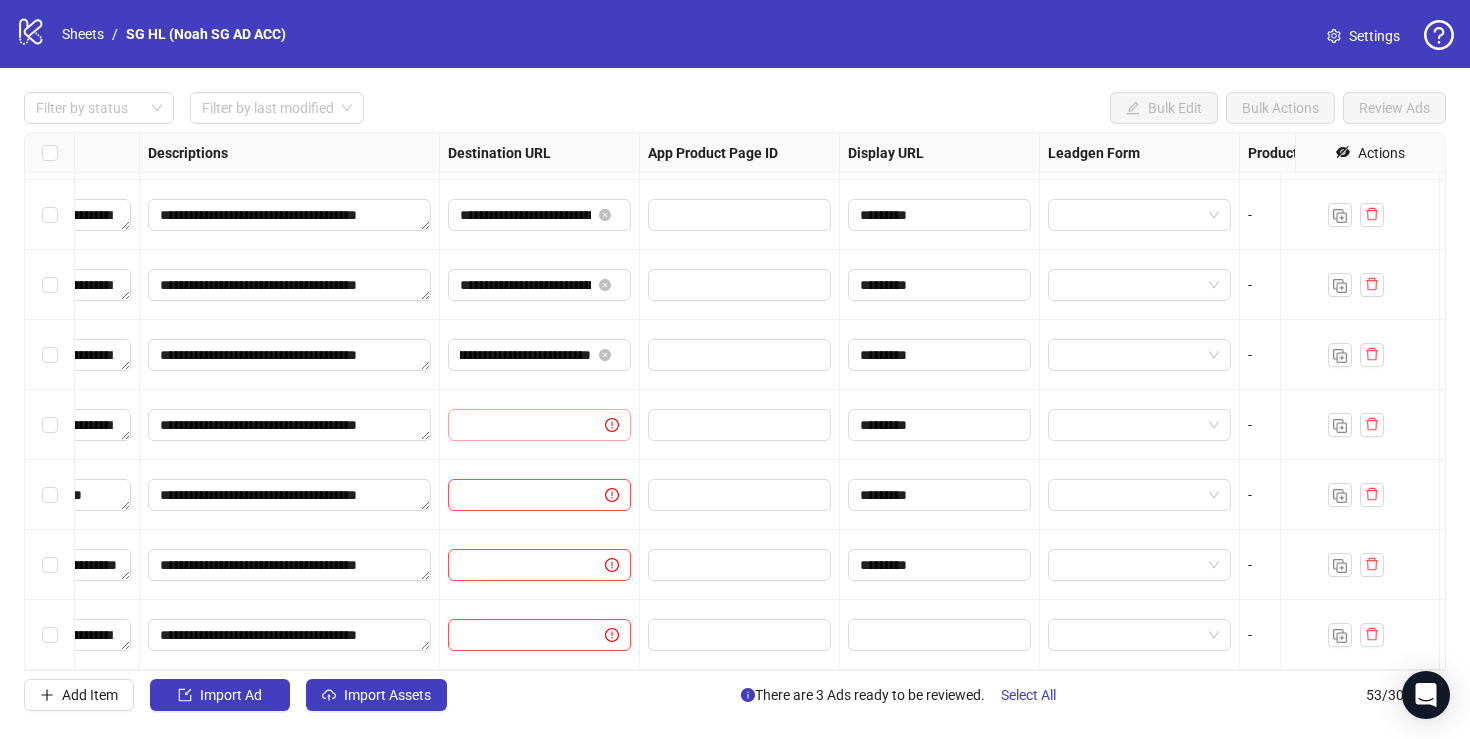 click at bounding box center [540, 425] 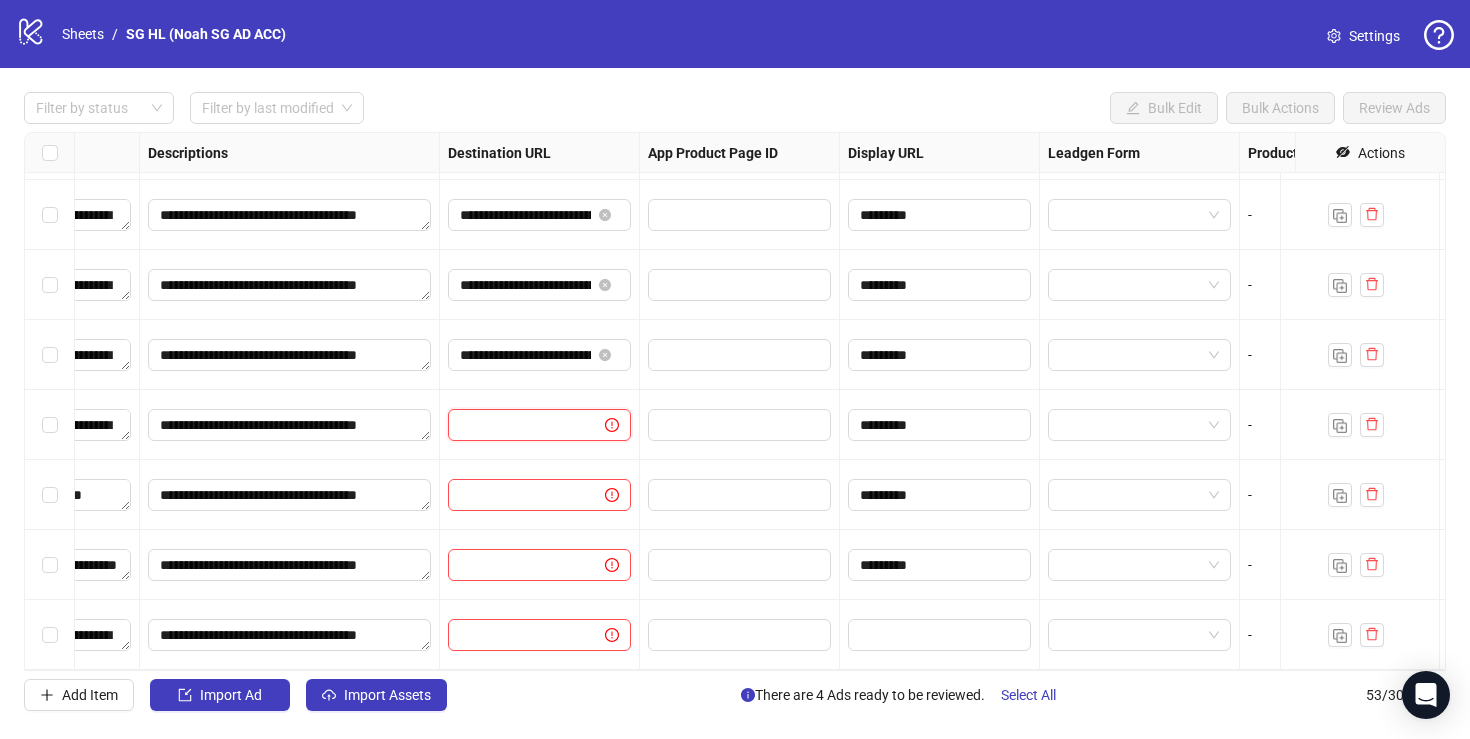 click at bounding box center (518, 425) 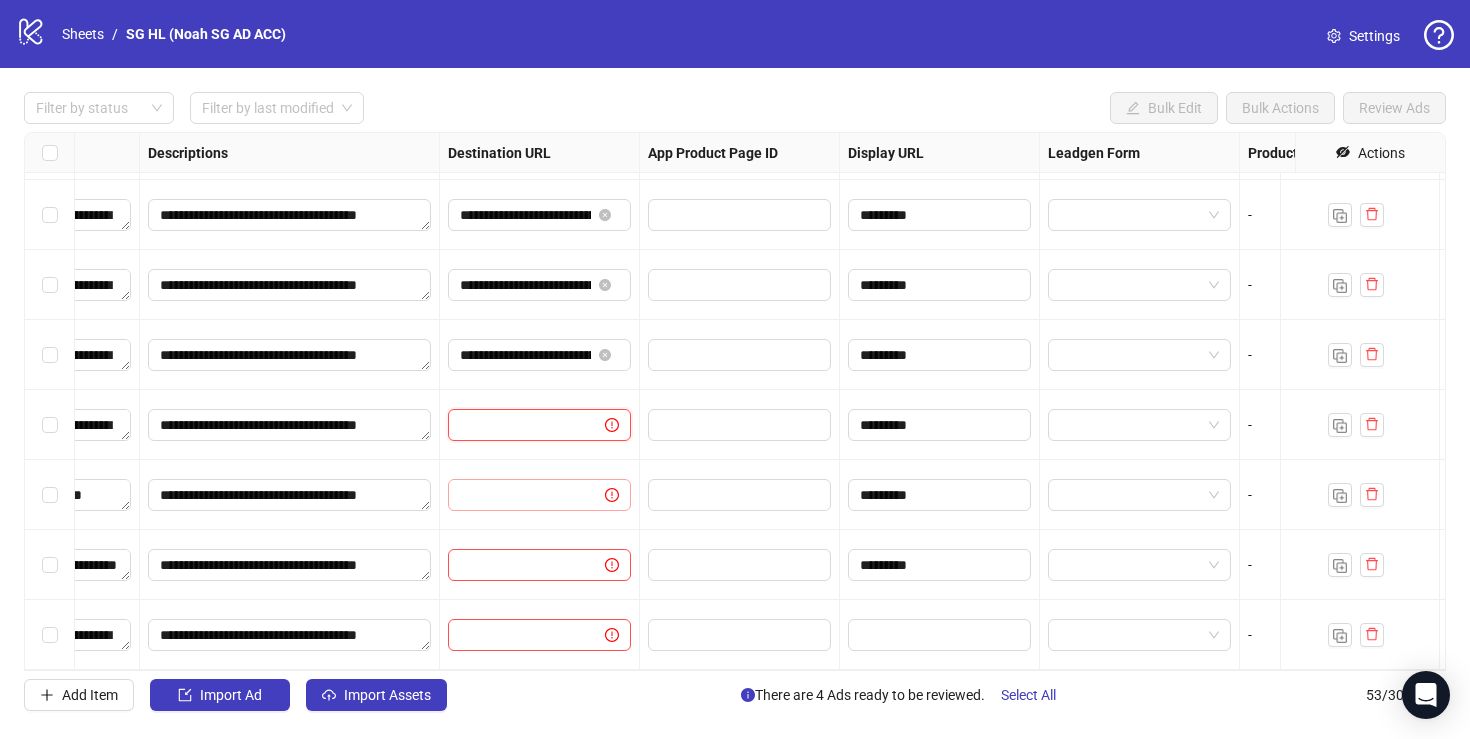 paste on "**********" 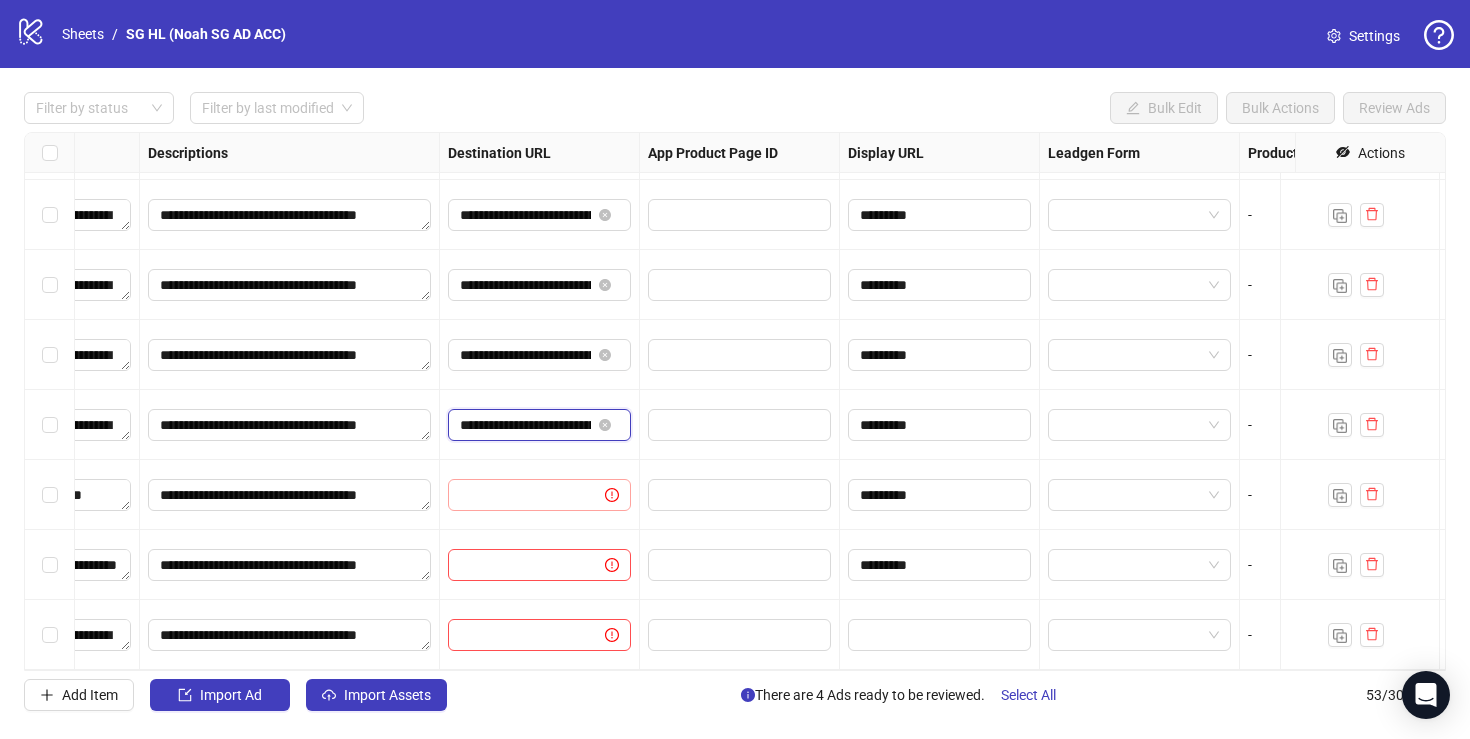 scroll, scrollTop: 0, scrollLeft: 129, axis: horizontal 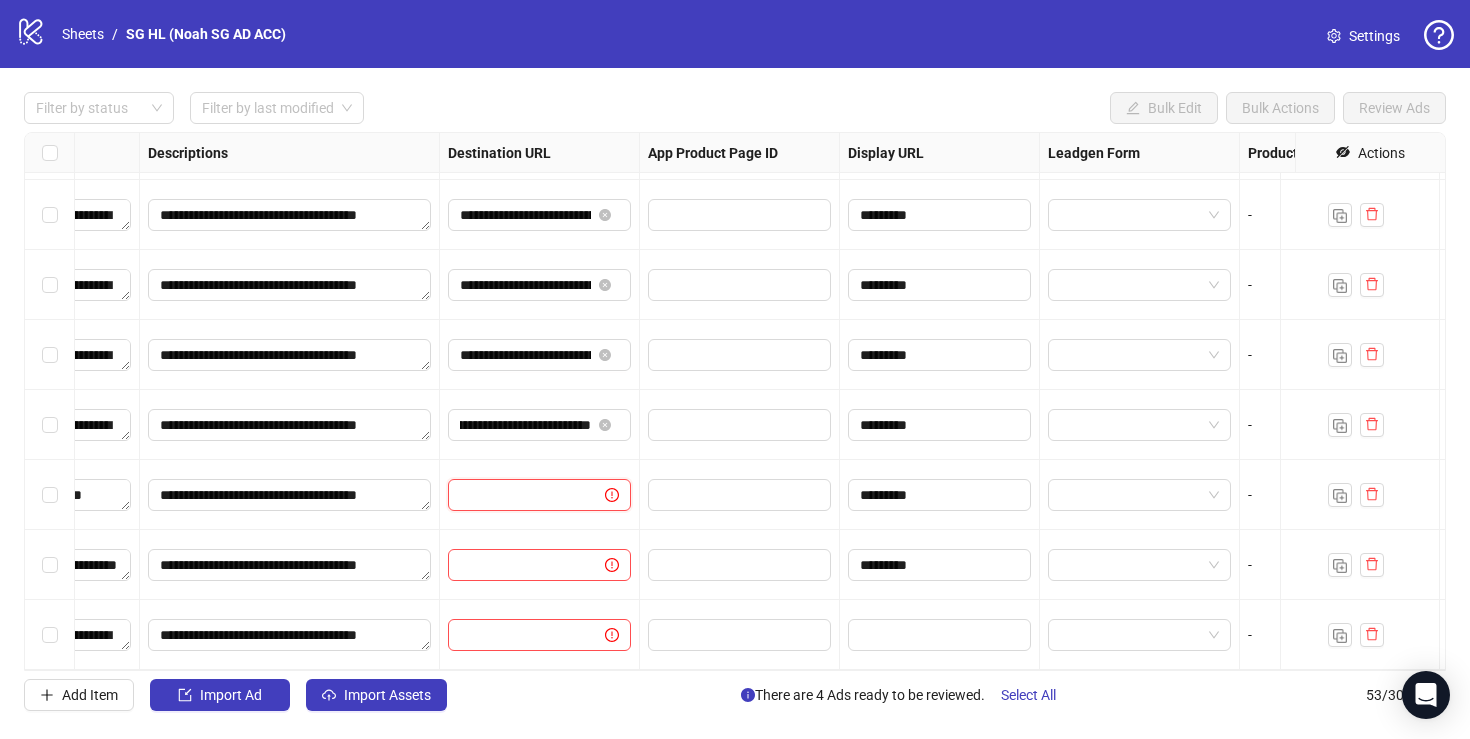 click at bounding box center (518, 495) 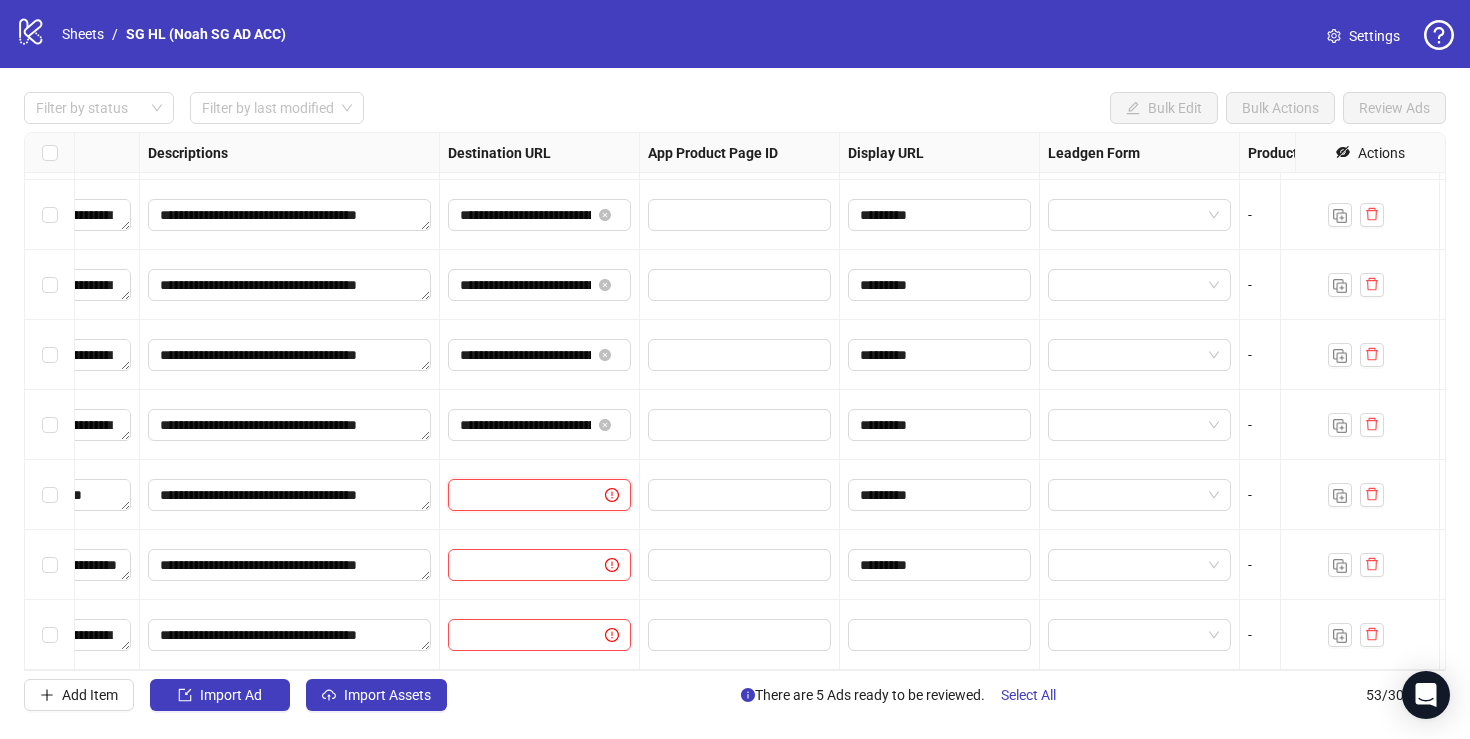 paste on "**********" 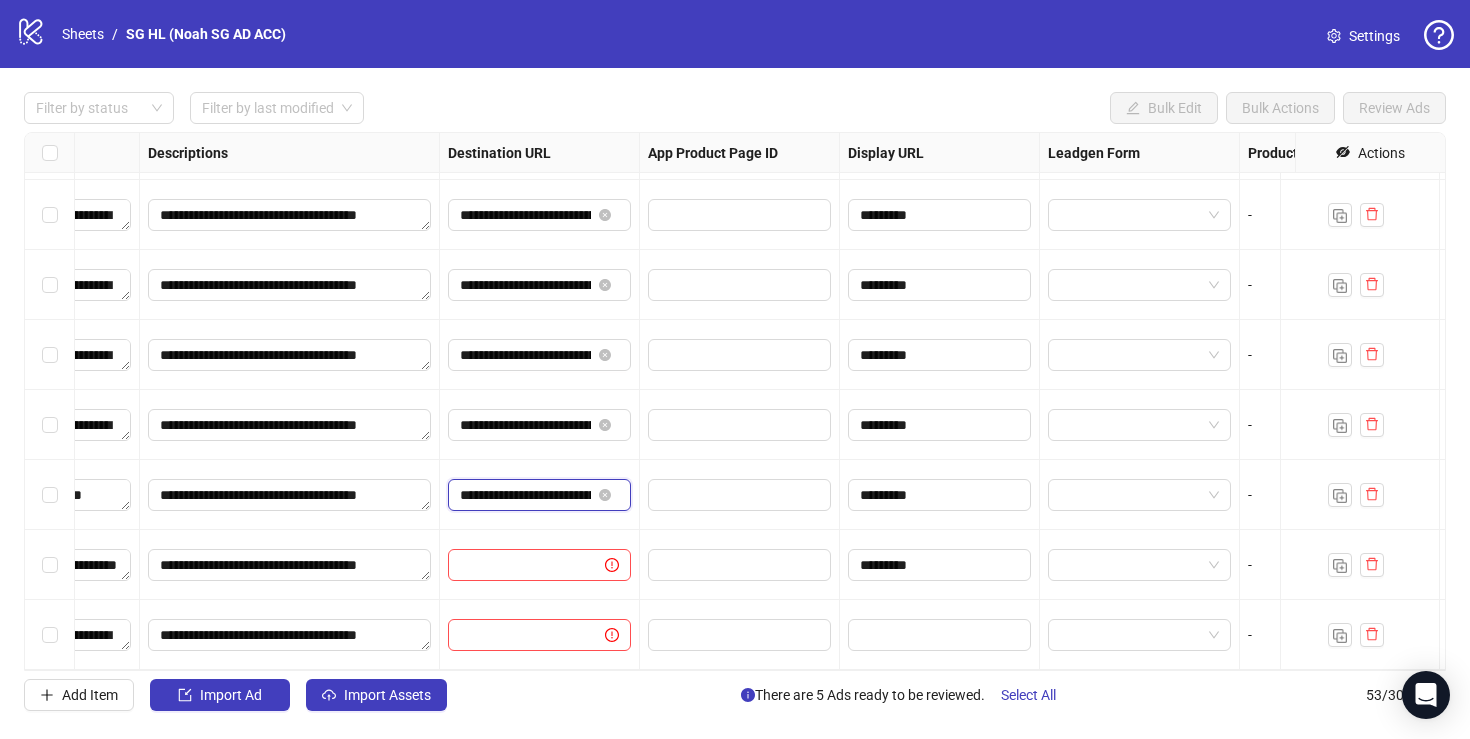 scroll, scrollTop: 0, scrollLeft: 129, axis: horizontal 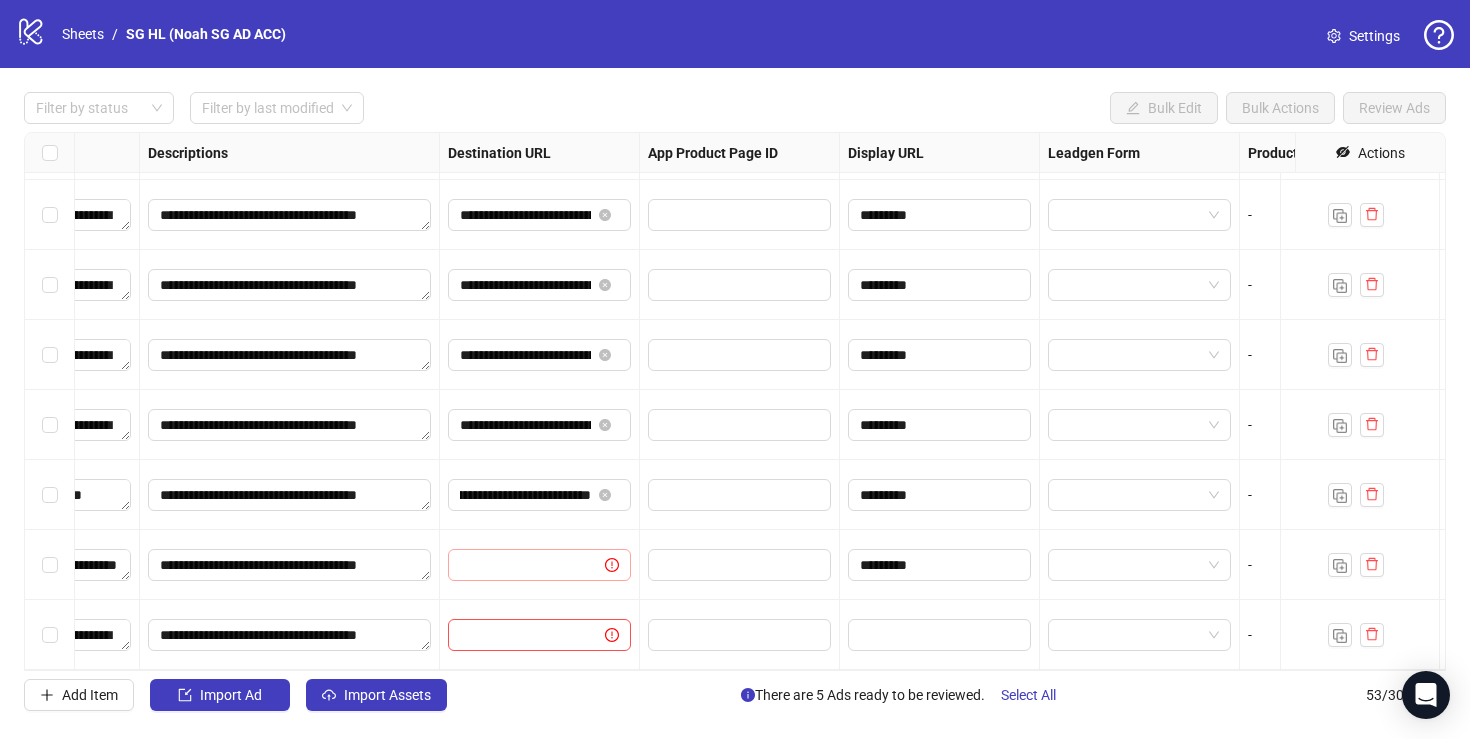 click at bounding box center [539, 565] 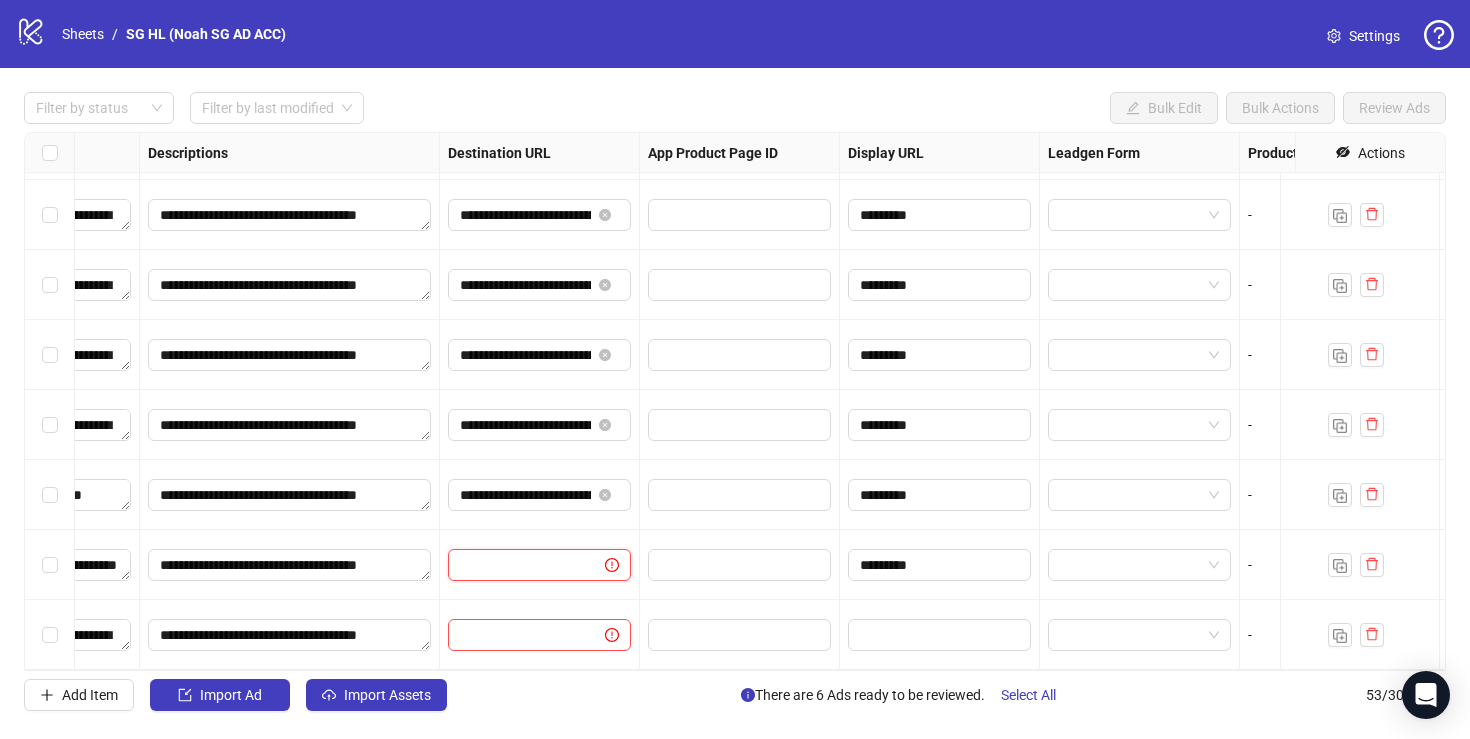 paste on "**********" 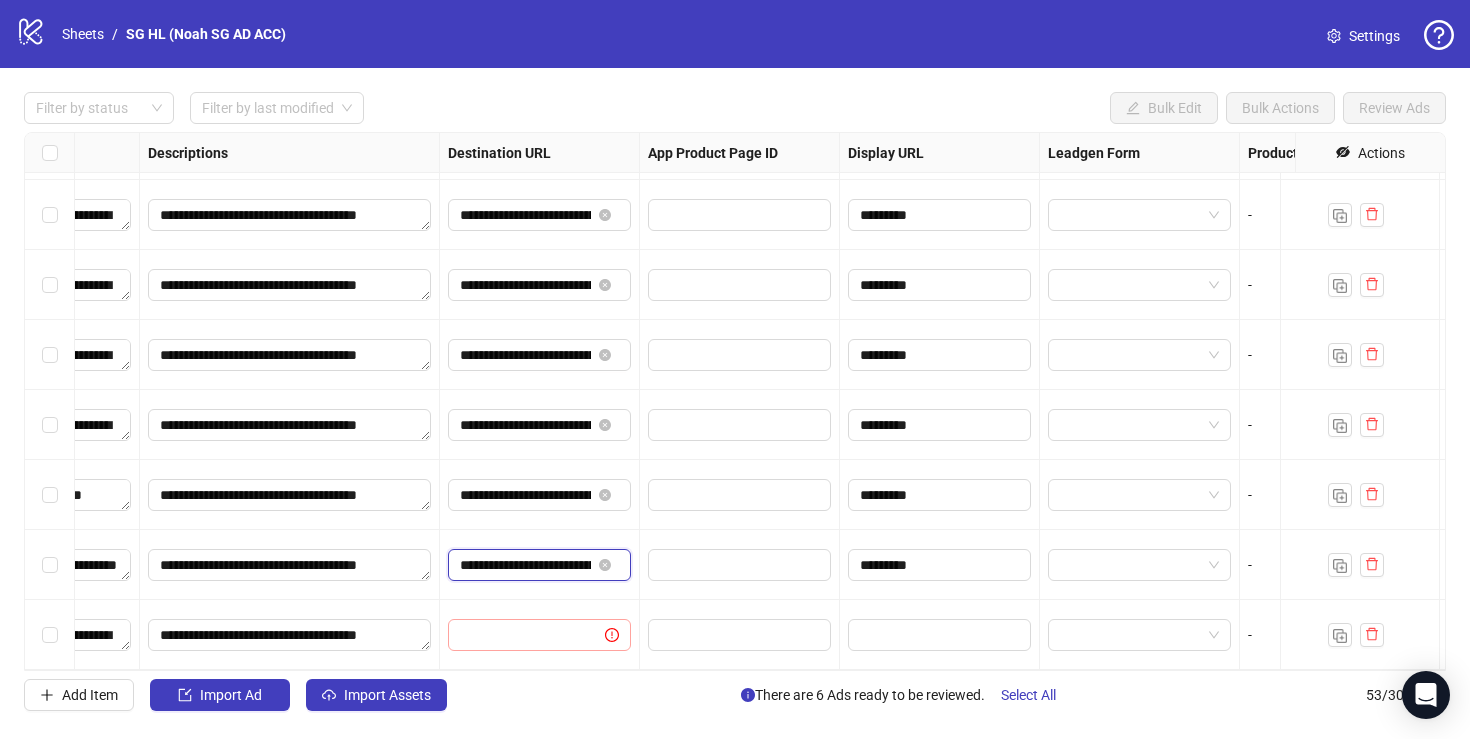 type on "**********" 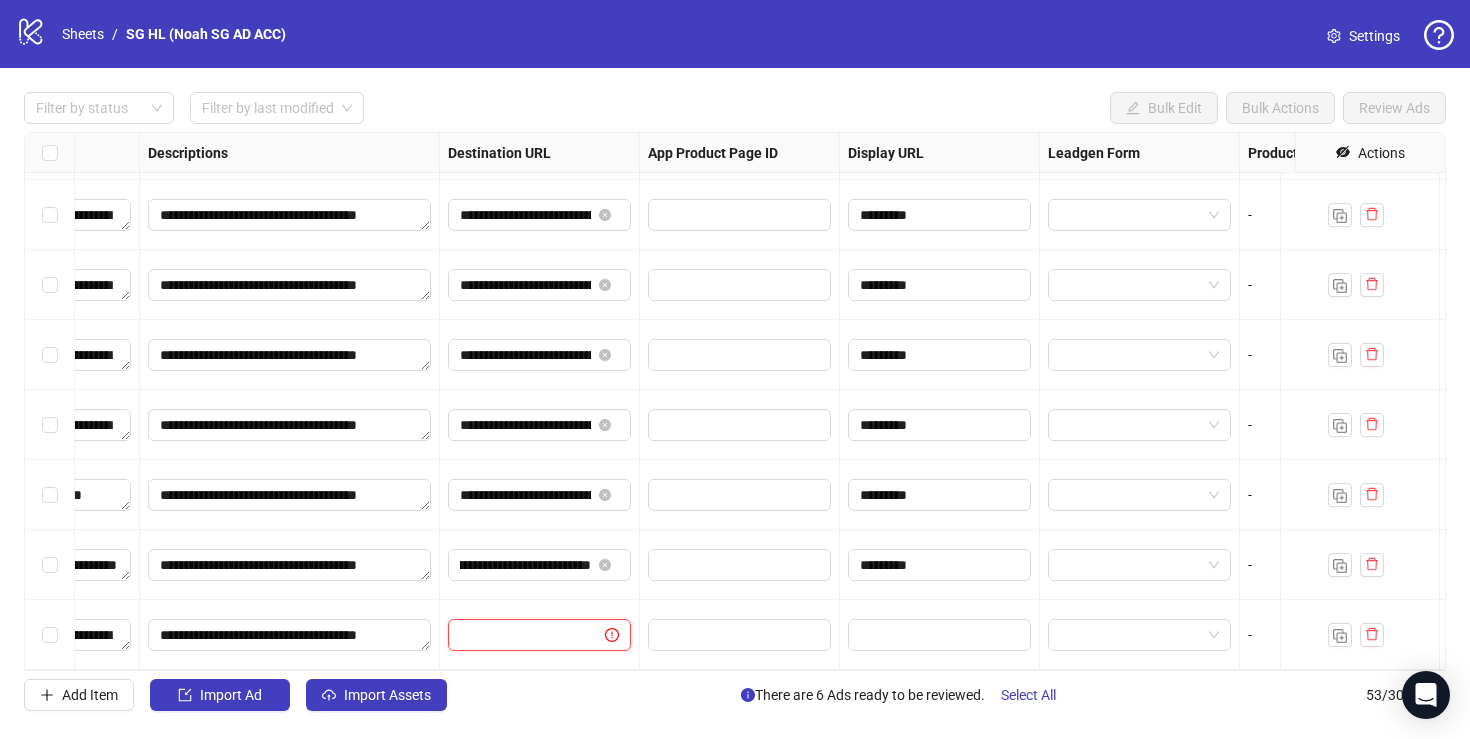 click at bounding box center [518, 635] 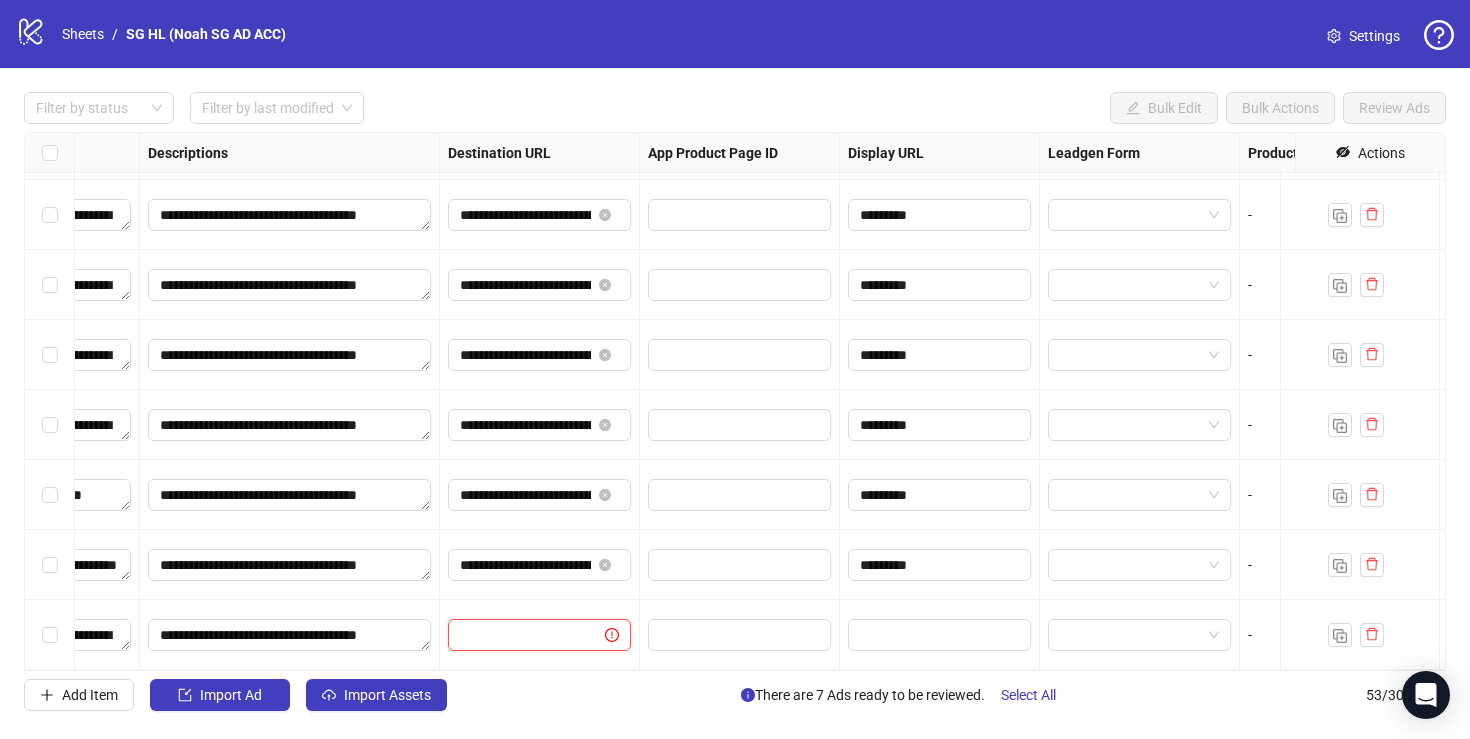 paste on "**********" 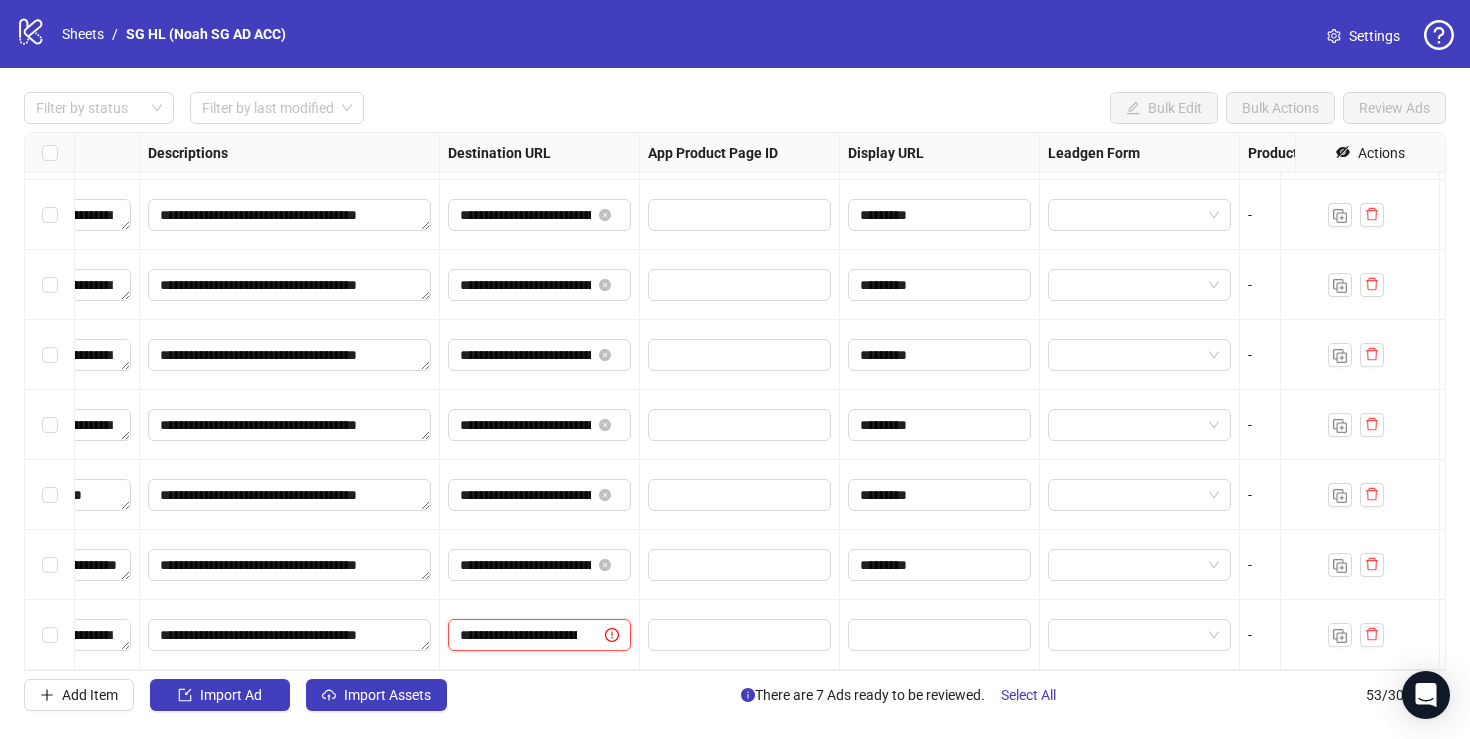 scroll, scrollTop: 0, scrollLeft: 129, axis: horizontal 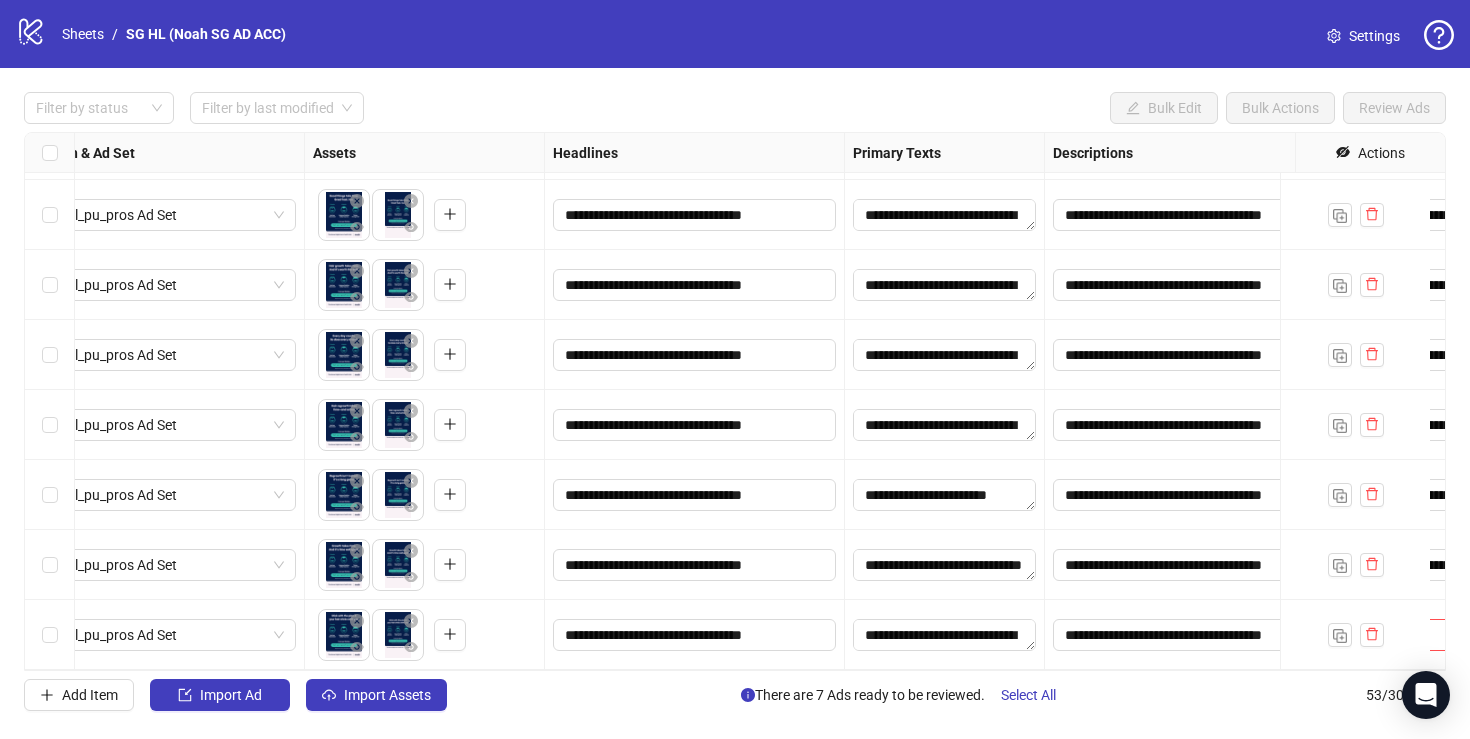 click at bounding box center (50, 635) 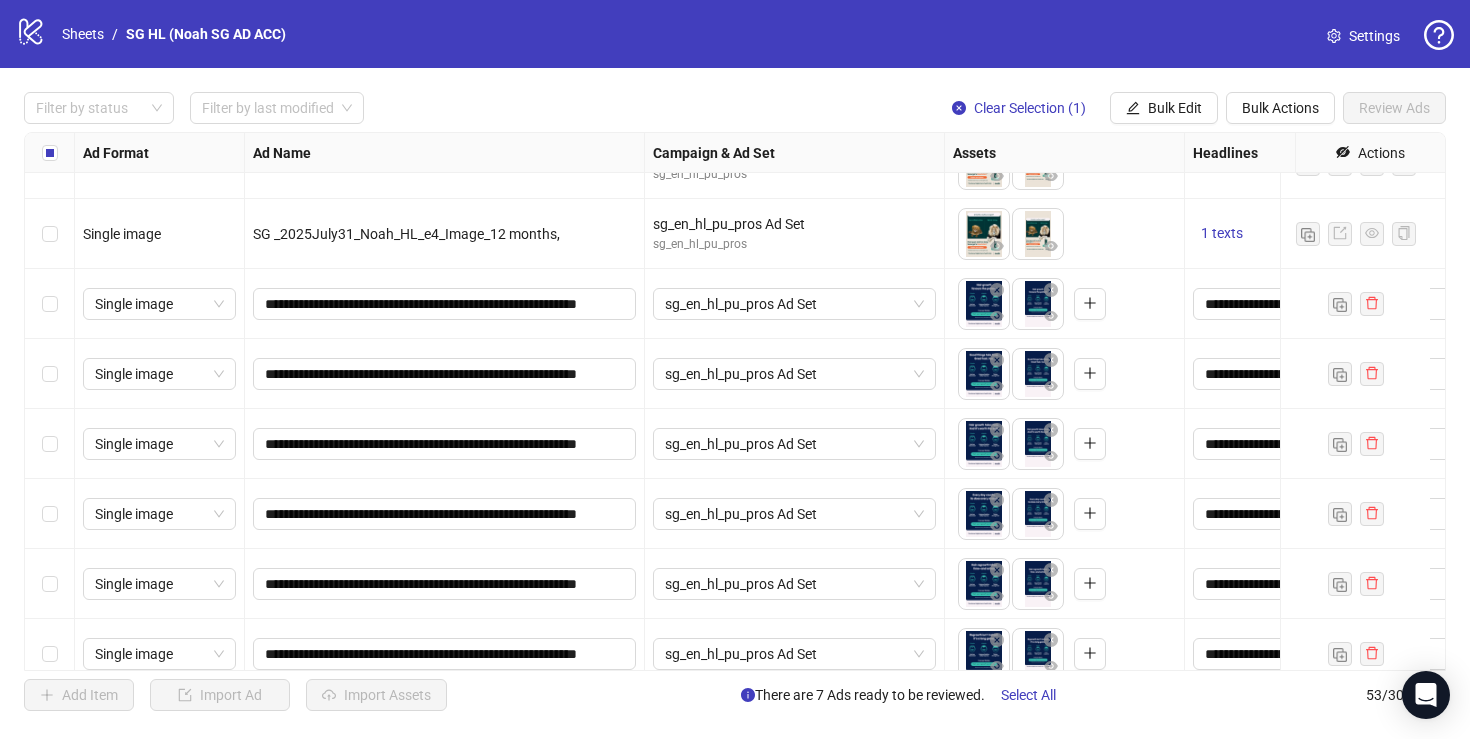 scroll, scrollTop: 3054, scrollLeft: 0, axis: vertical 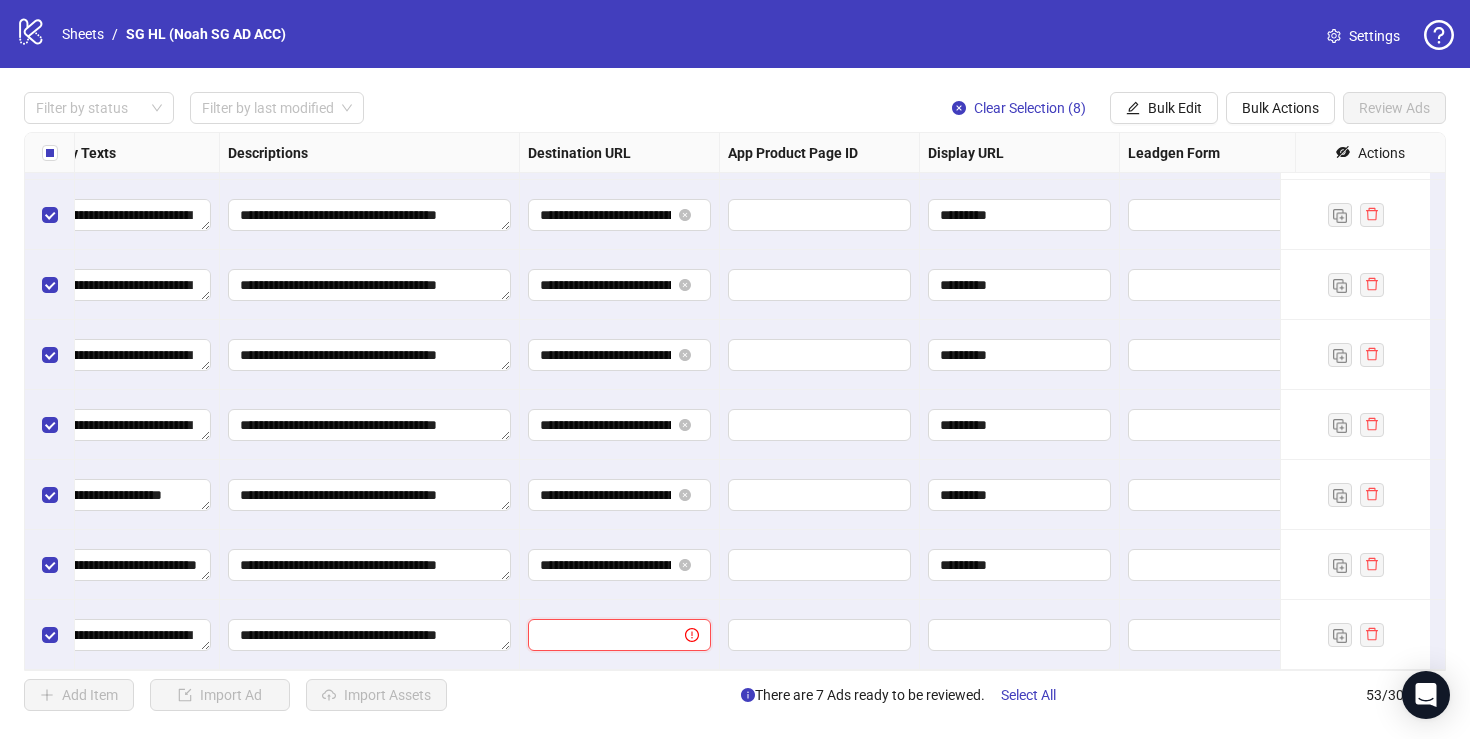 click at bounding box center [598, 635] 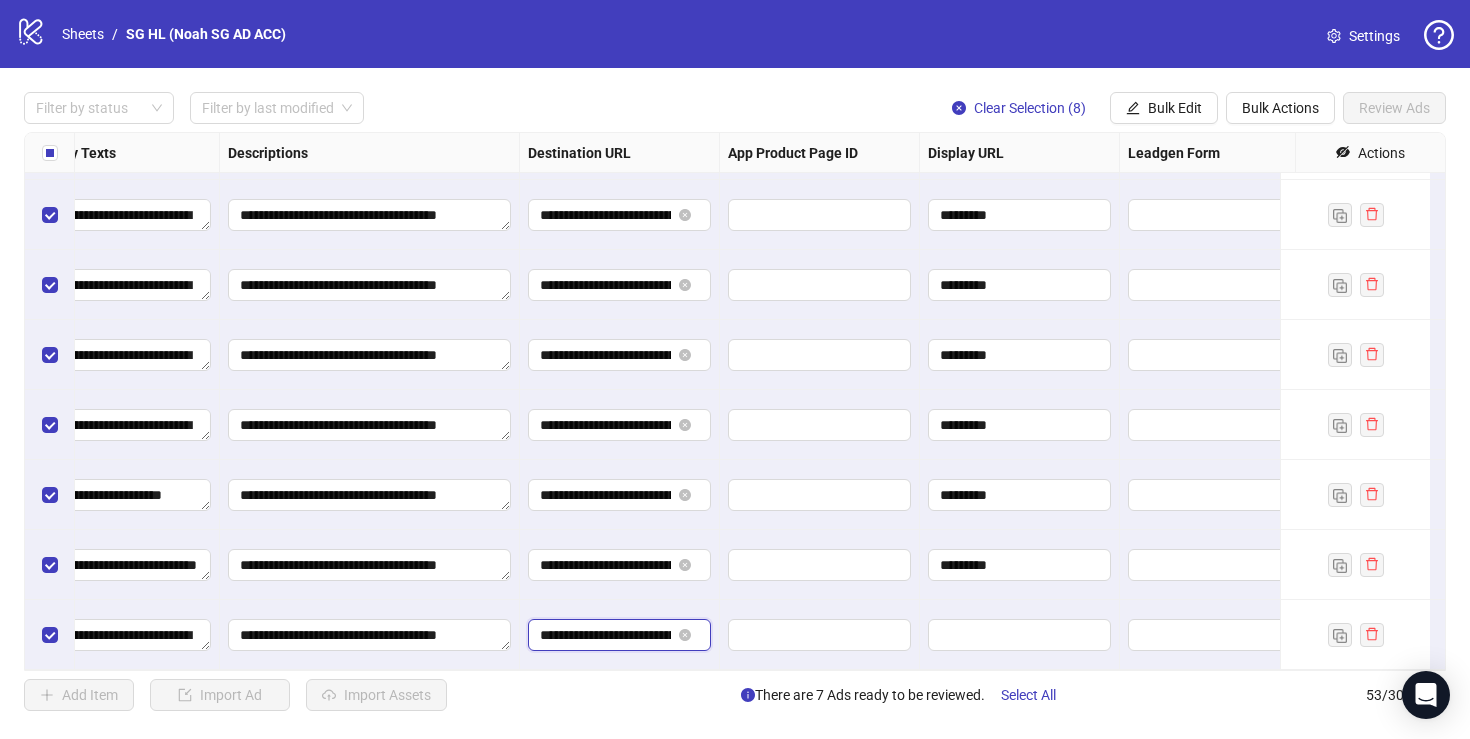 scroll, scrollTop: 0, scrollLeft: 129, axis: horizontal 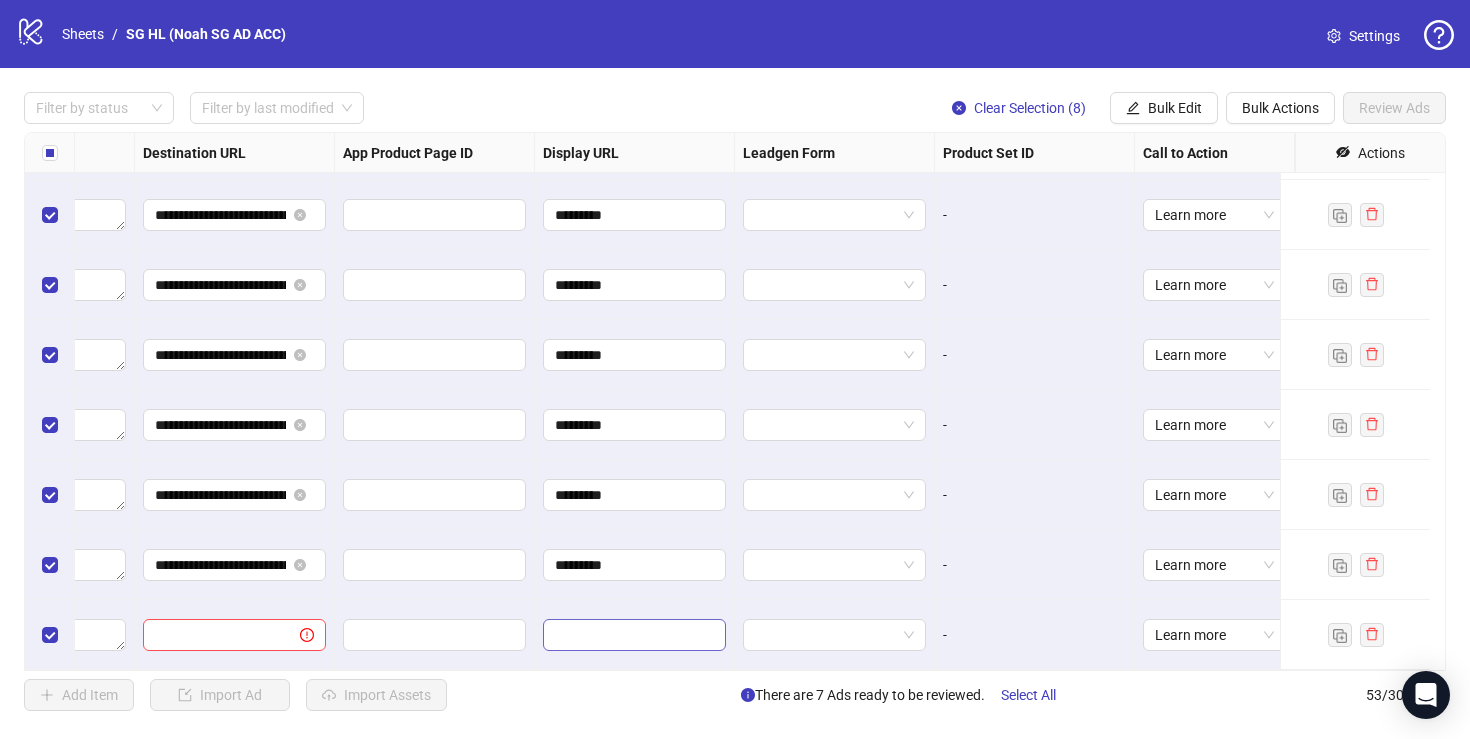 click at bounding box center (634, 635) 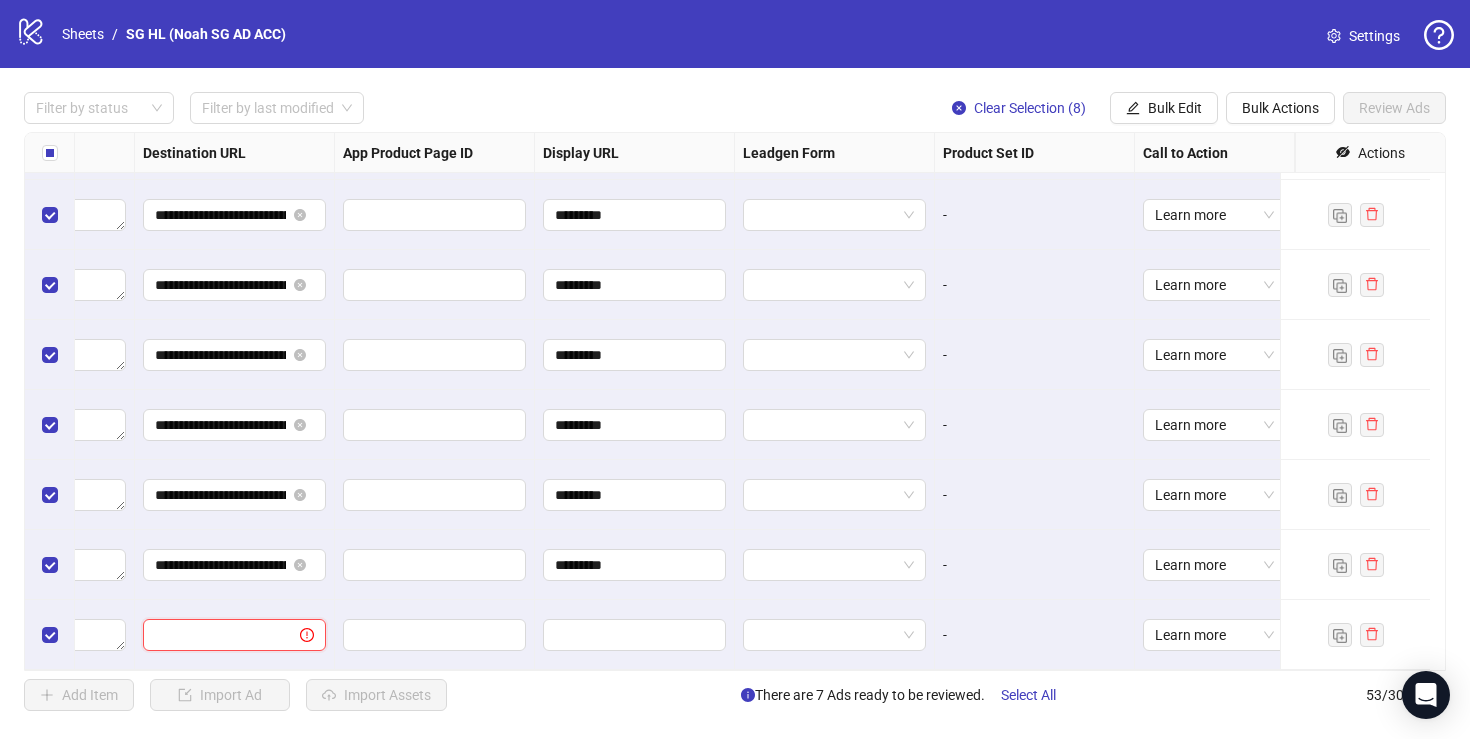 click at bounding box center [213, 635] 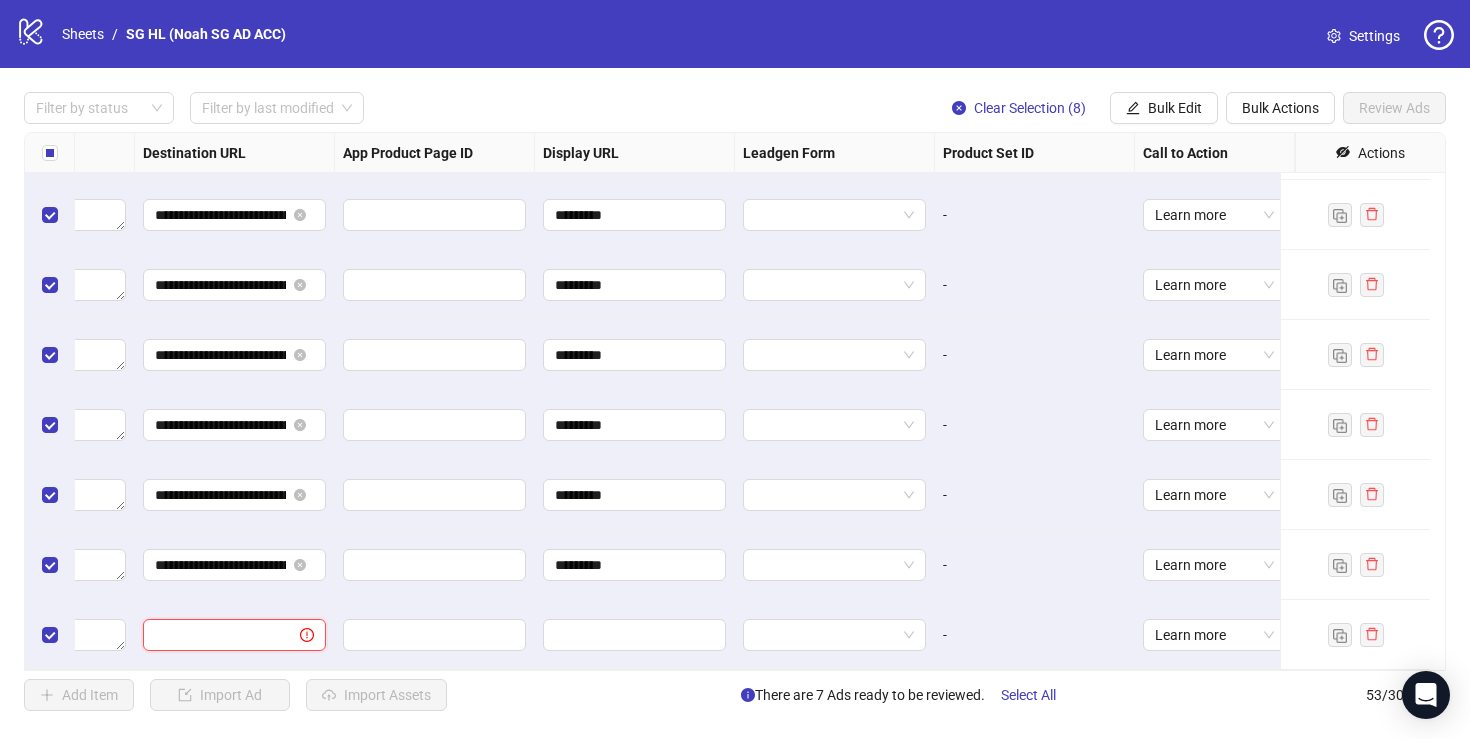 paste on "**********" 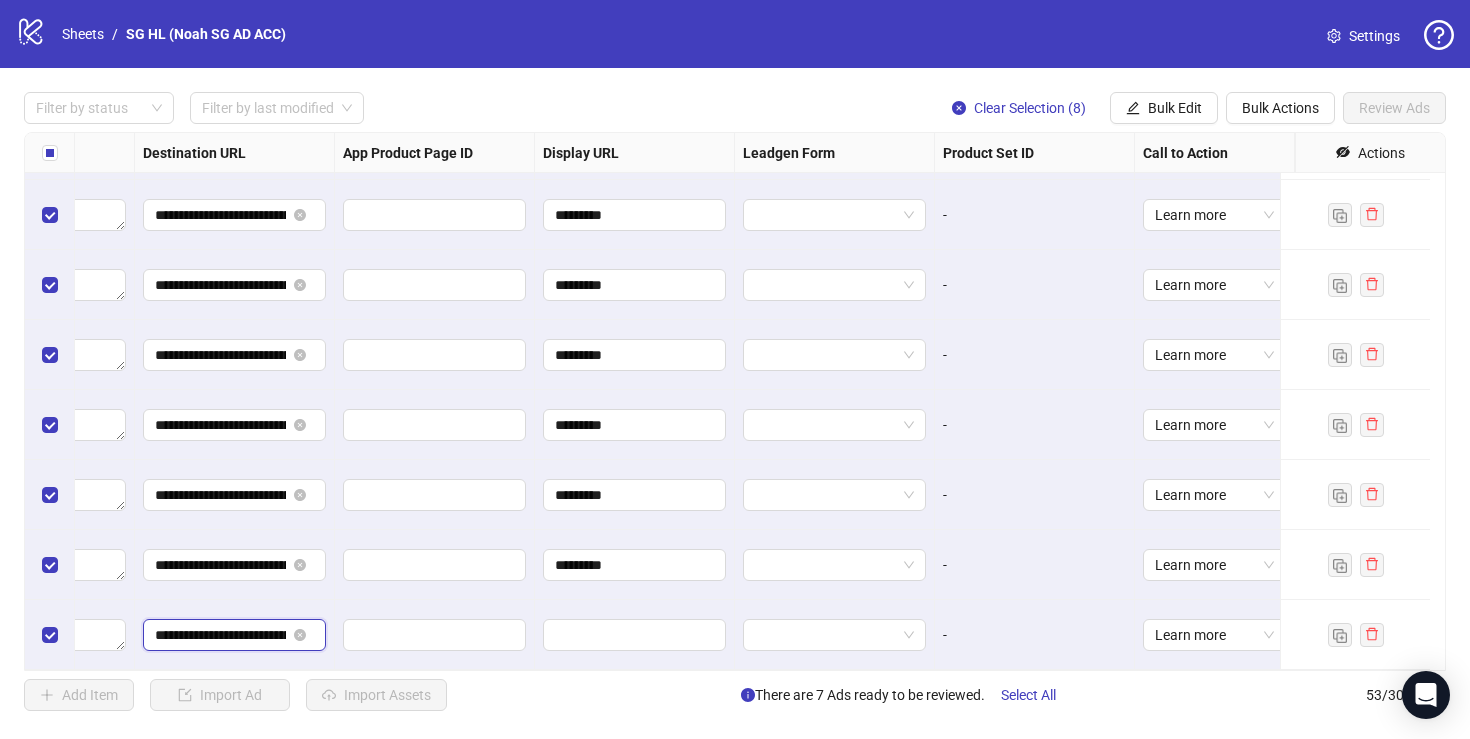 scroll, scrollTop: 0, scrollLeft: 129, axis: horizontal 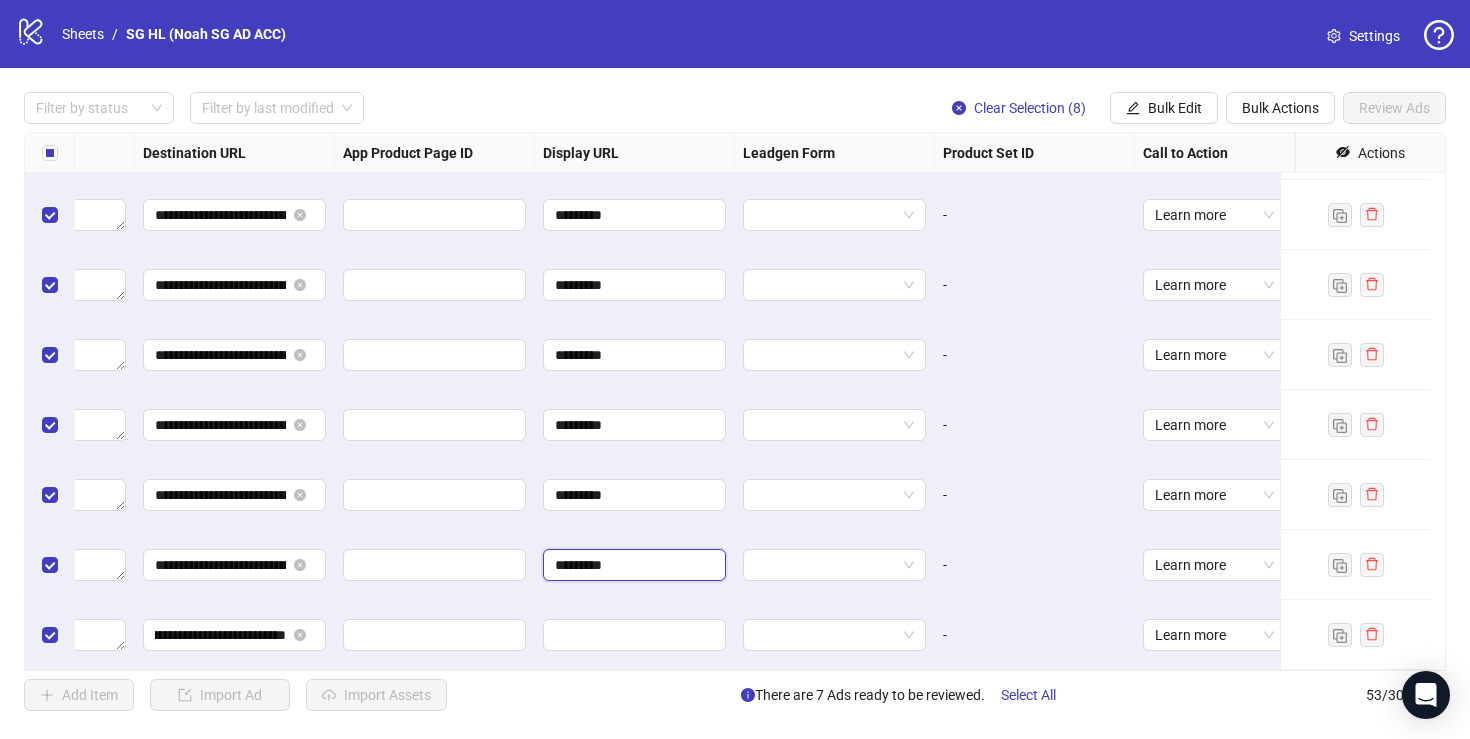 click on "*********" at bounding box center [632, 565] 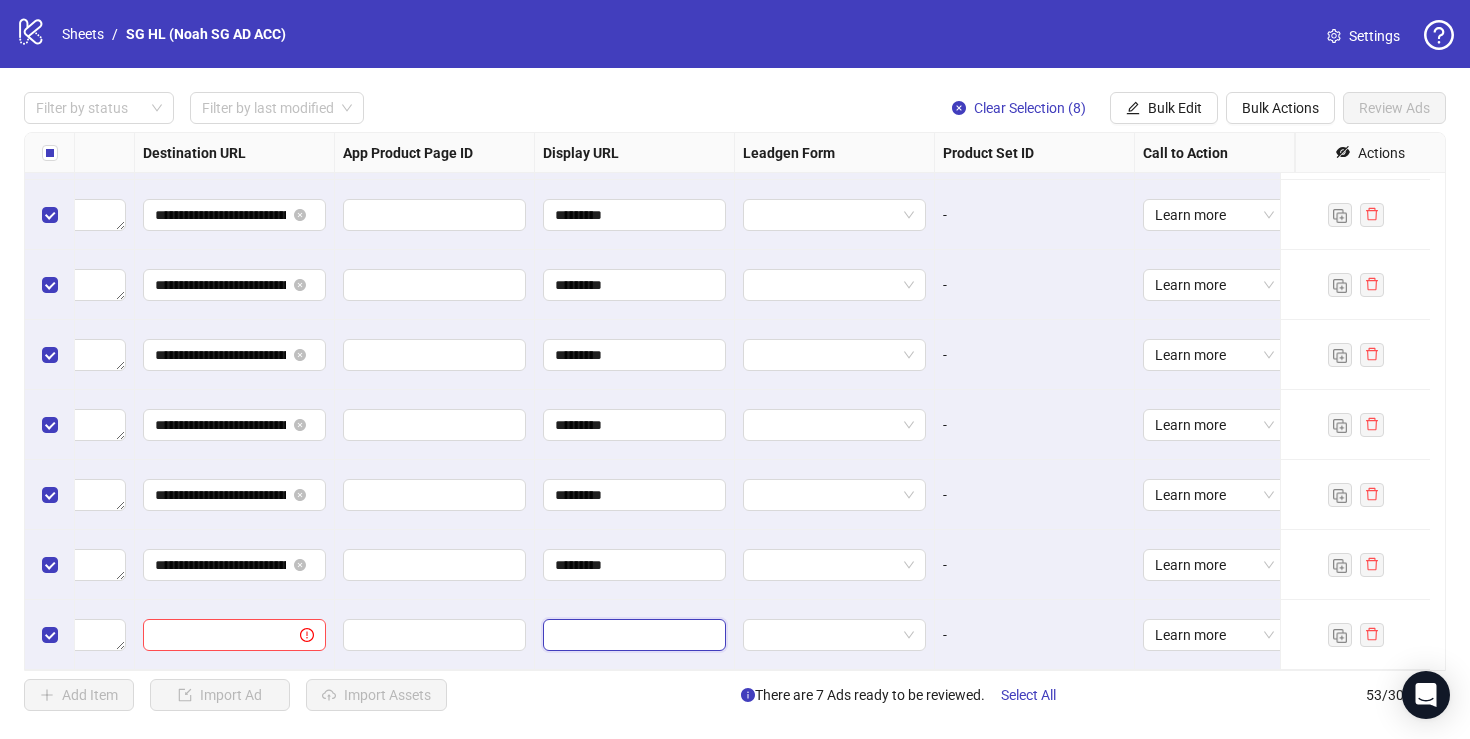click at bounding box center [632, 635] 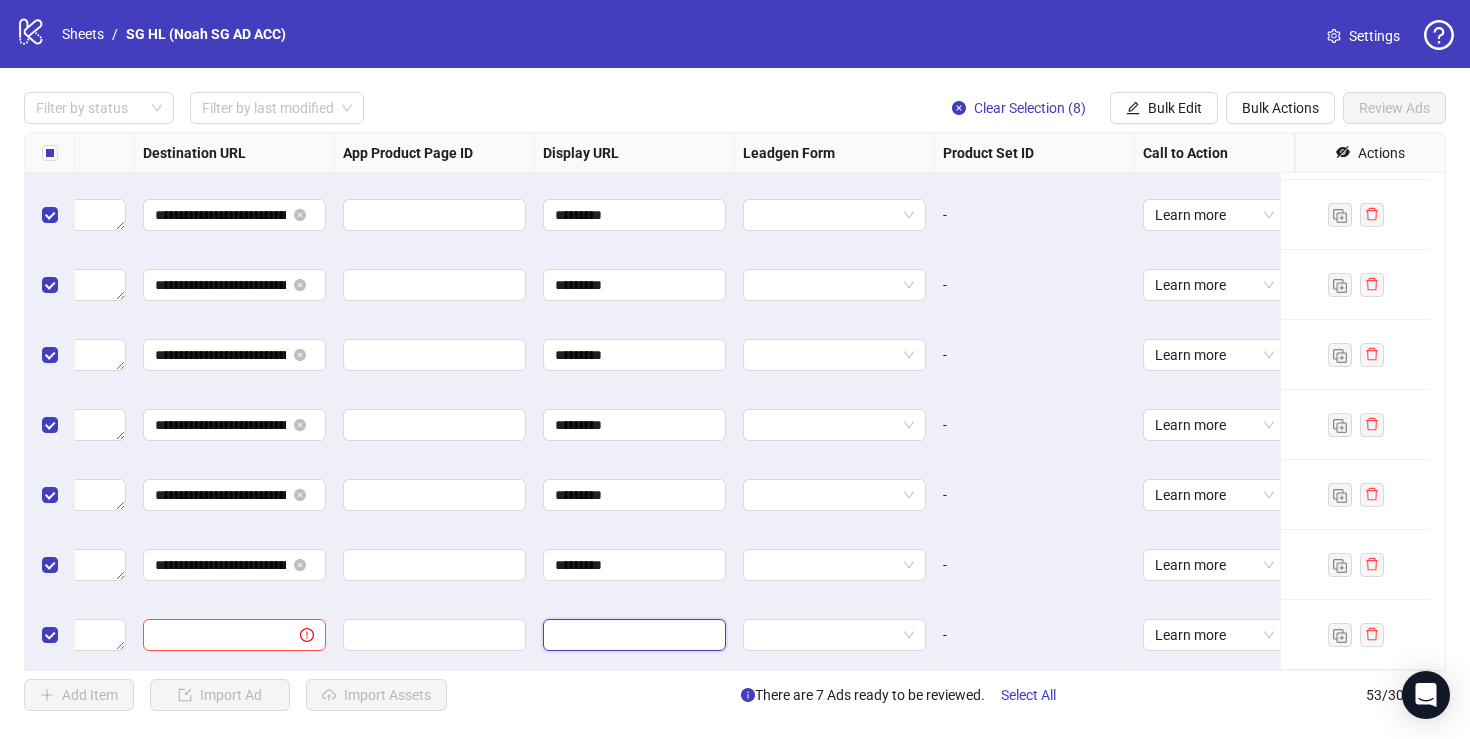 paste on "*********" 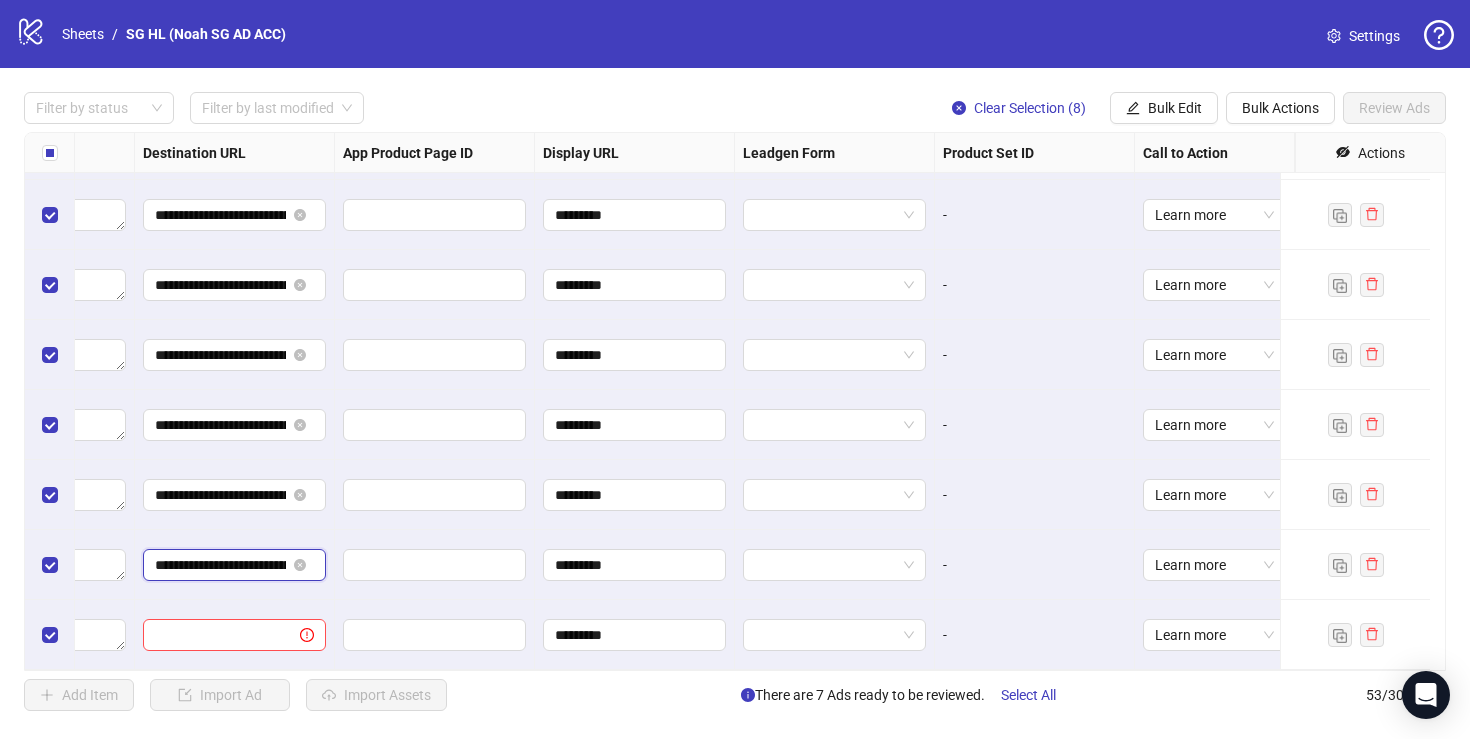 click on "**********" at bounding box center (220, 565) 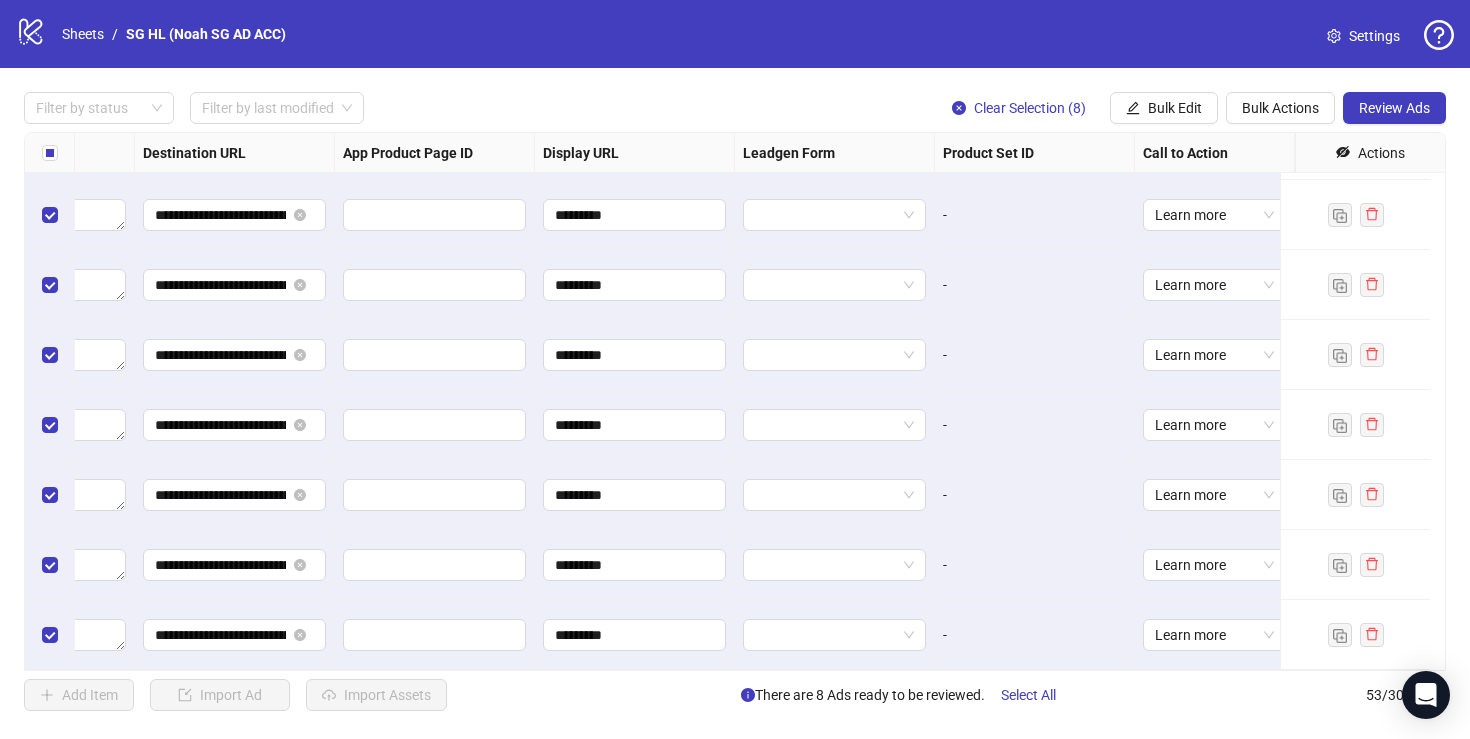 click on "**********" at bounding box center (-215, -3080) 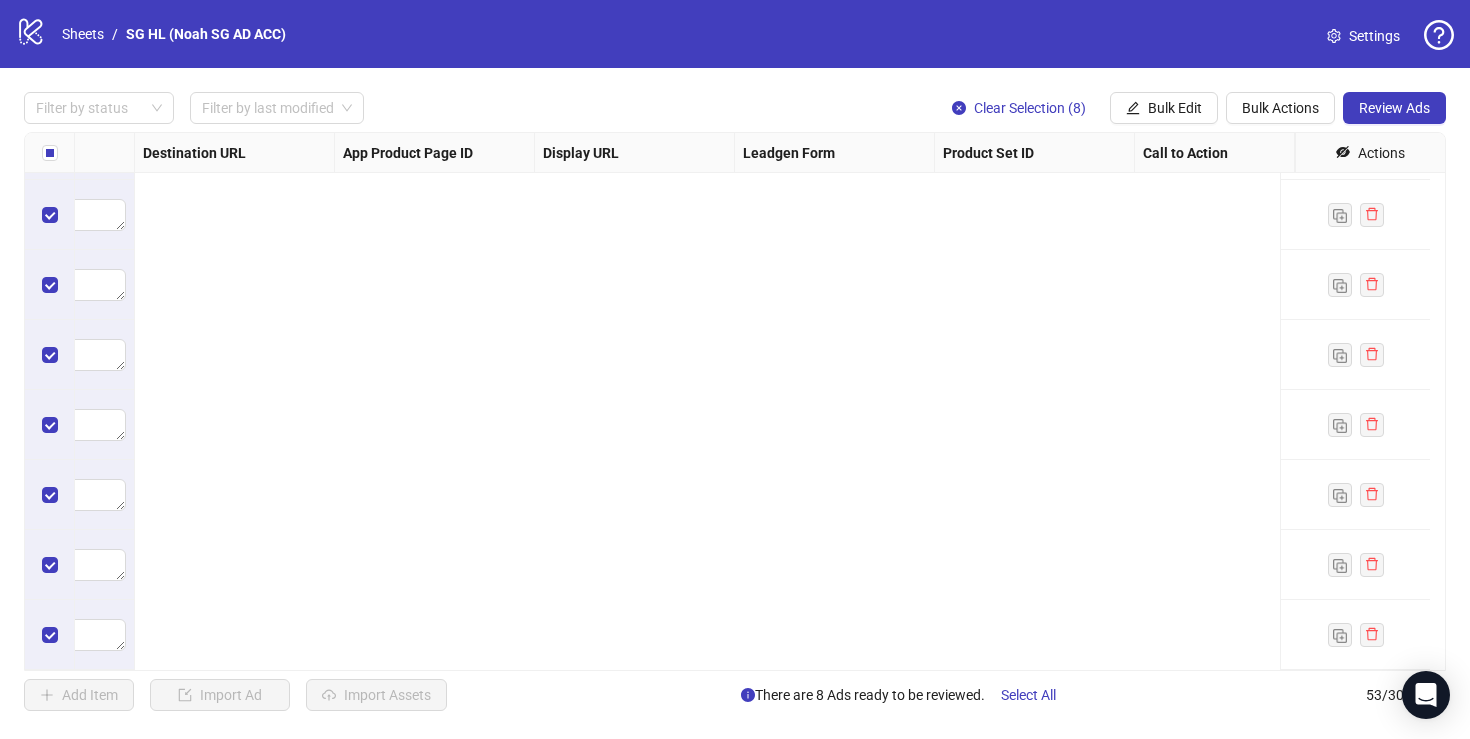 scroll, scrollTop: 3228, scrollLeft: 0, axis: vertical 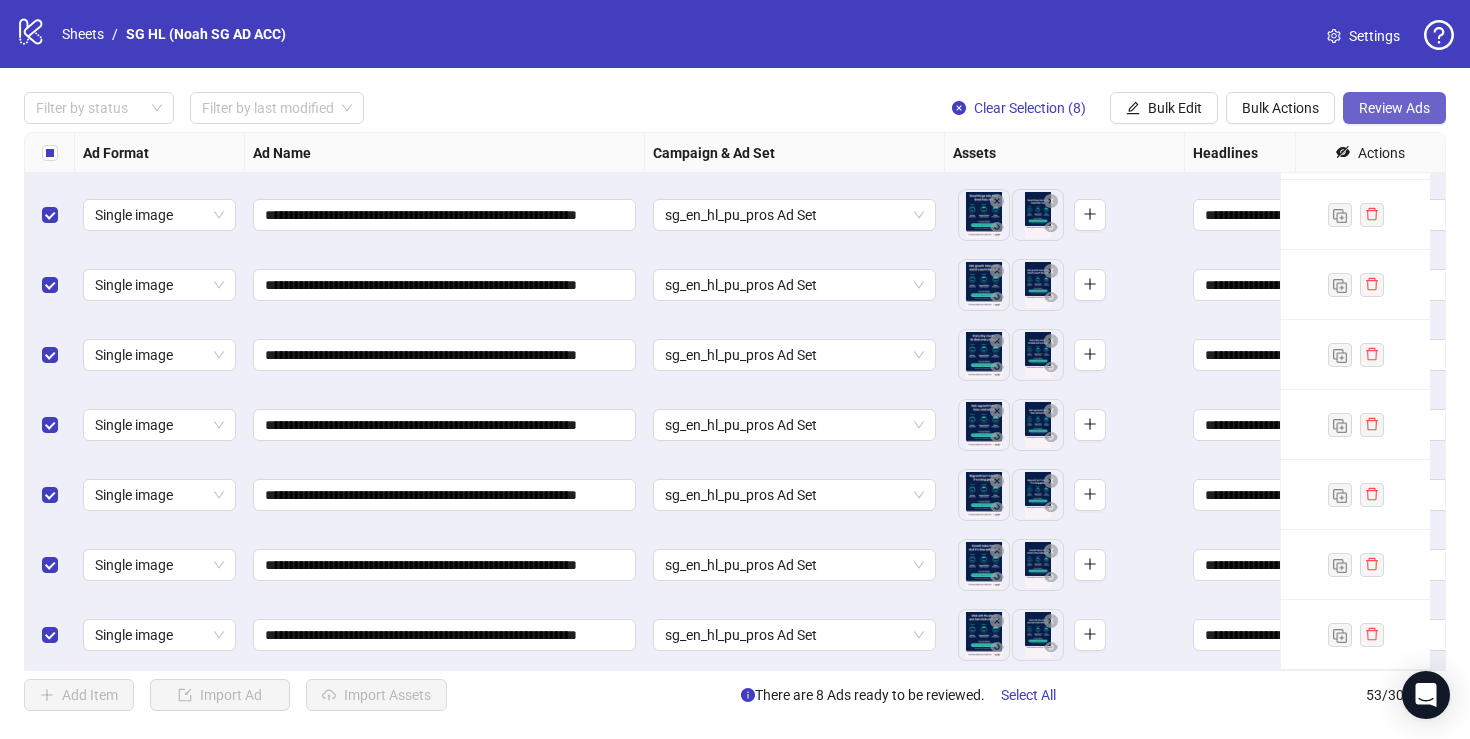 click on "Review Ads" at bounding box center [1394, 108] 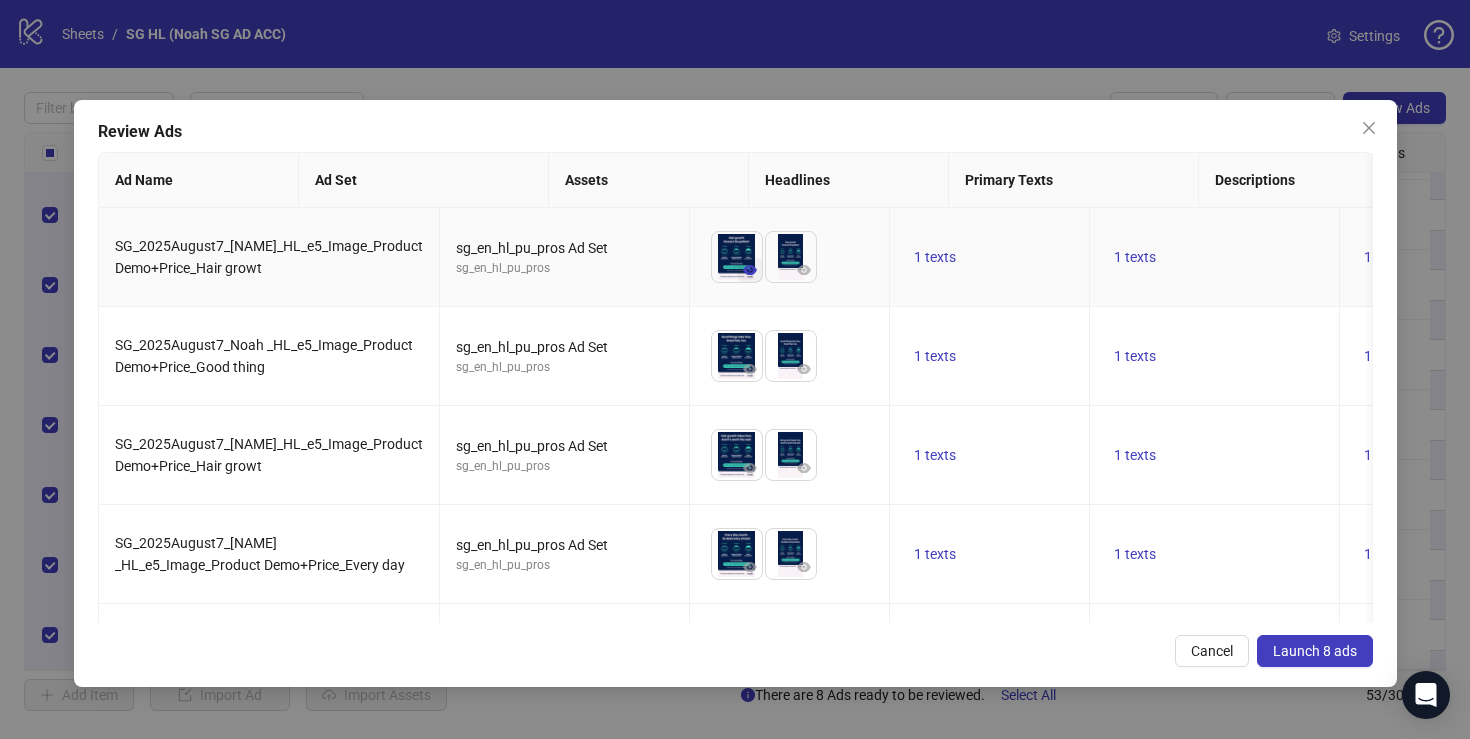 click 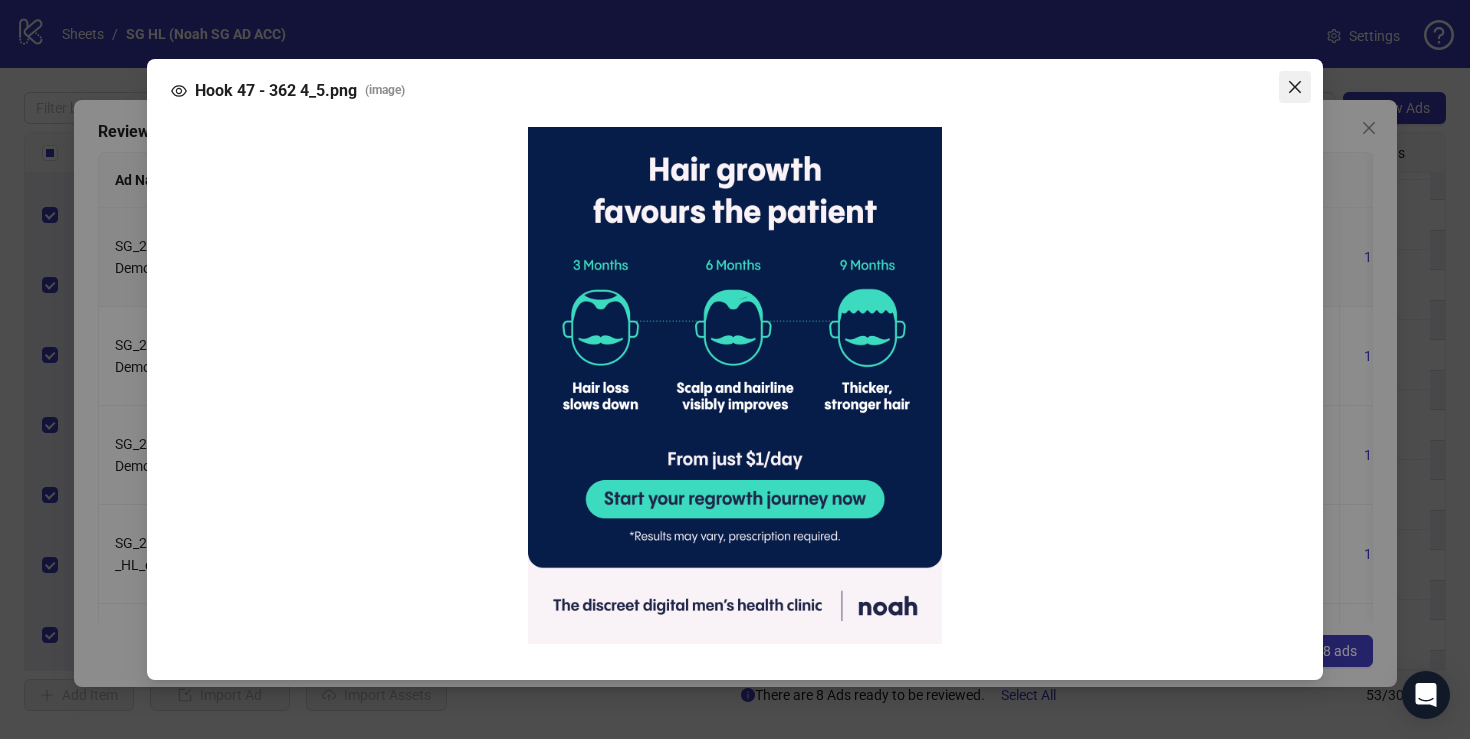 click 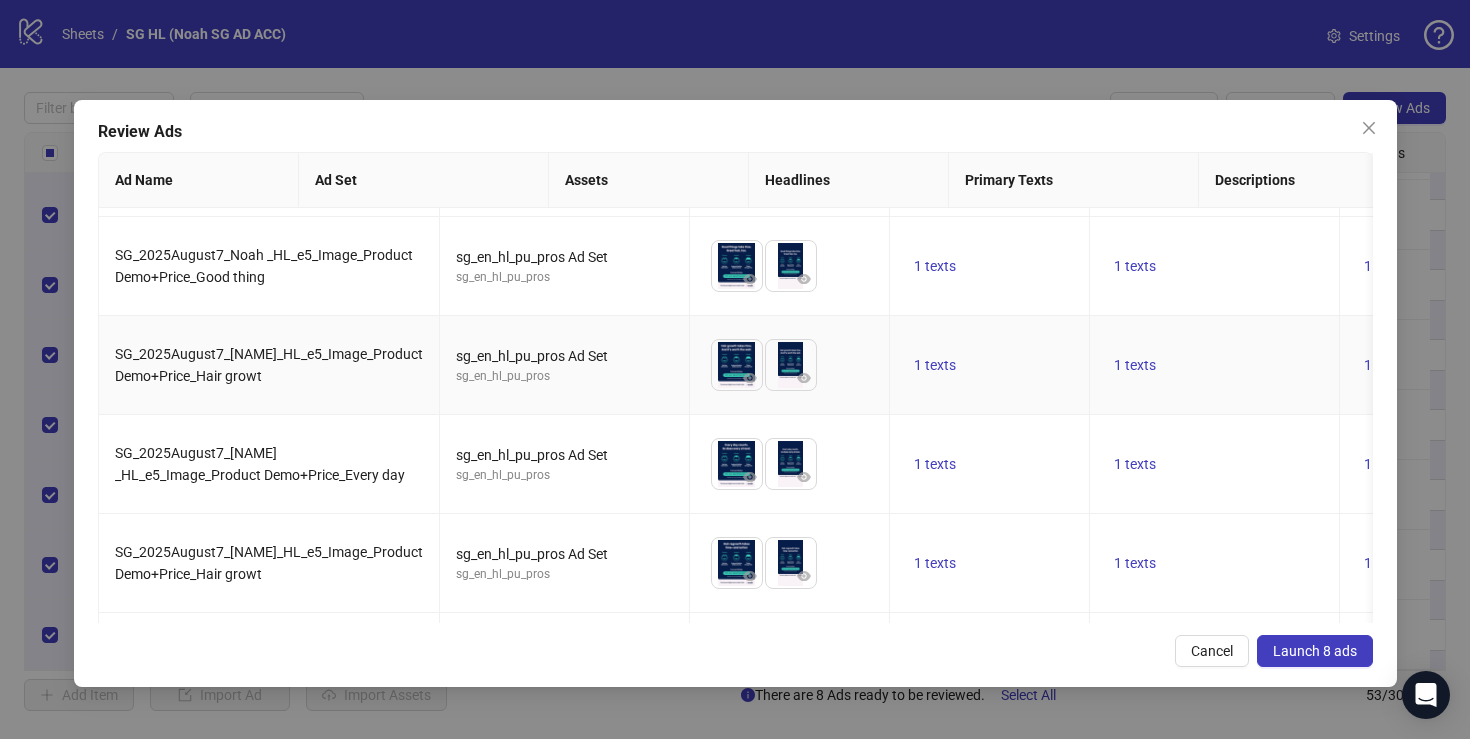 scroll, scrollTop: 90, scrollLeft: 0, axis: vertical 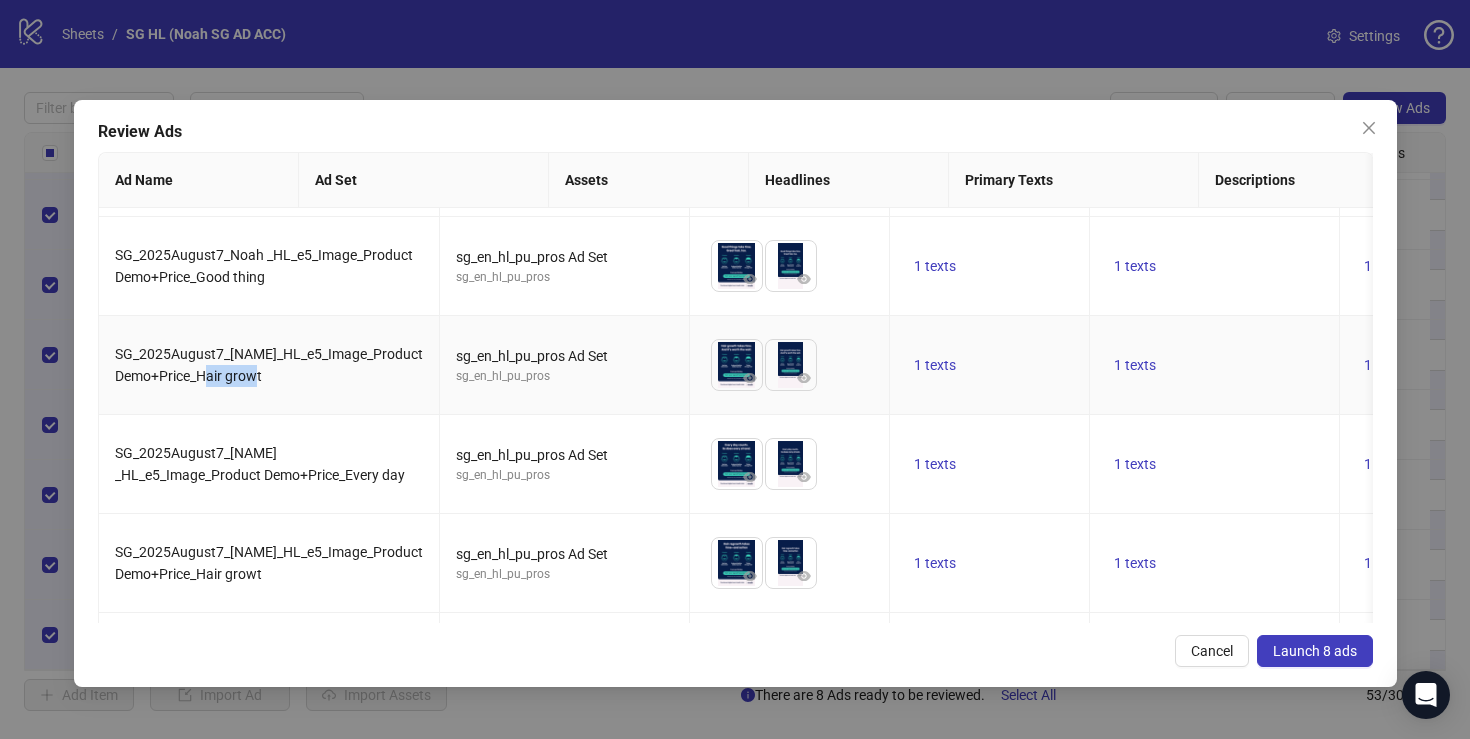 drag, startPoint x: 215, startPoint y: 388, endPoint x: 295, endPoint y: 386, distance: 80.024994 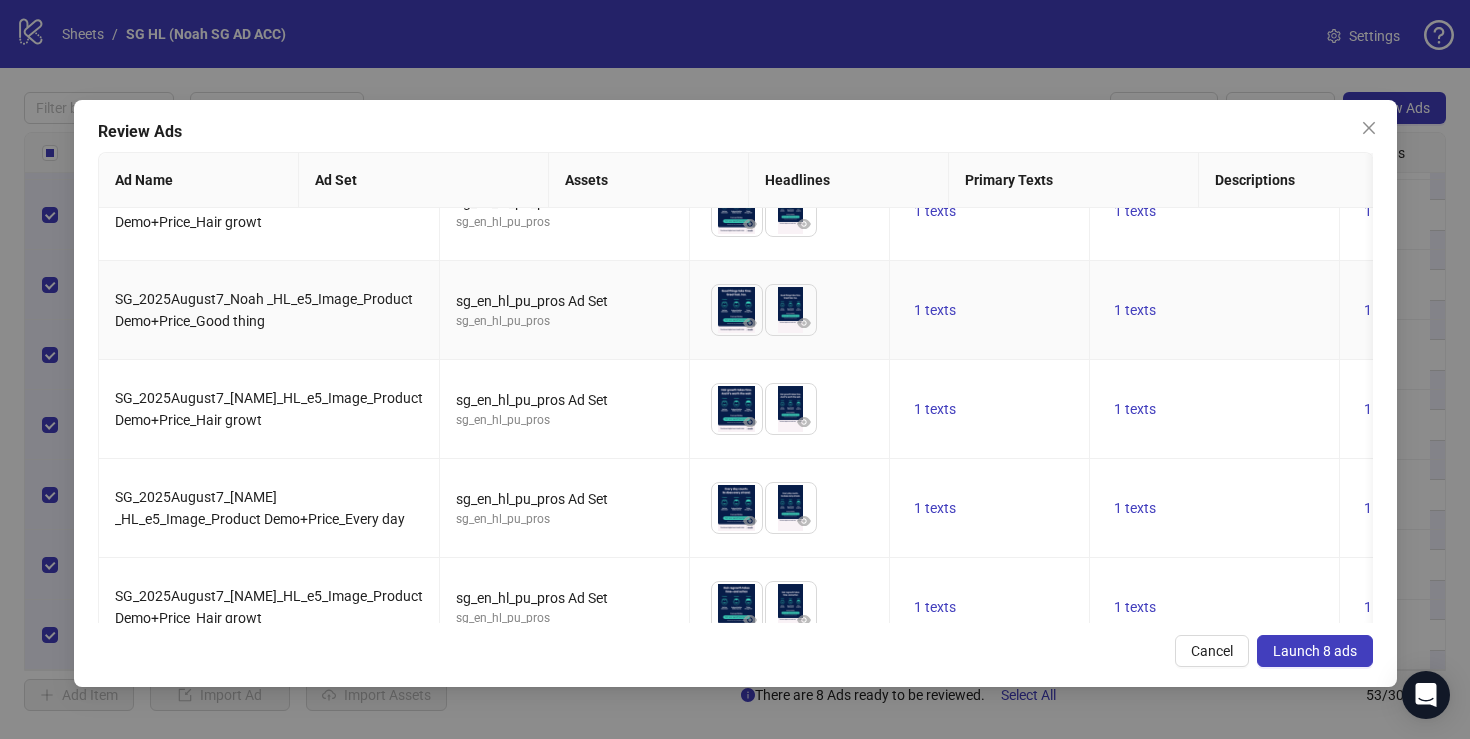 scroll, scrollTop: 0, scrollLeft: 0, axis: both 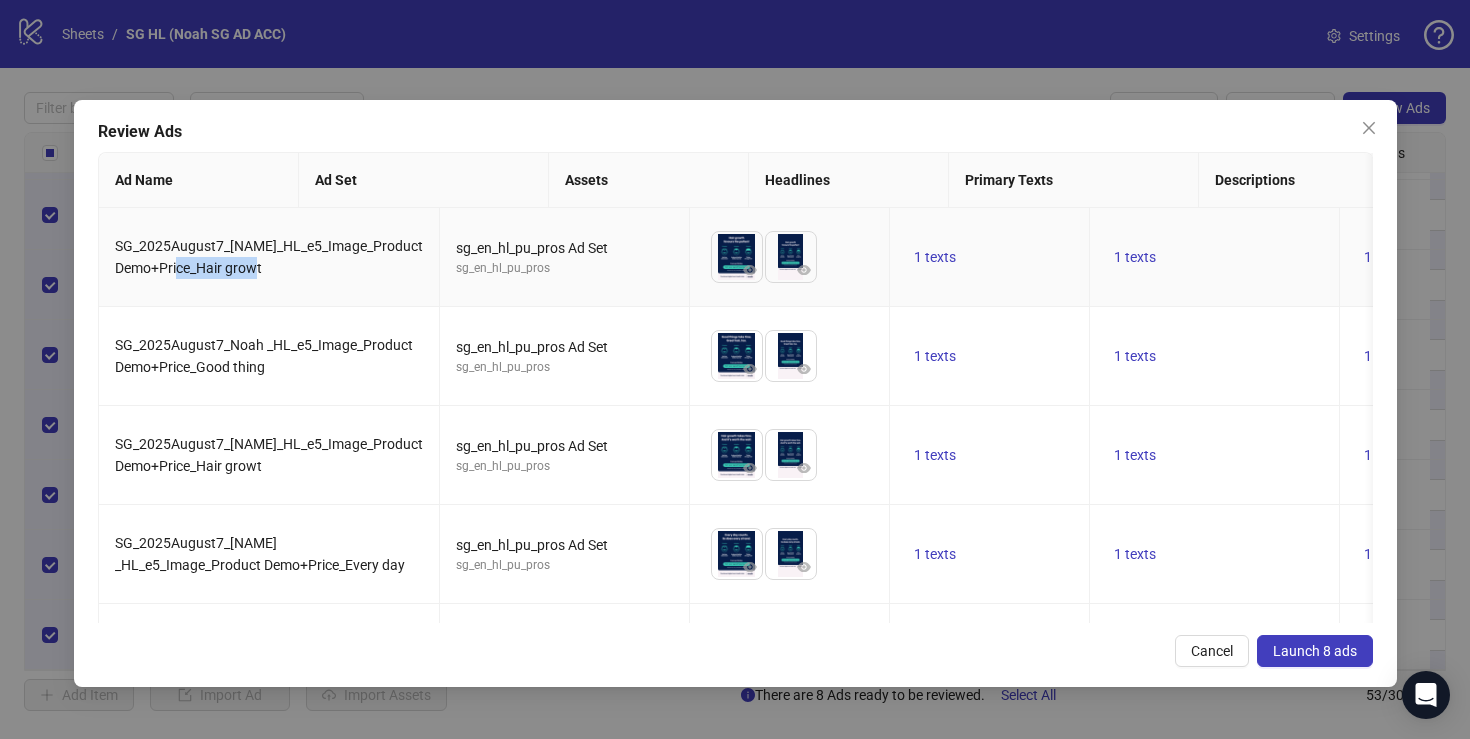 drag, startPoint x: 185, startPoint y: 273, endPoint x: 270, endPoint y: 282, distance: 85.47514 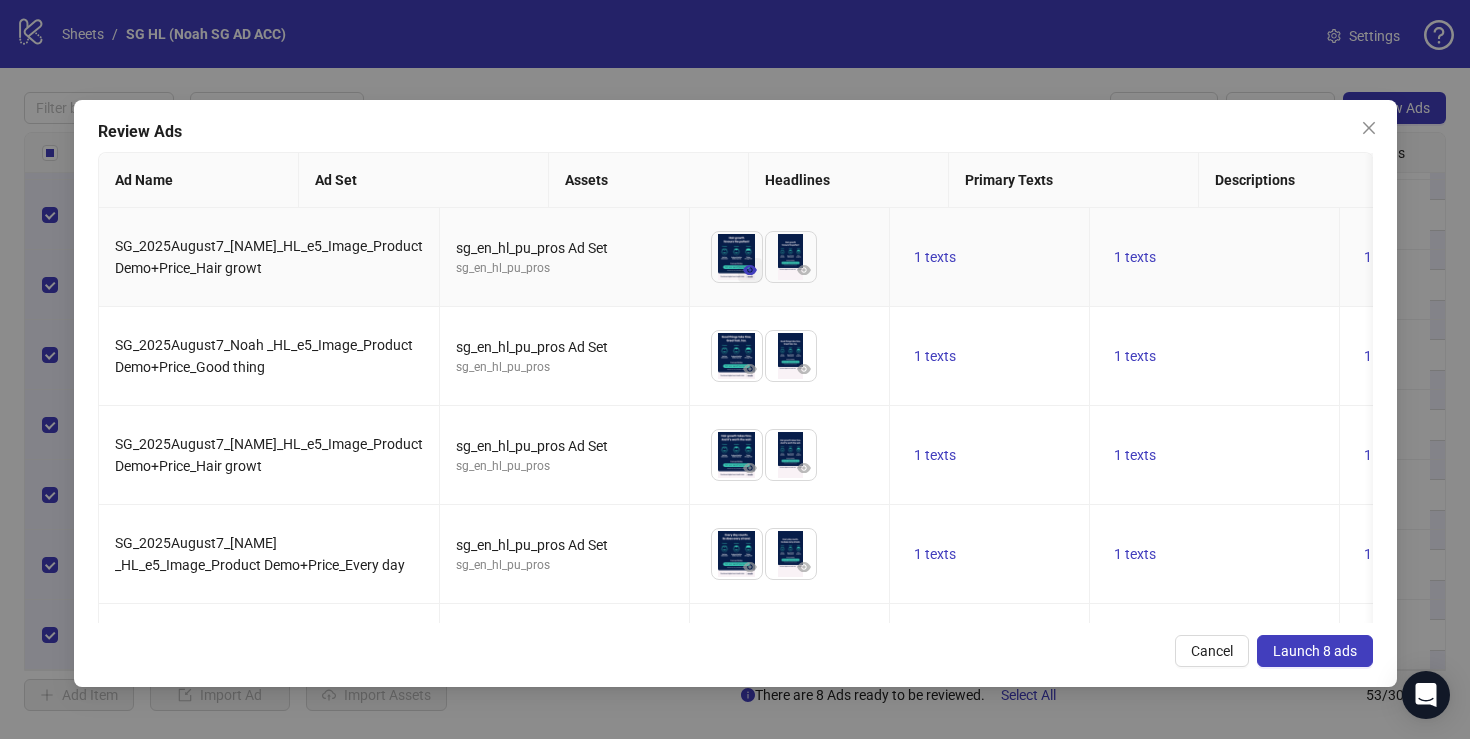 click 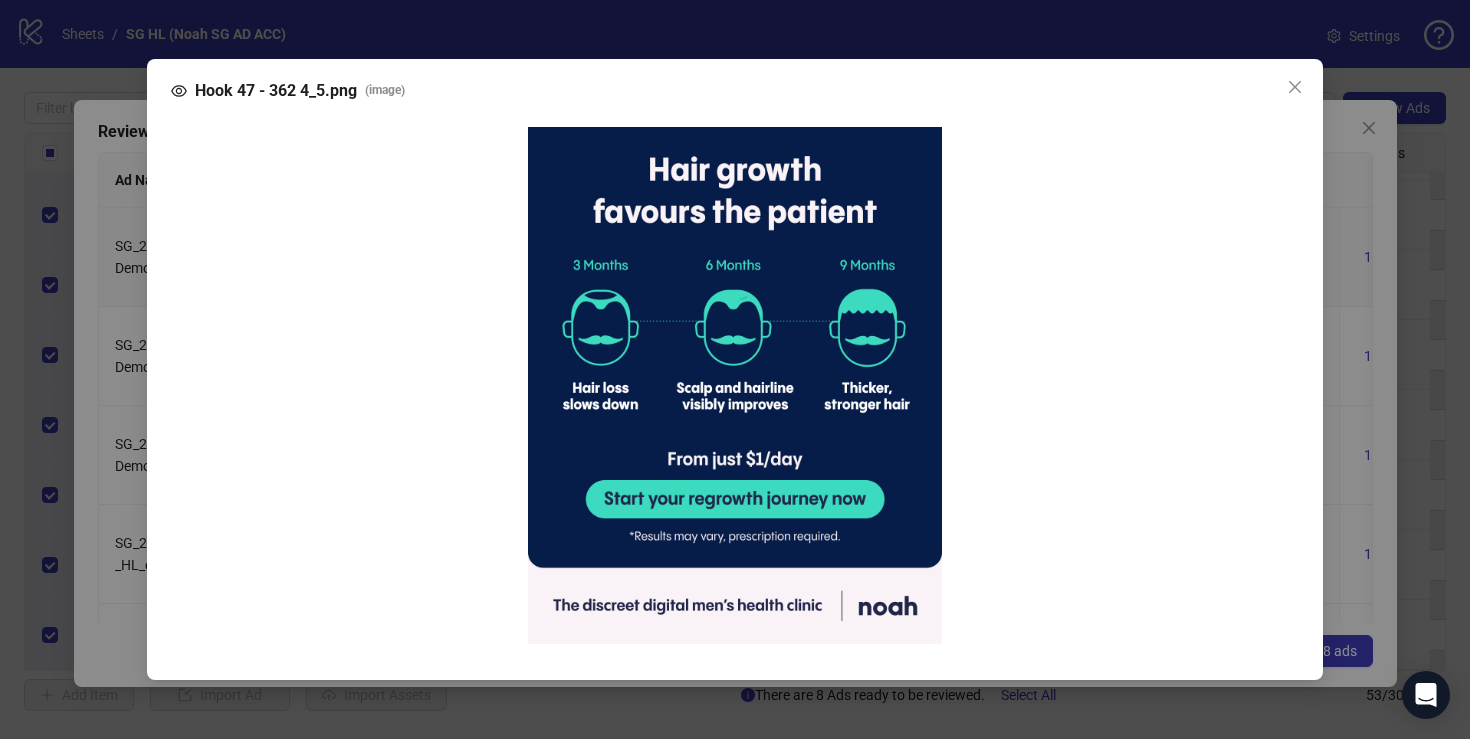 click 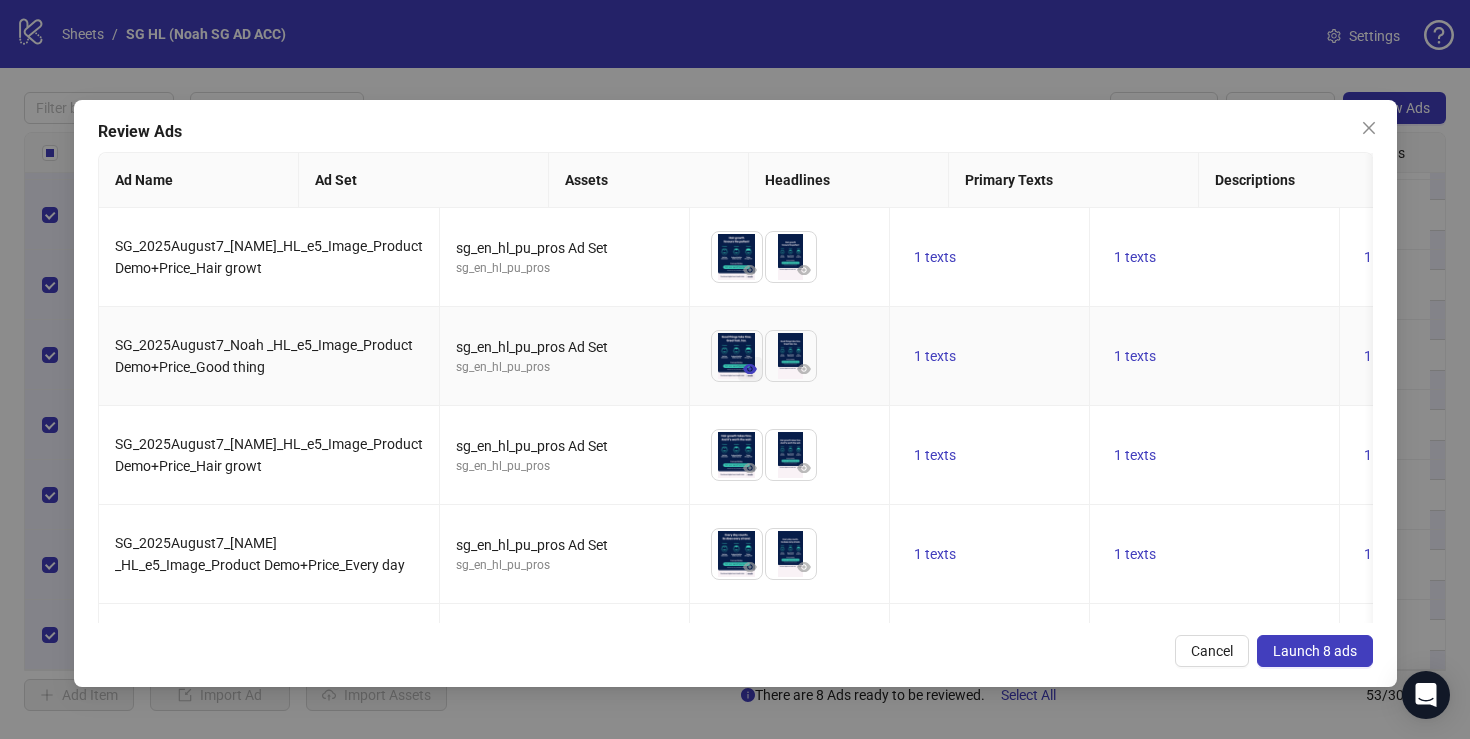 click 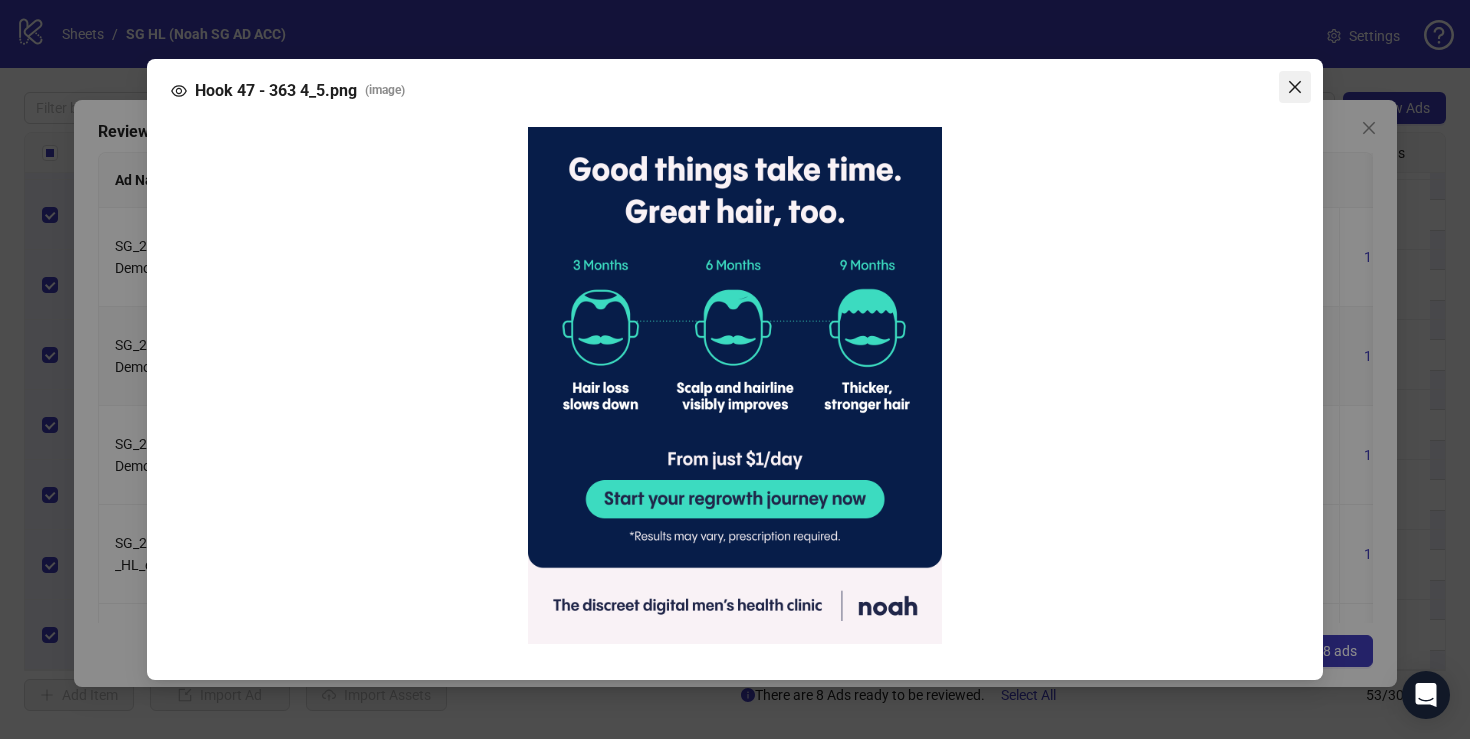 click at bounding box center [1295, 87] 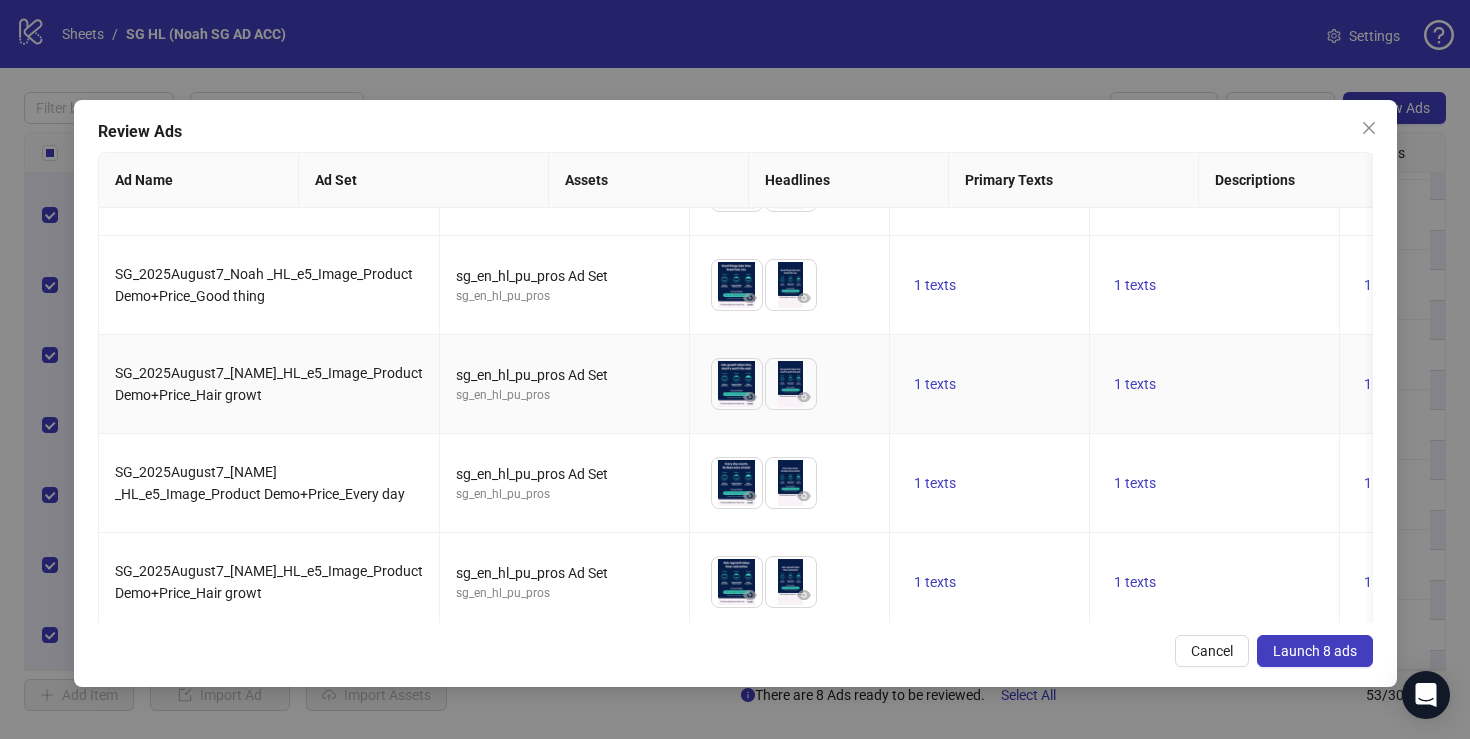scroll, scrollTop: 79, scrollLeft: 0, axis: vertical 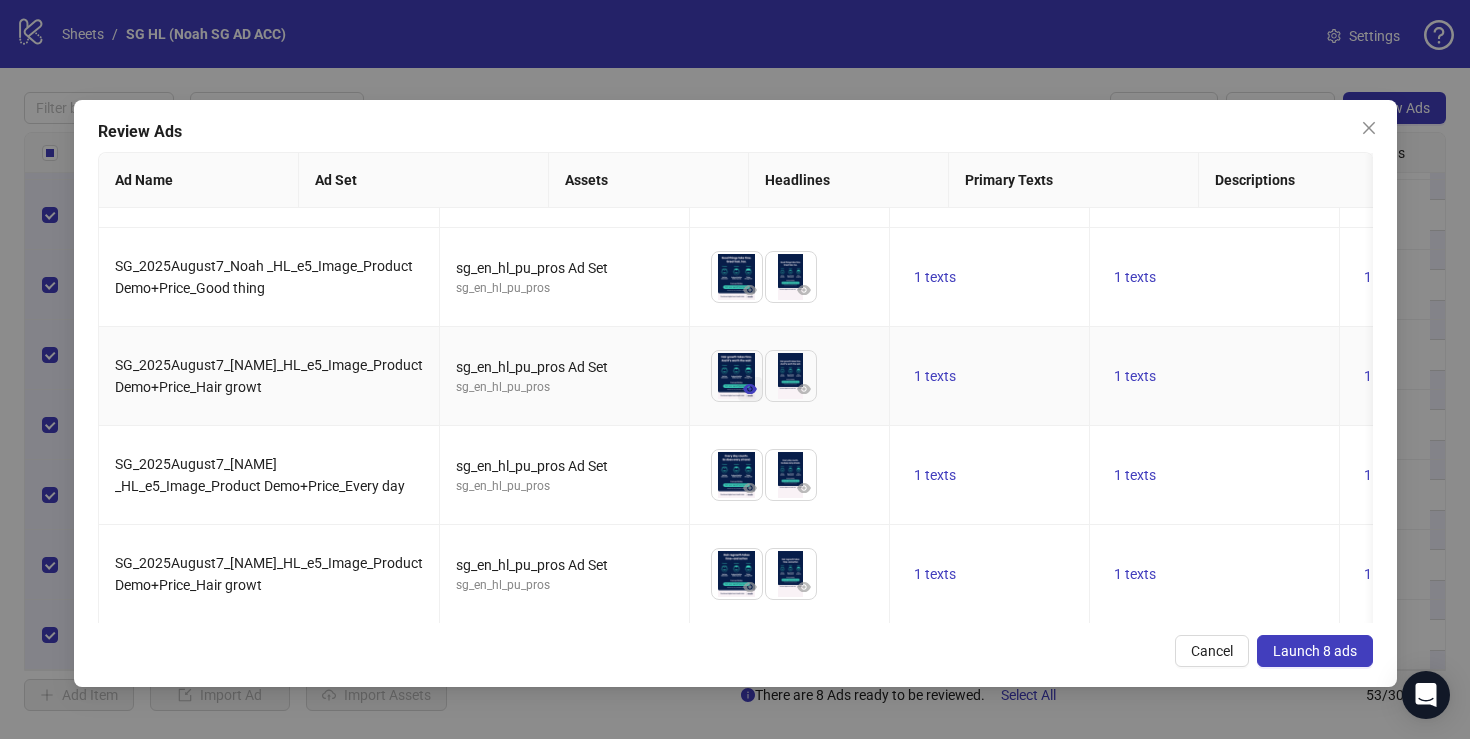 click 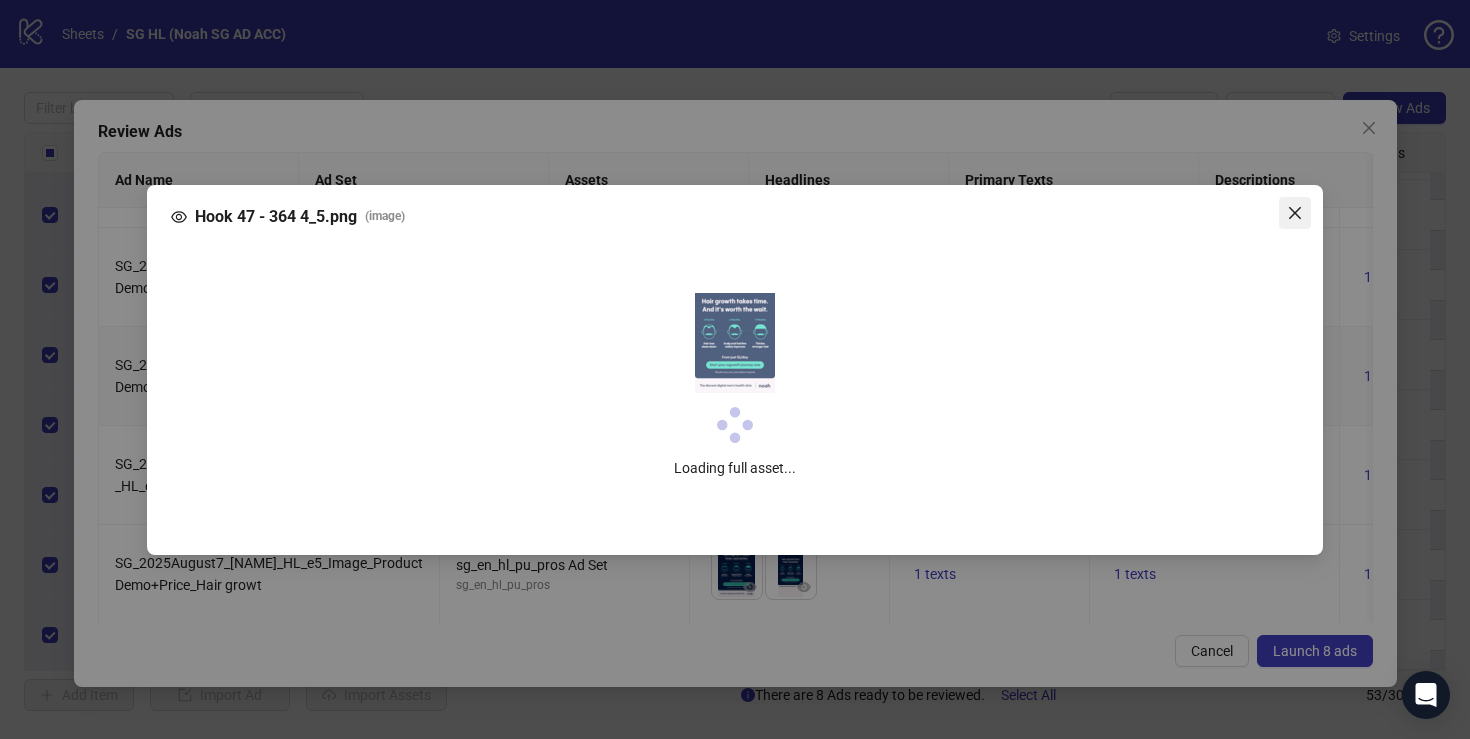 click on "Hook 47 - 364 4_5.png ( image ) Loading full asset..." at bounding box center (735, 369) 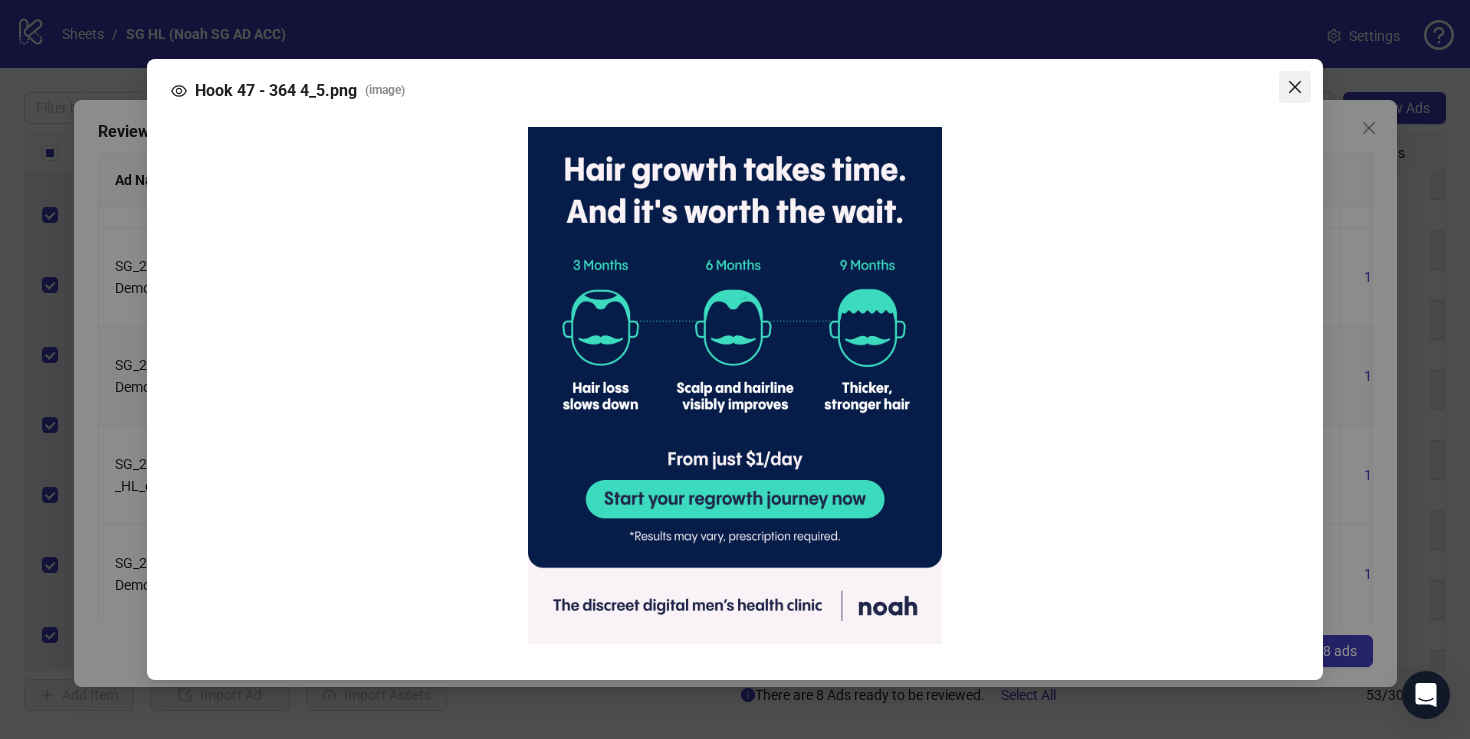 click at bounding box center (1295, 87) 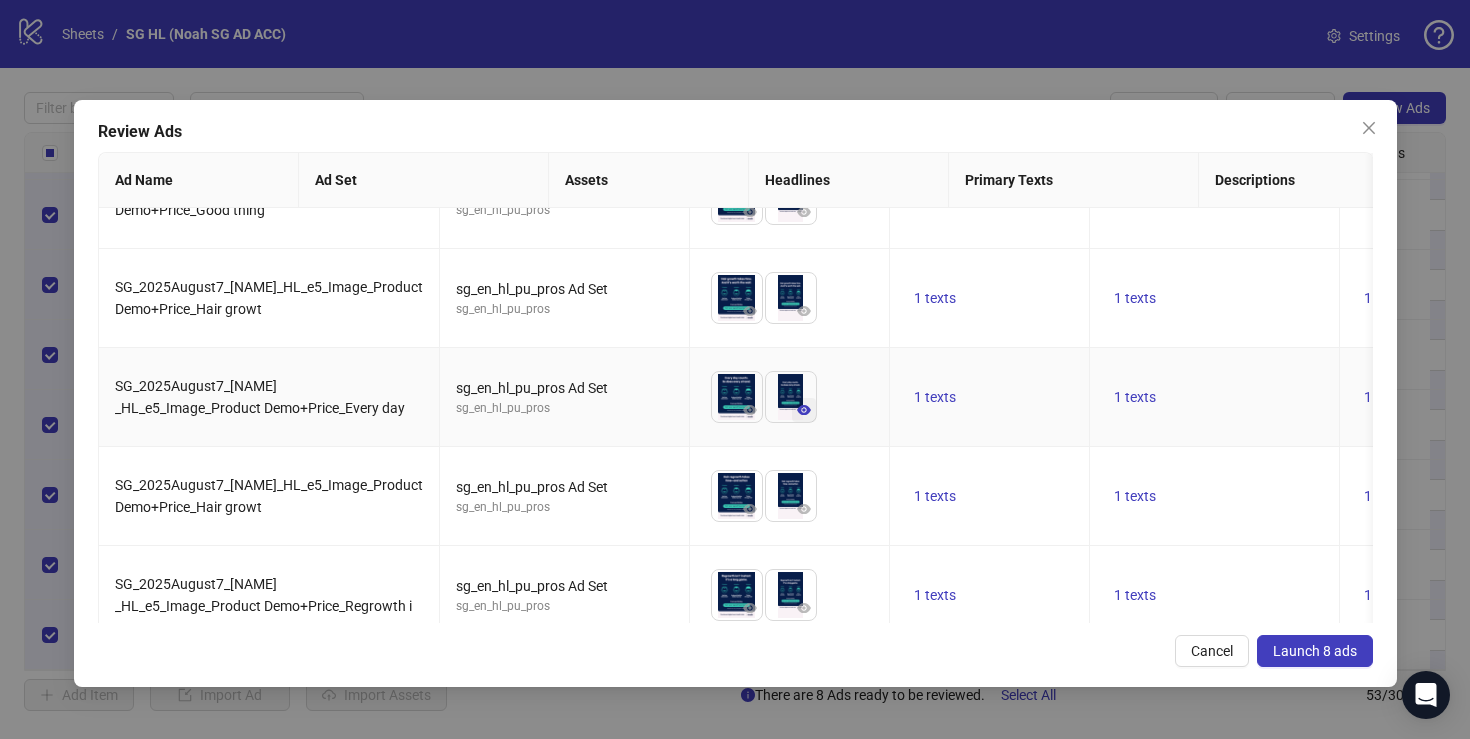 scroll, scrollTop: 213, scrollLeft: 0, axis: vertical 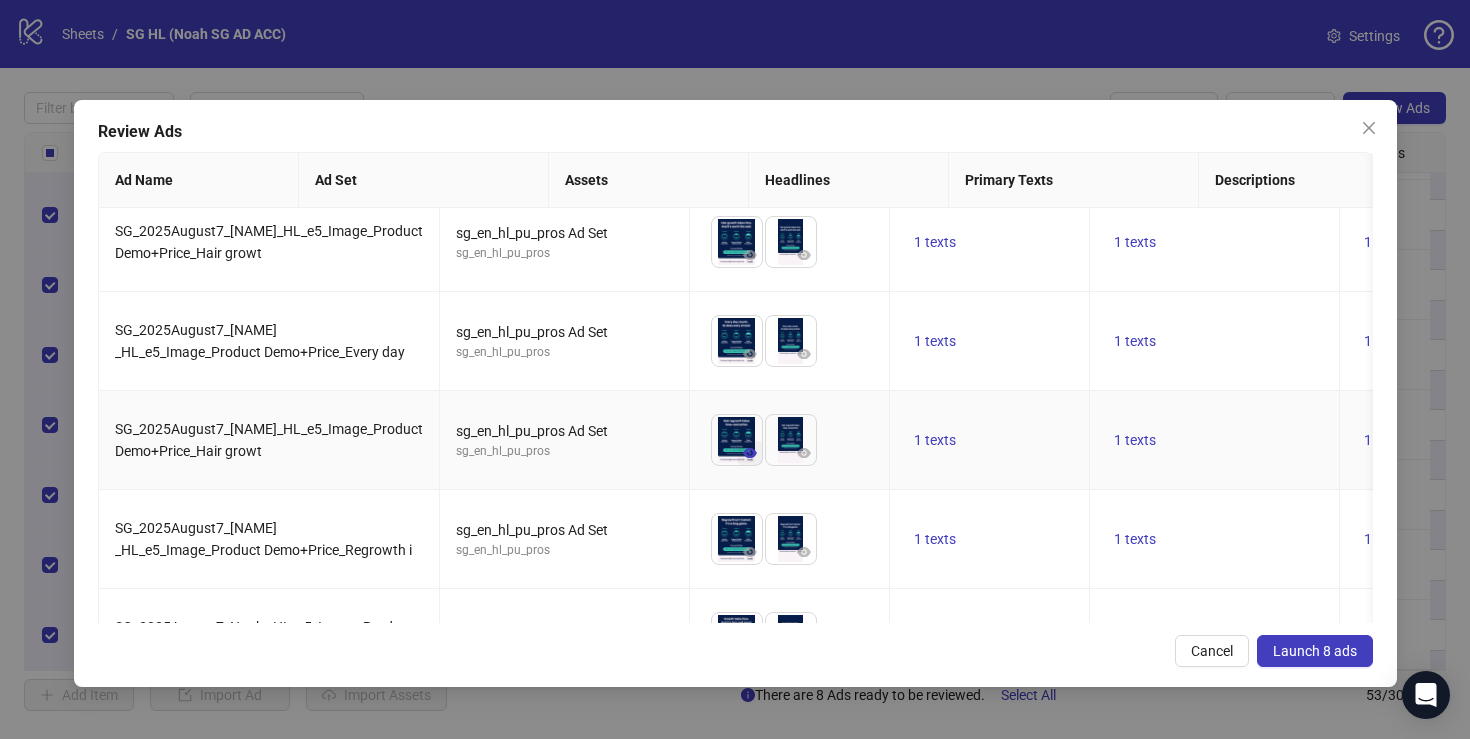 click at bounding box center [750, 453] 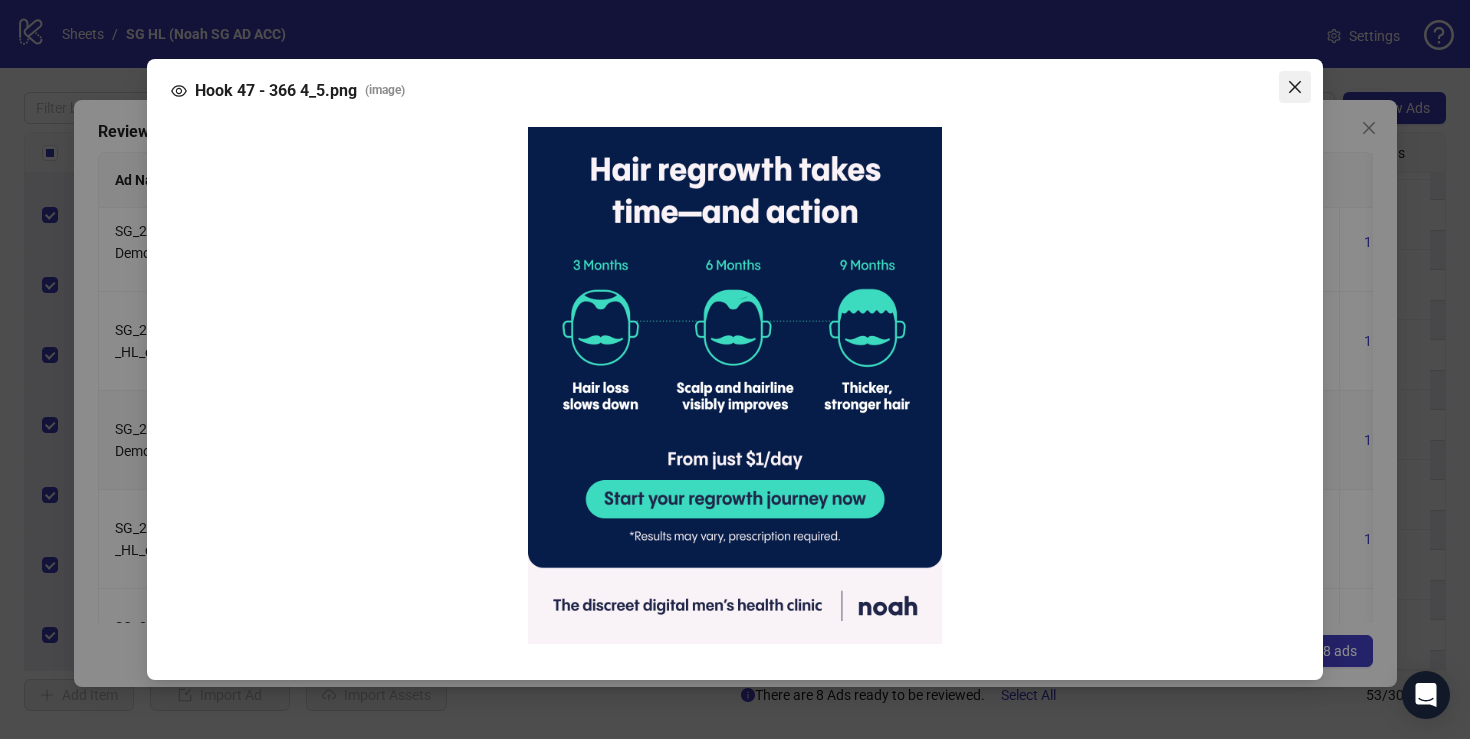 click at bounding box center (1295, 87) 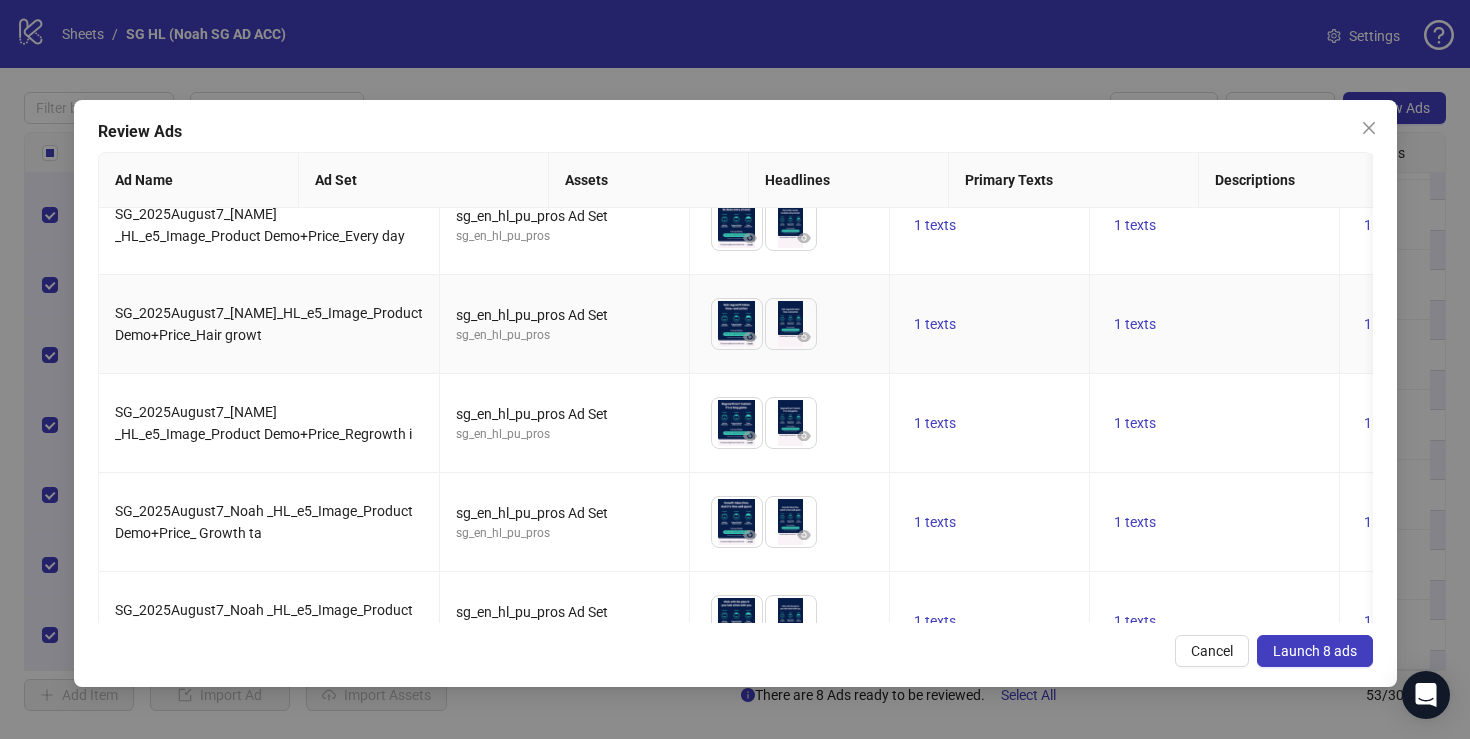 scroll, scrollTop: 392, scrollLeft: 0, axis: vertical 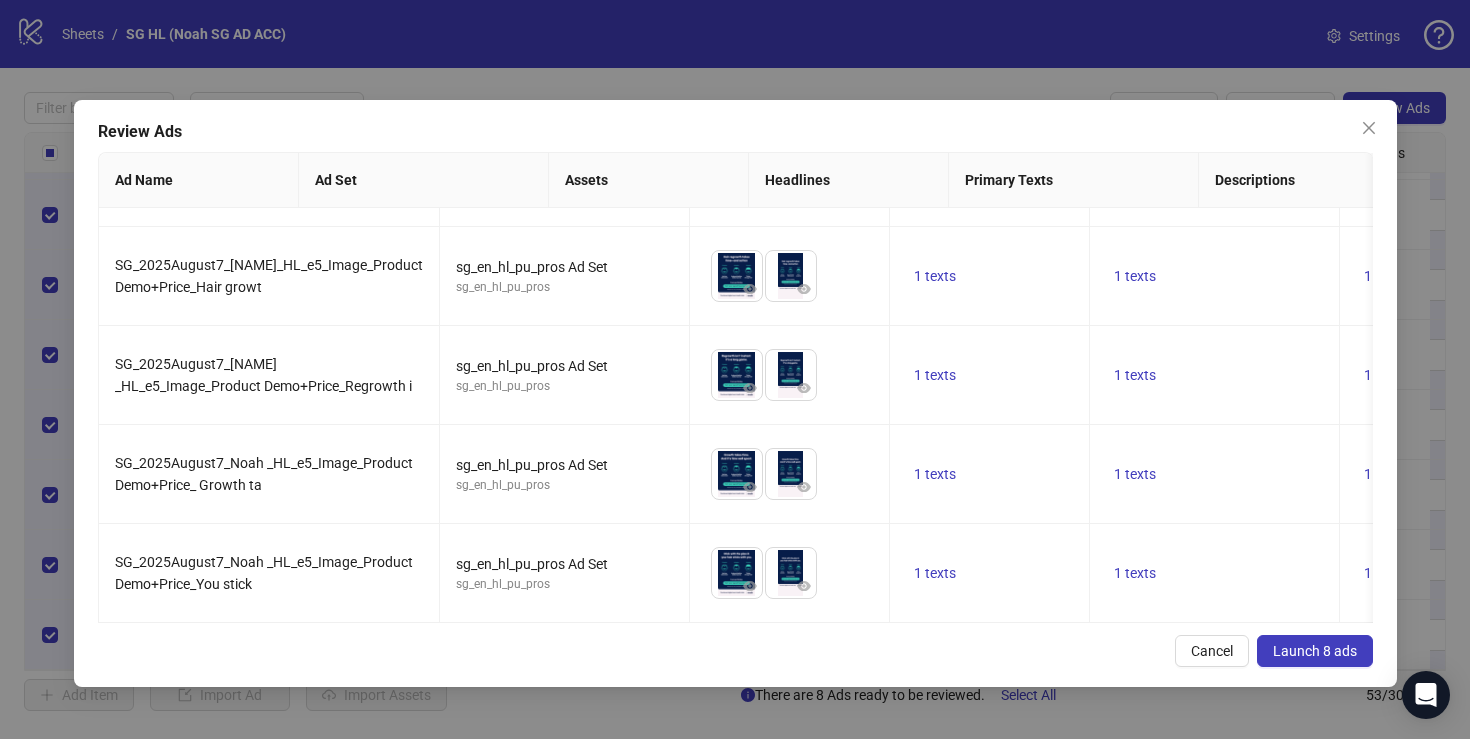 click on "Launch 8 ads" at bounding box center (1315, 651) 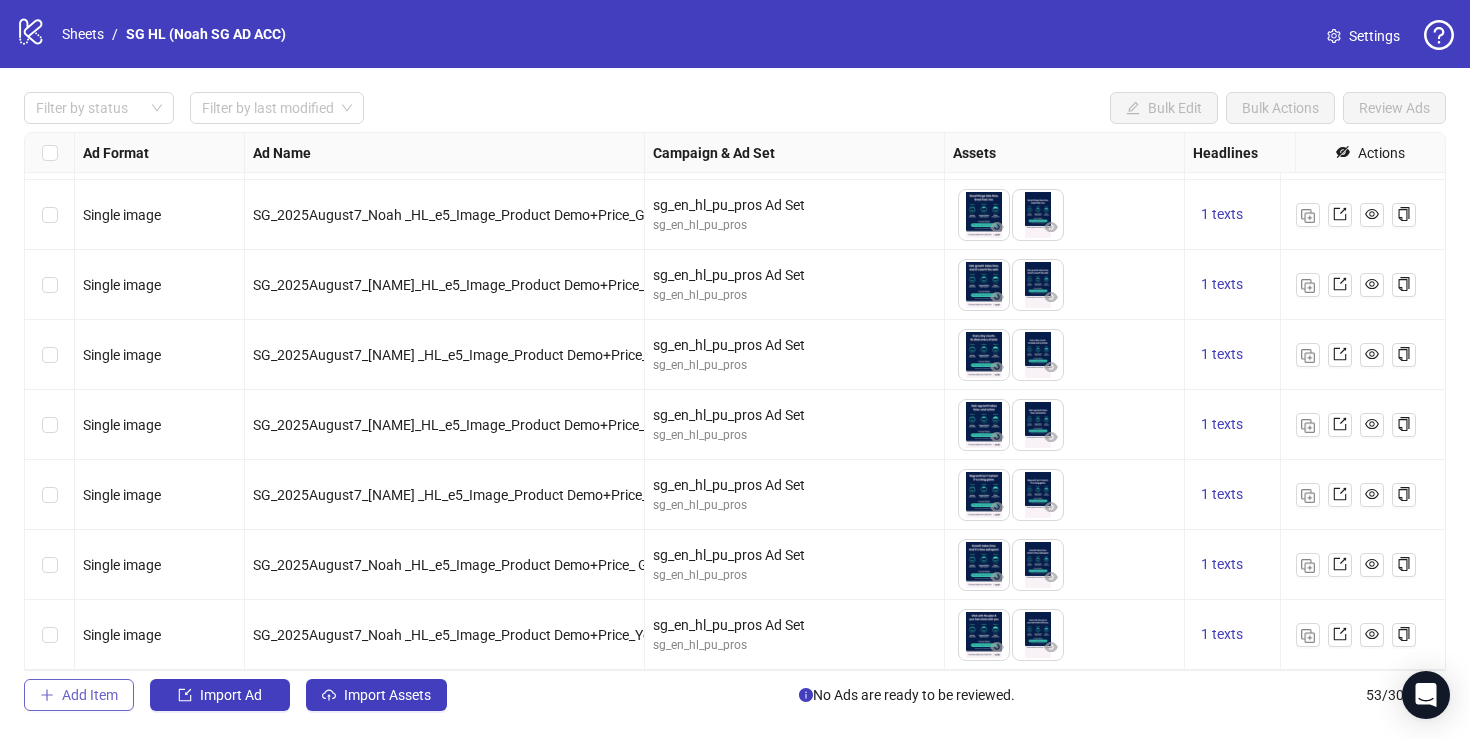 click on "Add Item" at bounding box center [90, 695] 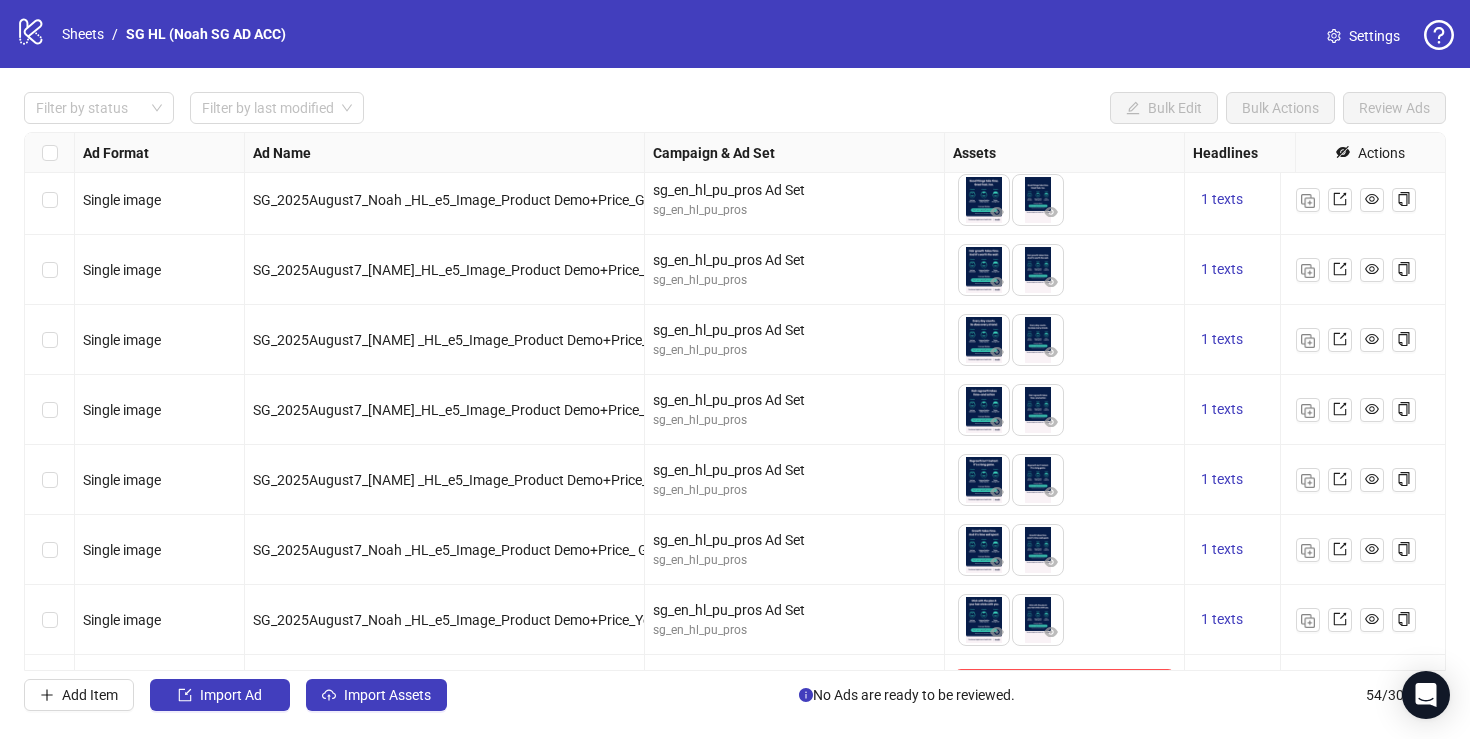 scroll, scrollTop: 3298, scrollLeft: 0, axis: vertical 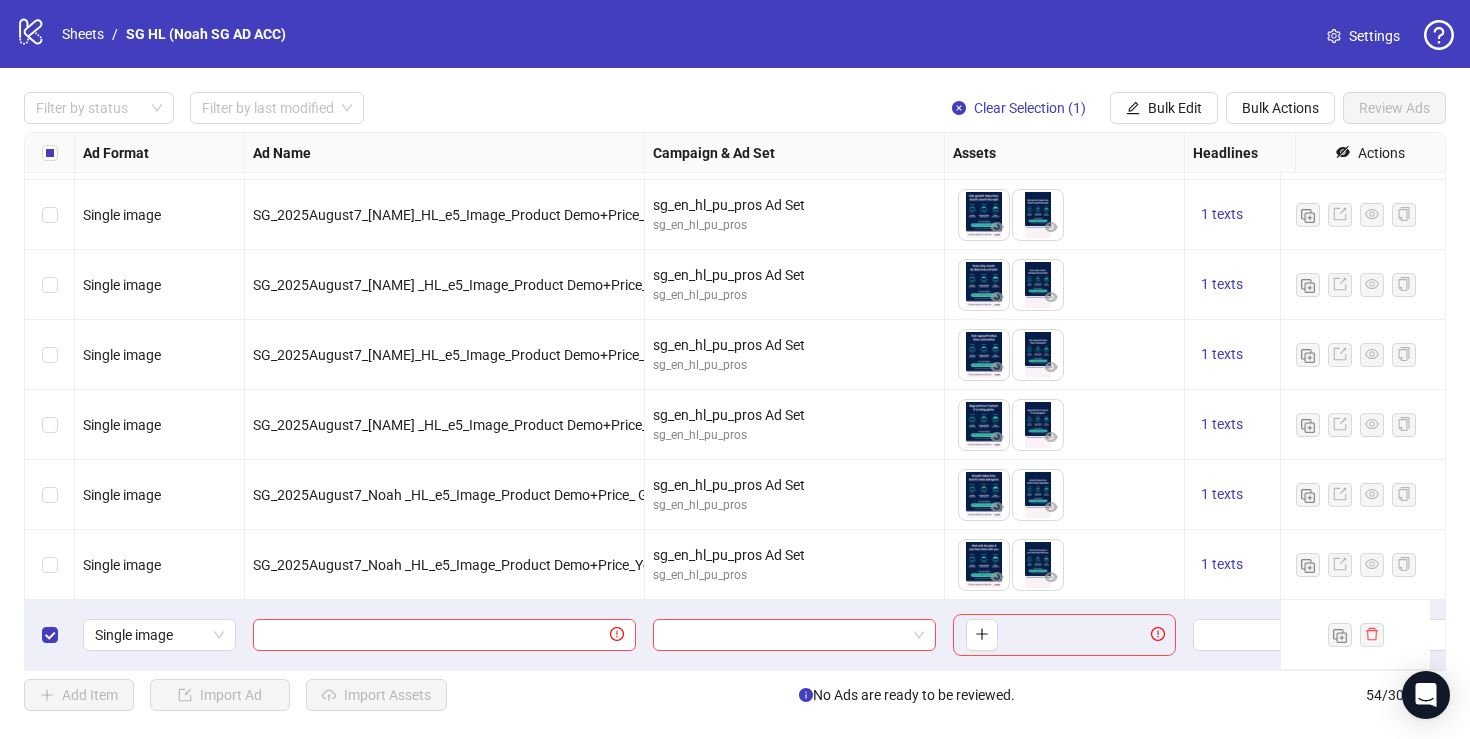 click at bounding box center [50, 635] 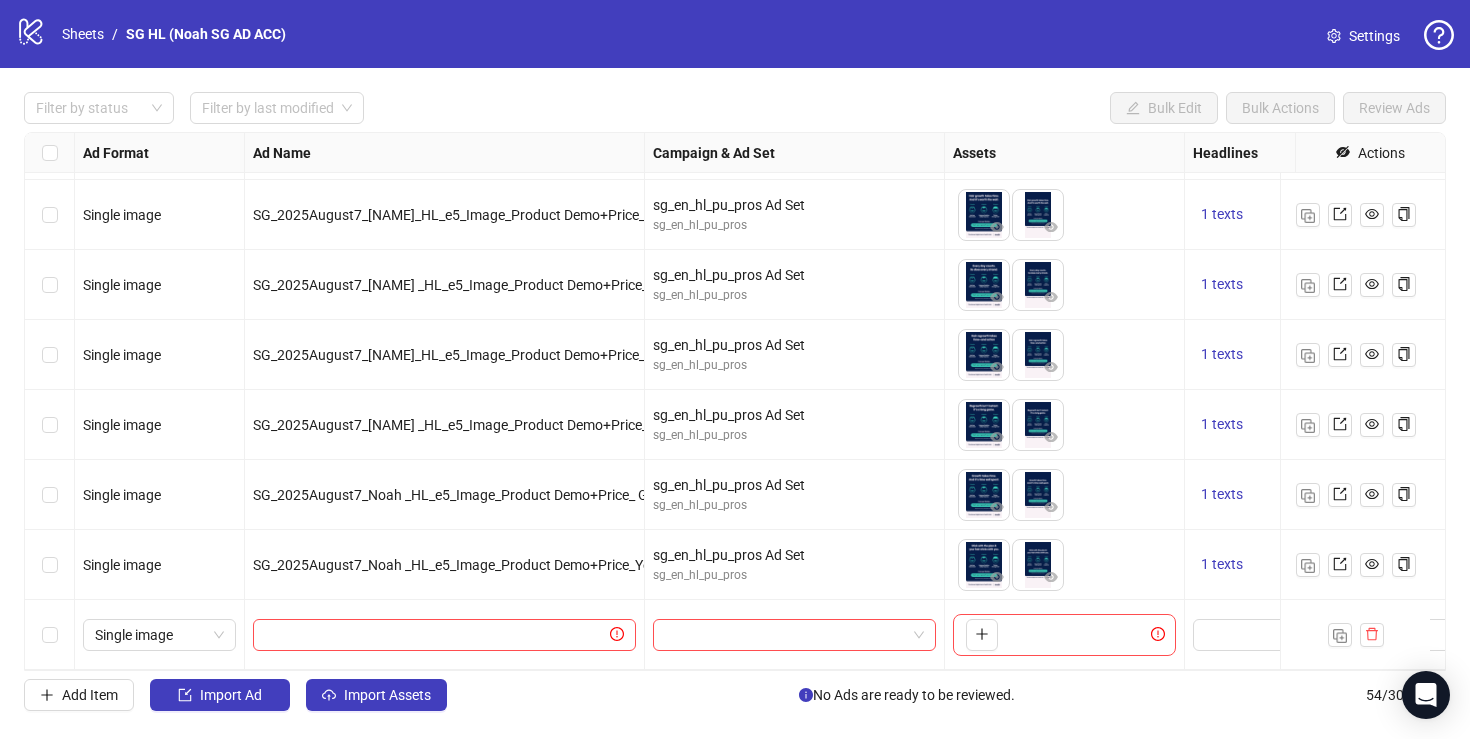 click at bounding box center (50, 635) 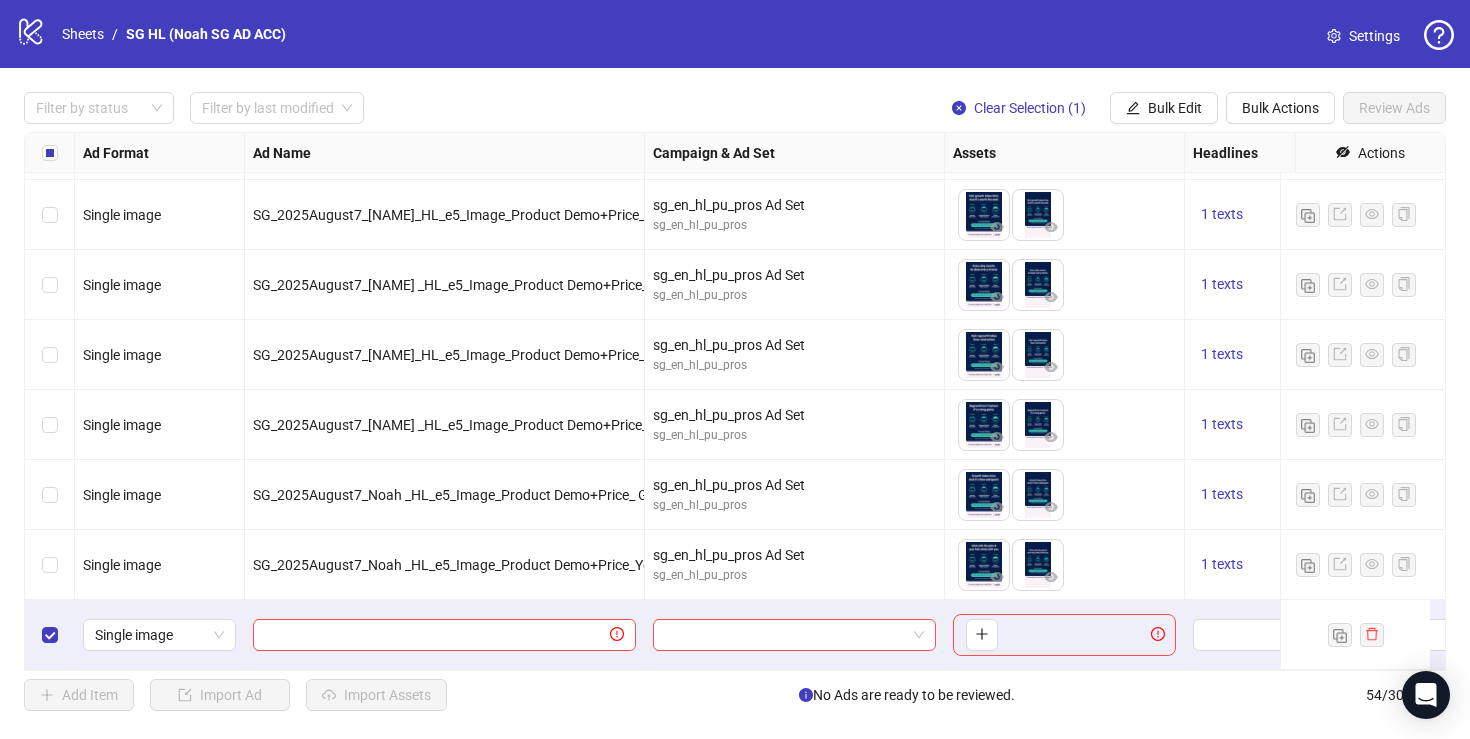 click at bounding box center (50, 635) 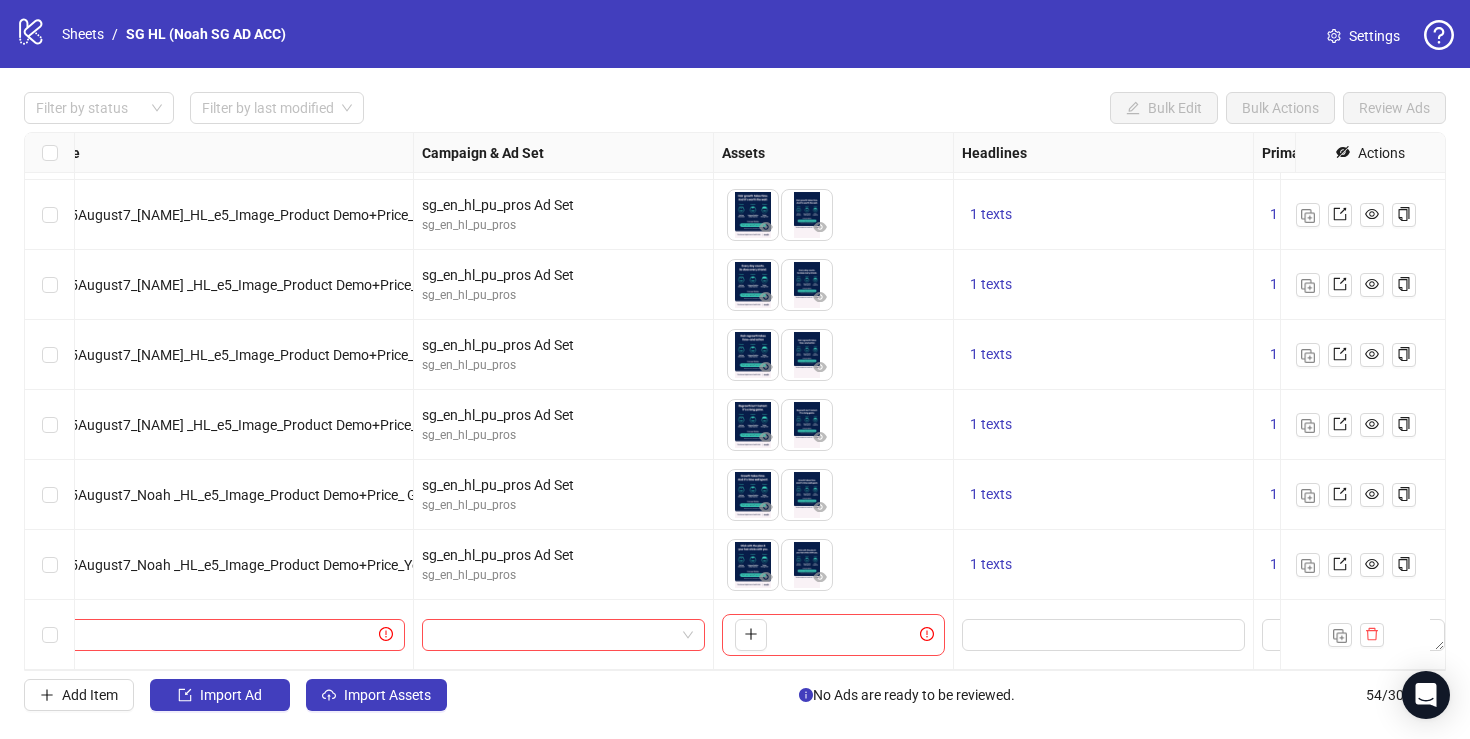 scroll, scrollTop: 3298, scrollLeft: 289, axis: both 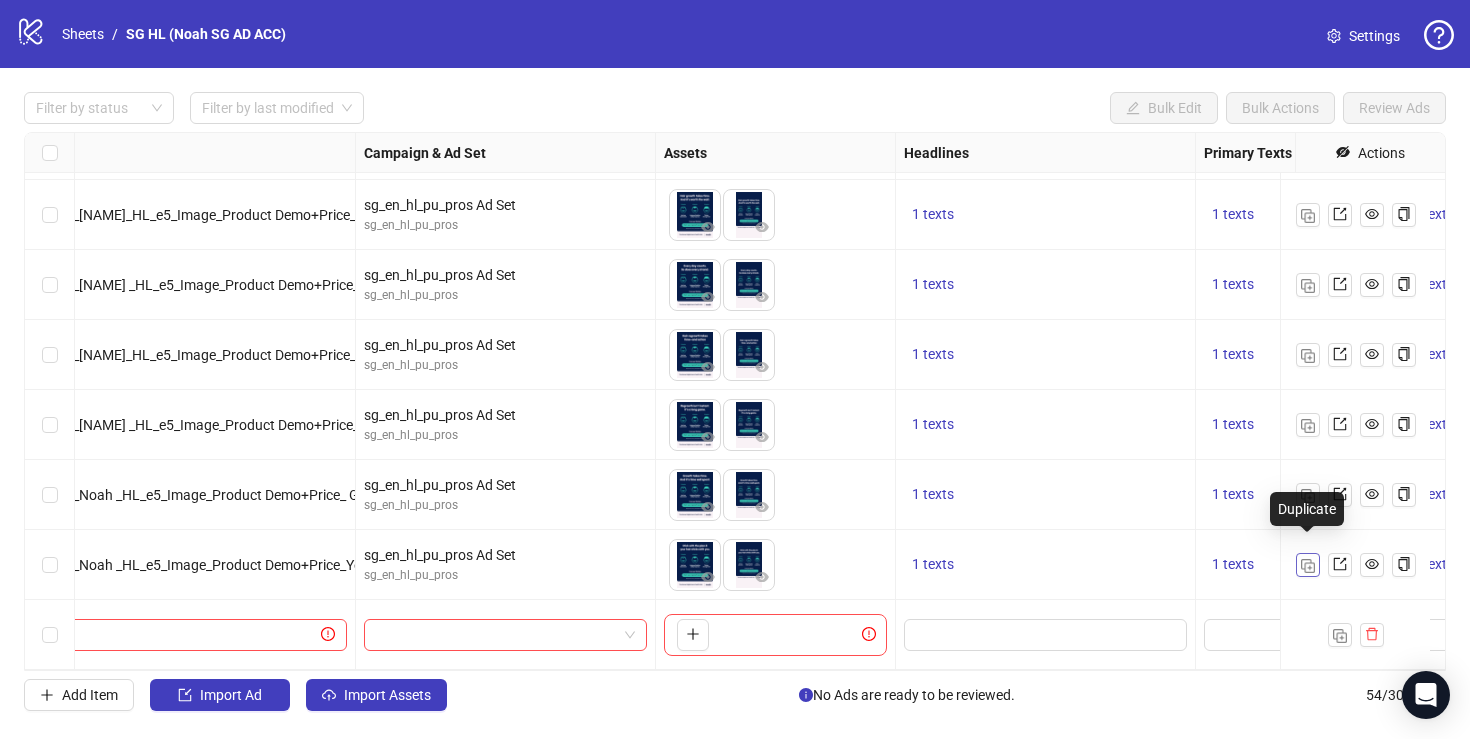click at bounding box center [1308, 566] 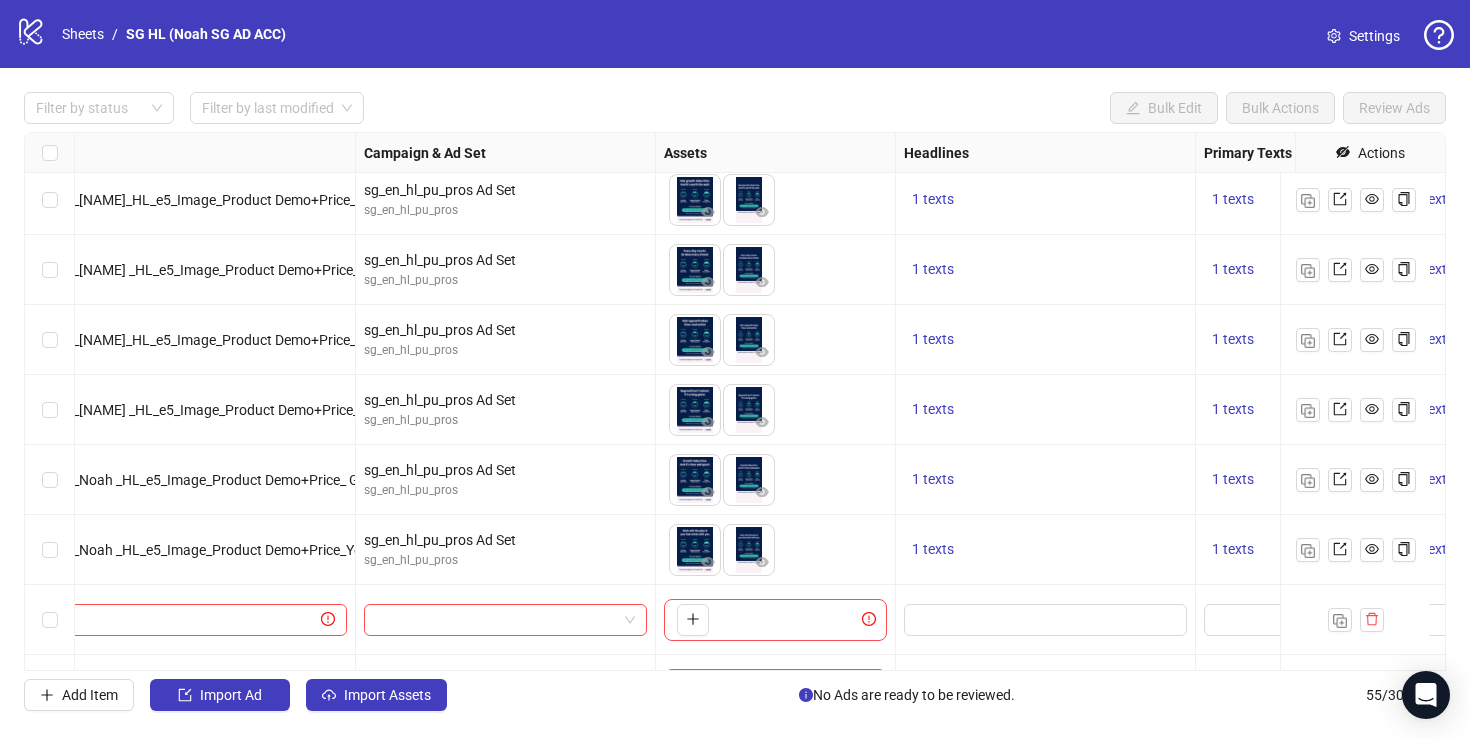 scroll, scrollTop: 3368, scrollLeft: 289, axis: both 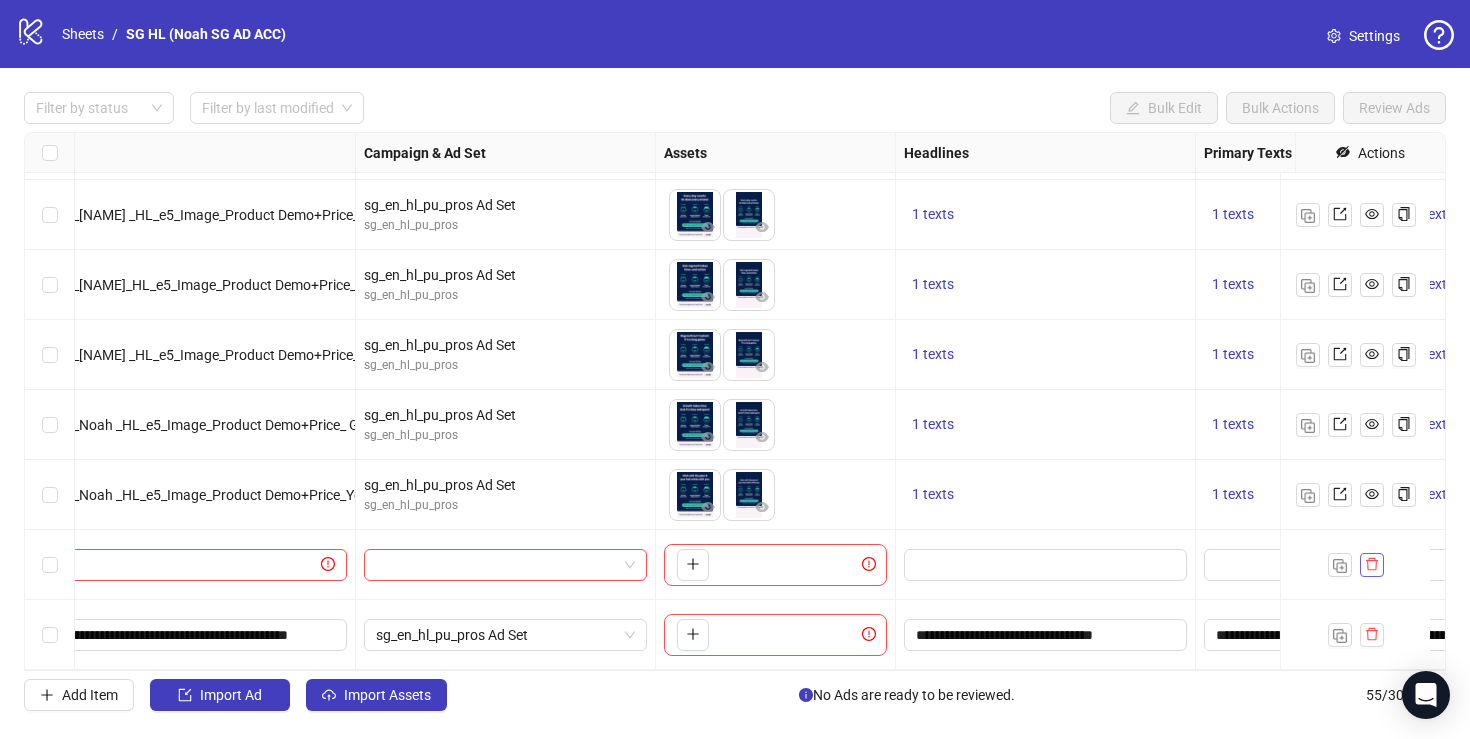 click 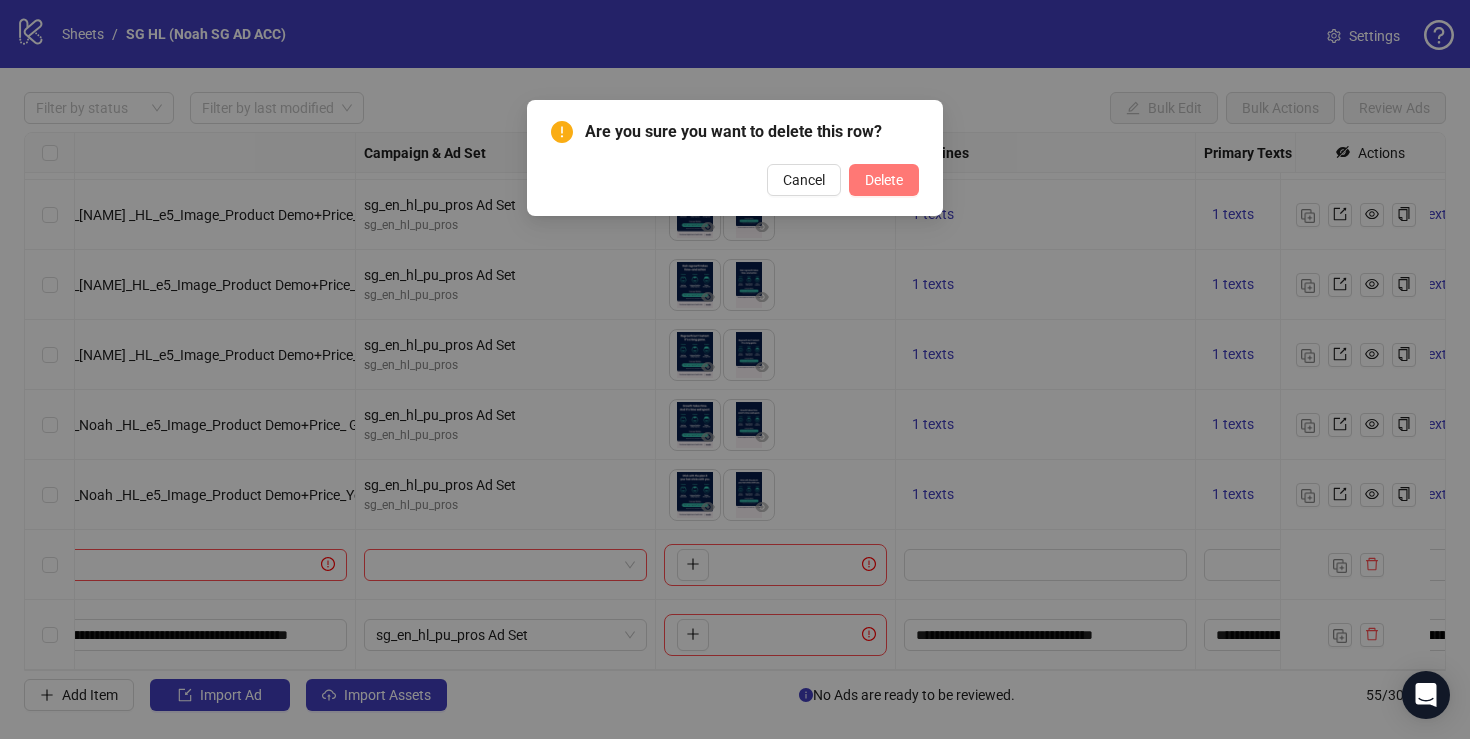 click on "Delete" at bounding box center (884, 180) 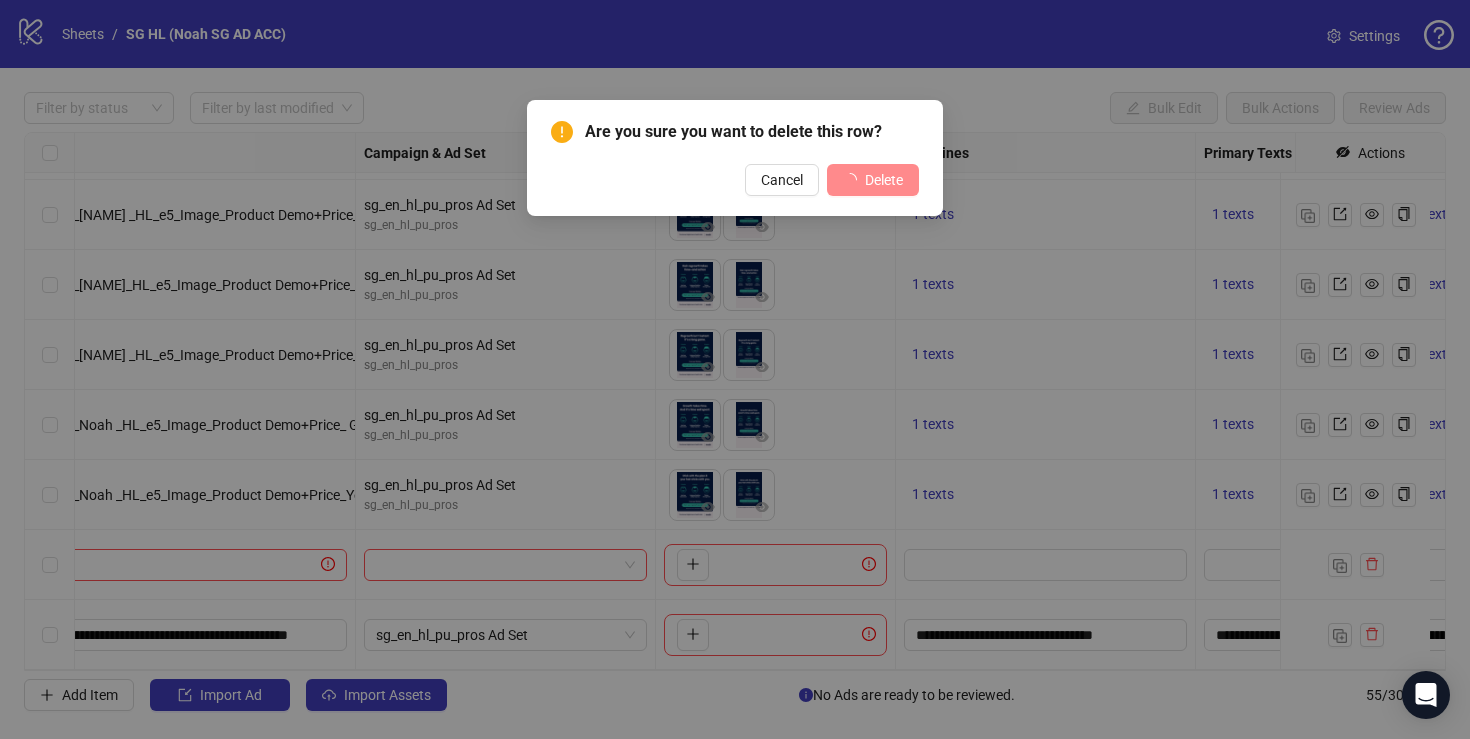 scroll, scrollTop: 3298, scrollLeft: 289, axis: both 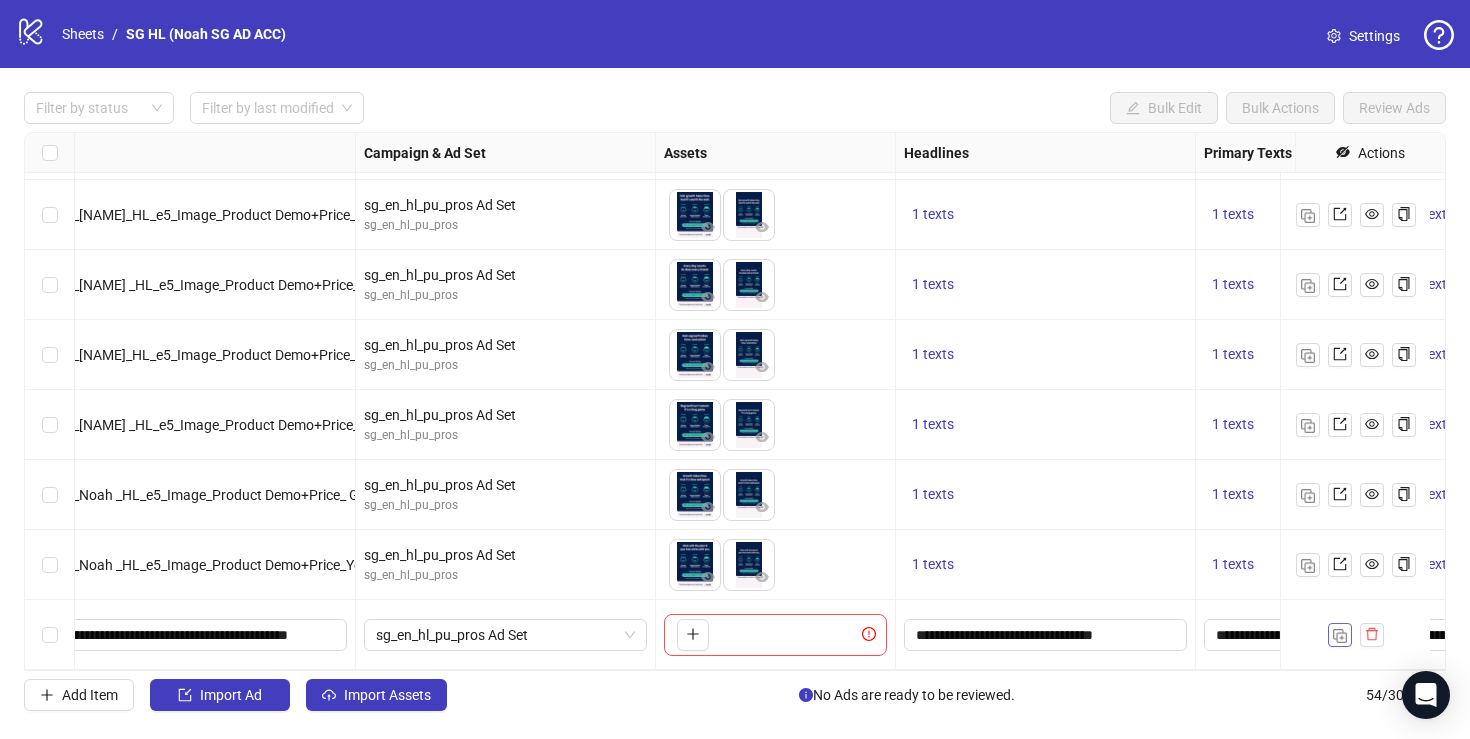 click at bounding box center [1340, 636] 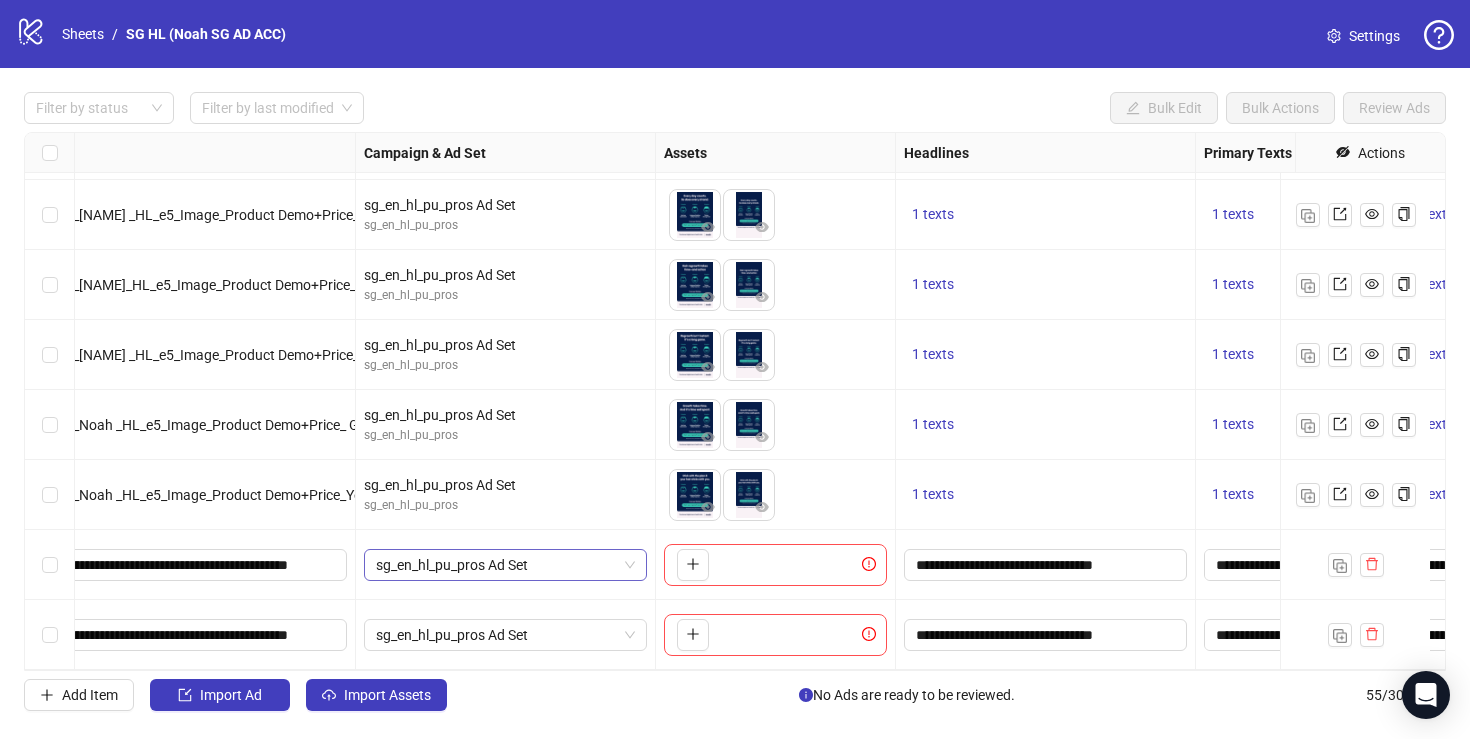 scroll, scrollTop: 3368, scrollLeft: 0, axis: vertical 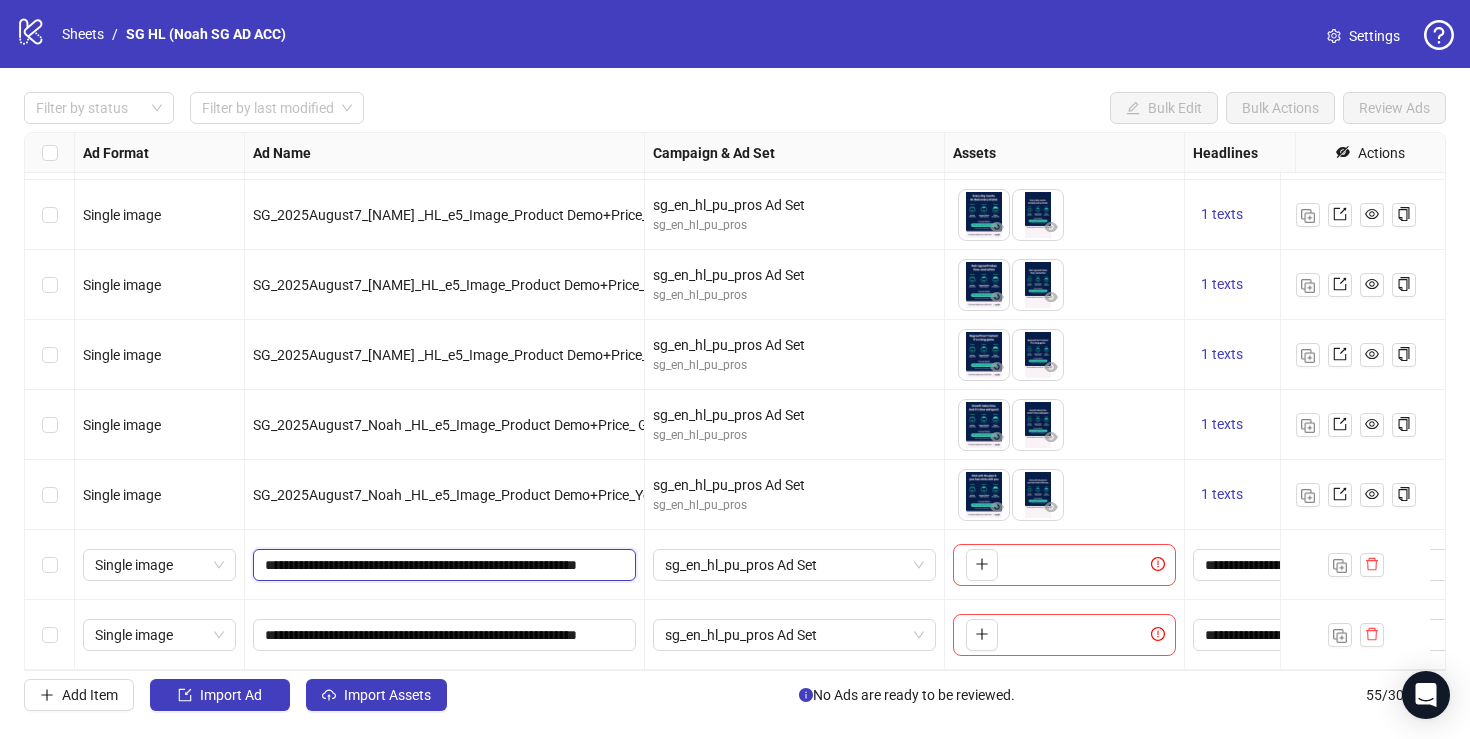 click on "**********" at bounding box center [442, 565] 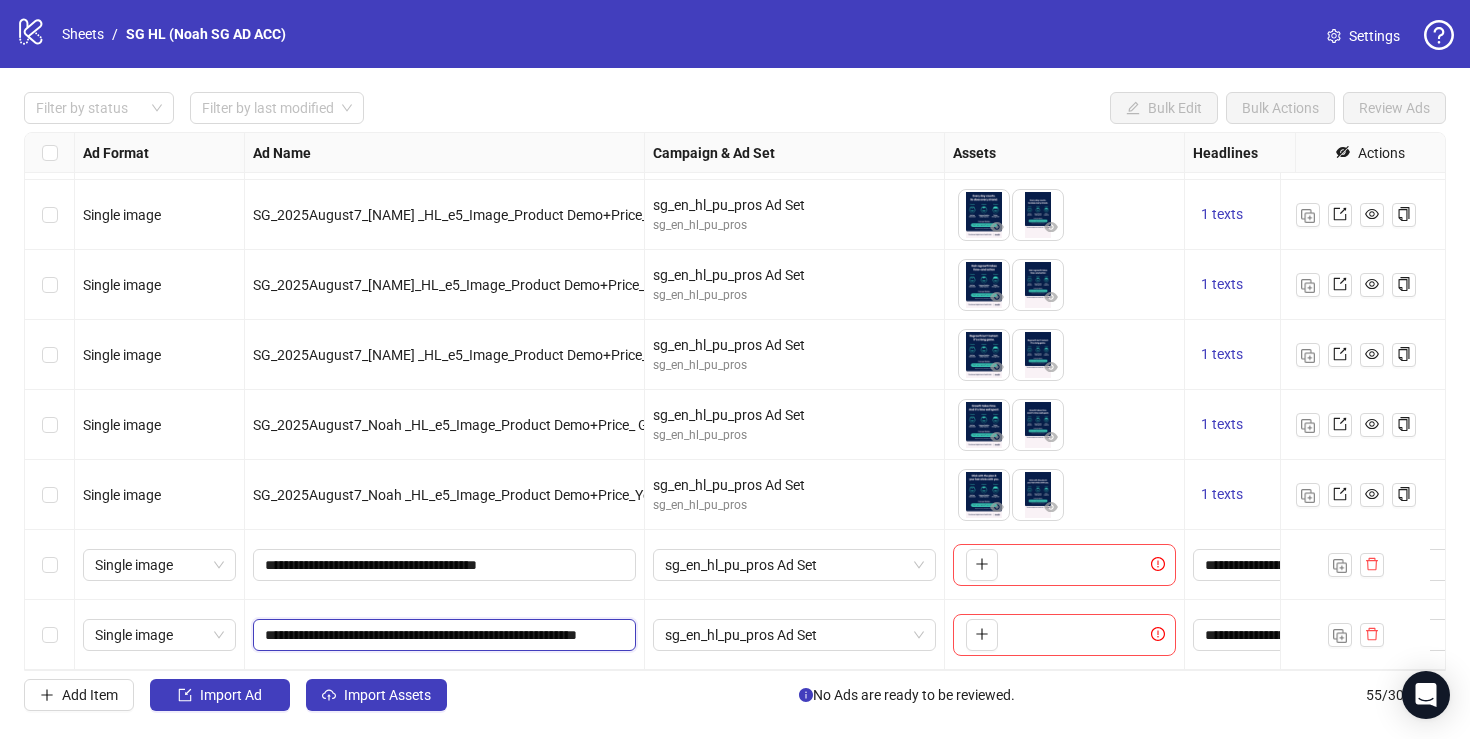 click on "**********" at bounding box center [442, 635] 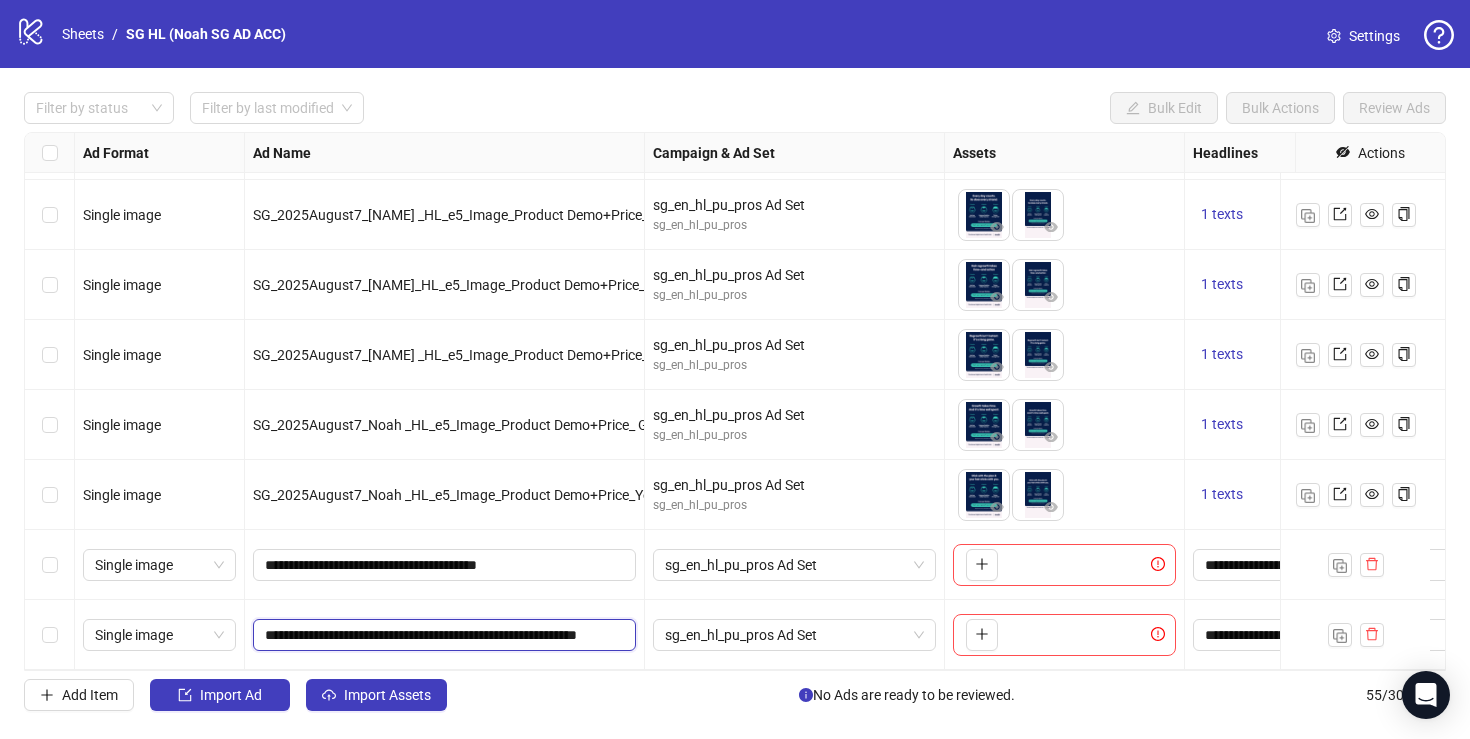 click on "**********" at bounding box center (442, 635) 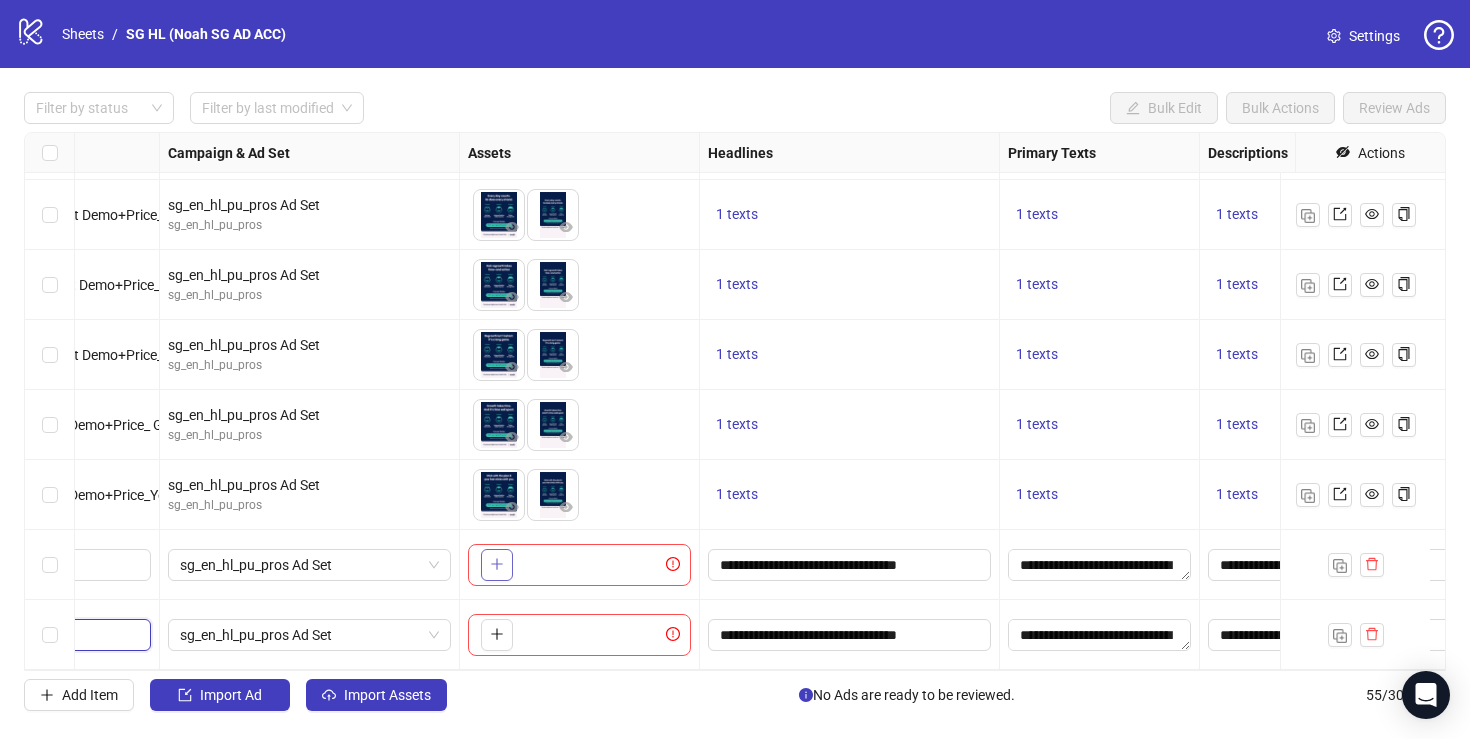 scroll, scrollTop: 3368, scrollLeft: 0, axis: vertical 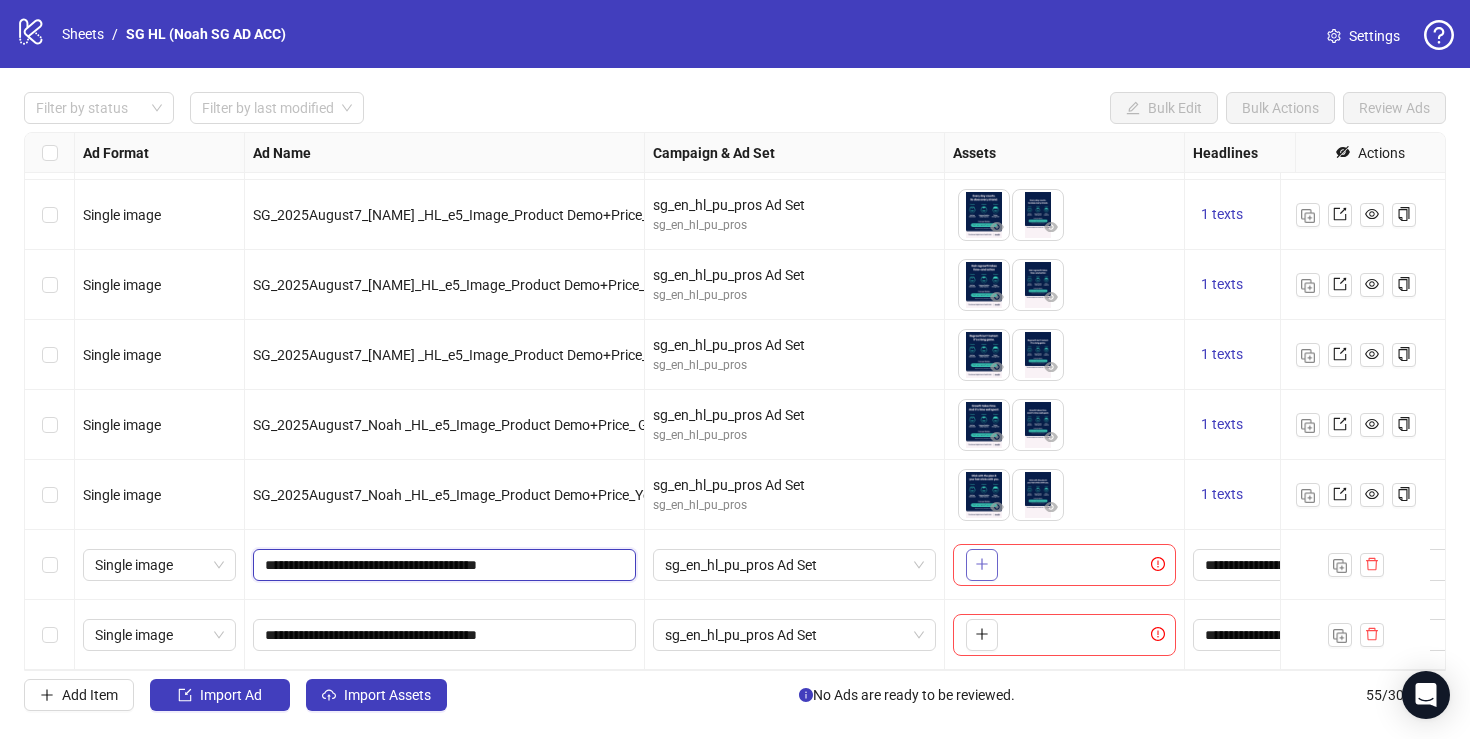click on "**********" at bounding box center (442, 565) 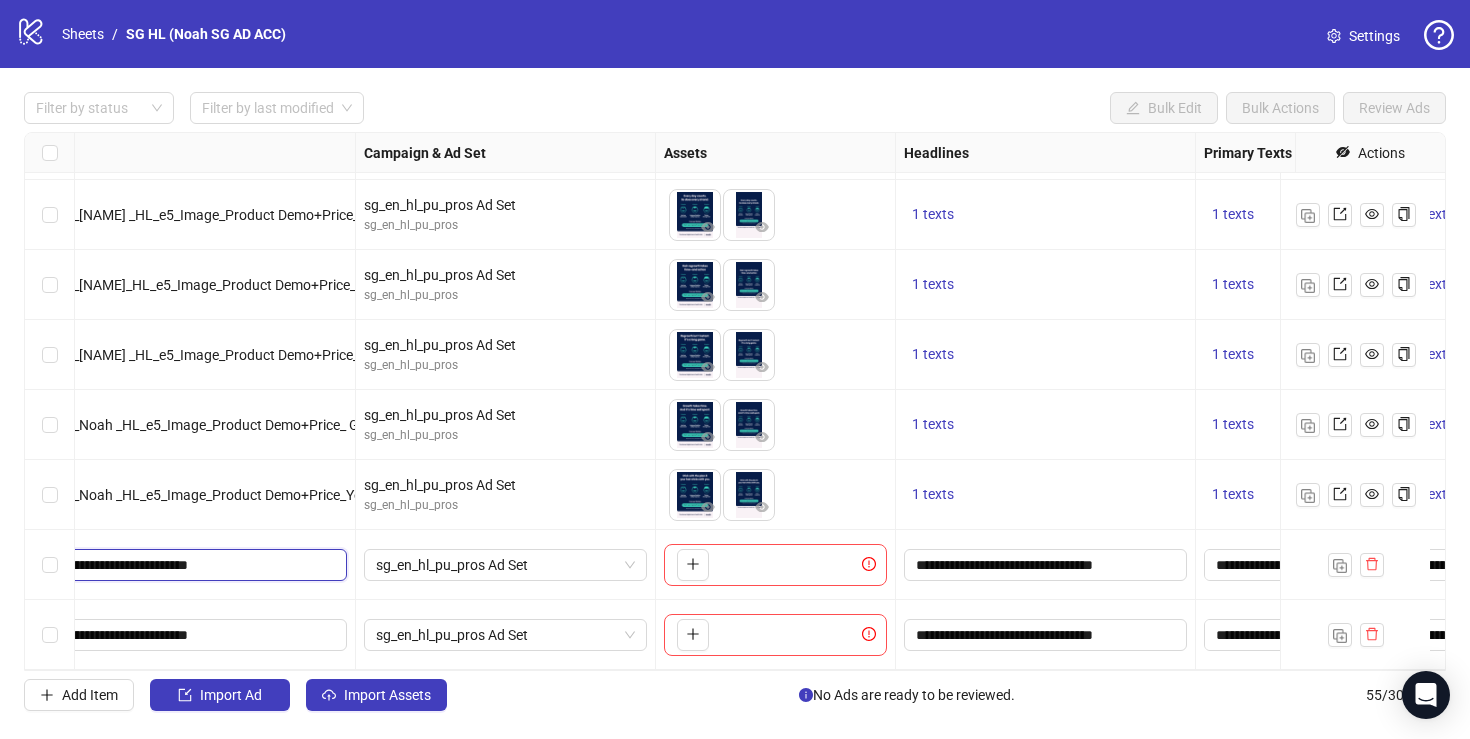 scroll, scrollTop: 3368, scrollLeft: 548, axis: both 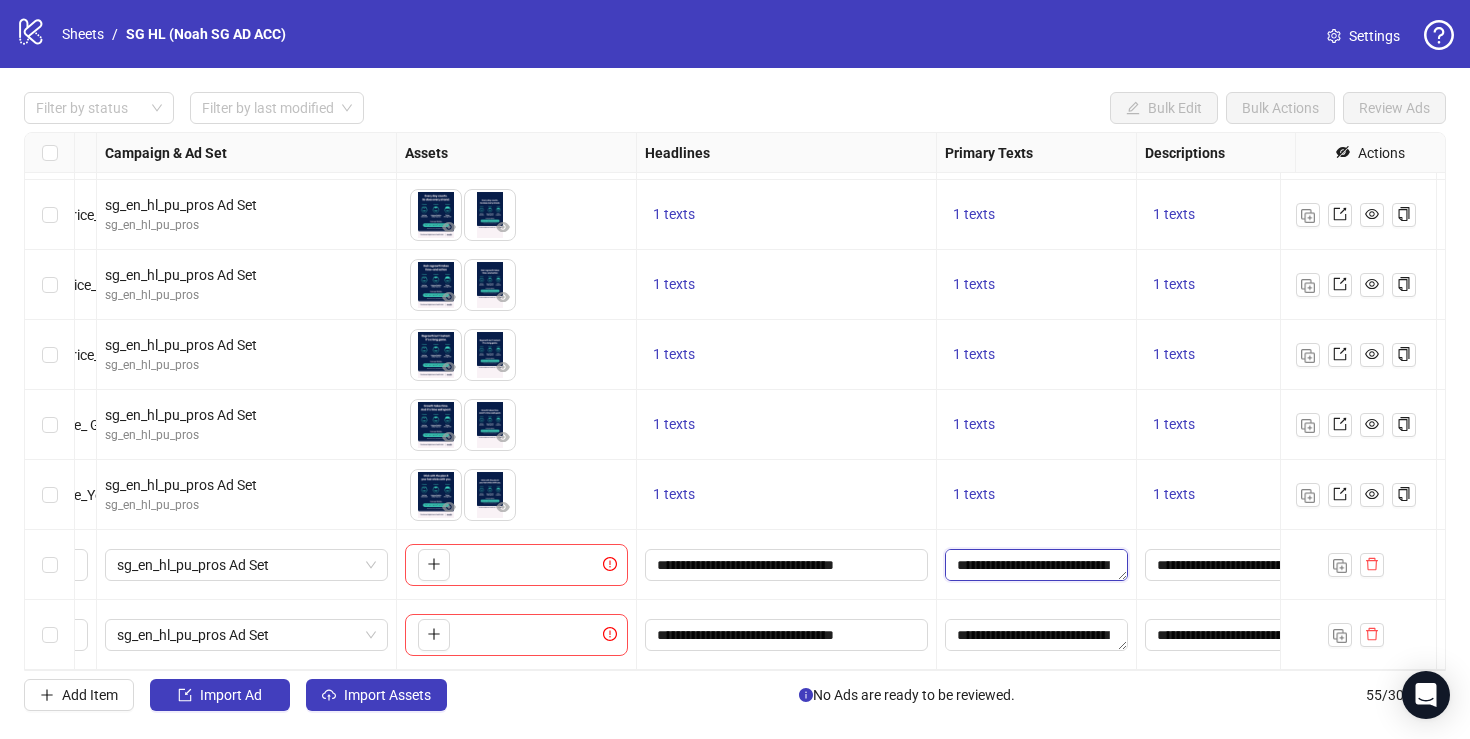 click on "**********" at bounding box center [1036, 565] 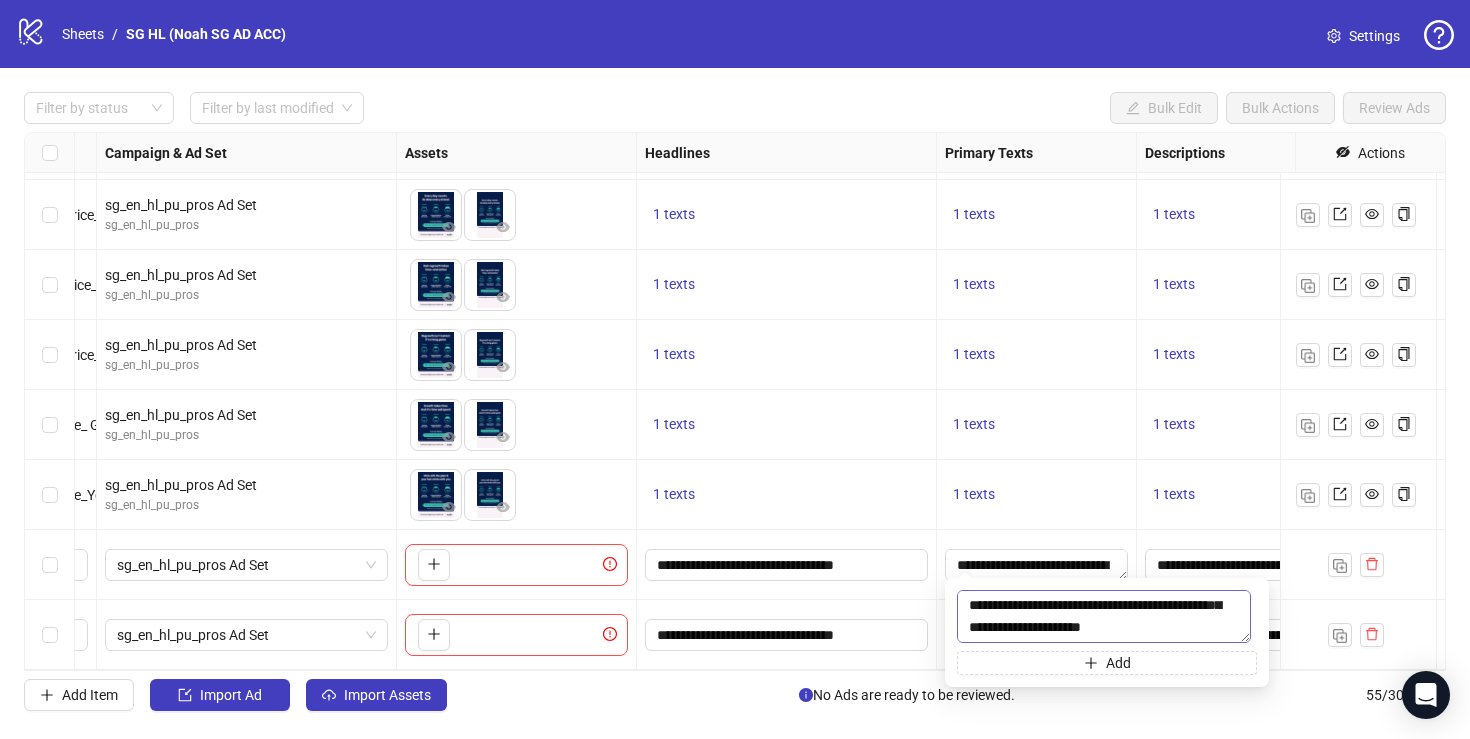 scroll, scrollTop: 0, scrollLeft: 0, axis: both 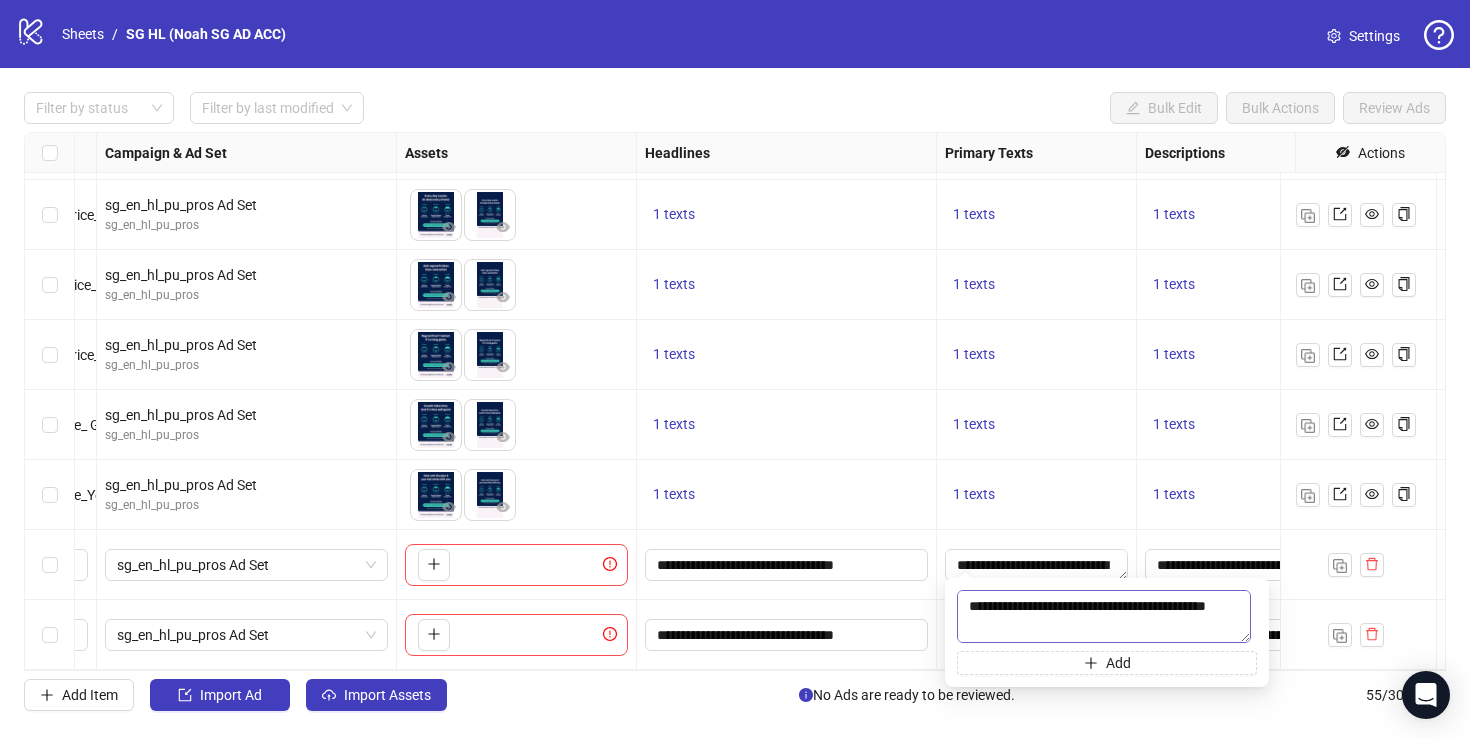 drag, startPoint x: 1043, startPoint y: 621, endPoint x: 968, endPoint y: 592, distance: 80.411446 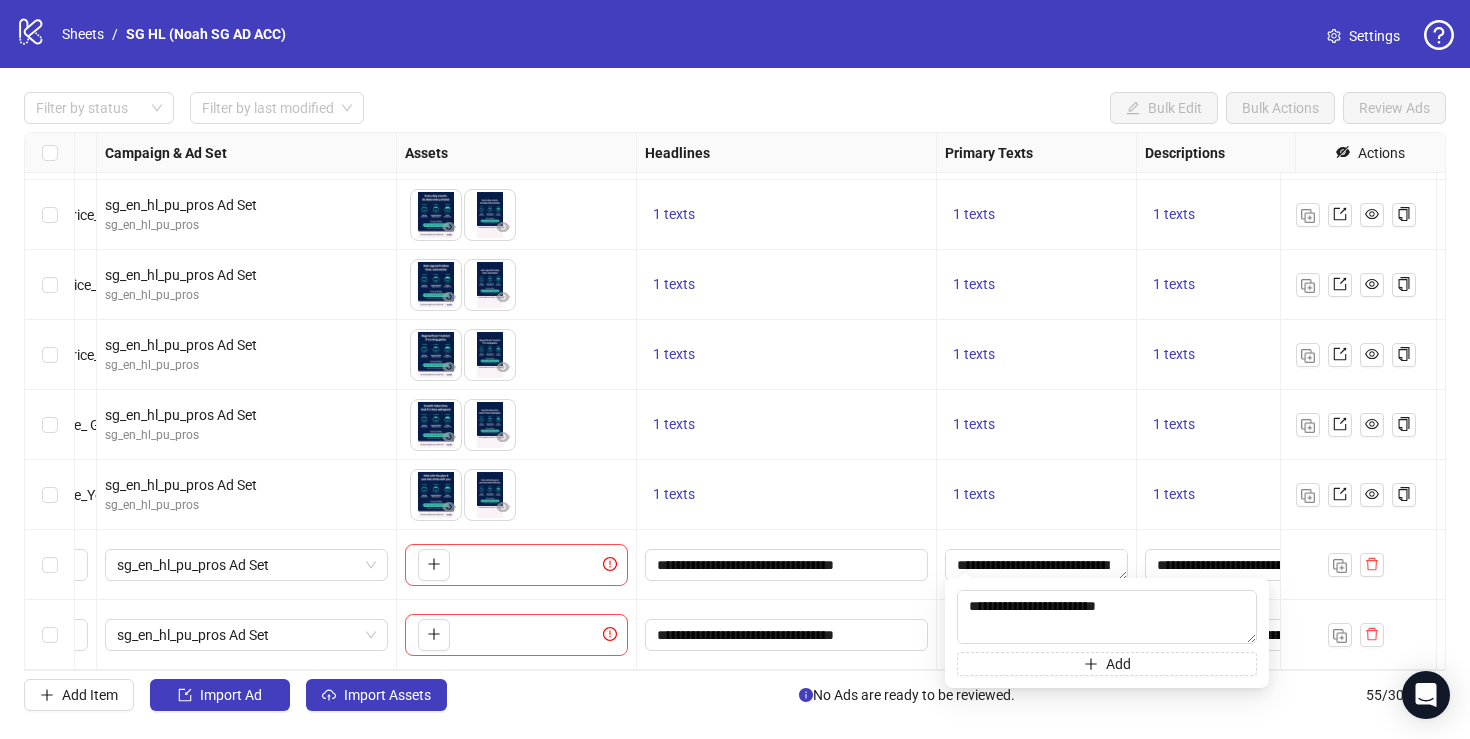 click on "**********" at bounding box center (787, 565) 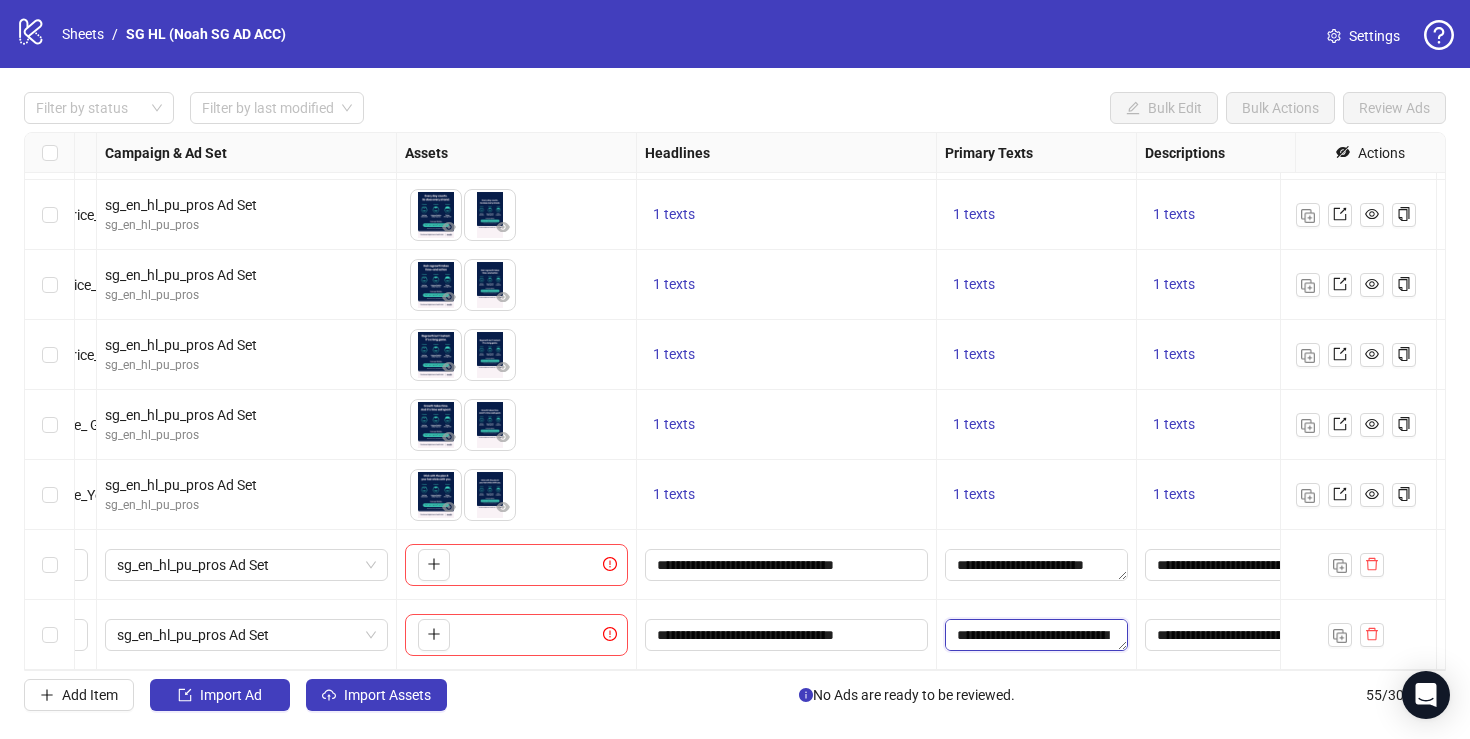click on "**********" at bounding box center (1036, 635) 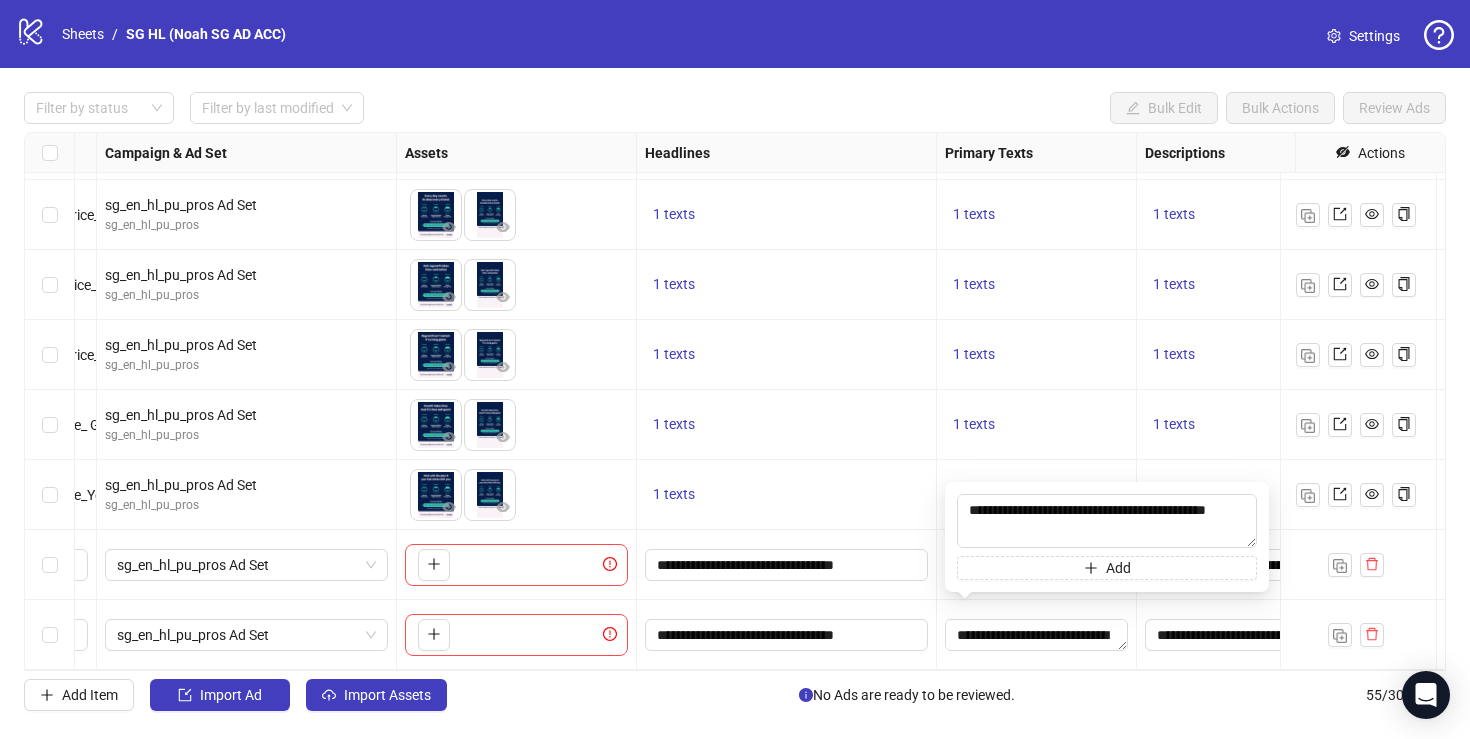 drag, startPoint x: 1049, startPoint y: 532, endPoint x: 943, endPoint y: 505, distance: 109.38464 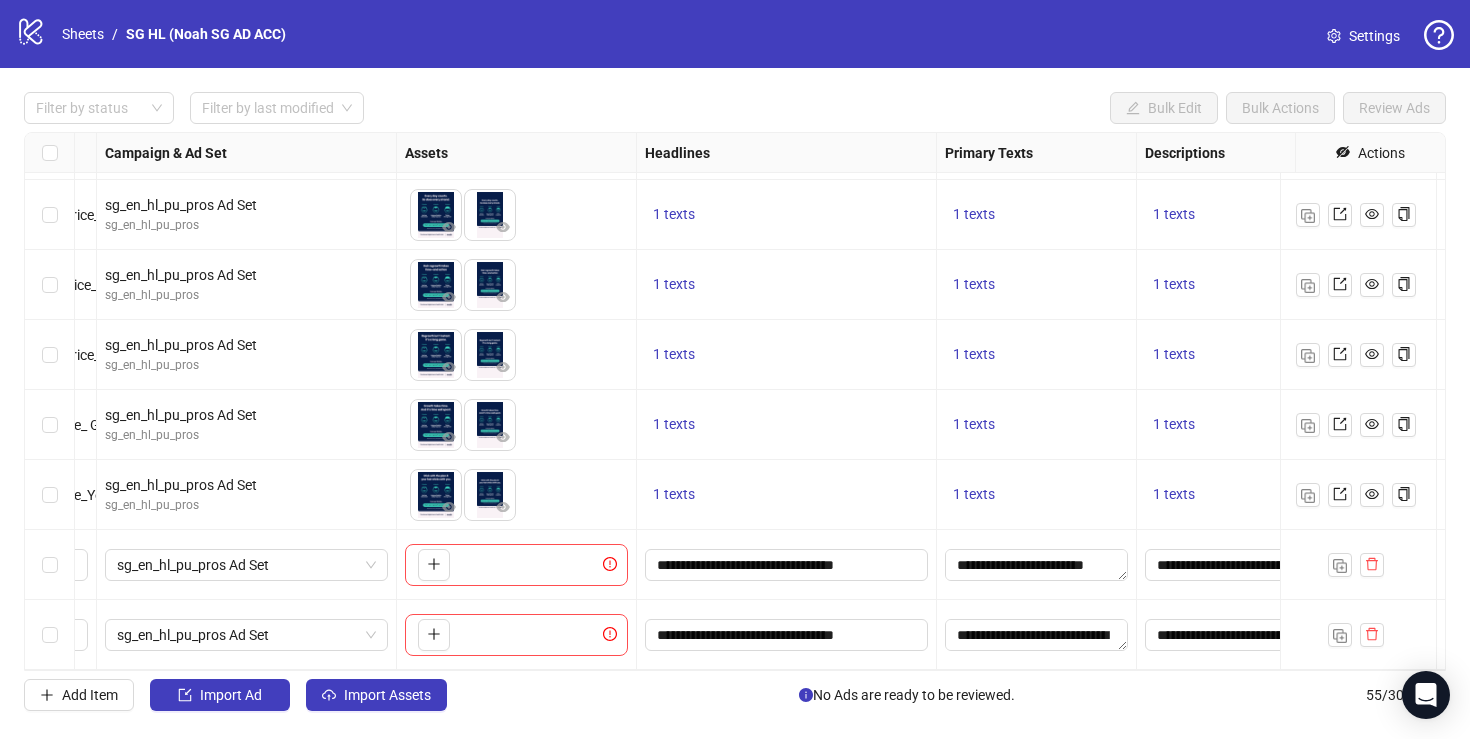 click on "**********" at bounding box center (1037, 635) 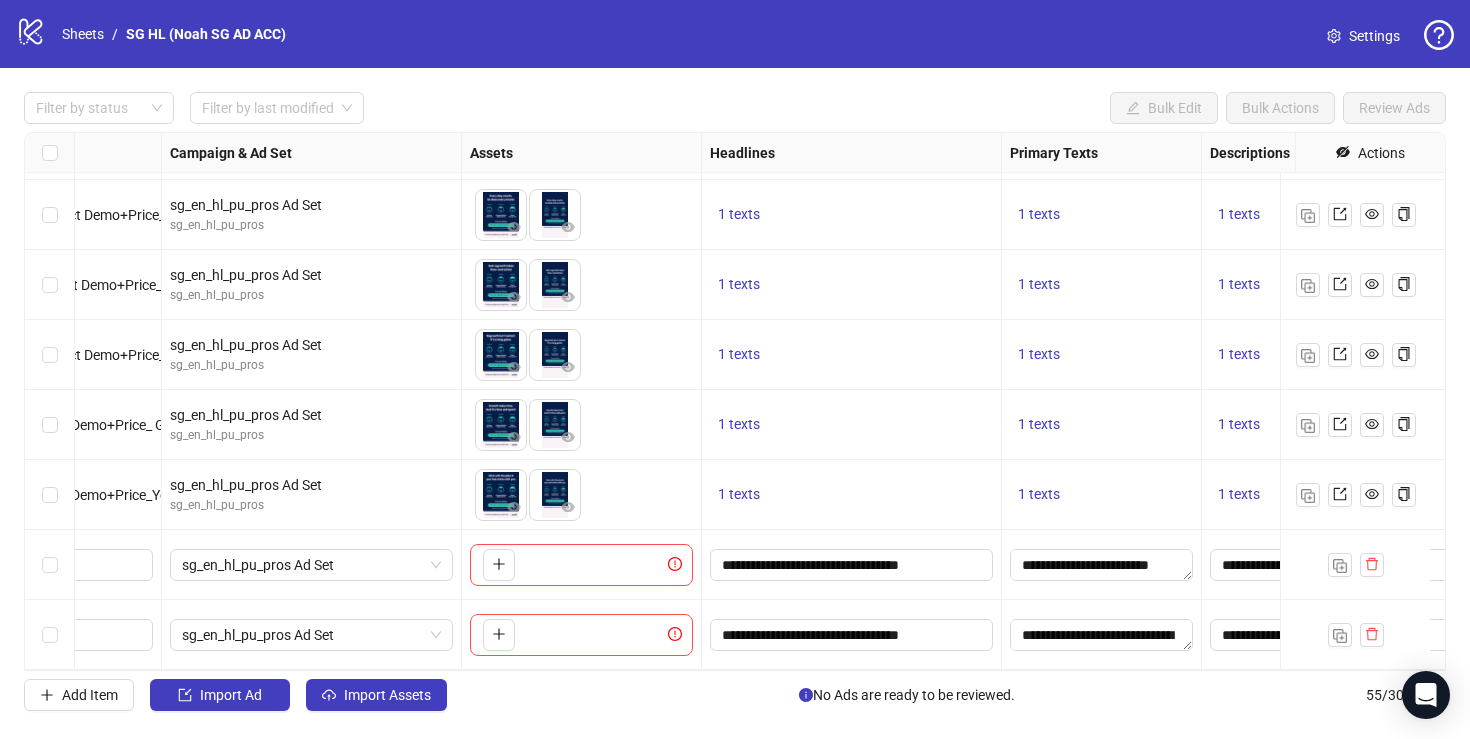 scroll, scrollTop: 3368, scrollLeft: 406, axis: both 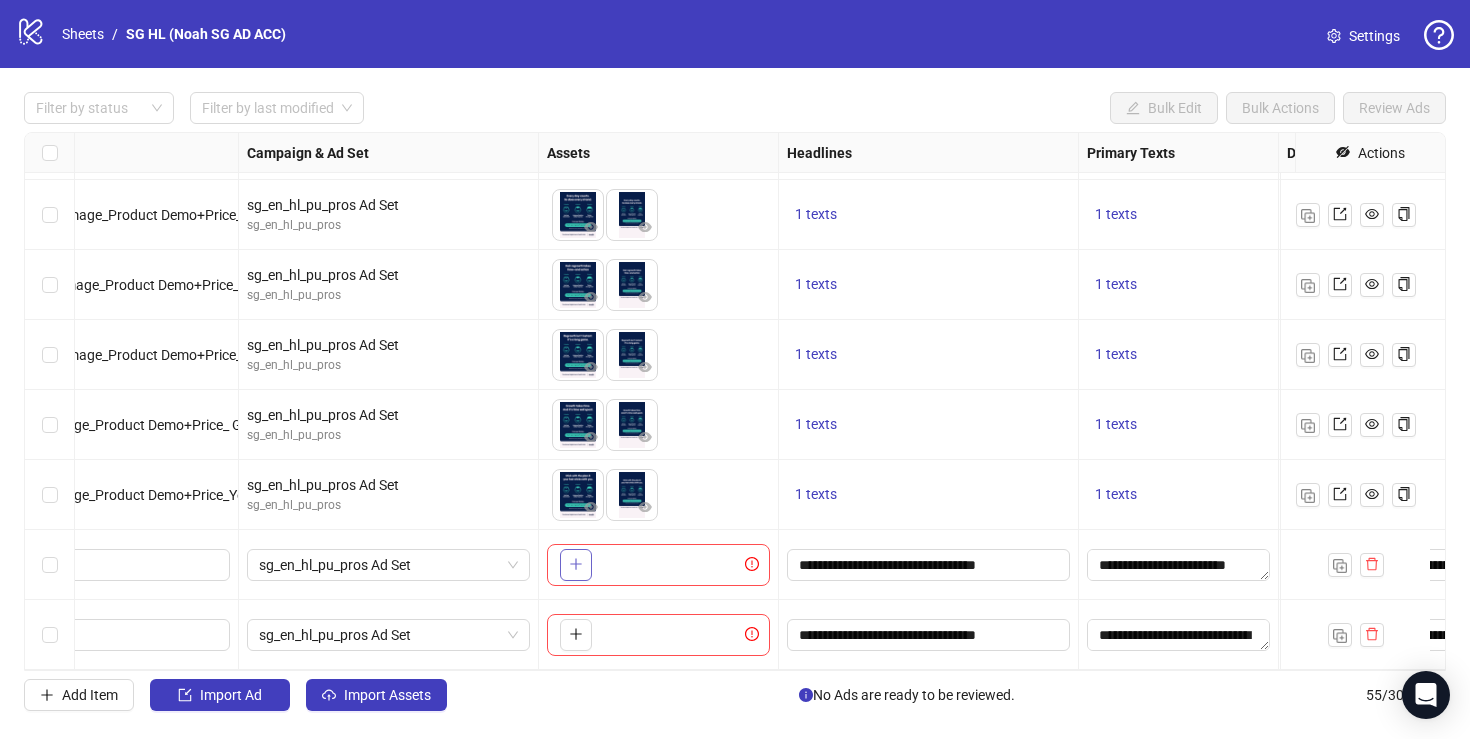 click 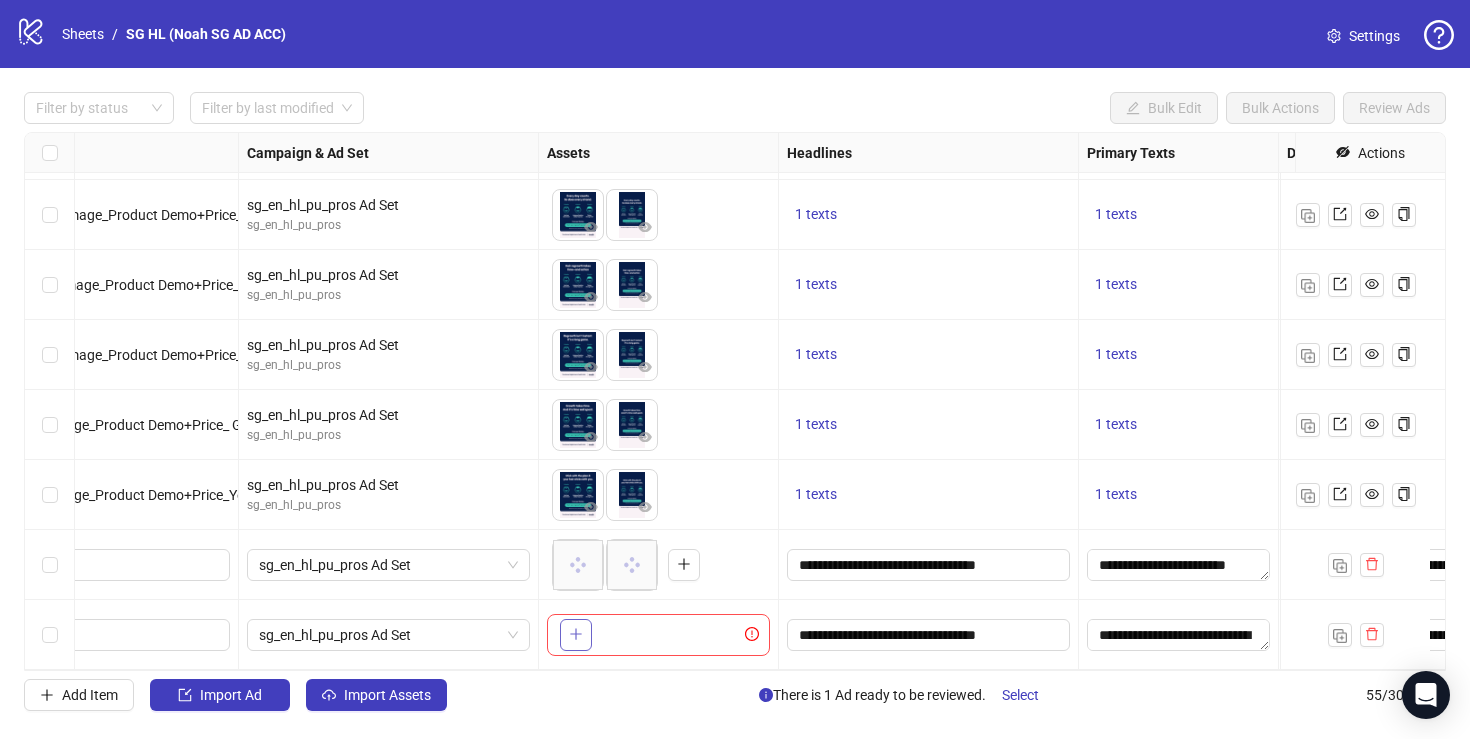 click 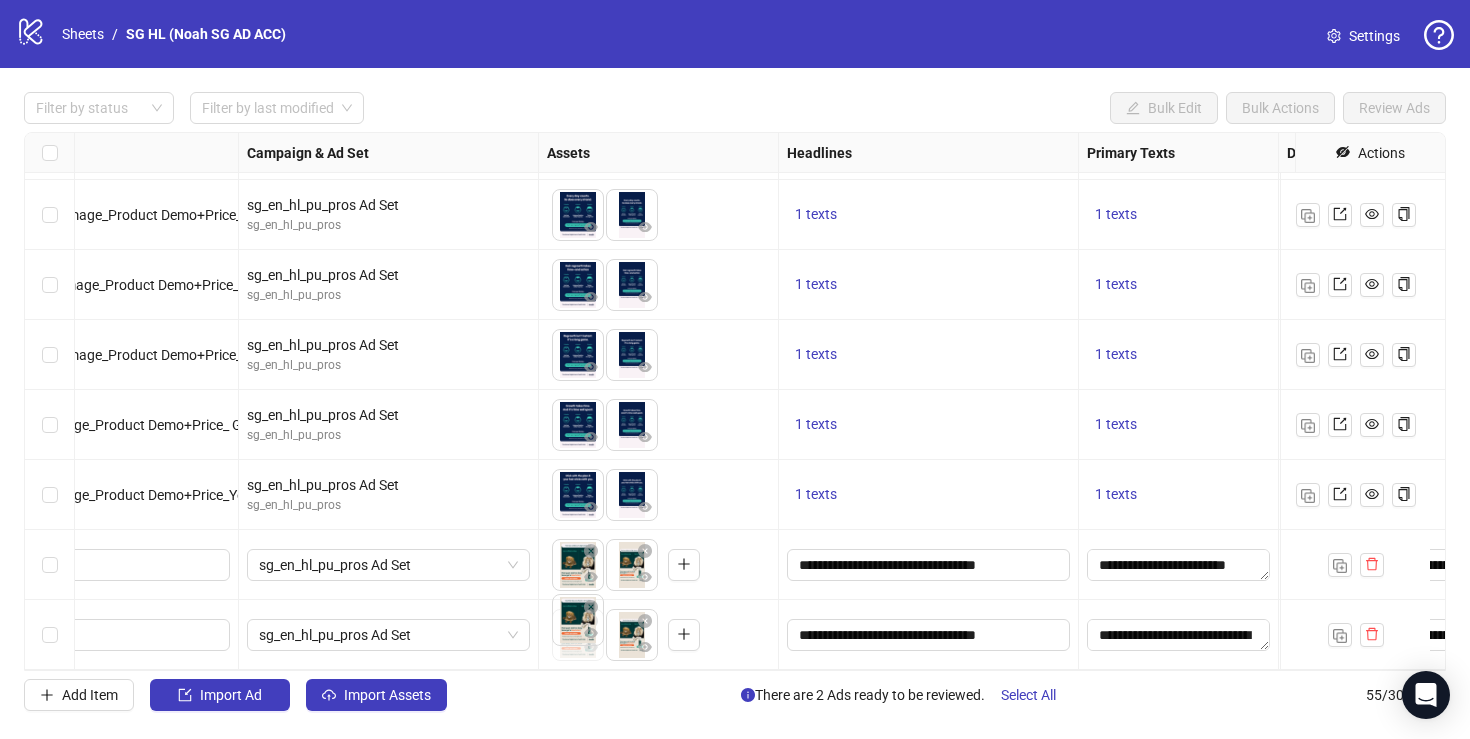 drag, startPoint x: 632, startPoint y: 620, endPoint x: 575, endPoint y: 623, distance: 57.07889 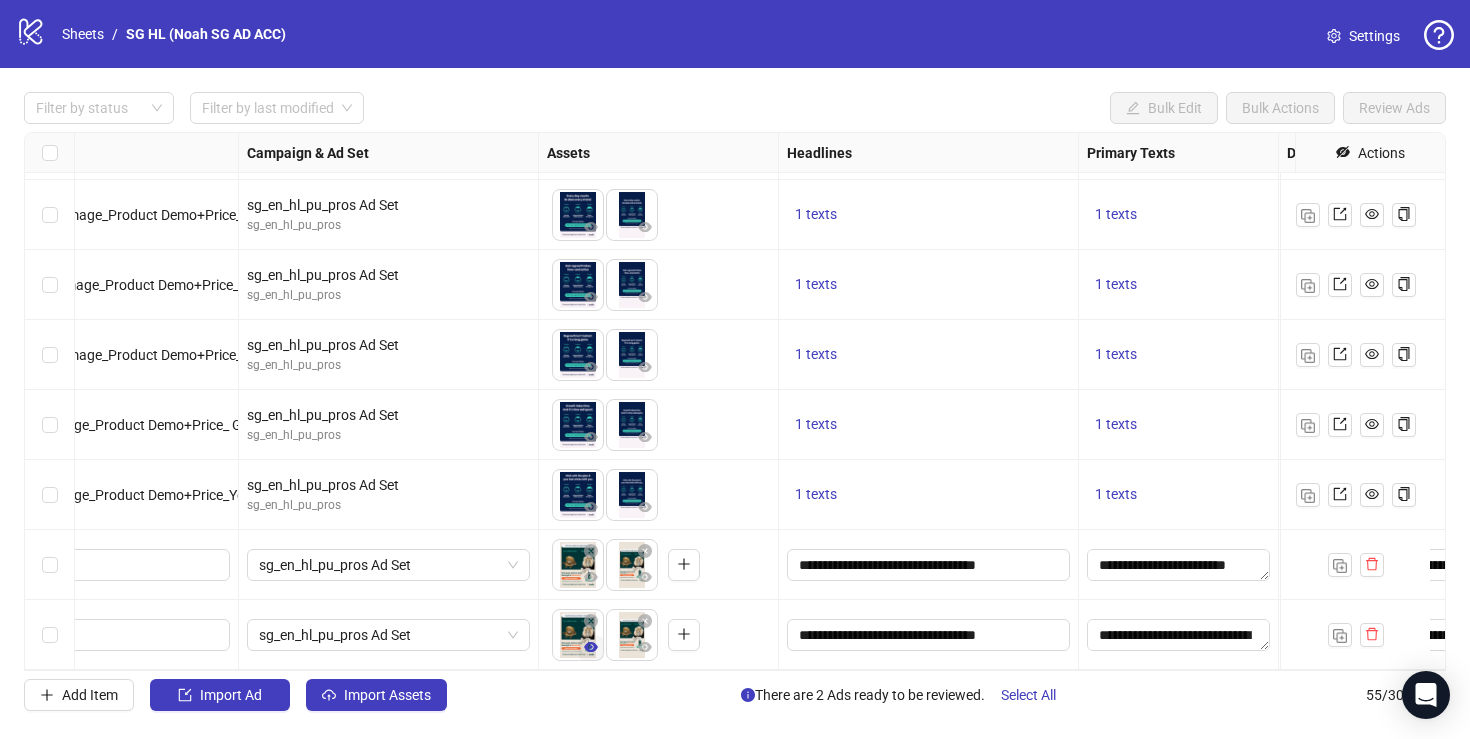 click 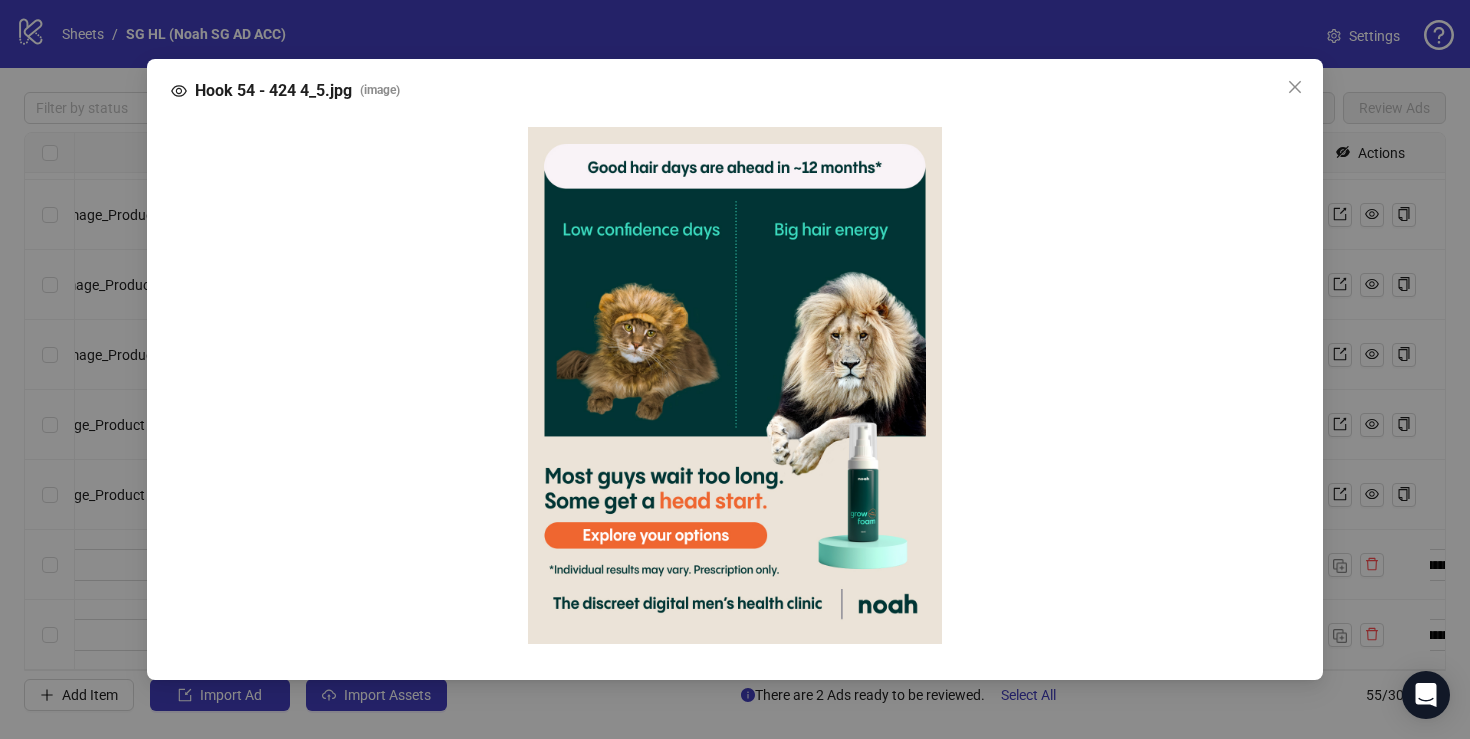 click on "Hook 54 - 424 4_5.jpg ( image )" at bounding box center (735, 369) 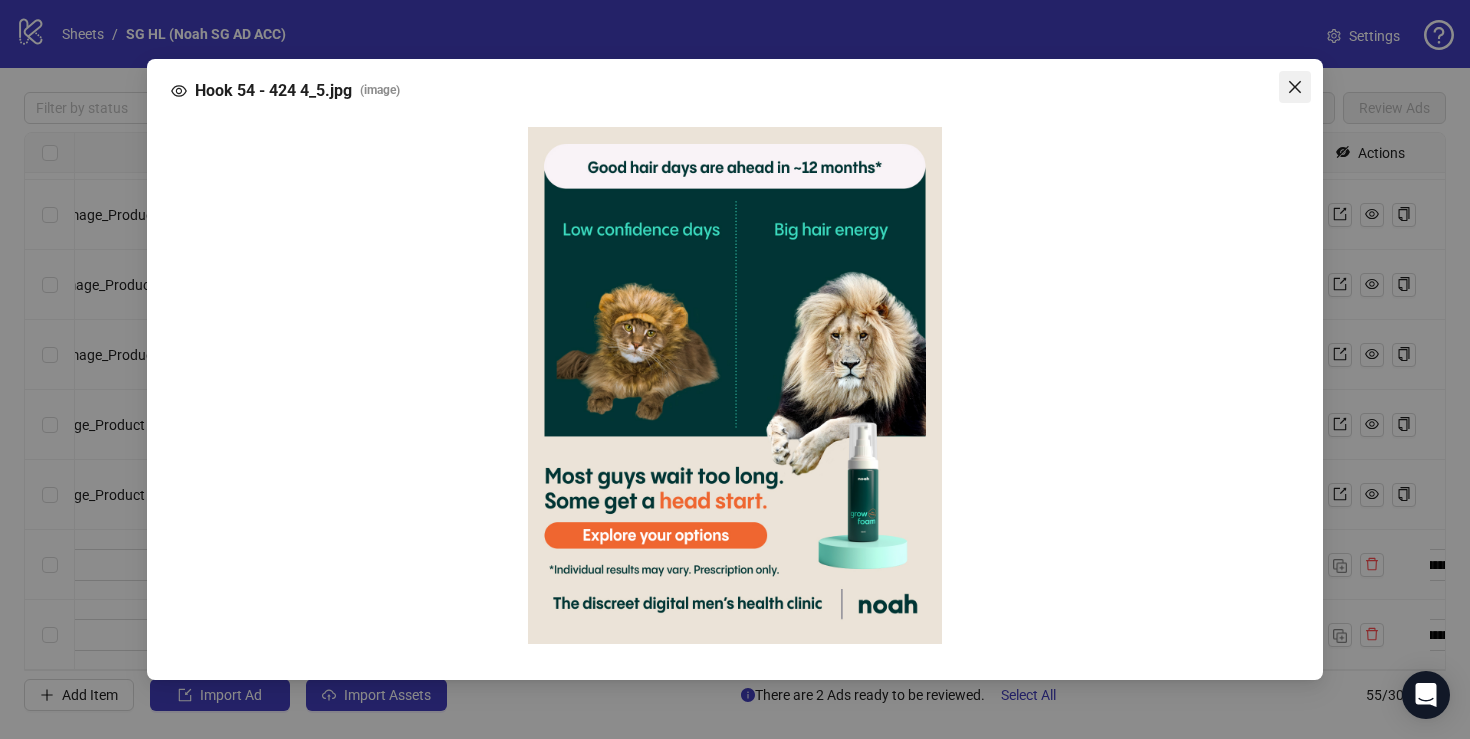 click at bounding box center [1295, 87] 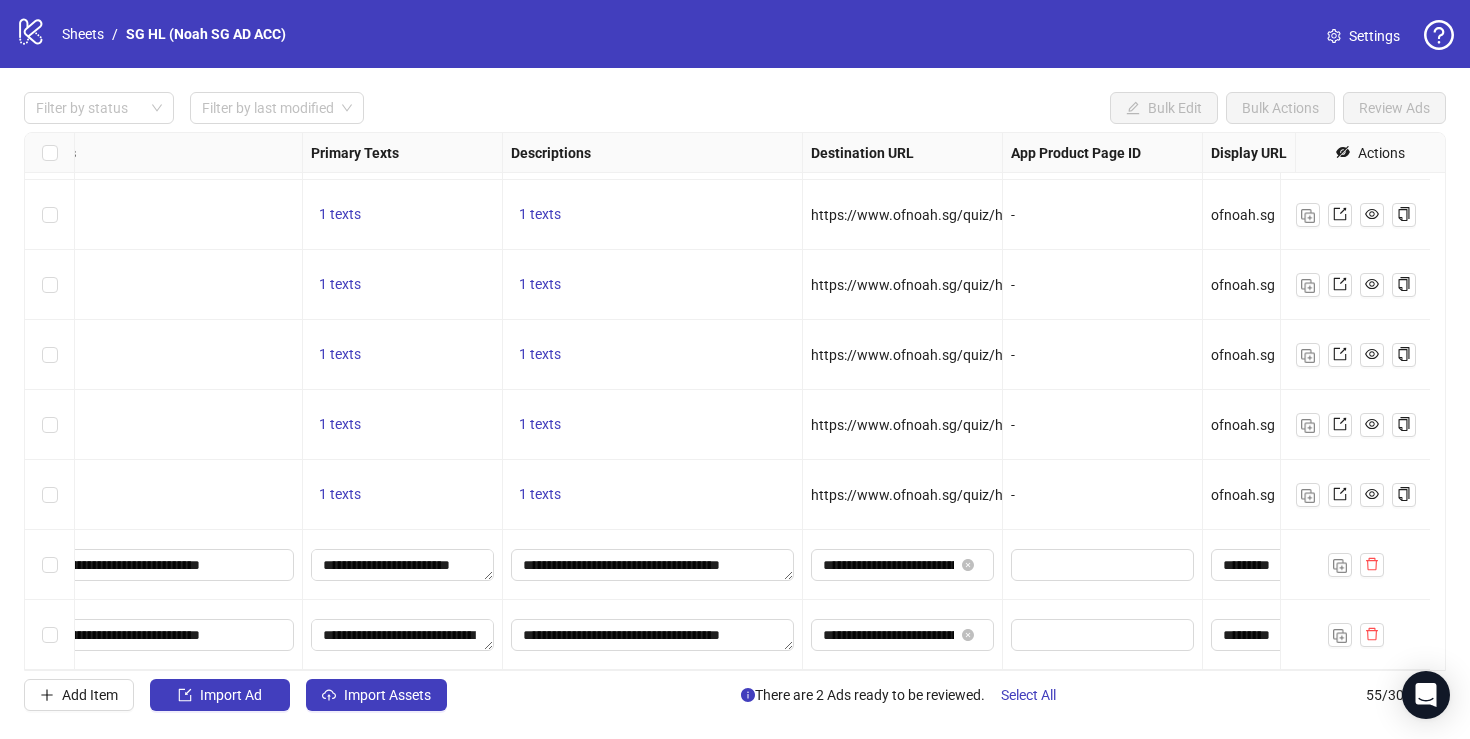 scroll, scrollTop: 3368, scrollLeft: 0, axis: vertical 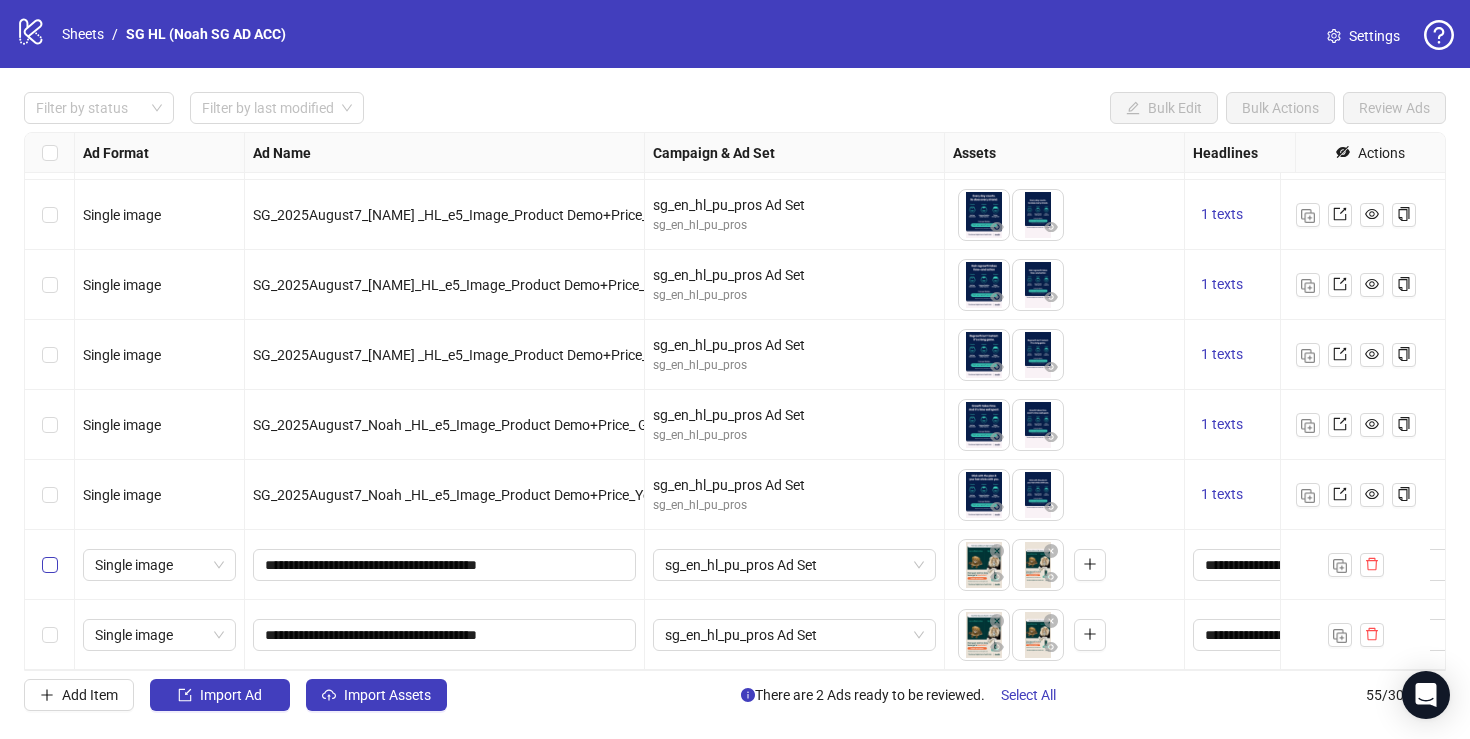 click at bounding box center (50, 565) 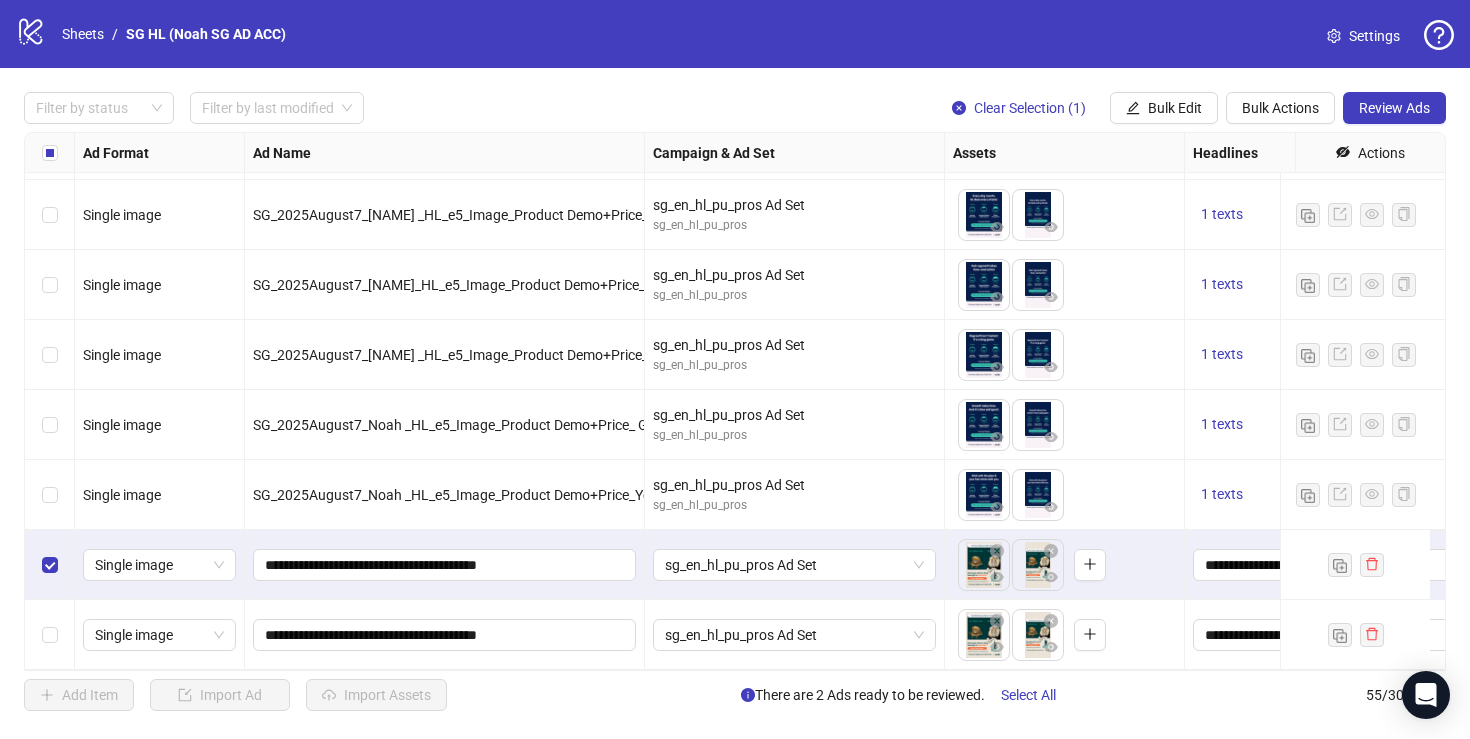 click at bounding box center (50, 635) 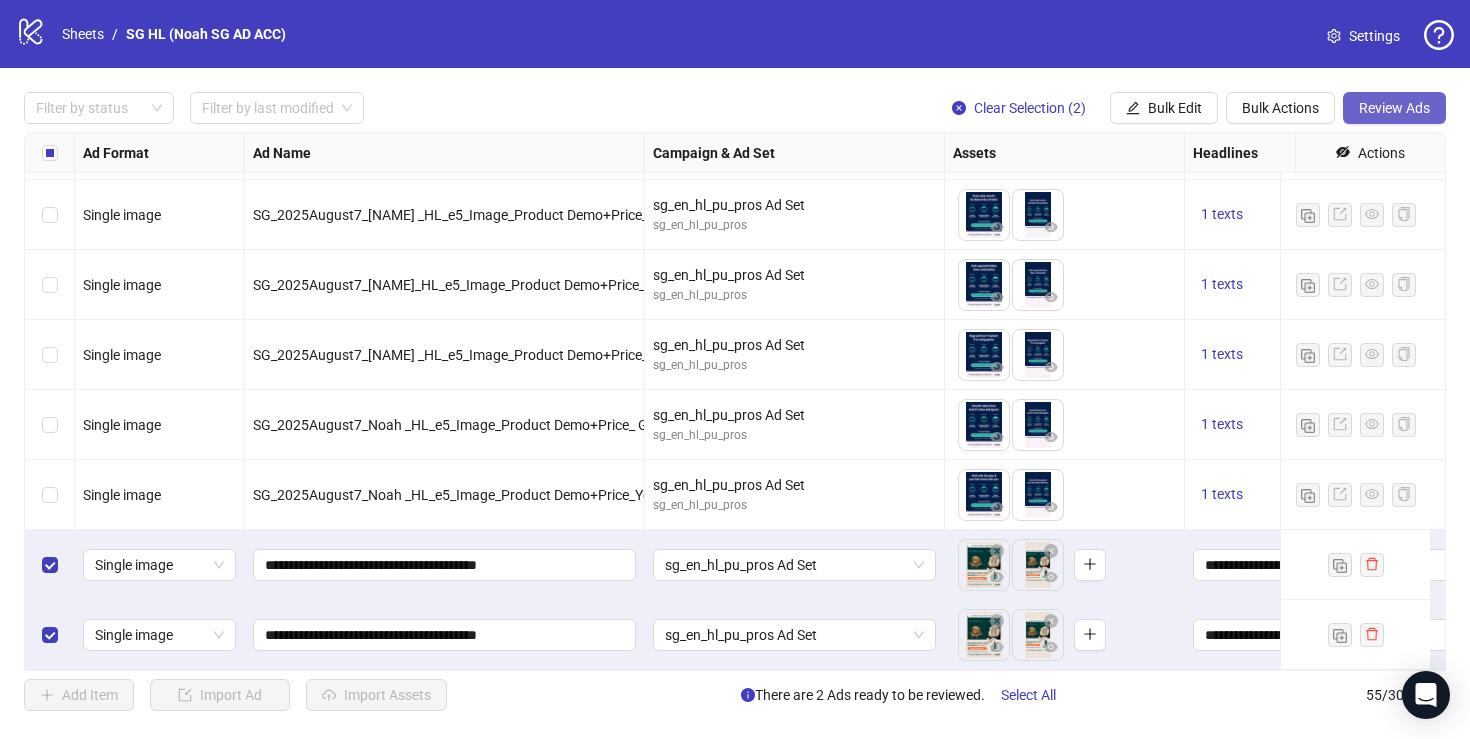 click on "Review Ads" at bounding box center (1394, 108) 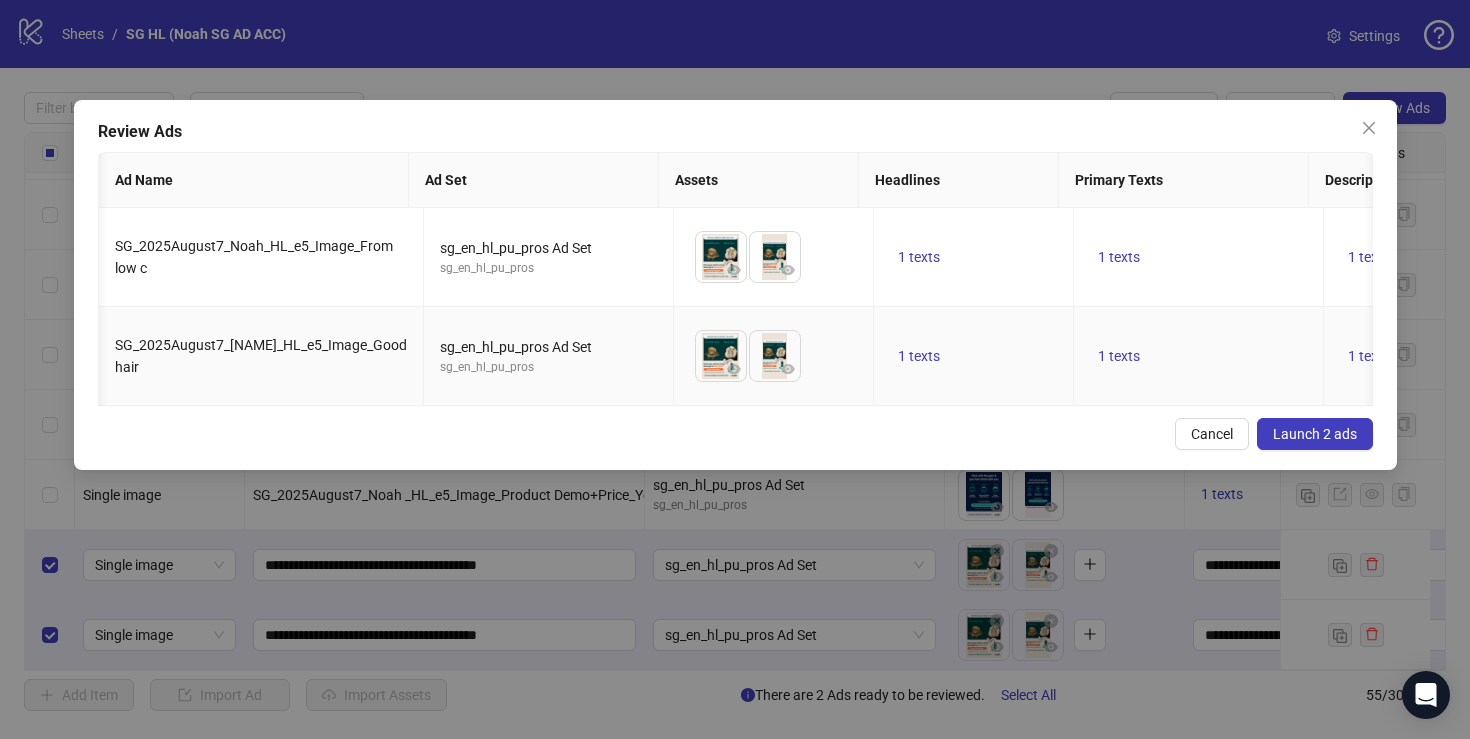 scroll, scrollTop: 0, scrollLeft: 571, axis: horizontal 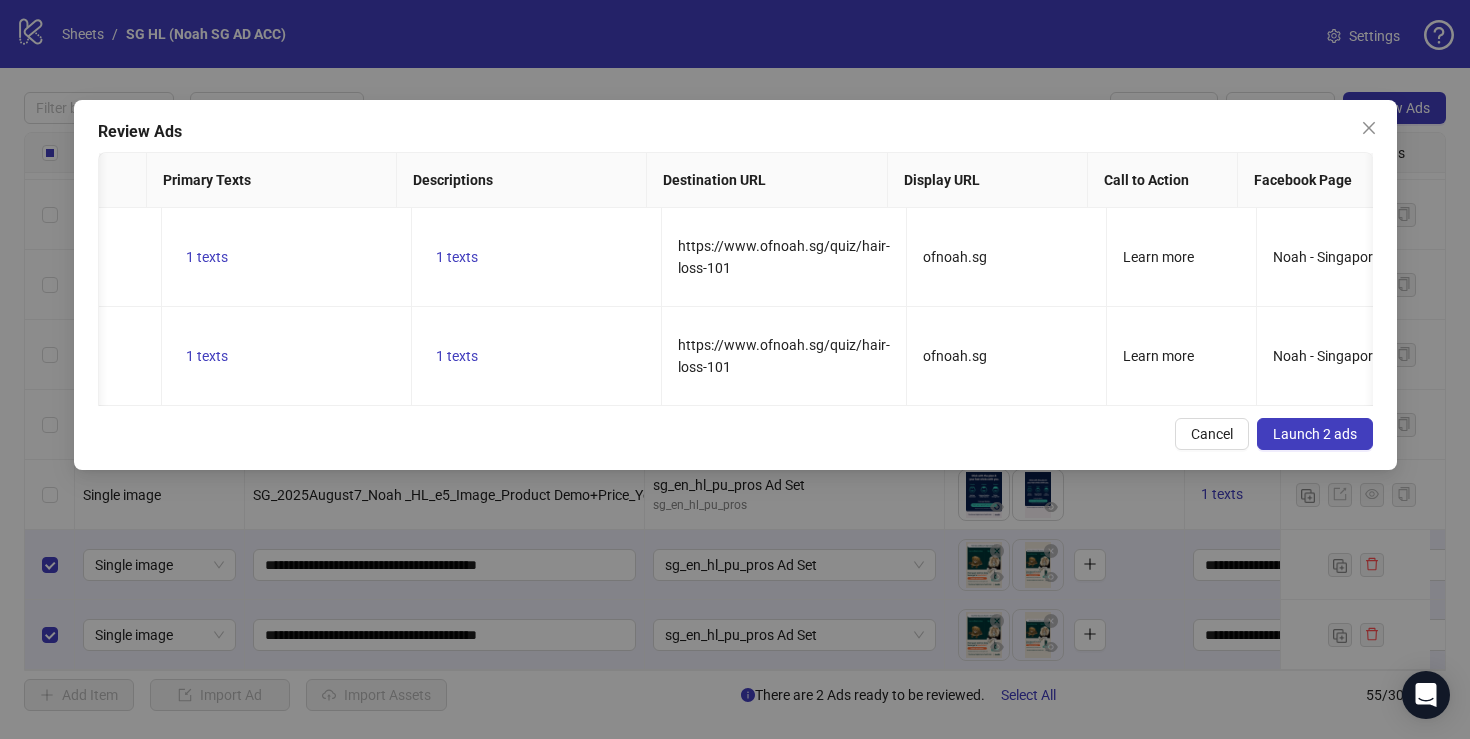 click on "Launch 2 ads" at bounding box center (1315, 434) 